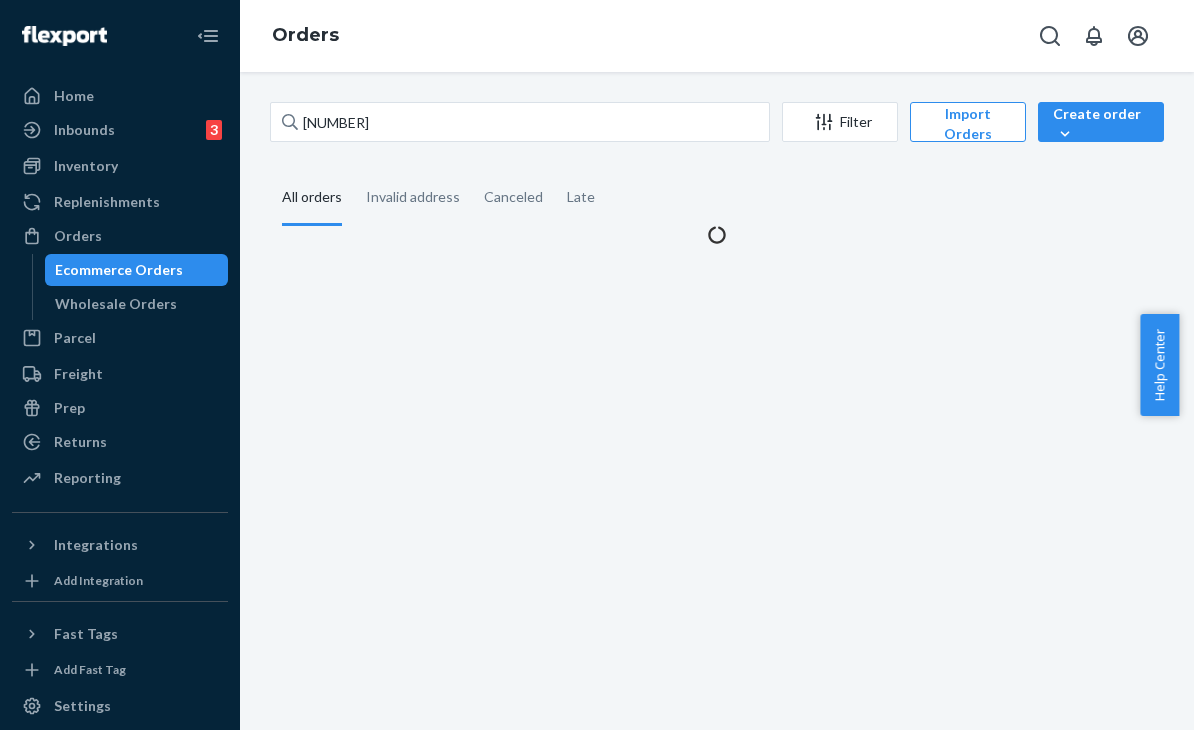 scroll, scrollTop: 0, scrollLeft: 0, axis: both 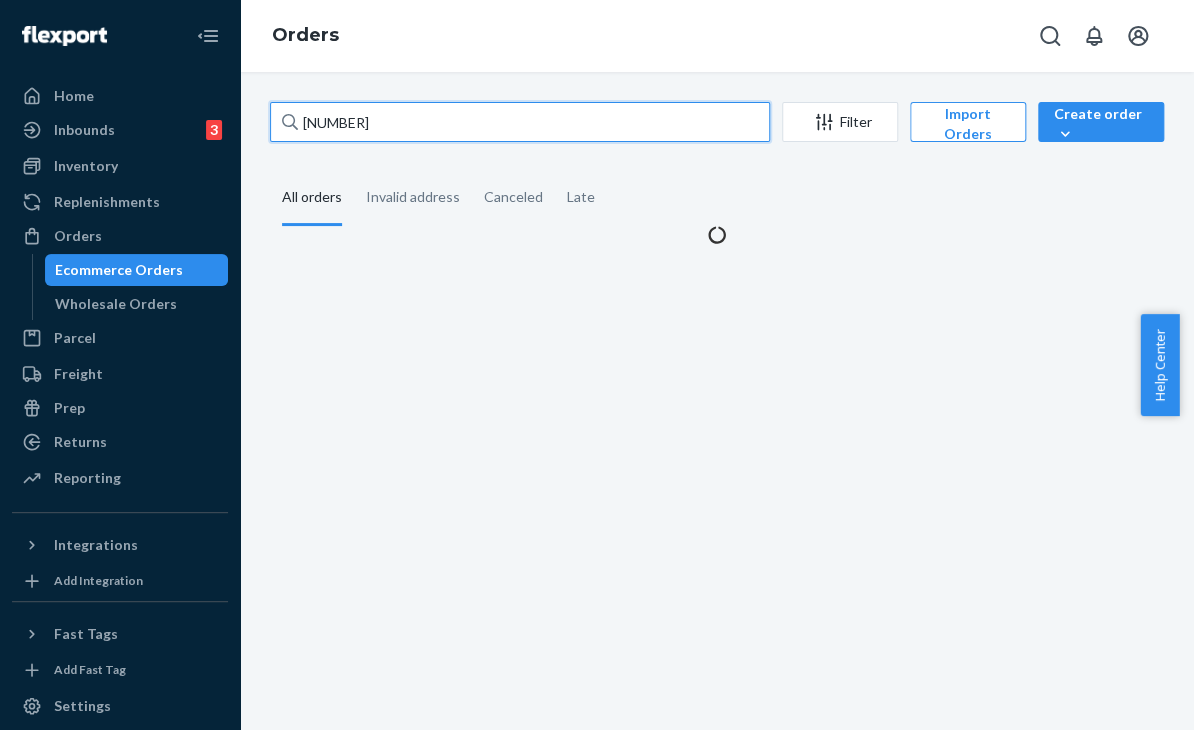drag, startPoint x: 432, startPoint y: 122, endPoint x: 300, endPoint y: 128, distance: 132.13629 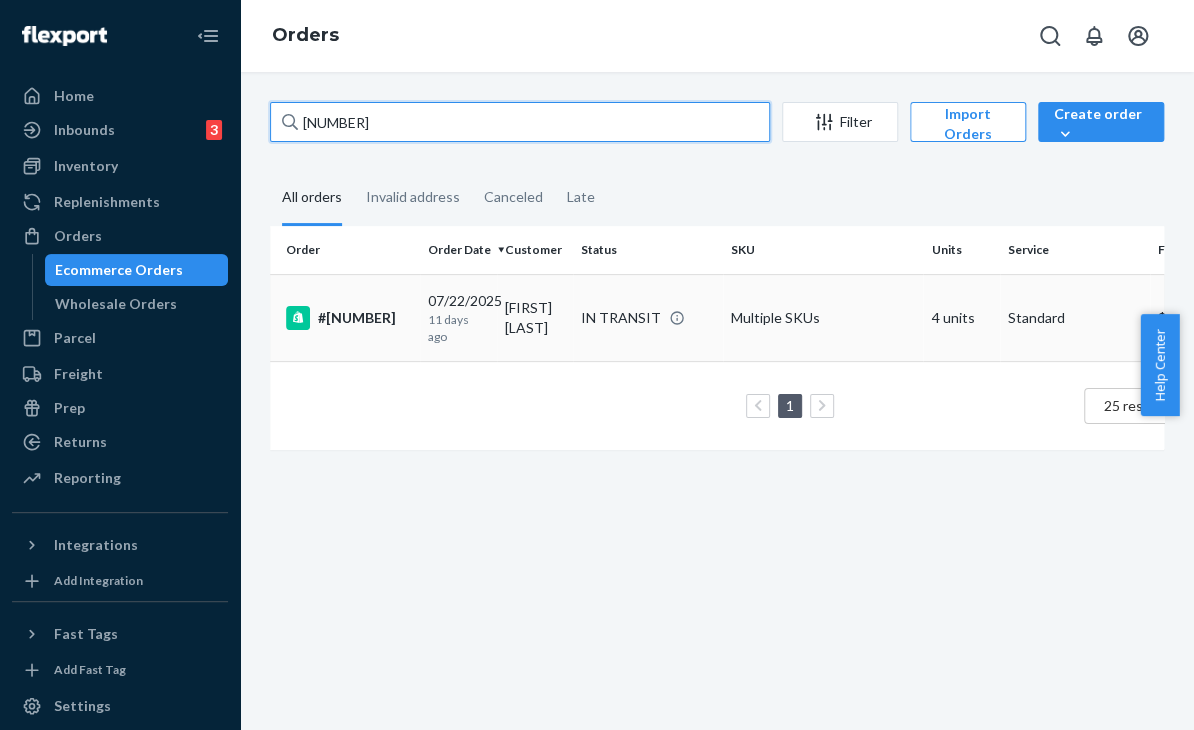 type on "254316395" 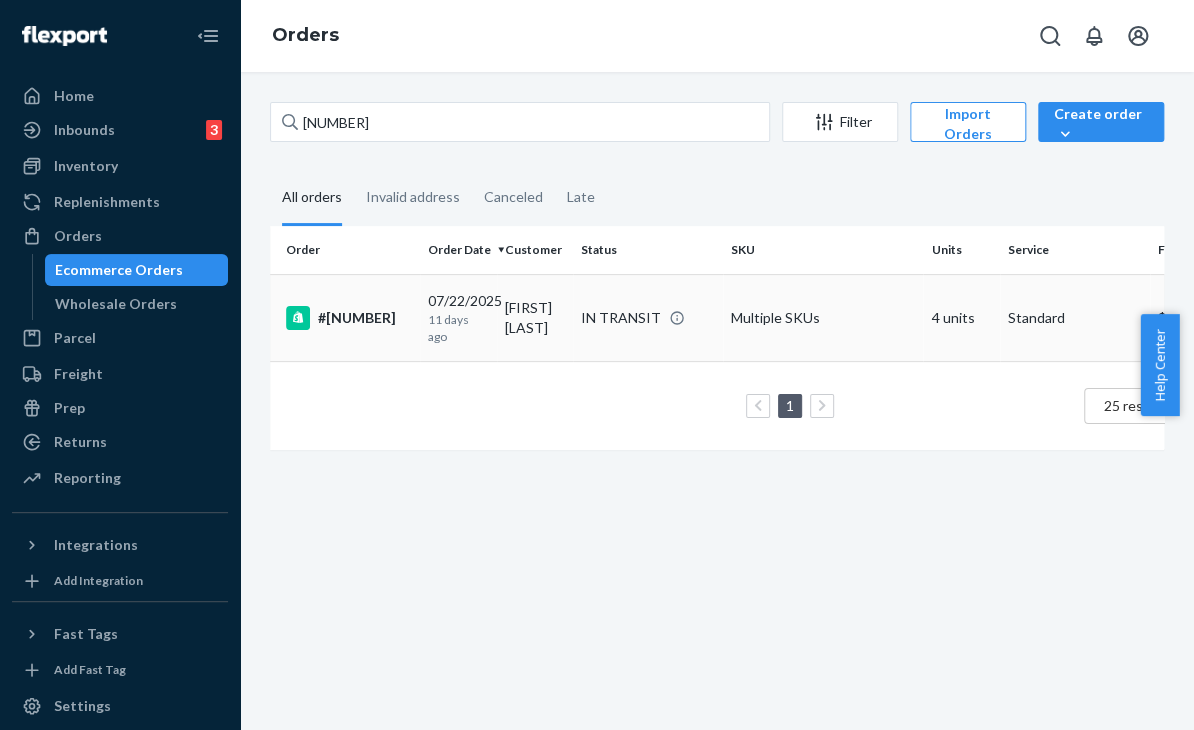 click on "Multiple SKUs" at bounding box center [823, 317] 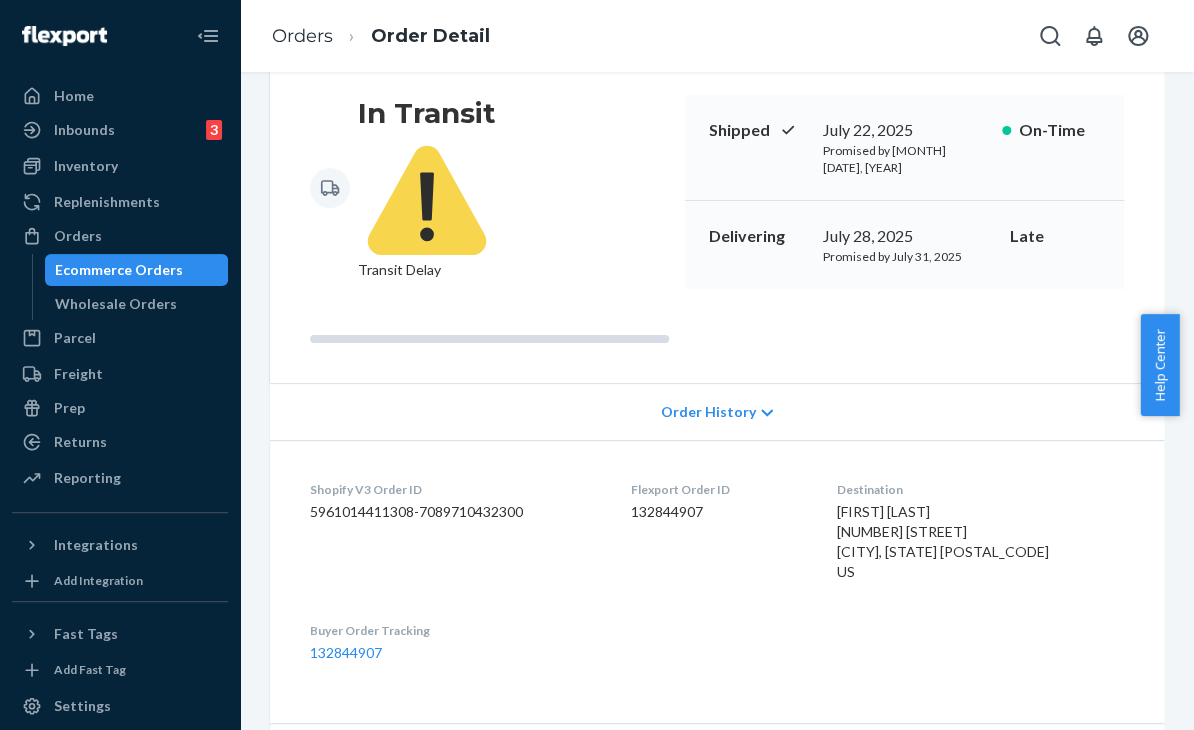 scroll, scrollTop: 200, scrollLeft: 0, axis: vertical 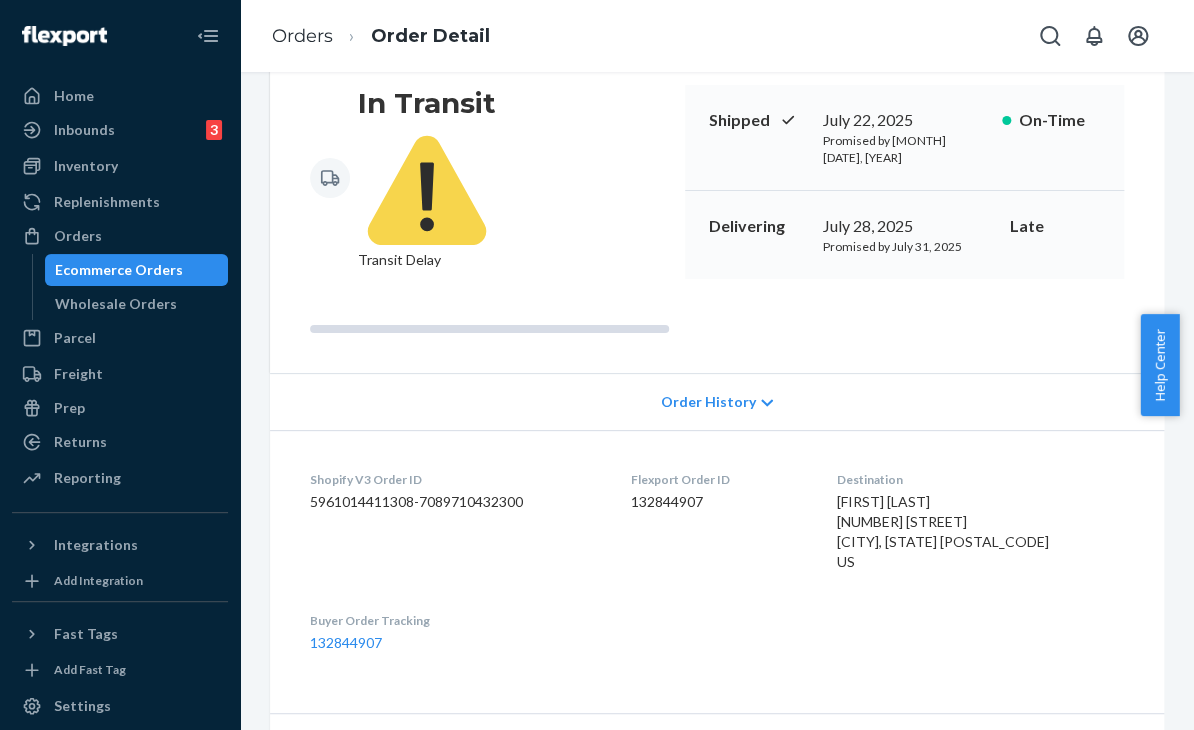 click on "Order History" at bounding box center [717, 401] 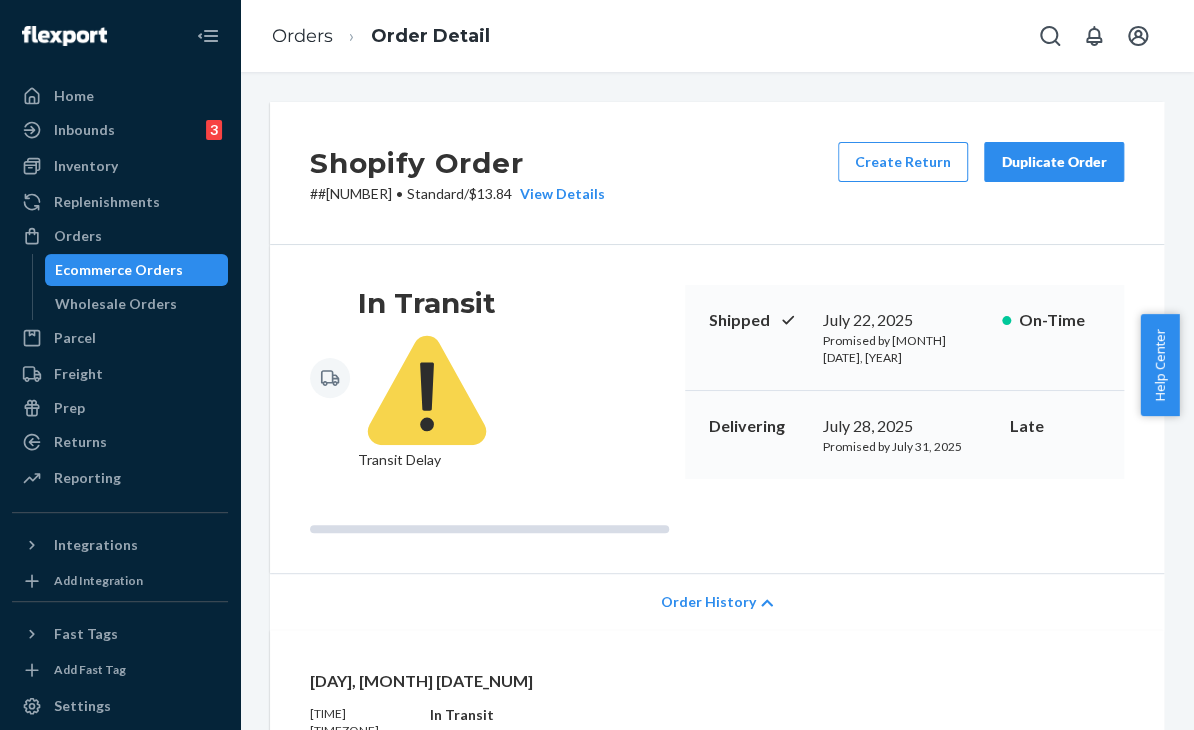 scroll, scrollTop: 100, scrollLeft: 0, axis: vertical 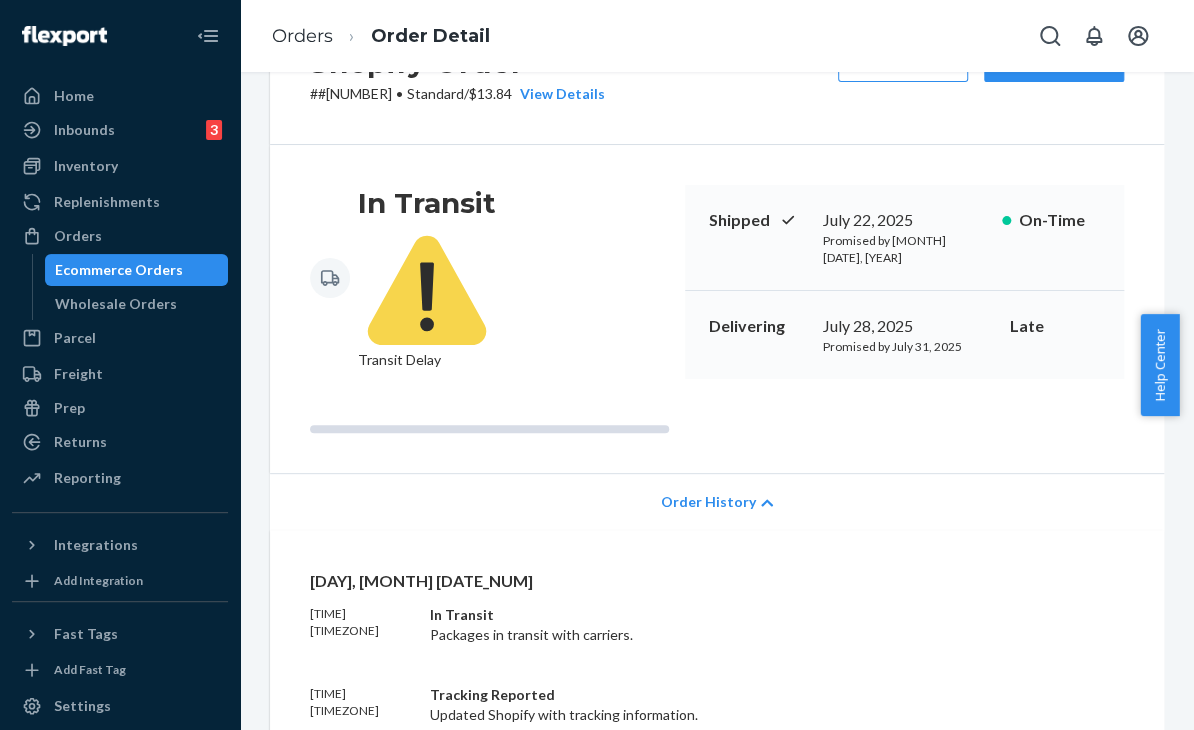 drag, startPoint x: 944, startPoint y: 511, endPoint x: 1040, endPoint y: 307, distance: 225.45953 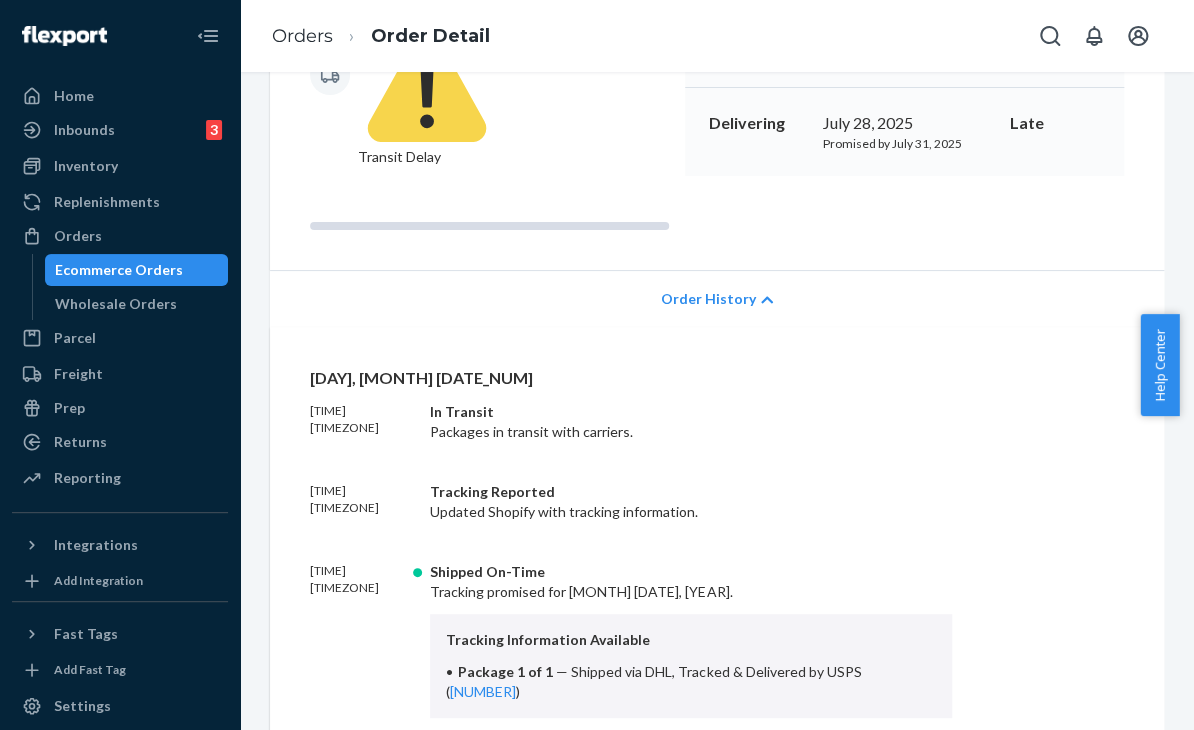 scroll, scrollTop: 300, scrollLeft: 0, axis: vertical 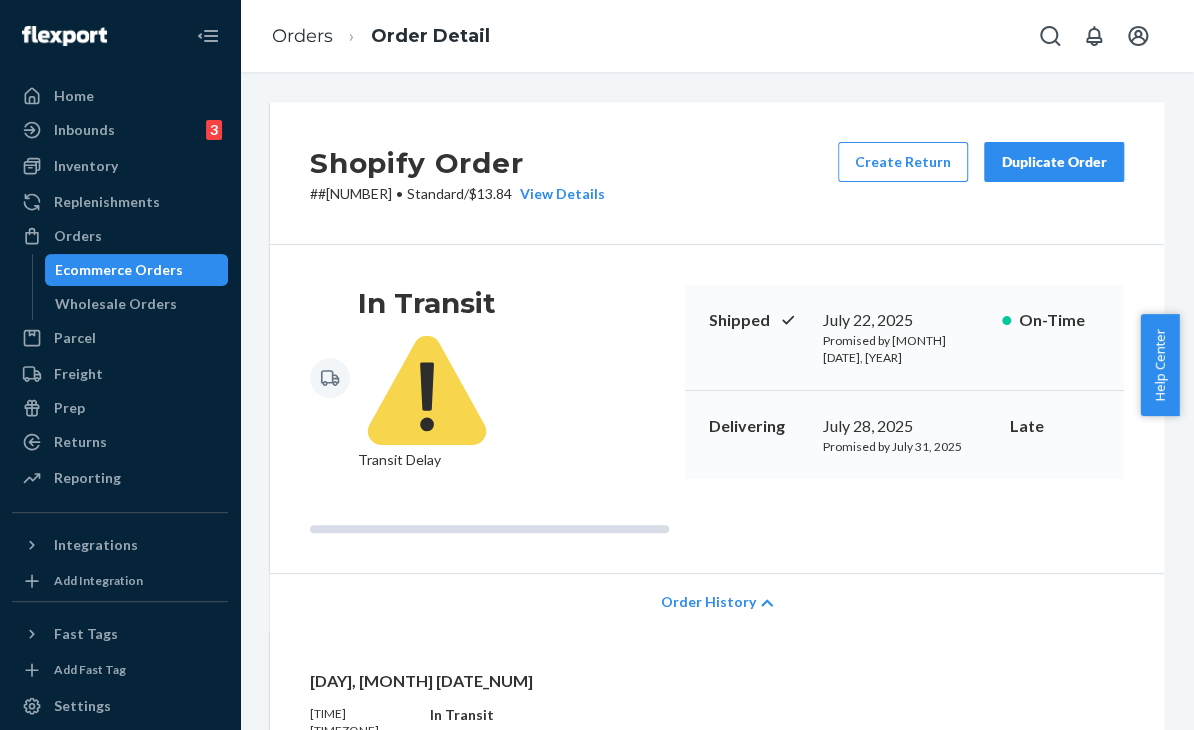 click on "Duplicate Order" at bounding box center [1054, 162] 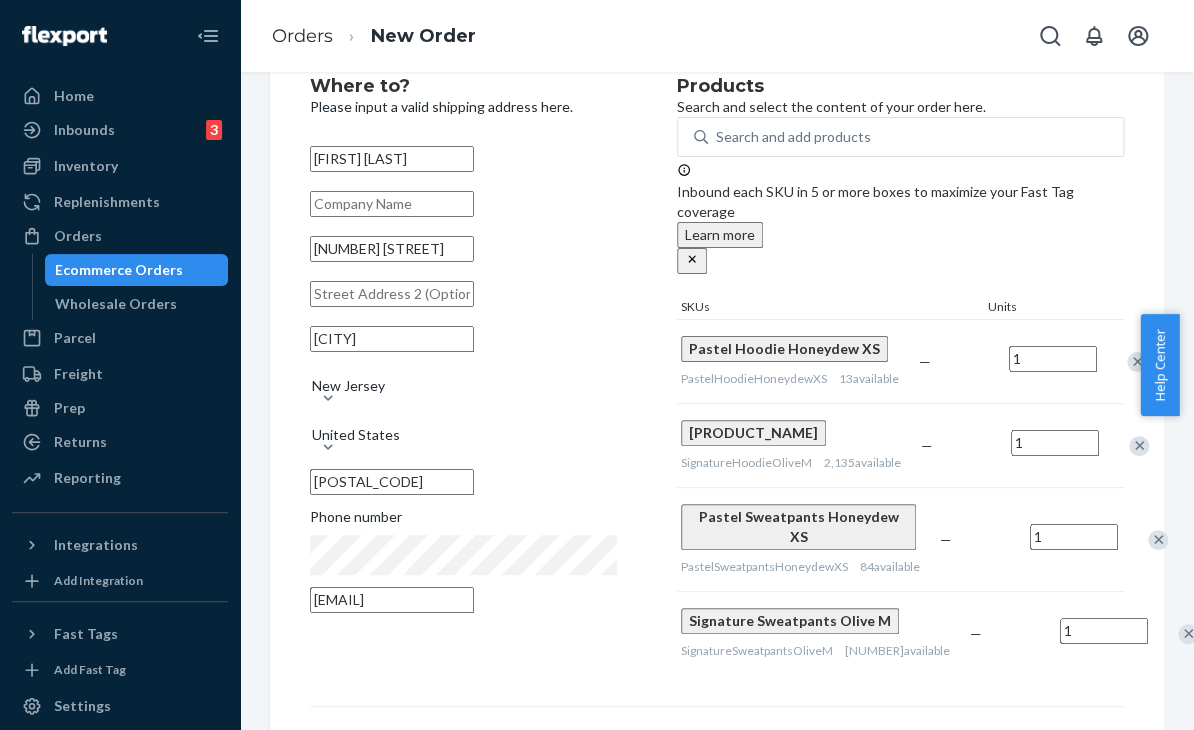scroll, scrollTop: 100, scrollLeft: 0, axis: vertical 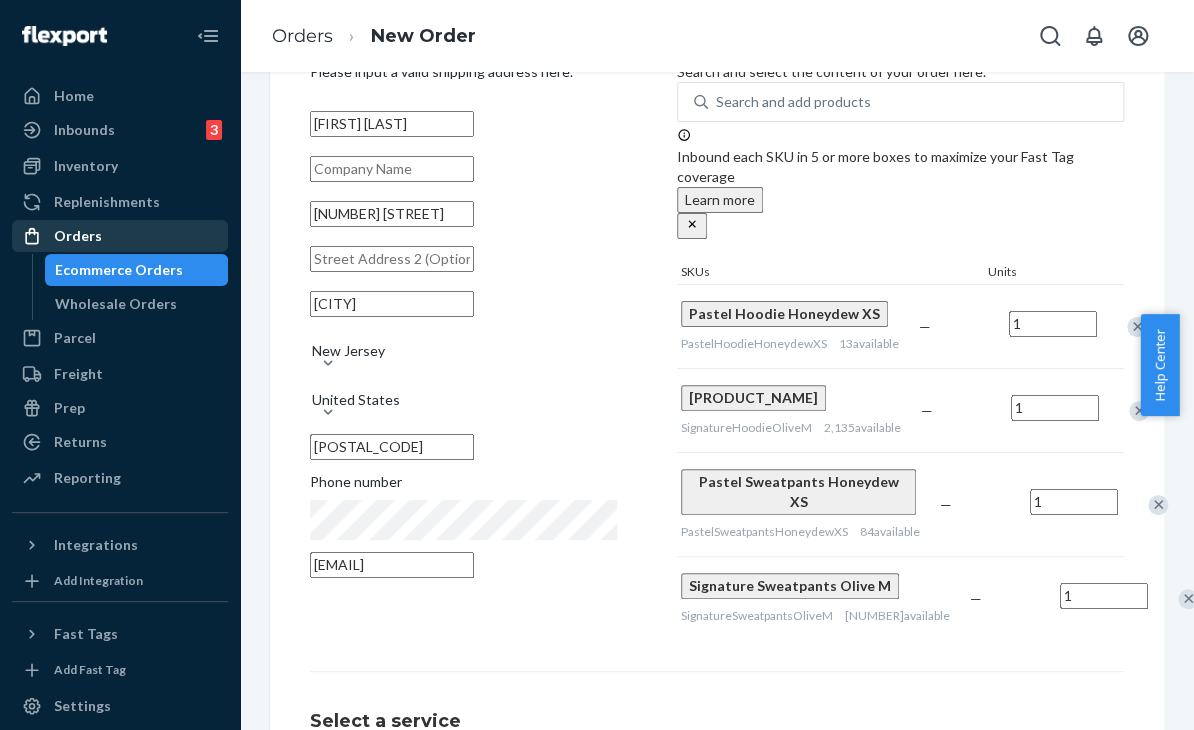 click on "Orders" at bounding box center [78, 236] 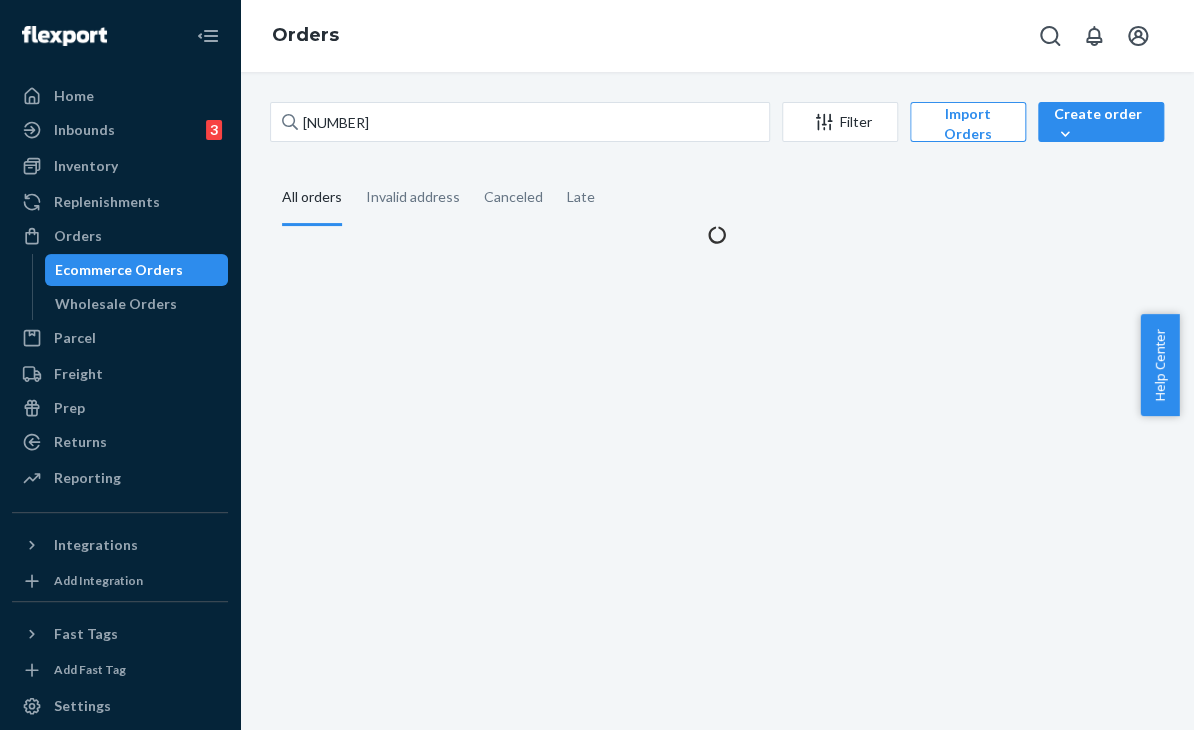 scroll, scrollTop: 0, scrollLeft: 0, axis: both 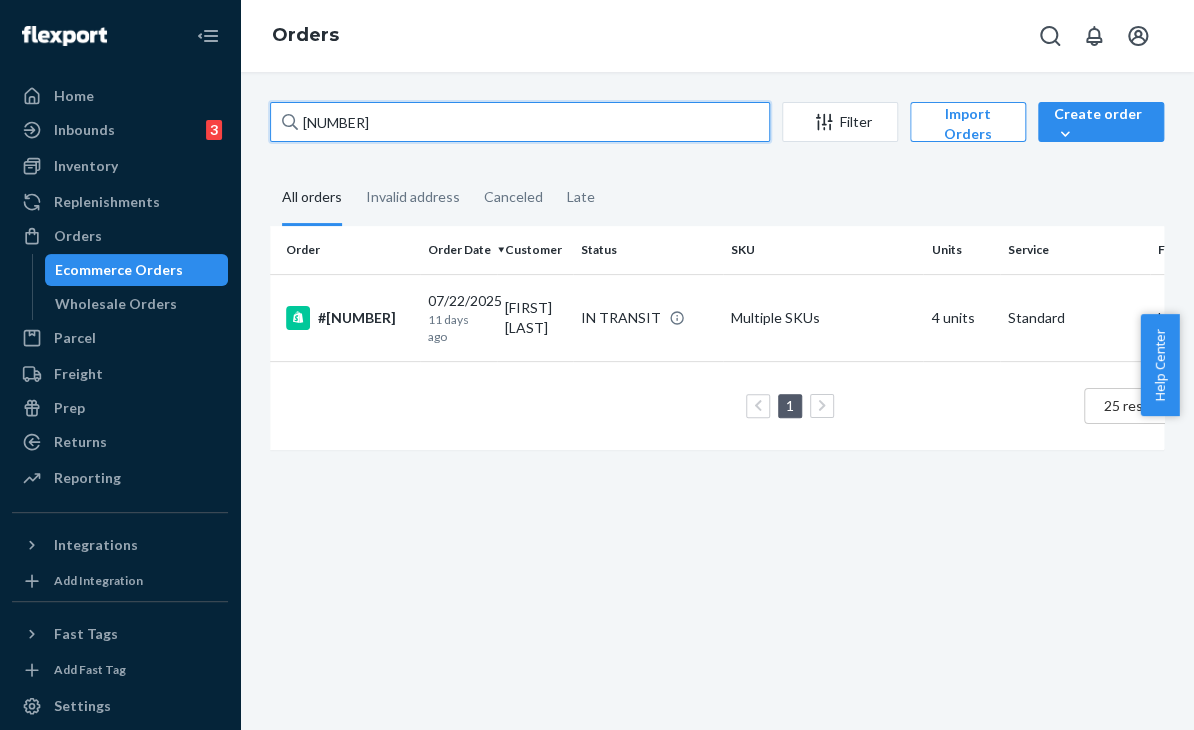 drag, startPoint x: 384, startPoint y: 123, endPoint x: 276, endPoint y: 123, distance: 108 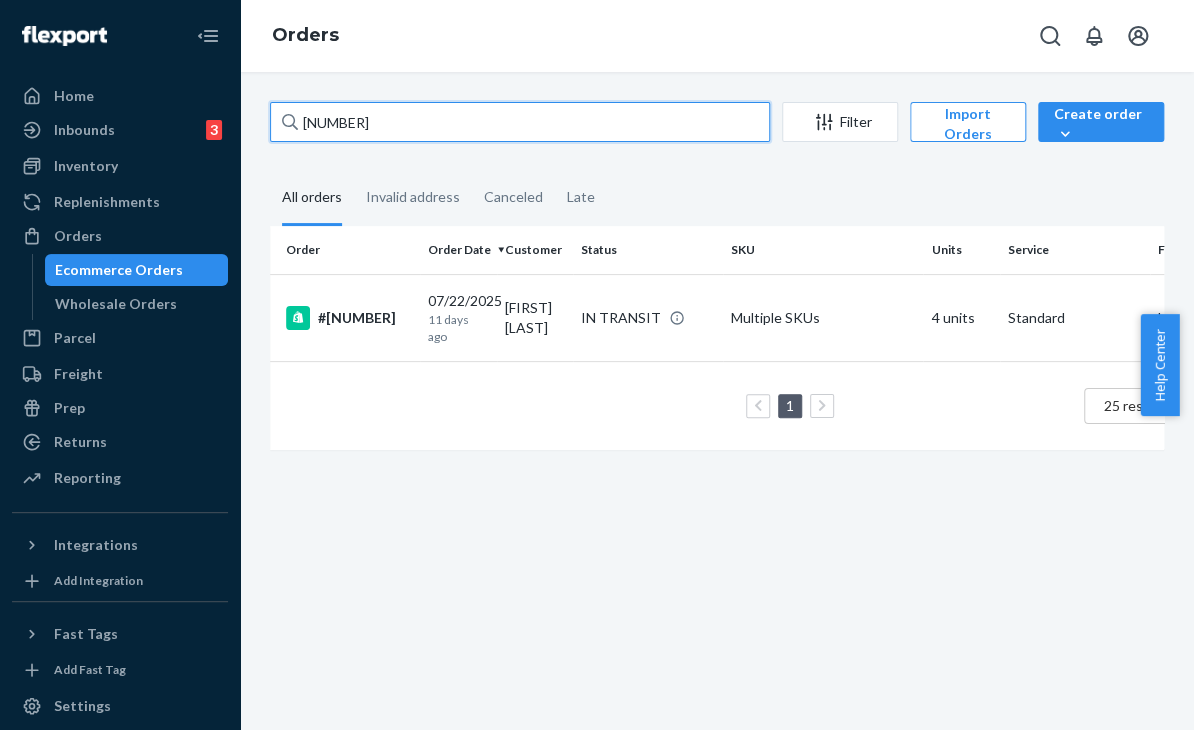 click on "254316395" at bounding box center (520, 122) 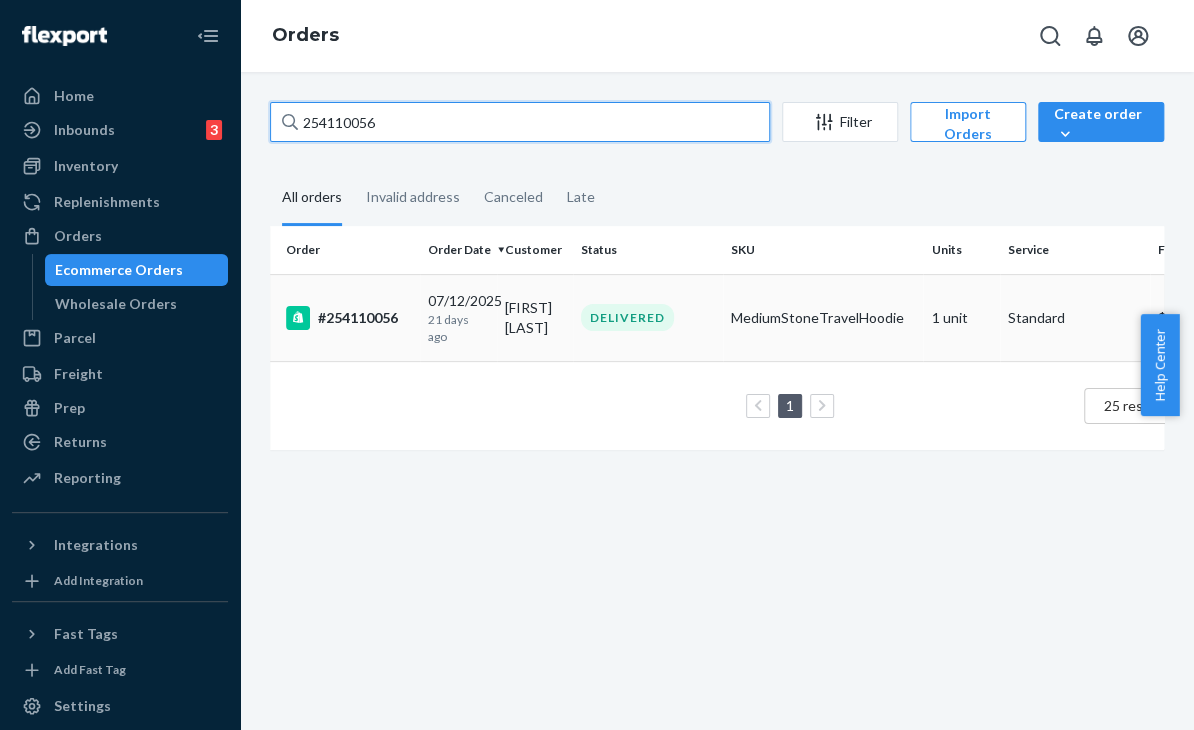 type on "254110056" 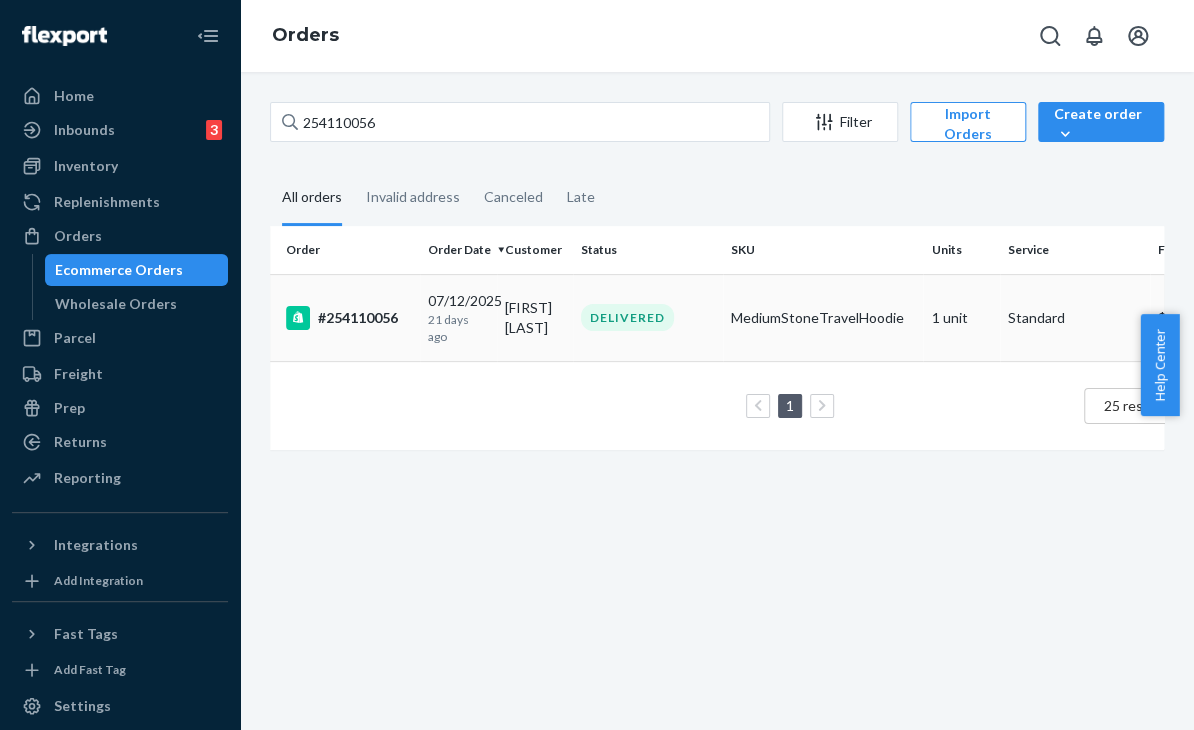 click on "1 unit" at bounding box center (961, 317) 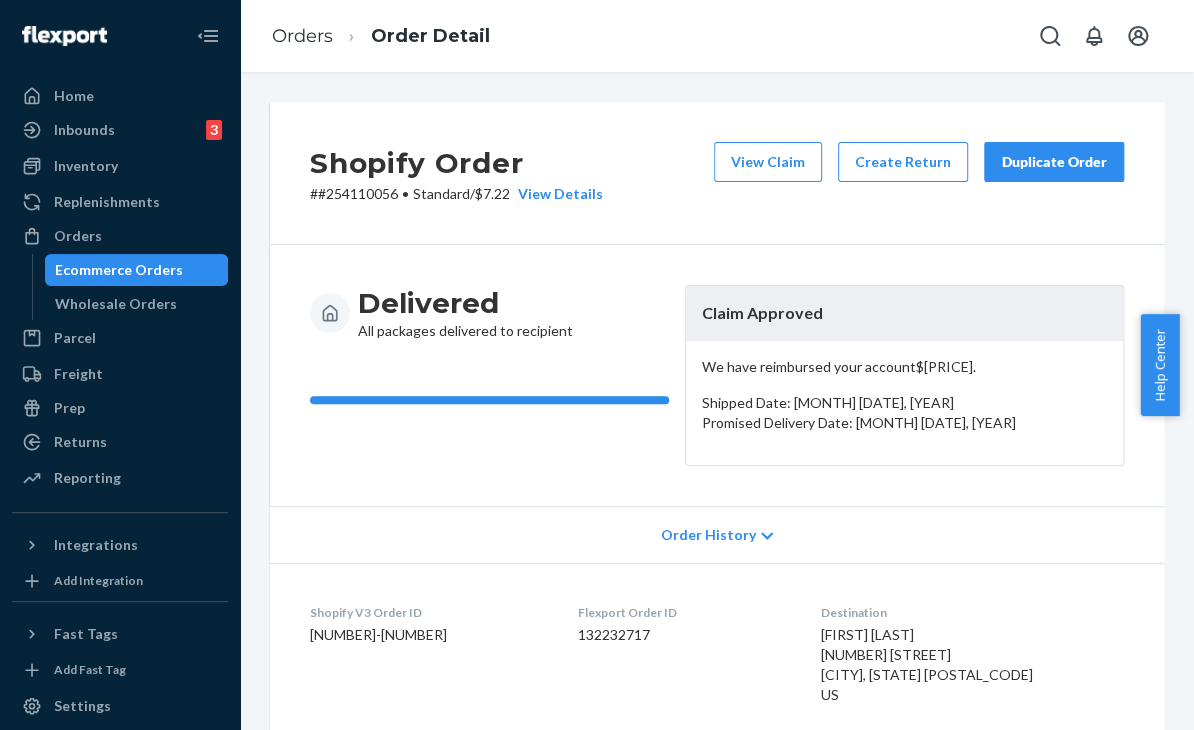 drag, startPoint x: 1141, startPoint y: 562, endPoint x: 940, endPoint y: 564, distance: 201.00995 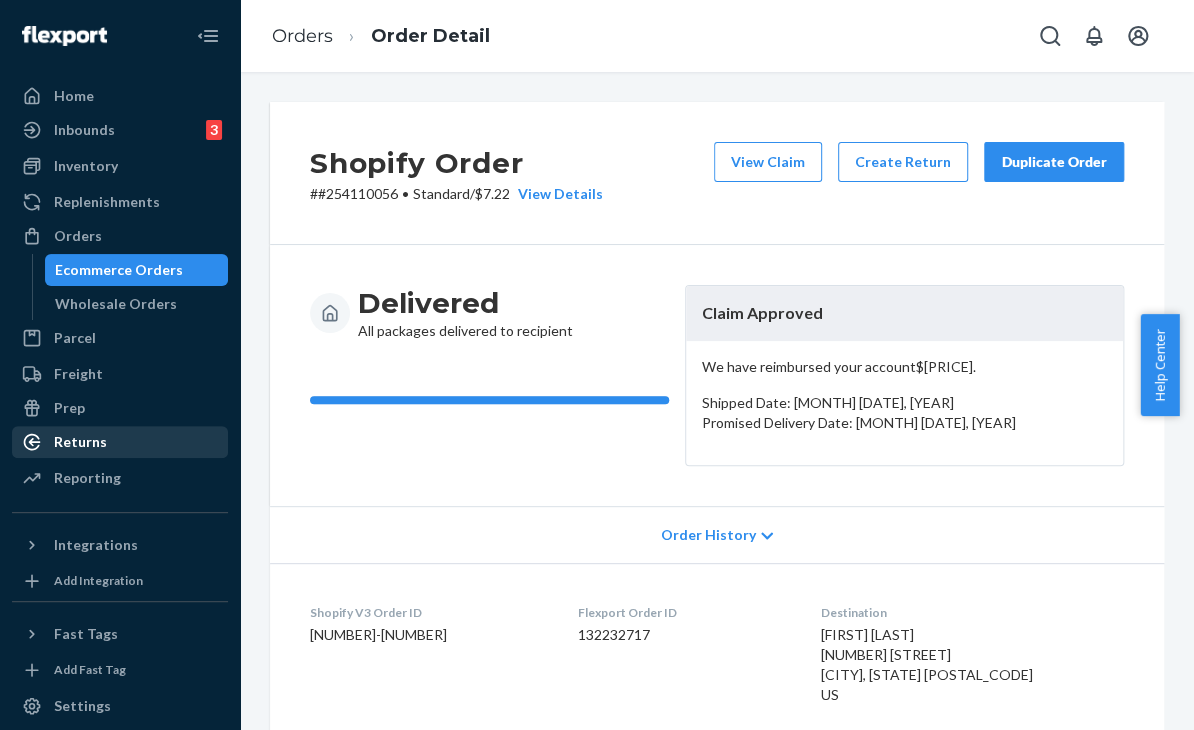click on "Returns" at bounding box center [120, 442] 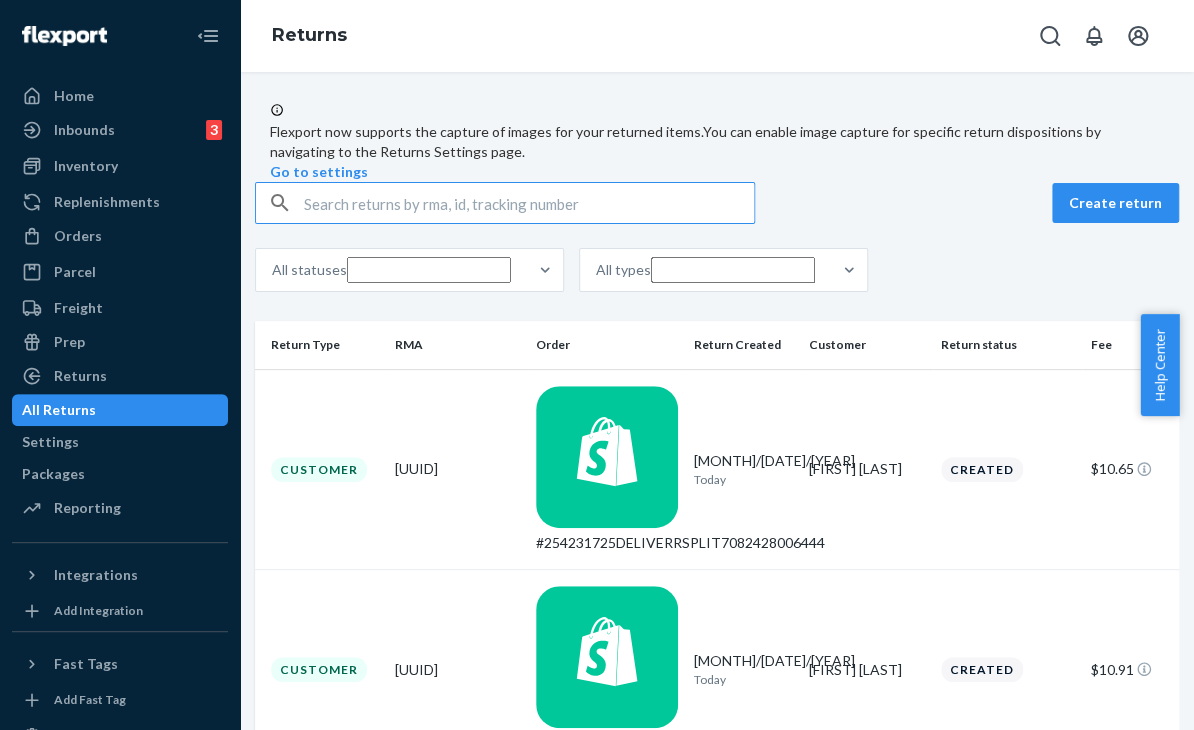 click at bounding box center (529, 203) 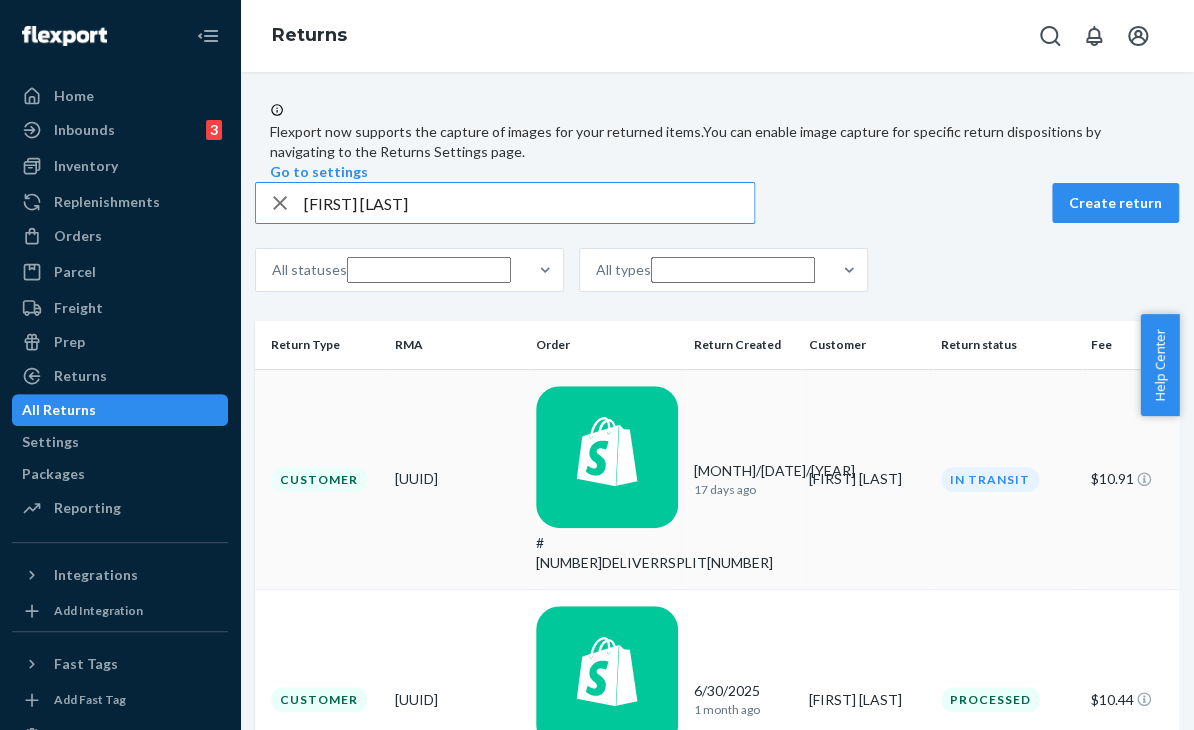 type on "[FIRST] [LAST]" 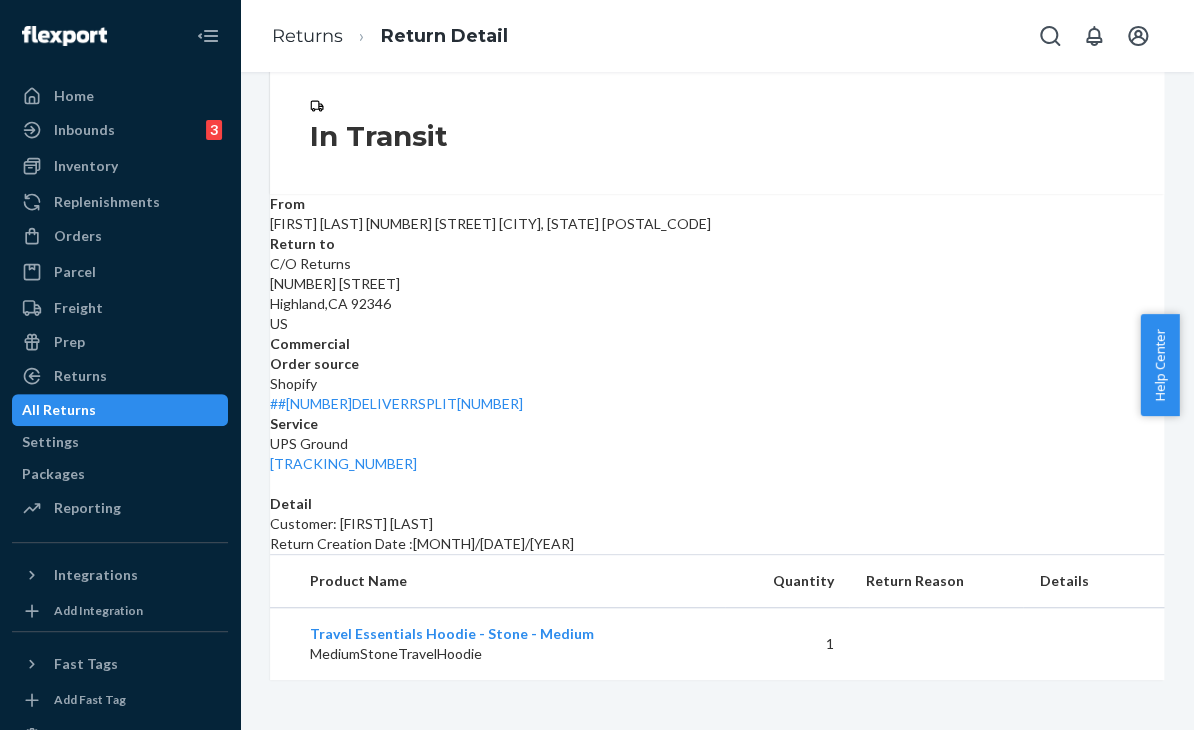 scroll, scrollTop: 216, scrollLeft: 0, axis: vertical 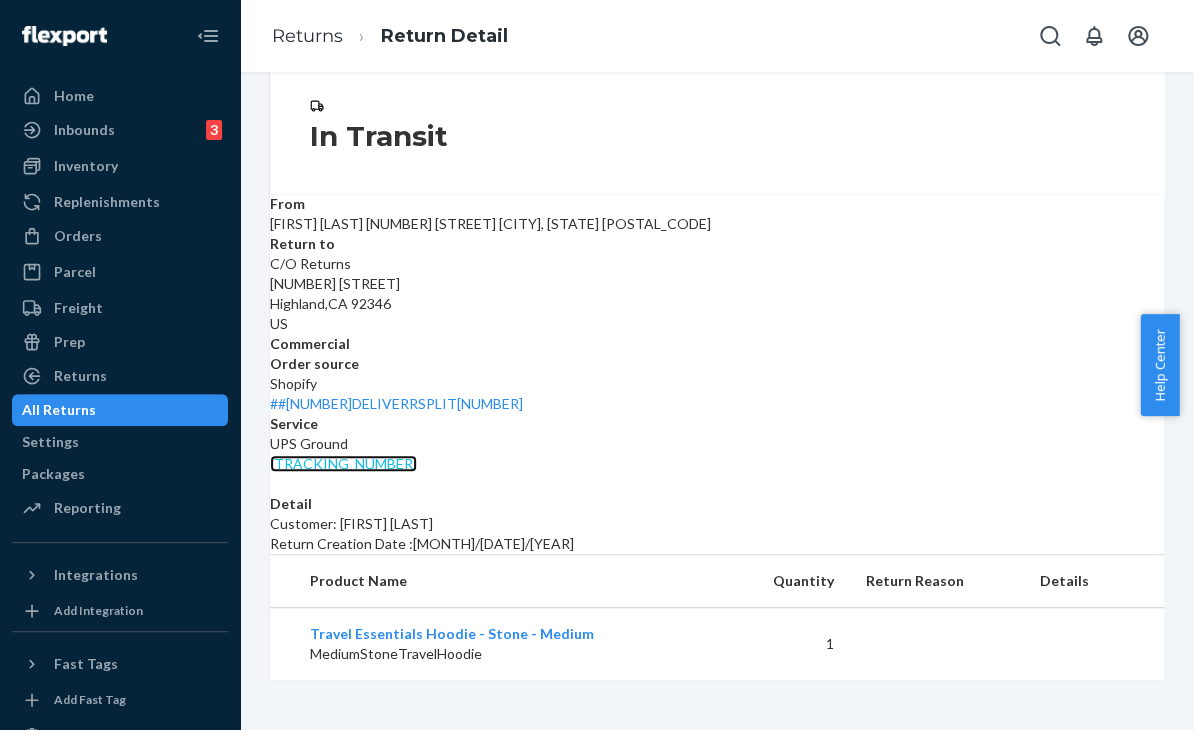click on "1ZX8R1710381442689" at bounding box center [343, 463] 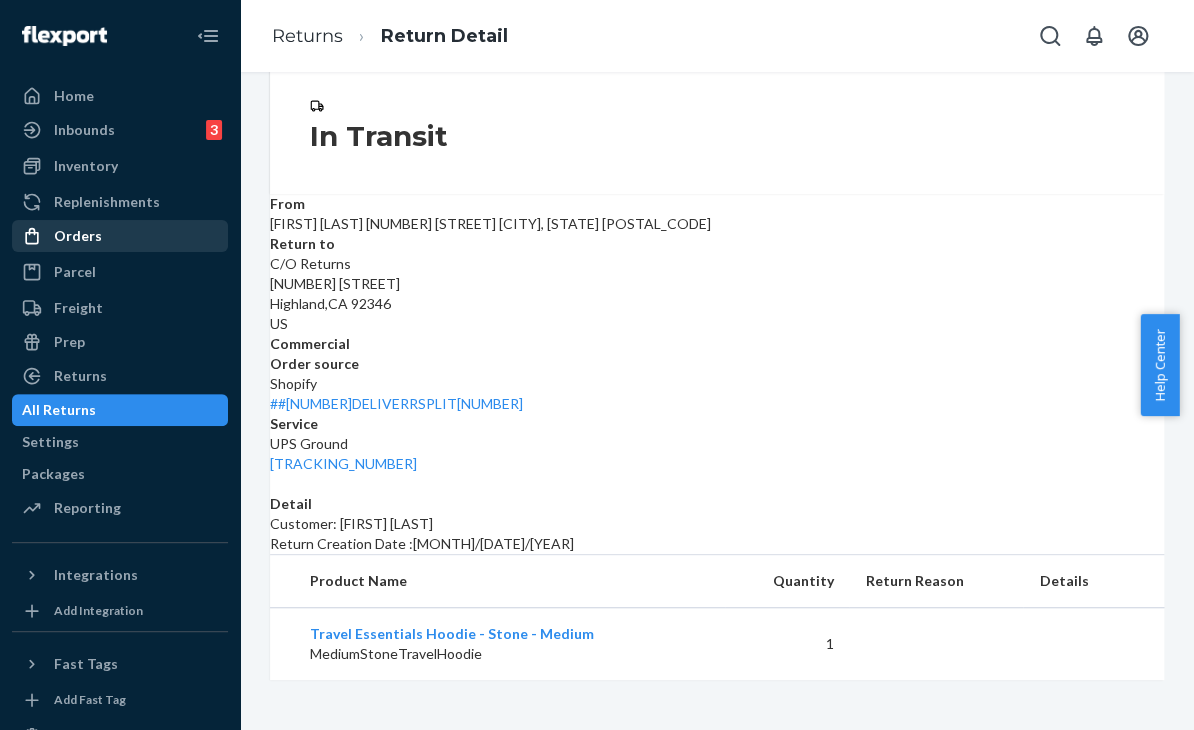click on "Orders" at bounding box center (120, 236) 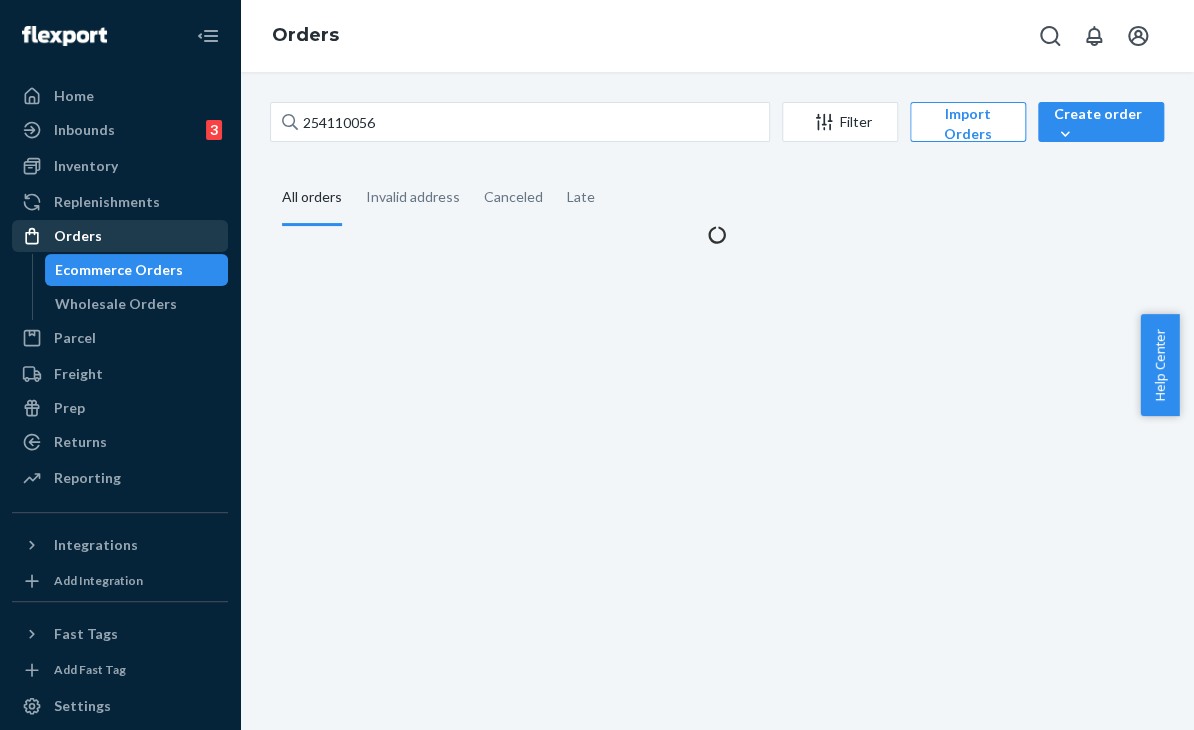 scroll, scrollTop: 0, scrollLeft: 0, axis: both 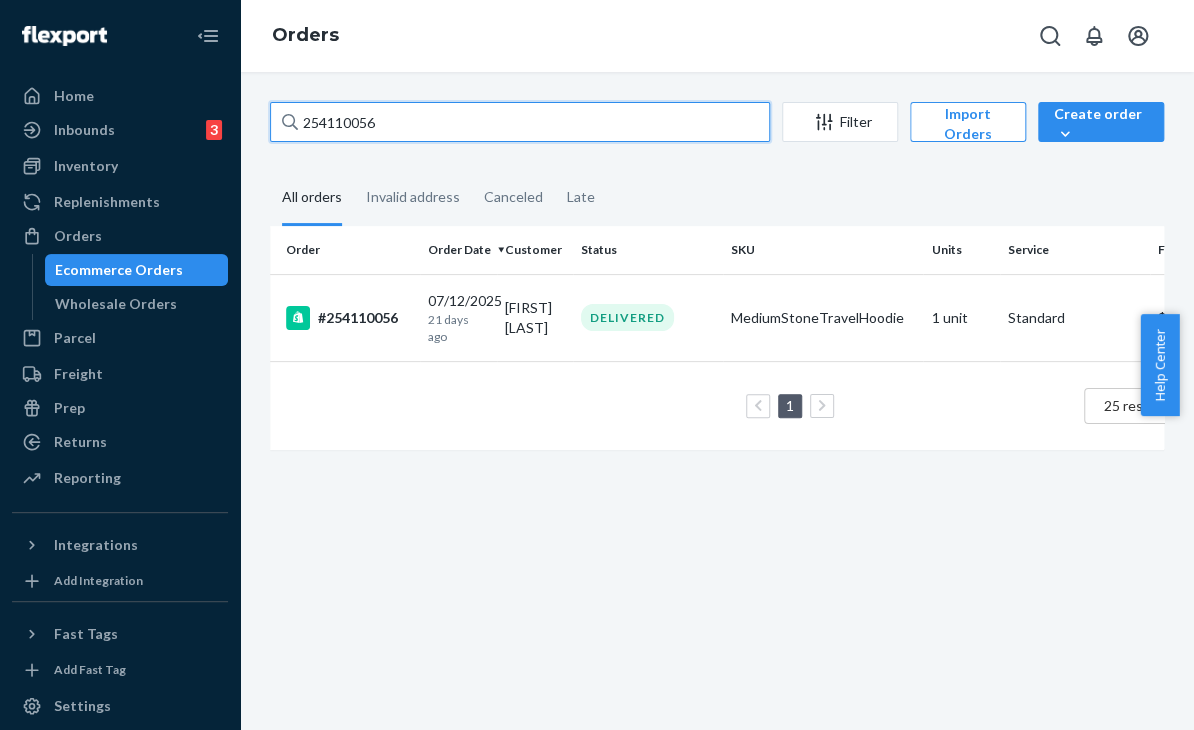 drag, startPoint x: 327, startPoint y: 137, endPoint x: 298, endPoint y: 134, distance: 29.15476 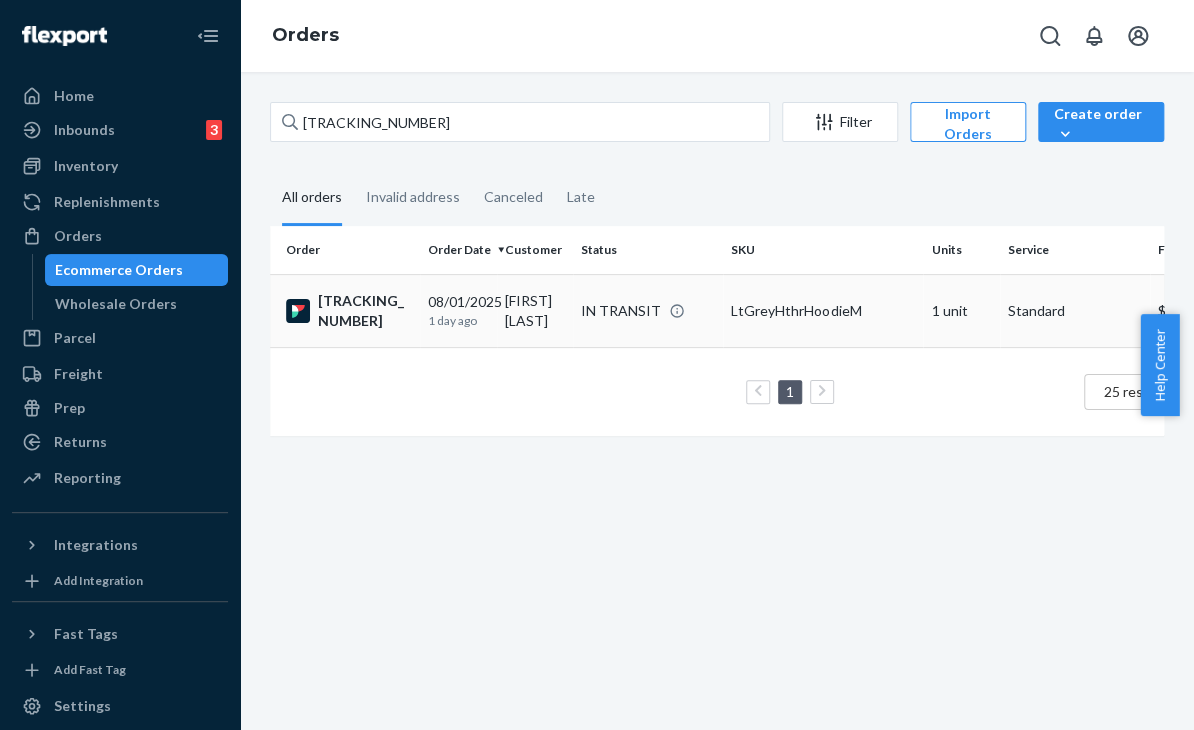 click on "LtGreyHthrHoodieM" at bounding box center [823, 310] 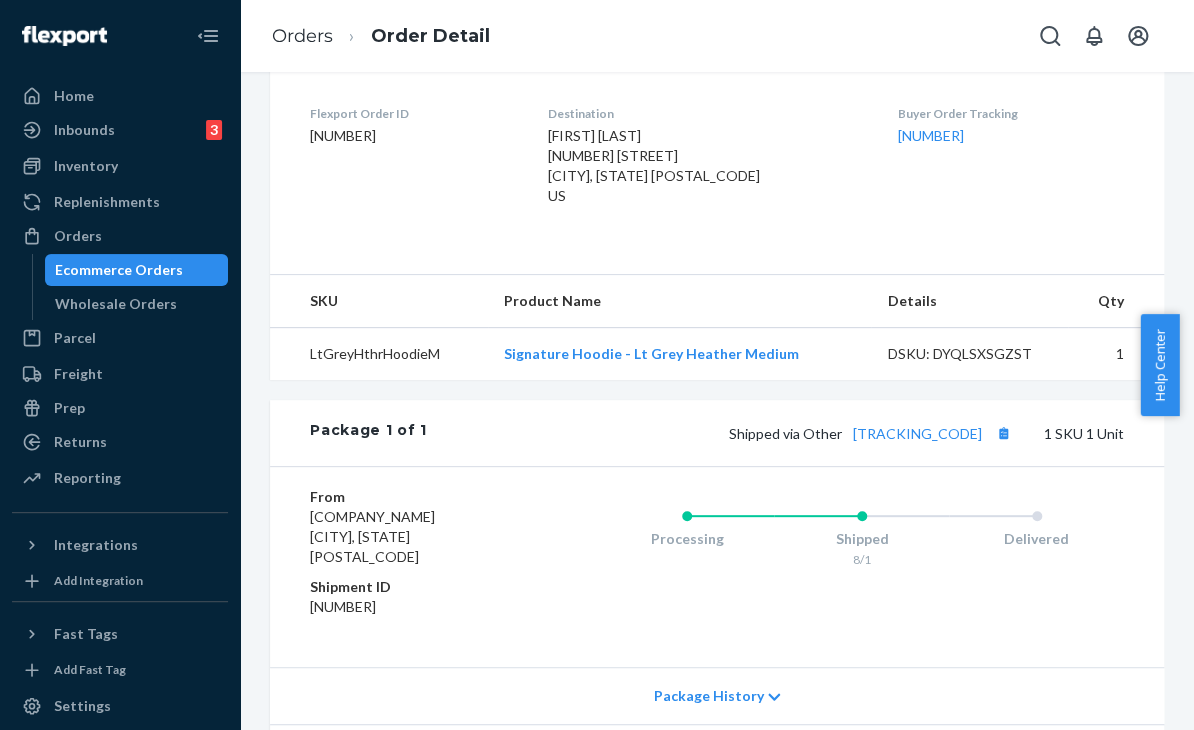 scroll, scrollTop: 500, scrollLeft: 0, axis: vertical 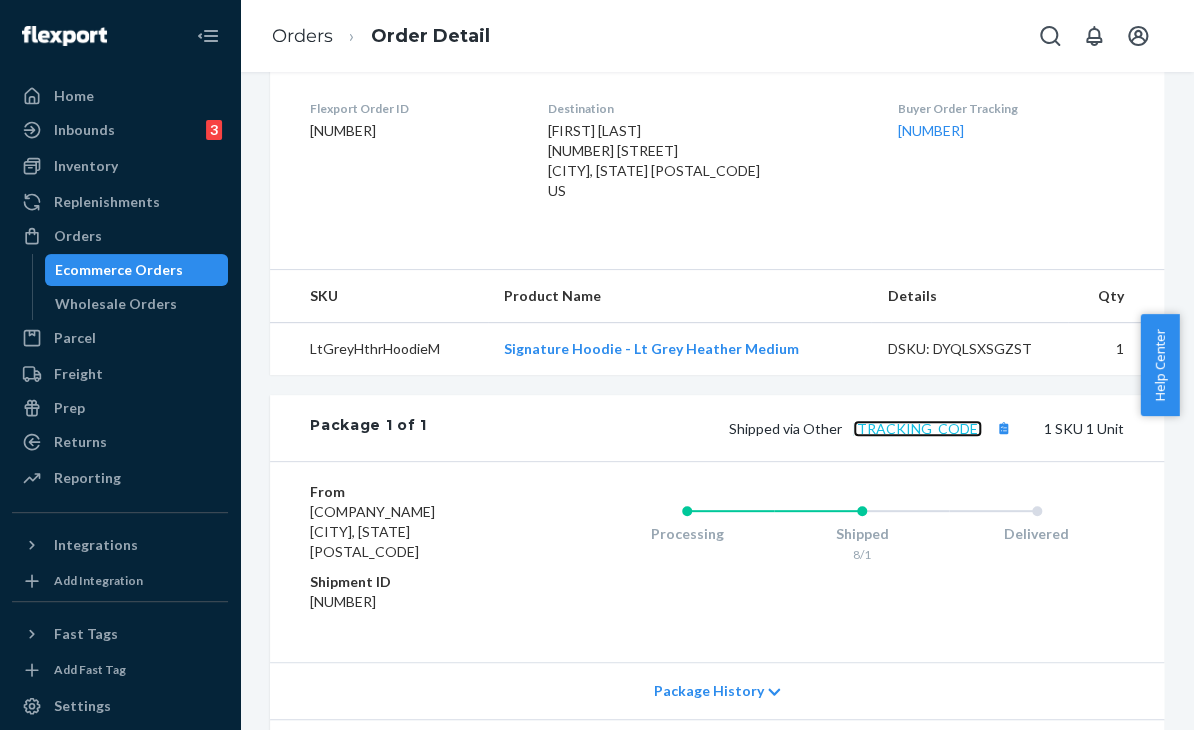 click on "2war6sbuxsxm" at bounding box center [917, 428] 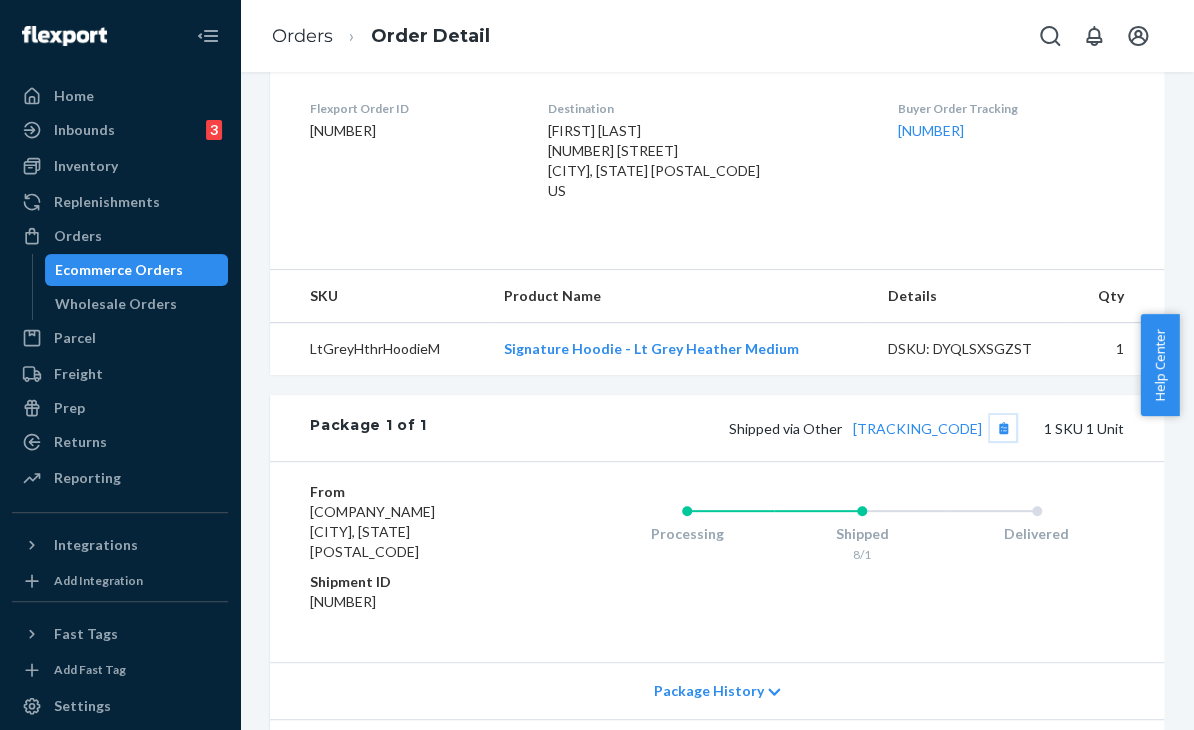 drag, startPoint x: 956, startPoint y: 429, endPoint x: 406, endPoint y: 722, distance: 623.1765 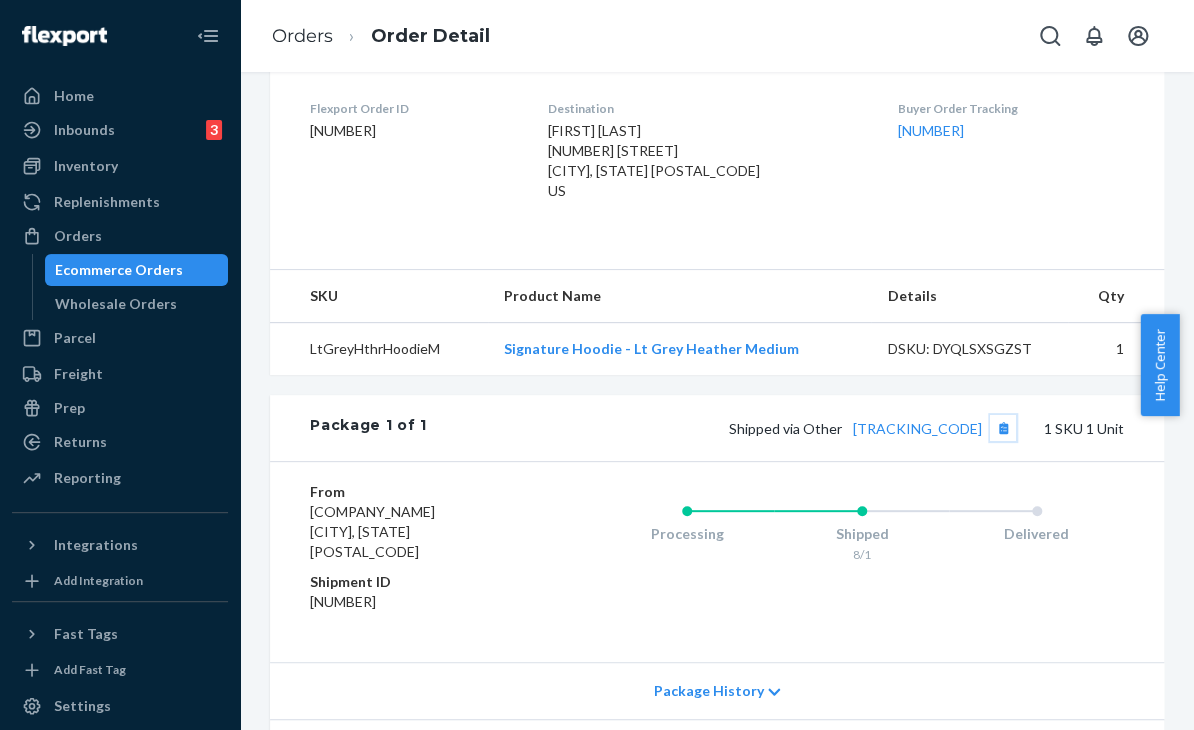click on "Package 1 of 1 Shipped via Other   2war6sbuxsxm 1   SKU   1   Unit" at bounding box center (717, 428) 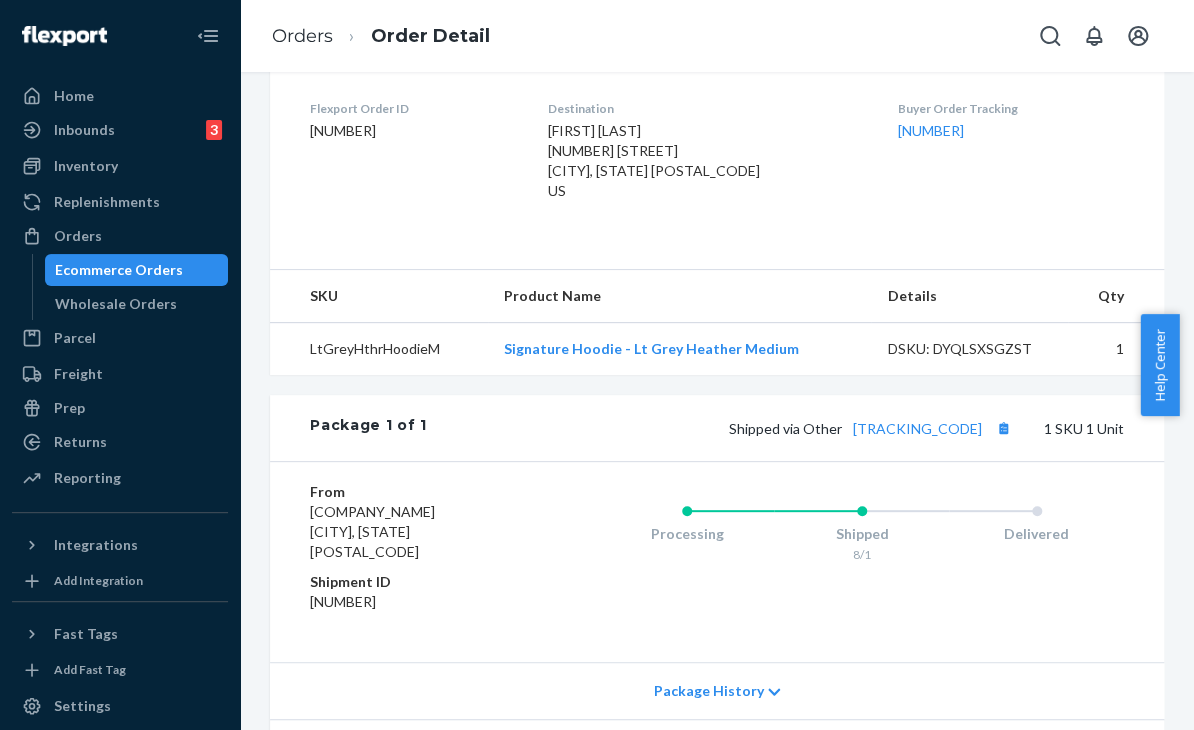 drag, startPoint x: 1021, startPoint y: 653, endPoint x: 981, endPoint y: 589, distance: 75.47185 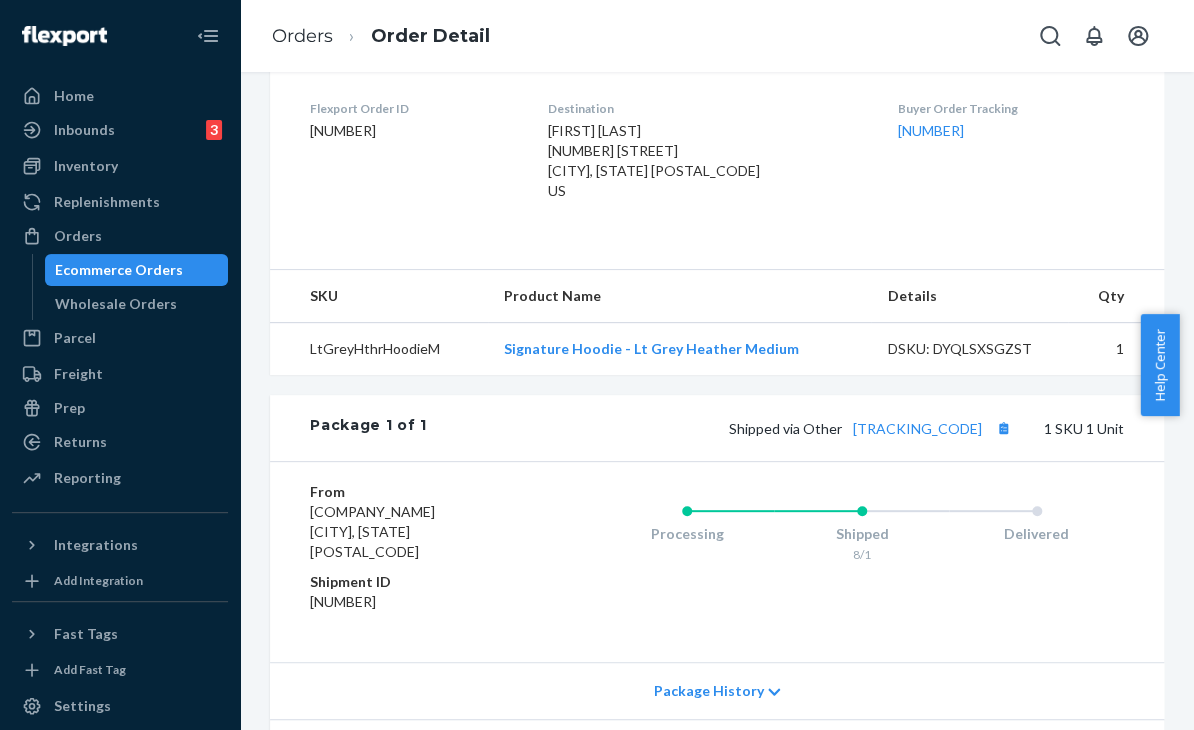 click on "Package History" at bounding box center [717, 690] 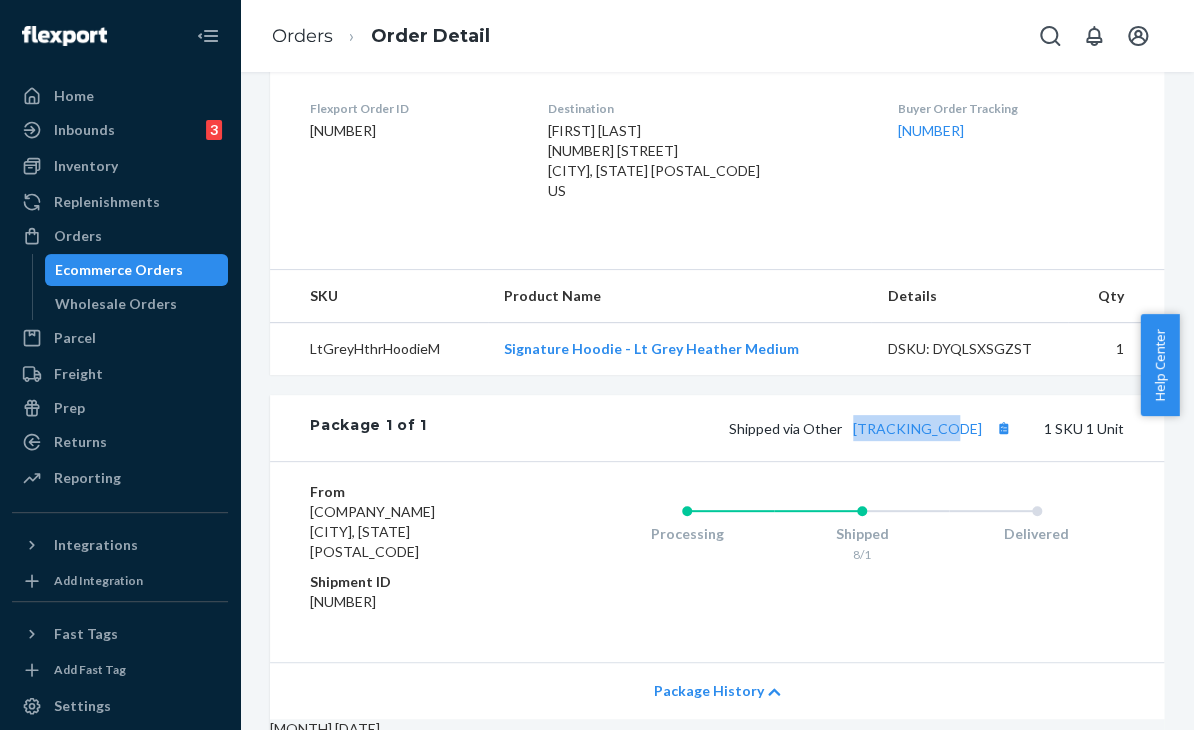 drag, startPoint x: 974, startPoint y: 430, endPoint x: 877, endPoint y: 446, distance: 98.31073 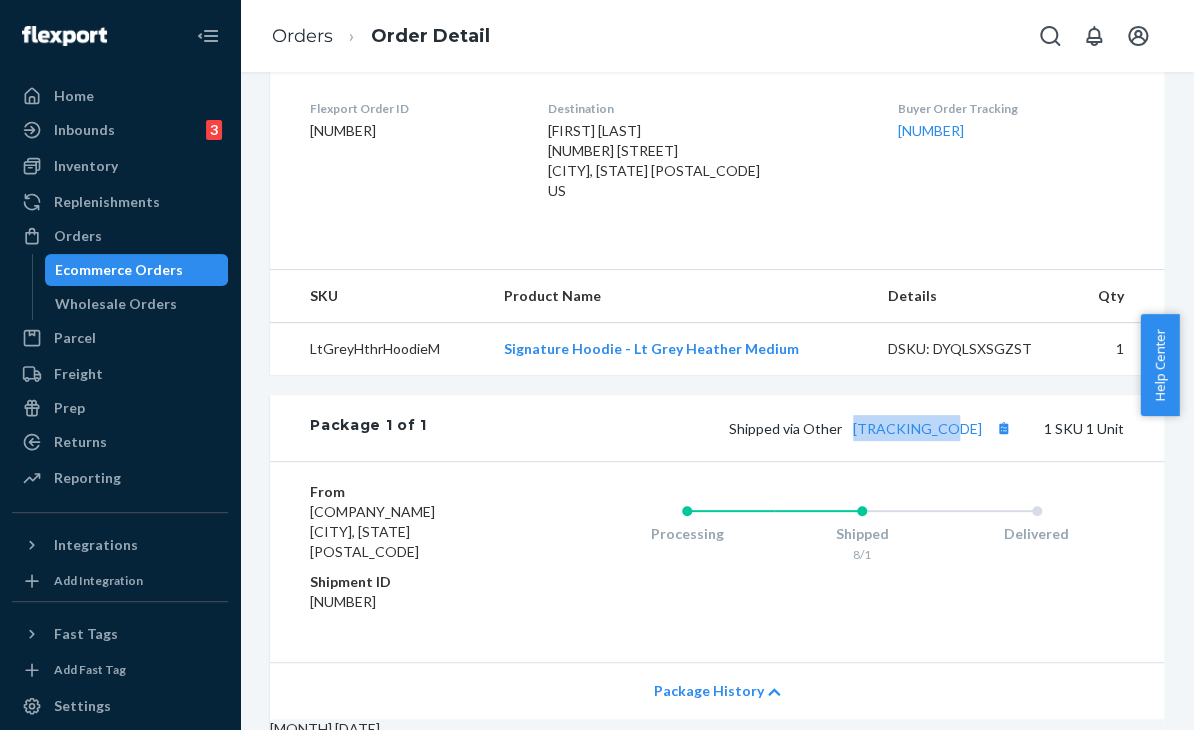 click on "Package 1 of 1 Shipped via Other   2war6sbuxsxm 1   SKU   1   Unit" at bounding box center (717, 428) 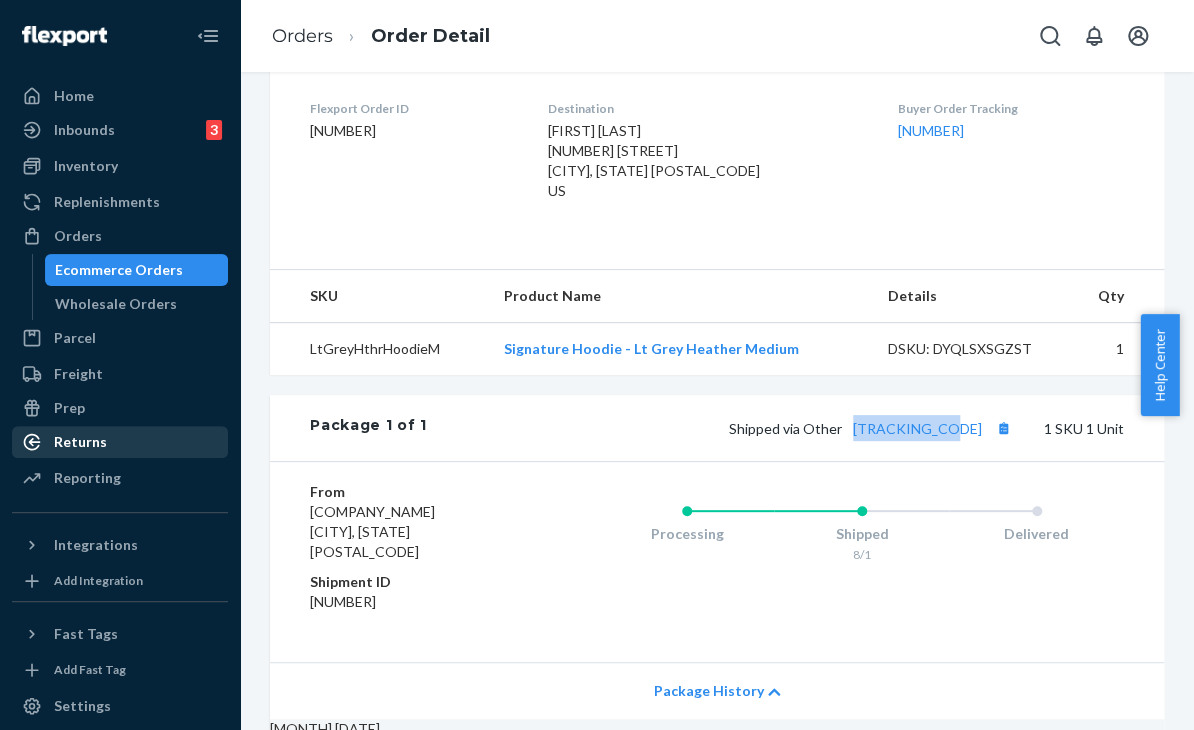 click on "Returns" at bounding box center [120, 442] 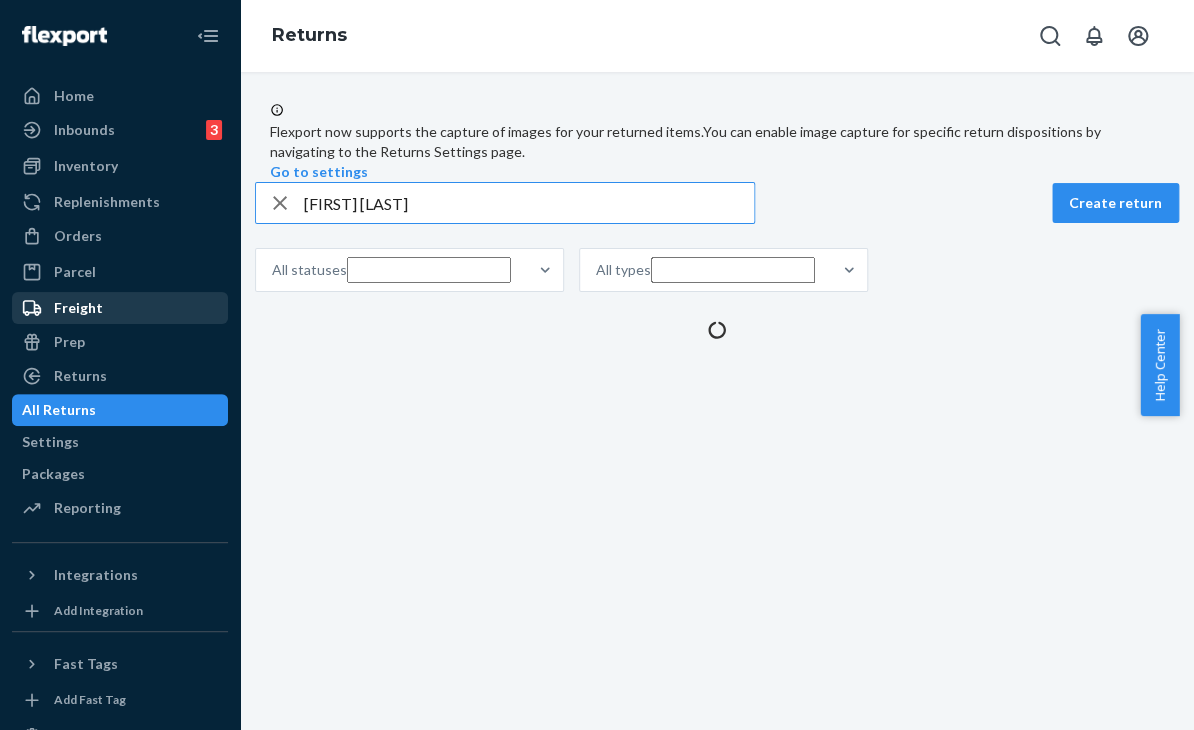 scroll, scrollTop: 0, scrollLeft: 0, axis: both 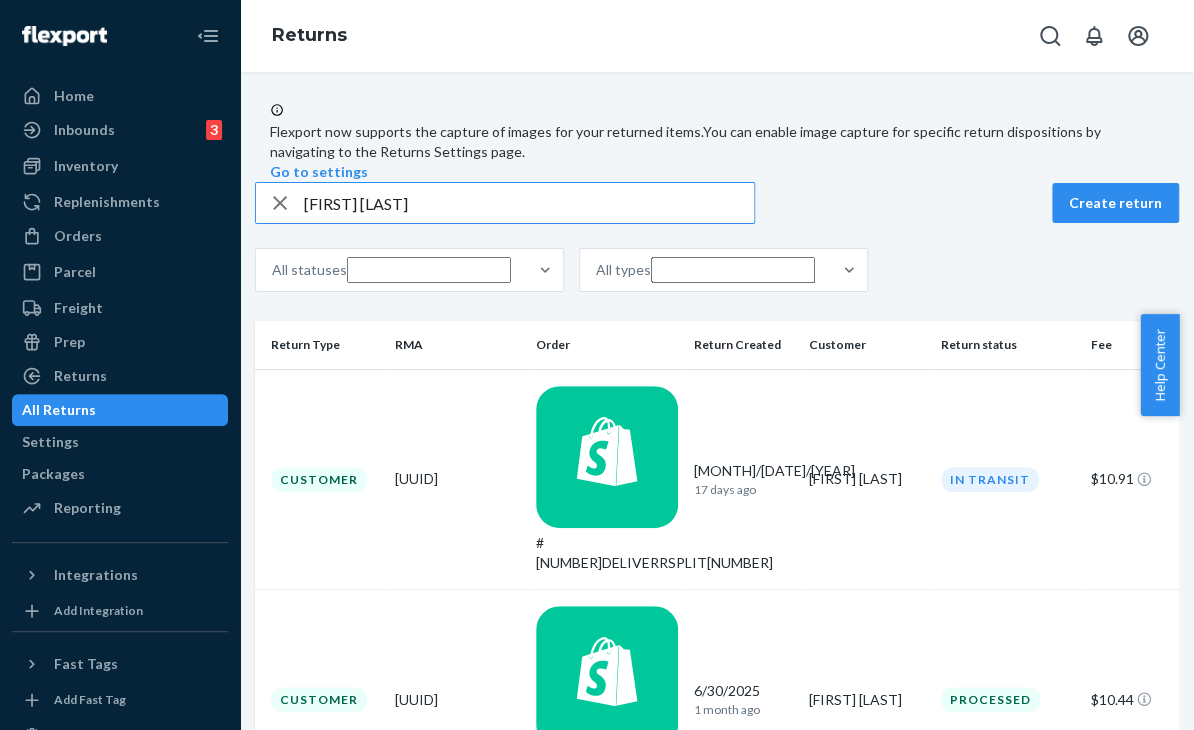 drag, startPoint x: 414, startPoint y: 221, endPoint x: 256, endPoint y: 237, distance: 158.80806 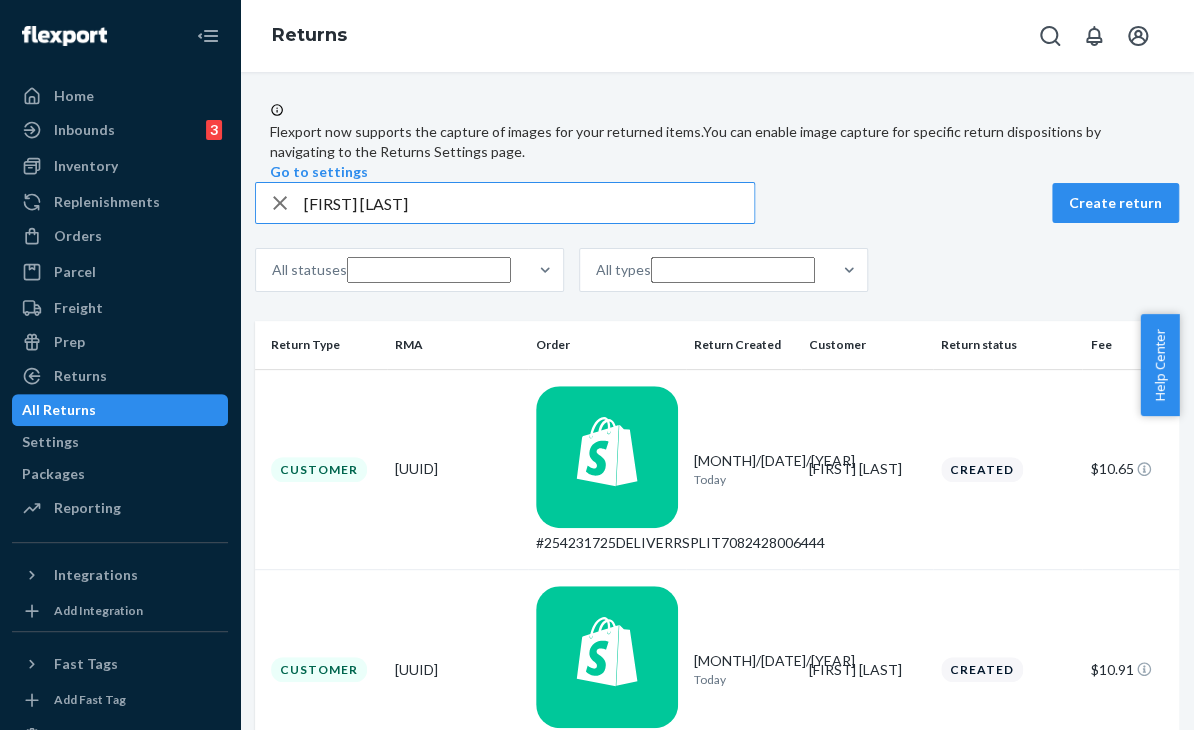 drag, startPoint x: 376, startPoint y: 232, endPoint x: 567, endPoint y: 218, distance: 191.5124 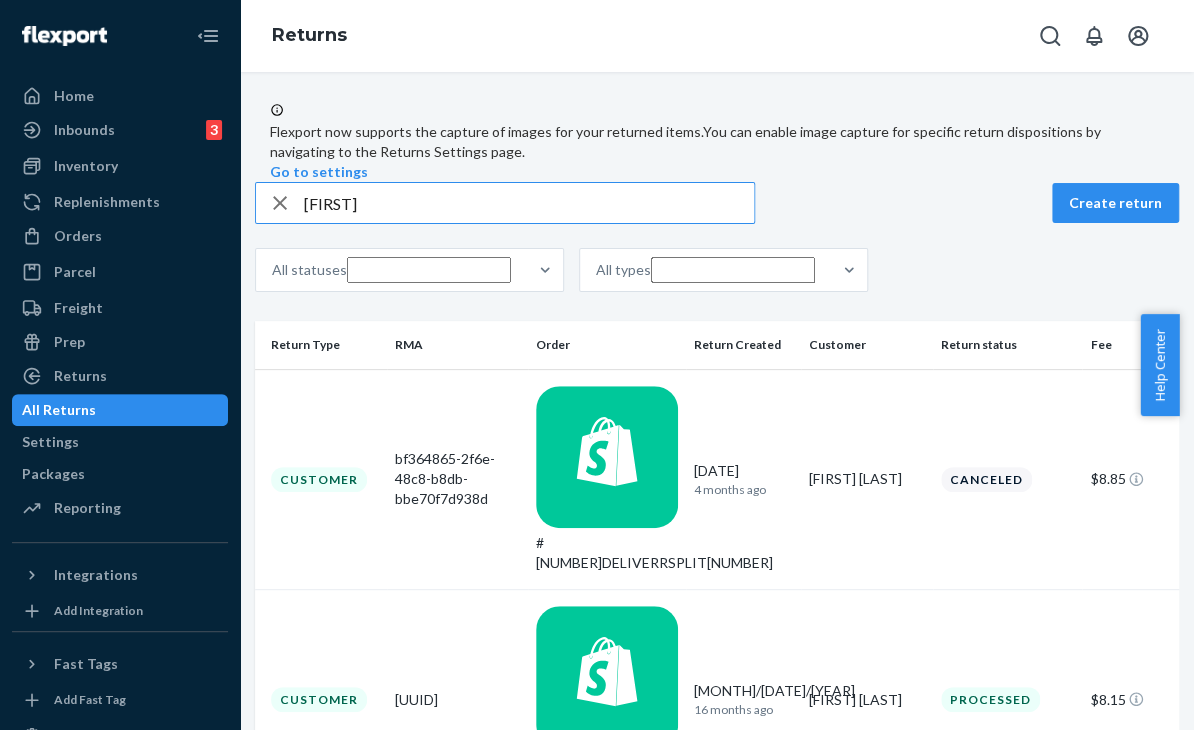 drag, startPoint x: 378, startPoint y: 230, endPoint x: 243, endPoint y: 246, distance: 135.94484 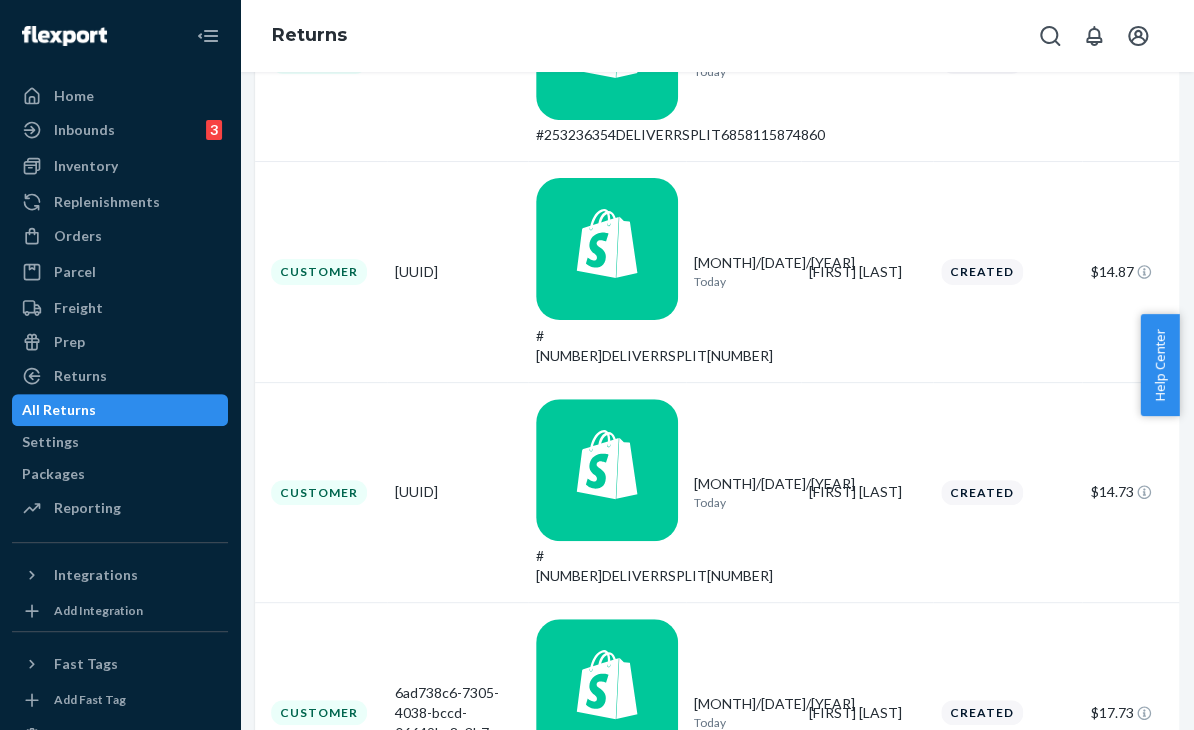 scroll, scrollTop: 612, scrollLeft: 0, axis: vertical 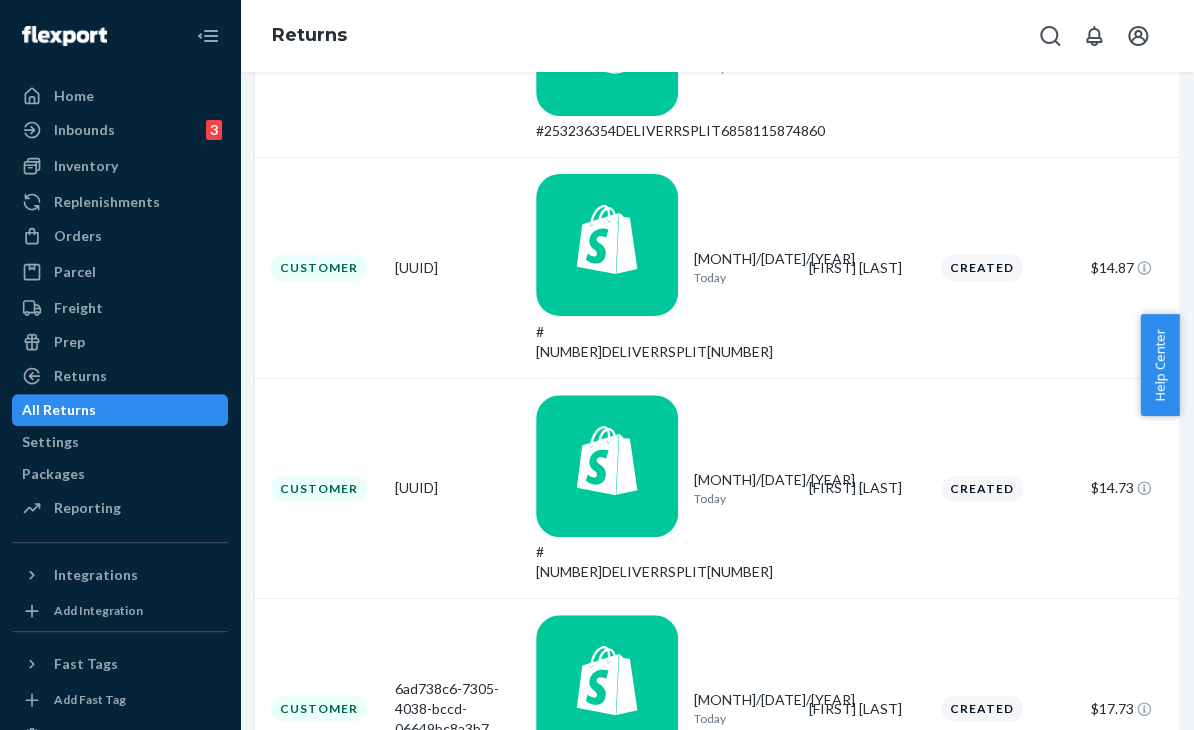 click on "Returns" at bounding box center (717, 36) 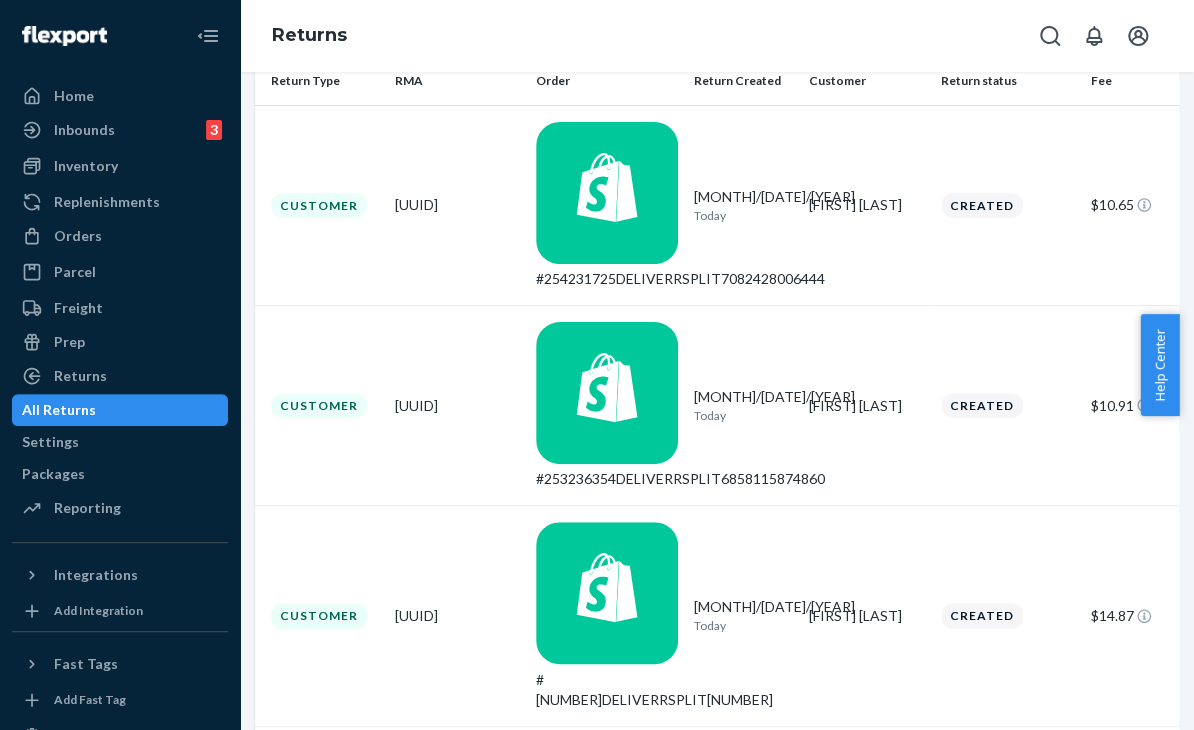 scroll, scrollTop: 0, scrollLeft: 0, axis: both 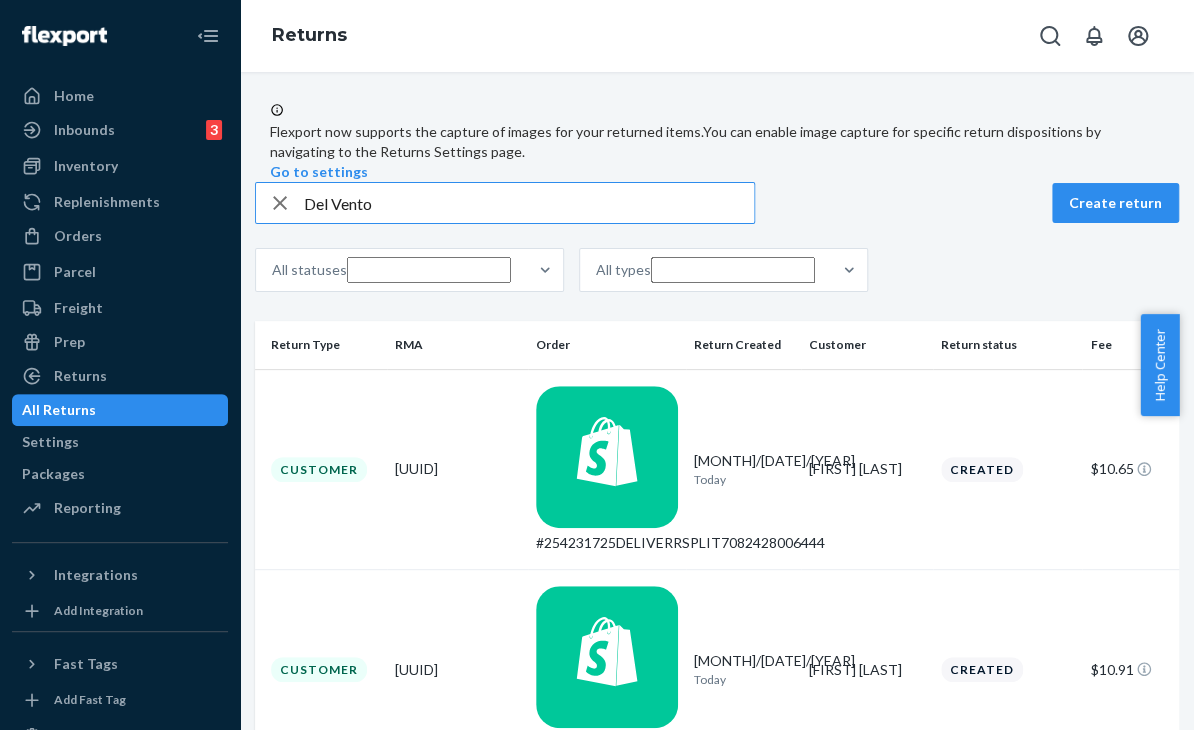 drag, startPoint x: 403, startPoint y: 225, endPoint x: 222, endPoint y: 249, distance: 182.58423 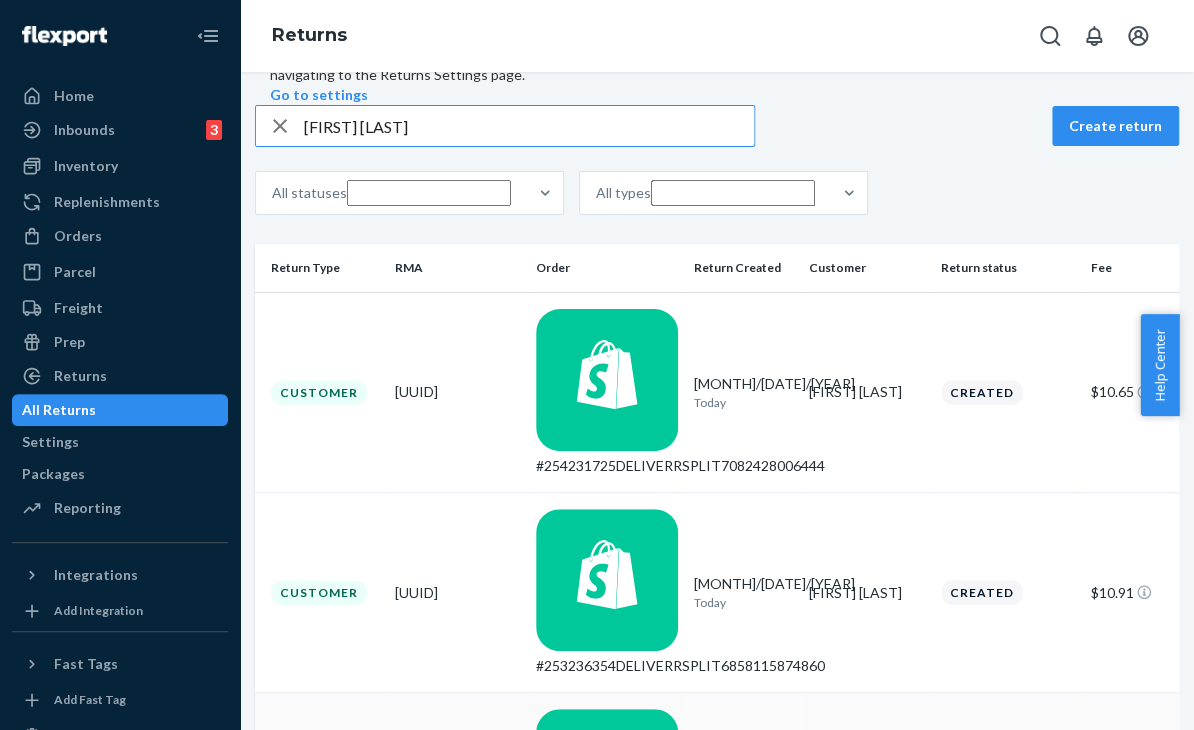 scroll, scrollTop: 100, scrollLeft: 0, axis: vertical 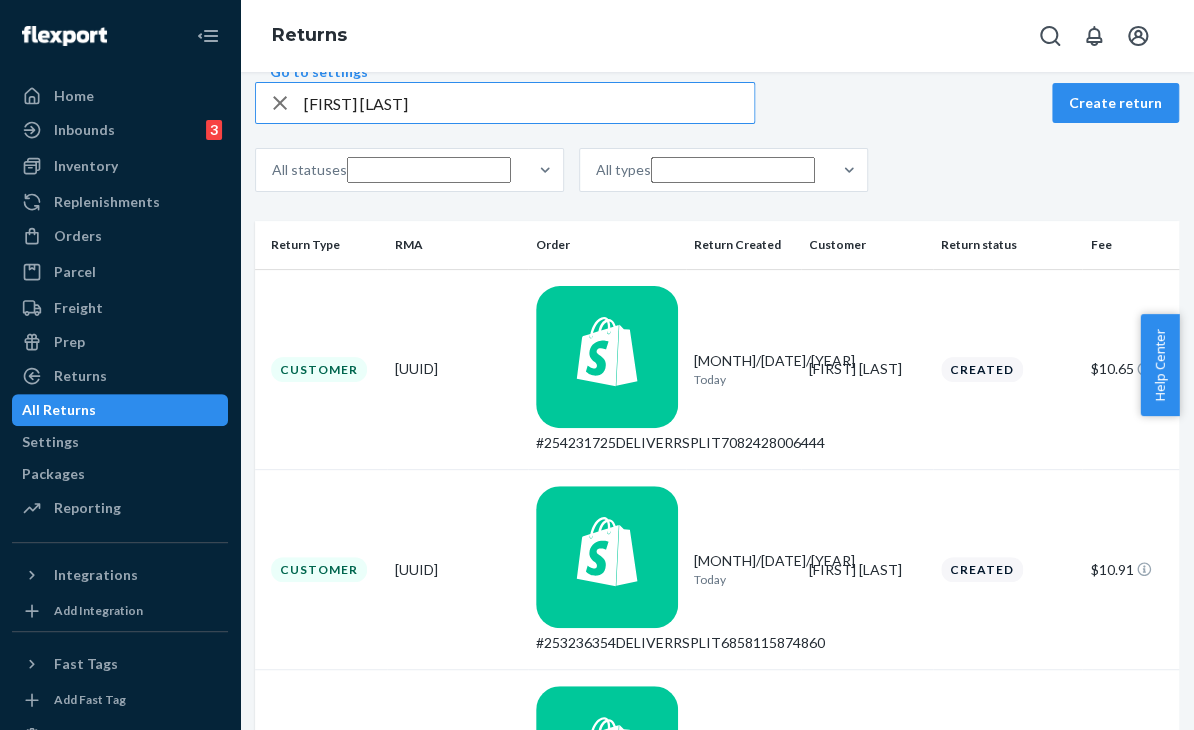 click on "[FIRST] [LAST]" at bounding box center (529, 103) 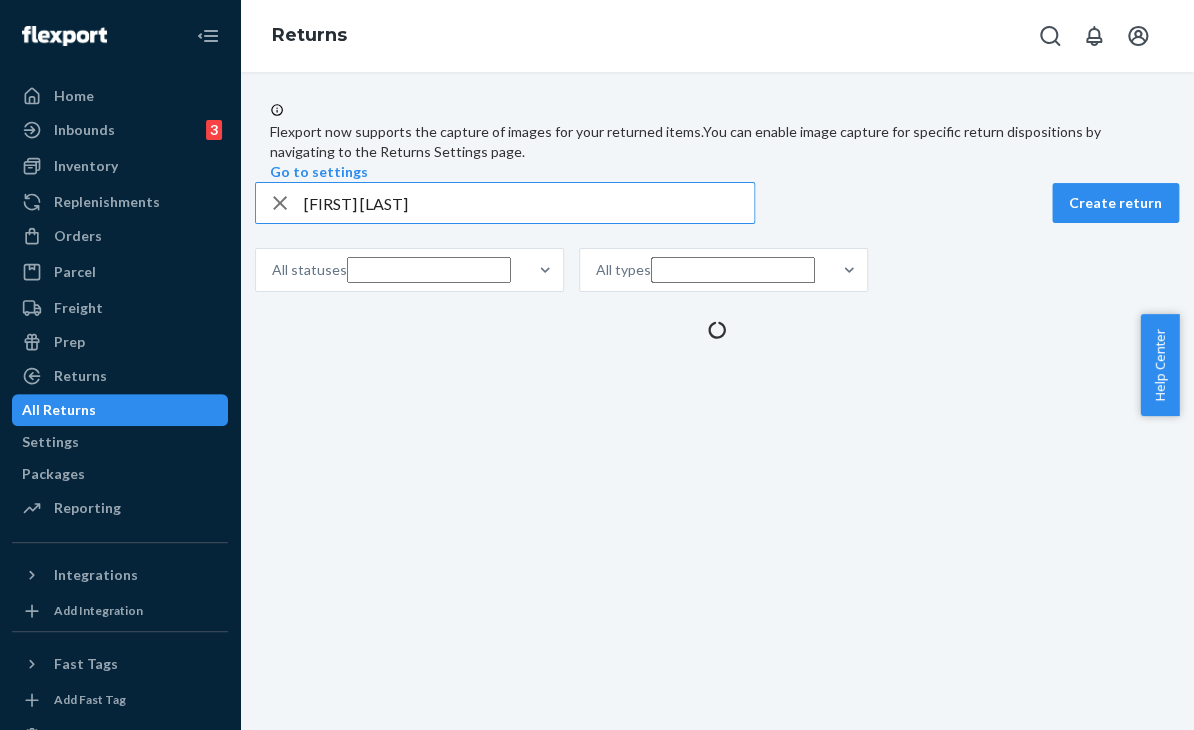 scroll, scrollTop: 0, scrollLeft: 0, axis: both 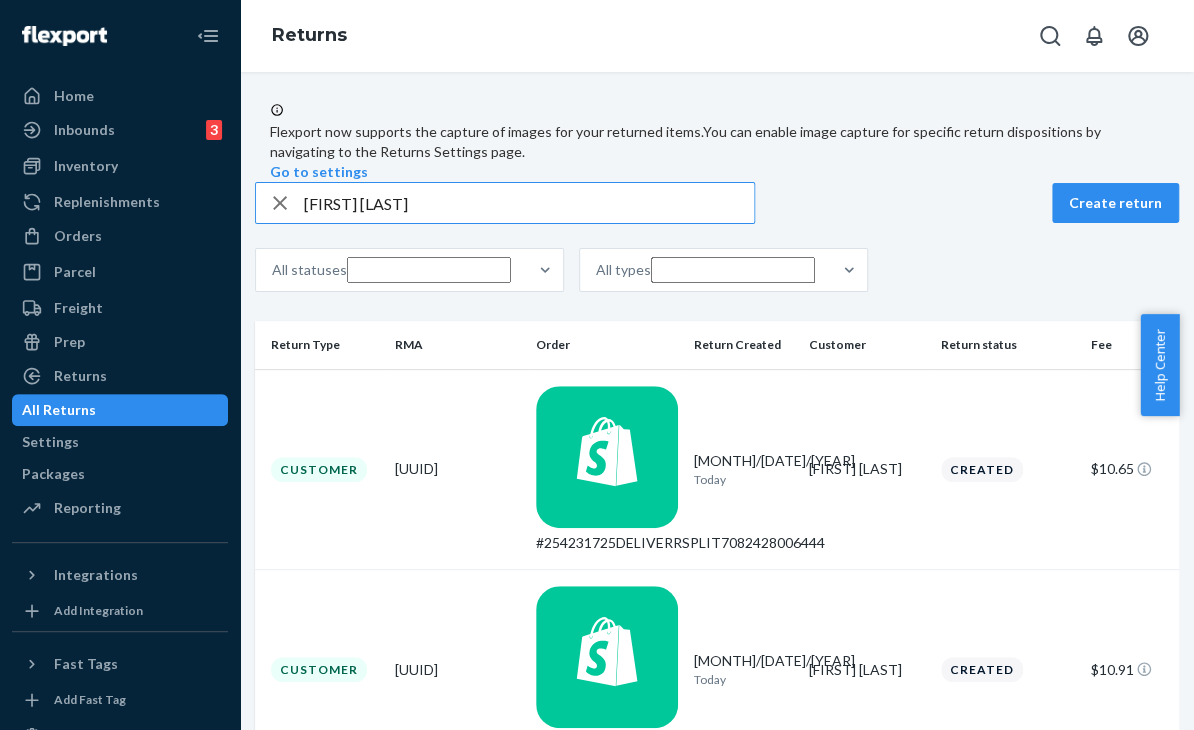 type on "caitlin del" 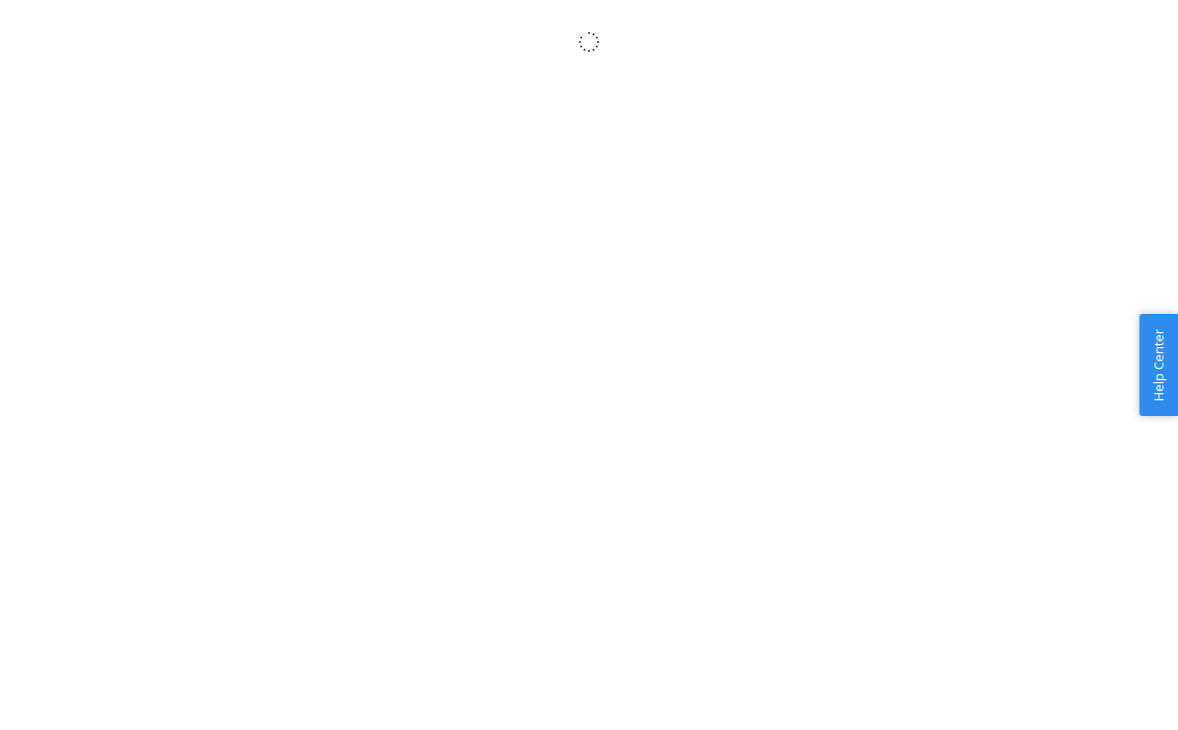 scroll, scrollTop: 0, scrollLeft: 0, axis: both 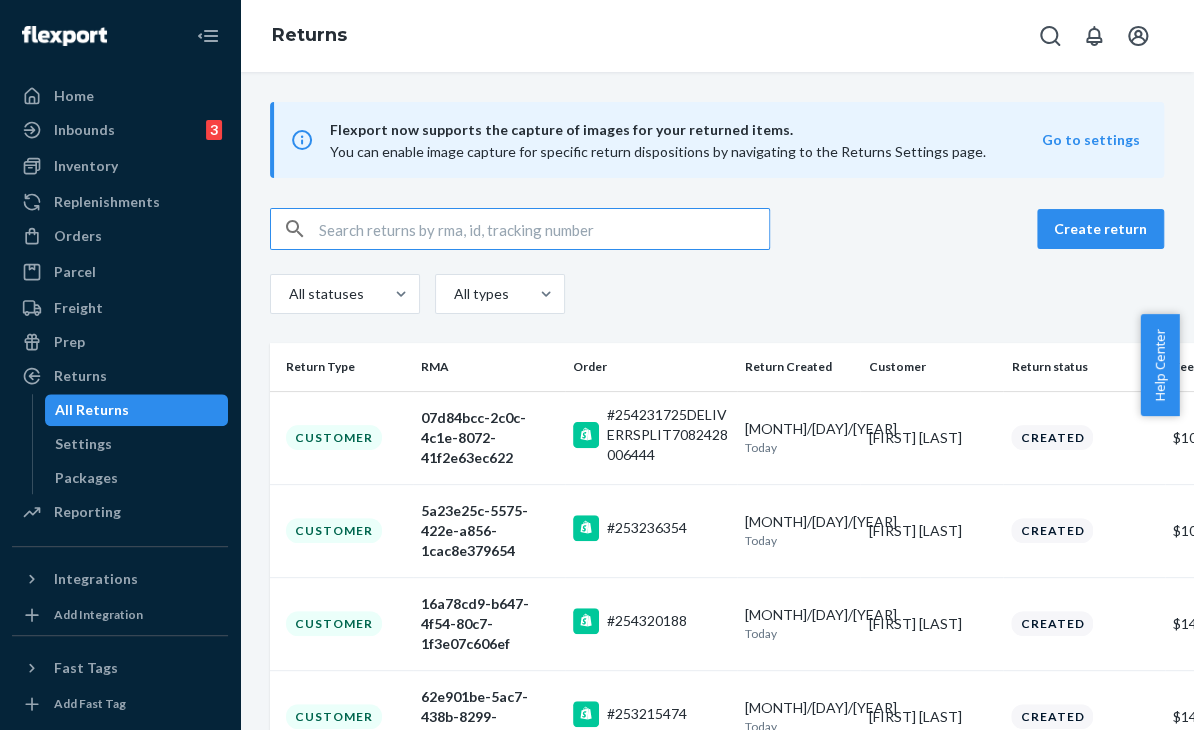 click at bounding box center (544, 229) 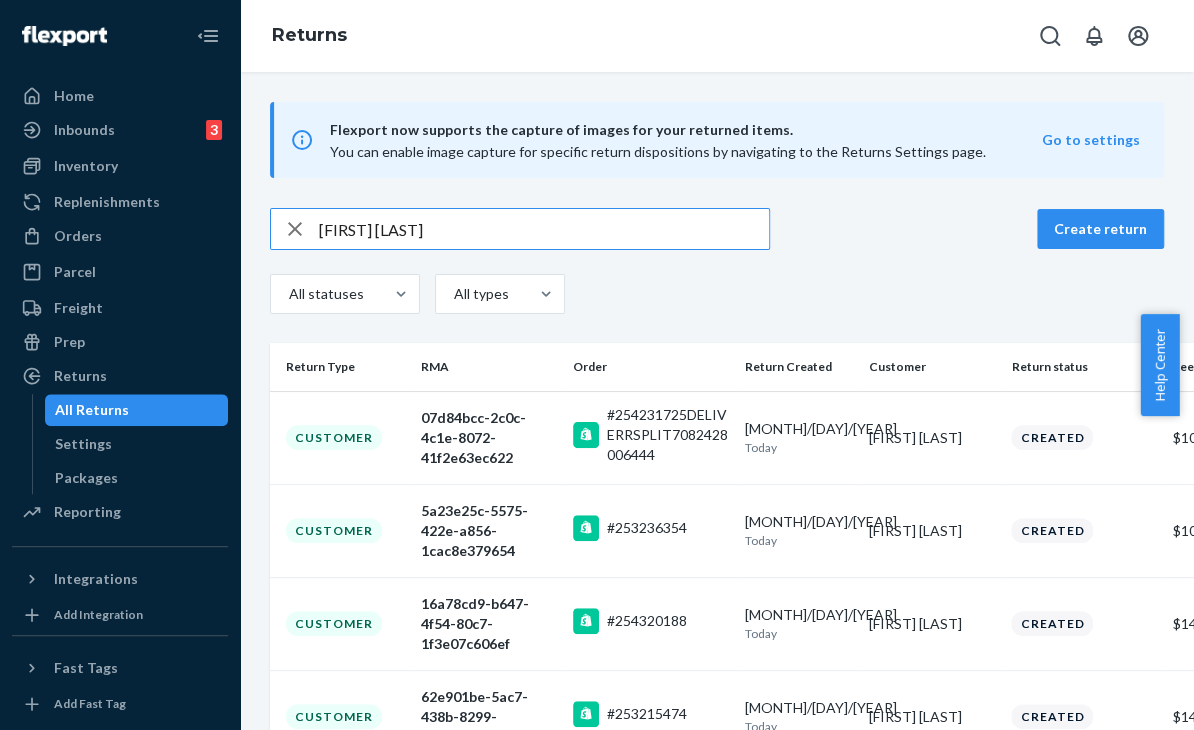 drag, startPoint x: 448, startPoint y: 229, endPoint x: 362, endPoint y: 229, distance: 86 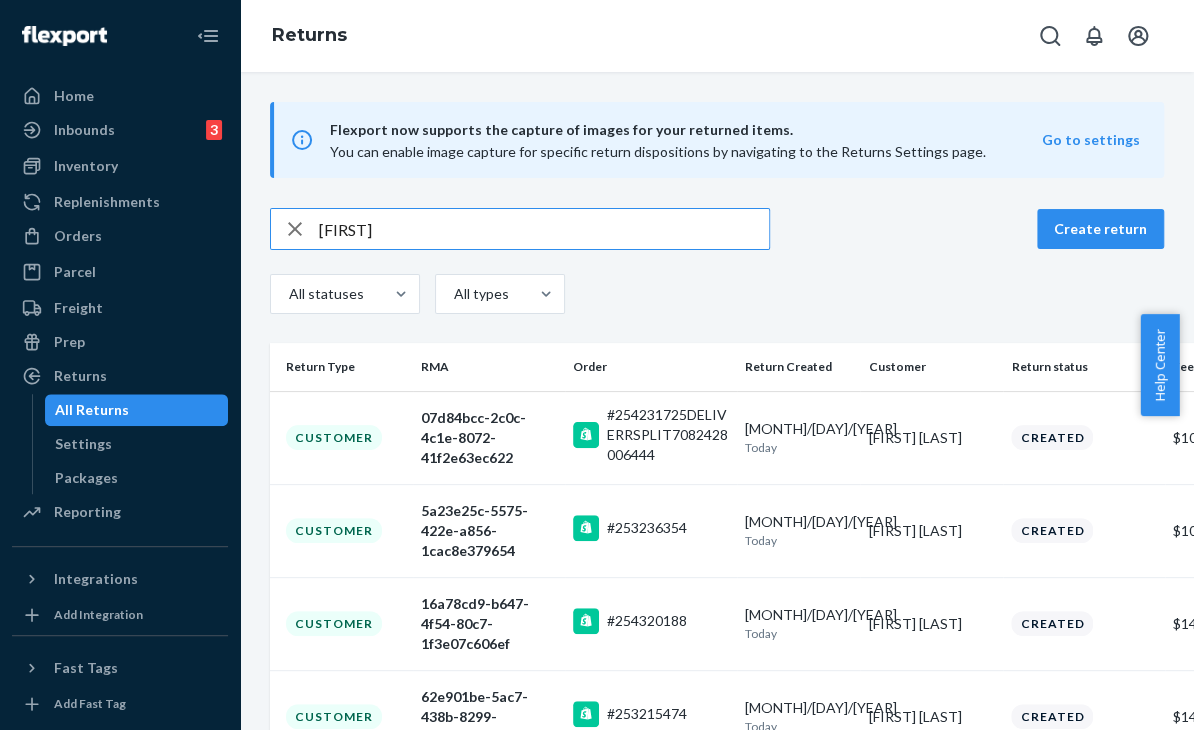 type on "caitlin" 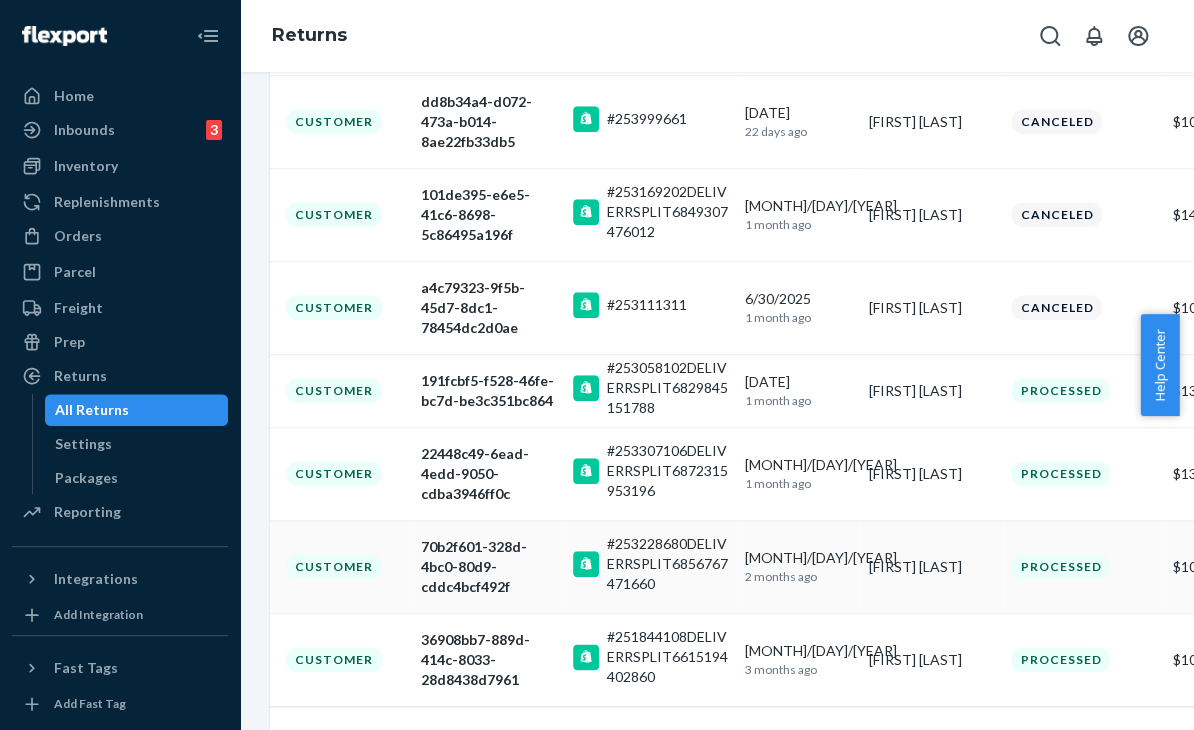 scroll, scrollTop: 652, scrollLeft: 0, axis: vertical 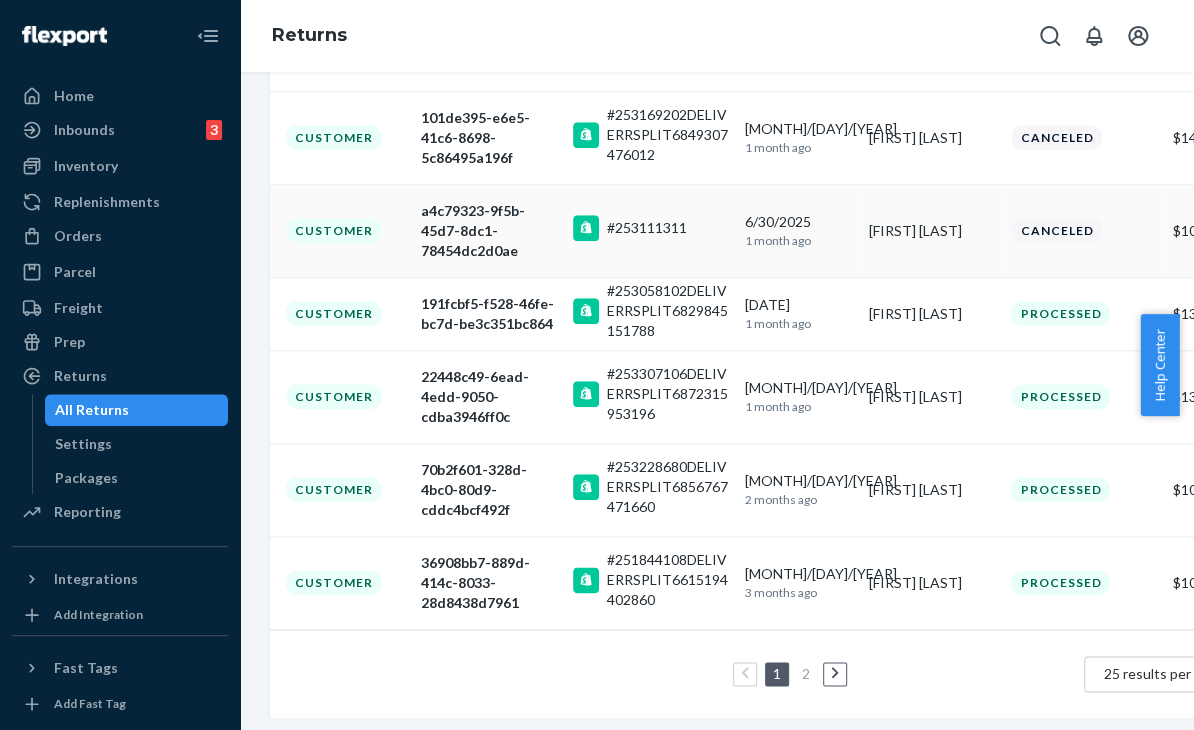 click on "[FIRST] [LAST]" at bounding box center [931, 230] 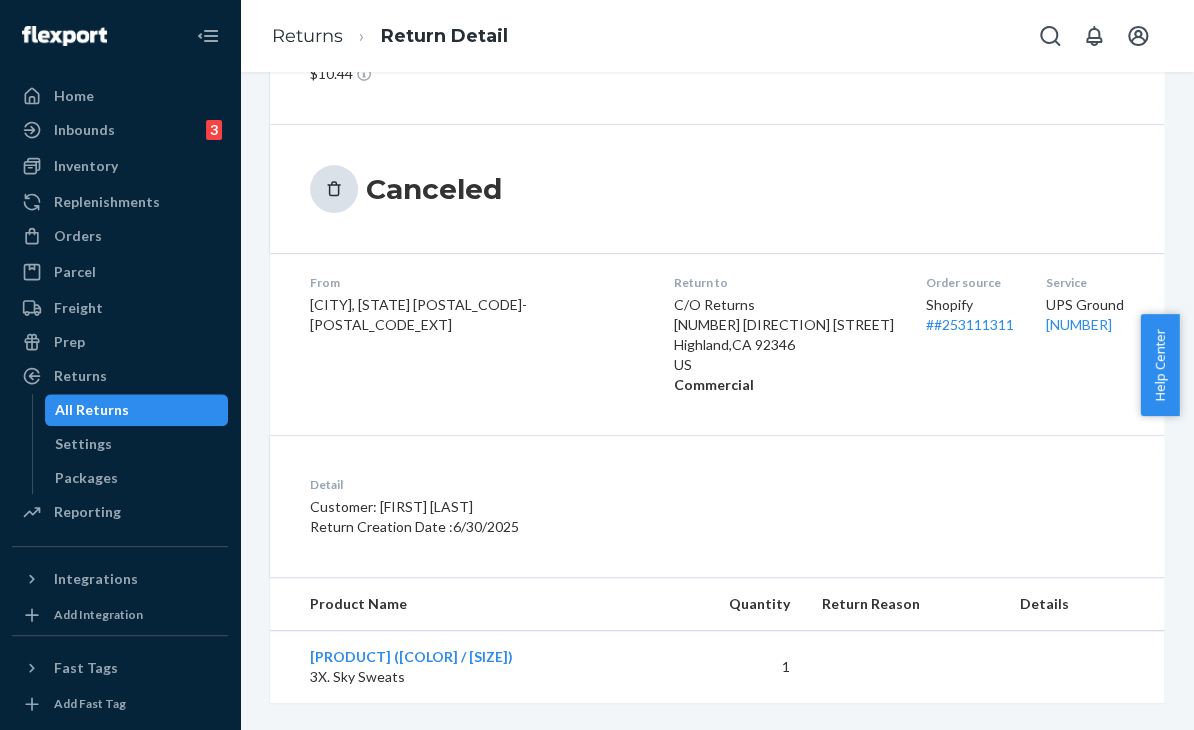 scroll, scrollTop: 0, scrollLeft: 0, axis: both 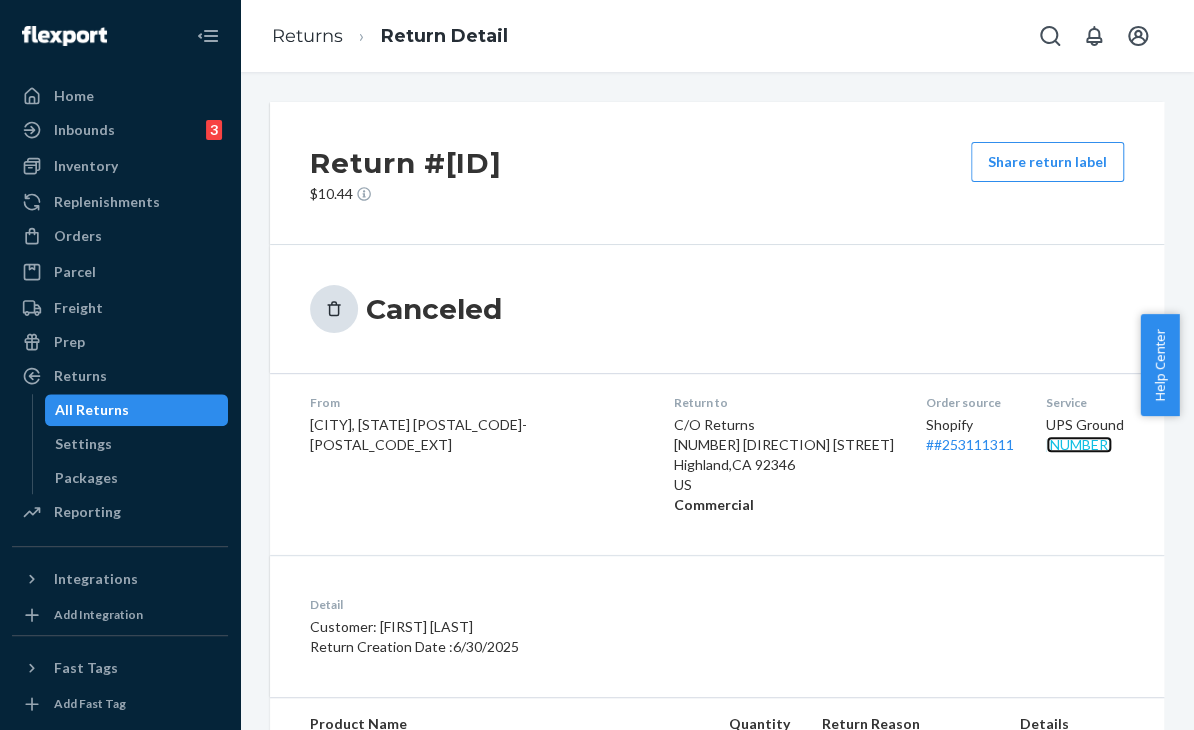 click on "1ZX8R1710342018274" at bounding box center (1079, 444) 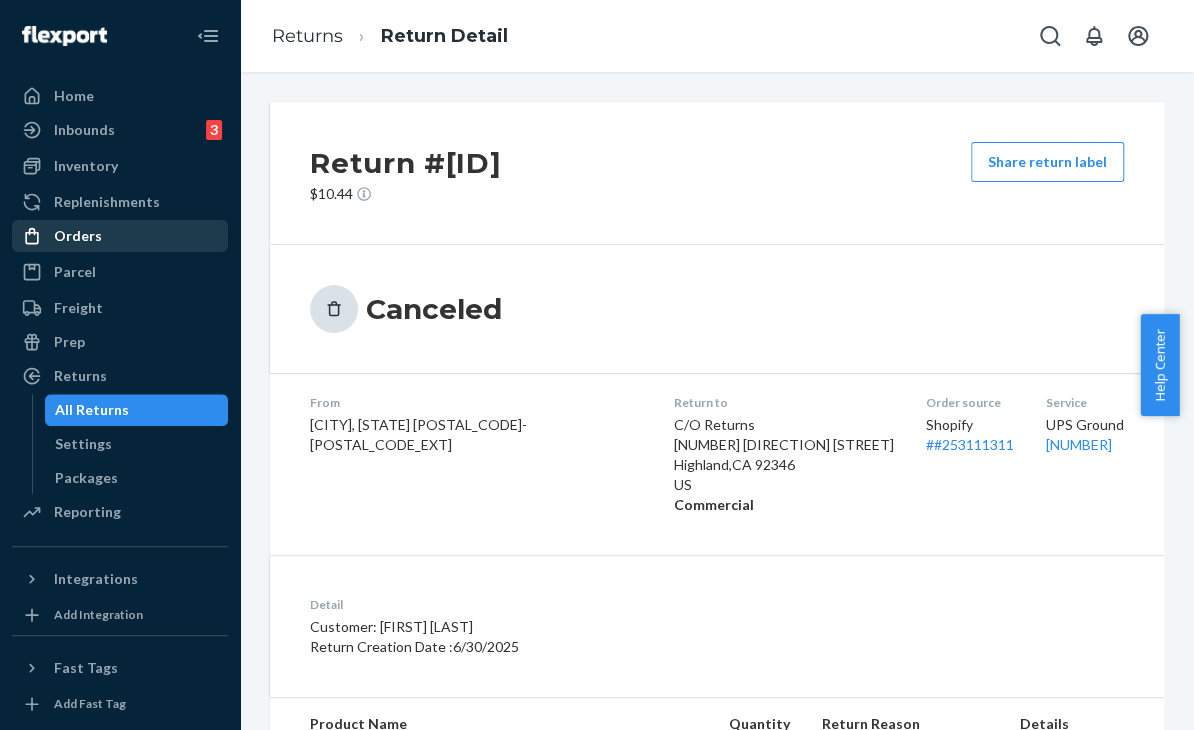 click on "Orders" at bounding box center (120, 236) 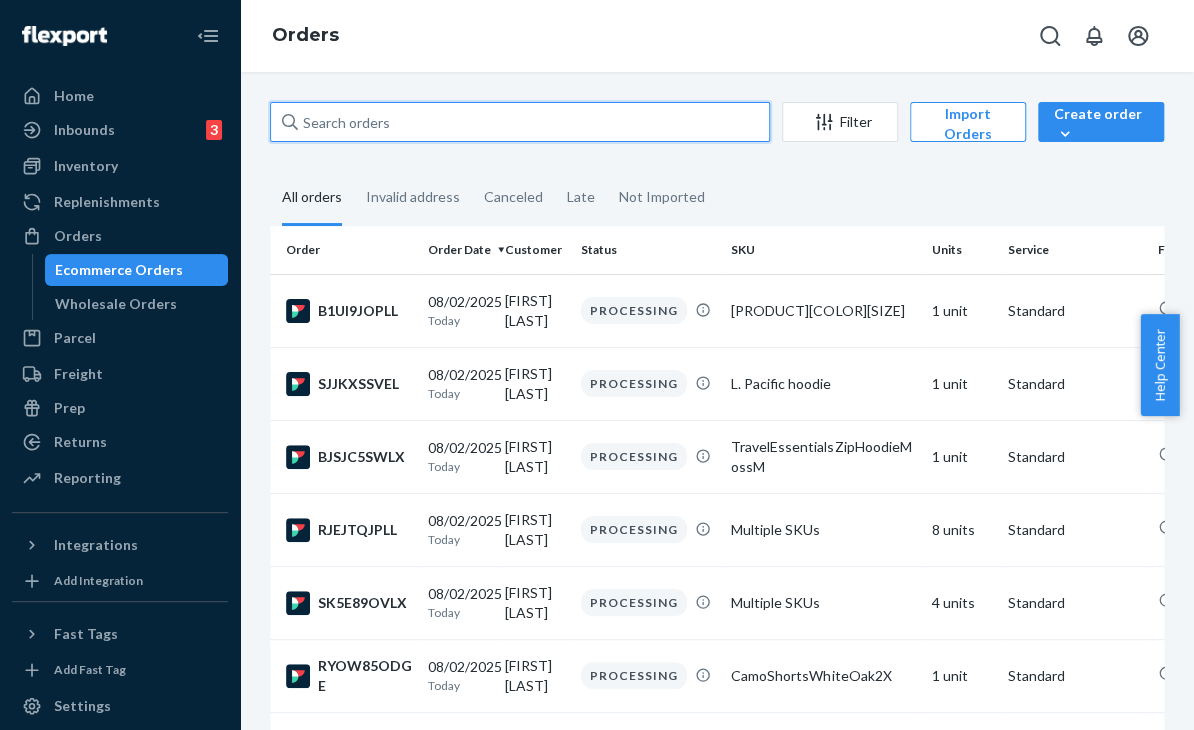click at bounding box center [520, 122] 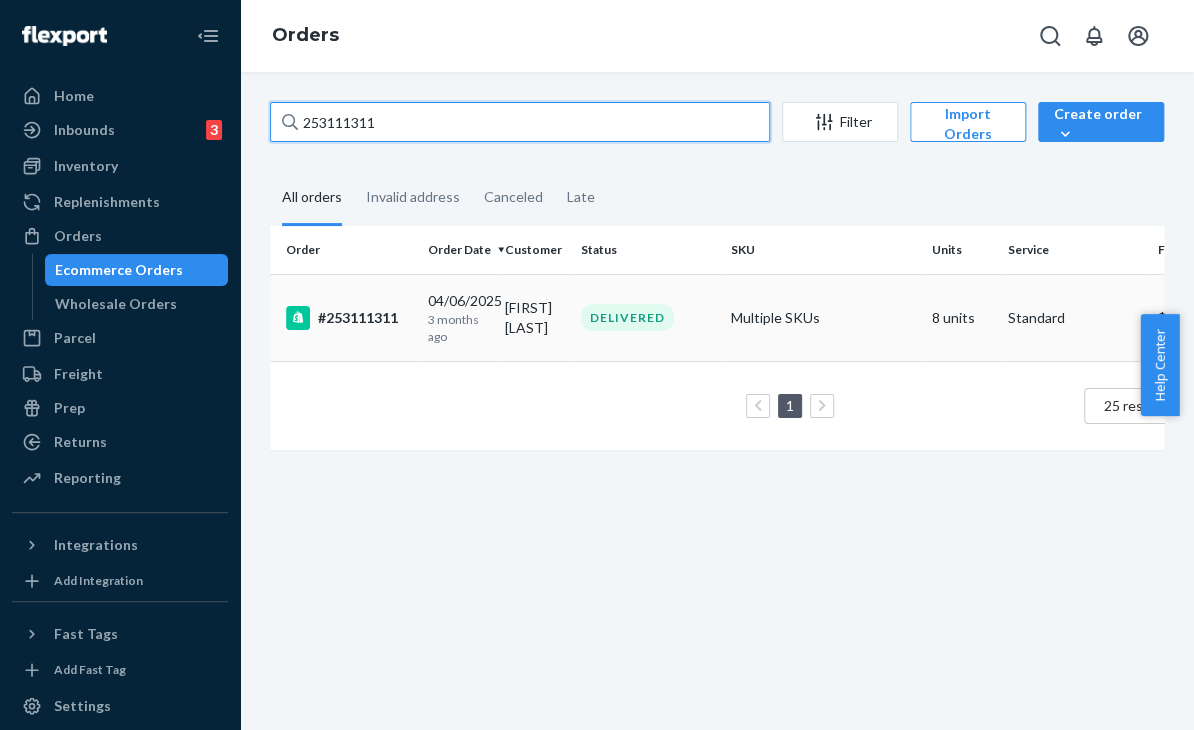 type on "253111311" 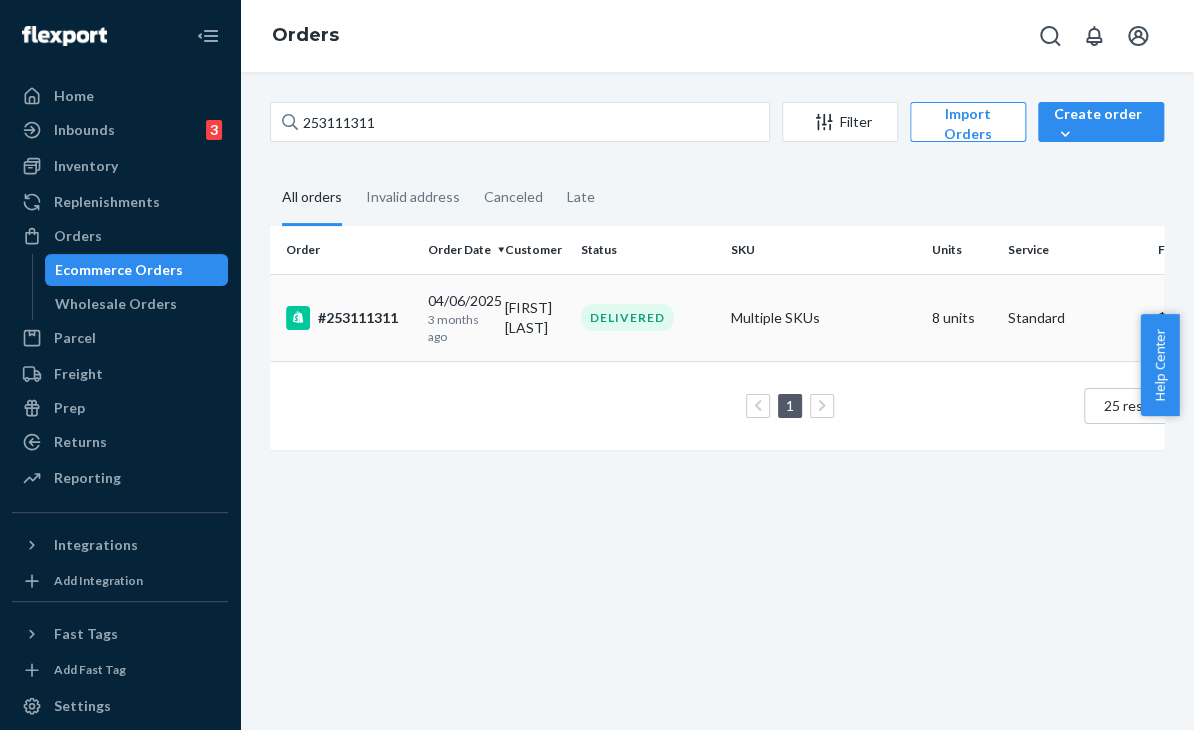 click on "Multiple SKUs" at bounding box center (823, 317) 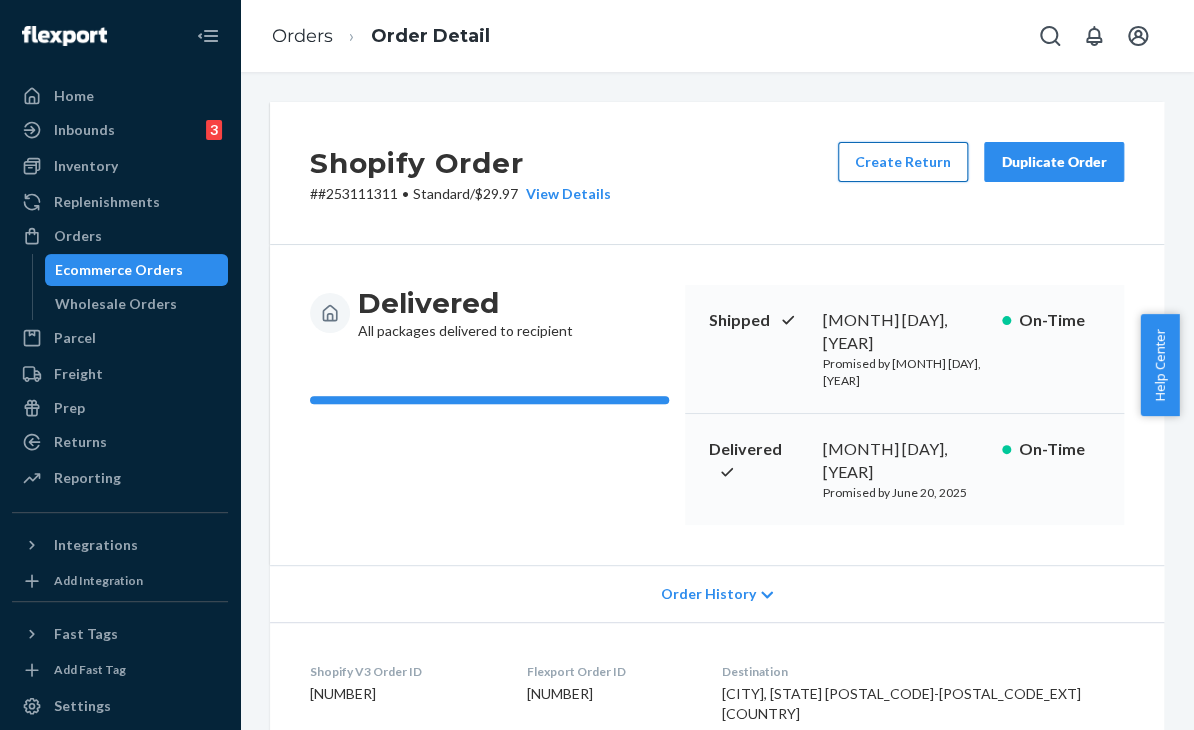 click on "Create Return" at bounding box center [903, 162] 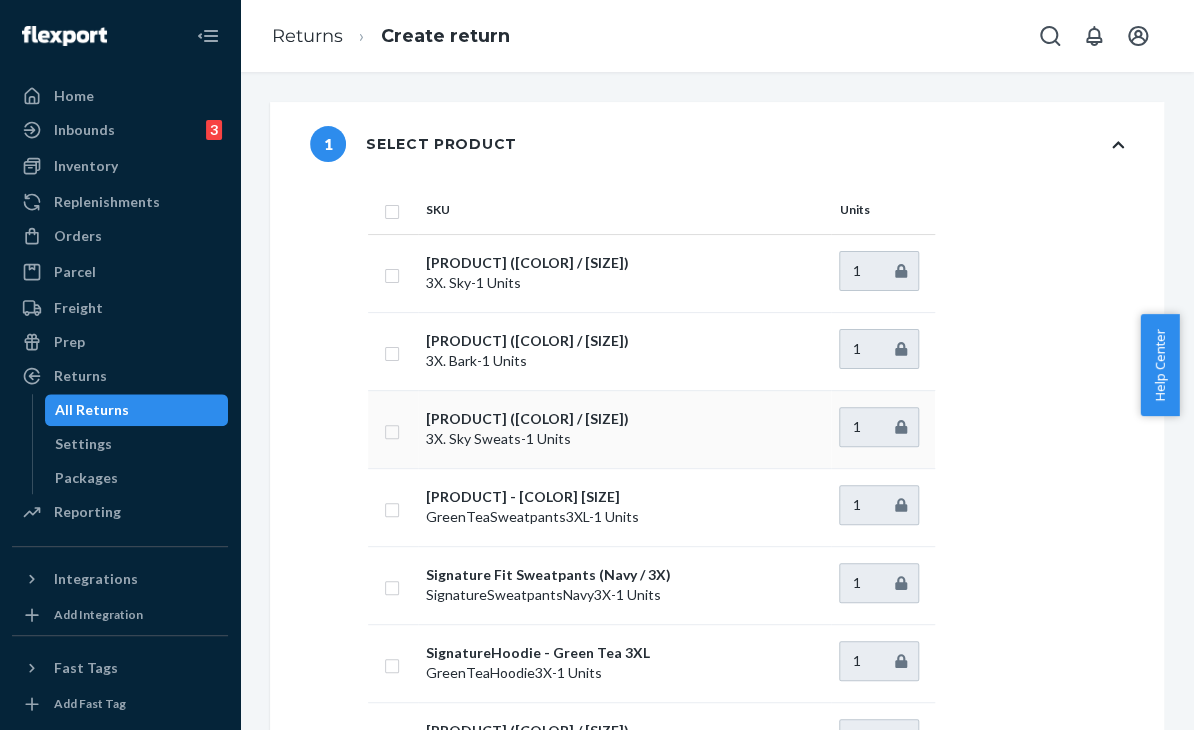click at bounding box center [392, 429] 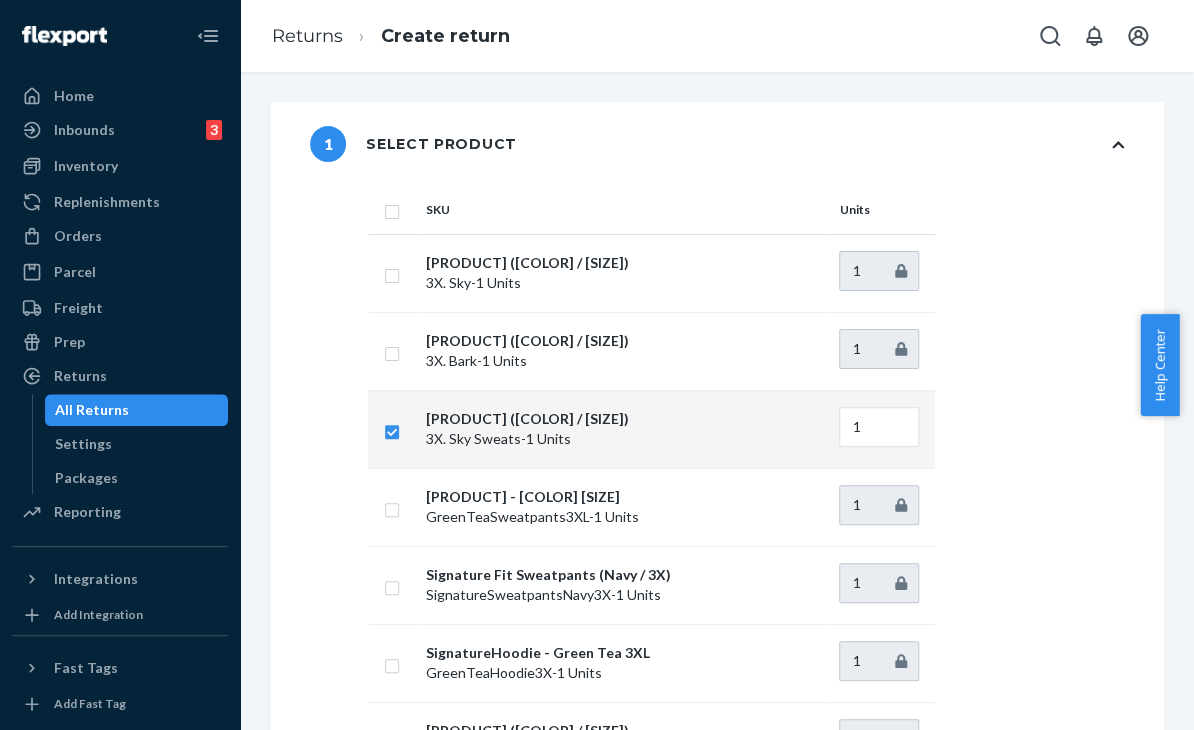 click on "SKU Units Signature Fit Hoodie (Sky / 3X) 3X. Sky  -  1   Units 1 Signature Fit Hoodie (Bark / 3X) 3X. Bark  -  1   Units 1 Signature Fit Sweatpants (Sky / 3X) 3X. Sky Sweats  -  1   Units 1 Signature Sweatpants - Green Tea 3XL GreenTeaSweatpants3XL  -  1   Units 1 Signature Fit Sweatpants (Navy / 3X) SignatureSweatpantsNavy3X  -  1   Units 1 Signature Hoodie - Green Tea 3XL GreenTeaHoodie3X  -  1   Units 1 Signature Fit Sweatpants (Bark / 3X) 3X. Bark Sweats  -  1   Units 1 Signature Fit Hoodie (Navy / 3X) SignatureHoodieNavy3X  -  1   Units 1" at bounding box center (746, 522) 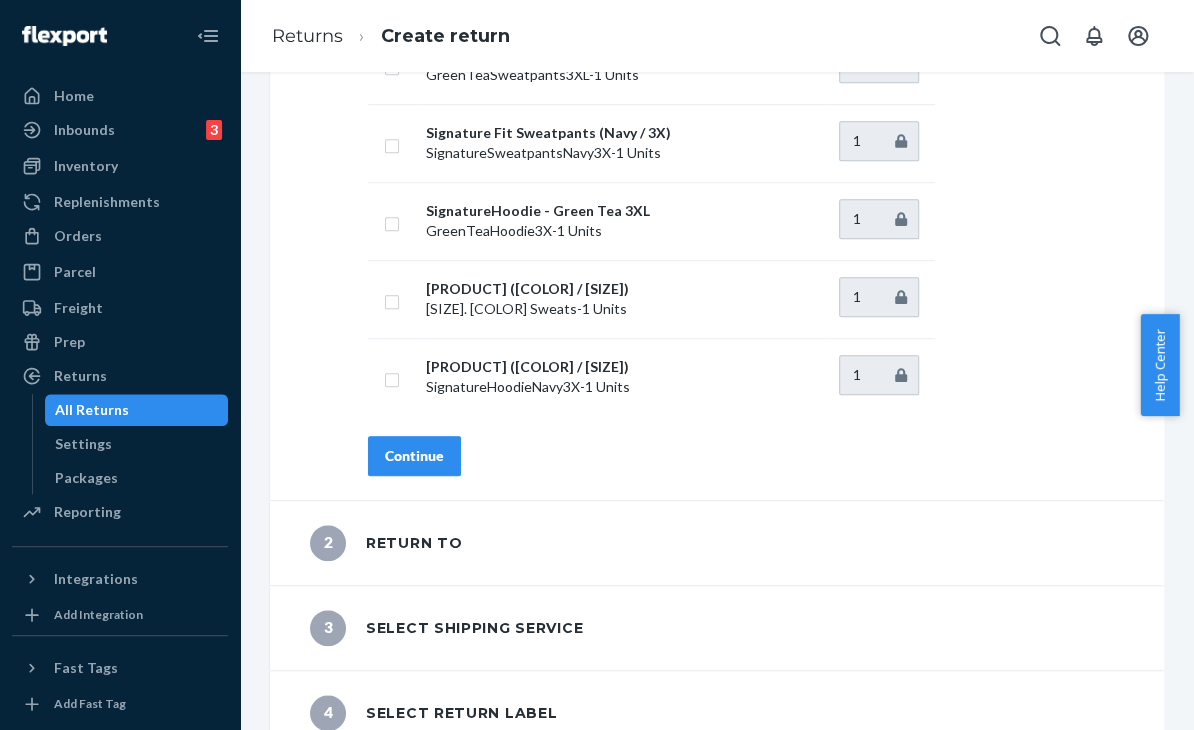 scroll, scrollTop: 465, scrollLeft: 0, axis: vertical 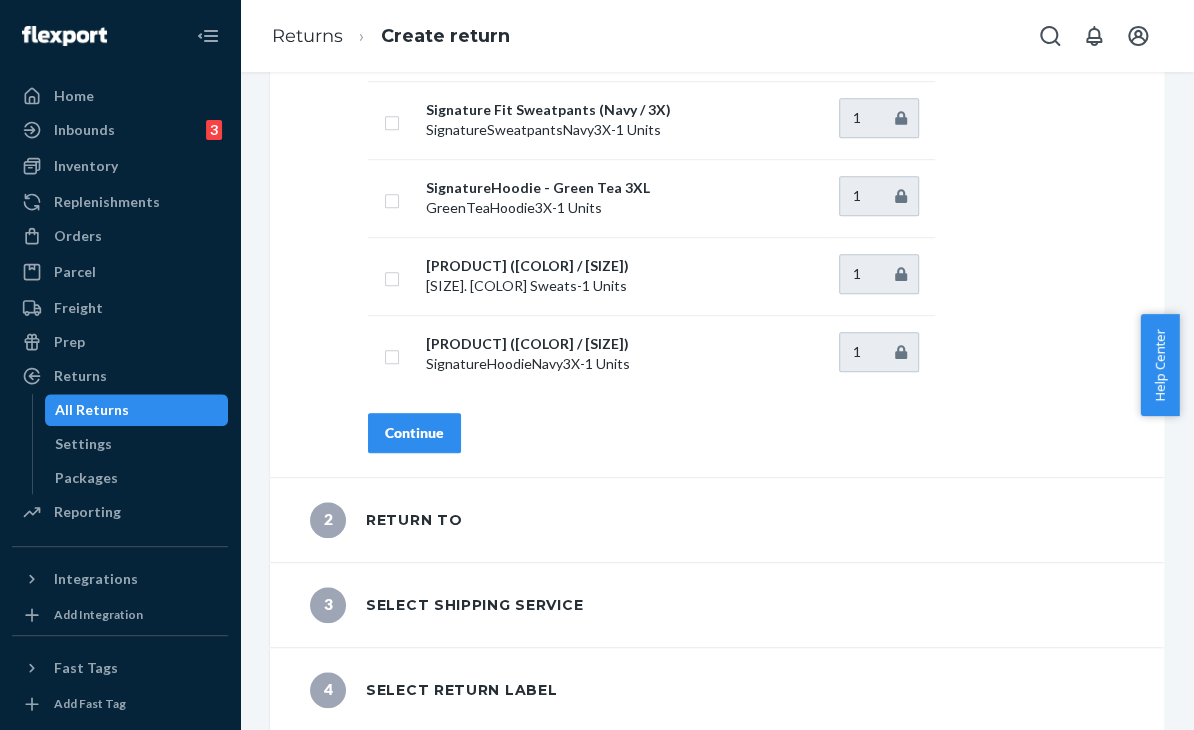 click on "Continue" at bounding box center (414, 433) 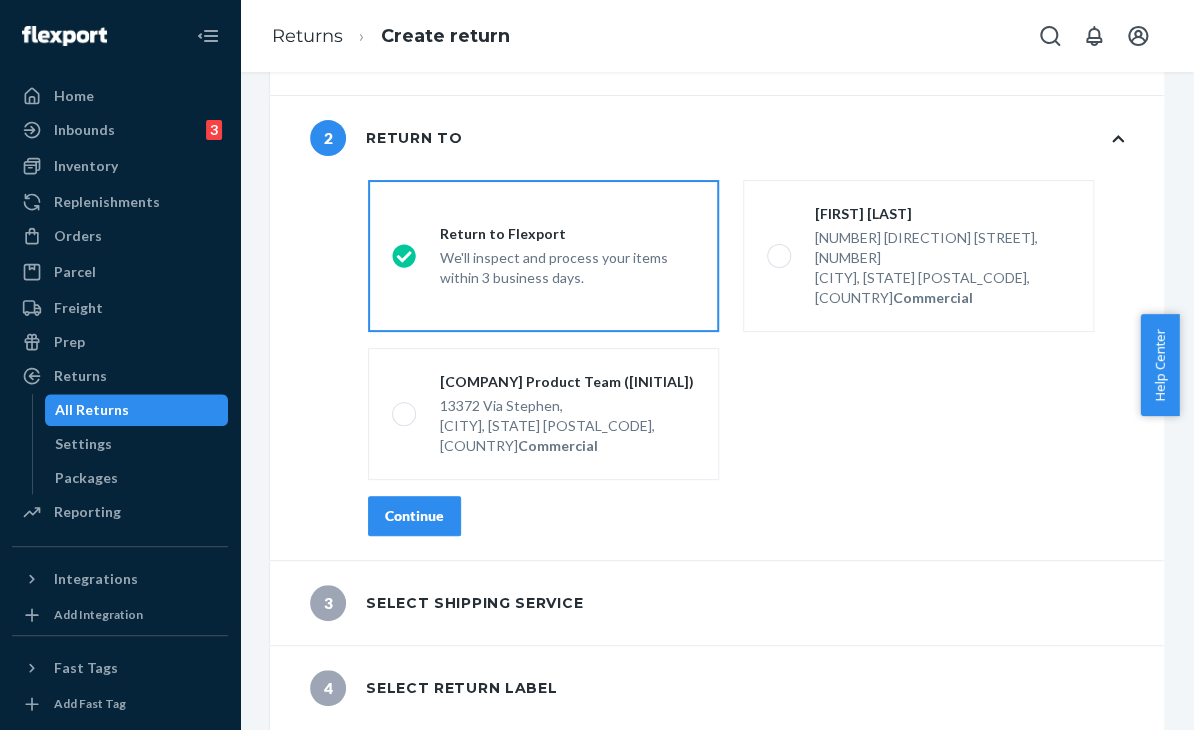 scroll, scrollTop: 30, scrollLeft: 0, axis: vertical 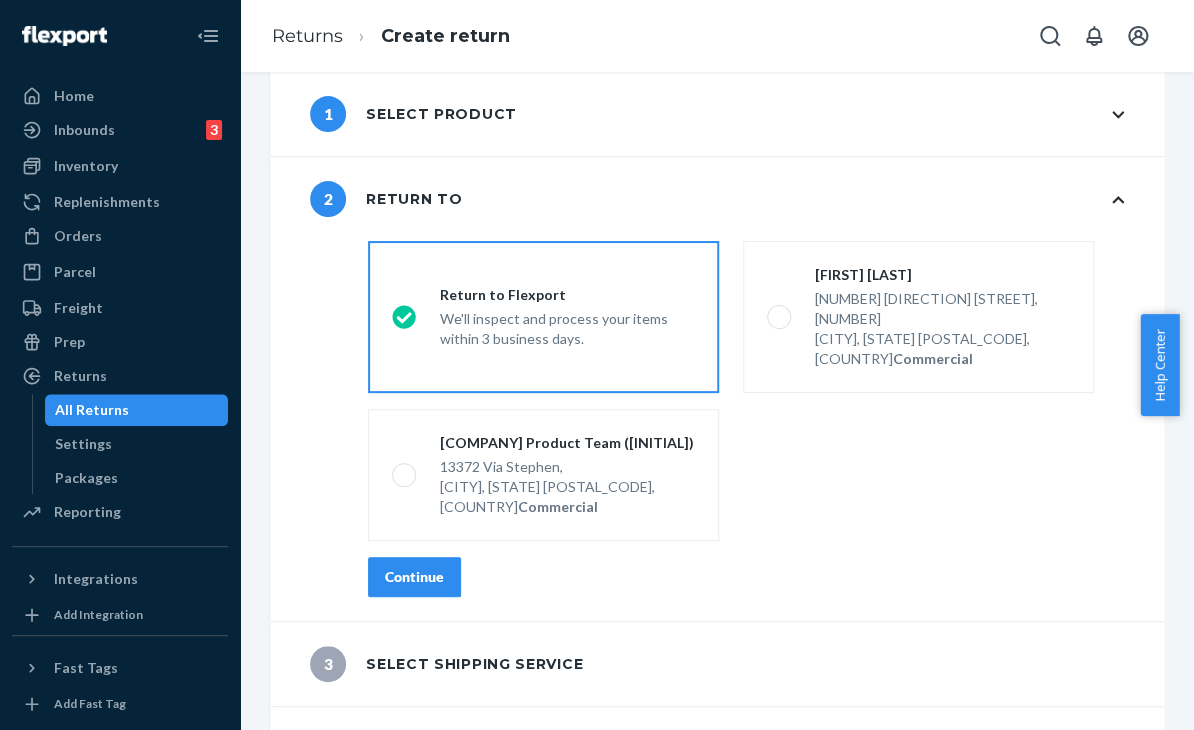 click on "Continue" at bounding box center [414, 577] 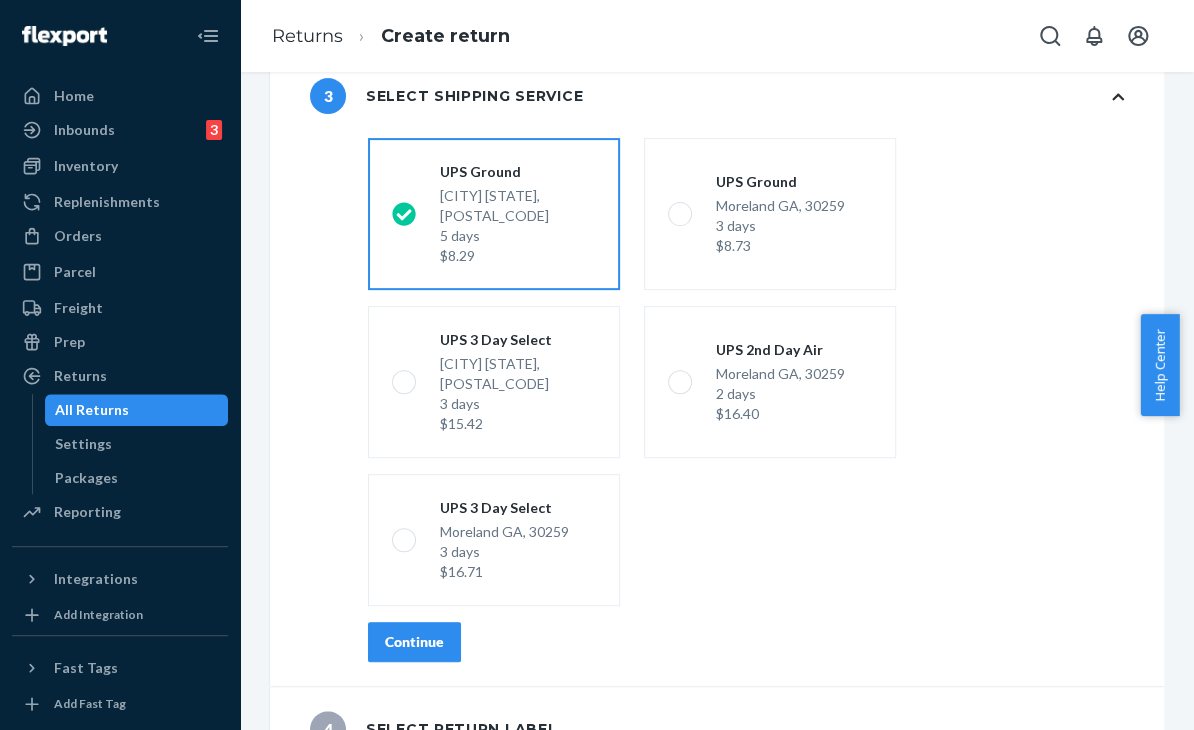 click on "Continue" at bounding box center (414, 642) 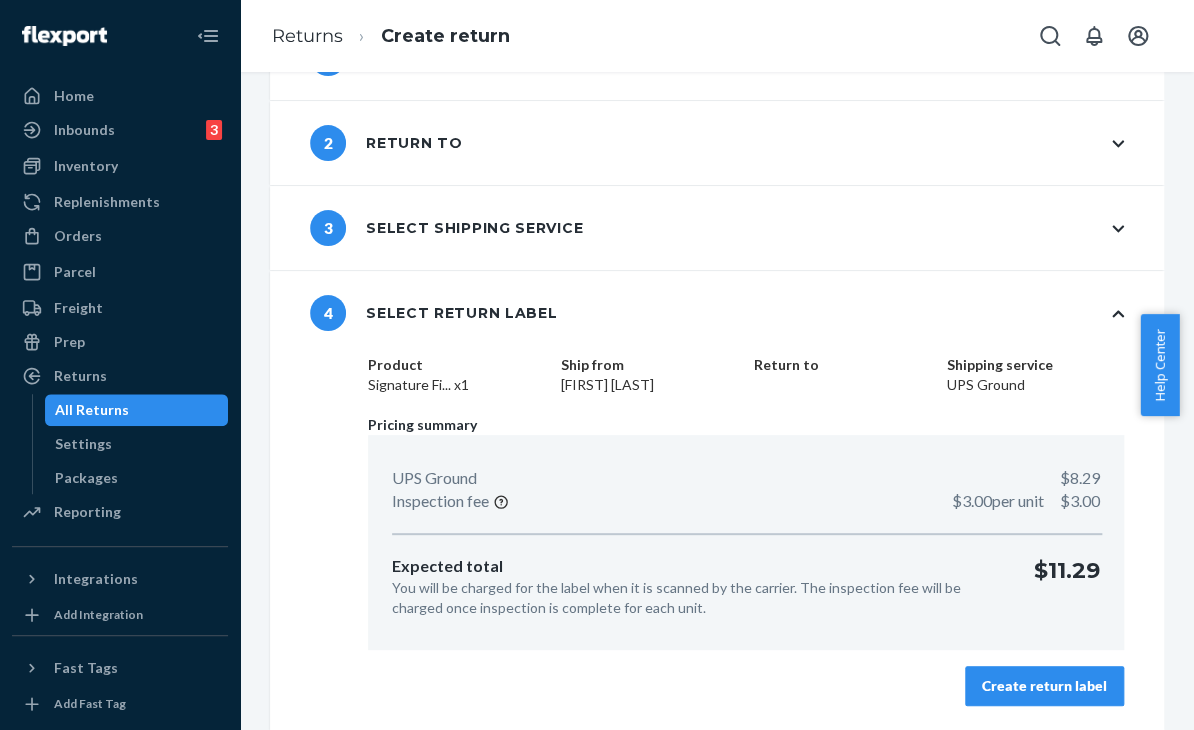 scroll, scrollTop: 85, scrollLeft: 0, axis: vertical 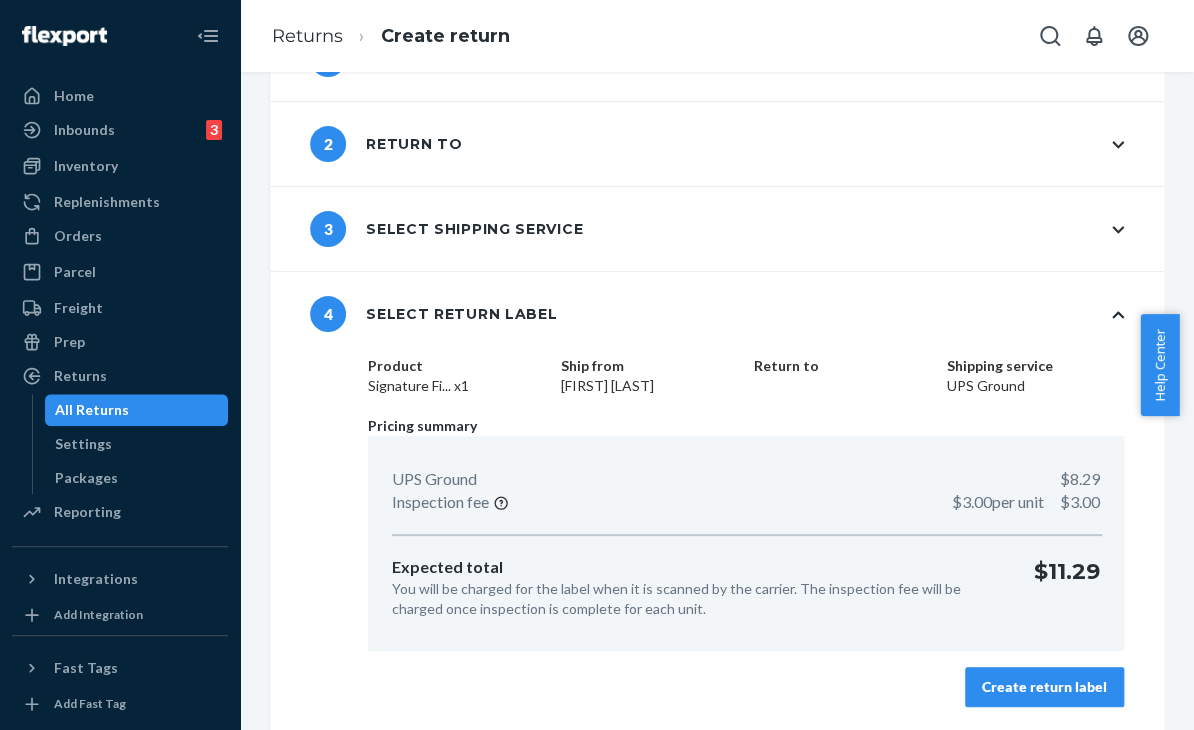 click on "Create return label" at bounding box center [1044, 687] 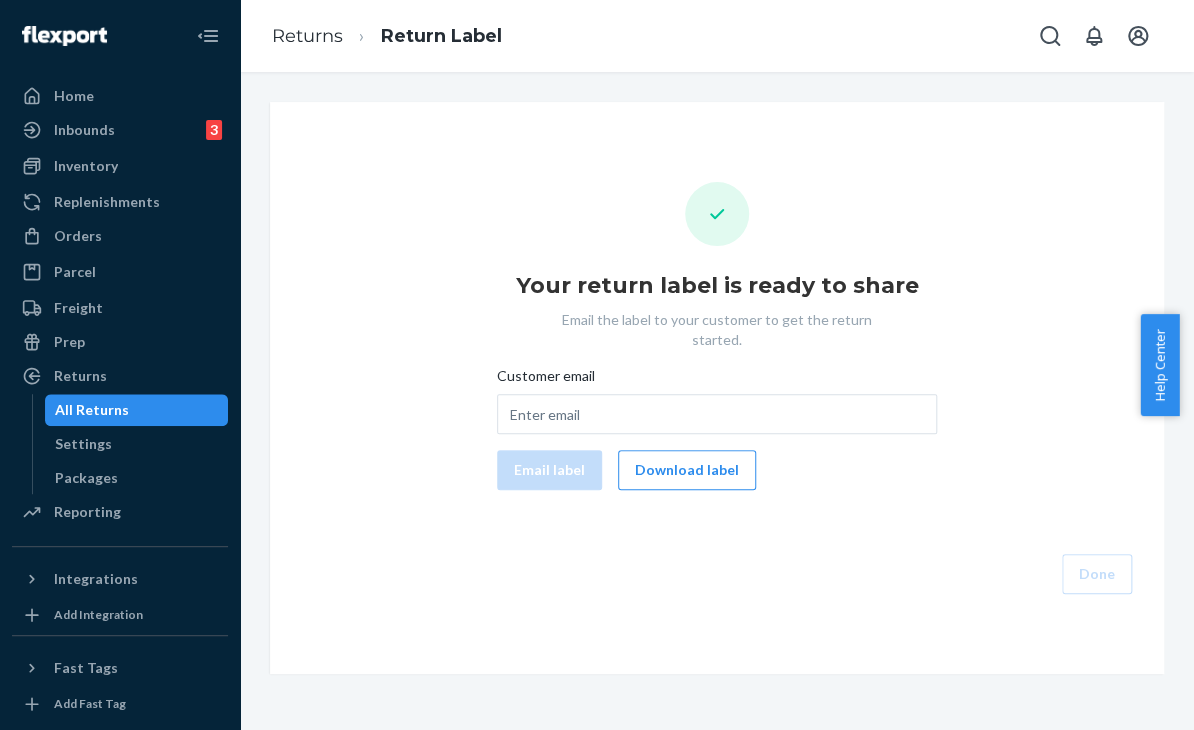 click on "Your return label is ready to share Email the label to your customer to get the return started. Customer email Email label Download label Done" at bounding box center [717, 388] 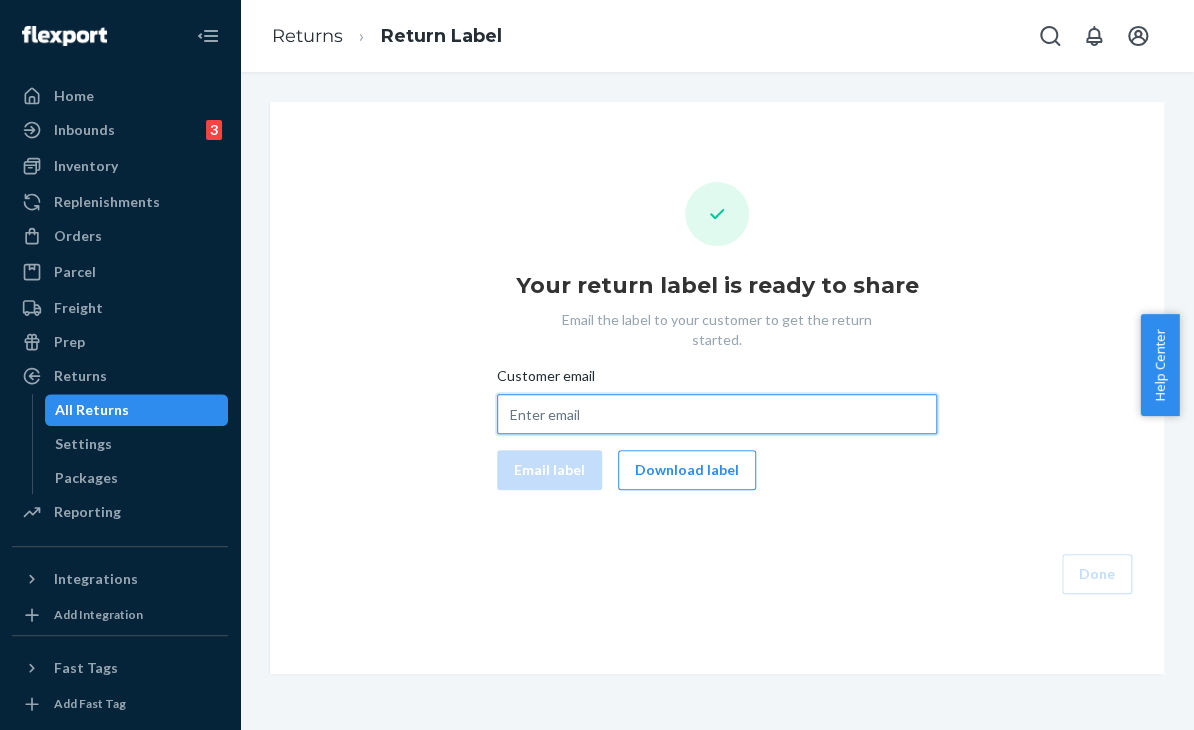 click on "Customer email" at bounding box center (717, 414) 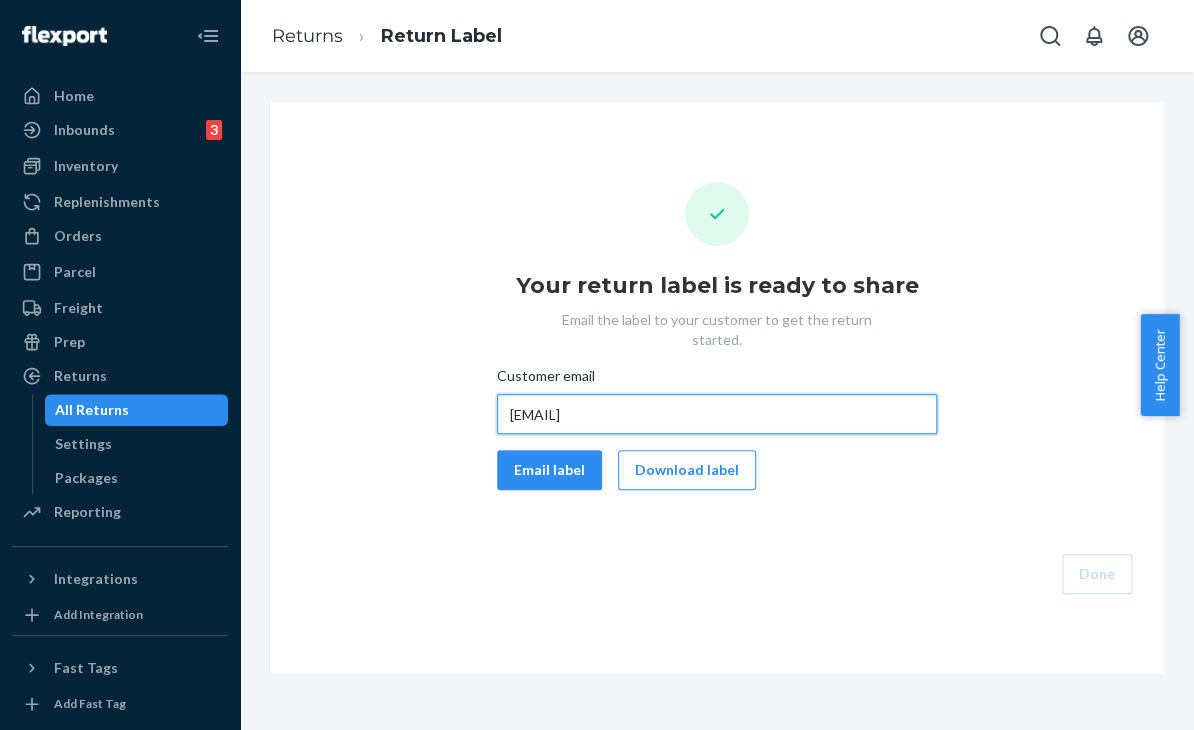 type on "caitlinandtori@aol.com" 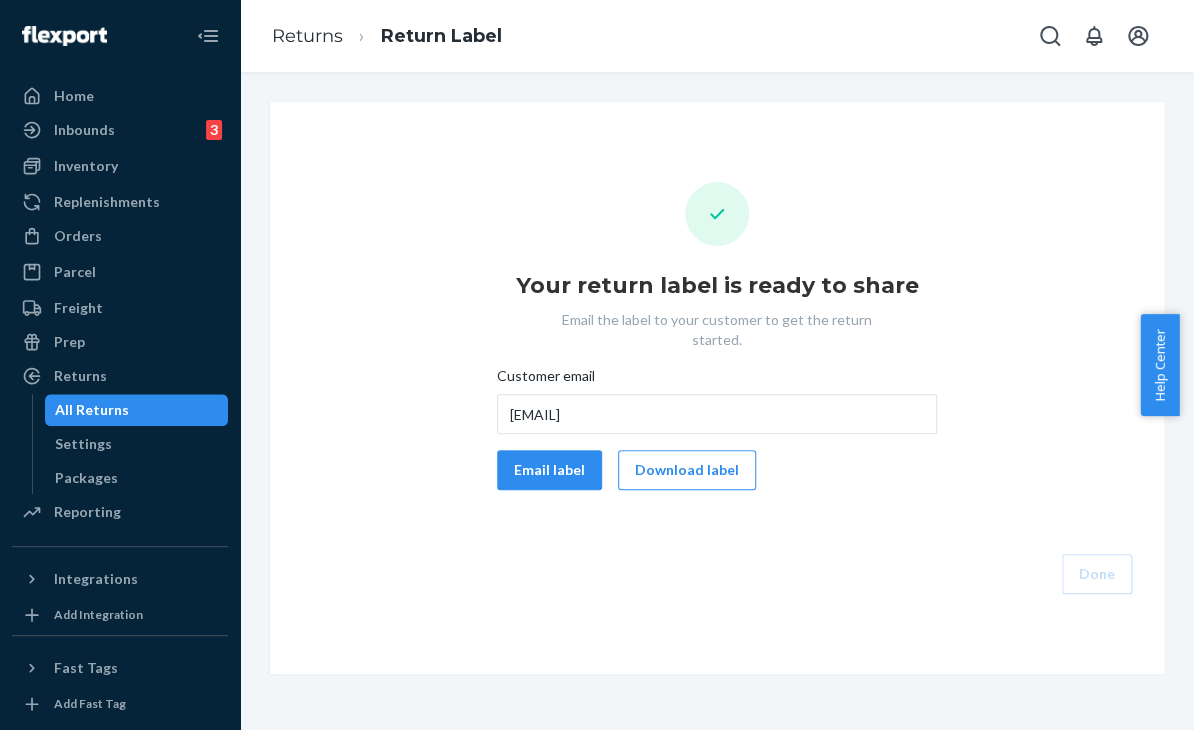 click on "Done" at bounding box center (701, 574) 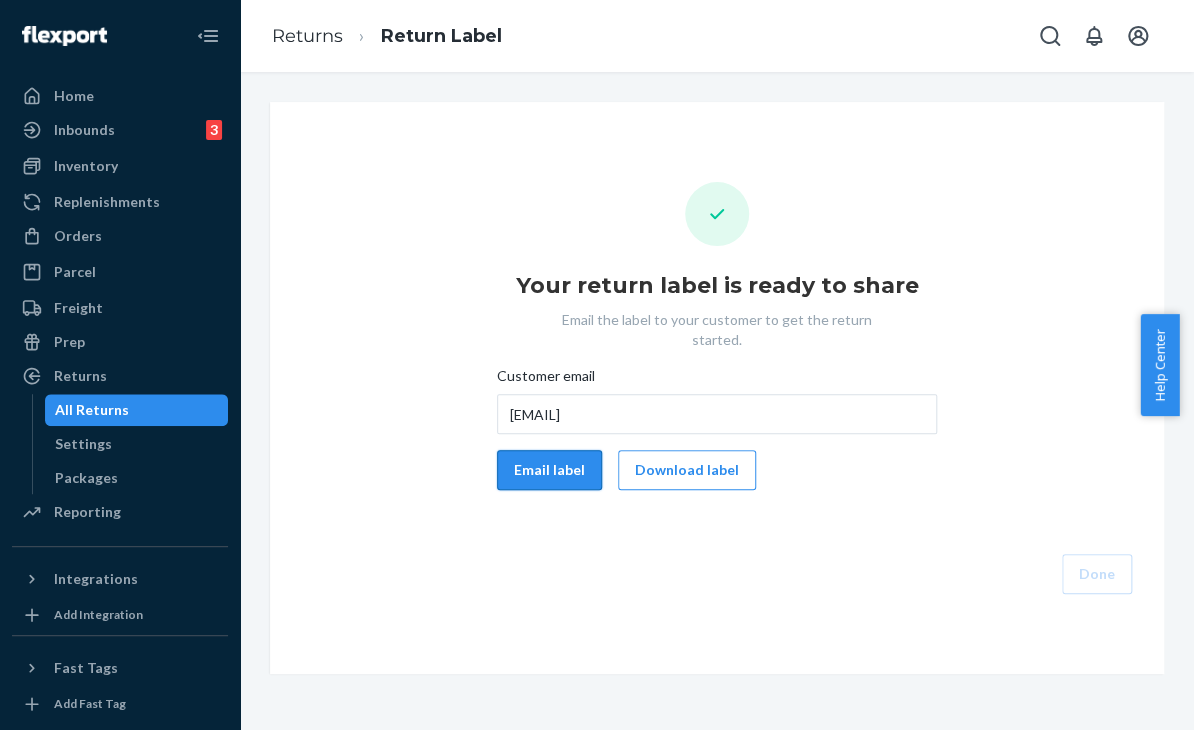 click on "Email label" at bounding box center [549, 470] 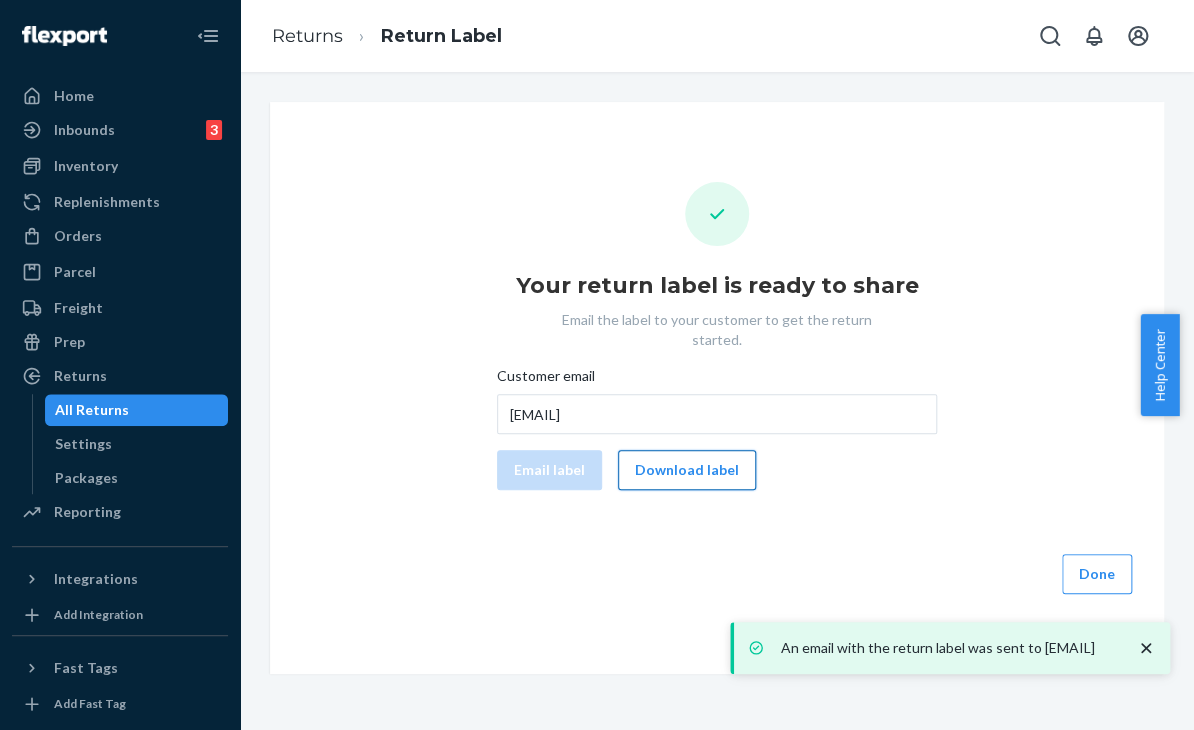 click on "Download label" at bounding box center (687, 470) 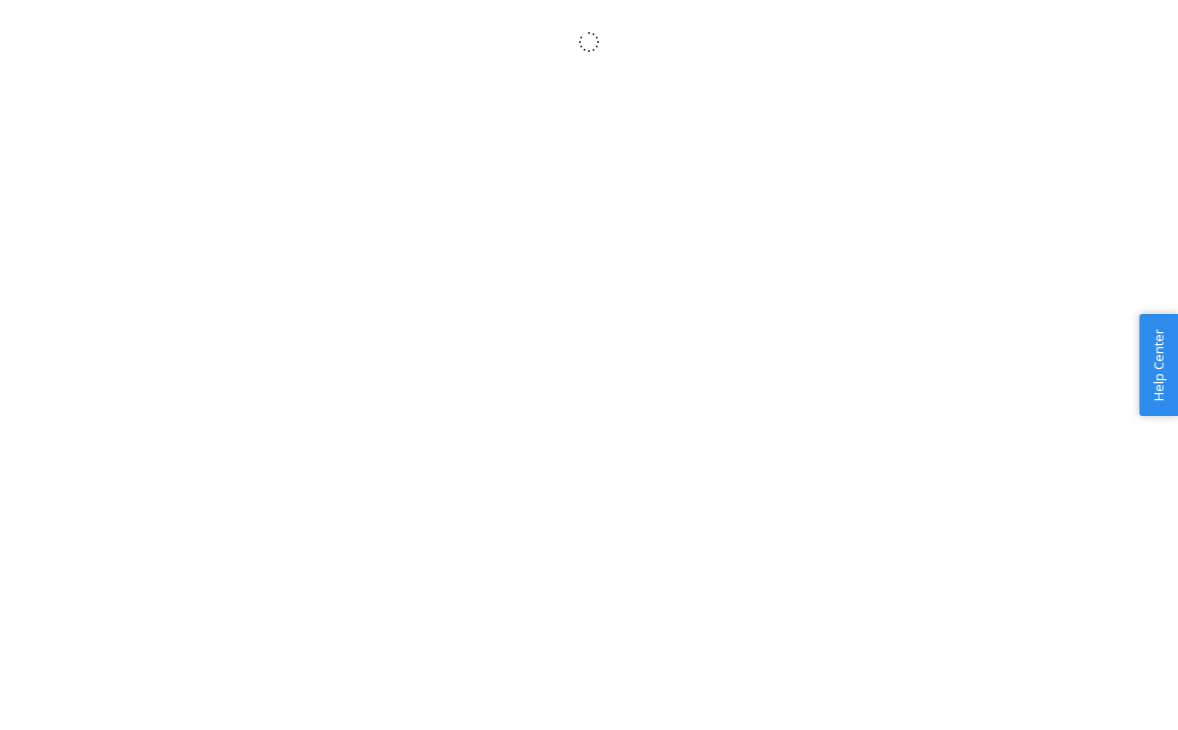 scroll, scrollTop: 0, scrollLeft: 0, axis: both 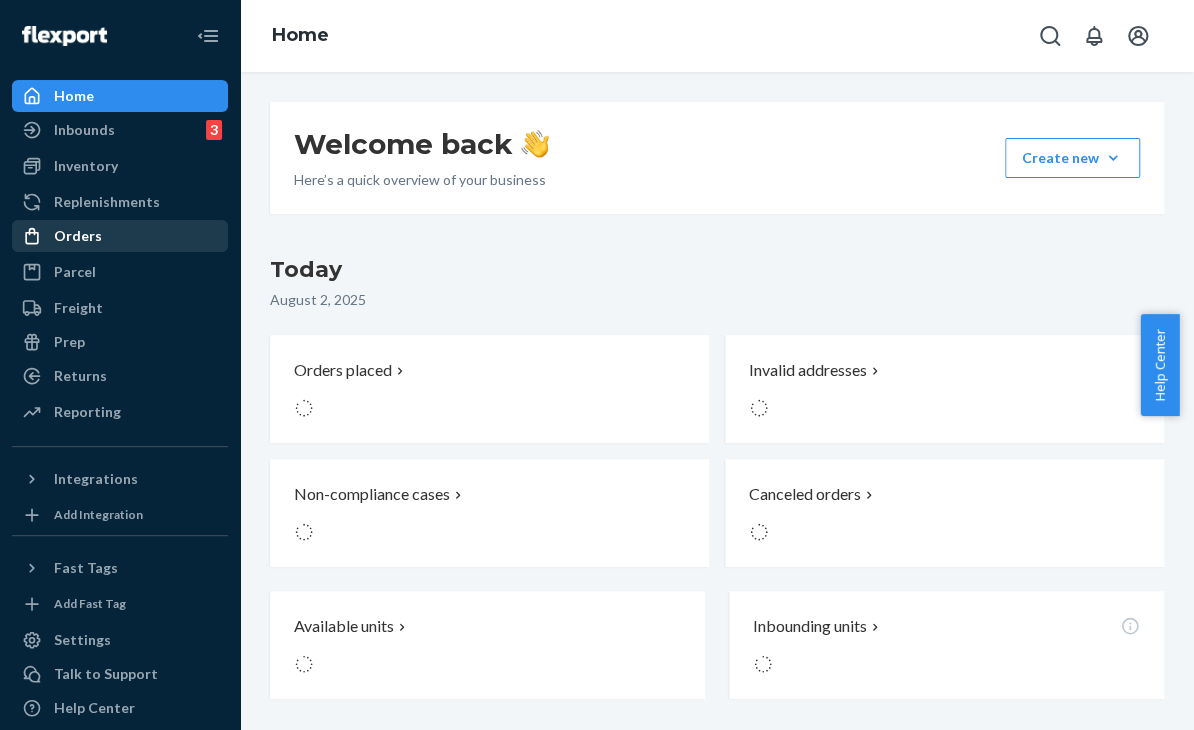 click on "Orders" at bounding box center (78, 236) 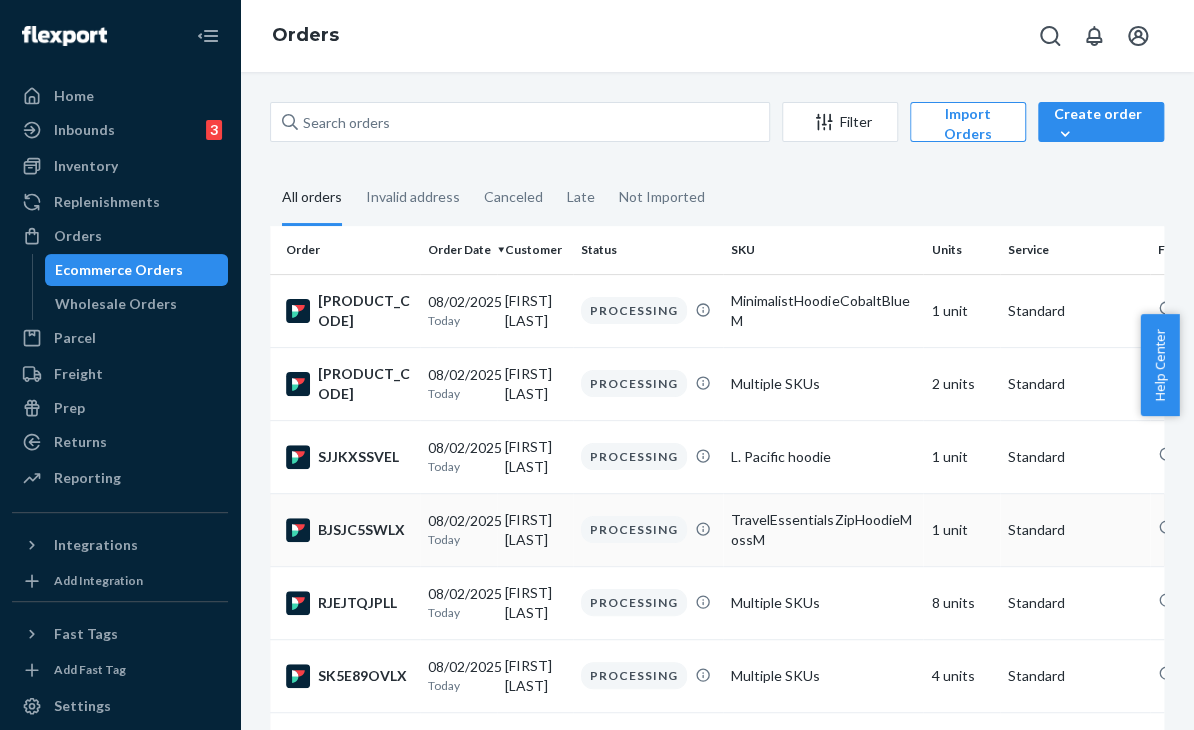 drag, startPoint x: 1158, startPoint y: 517, endPoint x: 1141, endPoint y: 502, distance: 22.671568 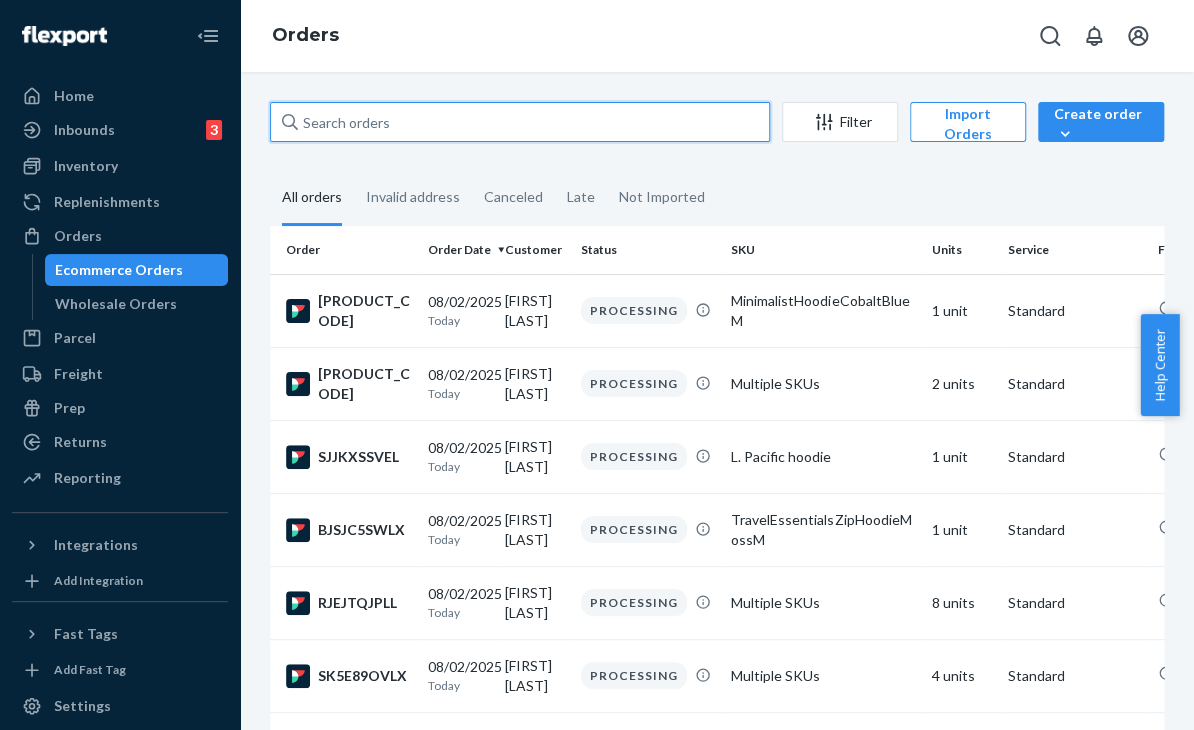 click at bounding box center (520, 122) 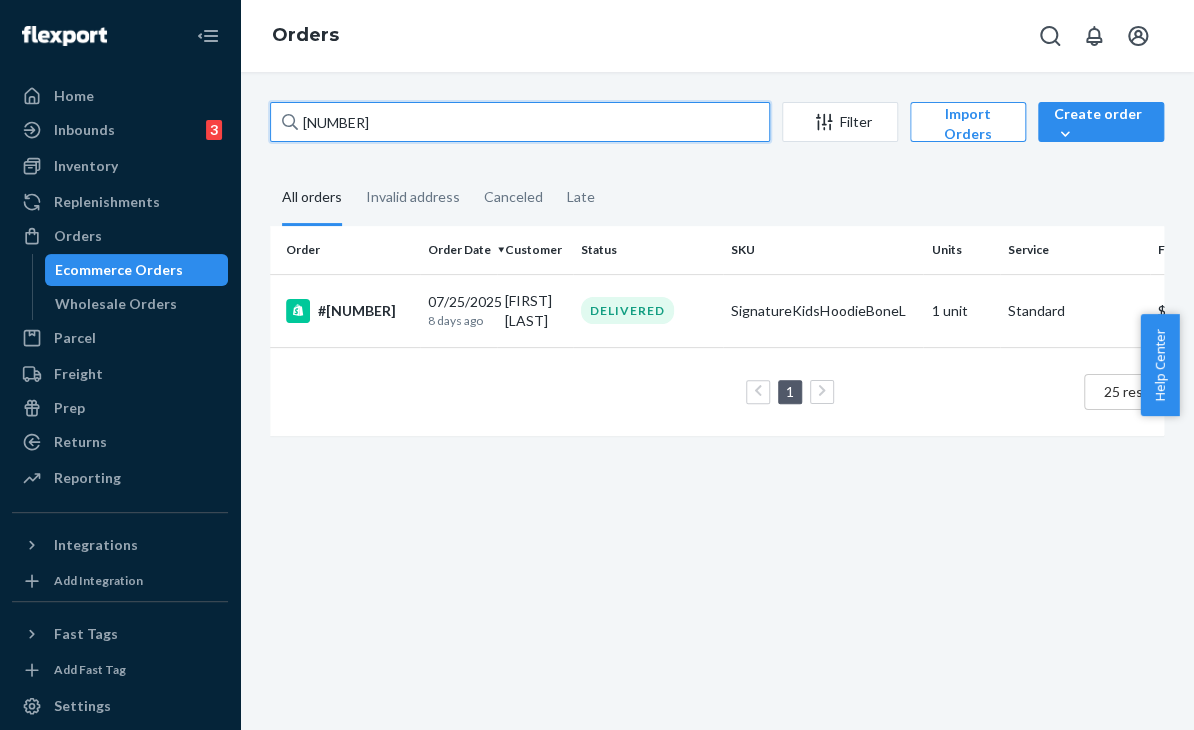 type on "254380391" 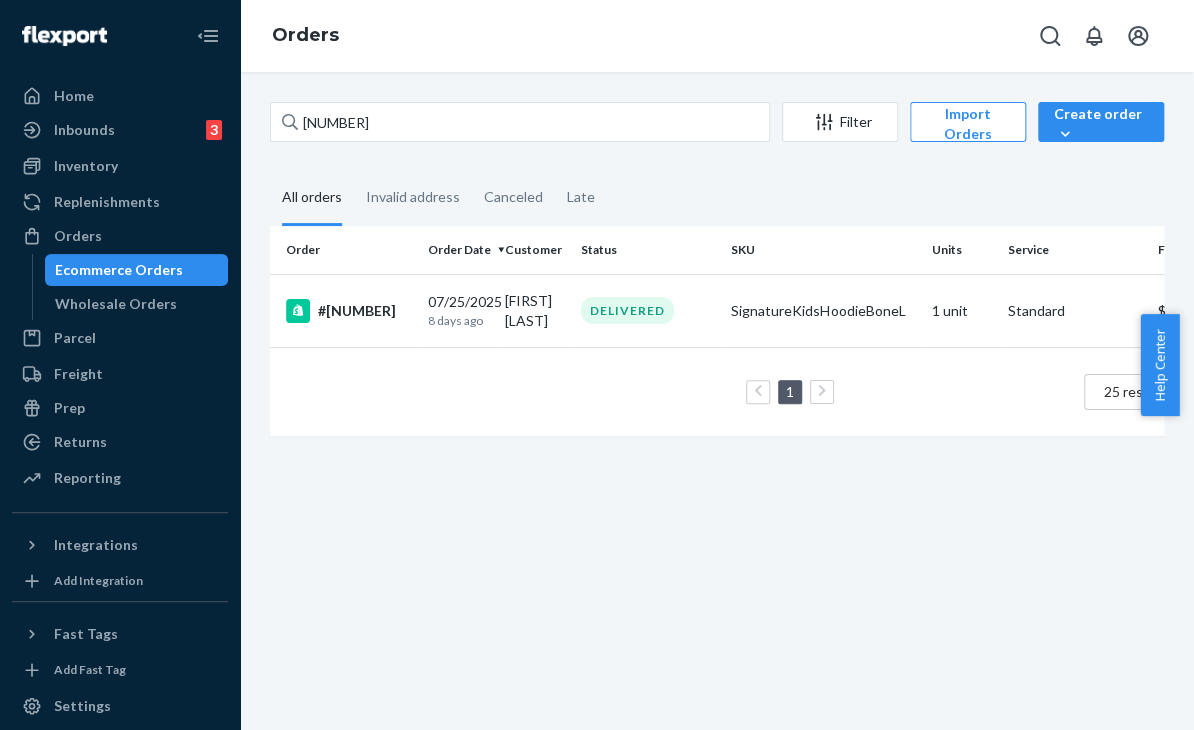 click on "1 25 results per page" at bounding box center (770, 391) 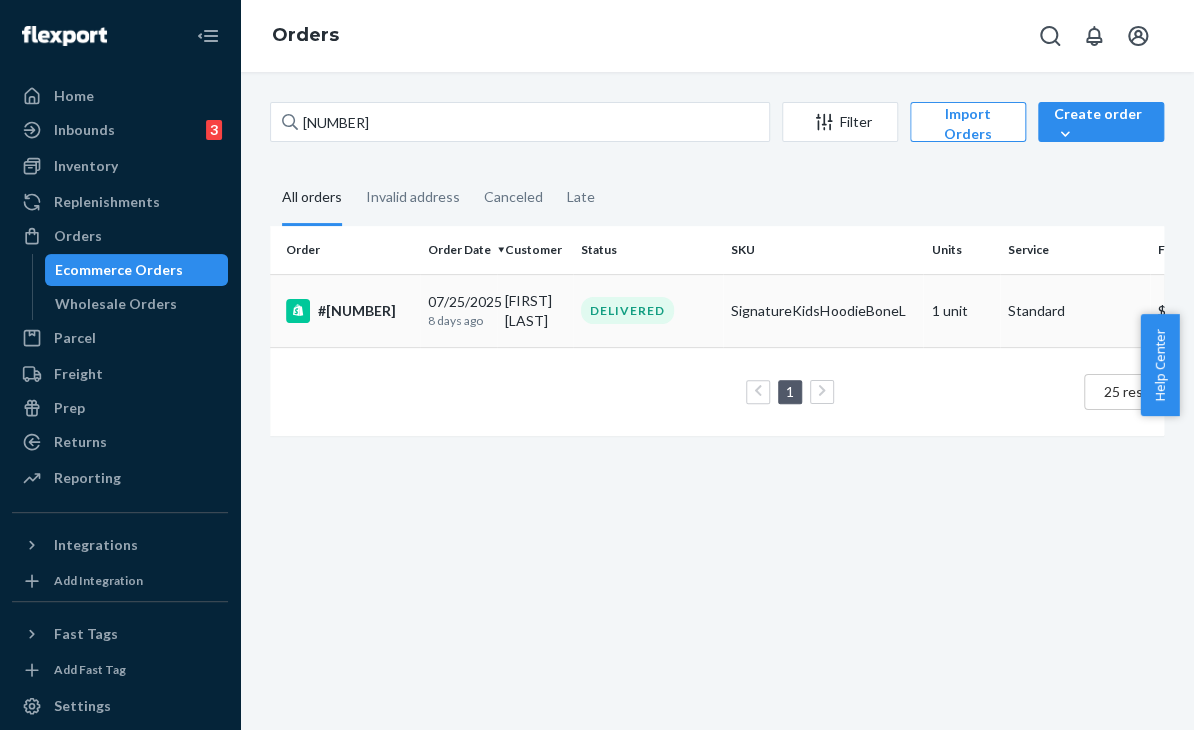 click on "SignatureKidsHoodieBoneL" at bounding box center (823, 310) 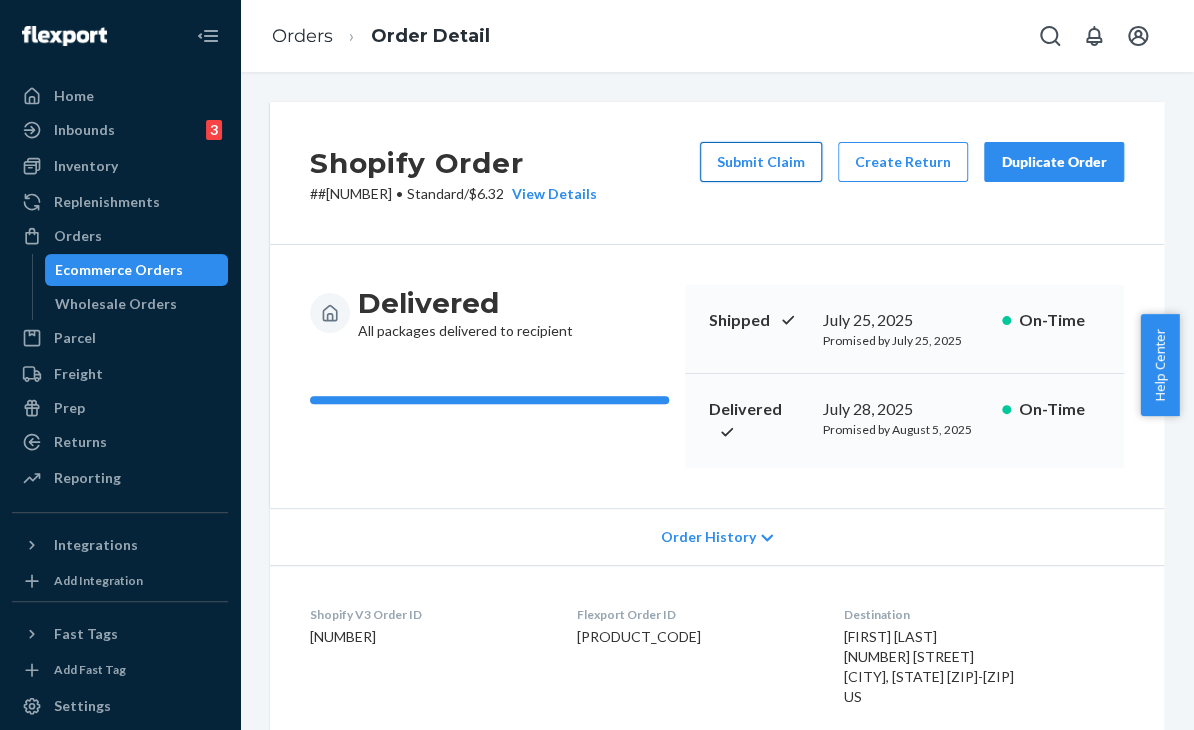 click on "Submit Claim" at bounding box center (761, 162) 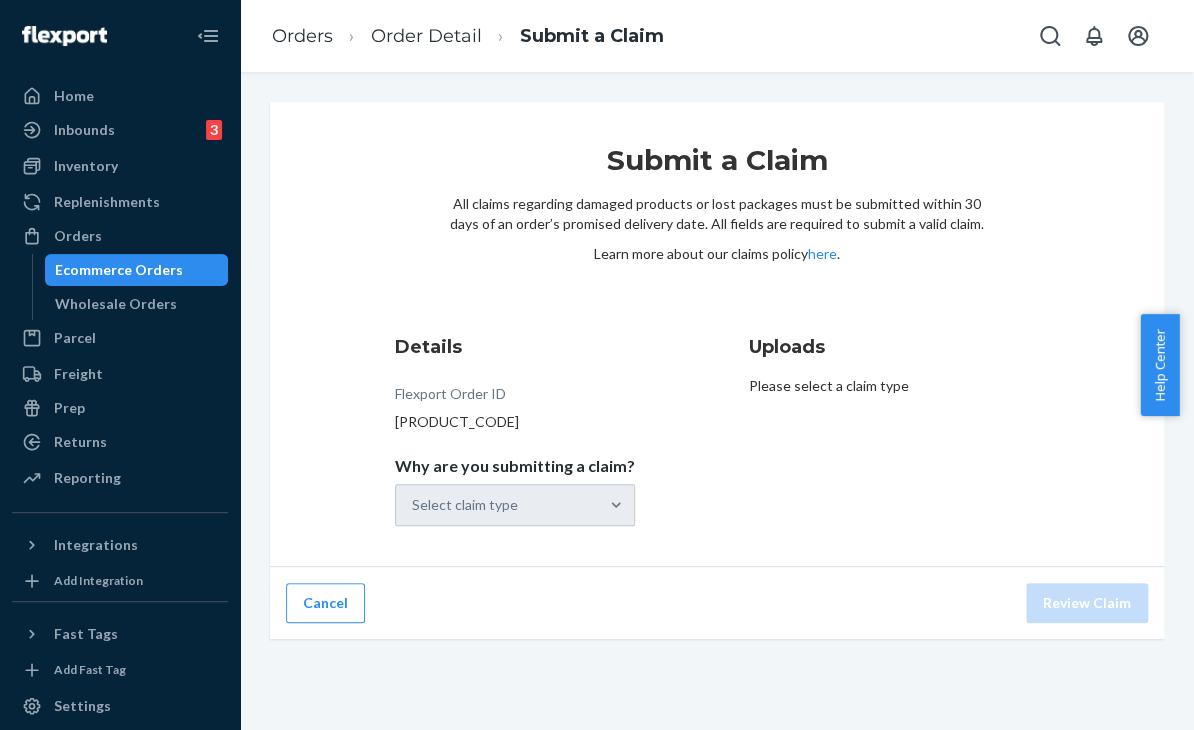 click on "Select claim type" at bounding box center [515, 505] 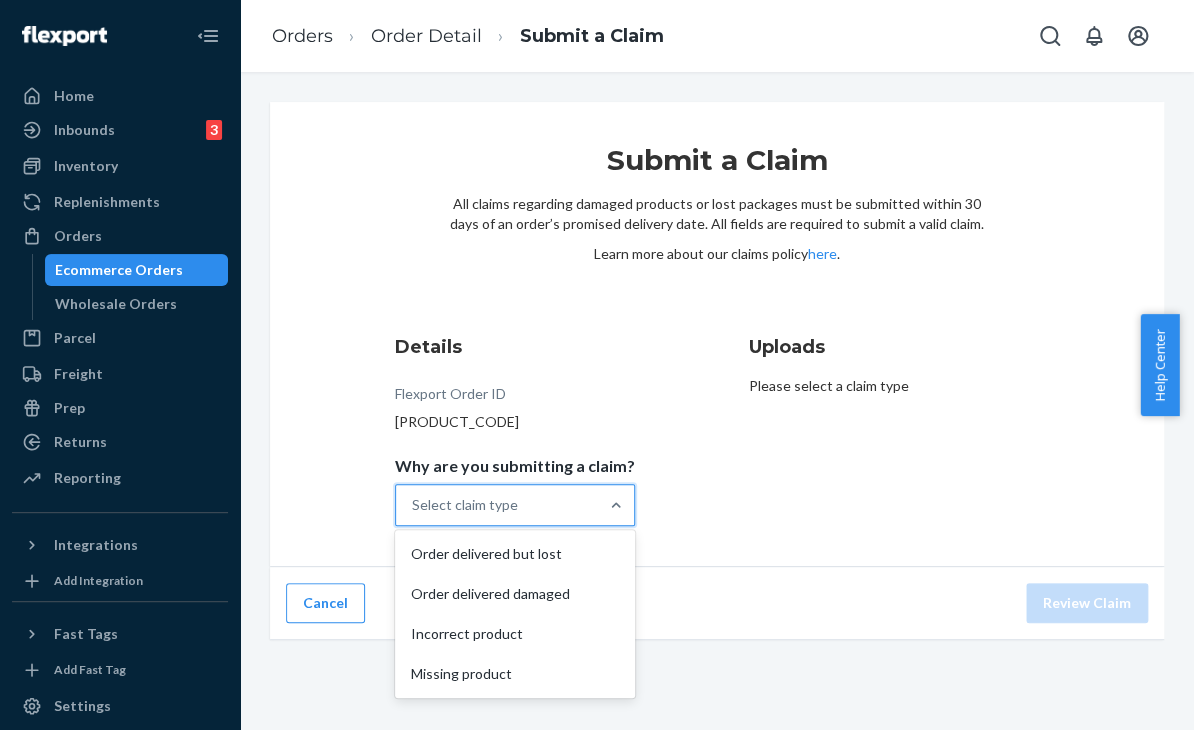 click on "Select claim type" at bounding box center [497, 505] 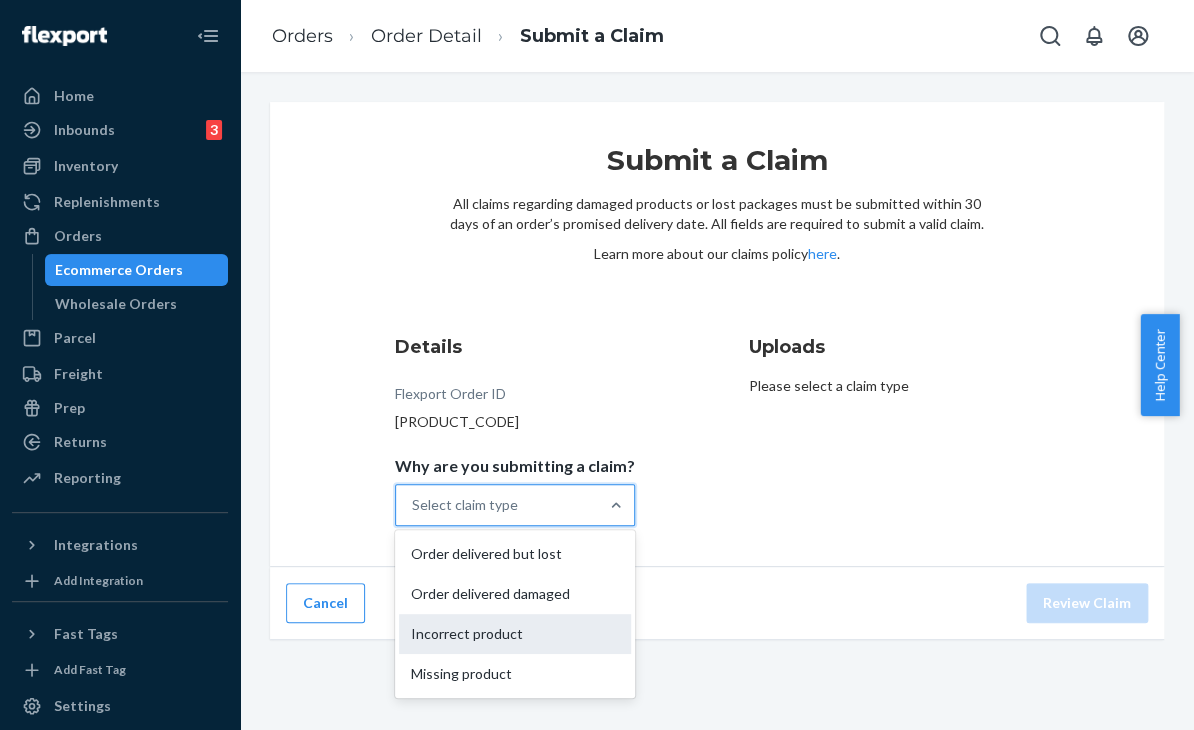 click on "Incorrect product" at bounding box center [515, 634] 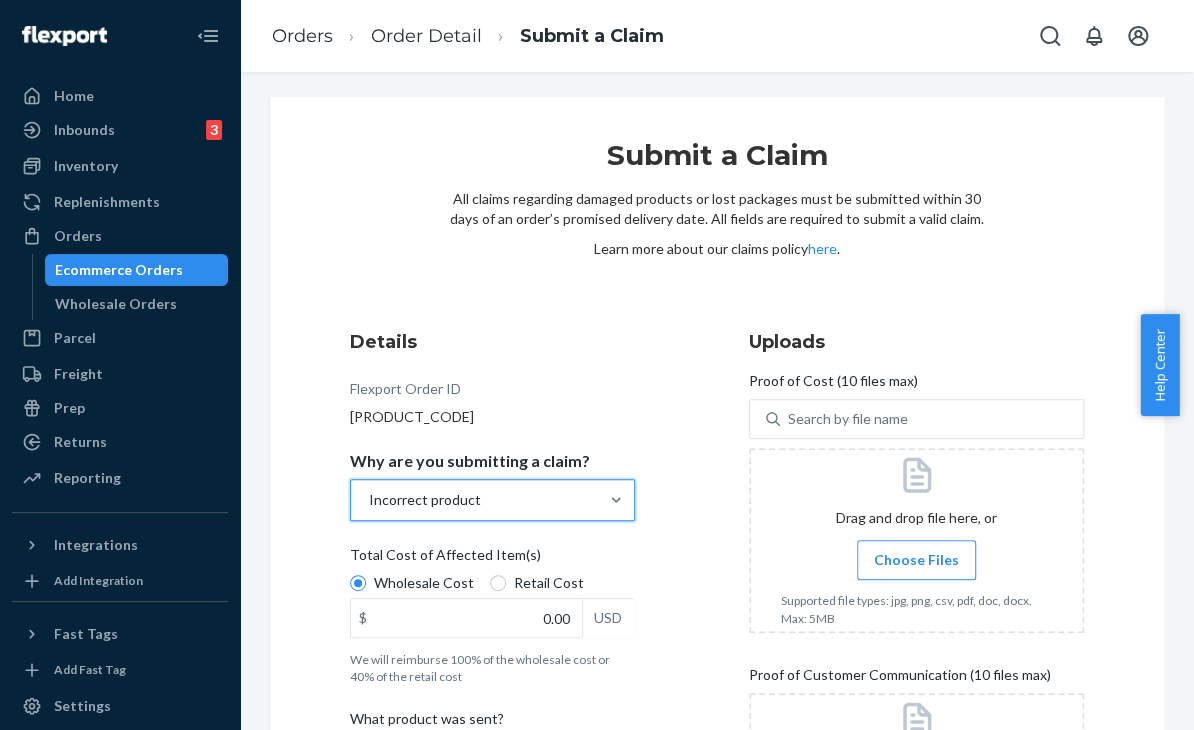 scroll, scrollTop: 0, scrollLeft: 0, axis: both 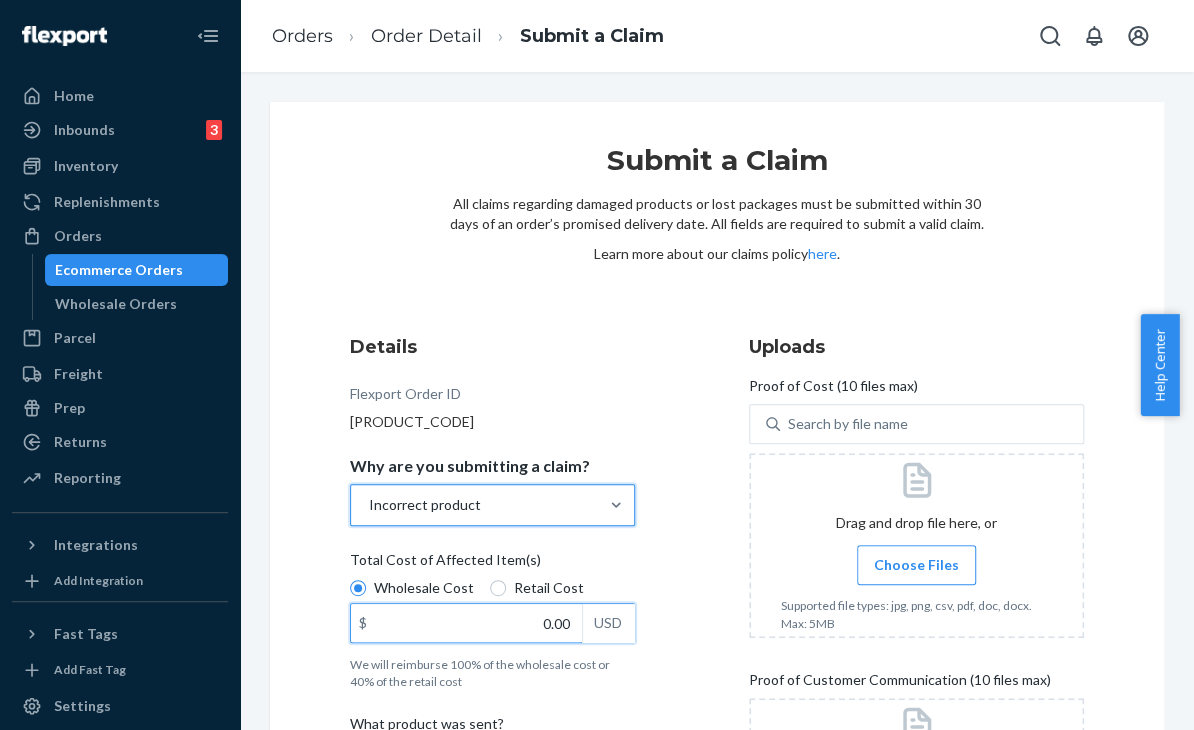 click on "0.00" at bounding box center [466, 623] 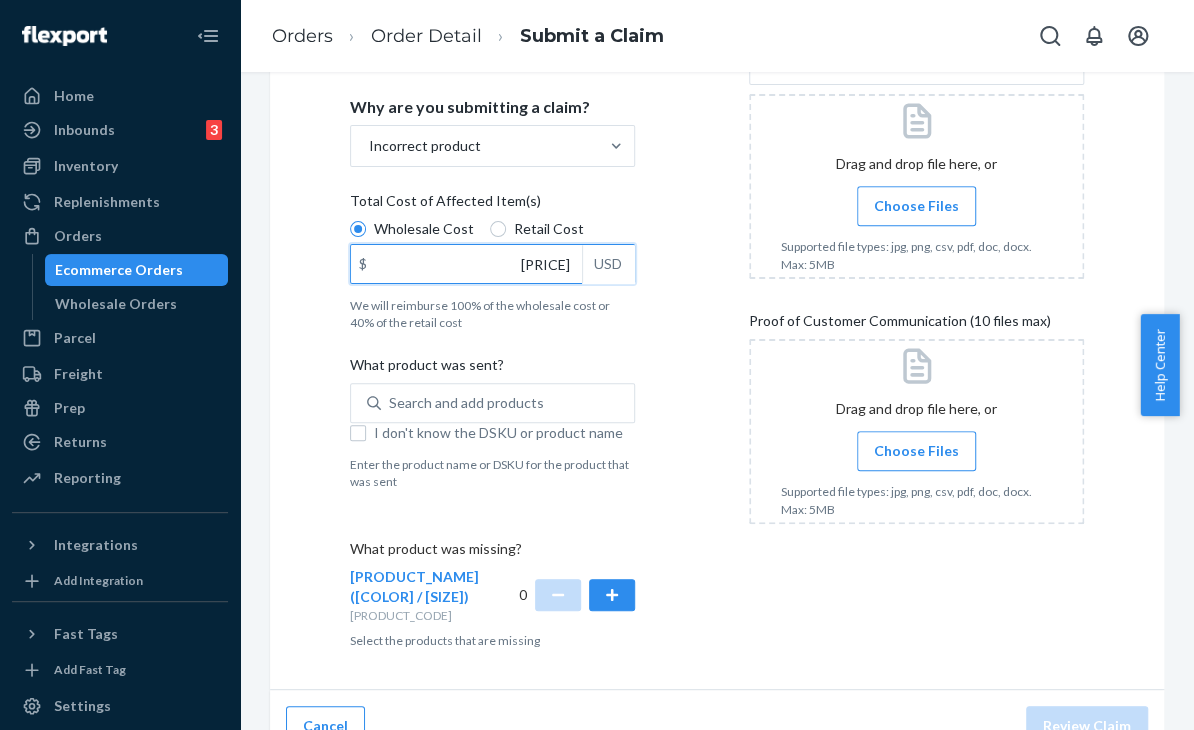 scroll, scrollTop: 391, scrollLeft: 0, axis: vertical 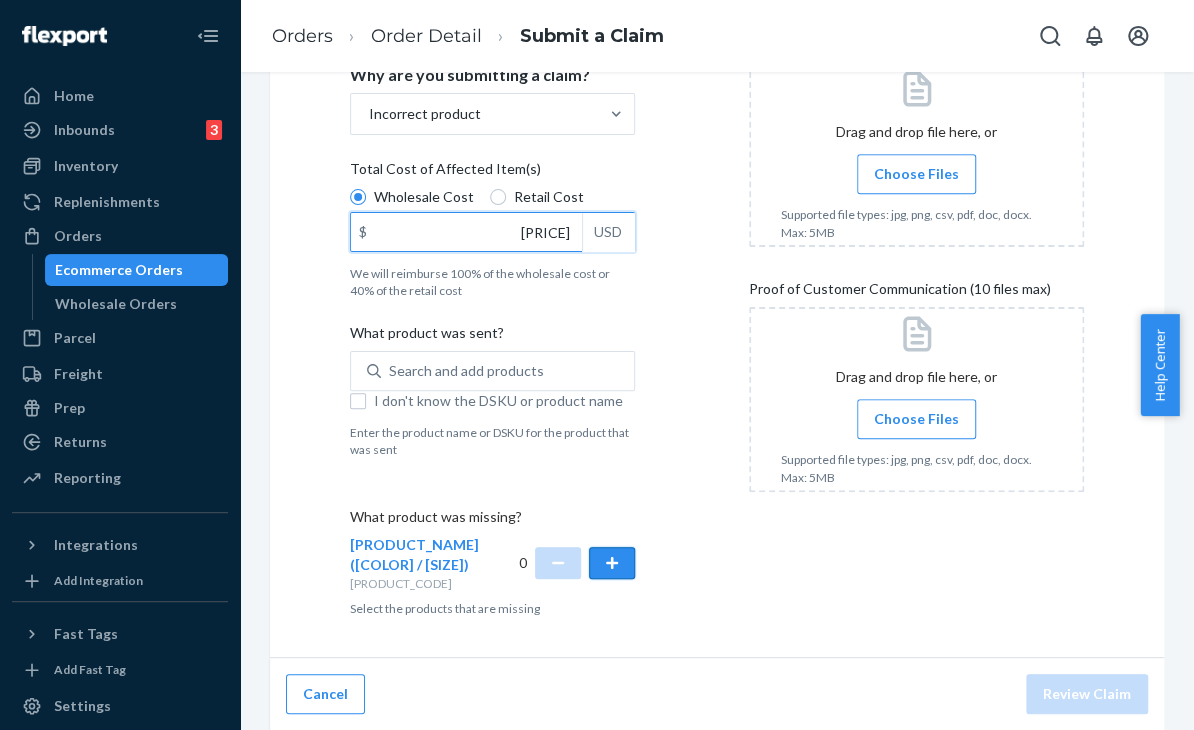 type on "42.00" 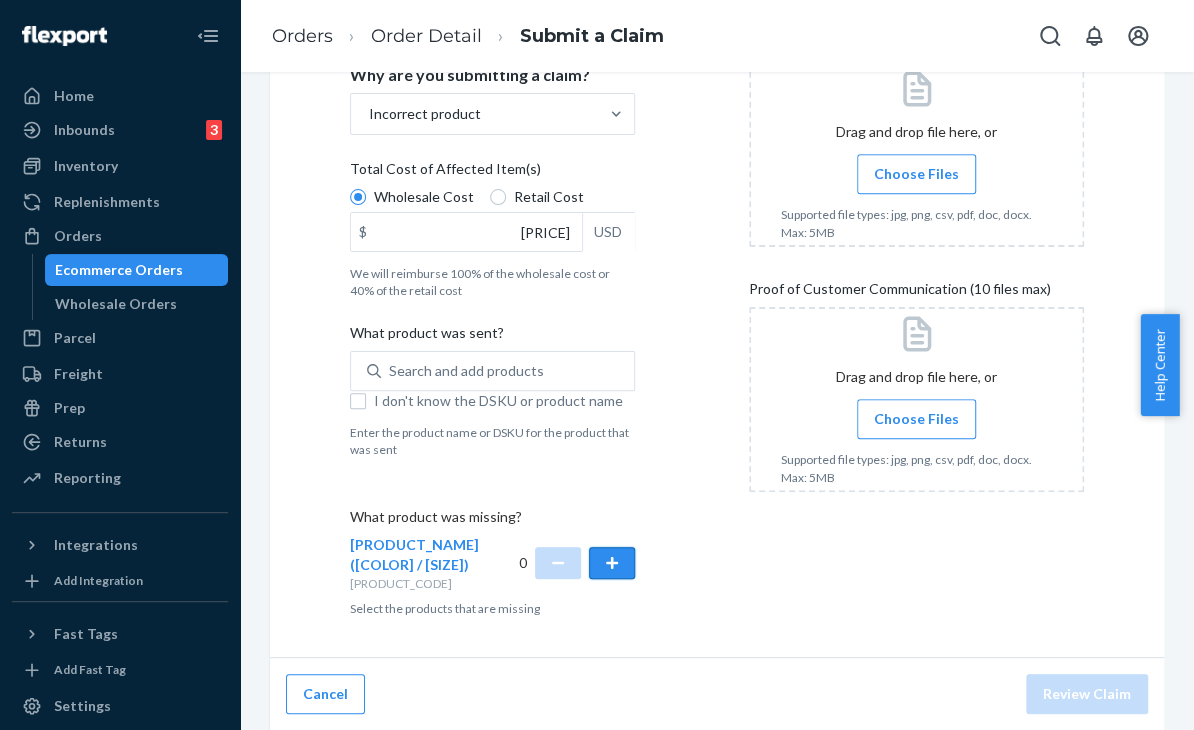 click at bounding box center (612, 563) 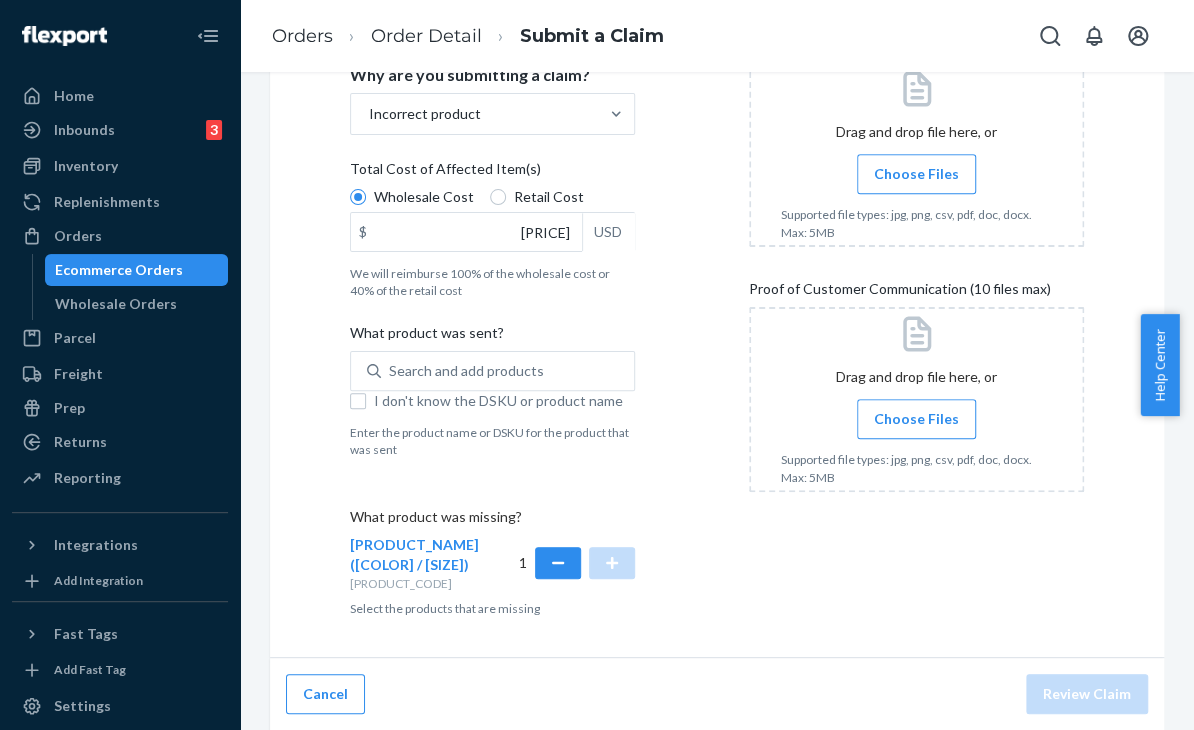 click on "Uploads Proof of Cost (10 files max) Search by file name Drag and drop file here, or Choose Files Supported file types: jpg, png, csv, pdf, doc, docx.  Max: 5MB Proof of Customer Communication (10 files max) Drag and drop file here, or Choose Files Supported file types: jpg, png, csv, pdf, doc, docx.  Max: 5MB" at bounding box center (916, 280) 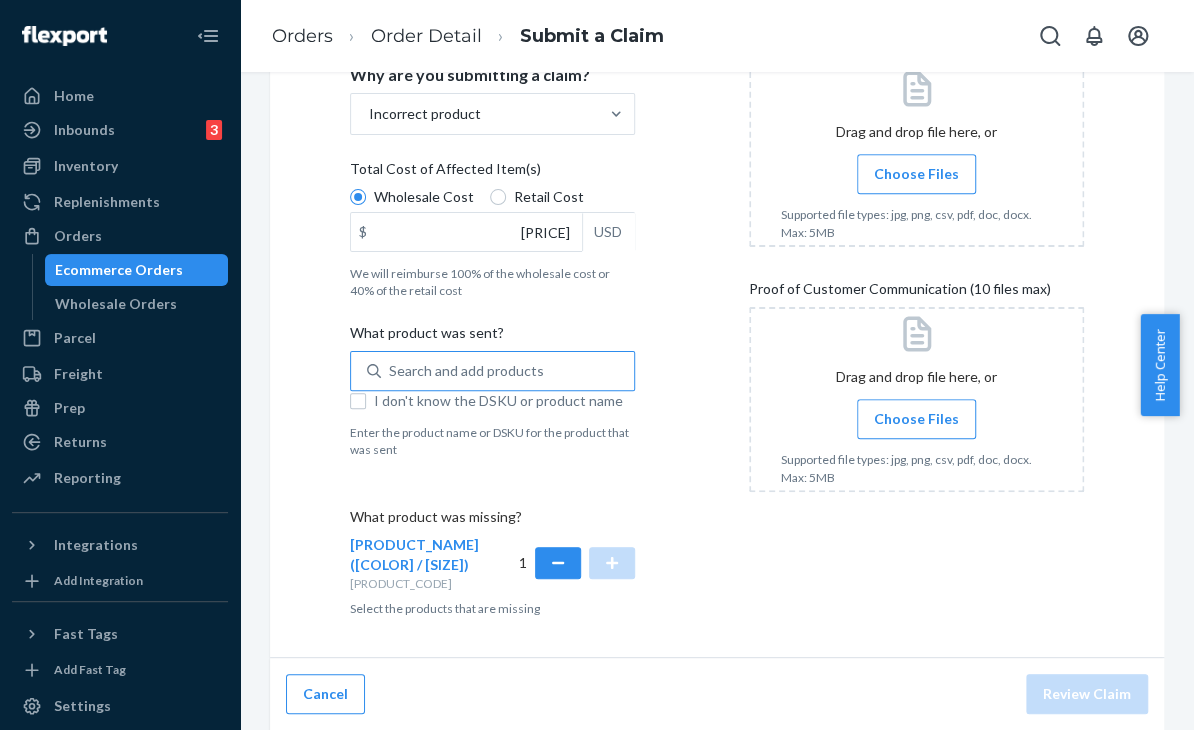 click on "Search and add products" at bounding box center (466, 371) 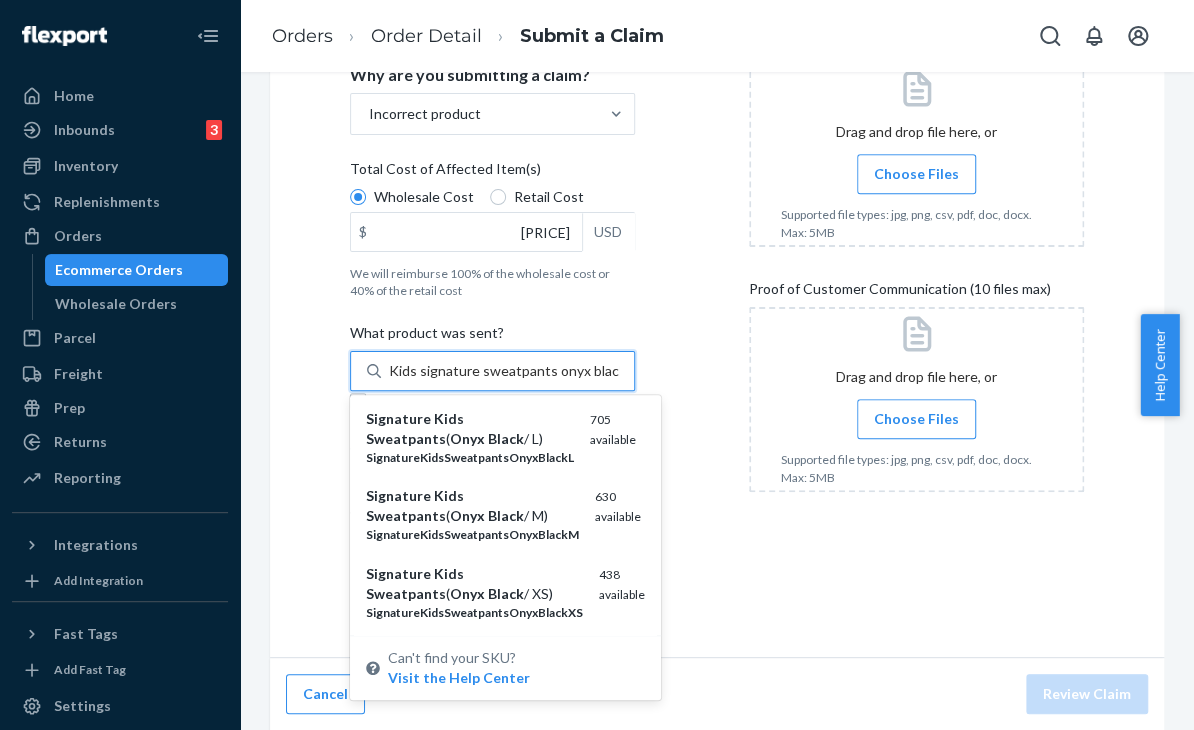 type on "Kids signature sweatpants onyx black" 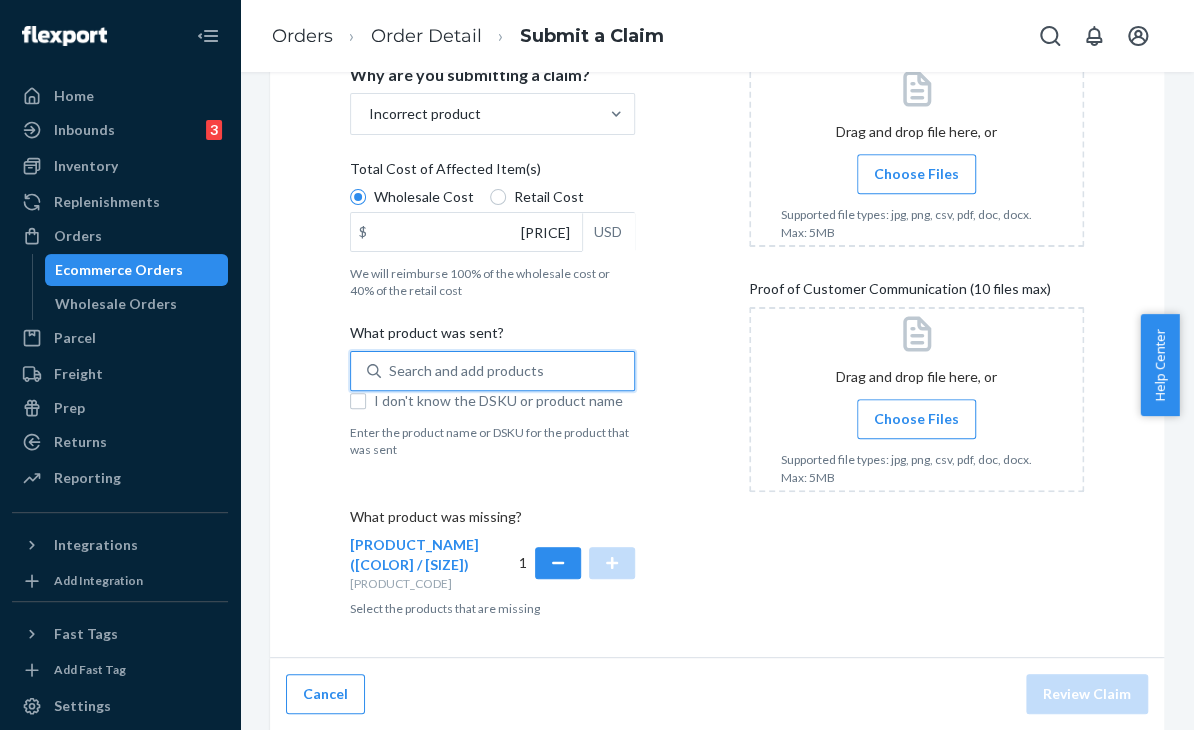 click on "Search and add products" at bounding box center [466, 371] 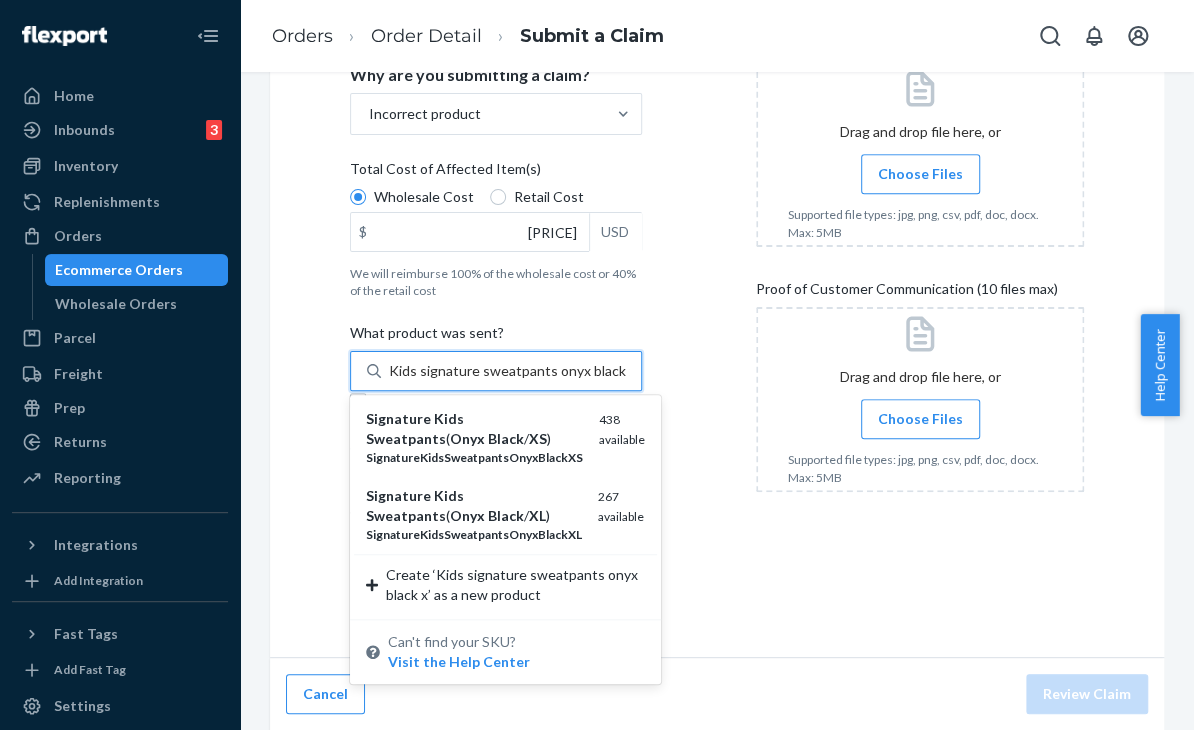 type on "Kids signature sweatpants onyx black xl" 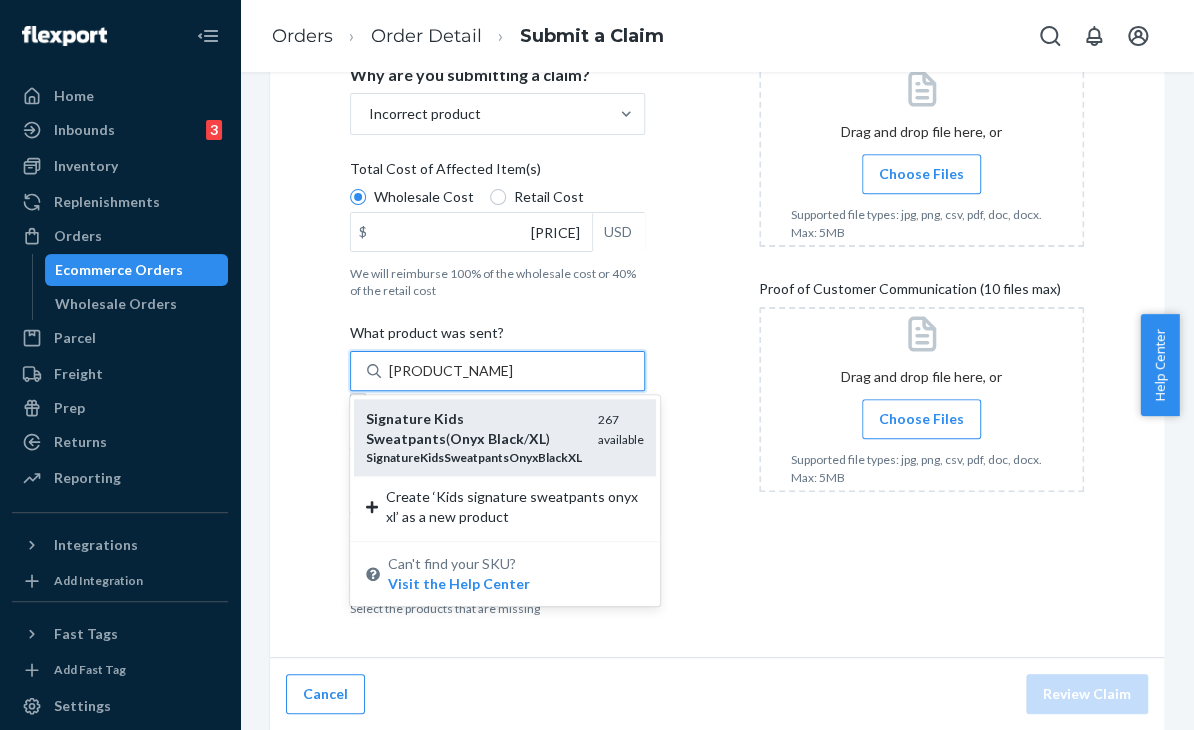 click on "Signature   Kids   Sweatpants  ( Onyx   Black  /  XL )" at bounding box center (474, 429) 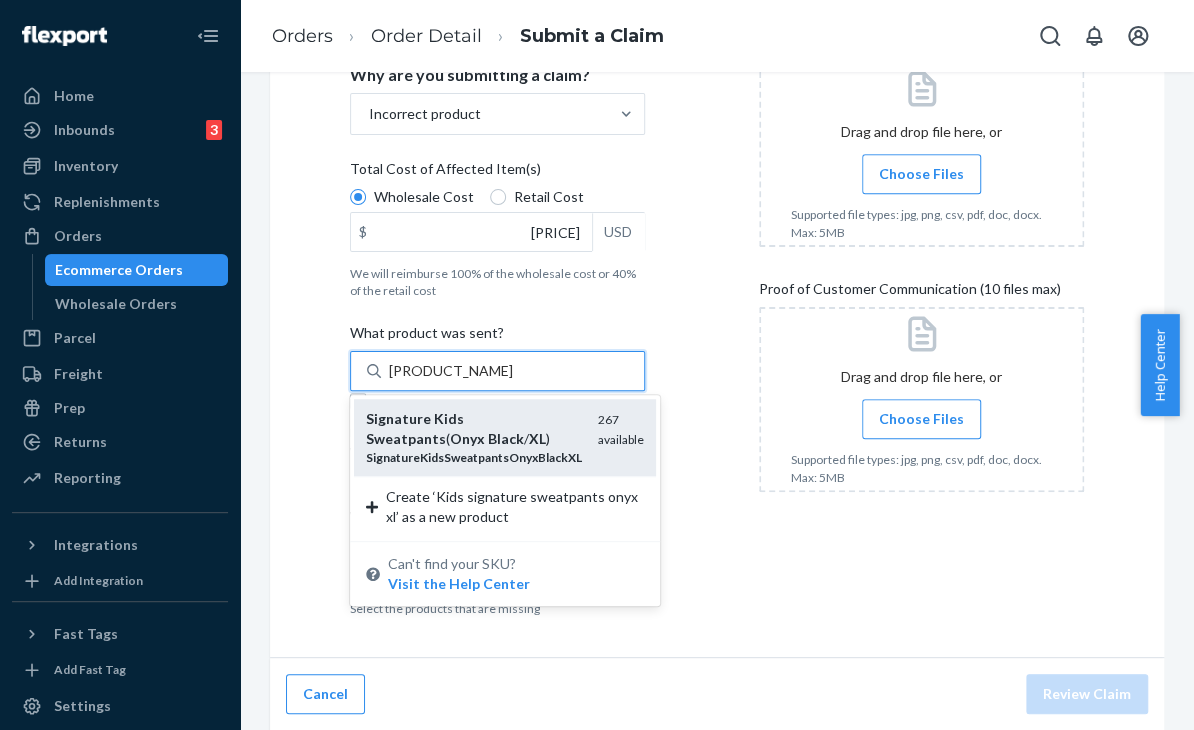 click on "Kids signature sweatpants onyx black xl" at bounding box center [510, 371] 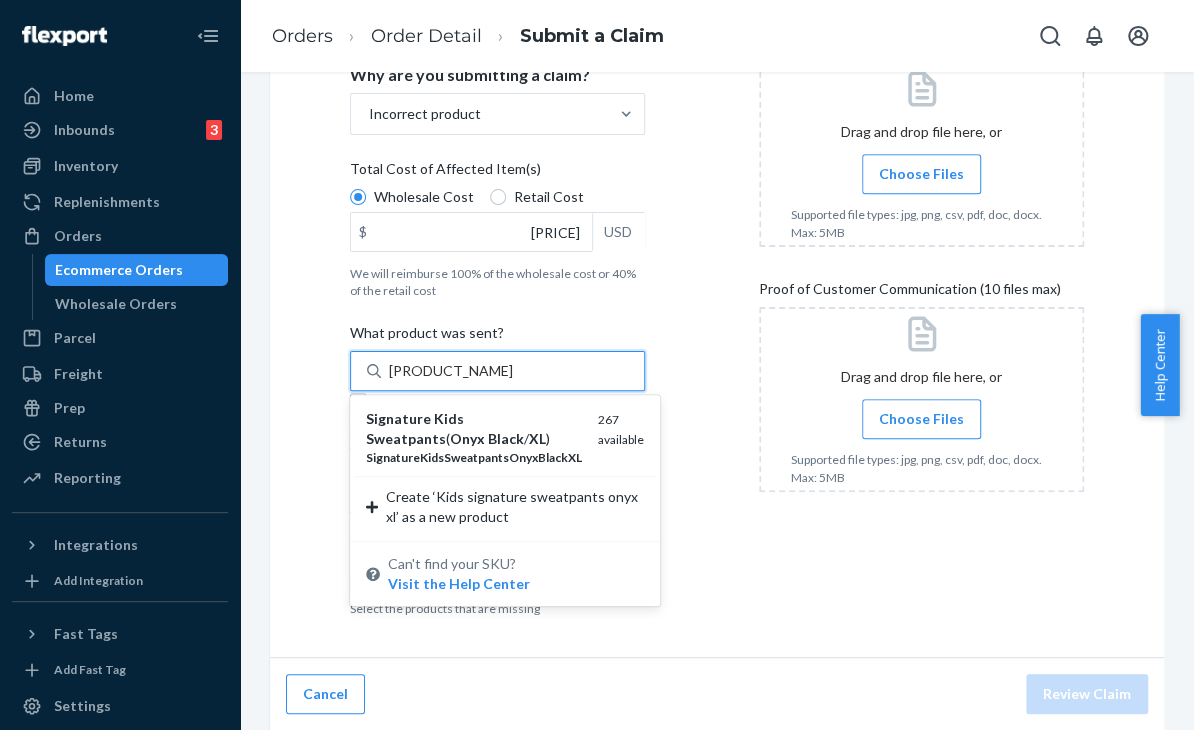 type 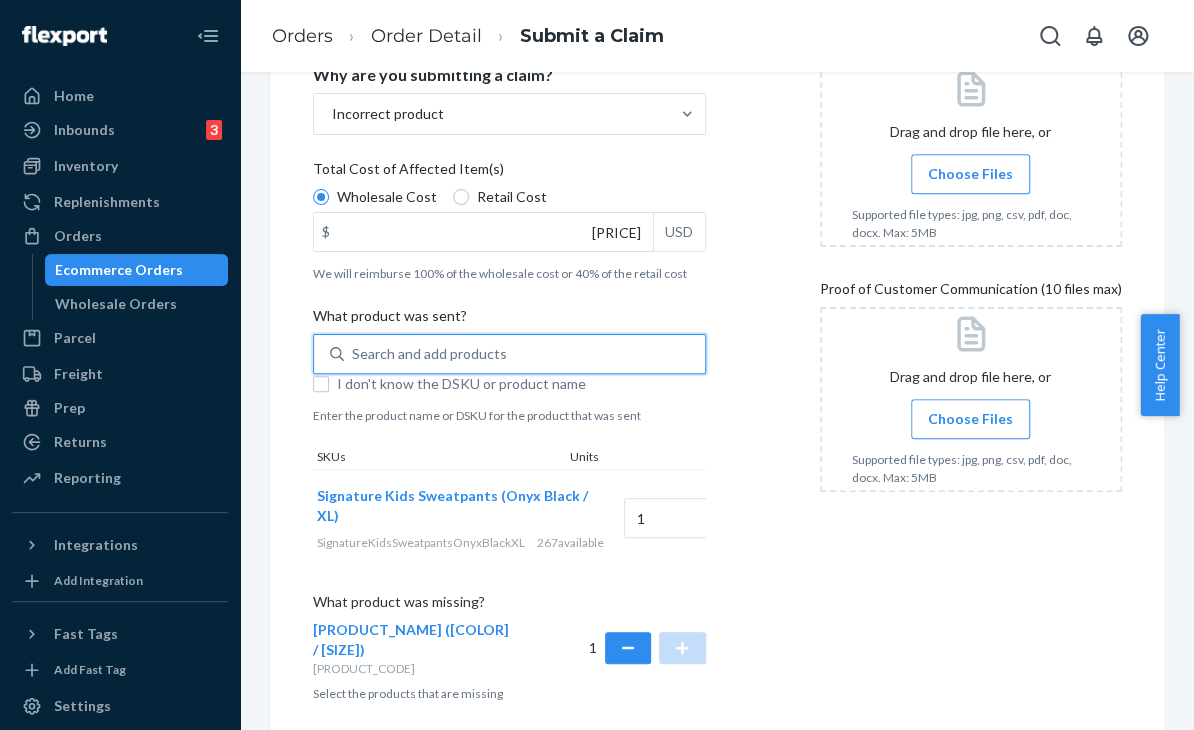 scroll, scrollTop: 391, scrollLeft: 0, axis: vertical 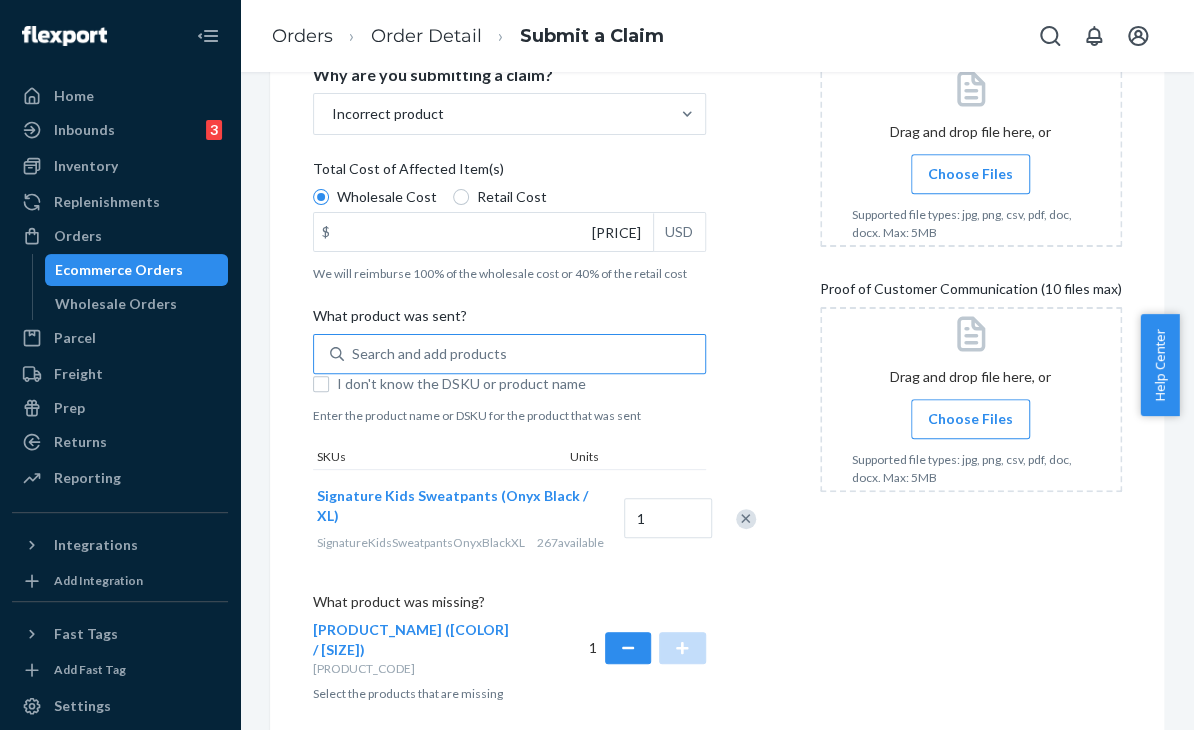 click on "Uploads Proof of Cost (10 files max) Search by file name Drag and drop file here, or Choose Files Supported file types: jpg, png, csv, pdf, doc, docx.  Max: 5MB Proof of Customer Communication (10 files max) Drag and drop file here, or Choose Files Supported file types: jpg, png, csv, pdf, doc, docx.  Max: 5MB" at bounding box center (971, 322) 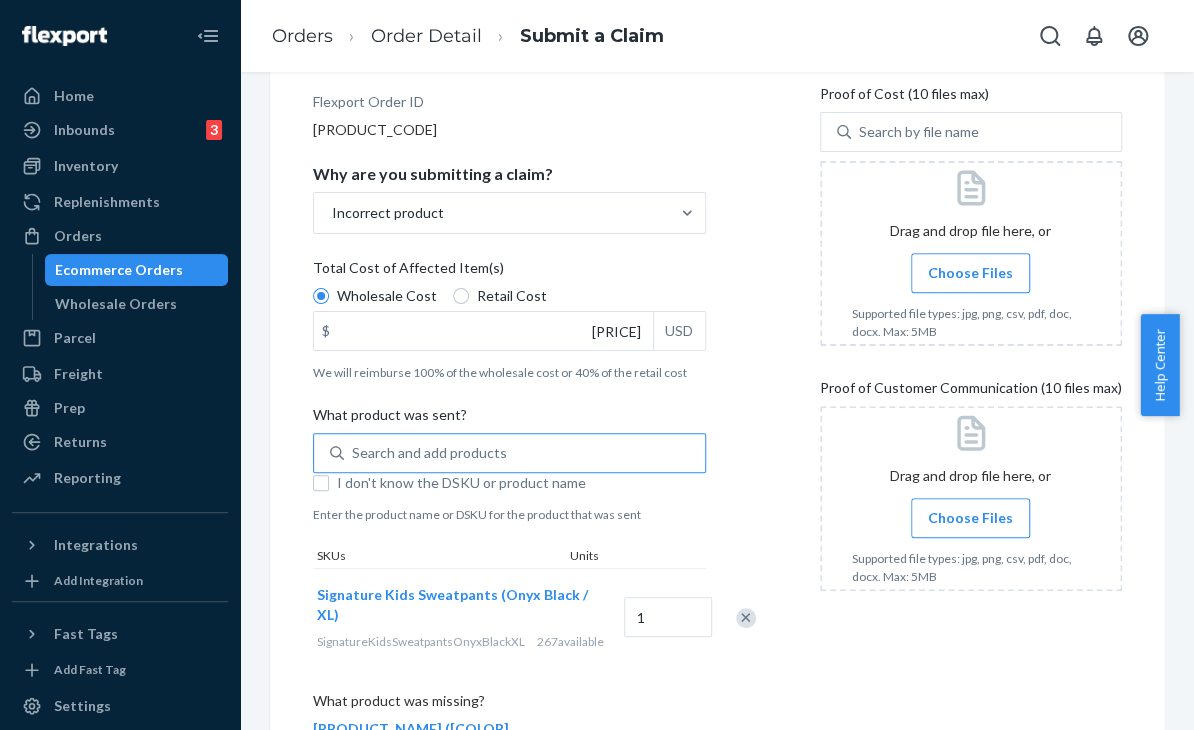 scroll, scrollTop: 293, scrollLeft: 0, axis: vertical 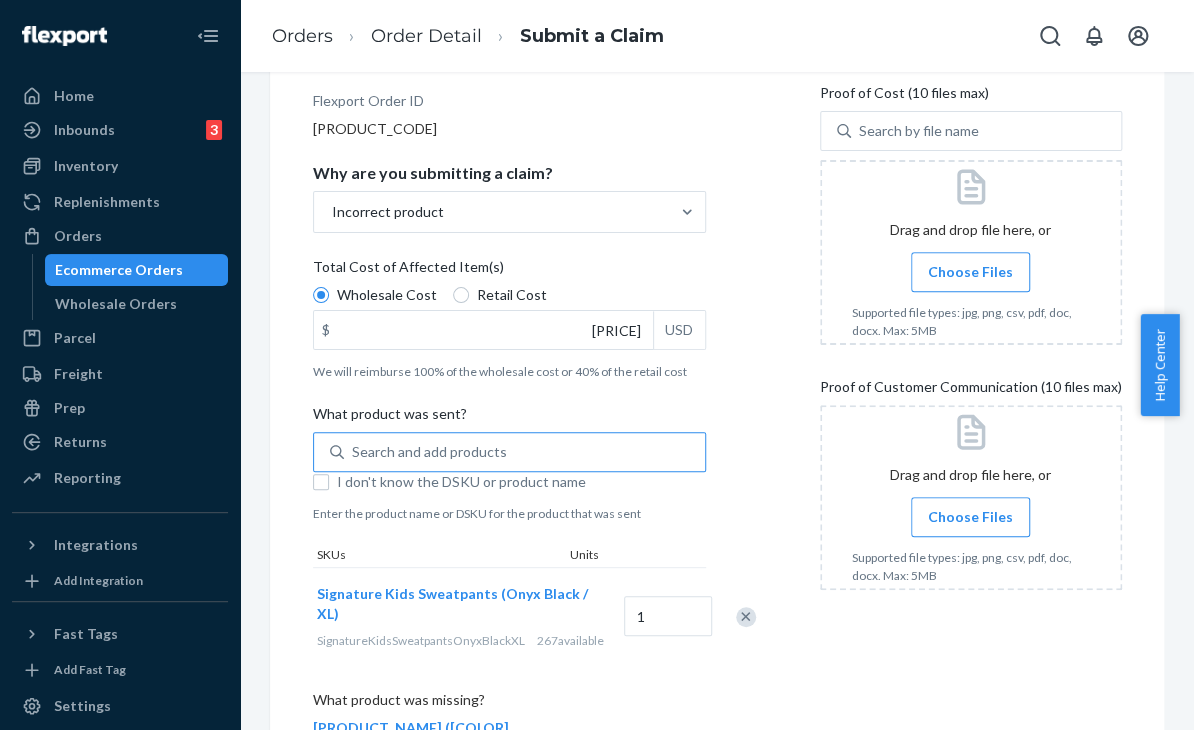 click on "Choose Files" at bounding box center [970, 272] 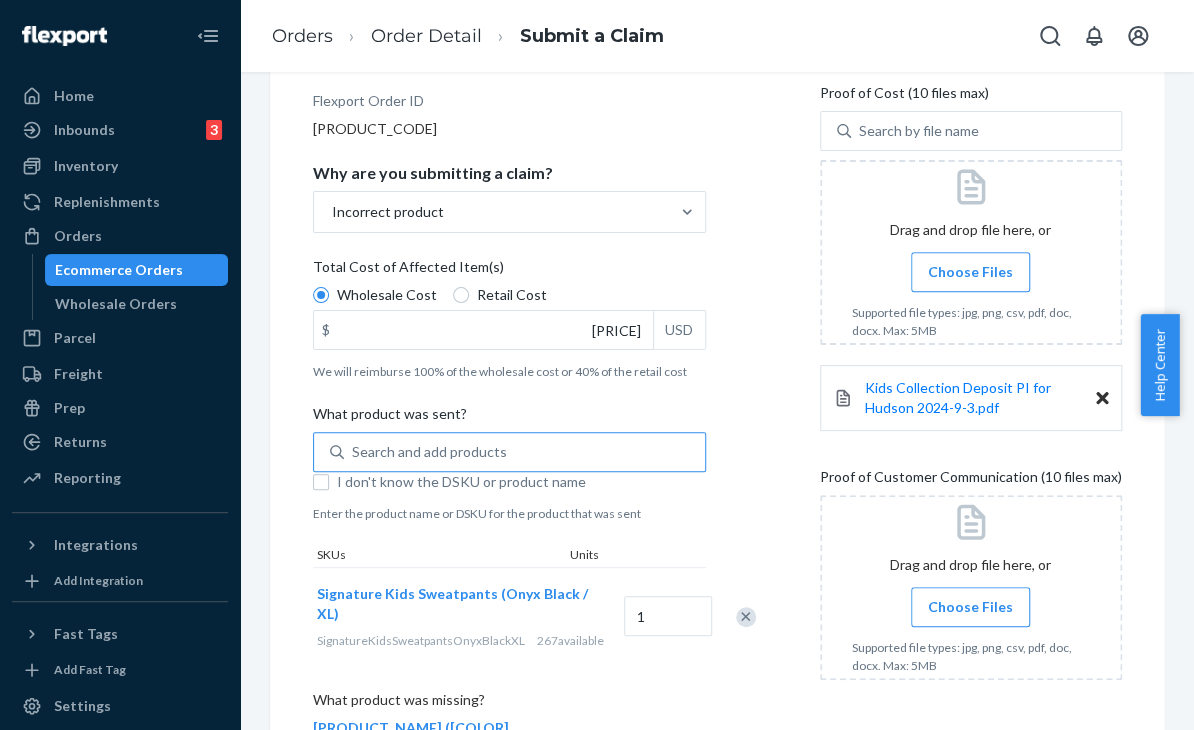 click on "Choose Files" at bounding box center [970, 607] 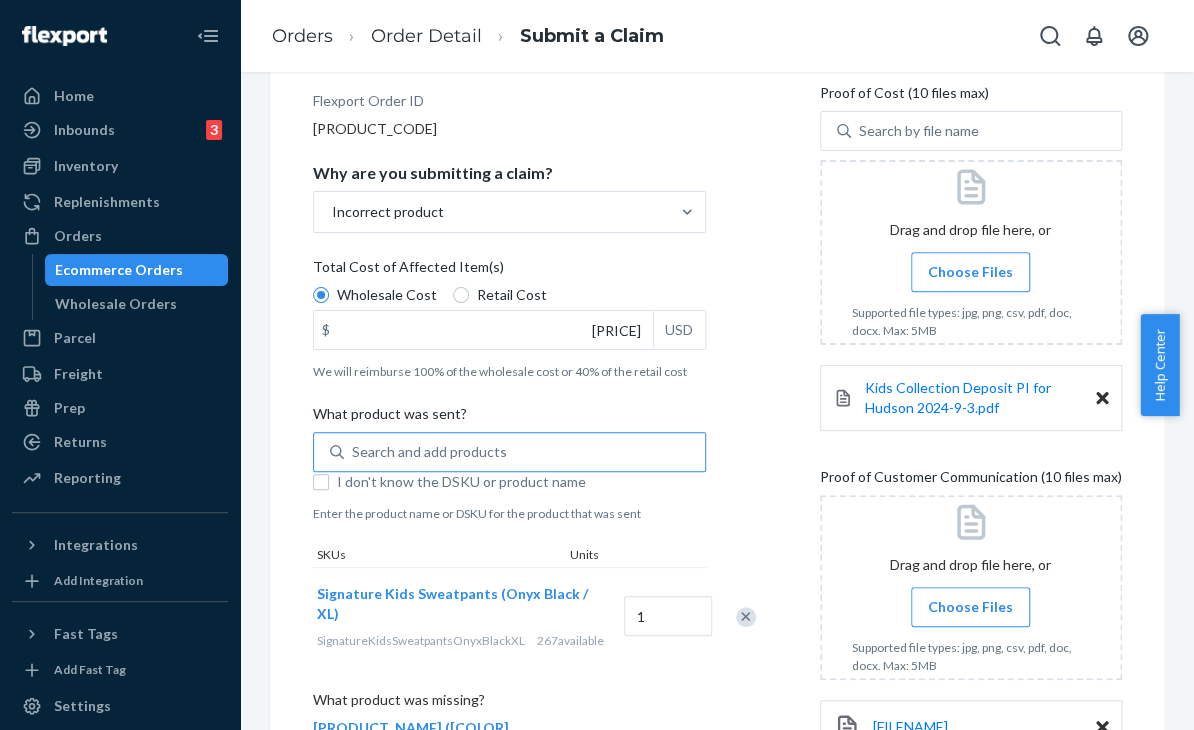click on "Choose Files" at bounding box center (970, 607) 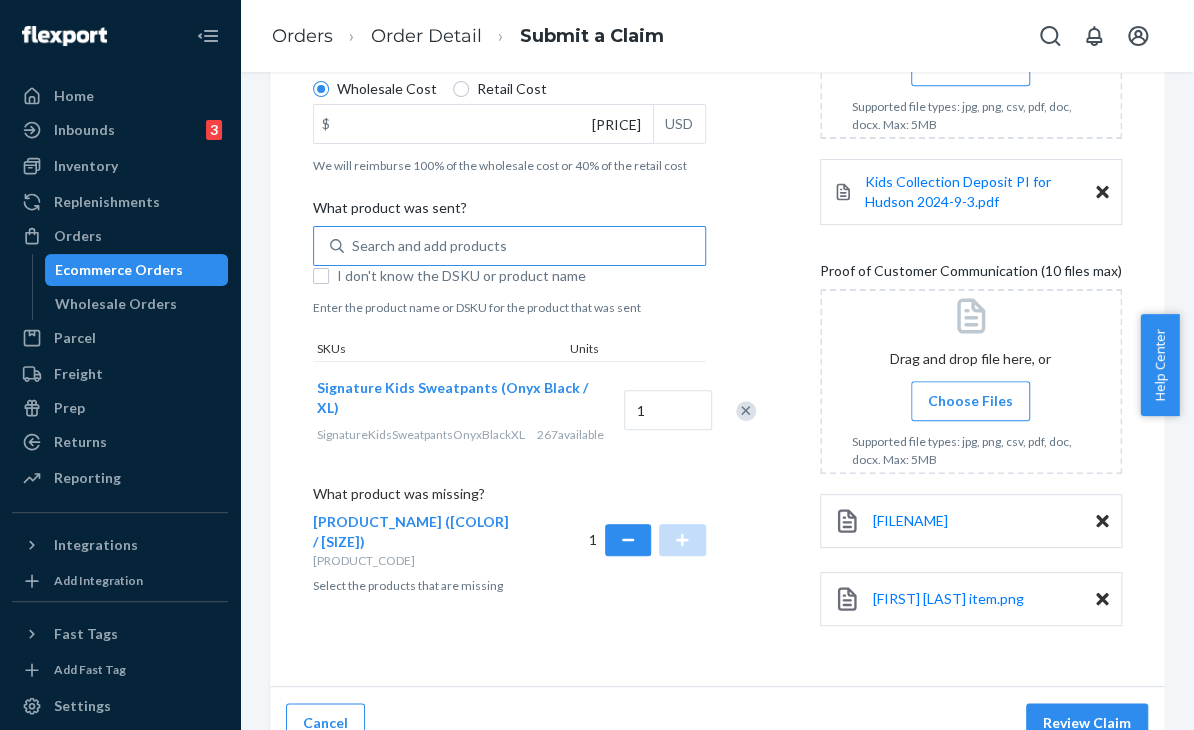 scroll, scrollTop: 500, scrollLeft: 0, axis: vertical 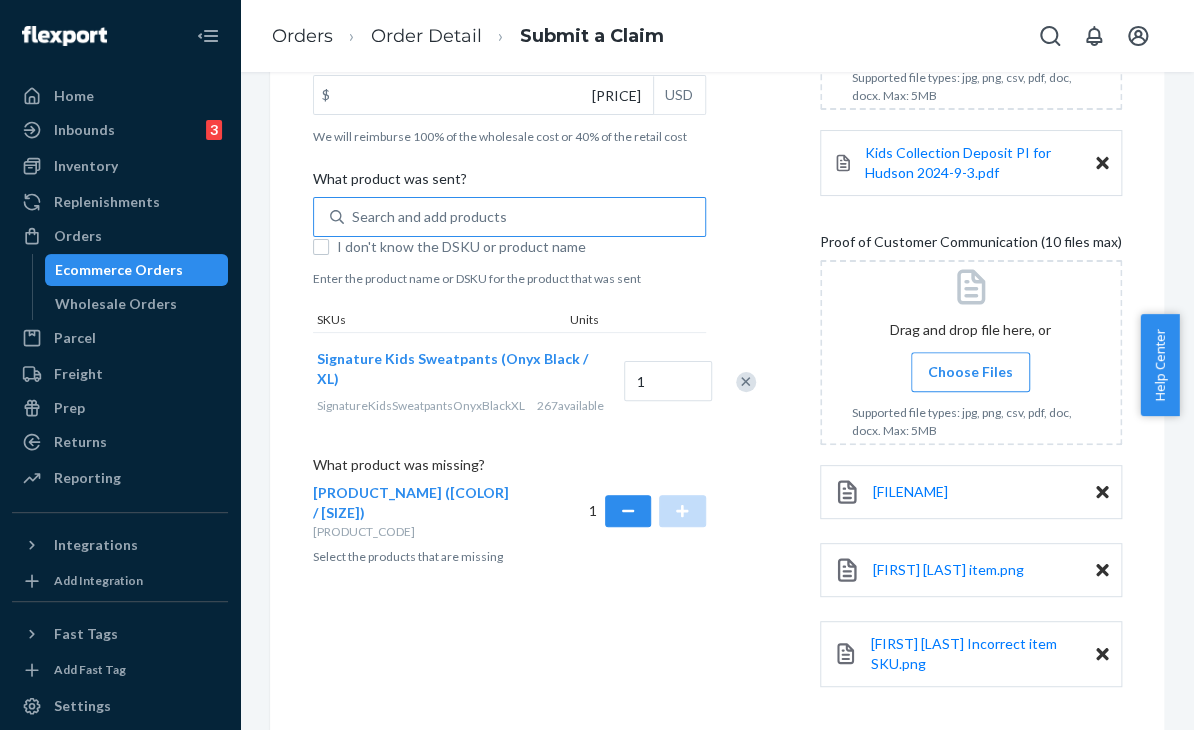 click on "Submit a Claim All claims regarding damaged products or lost packages must be submitted within 30 days of an order’s promised delivery date. All fields are required to submit a valid claim. Learn more about our claims policy  here . Details Flexport Order ID 133044981 Why are you submitting a claim? Incorrect product Total Cost of Affected Item(s) Wholesale Cost Retail Cost $ 42.00 USD We will reimburse 100% of the wholesale cost or 40% of the retail cost What product was sent? Search and add products I don't know the DSKU or product name Enter the product name or DSKU for the product that was sent SKUs Units Signature Kids Sweatpants (Onyx Black / XL) SignatureKidsSweatpantsOnyxBlackXL 267  available 1 What product was missing? Signature Kids Hoodie (Bone / L) DYCLTS4WDF7 1 Select the products that are missing Uploads Proof of Cost (10 files max) Search by file name Drag and drop file here, or Choose Files Supported file types: jpg, png, csv, pdf, doc, docx.  Max: 5MB Drag and drop file here, or" at bounding box center (717, 161) 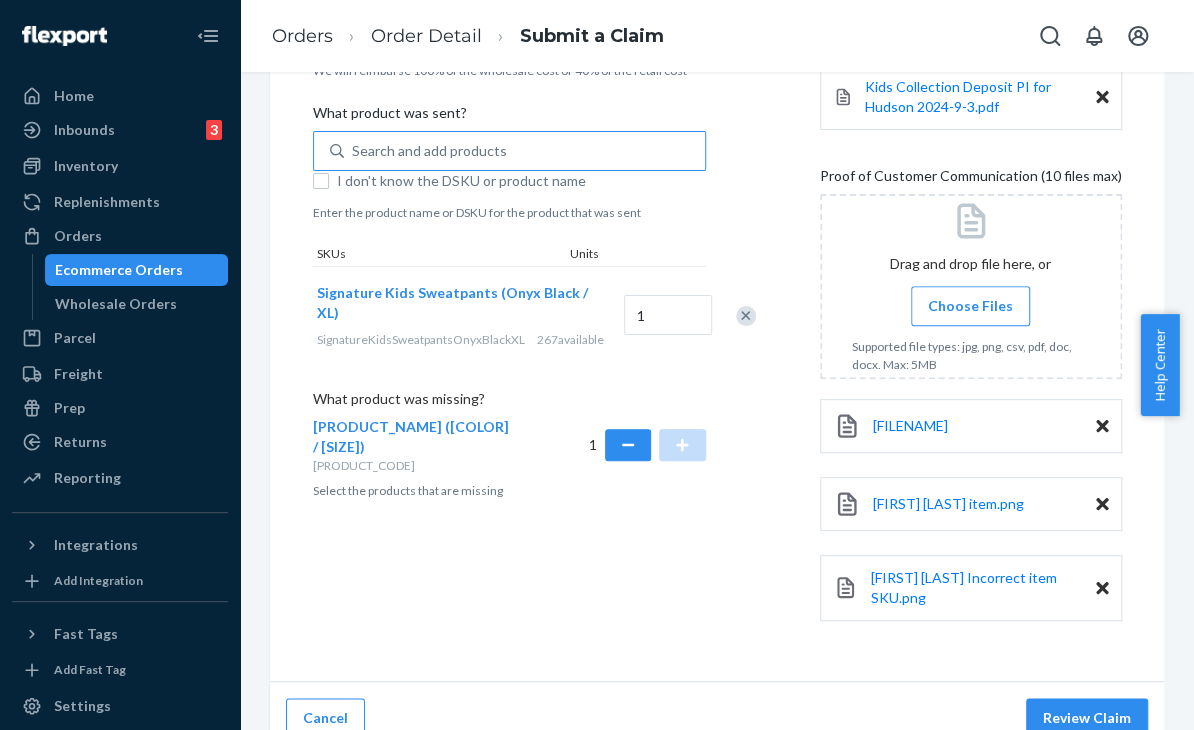 scroll, scrollTop: 605, scrollLeft: 0, axis: vertical 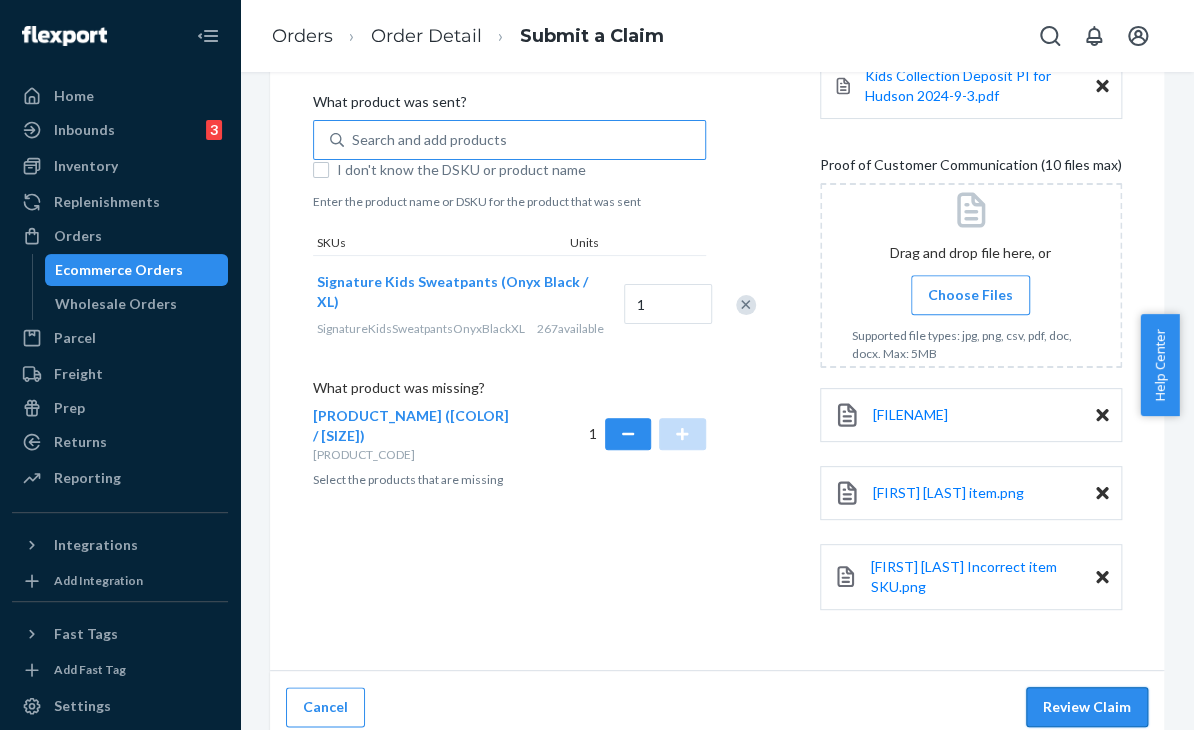 click on "Review Claim" at bounding box center [1087, 707] 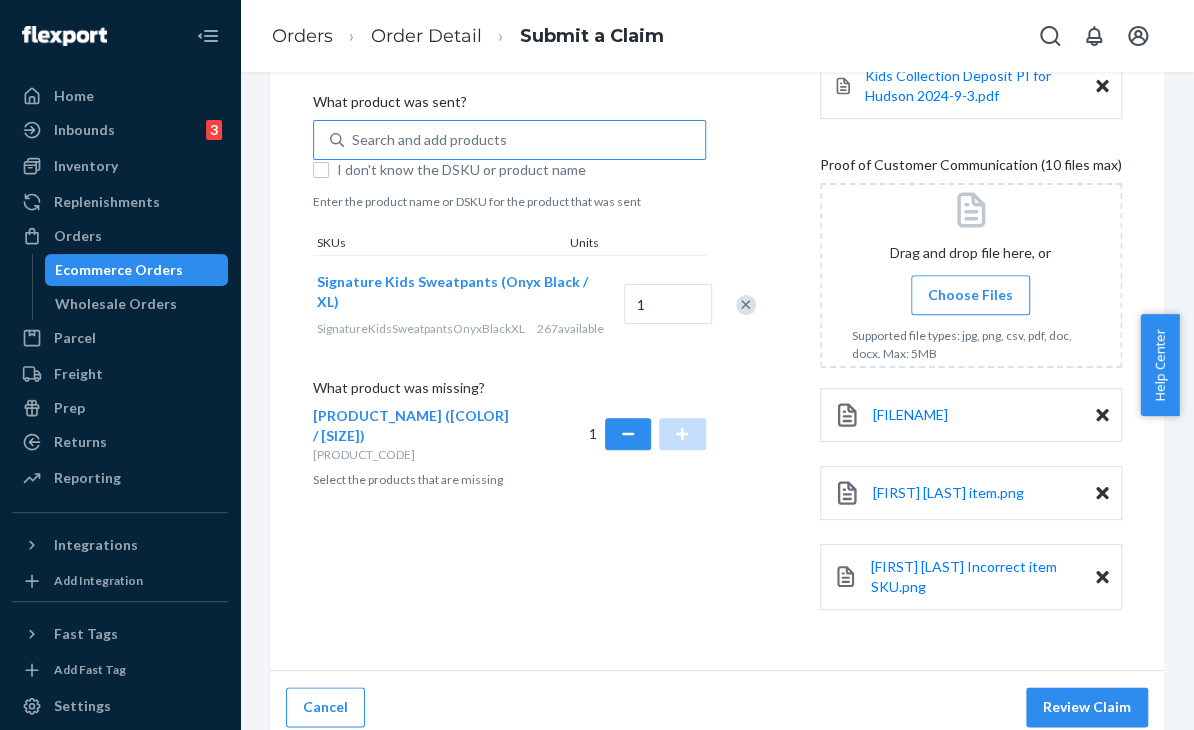scroll, scrollTop: 187, scrollLeft: 0, axis: vertical 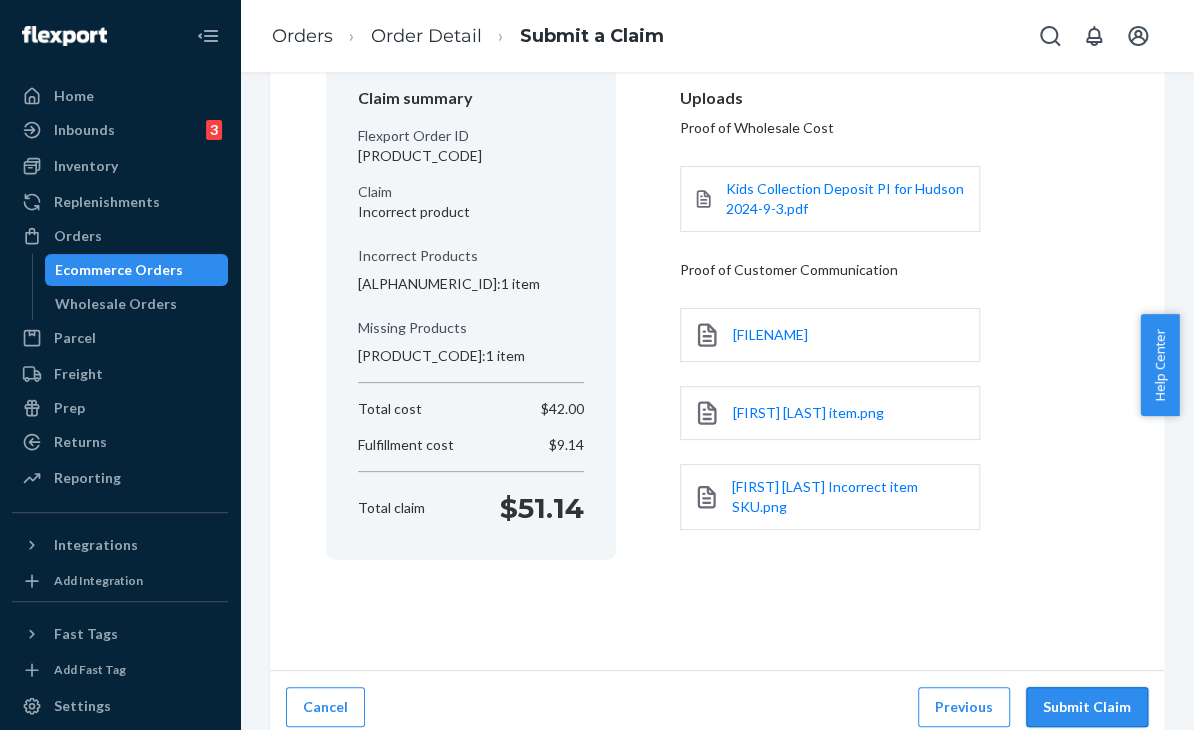 click on "Submit Claim" at bounding box center (1087, 707) 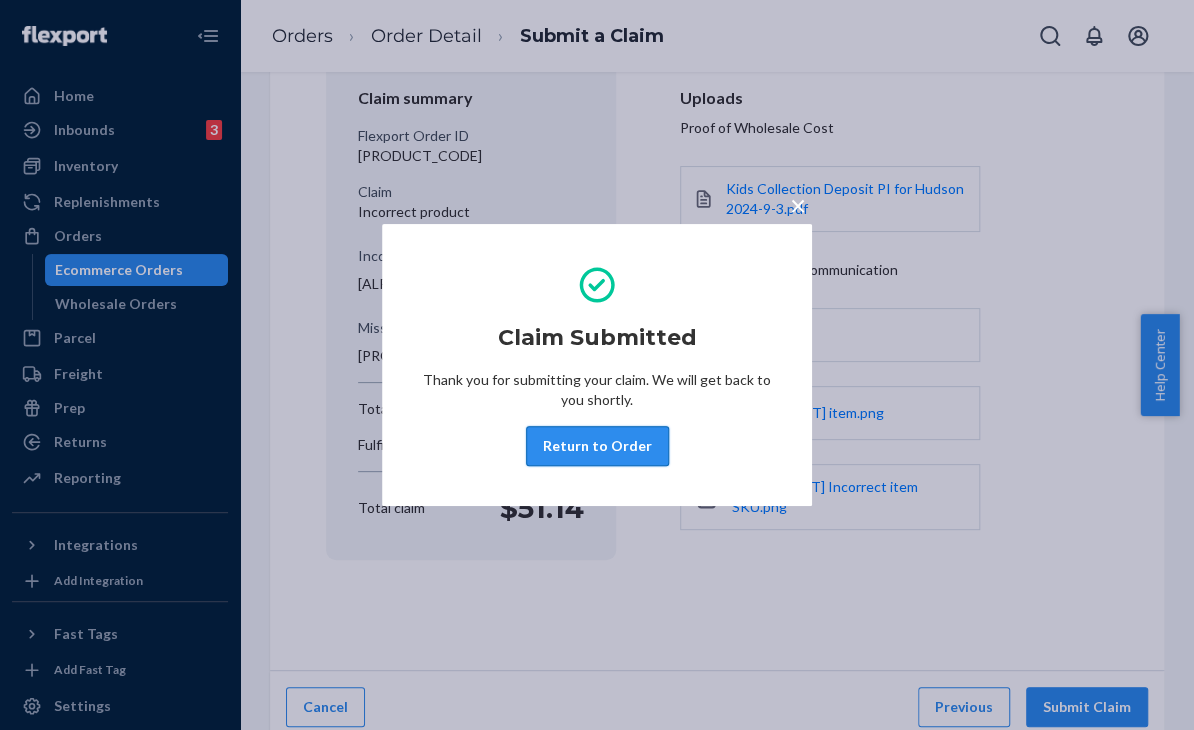 click on "Return to Order" at bounding box center [597, 446] 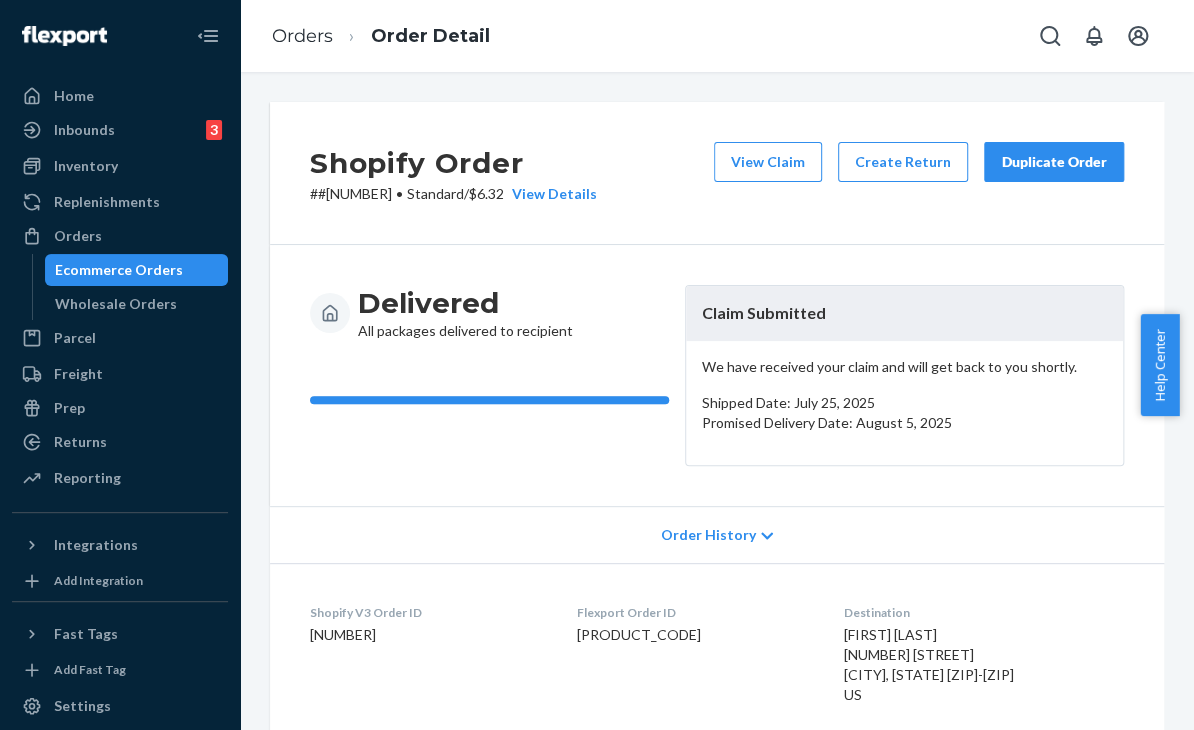 click on "Order History" at bounding box center (717, 534) 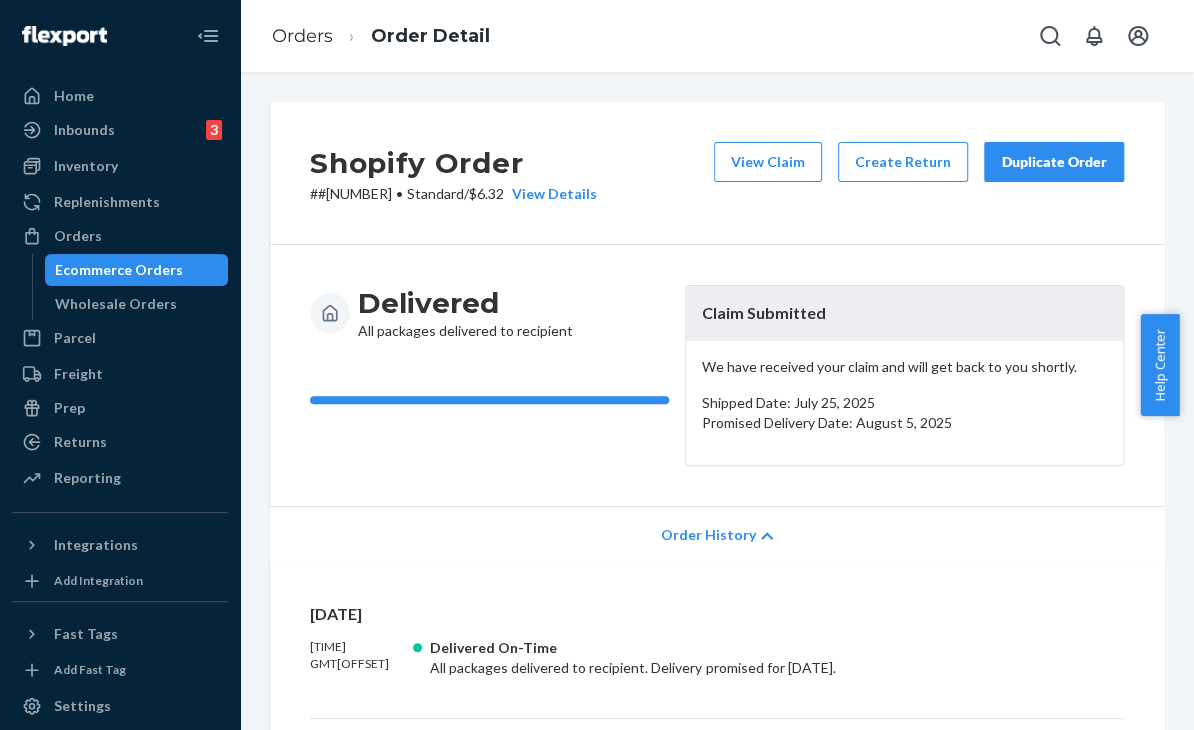 click on "# #254380391 • Standard  /  $6.32 View Details" at bounding box center [453, 194] 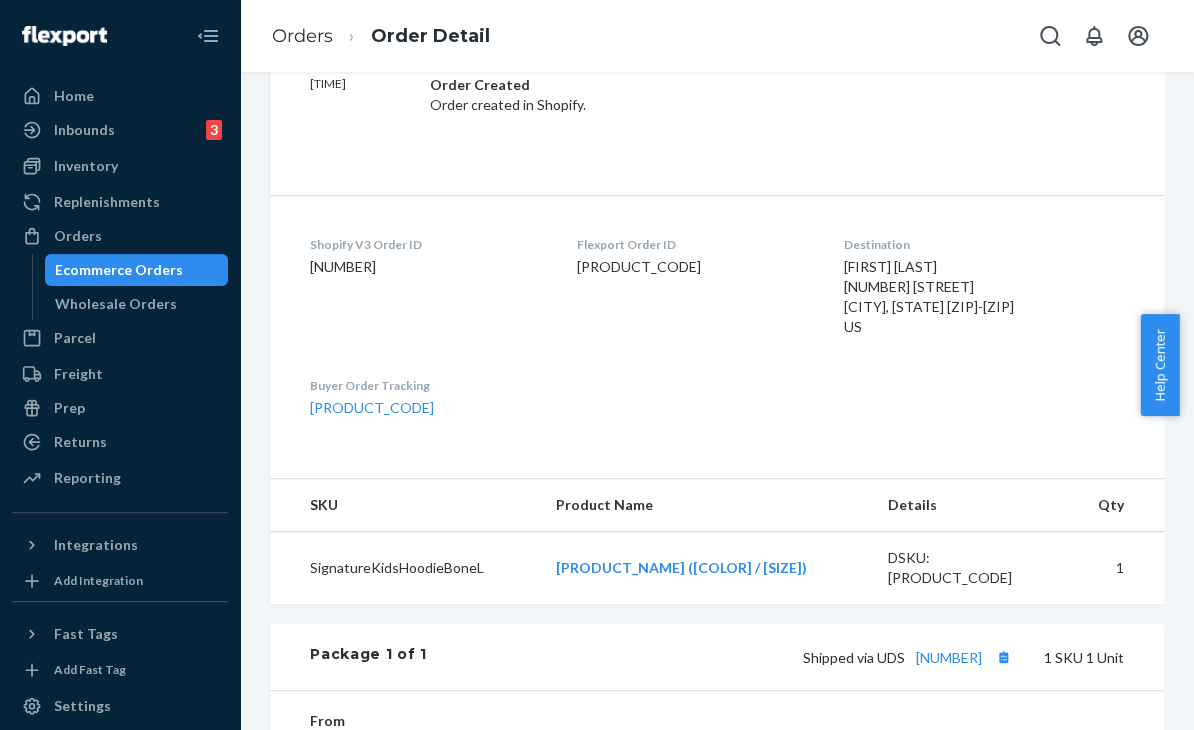 scroll, scrollTop: 1200, scrollLeft: 0, axis: vertical 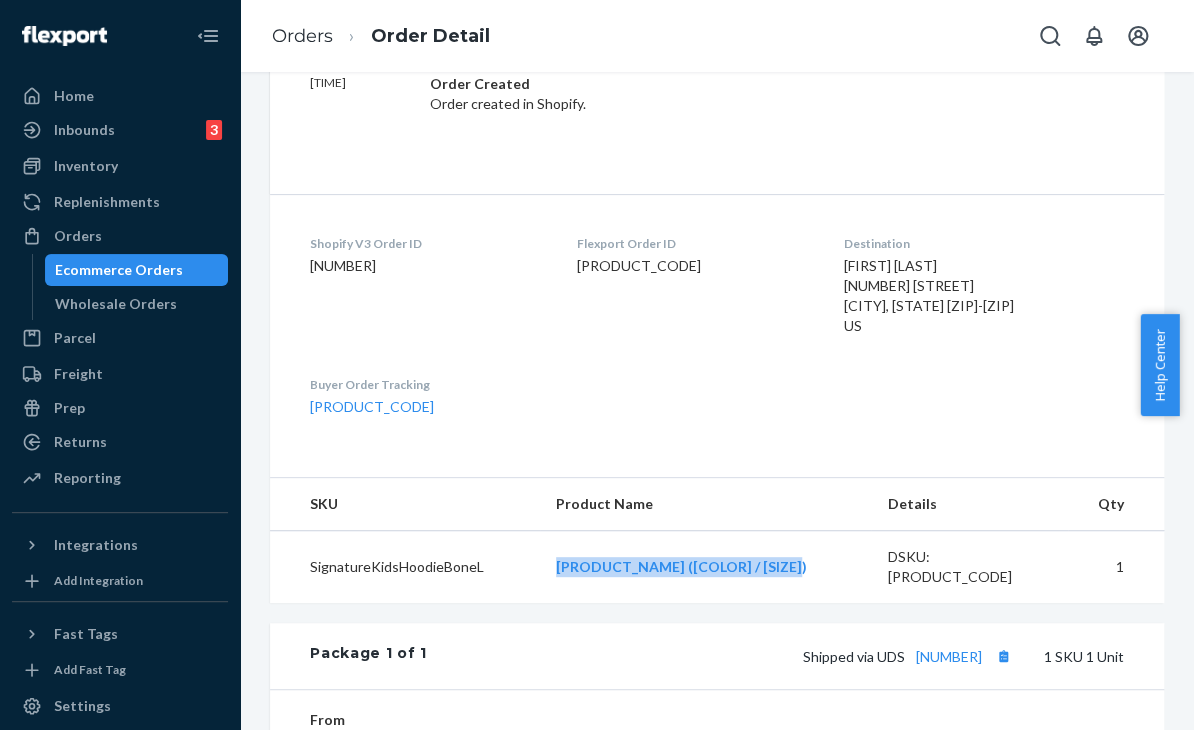 drag, startPoint x: 793, startPoint y: 561, endPoint x: 548, endPoint y: 563, distance: 245.00816 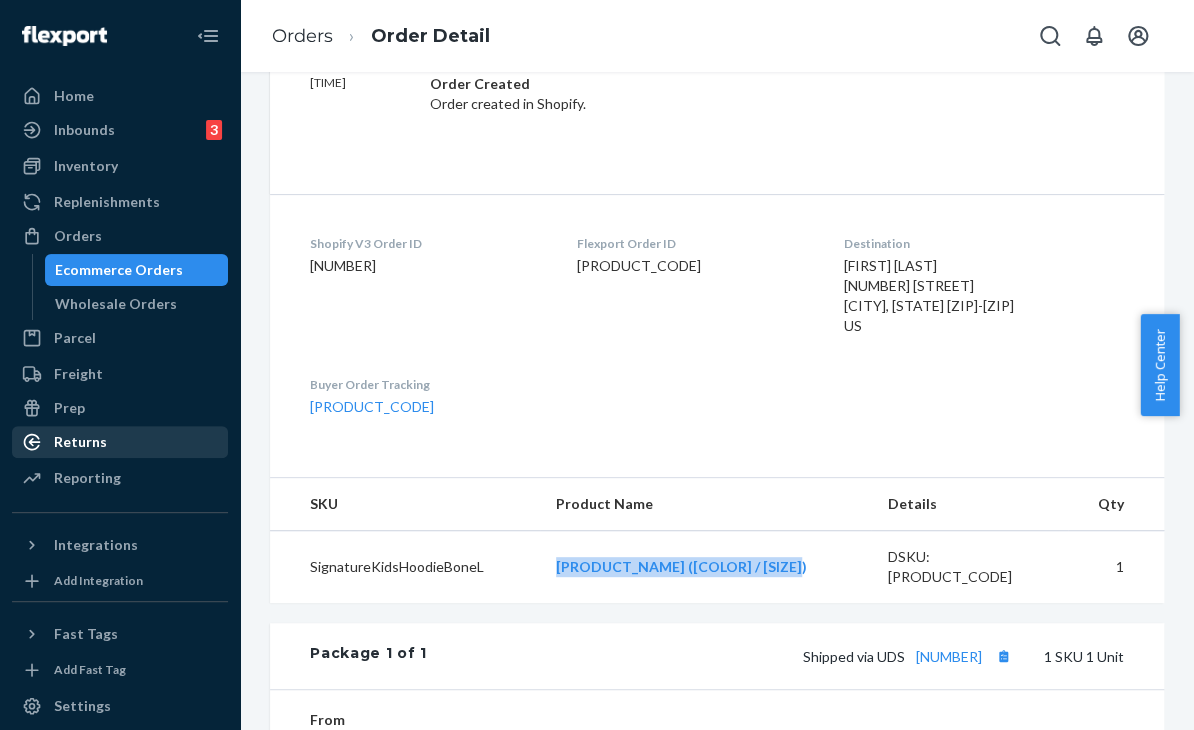 click on "Returns" at bounding box center [120, 442] 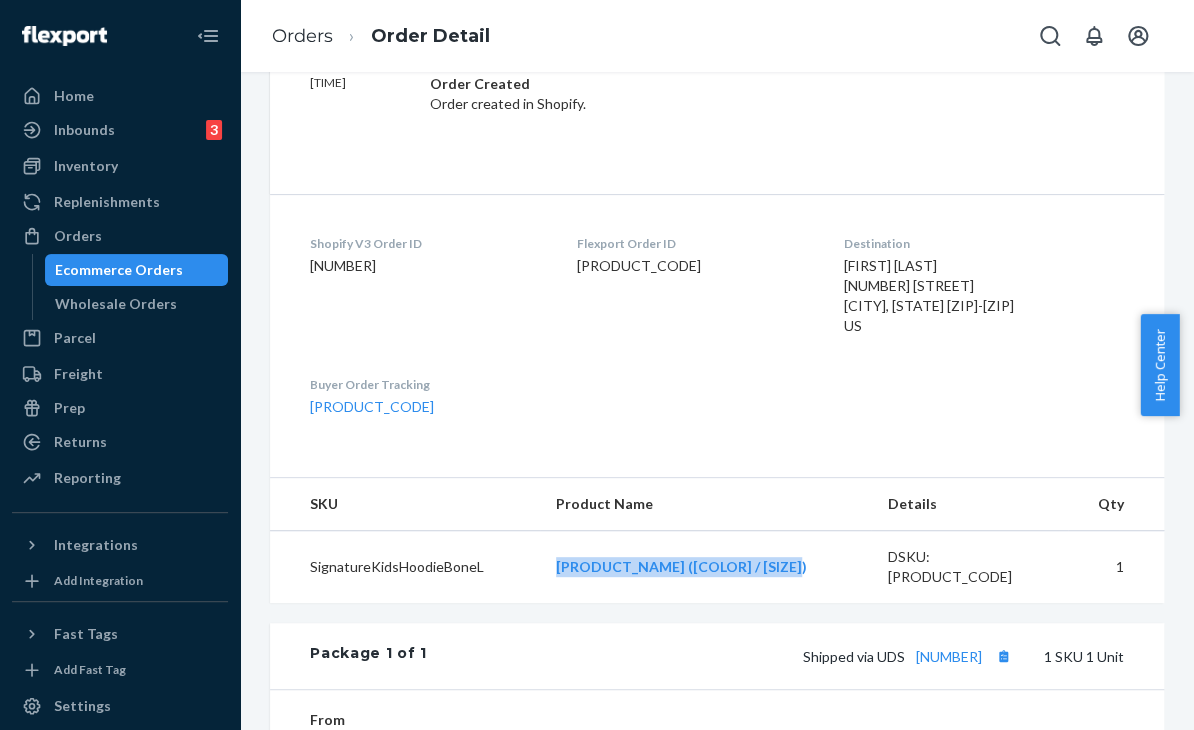 scroll, scrollTop: 0, scrollLeft: 0, axis: both 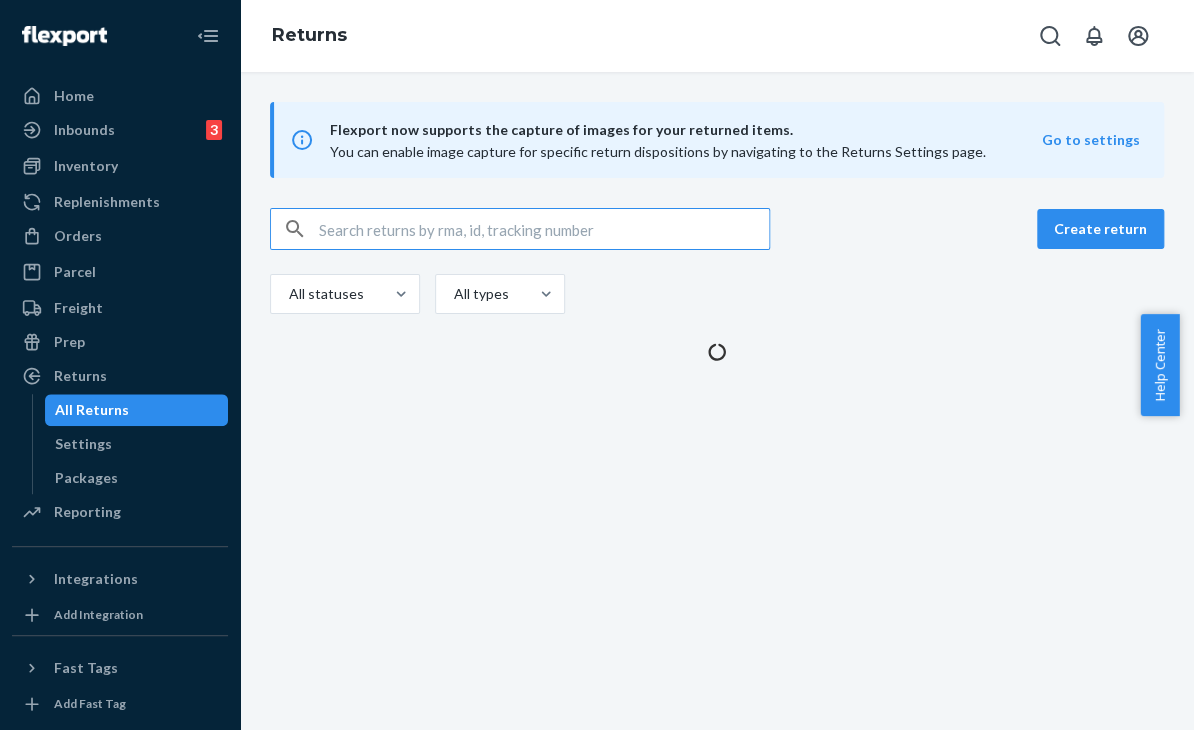 click at bounding box center (544, 229) 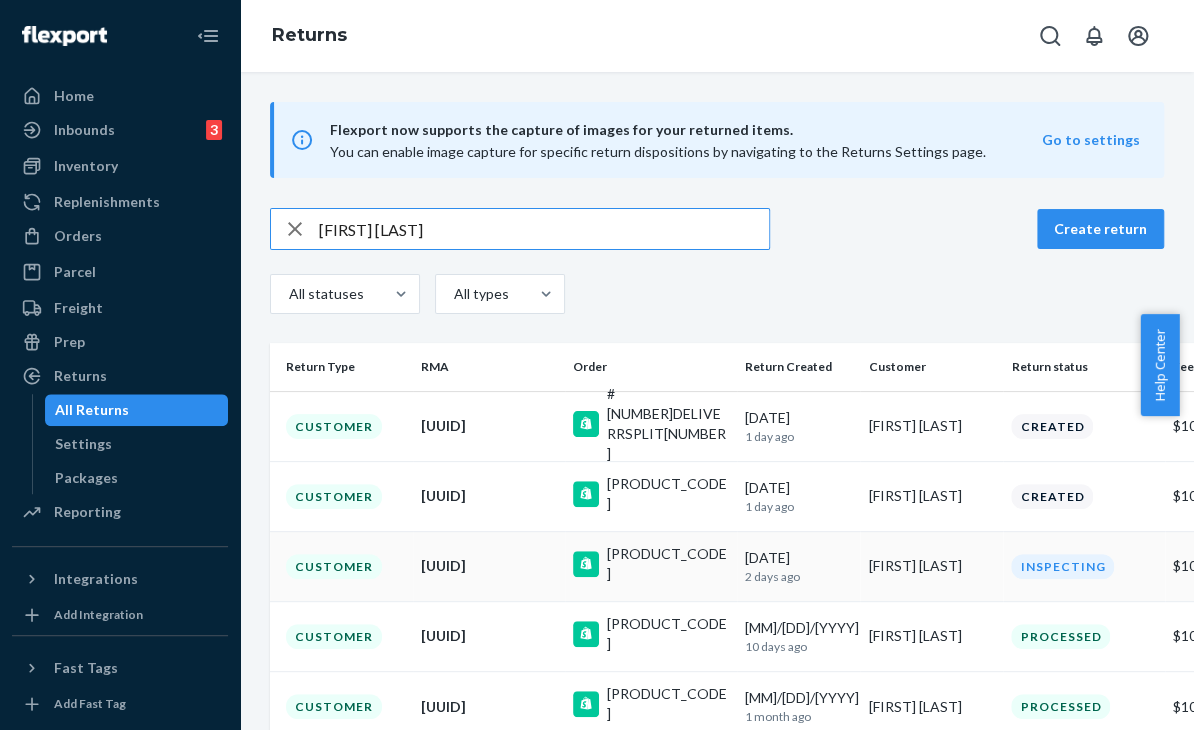 type on "Andrea Wechter" 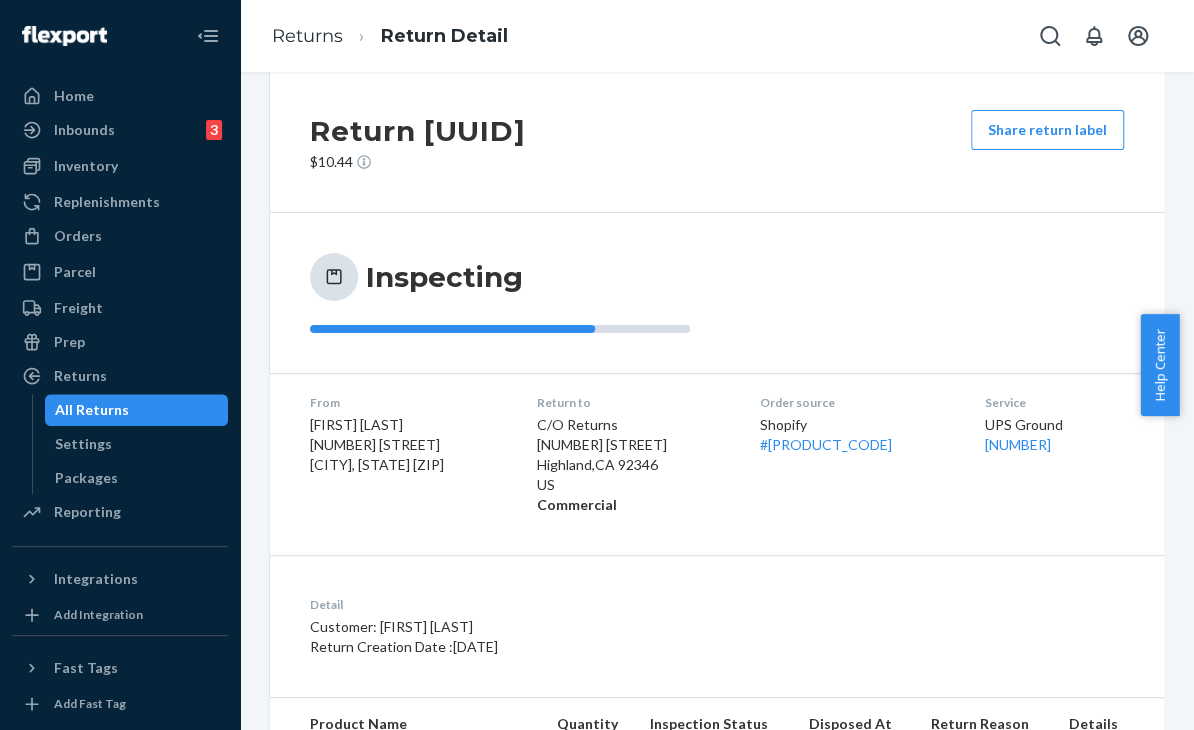 scroll, scrollTop: 216, scrollLeft: 0, axis: vertical 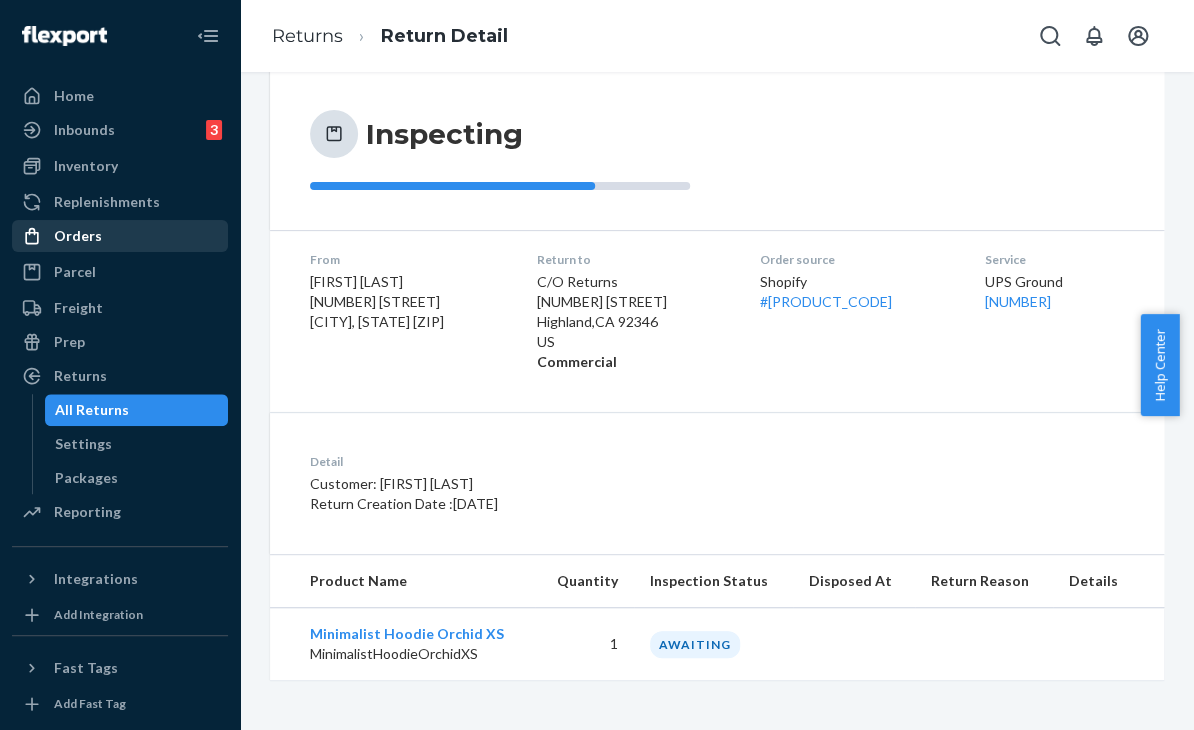 click on "Orders" at bounding box center (120, 236) 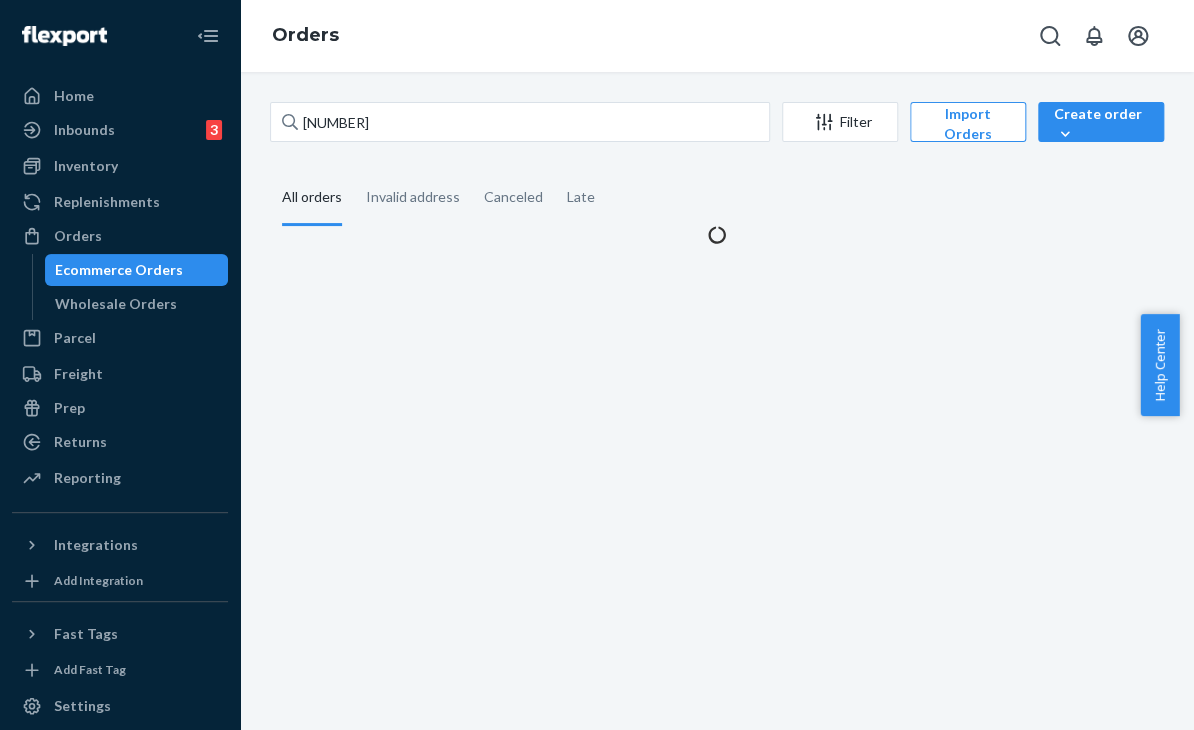 scroll, scrollTop: 0, scrollLeft: 0, axis: both 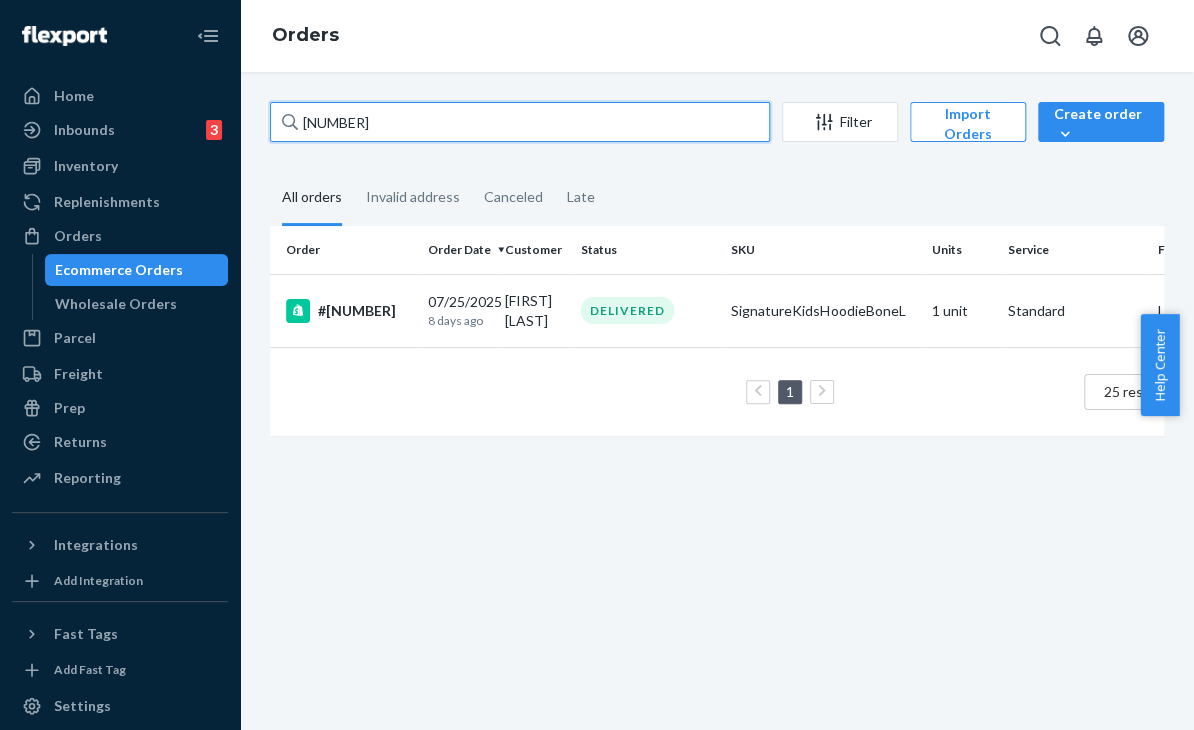 drag, startPoint x: 388, startPoint y: 117, endPoint x: 304, endPoint y: 125, distance: 84.38009 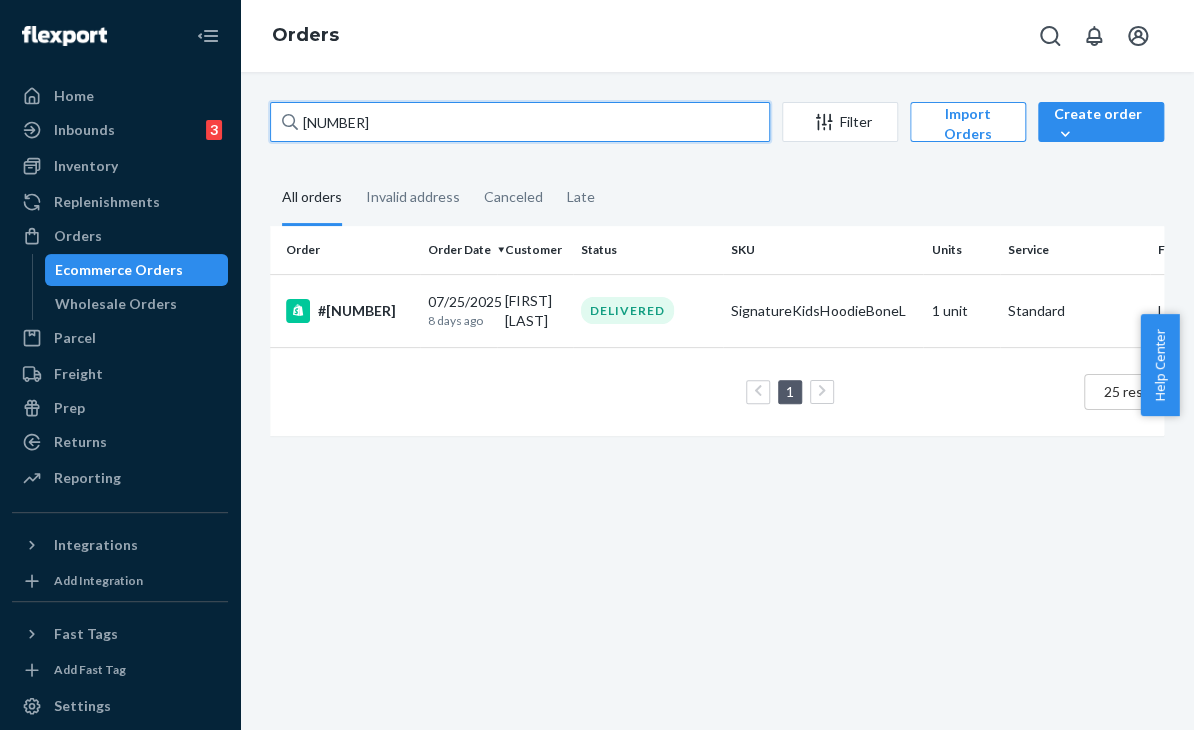 click on "254380391" at bounding box center [520, 122] 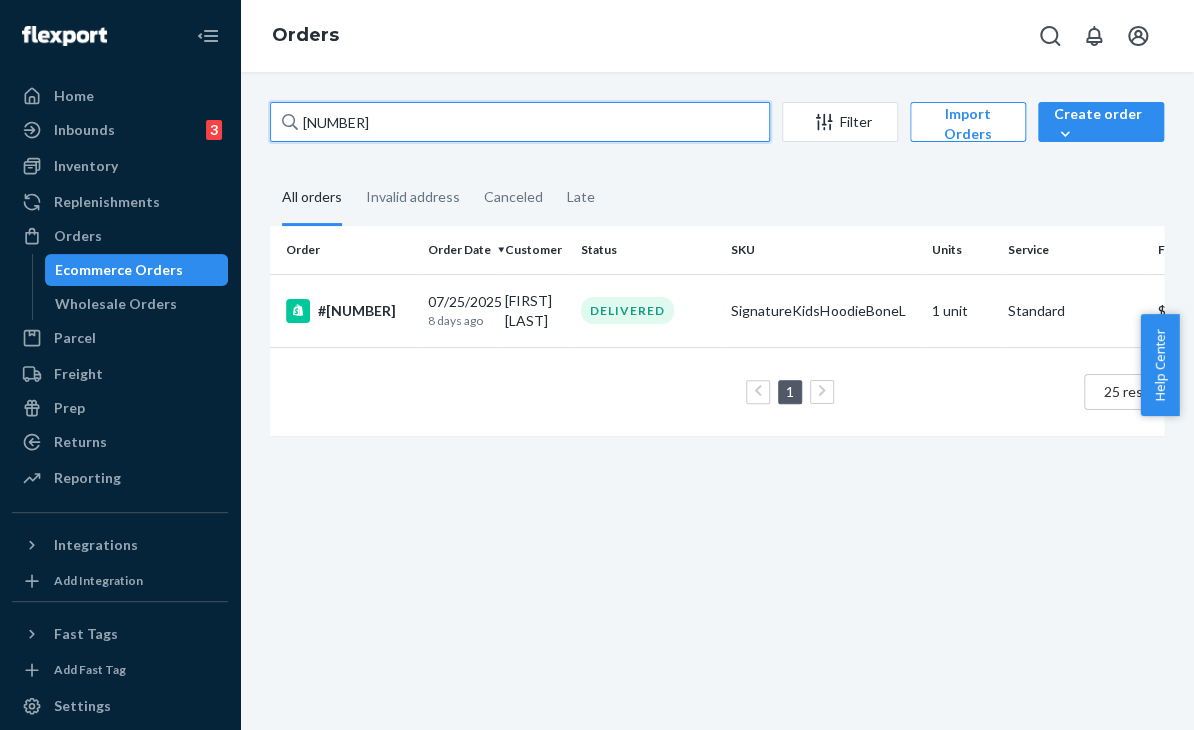 paste on "SK4MPBYWEL" 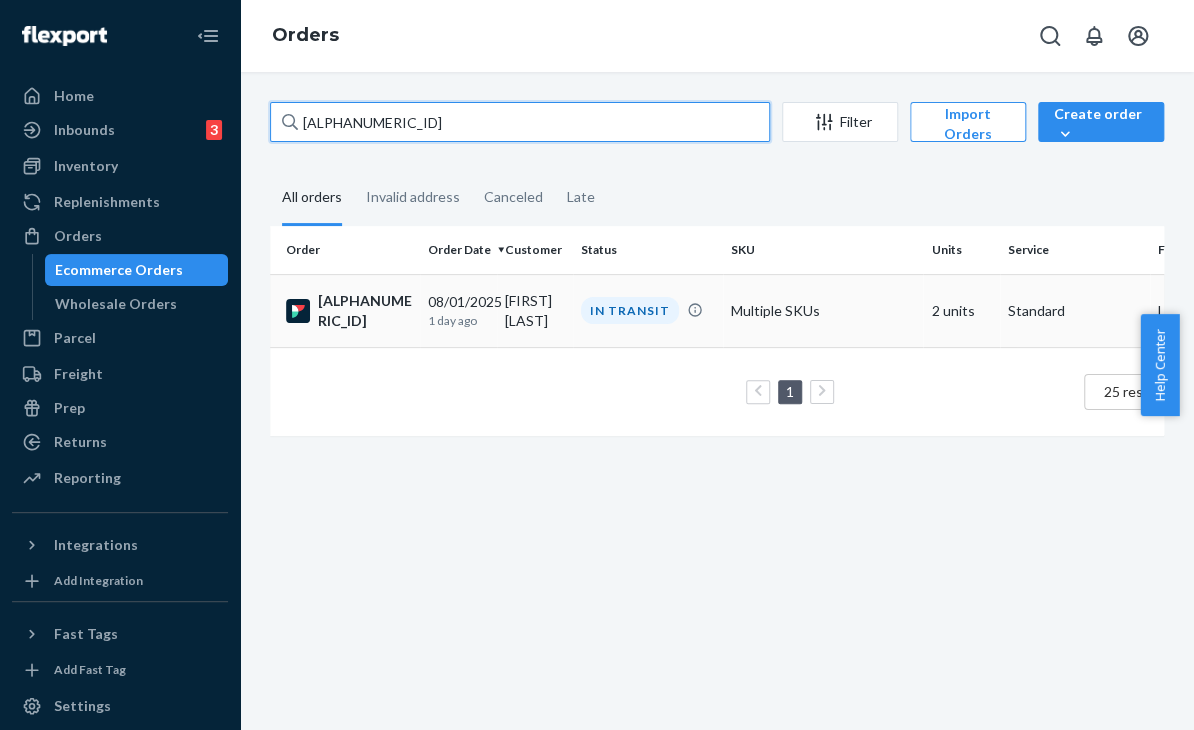 type on "SK4MPBYWEL" 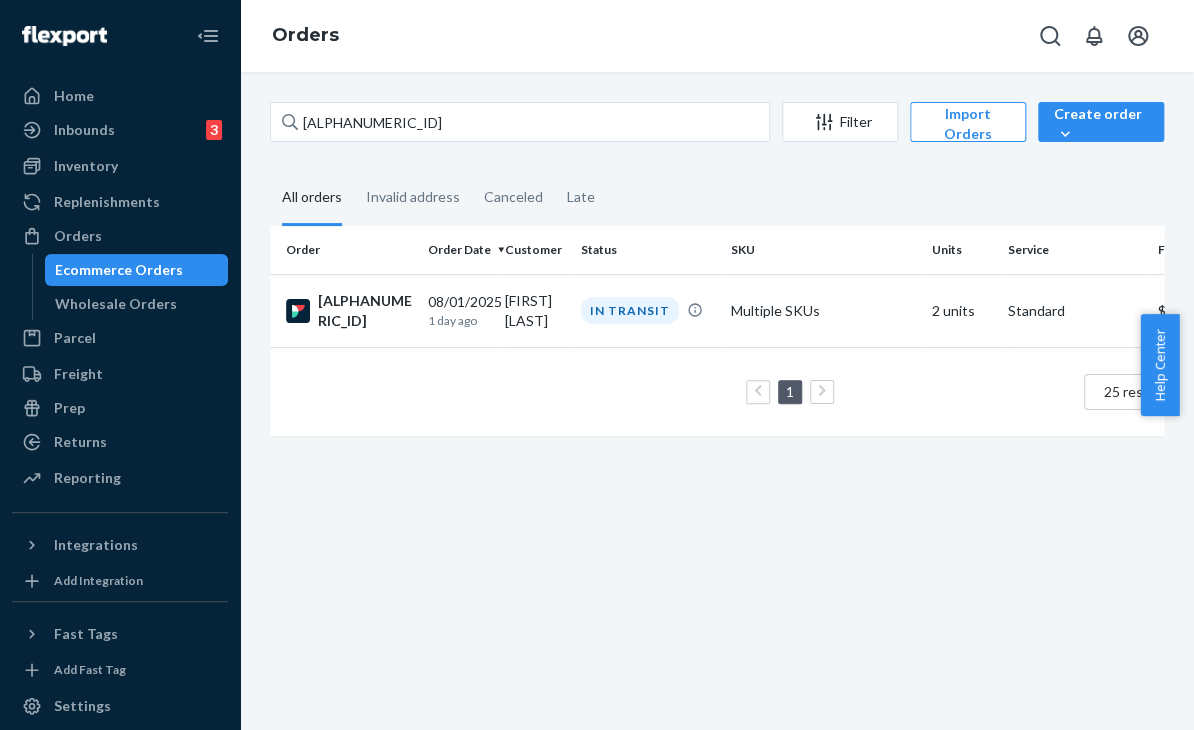 click on "Multiple SKUs" at bounding box center [823, 310] 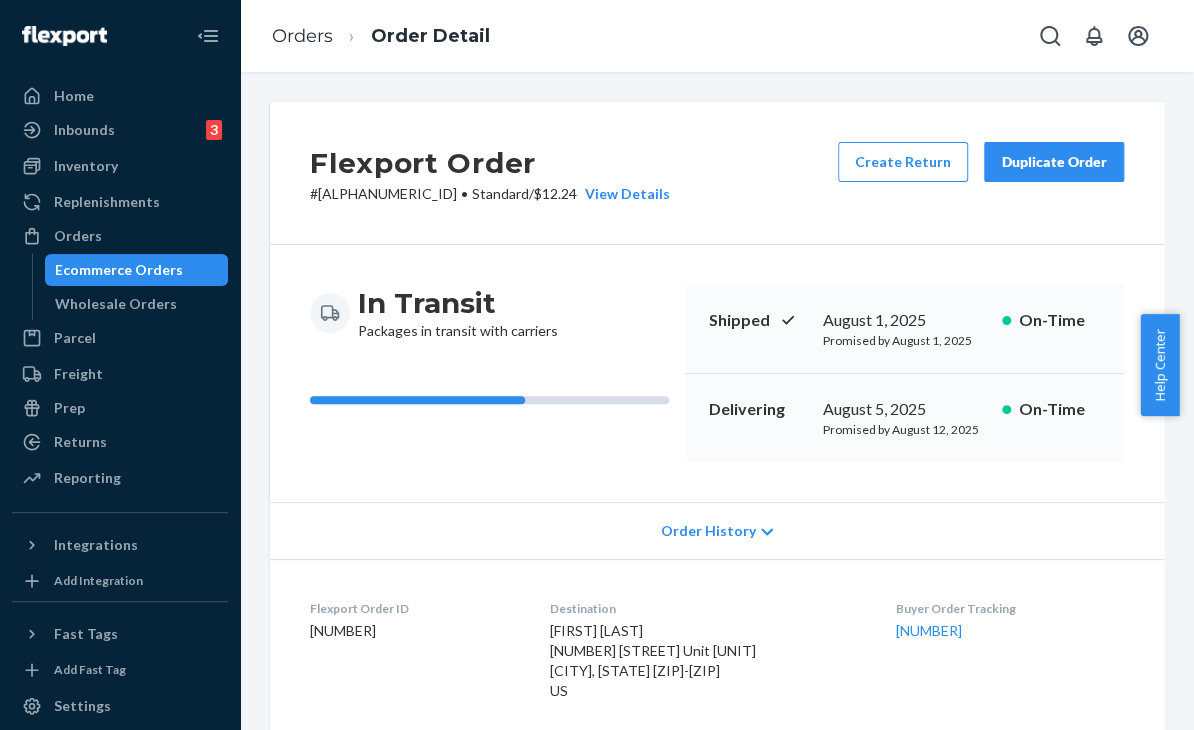 click on "Order History" at bounding box center [717, 530] 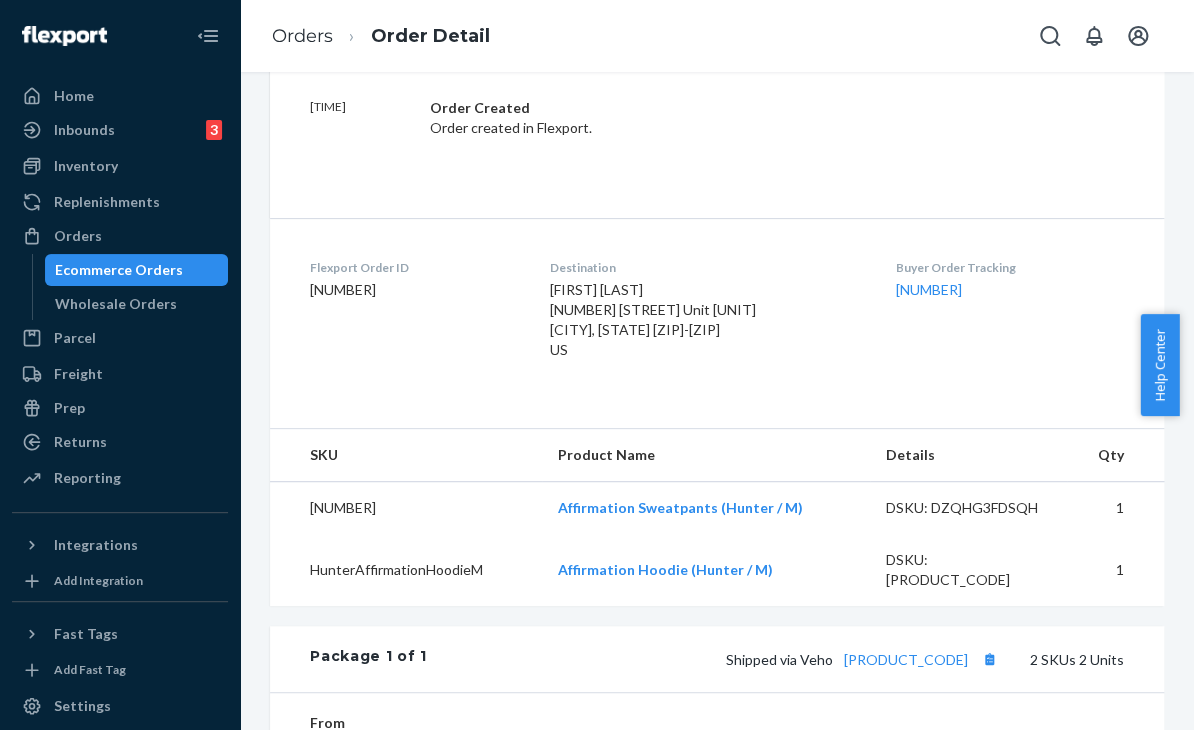 scroll, scrollTop: 900, scrollLeft: 0, axis: vertical 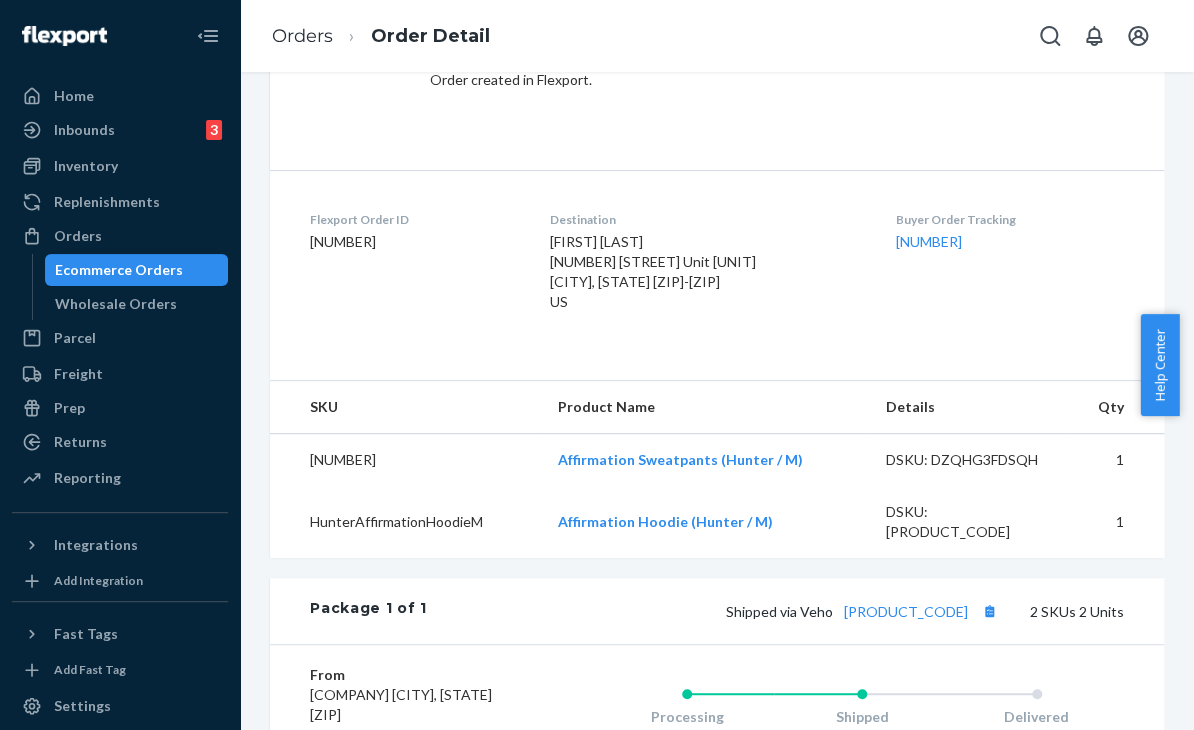 click on "Shipped via Veho   5dbf1bdcc931659e0" at bounding box center [864, 611] 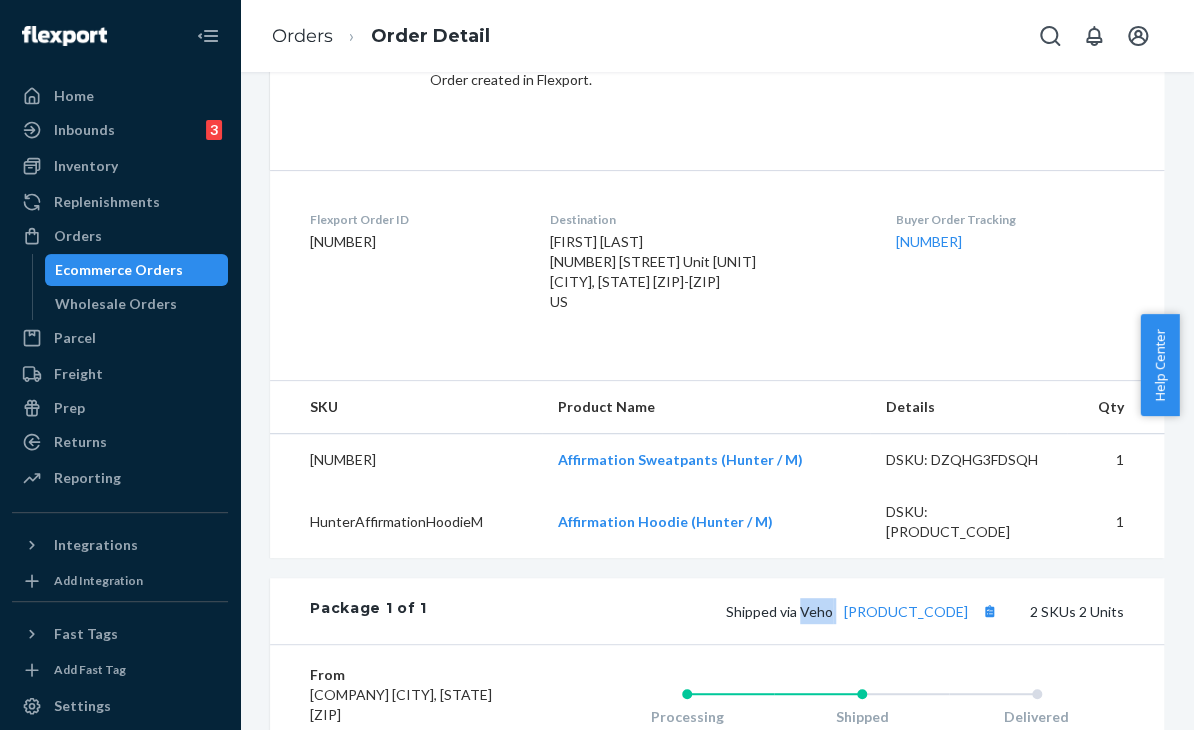 click on "Shipped via Veho   5dbf1bdcc931659e0" at bounding box center [864, 611] 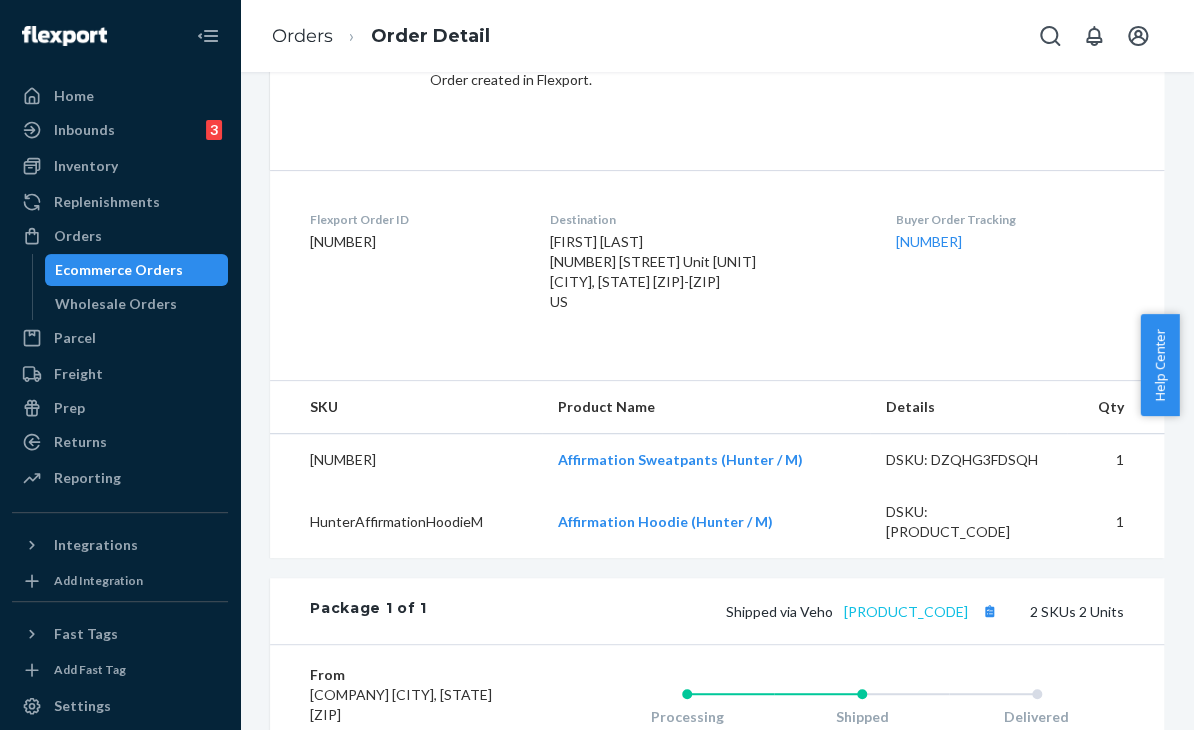 drag, startPoint x: 956, startPoint y: 593, endPoint x: 826, endPoint y: 597, distance: 130.06152 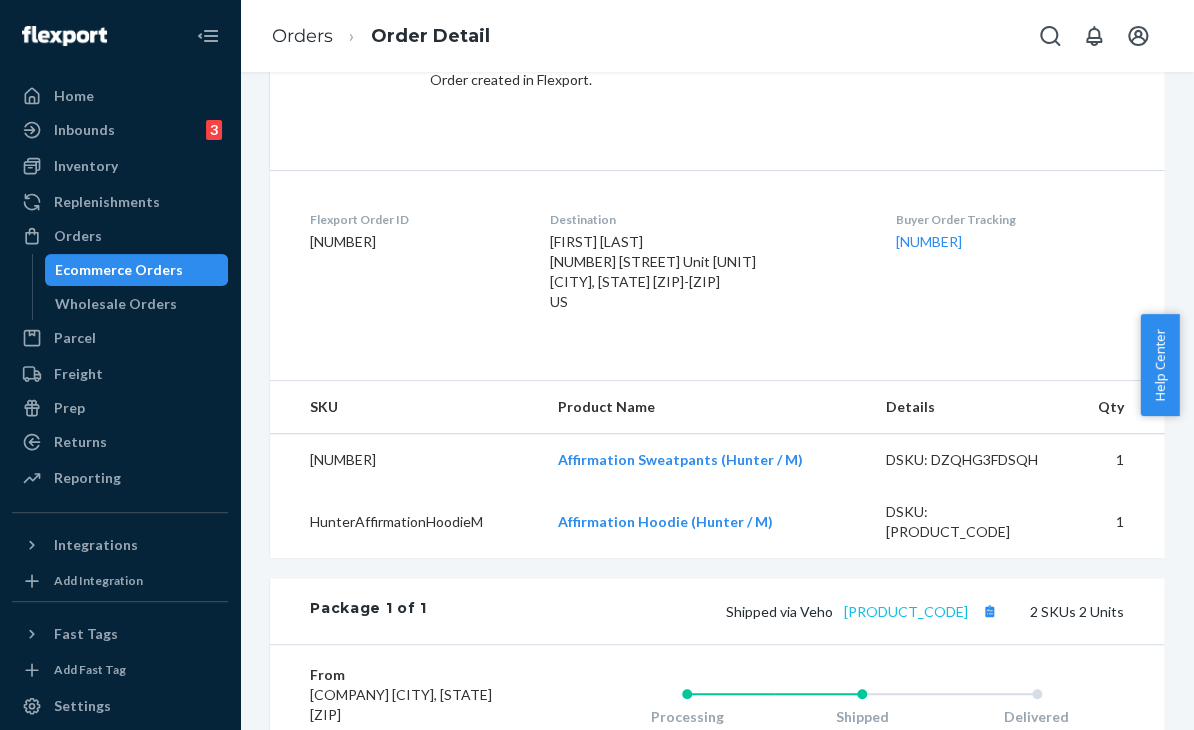 click on "Shipped via Veho   5dbf1bdcc931659e0" at bounding box center [864, 611] 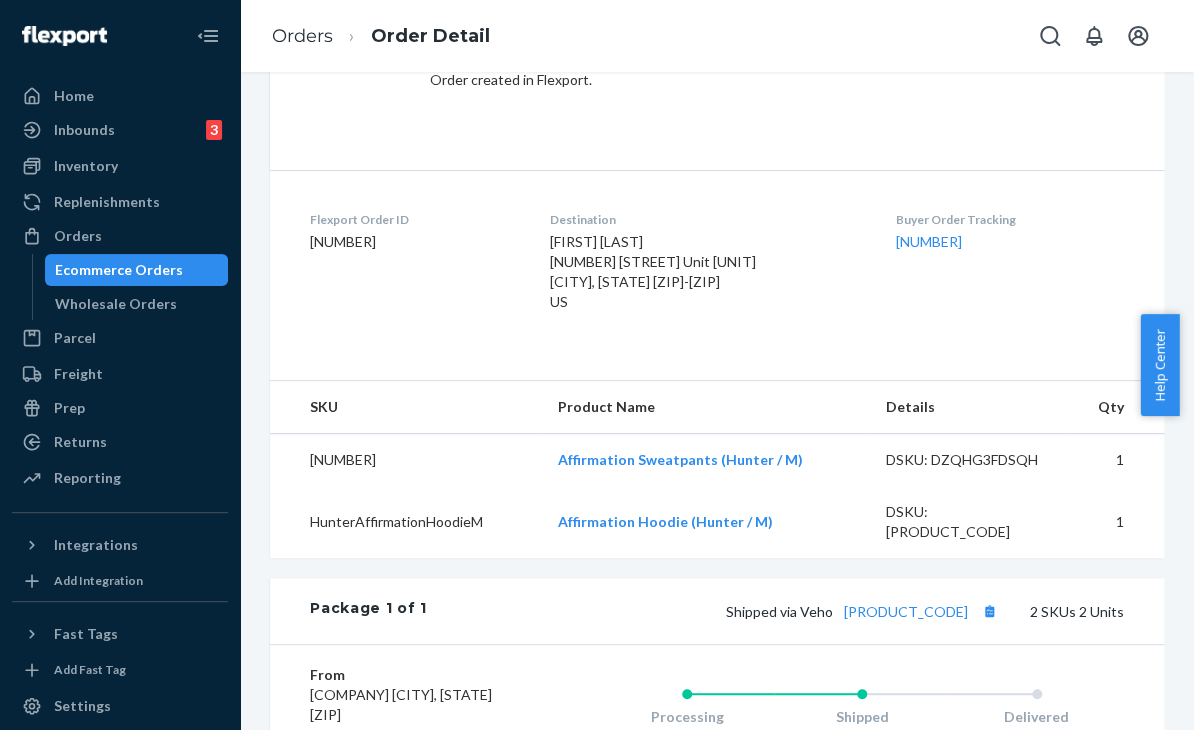 copy on "5dbf1bdcc931659e0" 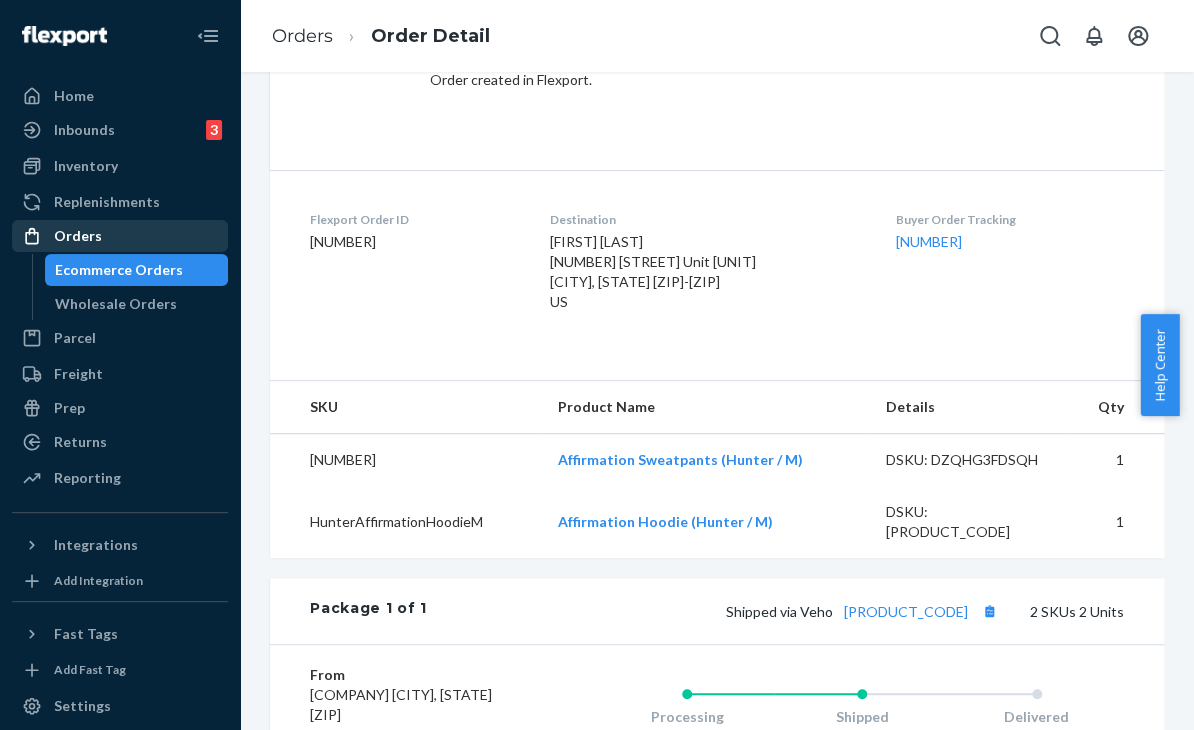 click on "Orders" at bounding box center [120, 236] 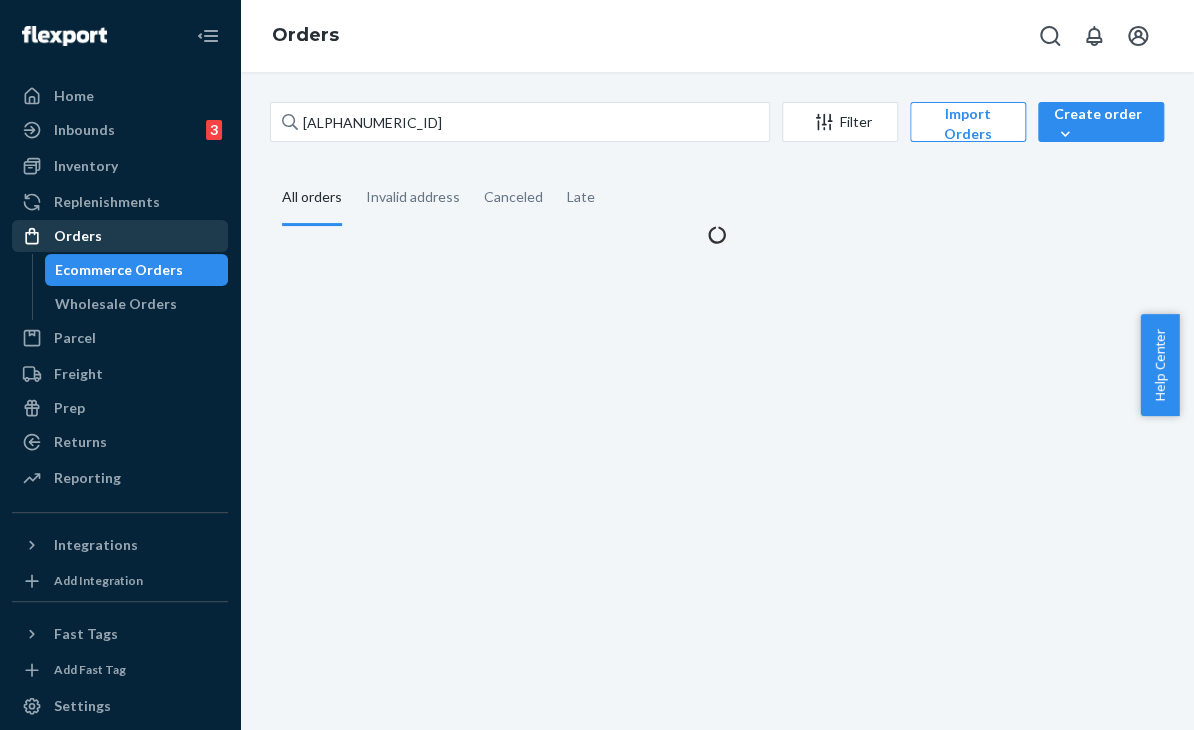 scroll, scrollTop: 0, scrollLeft: 0, axis: both 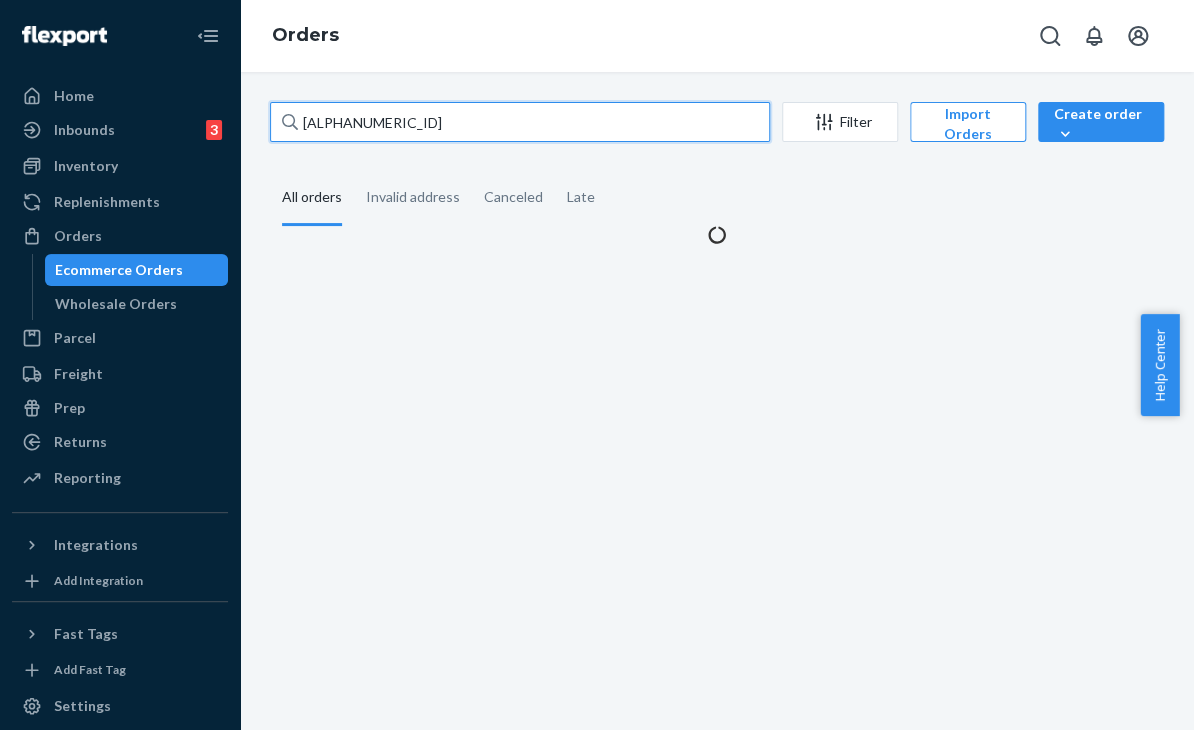 drag, startPoint x: 418, startPoint y: 120, endPoint x: 302, endPoint y: 109, distance: 116.520386 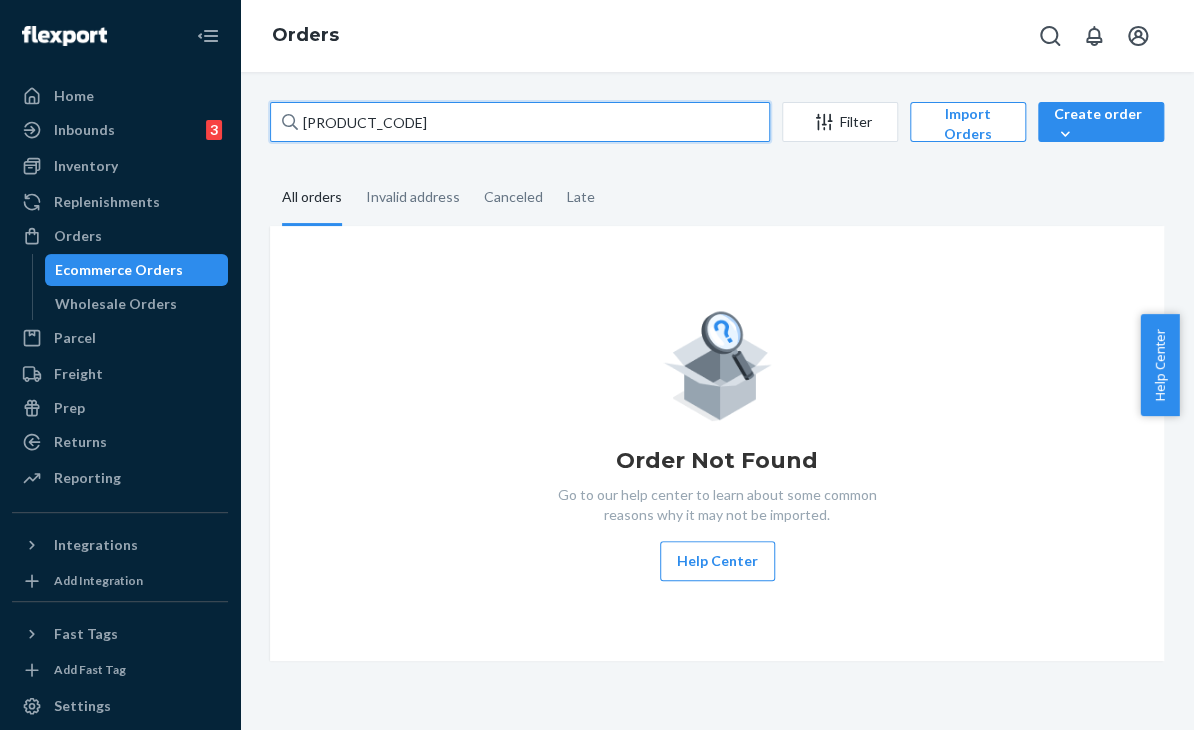 type on "254184823" 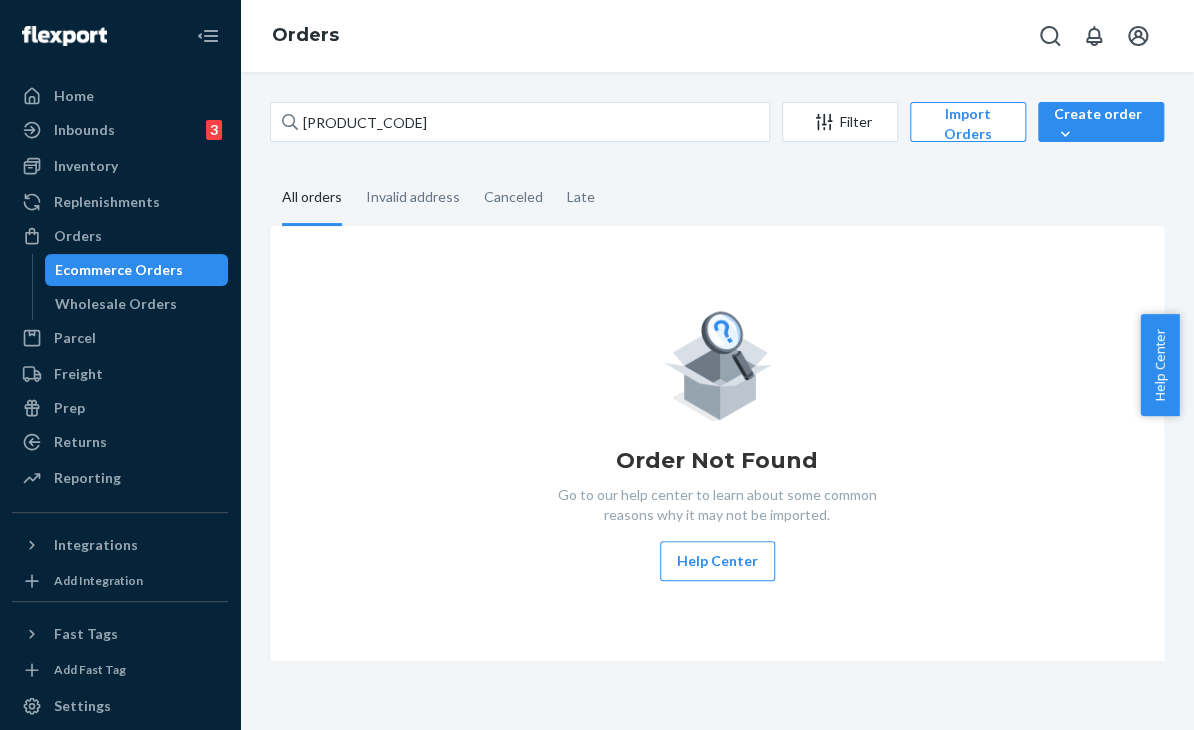 drag, startPoint x: 988, startPoint y: 536, endPoint x: 684, endPoint y: 317, distance: 374.6692 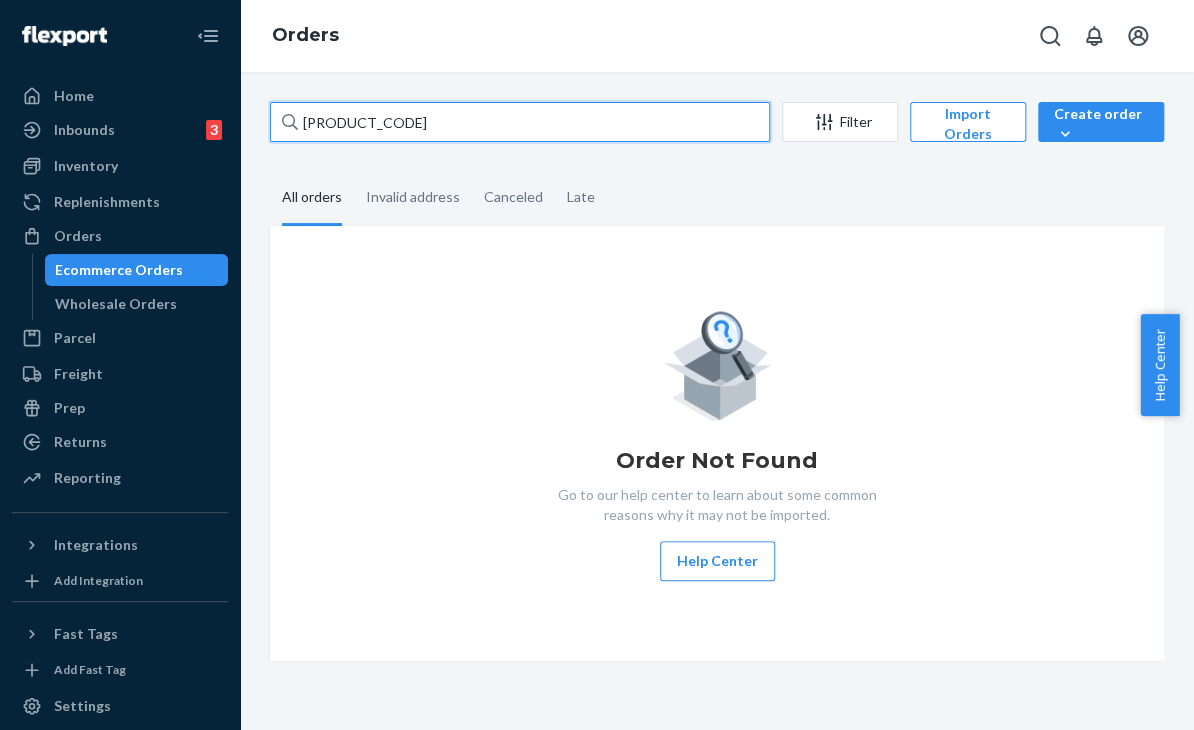 click on "254184823" at bounding box center [520, 122] 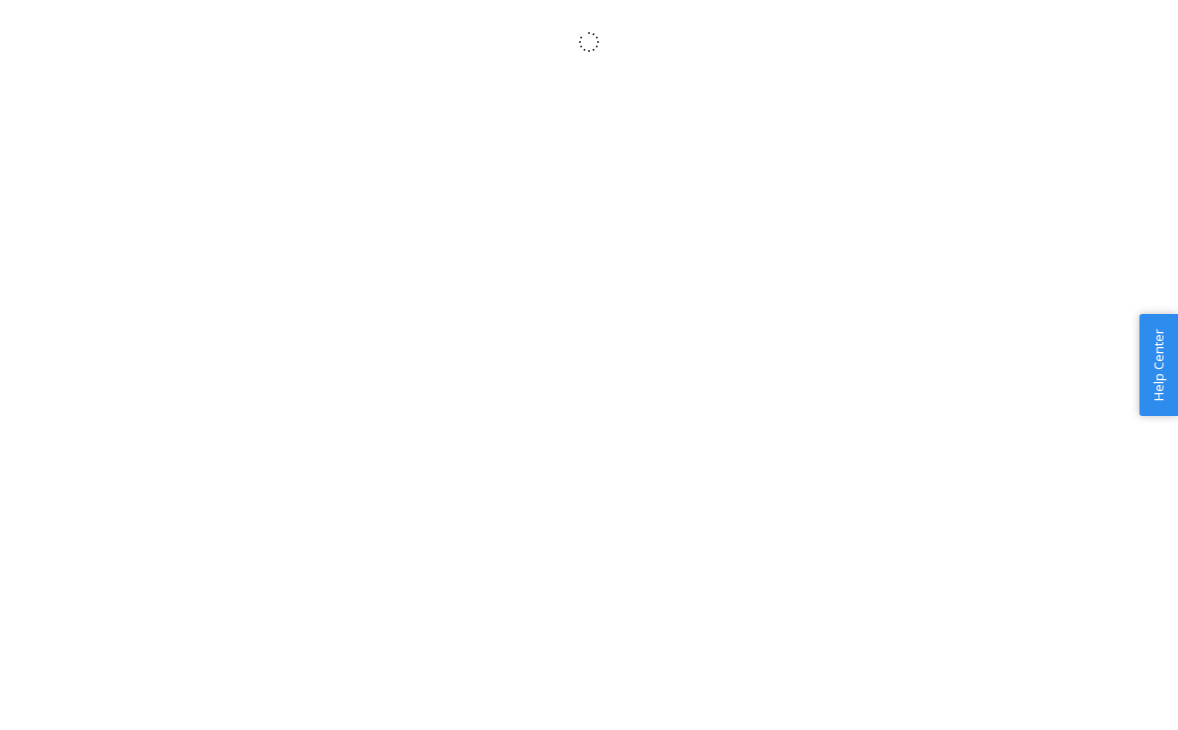 scroll, scrollTop: 0, scrollLeft: 0, axis: both 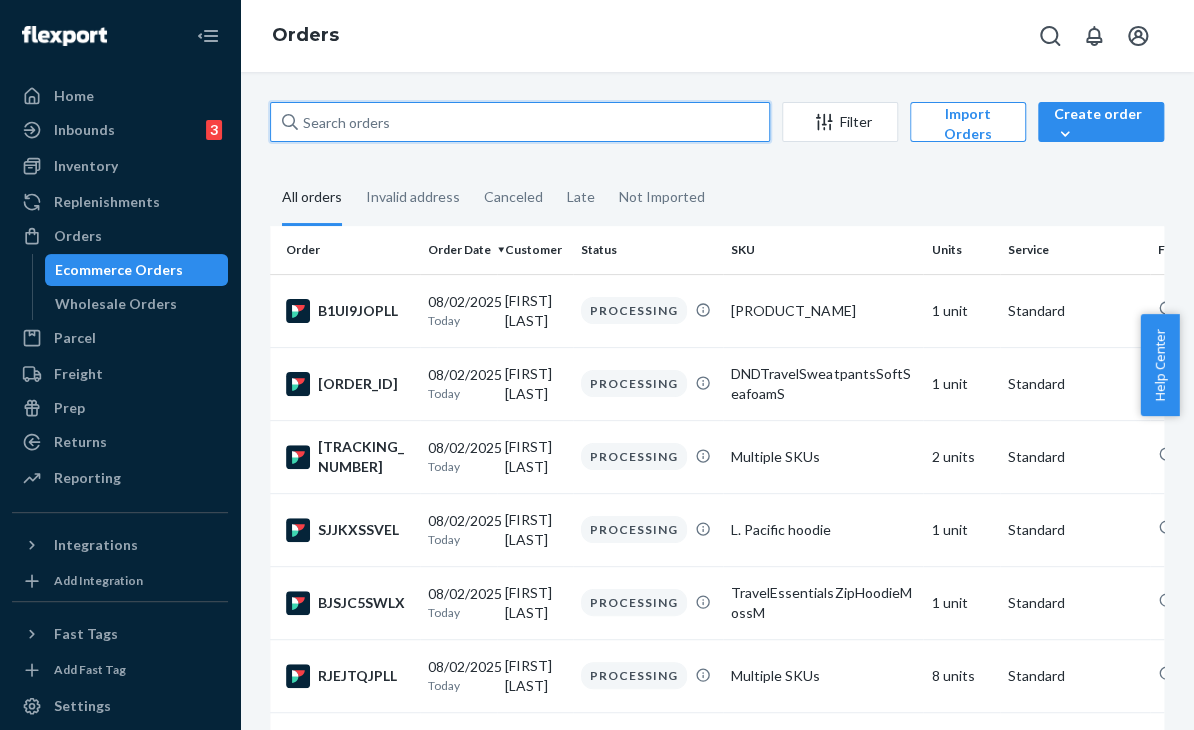 click at bounding box center [520, 122] 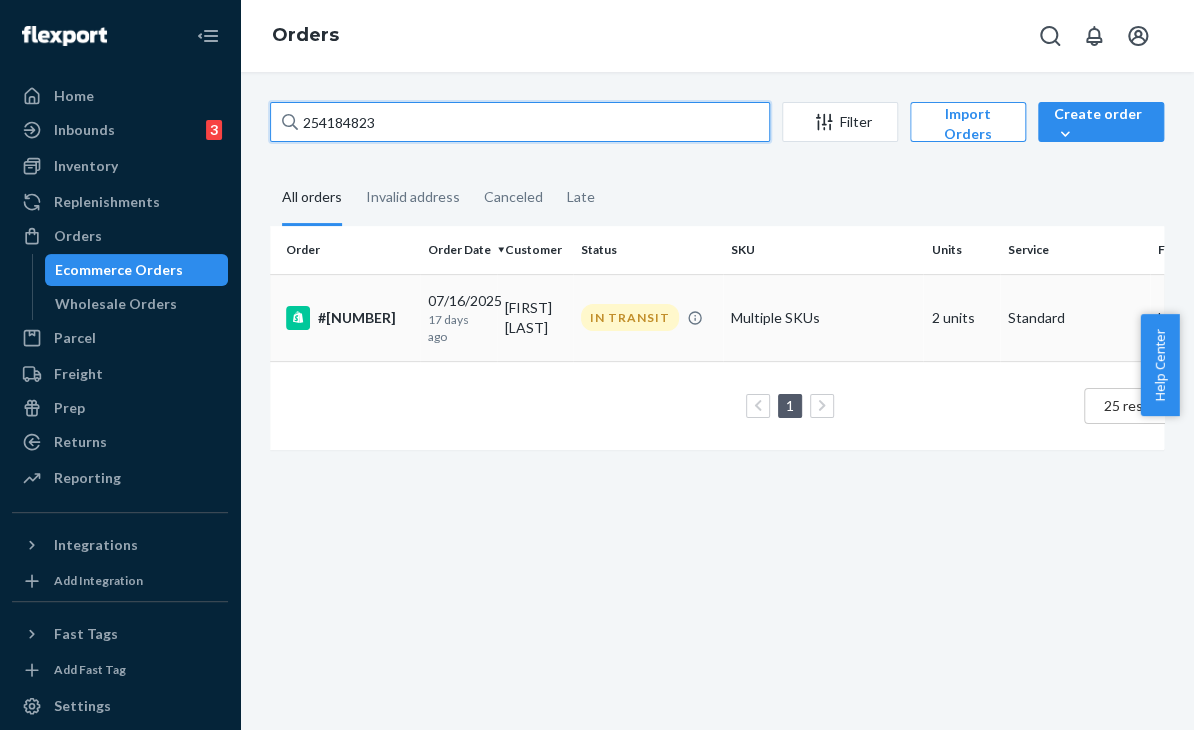 type on "254184823" 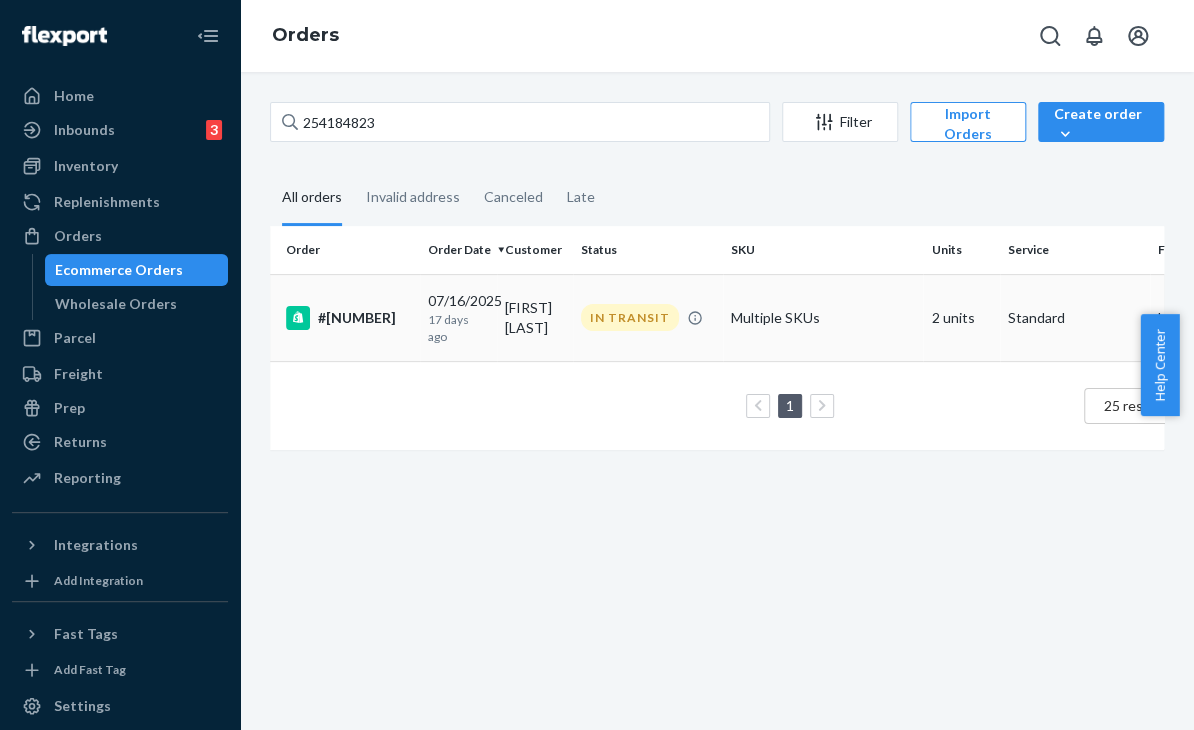 click on "Multiple SKUs" at bounding box center [823, 317] 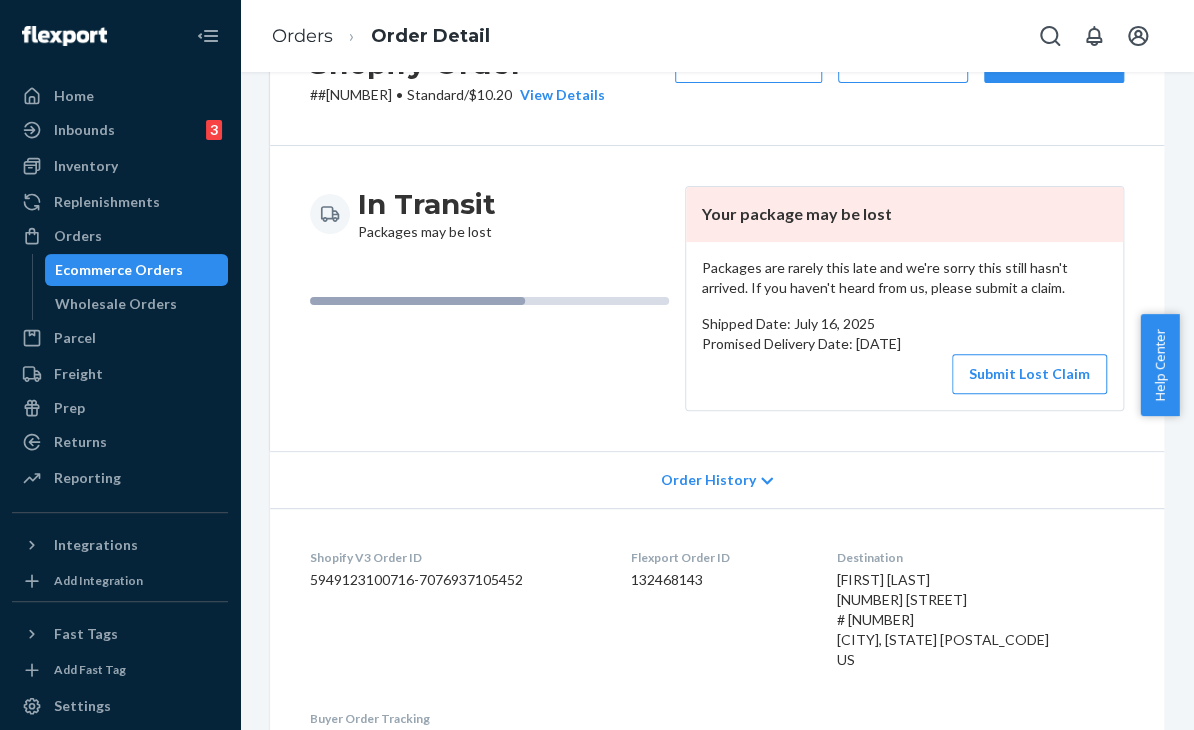 scroll, scrollTop: 100, scrollLeft: 0, axis: vertical 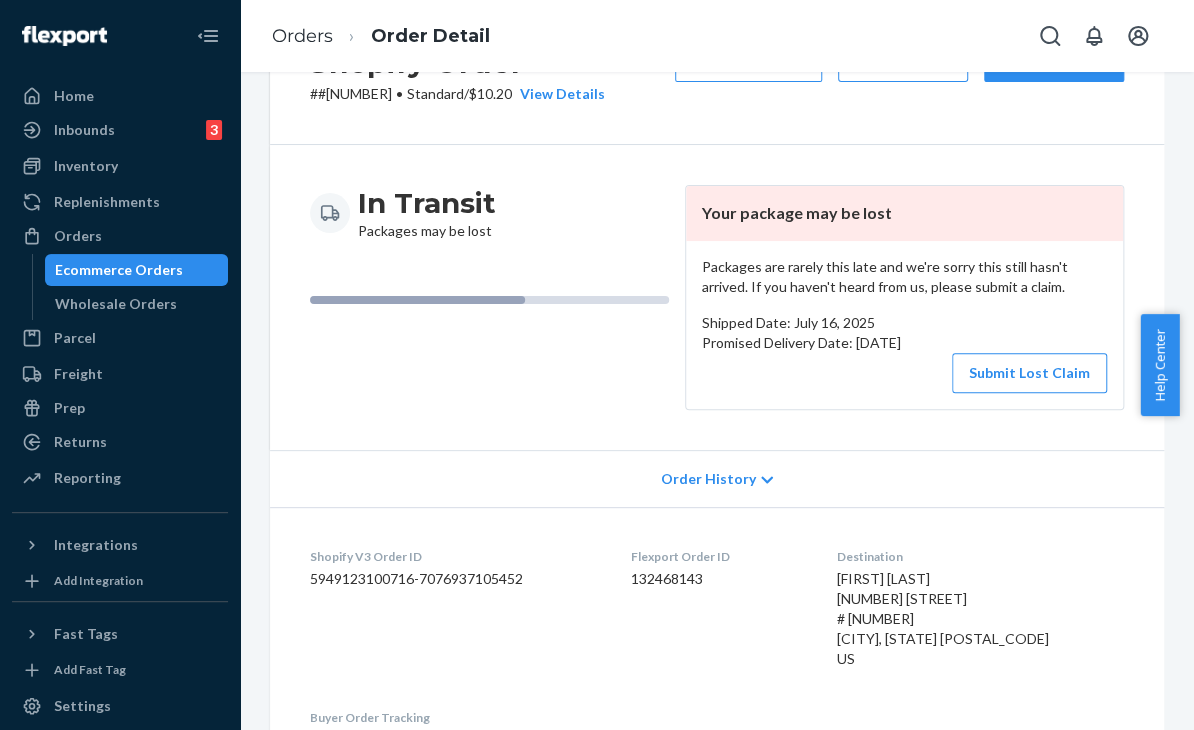 click on "Order History" at bounding box center (717, 478) 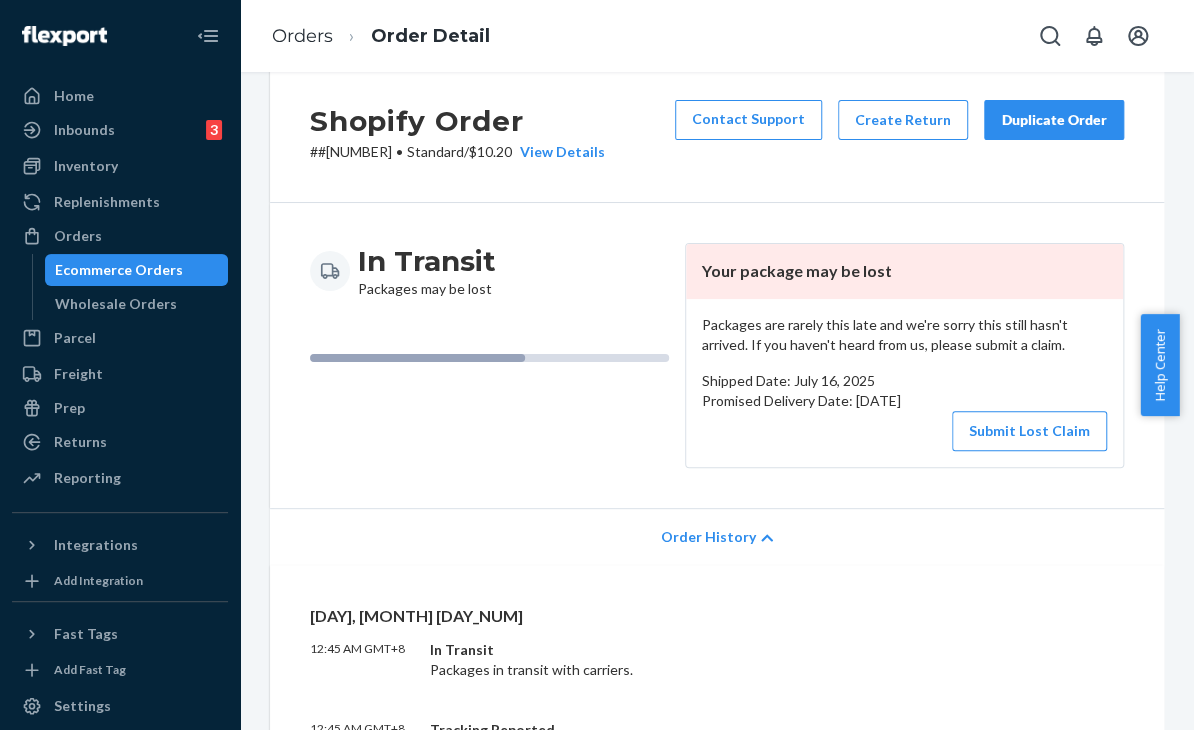 scroll, scrollTop: 0, scrollLeft: 0, axis: both 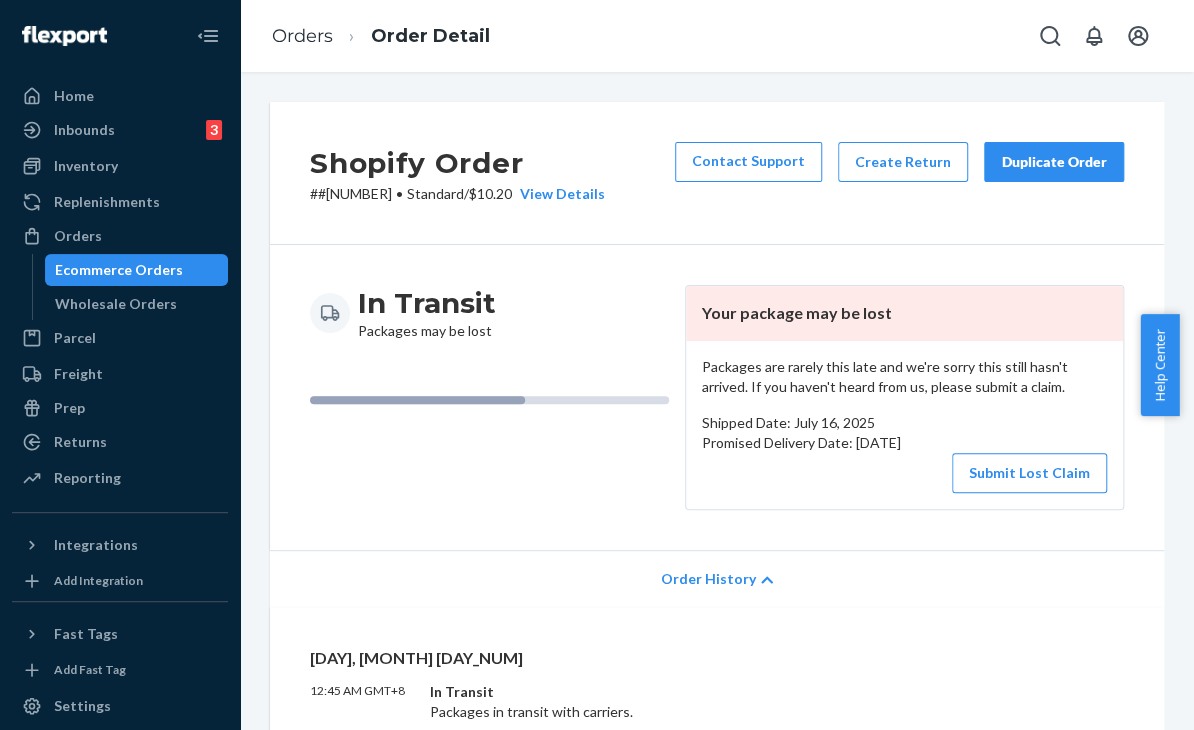 click on "Duplicate Order" at bounding box center (1054, 162) 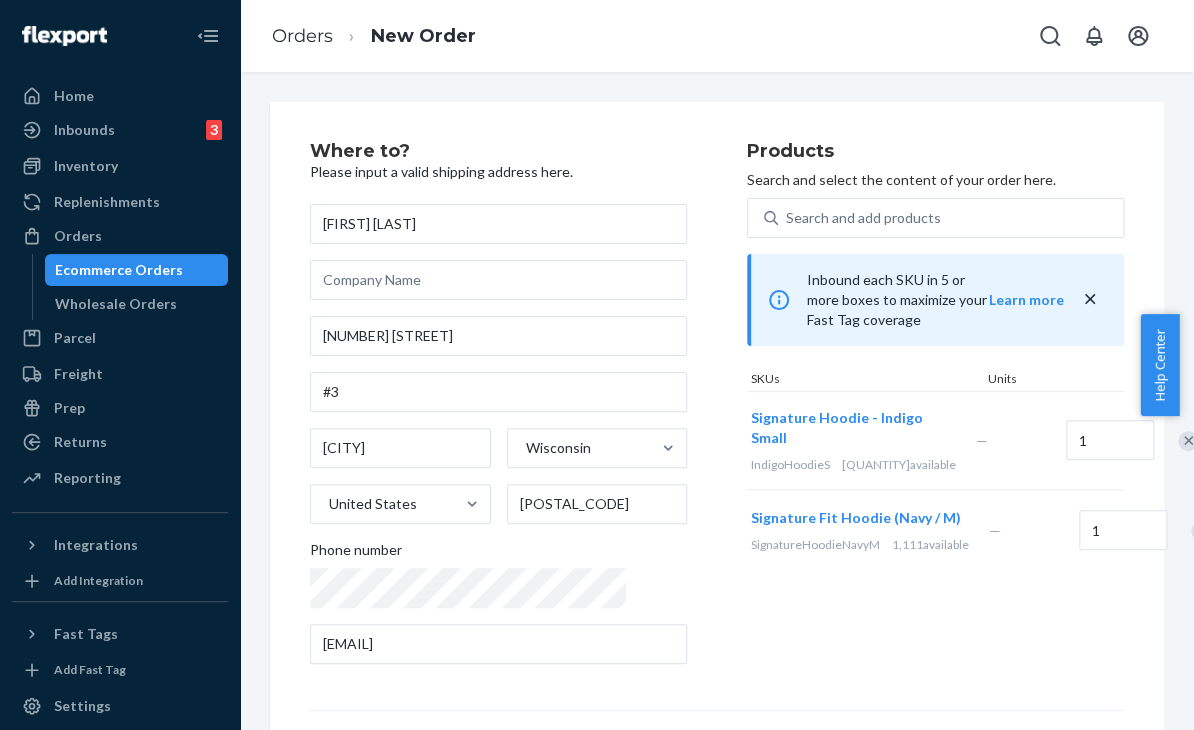click on "[FIRST] [LAST]" at bounding box center [498, 224] 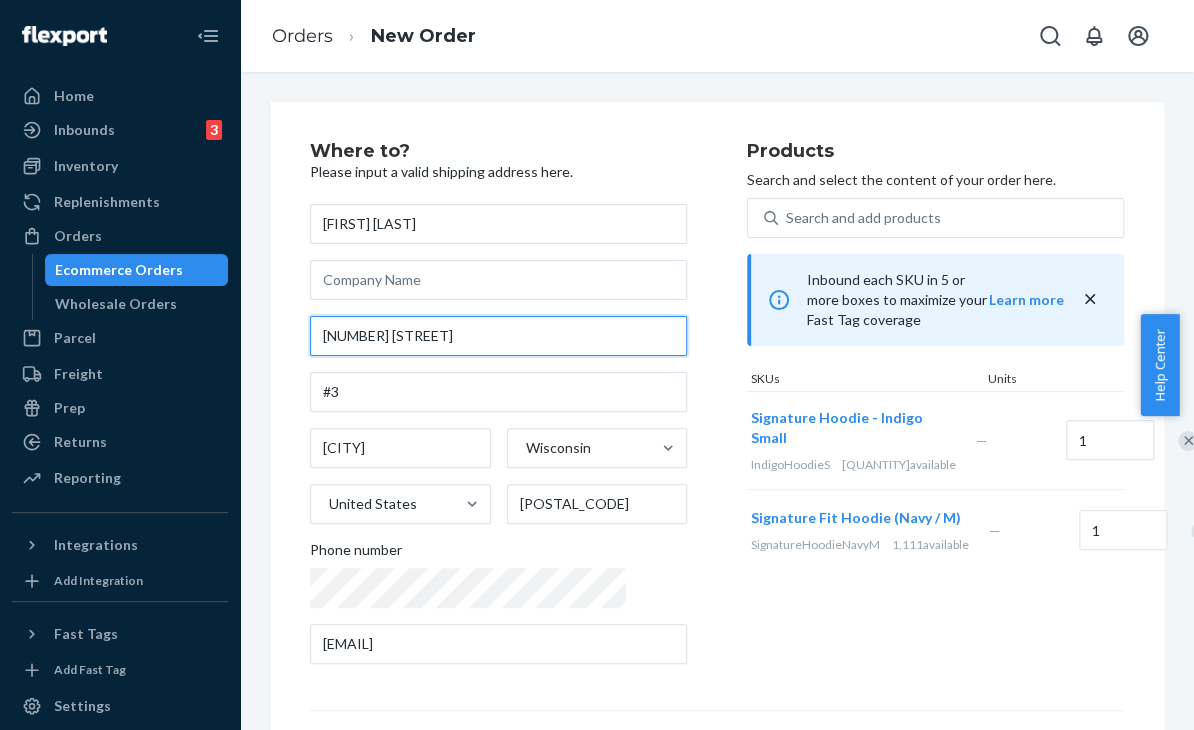 drag, startPoint x: 430, startPoint y: 333, endPoint x: 247, endPoint y: 338, distance: 183.0683 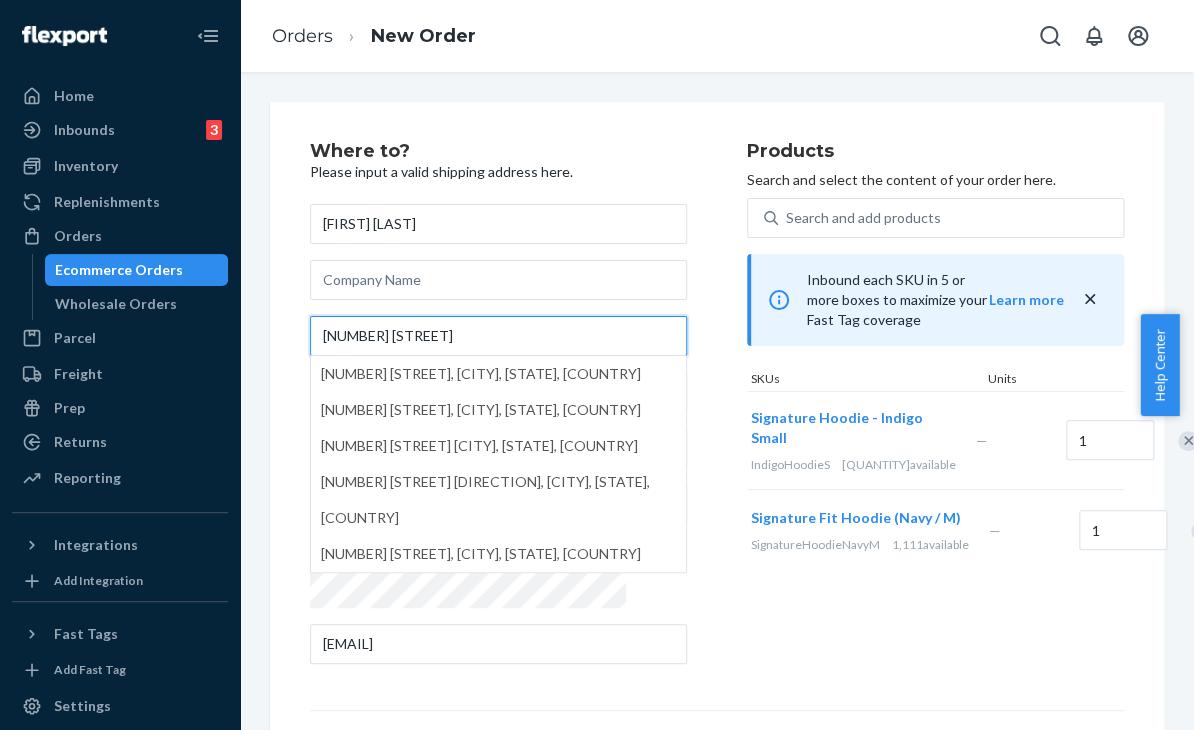 type on "[NUMBER] [STREET]" 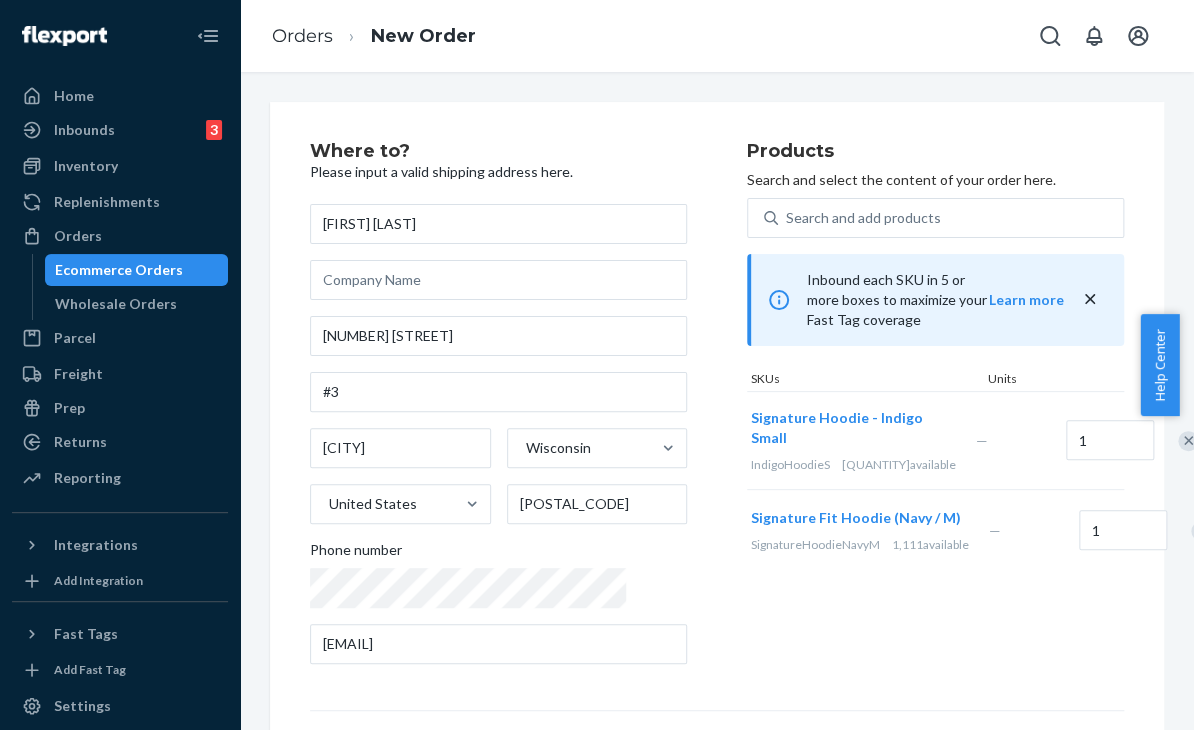 click on "Products Search and select the content of your order here. Search and add products Inbound each SKU in 5 or more boxes to maximize your Fast Tag coverage Learn more SKUs Units Signature Hoodie - Indigo Small [PRODUCT_CODE] 1,341  available — 1 Signature Fit Hoodie (Navy / M) [PRODUCT_CODE] 1,111  available — 1" at bounding box center [935, 411] 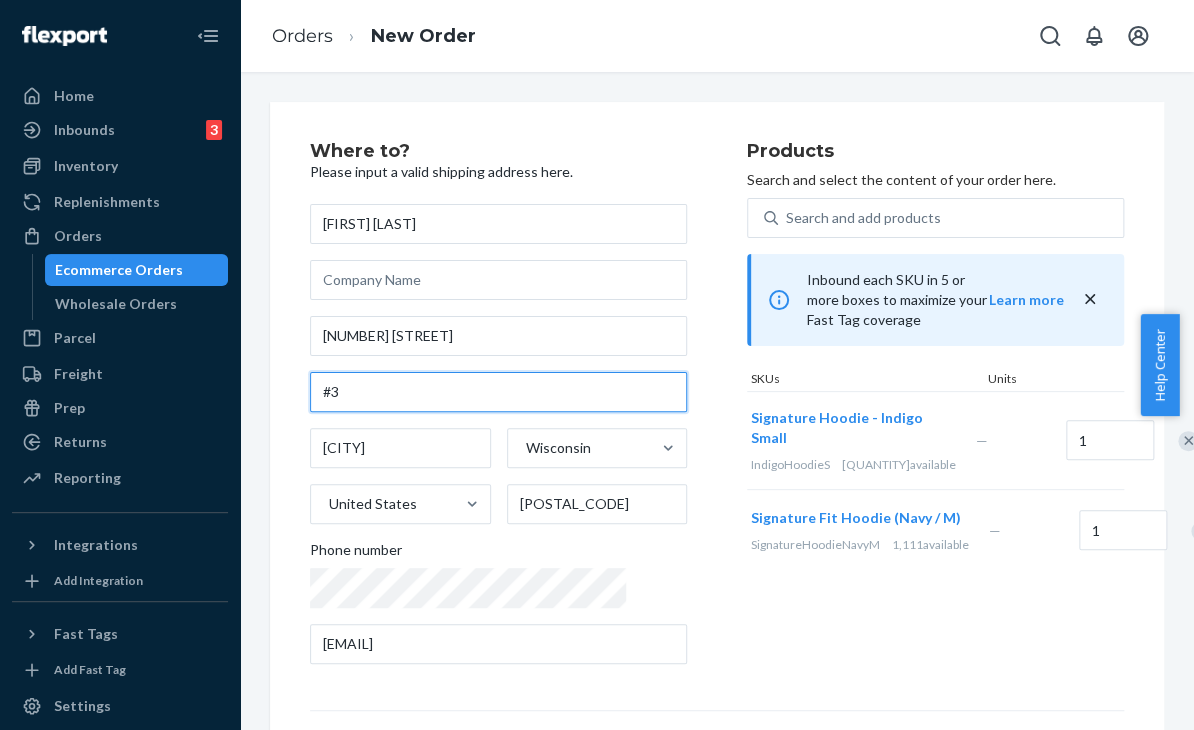click on "#3" at bounding box center [498, 392] 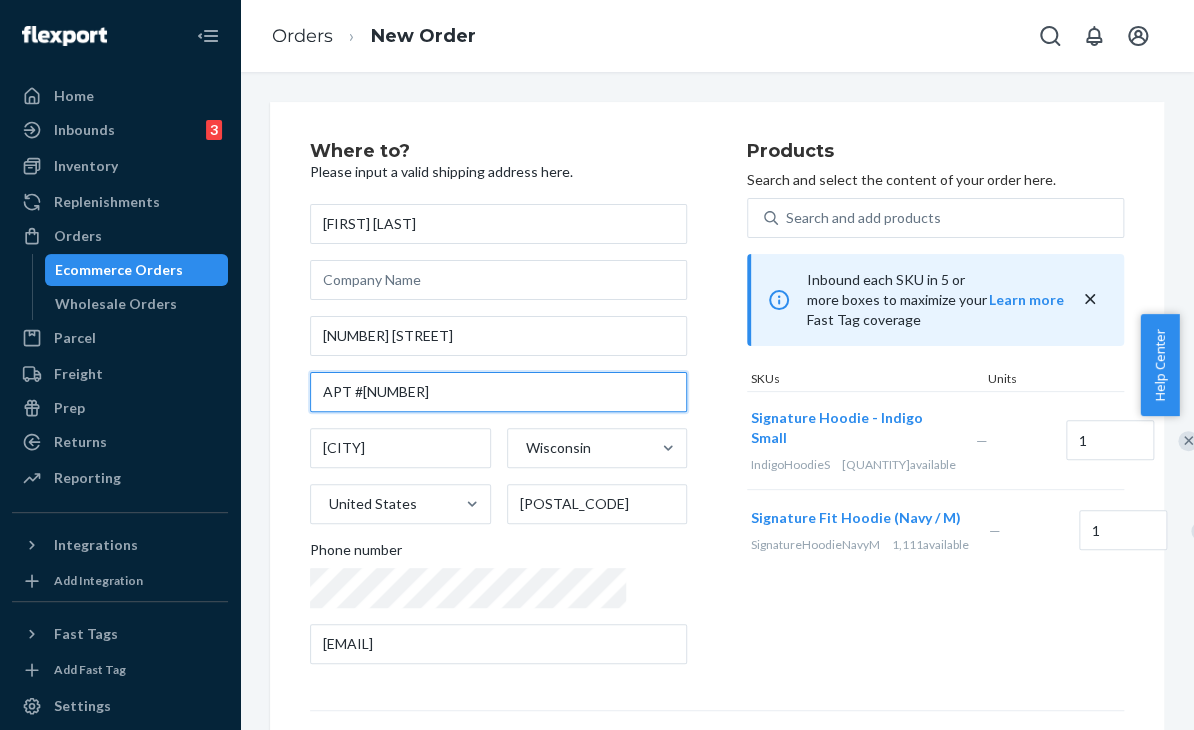 type on "APT #[NUMBER]" 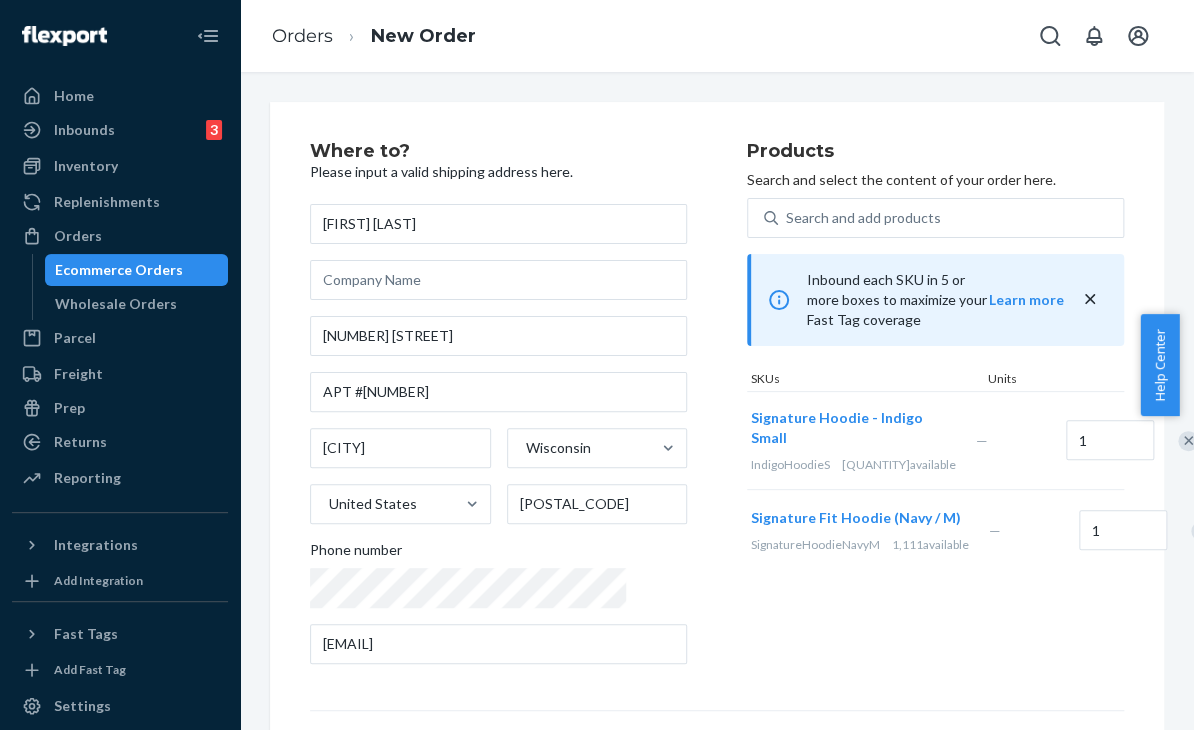click on "Products Search and select the content of your order here. Search and add products Inbound each SKU in 5 or more boxes to maximize your Fast Tag coverage Learn more SKUs Units Signature Hoodie - Indigo Small [PRODUCT_CODE] 1,341  available — 1 Signature Fit Hoodie (Navy / M) [PRODUCT_CODE] 1,111  available — 1" at bounding box center (935, 411) 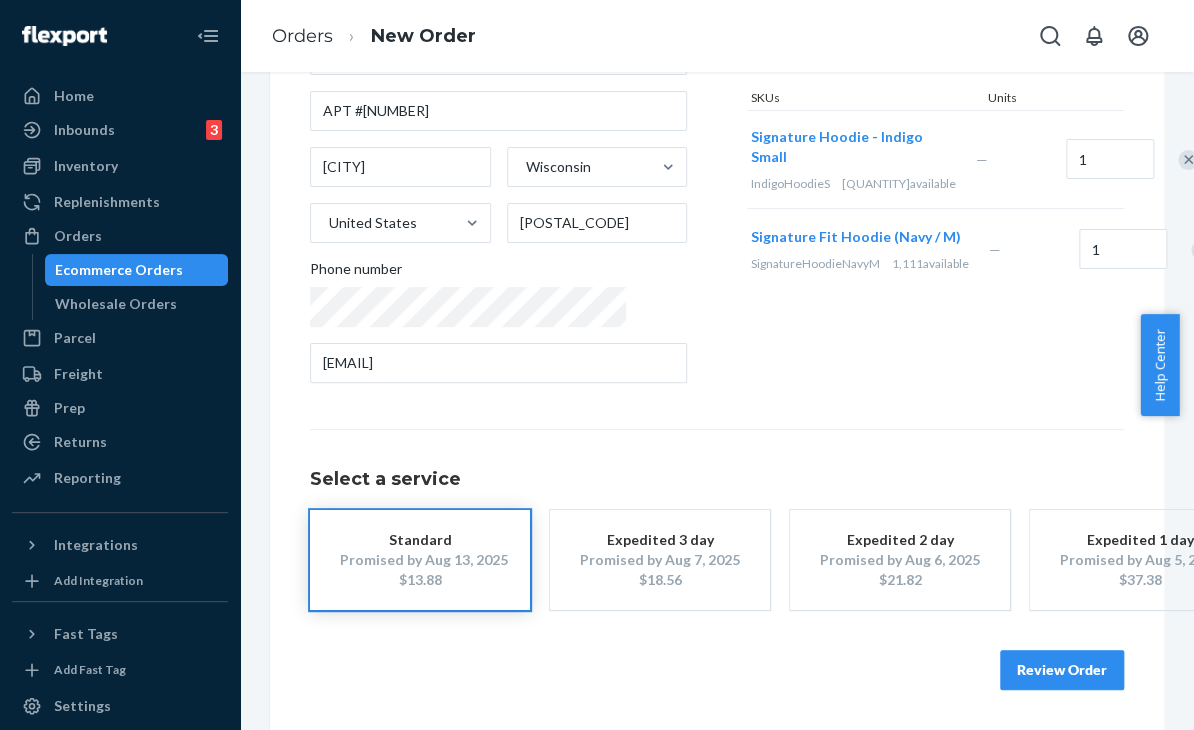 scroll, scrollTop: 296, scrollLeft: 0, axis: vertical 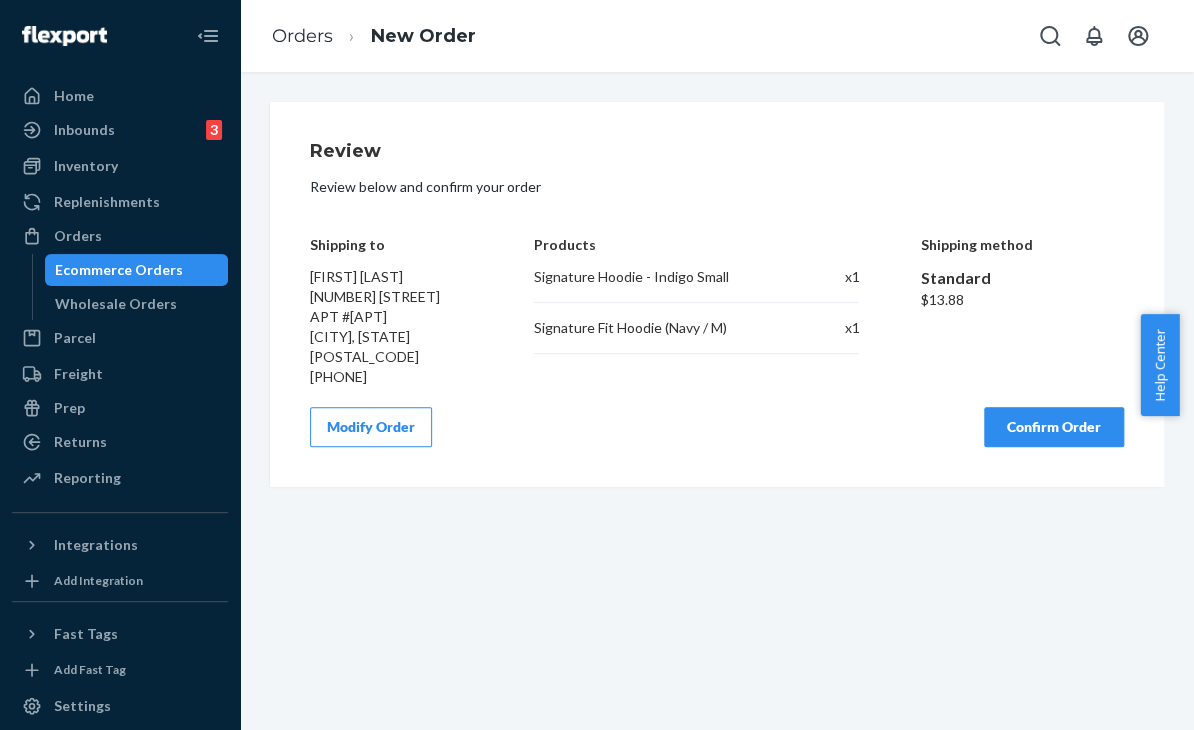 drag, startPoint x: 1033, startPoint y: 423, endPoint x: 863, endPoint y: 557, distance: 216.46246 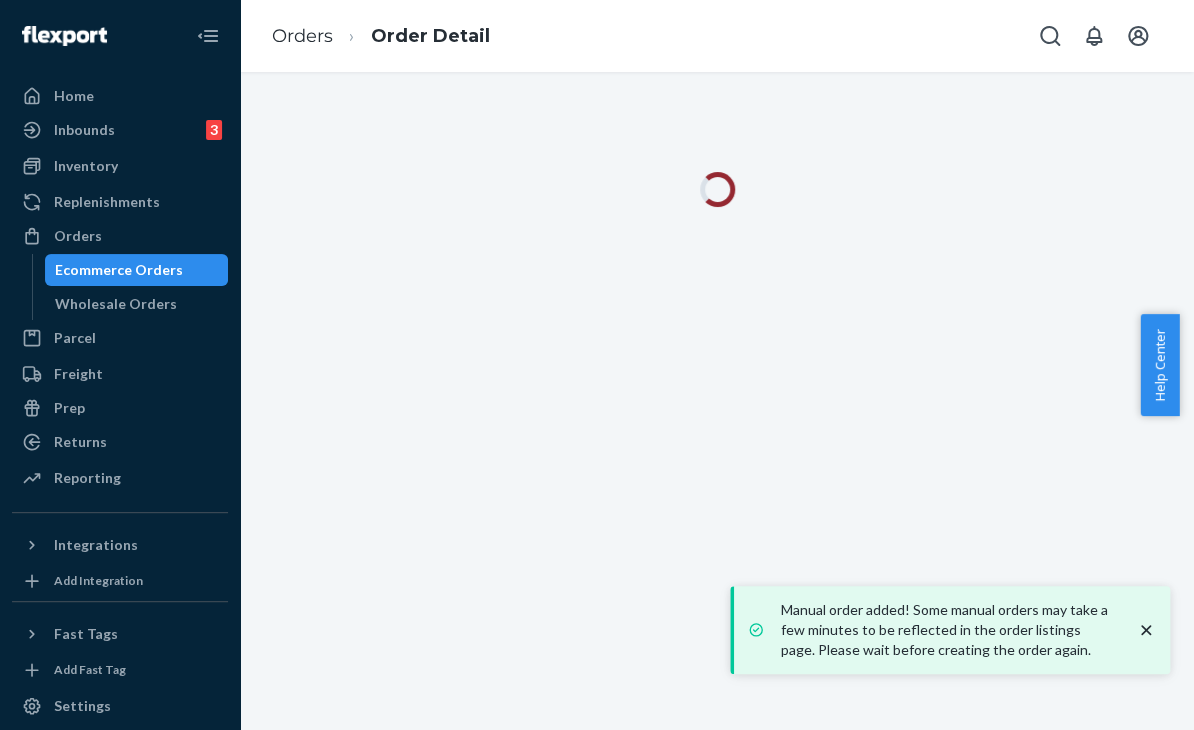 click at bounding box center (717, 401) 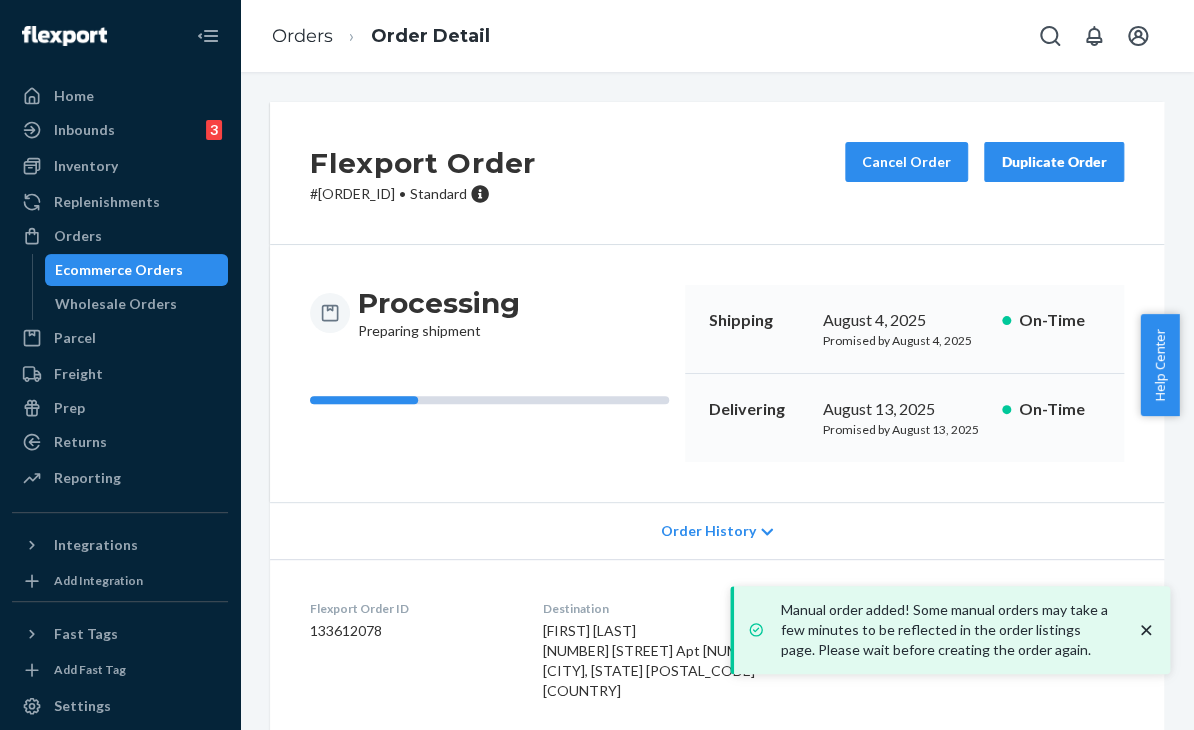 click on "[ORDER_ID] • Standard" at bounding box center [423, 194] 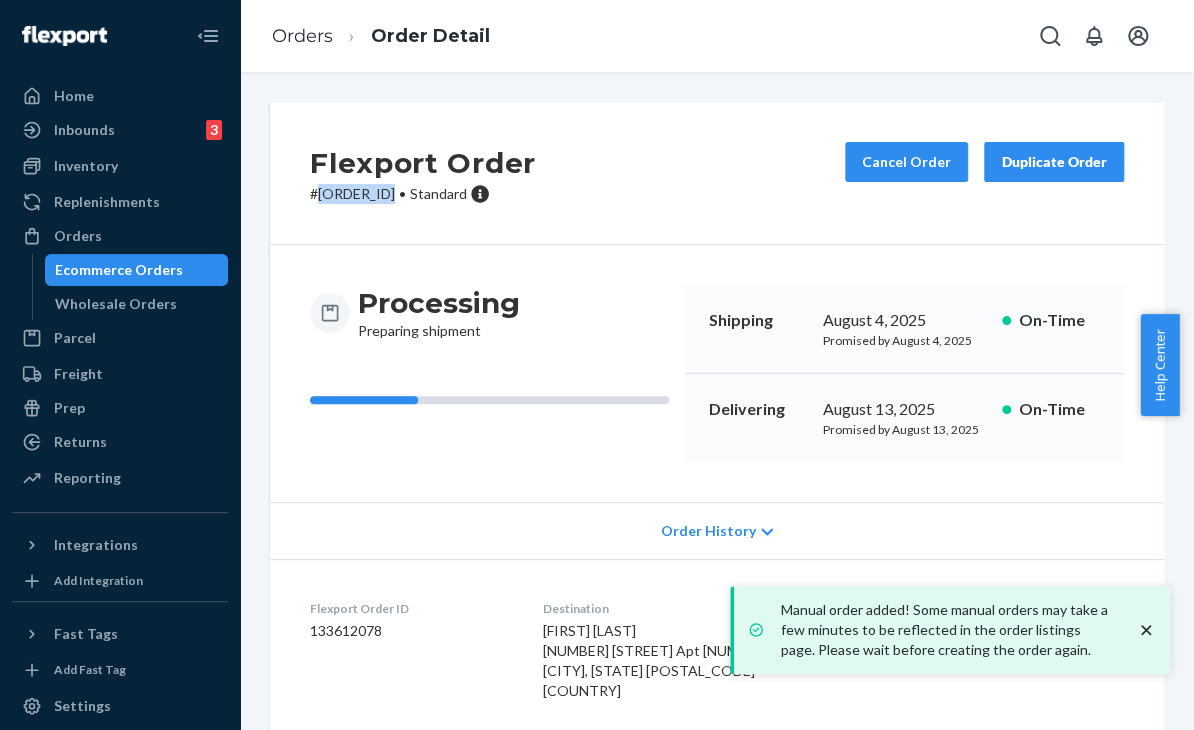 click on "[ORDER_ID] • Standard" at bounding box center (423, 194) 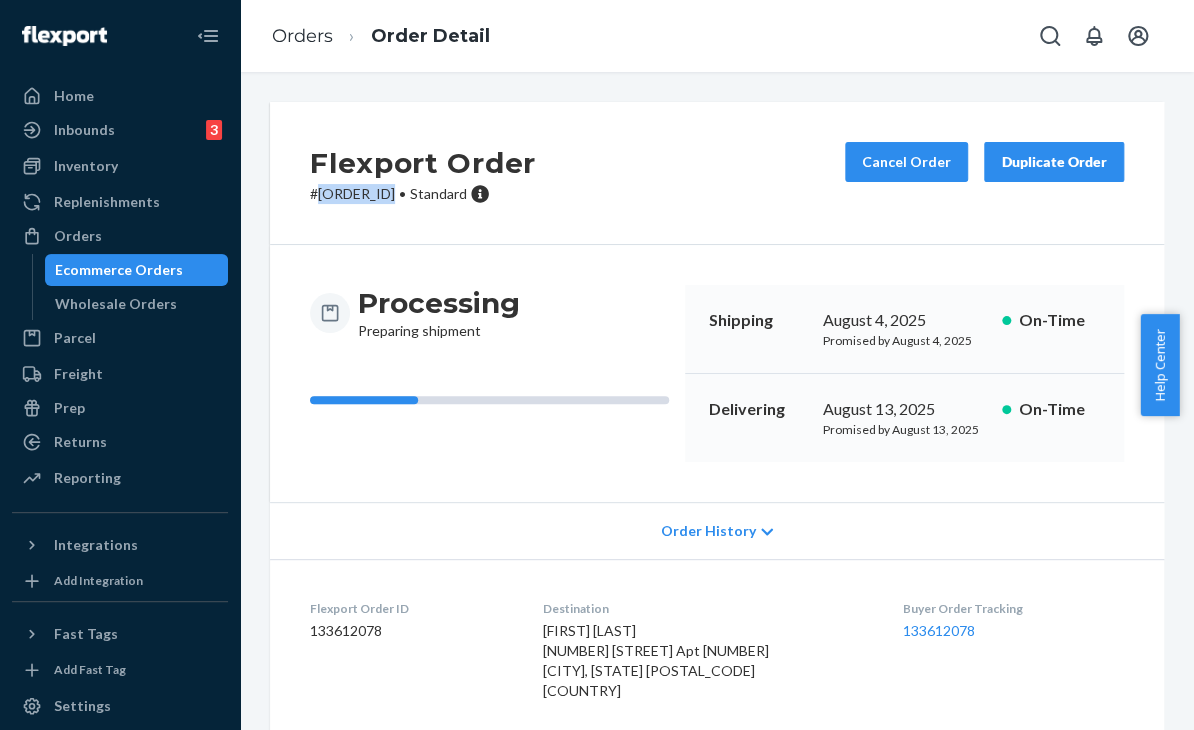 click on "Order History" at bounding box center [717, 530] 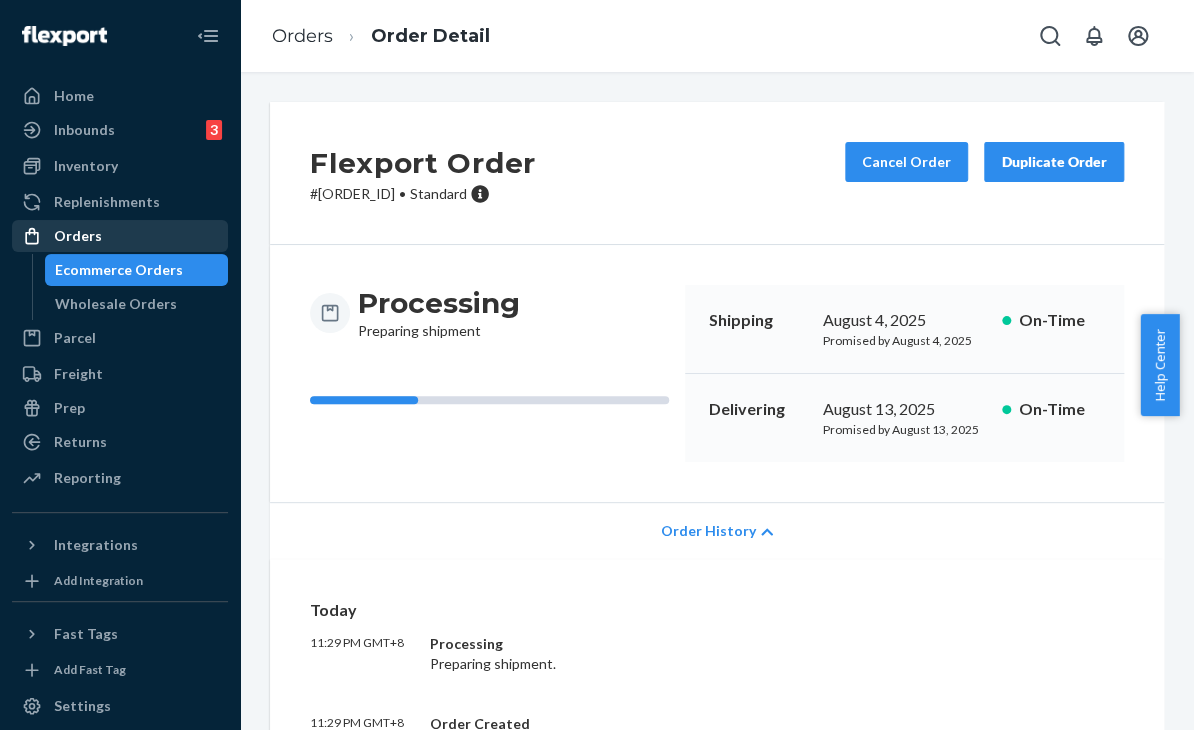 click on "Orders" at bounding box center [120, 236] 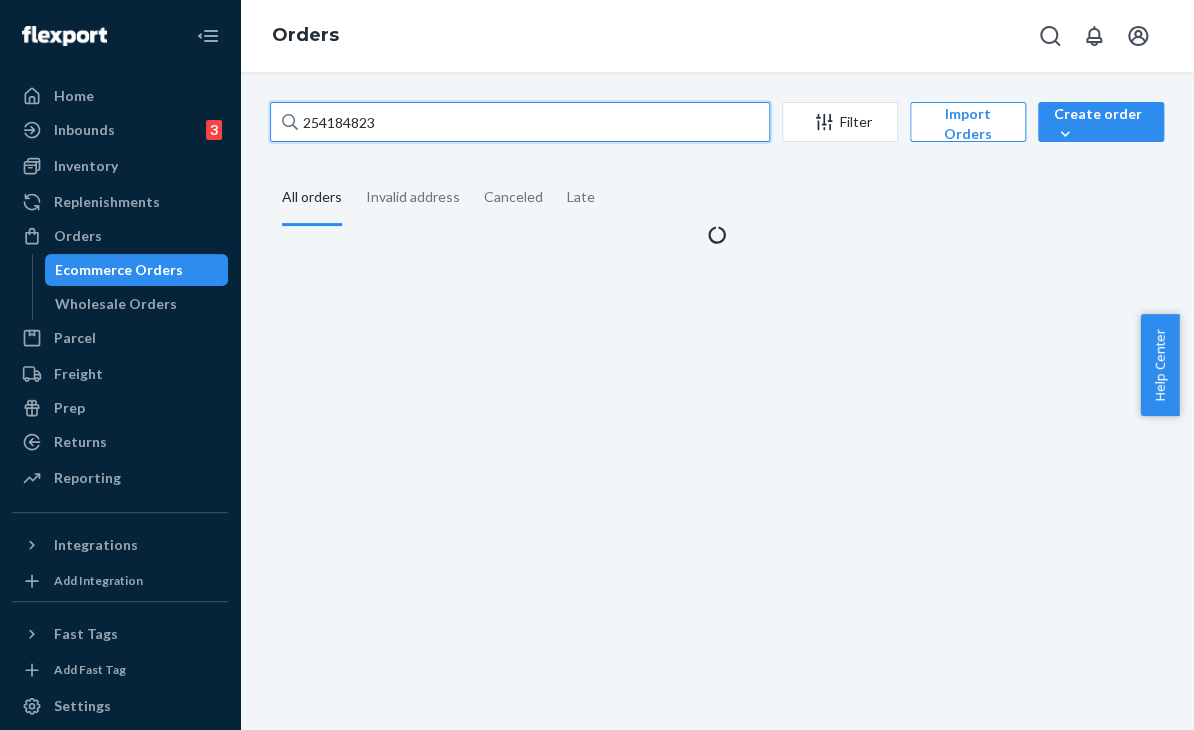drag, startPoint x: 293, startPoint y: 121, endPoint x: 277, endPoint y: 122, distance: 16.03122 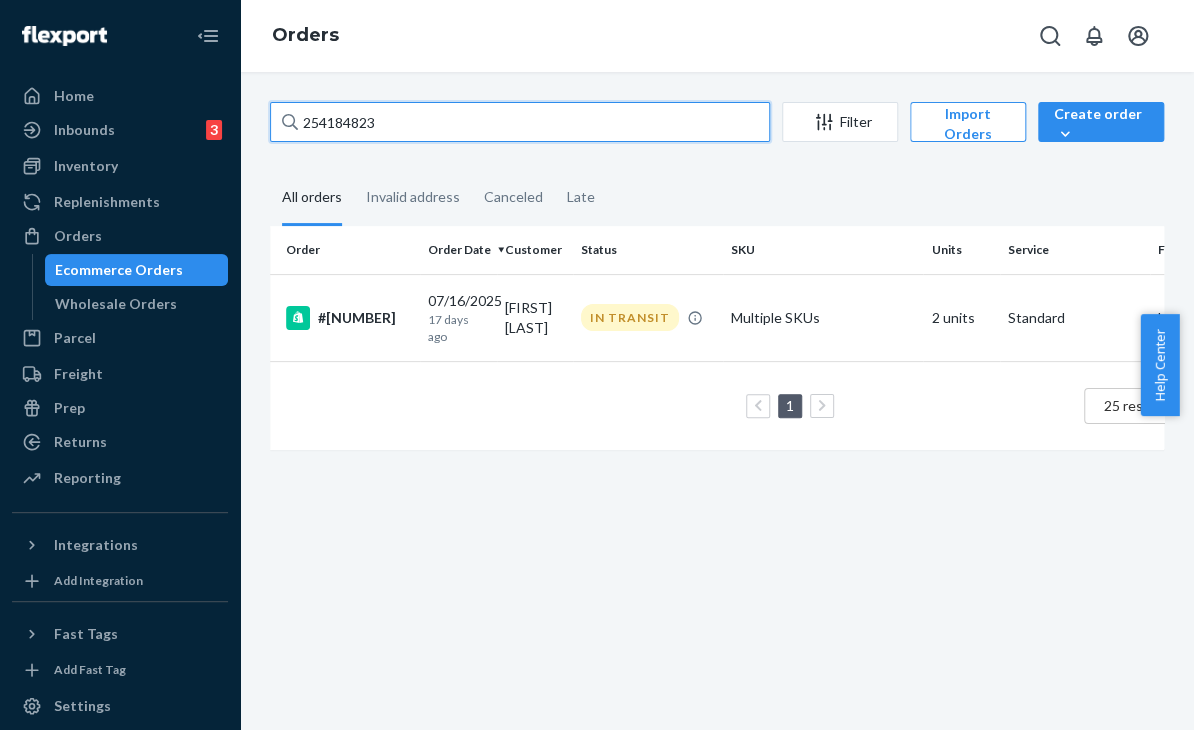 paste on "[ORDER_ID]" 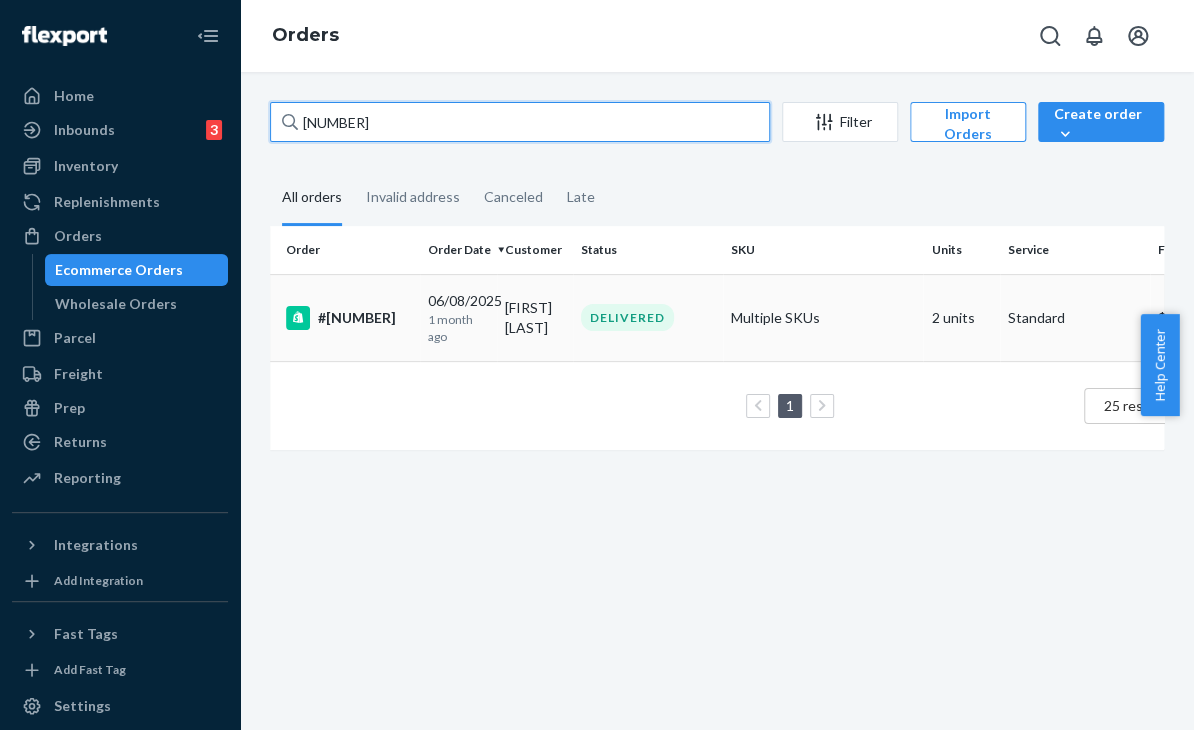 type on "[NUMBER]" 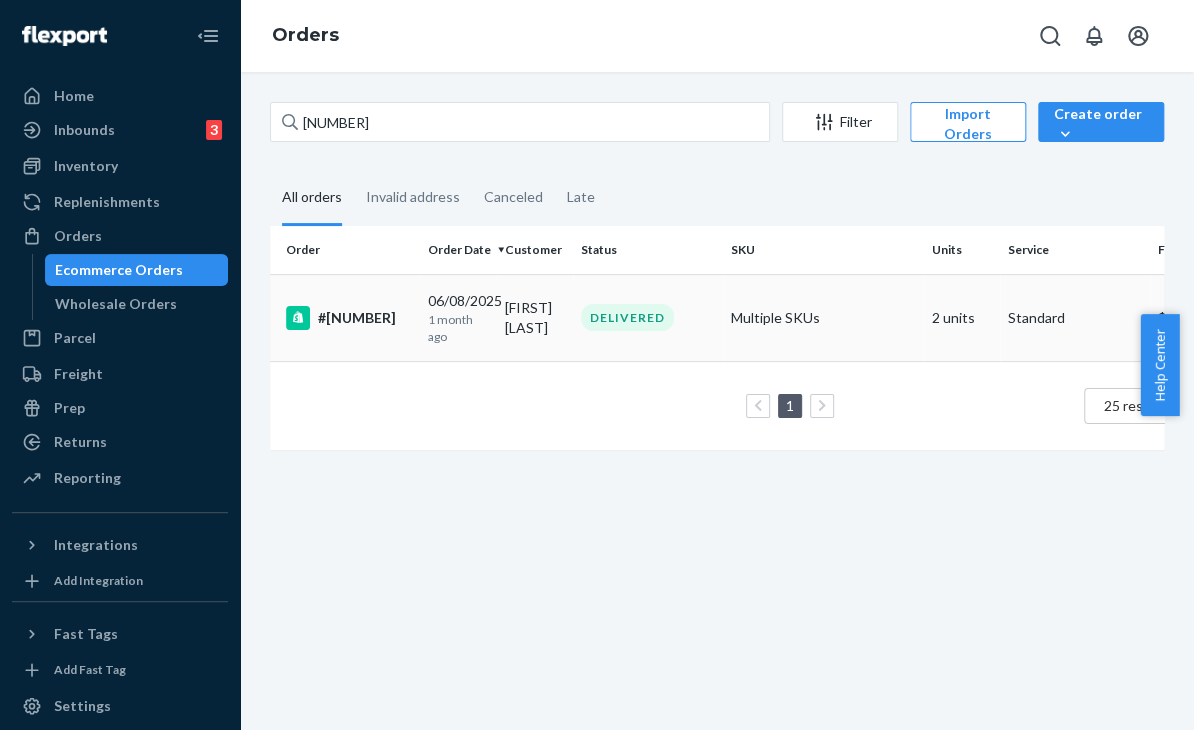 click on "Multiple SKUs" at bounding box center (823, 317) 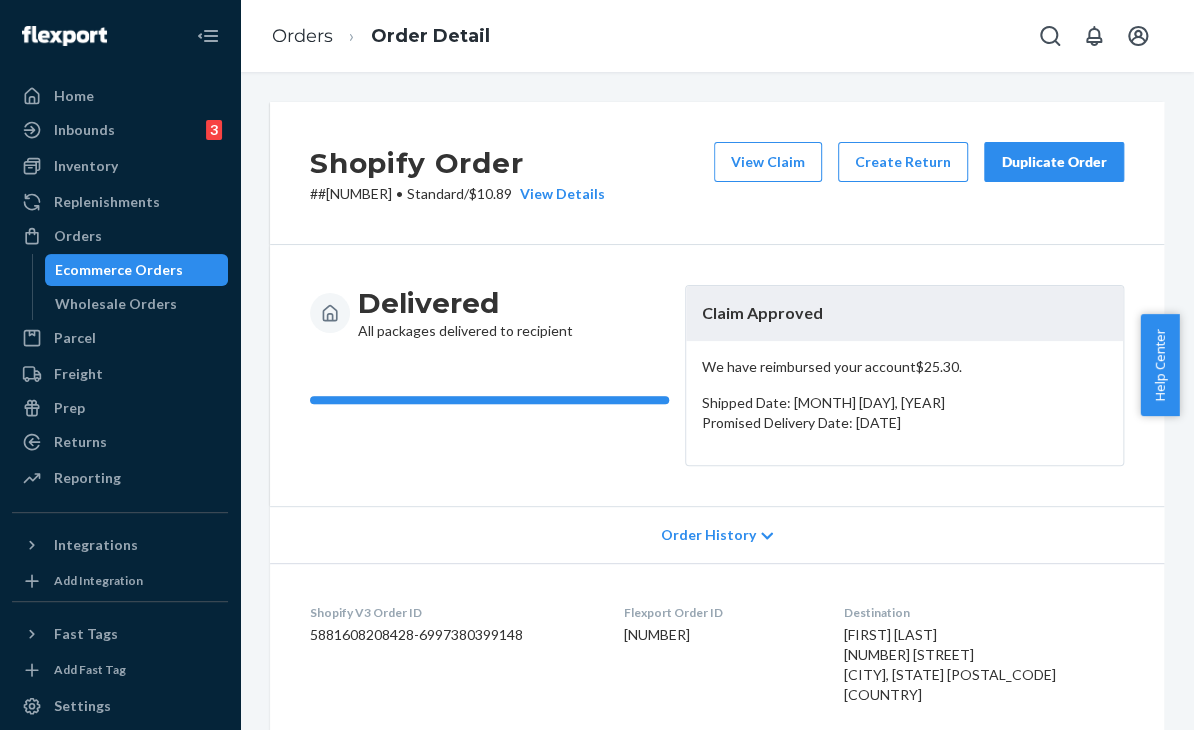 click on "Delivered All packages delivered to recipient Claim Approved We have reimbursed your account  $25.30 . Shipped Date: [MONTH] [DAY], [YEAR] Promised Delivery Date: [MONTH] [DAY], [YEAR]" at bounding box center [717, 375] 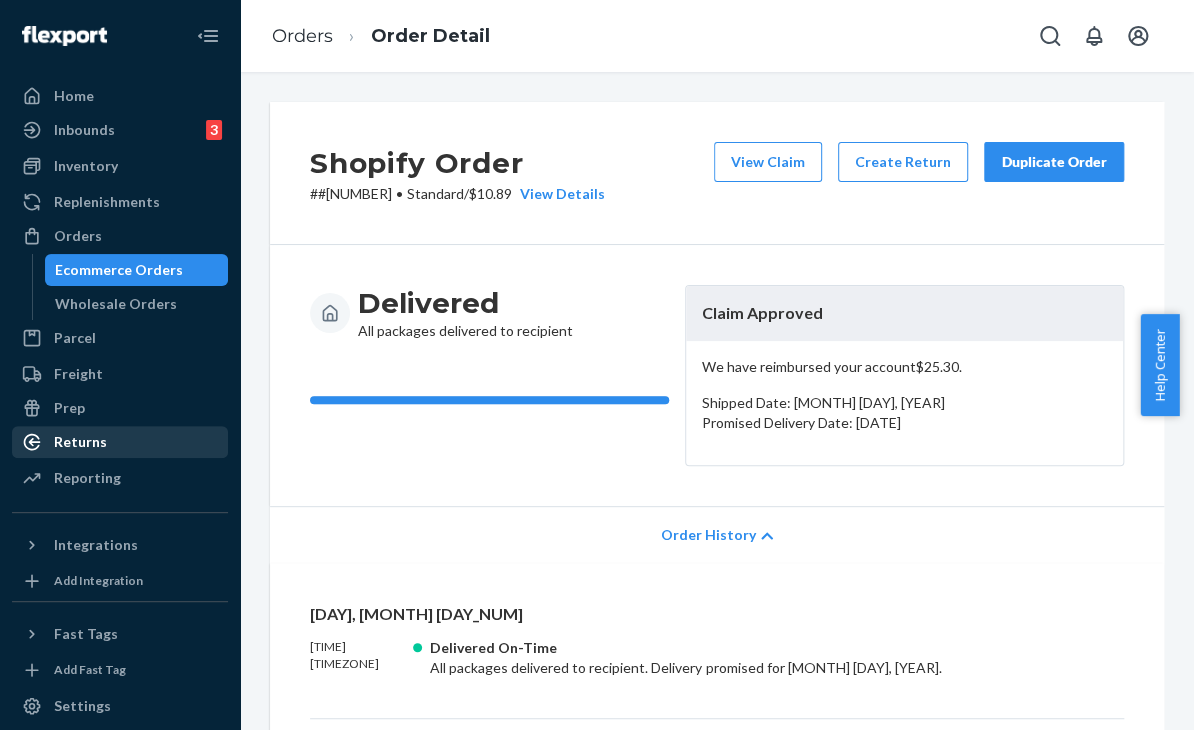 click on "Returns" at bounding box center (80, 442) 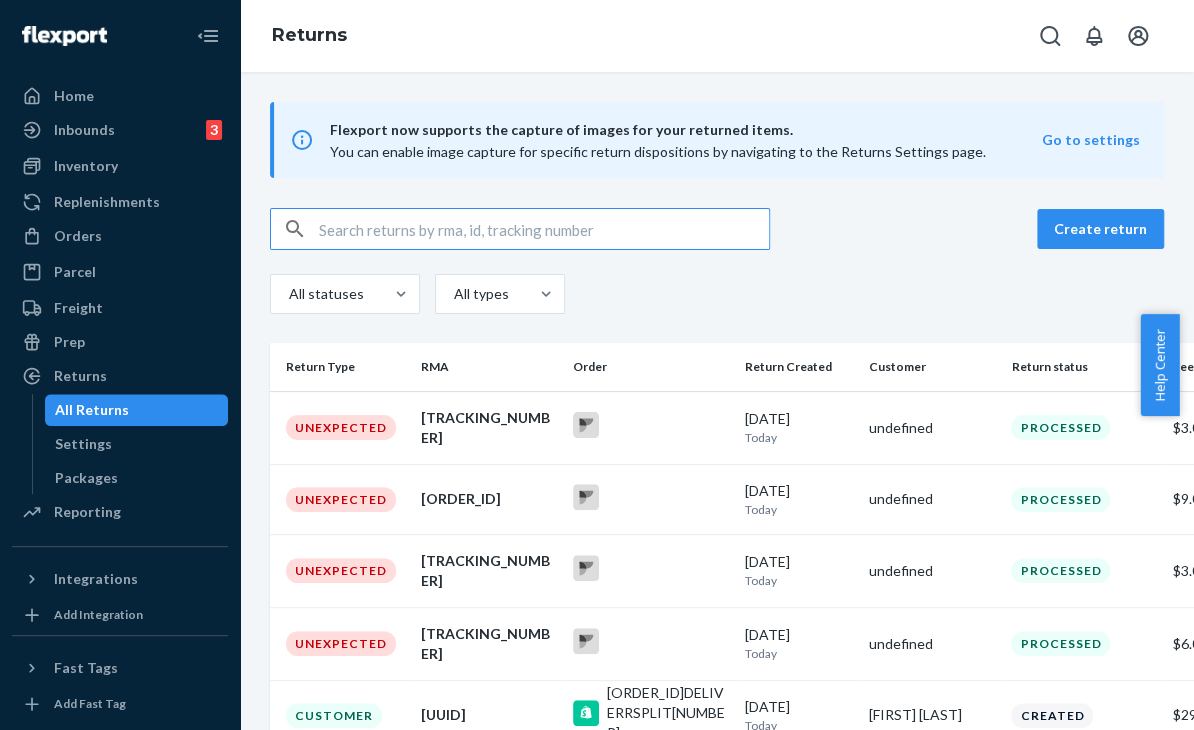 click at bounding box center [544, 229] 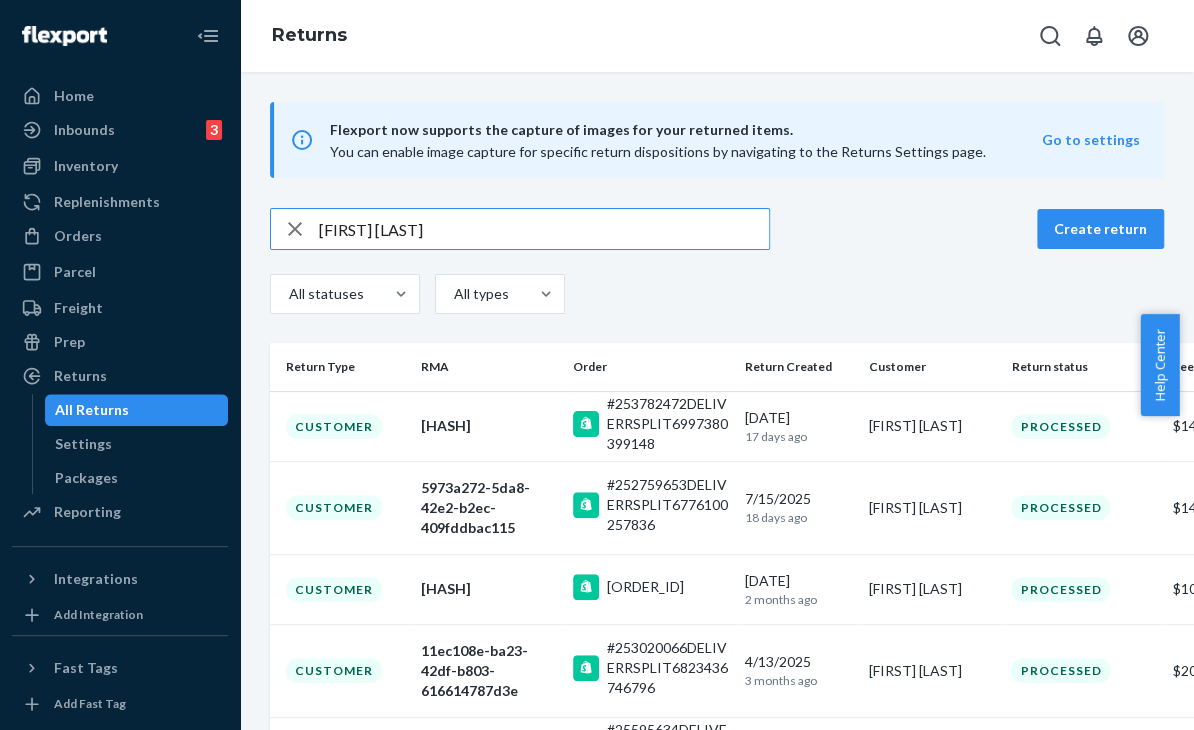 scroll, scrollTop: 100, scrollLeft: 0, axis: vertical 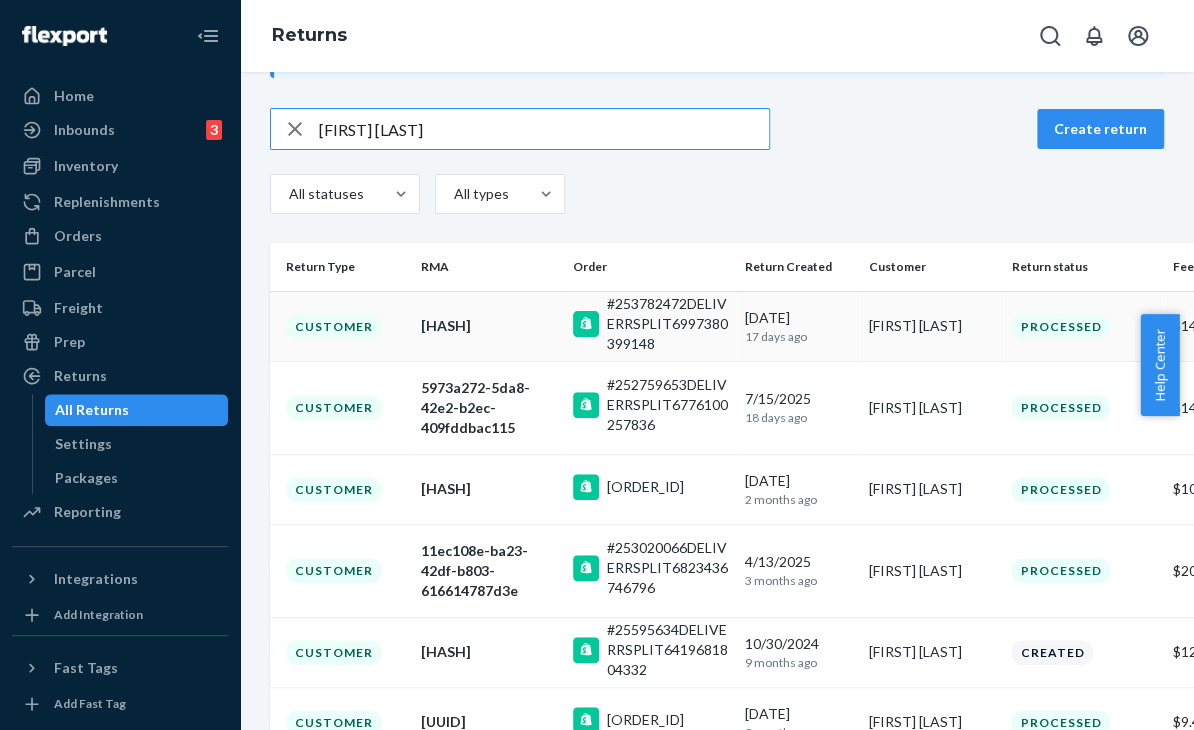 type on "[FIRST] [LAST]" 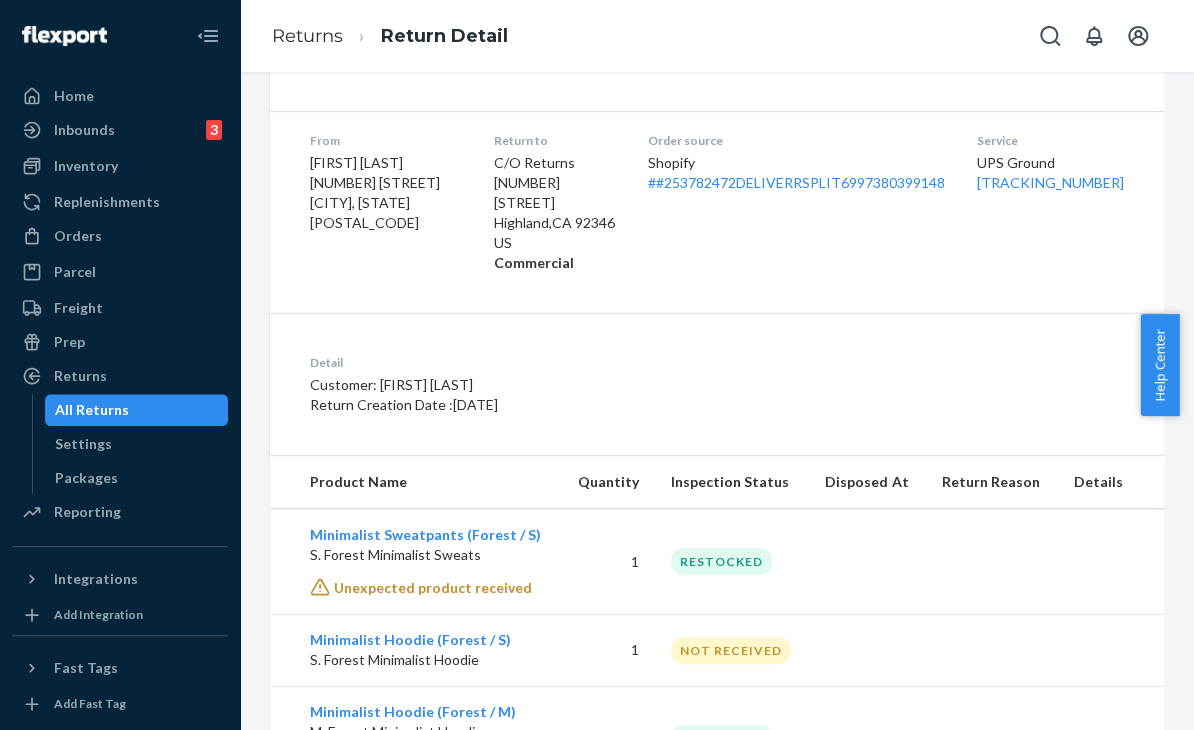 scroll, scrollTop: 326, scrollLeft: 0, axis: vertical 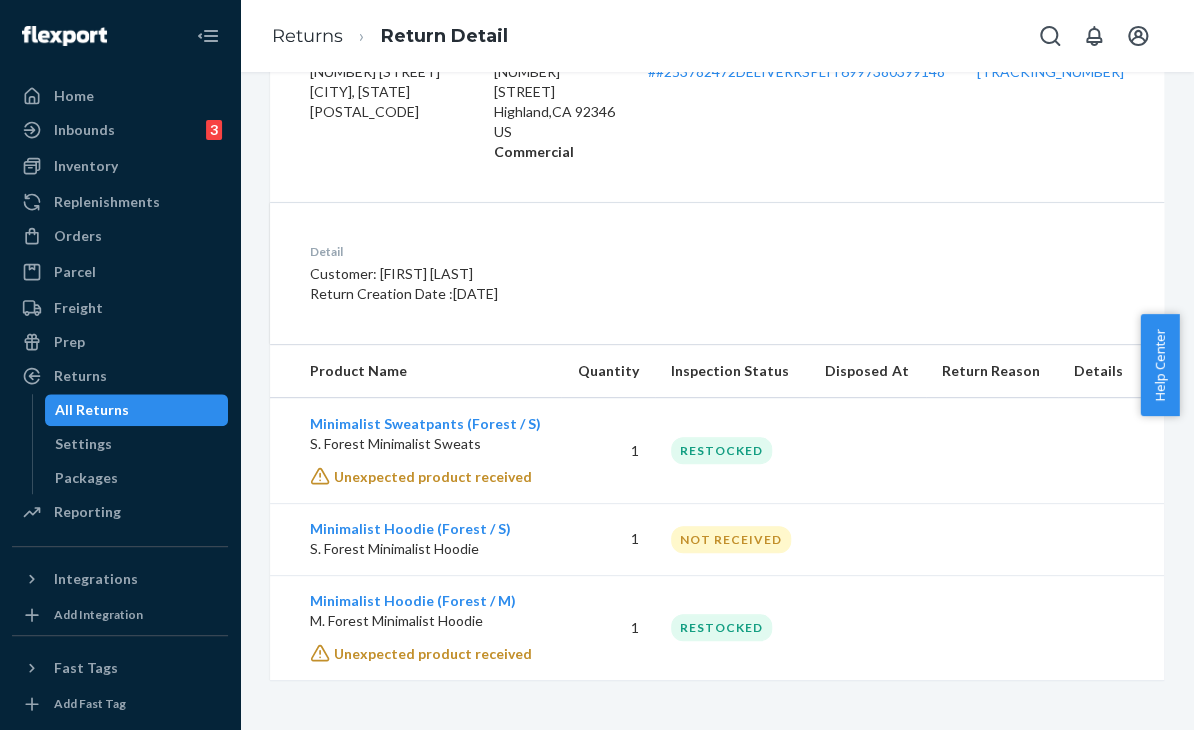 click on "Return #[UUID] $[PRICE] Share return label Processed From [FIRST] [LAST]
[STREET_ADDRESS]
[CITY], [STATE] [POSTAL_CODE] Return to C/O Returns [STREET_ADDRESS] [CITY] ,  [STATE]  [COUNTRY] Commercial Order source Shopify   [ORDER_ID]DELIVERRSPLIT[NUMBER] Service UPS Ground [TRACKING_NUMBER] Detail Customer: [FIRST] [LAST] Return Creation Date :  [DATE] Product Name Quantity Inspection Status Disposed At Return Reason Details [PRODUCT_NAME] ([COLOR] / [SIZE]) [PRODUCT_NAME] [PRODUCT_NAME] ([COLOR] / [SIZE]) [PRODUCT_NAME] [PRODUCT_NAME] ([COLOR] / [SIZE]) [PRODUCT_NAME]" at bounding box center [717, 401] 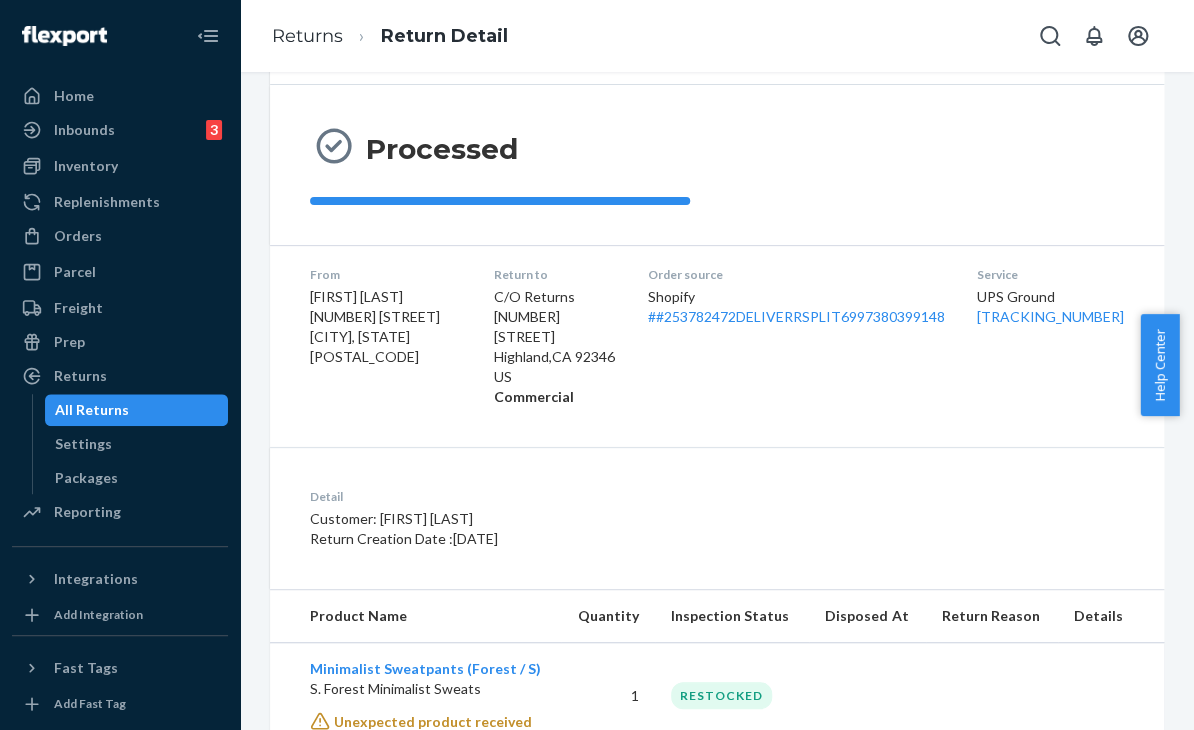 scroll, scrollTop: 226, scrollLeft: 0, axis: vertical 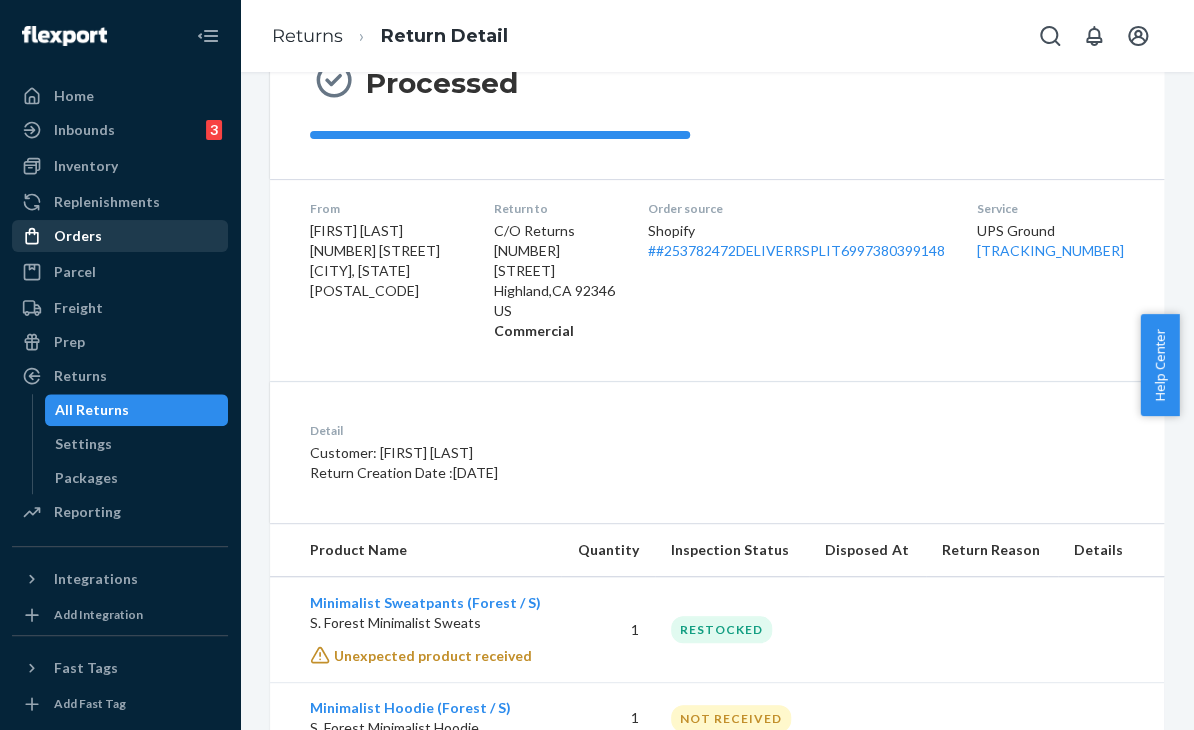 click on "Orders" at bounding box center (120, 236) 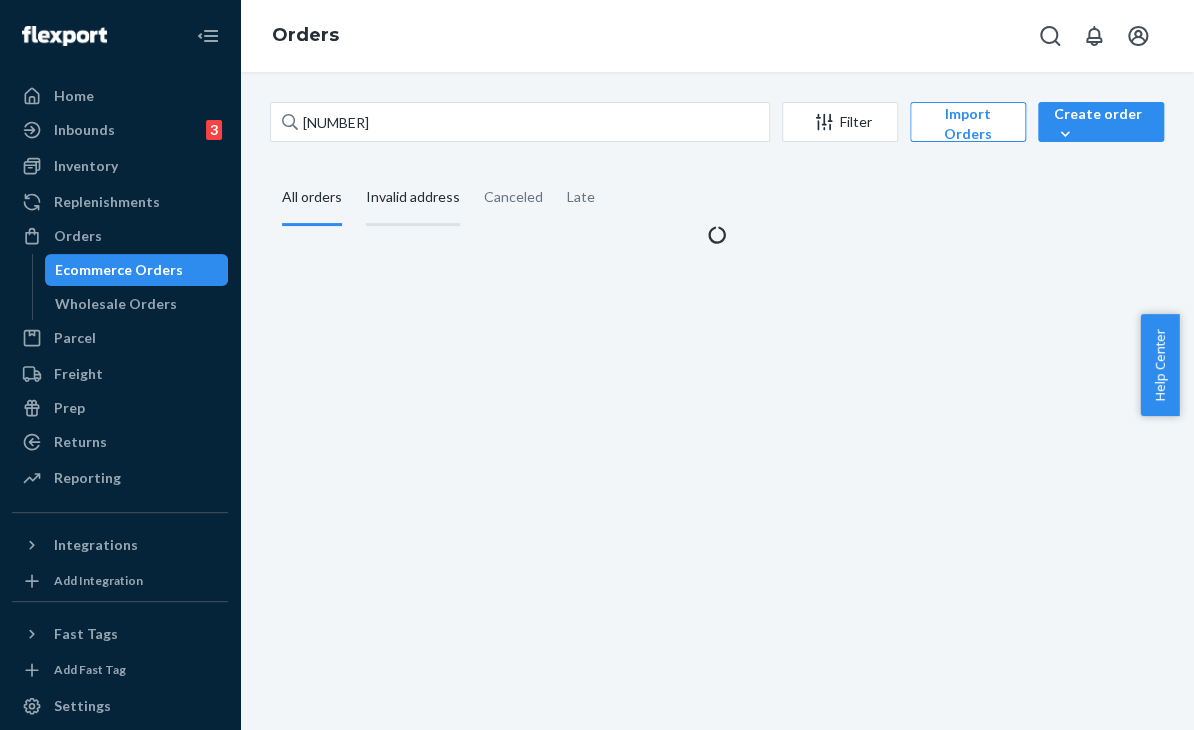 scroll, scrollTop: 0, scrollLeft: 0, axis: both 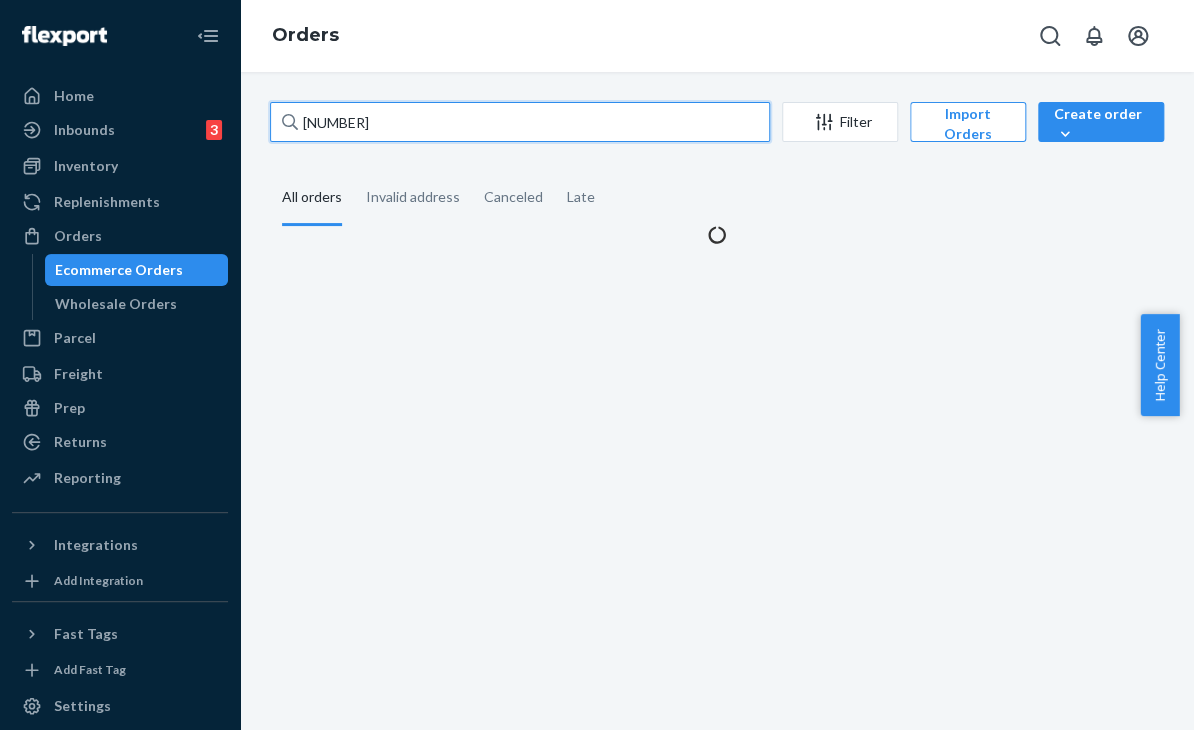 drag, startPoint x: 437, startPoint y: 112, endPoint x: 280, endPoint y: 135, distance: 158.67577 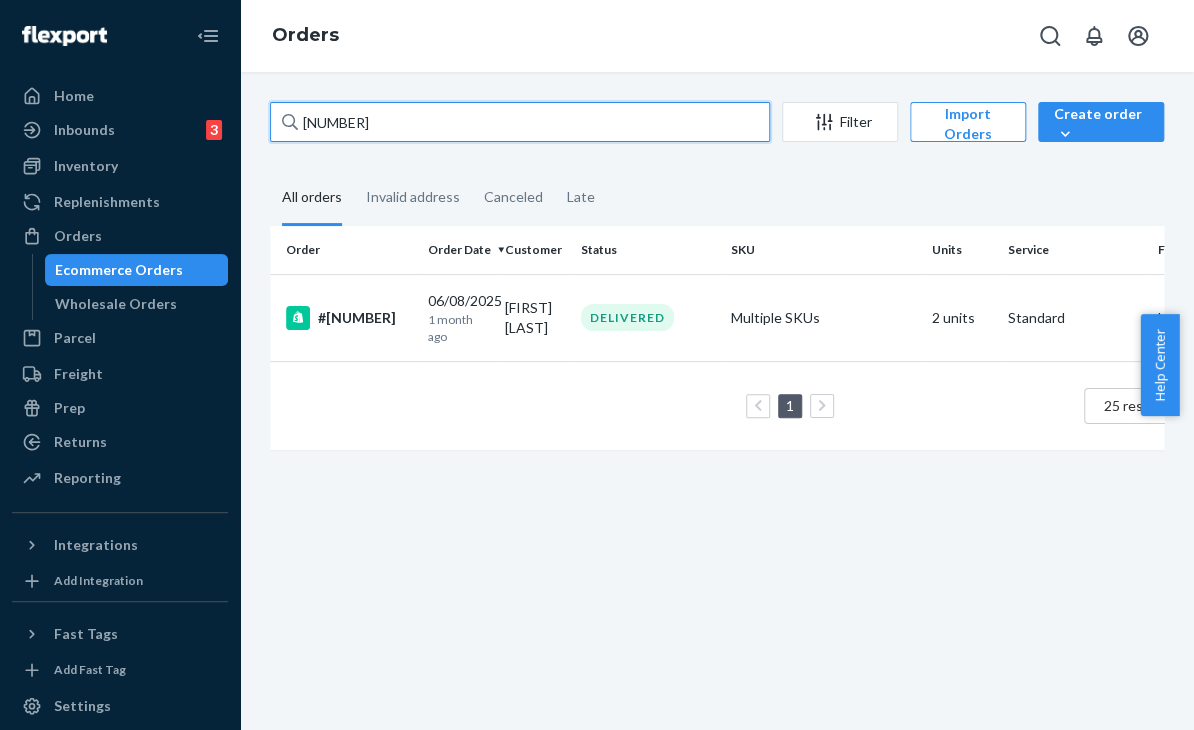 paste on "[NUMBER]" 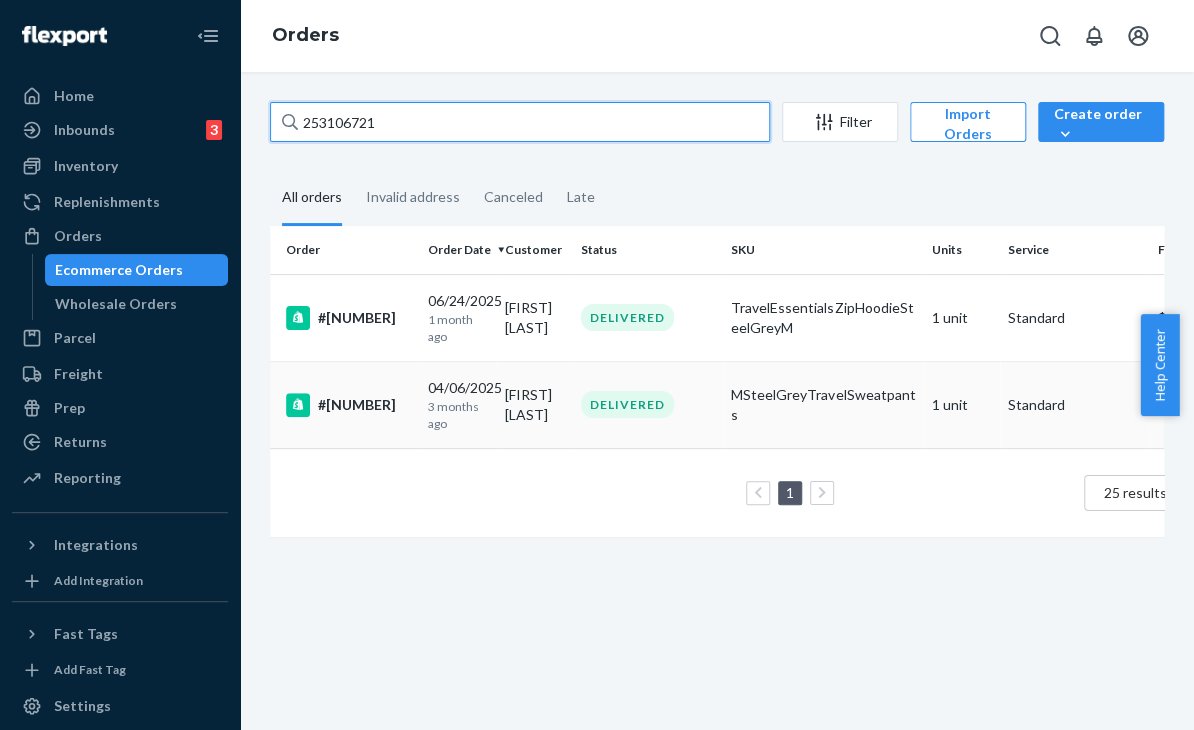 type on "253106721" 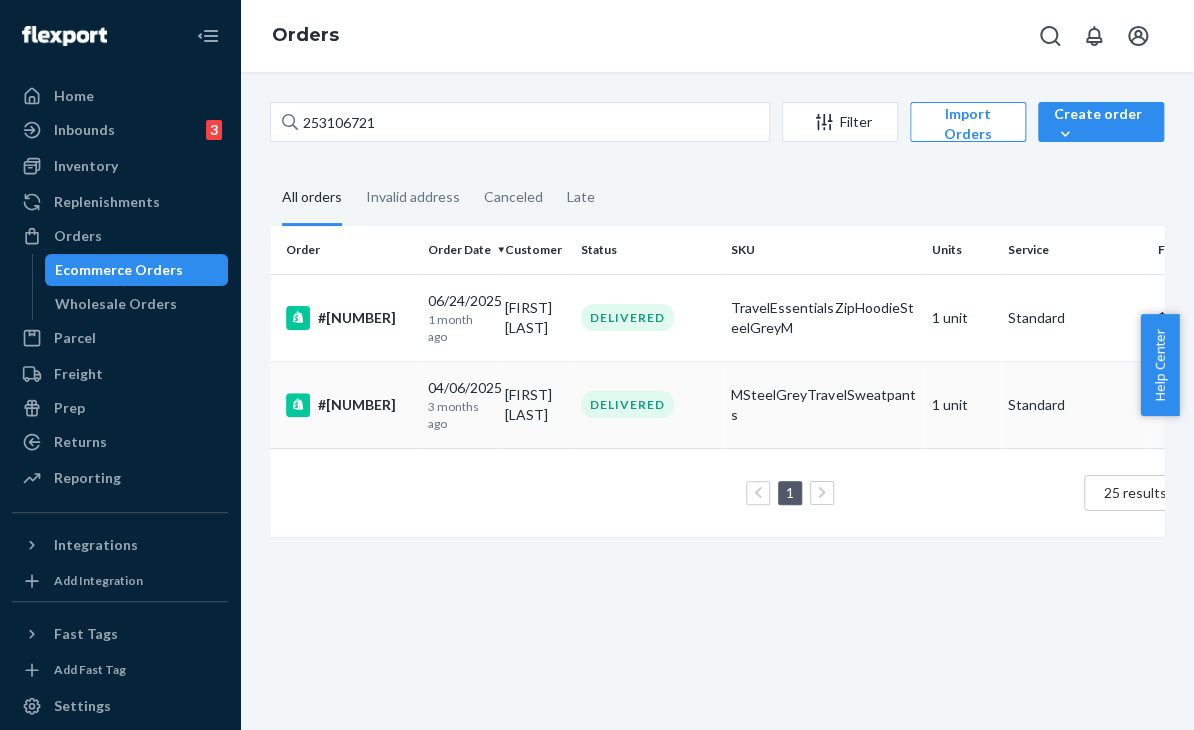 click on "MSteelGreyTravelSweatpants" at bounding box center (823, 405) 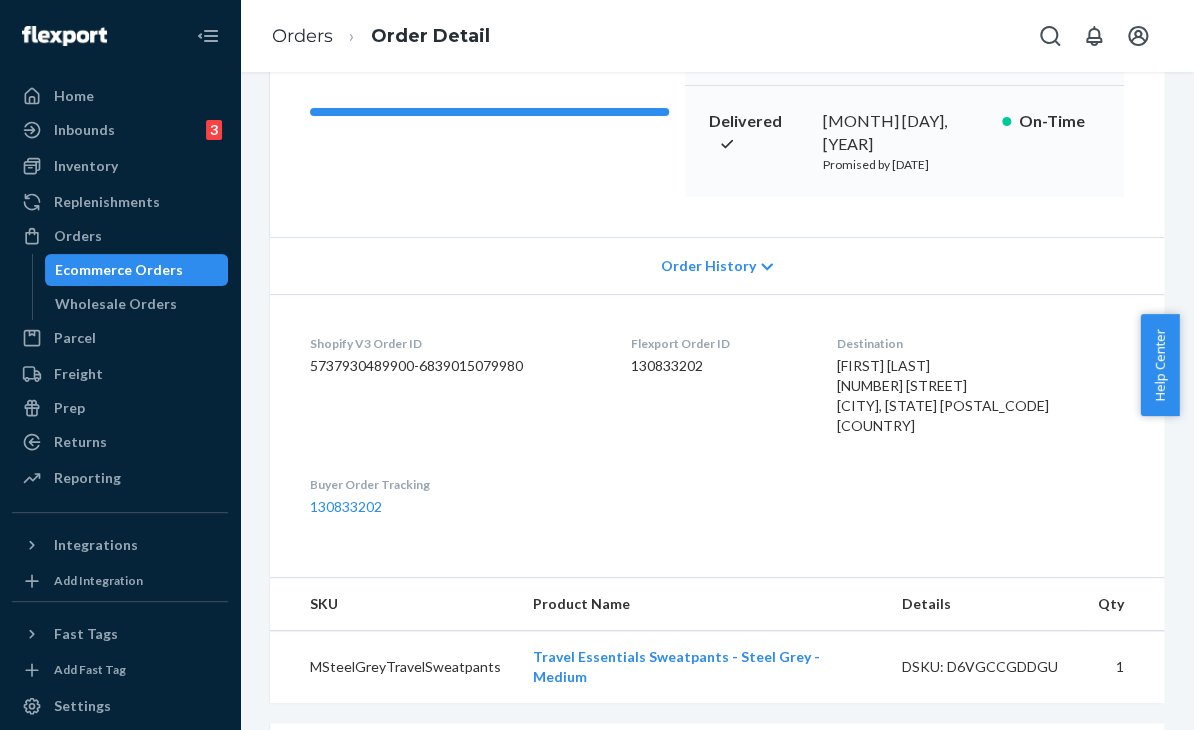 scroll, scrollTop: 300, scrollLeft: 0, axis: vertical 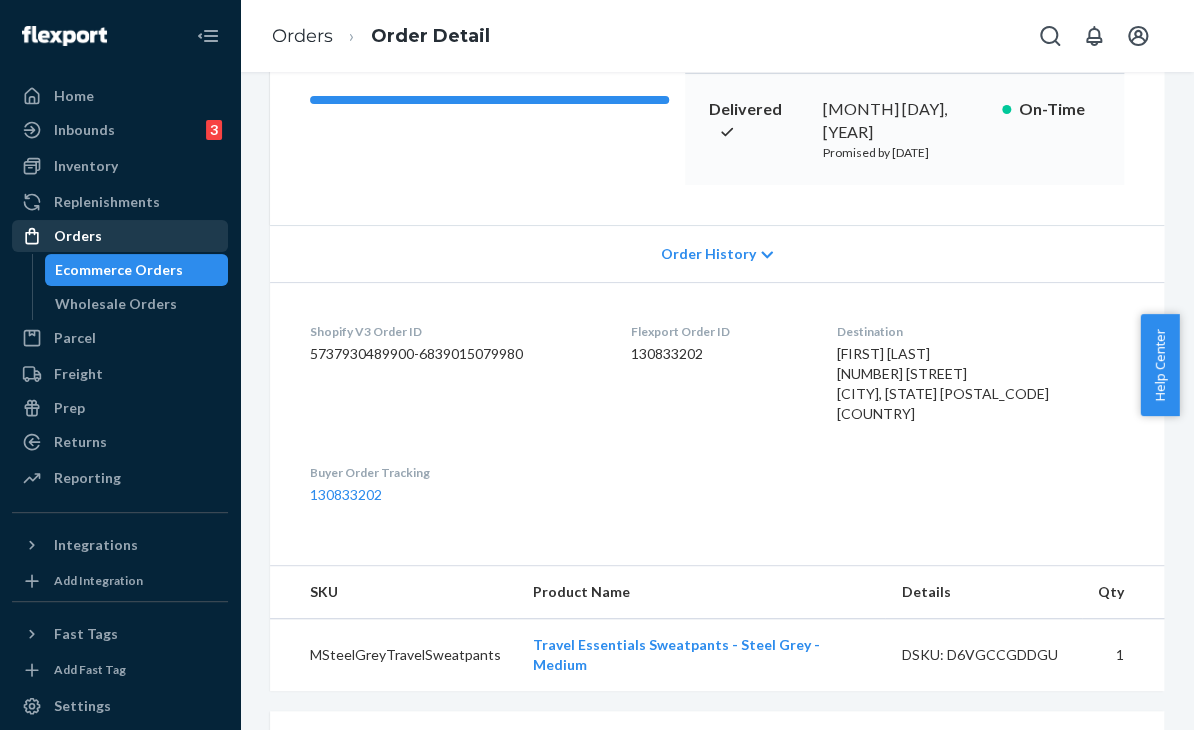 click on "Orders" at bounding box center [120, 236] 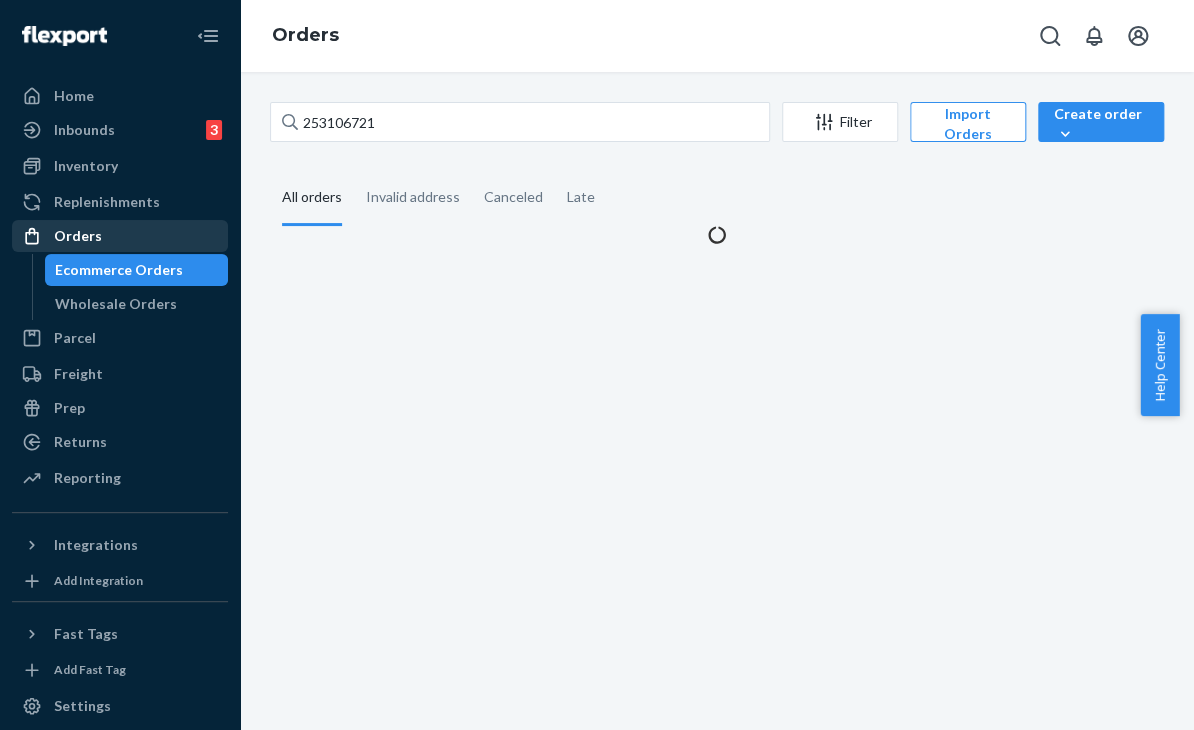 scroll, scrollTop: 0, scrollLeft: 0, axis: both 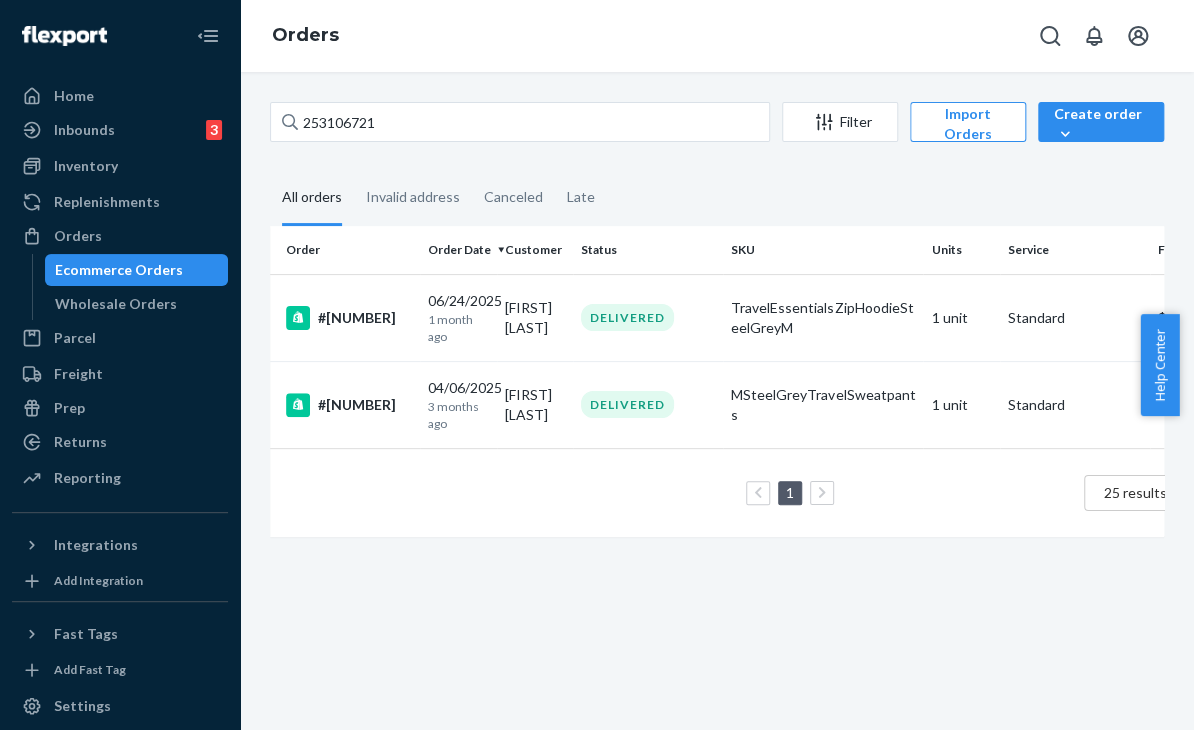 click on "TravelEssentialsZipHoodieSteelGreyM" at bounding box center [823, 317] 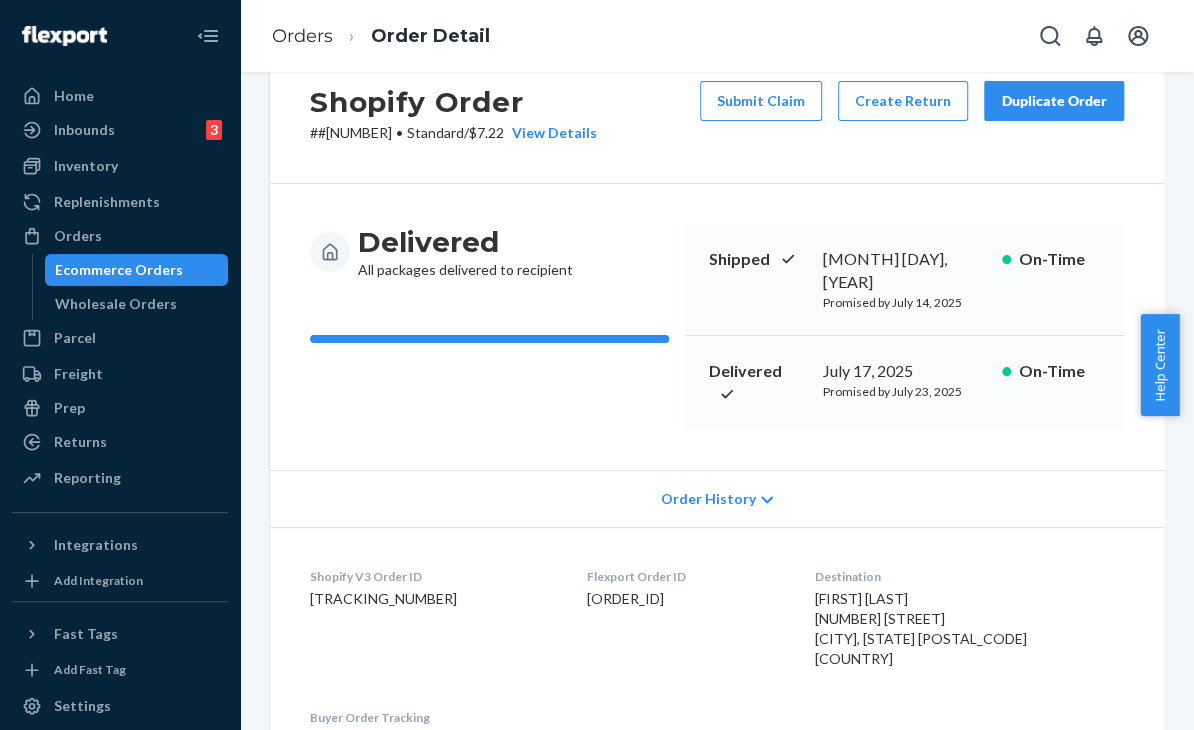 scroll, scrollTop: 400, scrollLeft: 0, axis: vertical 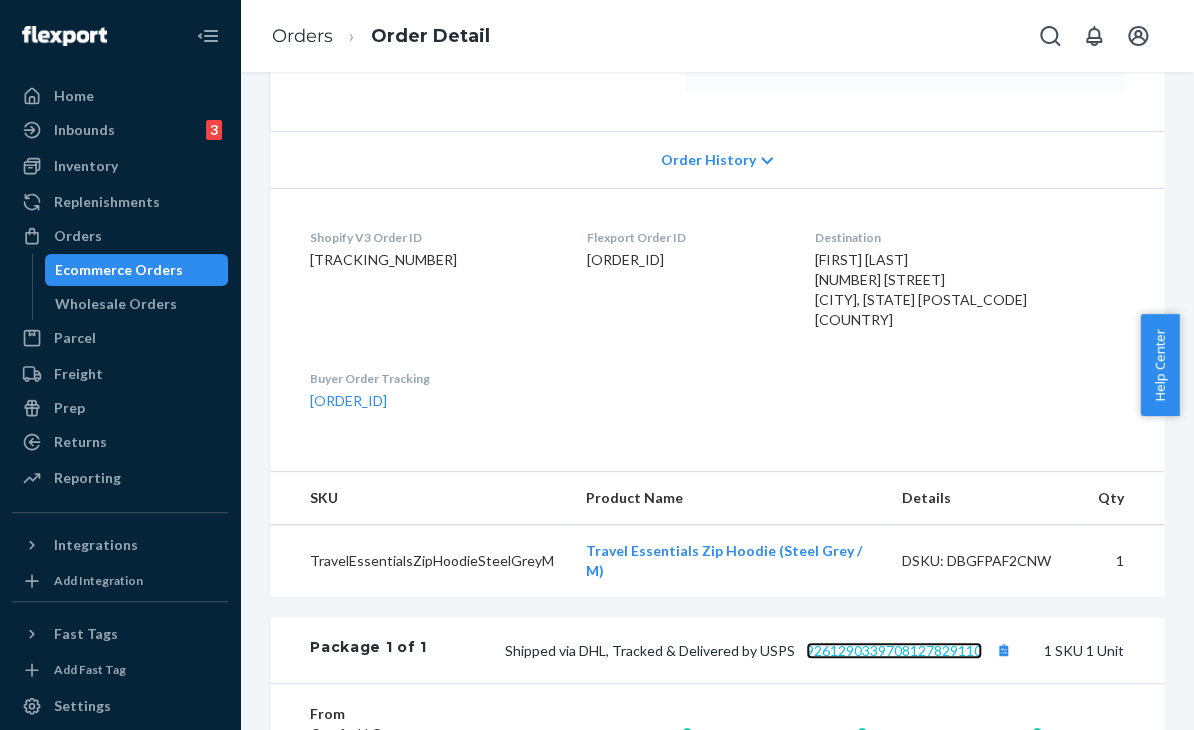 click on "9261290339708127829110" at bounding box center [894, 650] 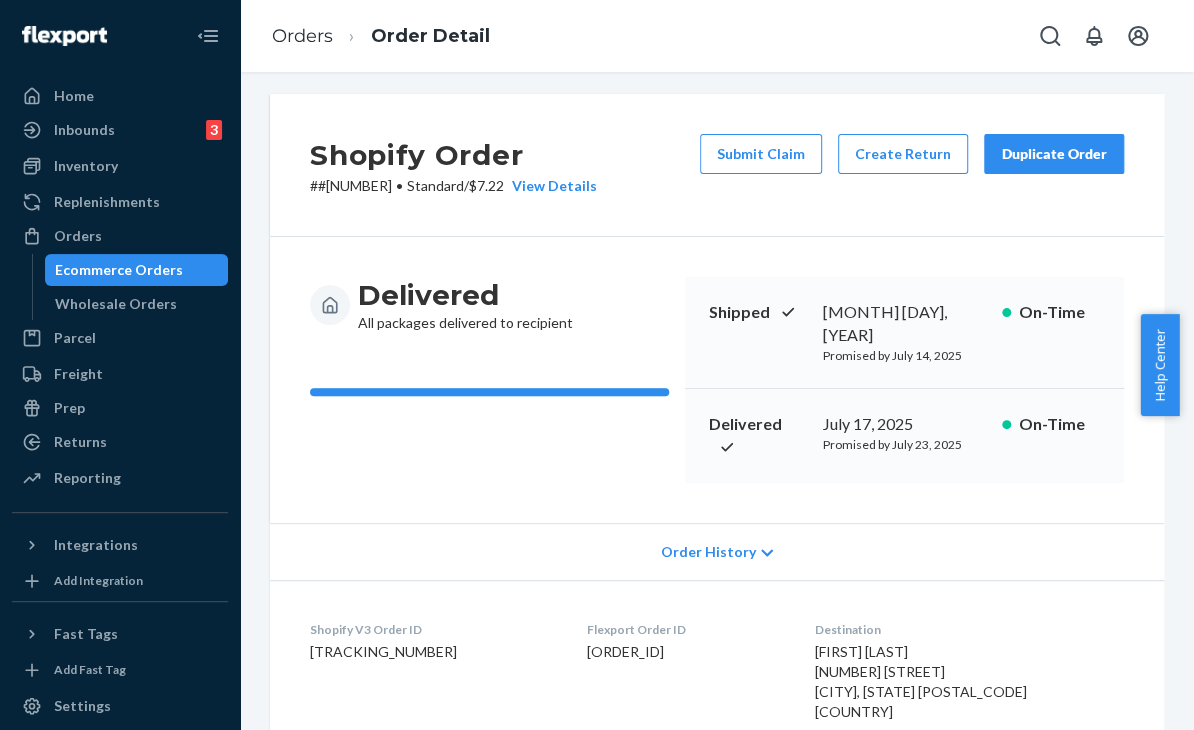 scroll, scrollTop: 0, scrollLeft: 0, axis: both 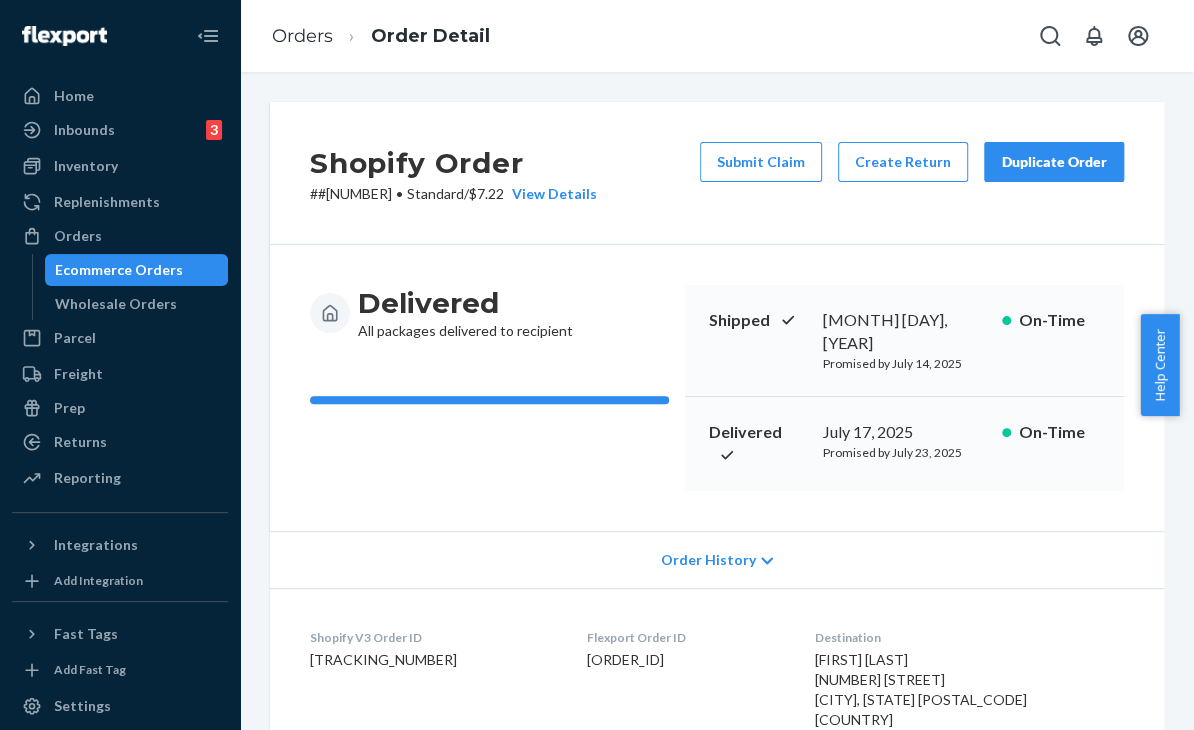 click on "Duplicate Order" at bounding box center [1054, 162] 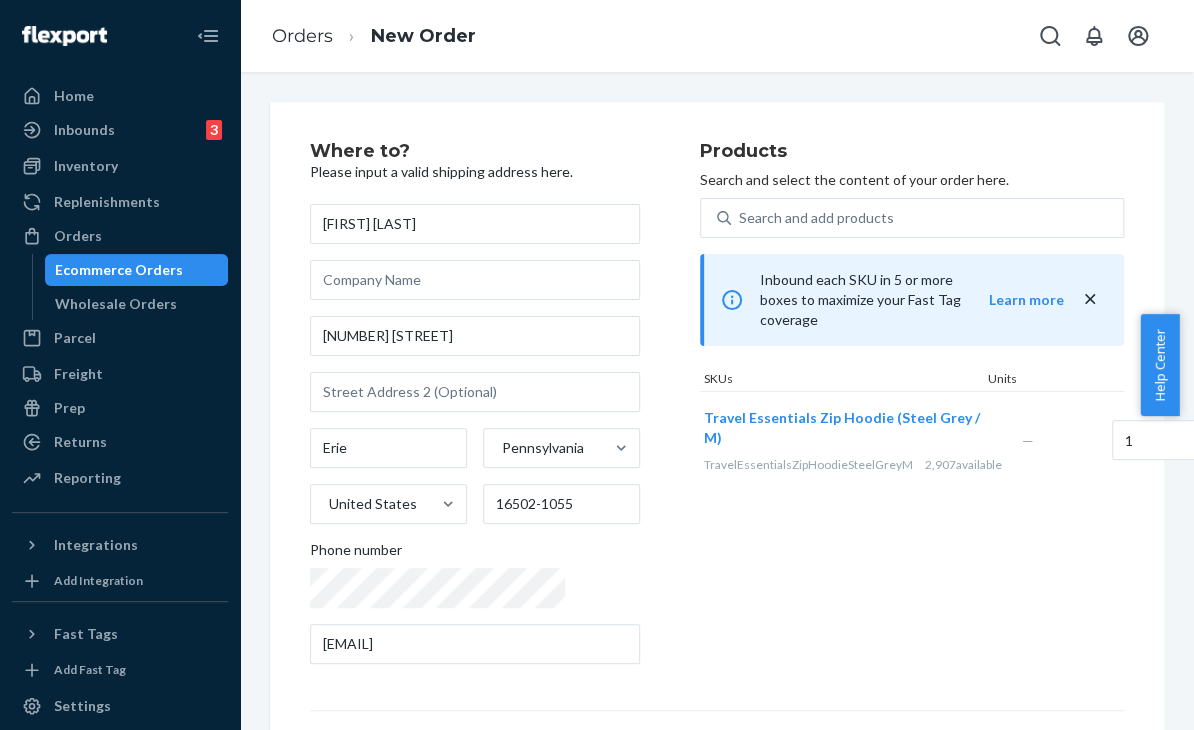 click on "Products Search and select the content of your order here. Search and add products Inbound each SKU in 5 or more boxes to maximize your Fast Tag coverage Learn more SKUs Units Travel Essentials Zip Hoodie (Steel Grey / M) TravelEssentialsZipHoodieSteelGreyM 2,907  available — 1" at bounding box center (912, 411) 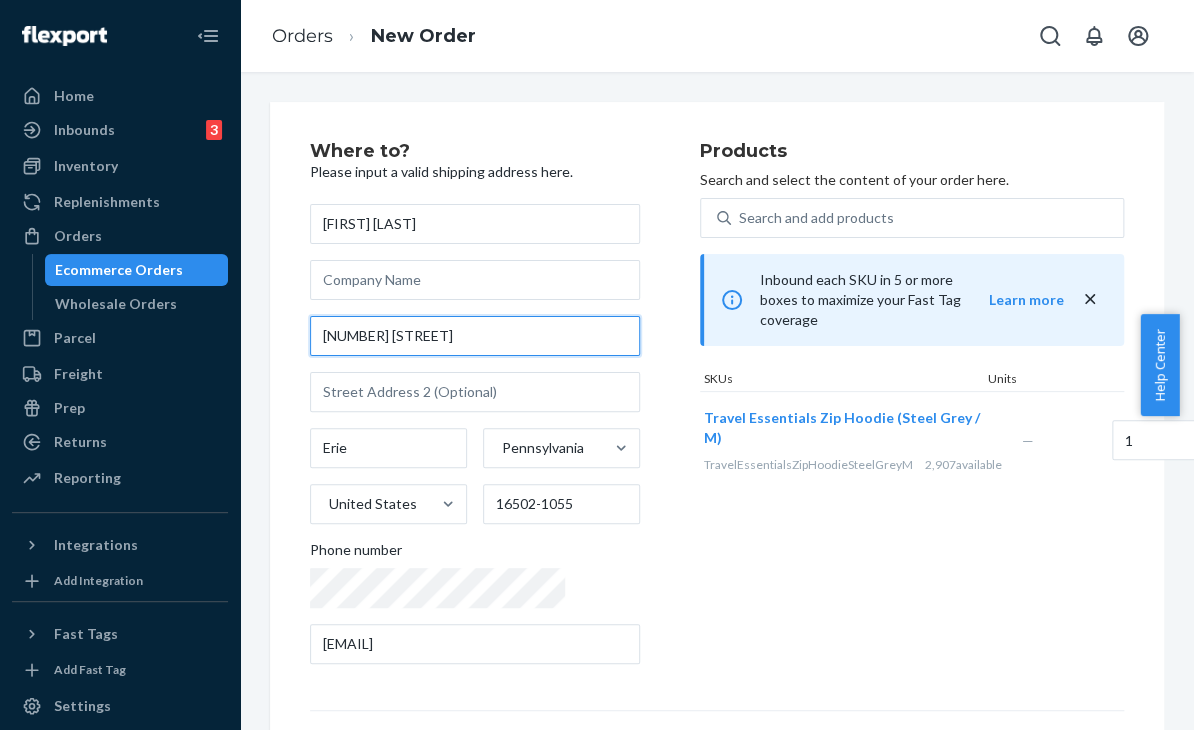 drag, startPoint x: 409, startPoint y: 364, endPoint x: 326, endPoint y: 374, distance: 83.60024 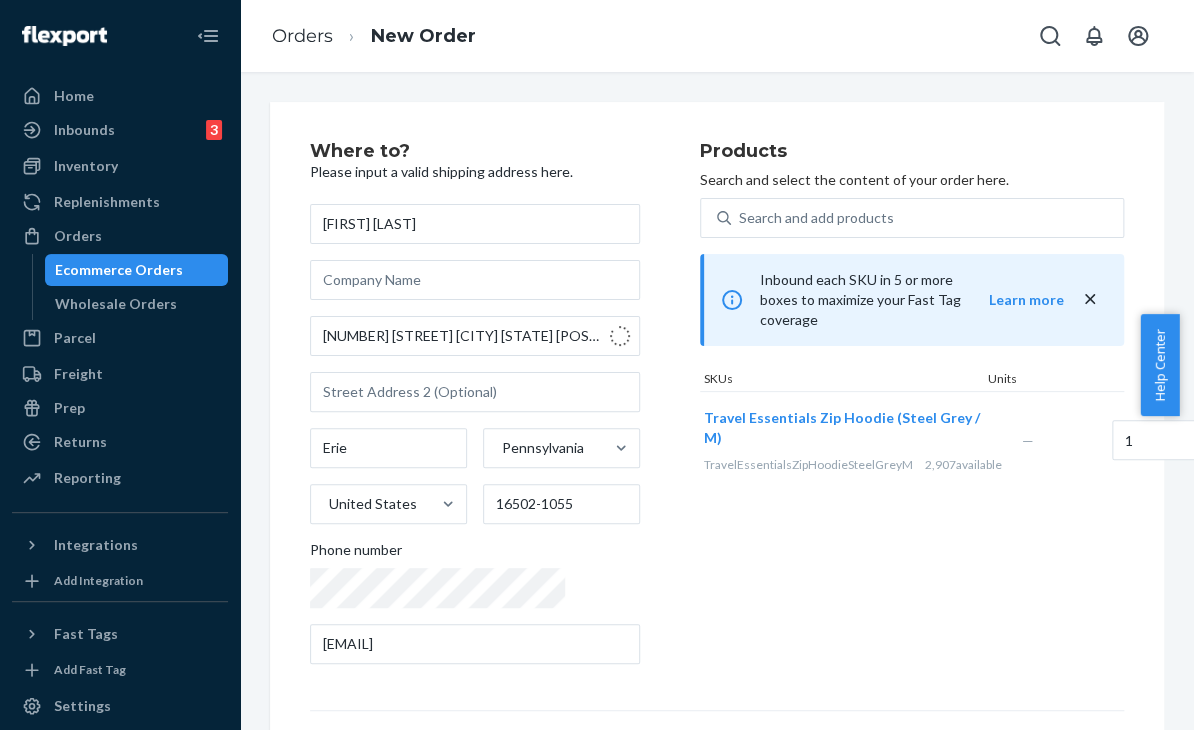 type on "[NUMBER] [STREET]" 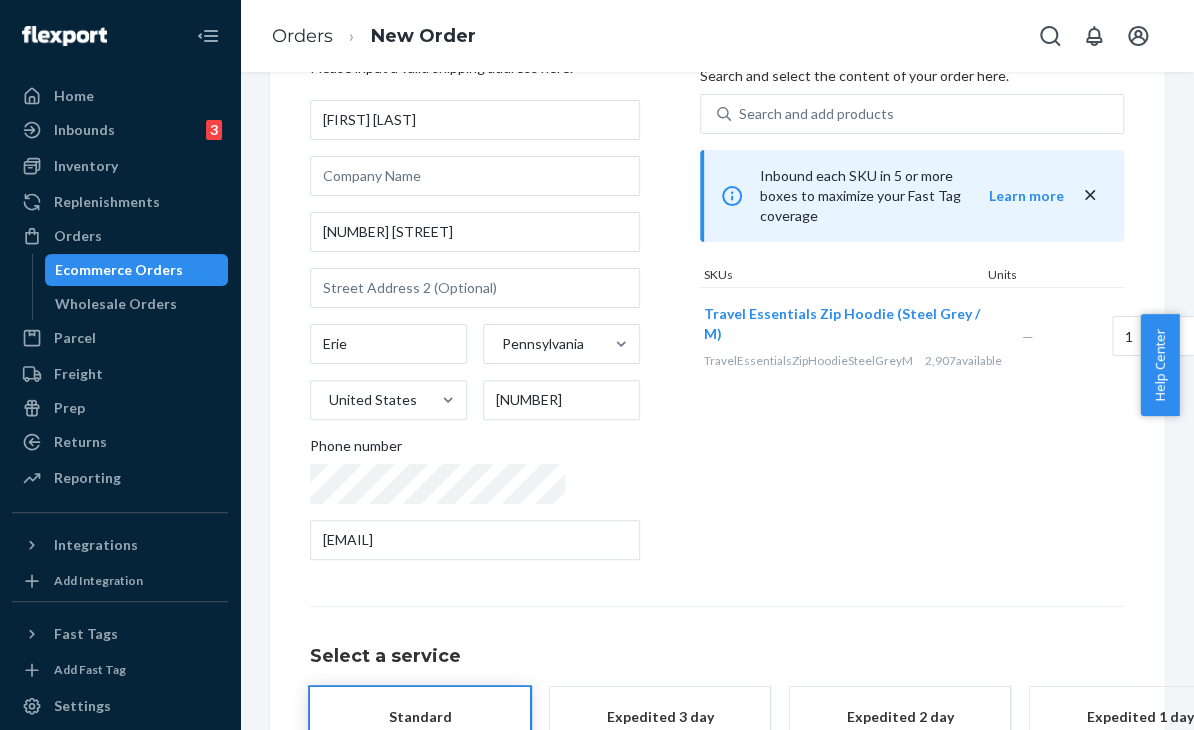 scroll, scrollTop: 116, scrollLeft: 0, axis: vertical 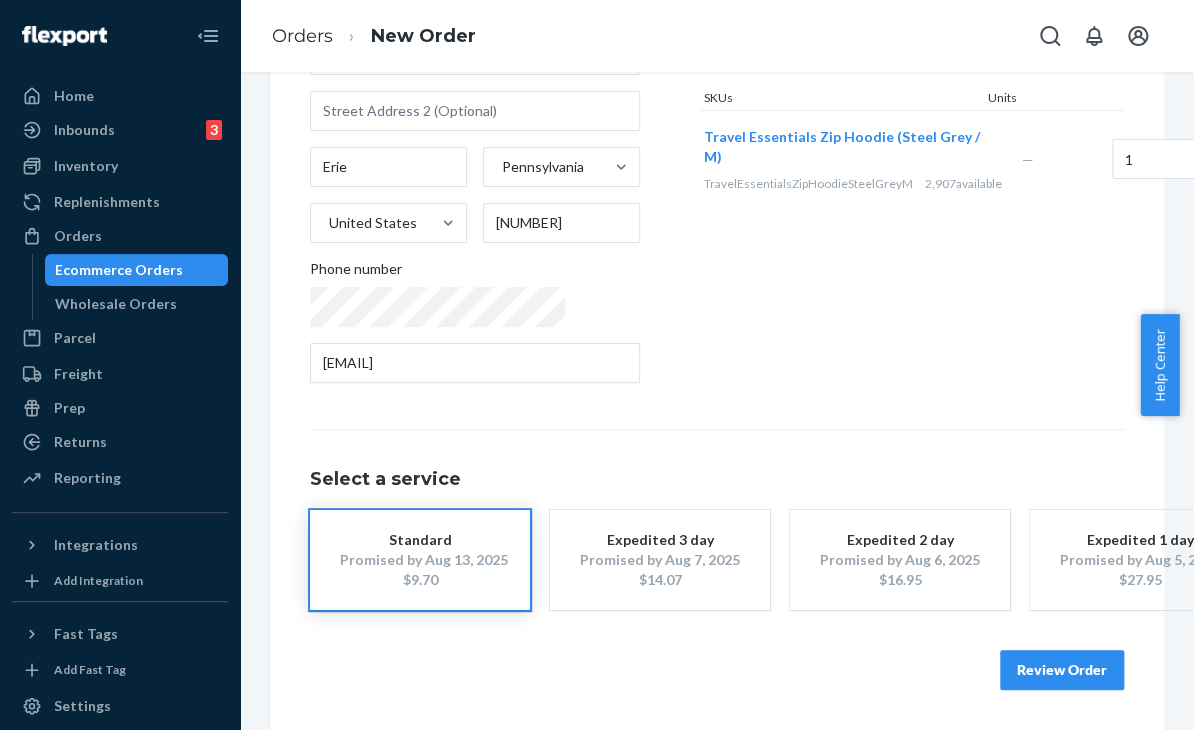 click on "Review Order" at bounding box center (1062, 670) 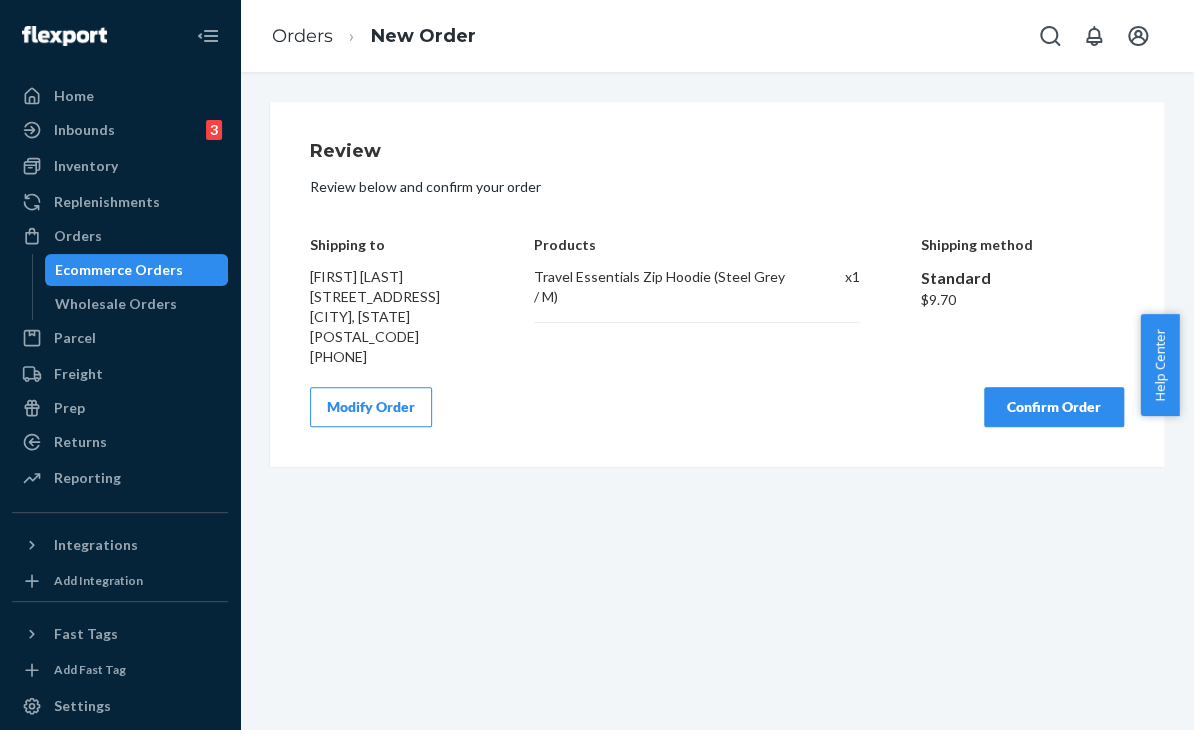 click on "Confirm Order" at bounding box center (1054, 407) 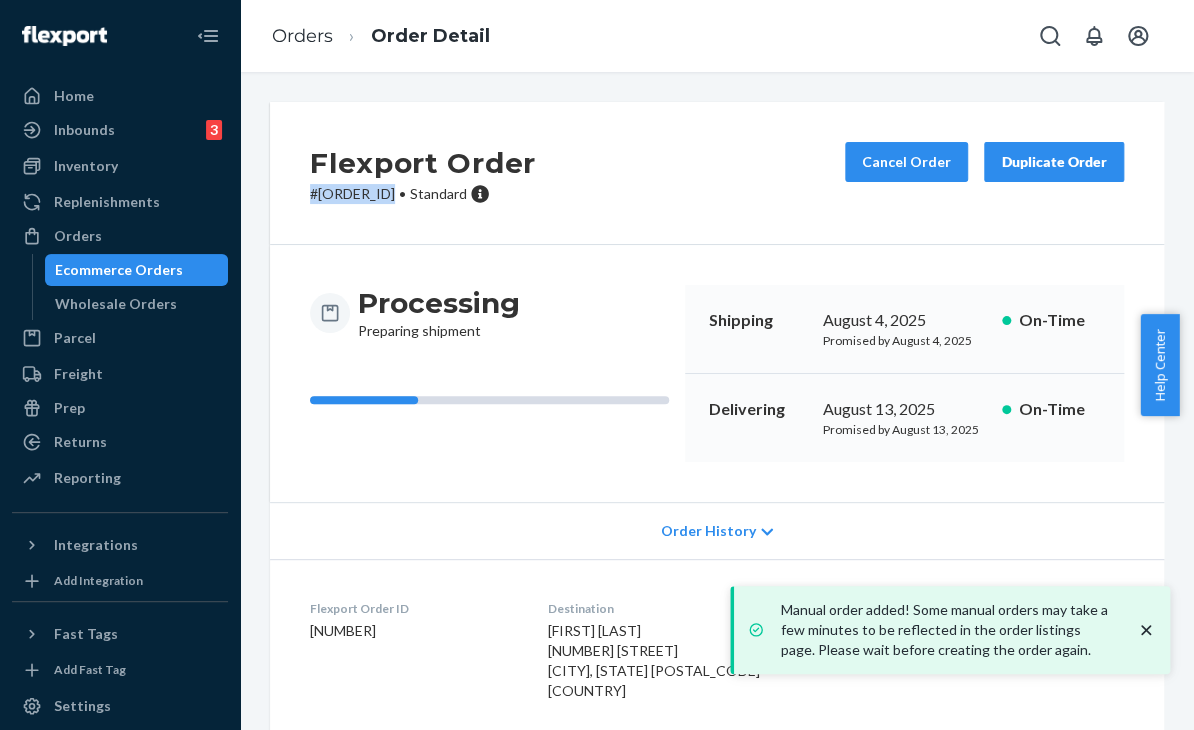 drag, startPoint x: 315, startPoint y: 198, endPoint x: 406, endPoint y: 195, distance: 91.04944 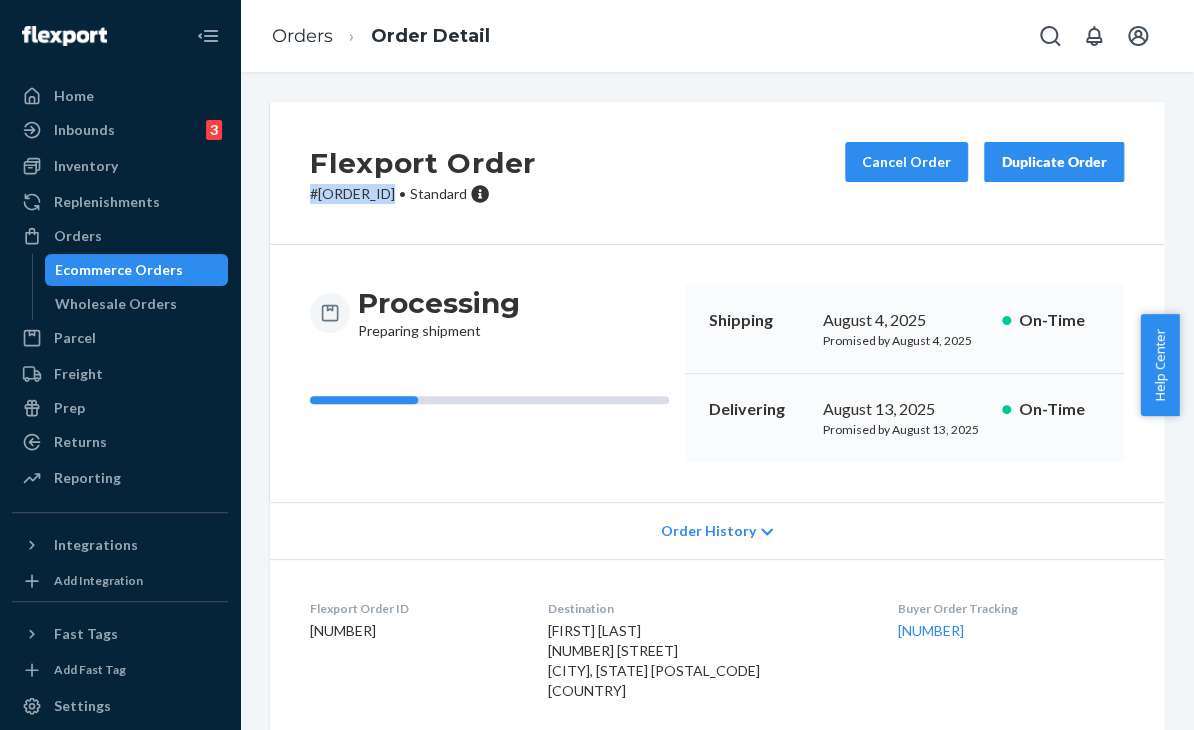 click on "Order History" at bounding box center (717, 530) 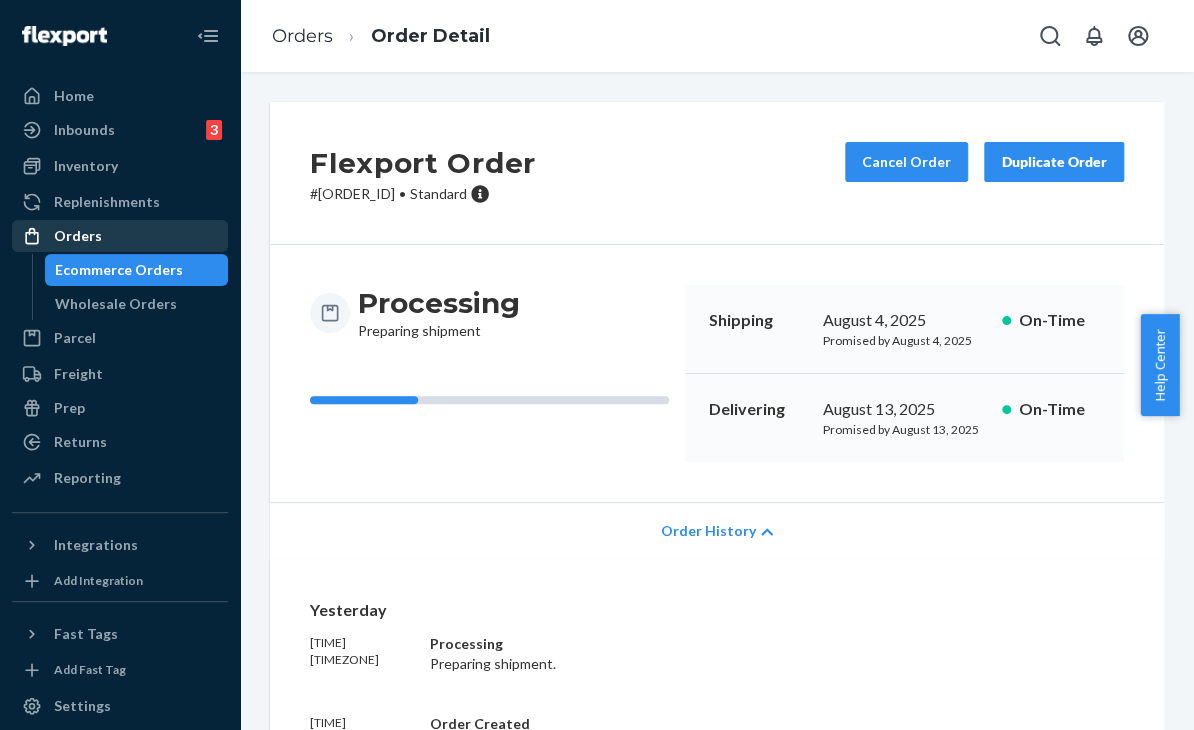 click on "Orders" at bounding box center [120, 236] 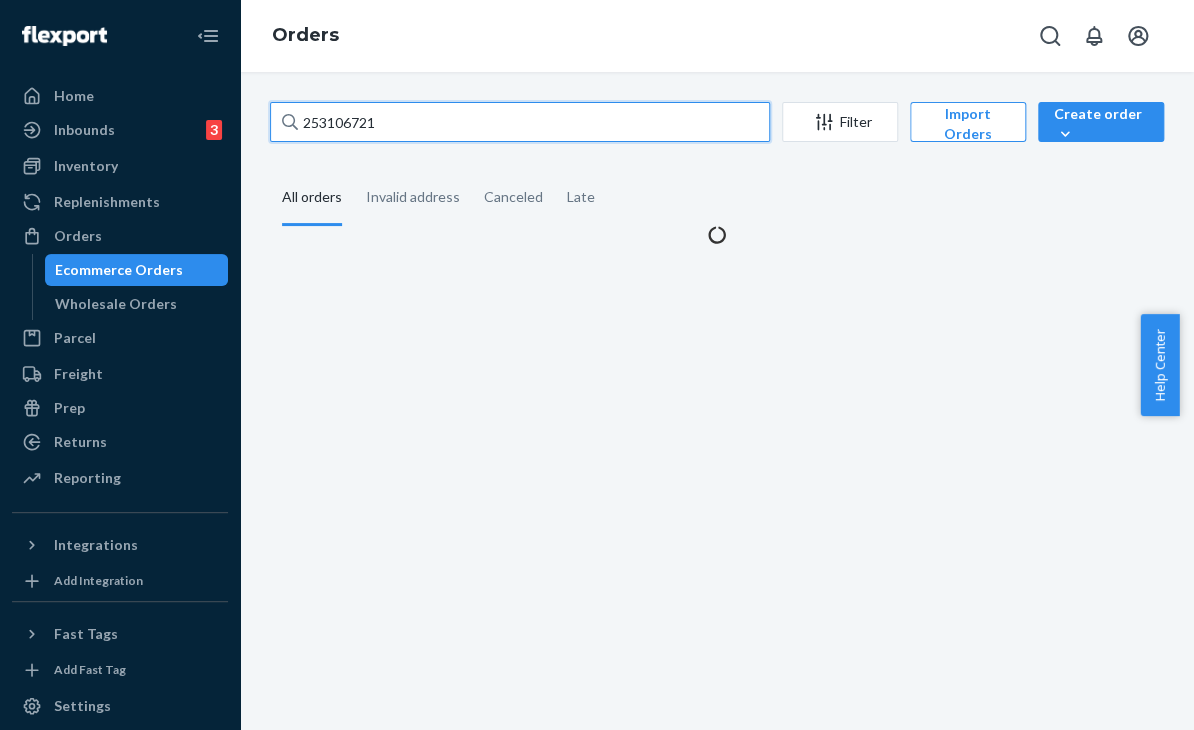 drag, startPoint x: 418, startPoint y: 116, endPoint x: 288, endPoint y: 116, distance: 130 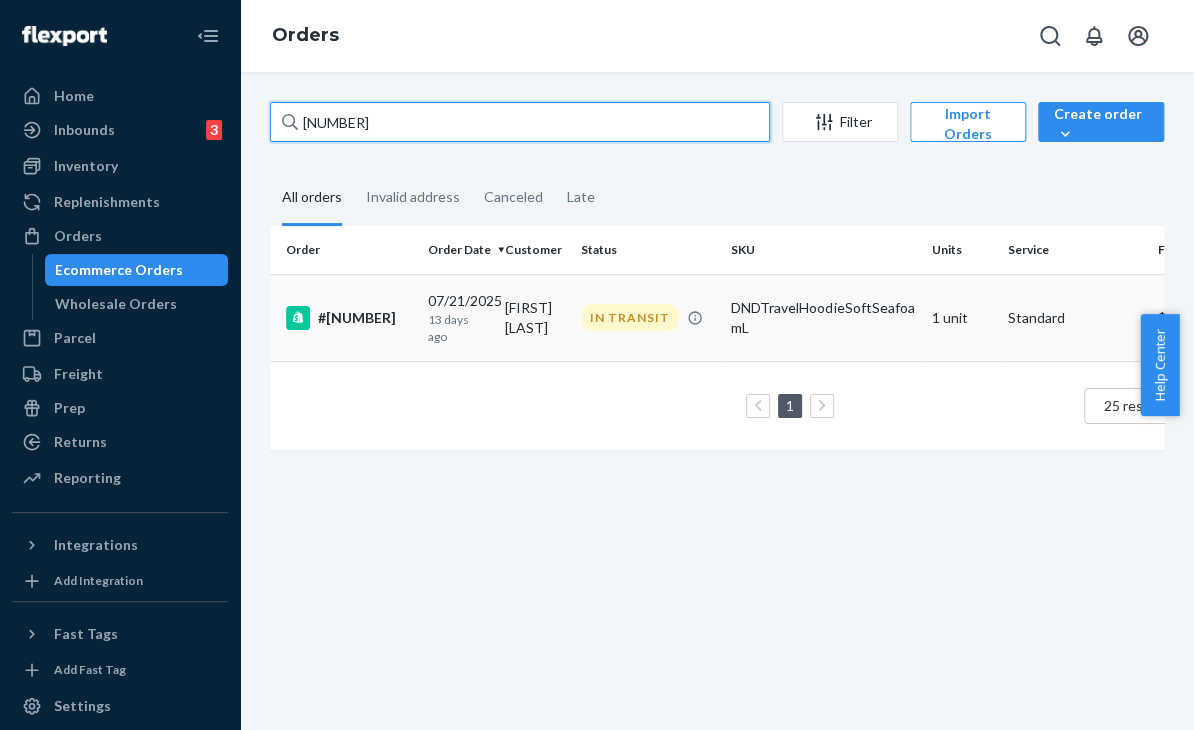 type on "[NUMBER]" 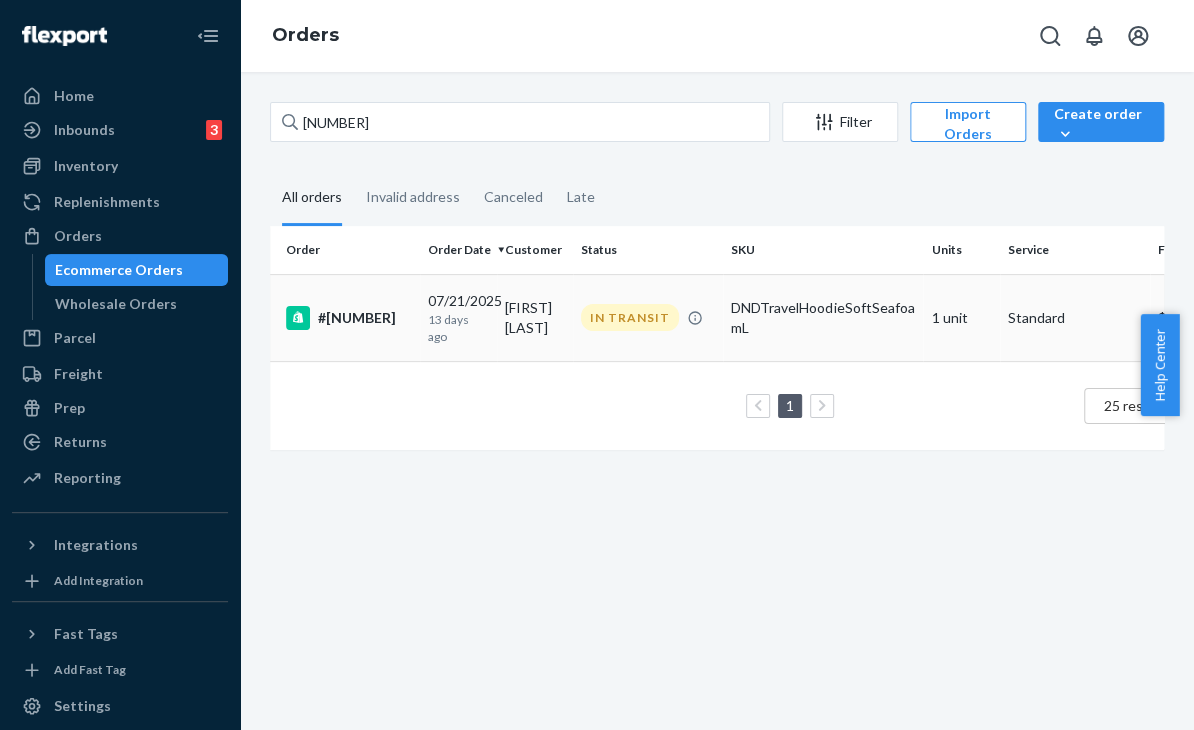 click on "DNDTravelHoodieSoftSeafoamL" at bounding box center (823, 317) 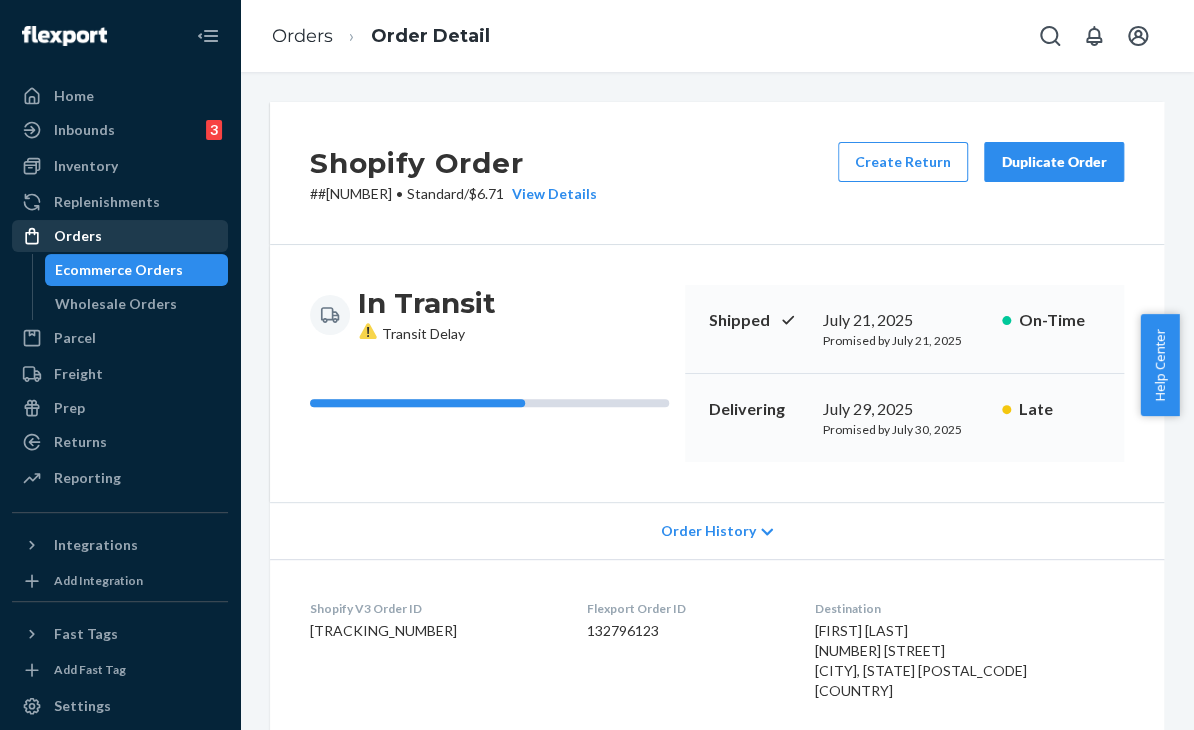 click on "Orders" at bounding box center (120, 236) 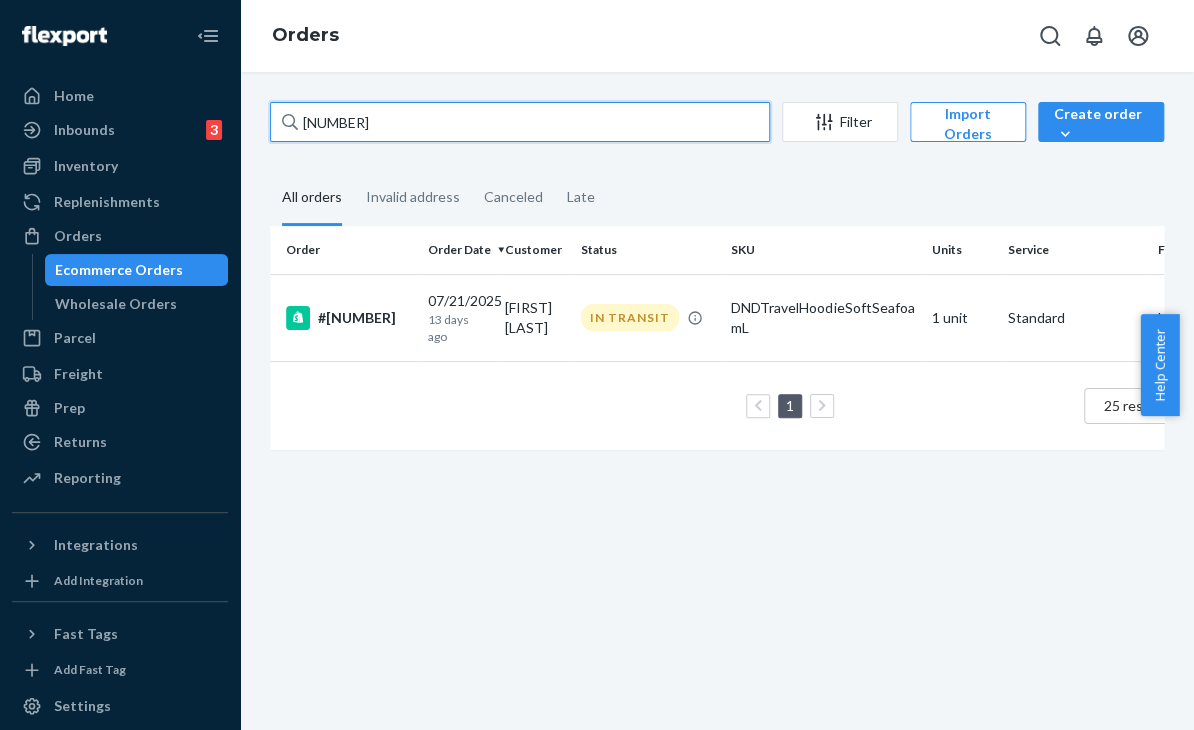 drag, startPoint x: 388, startPoint y: 121, endPoint x: 293, endPoint y: 117, distance: 95.084175 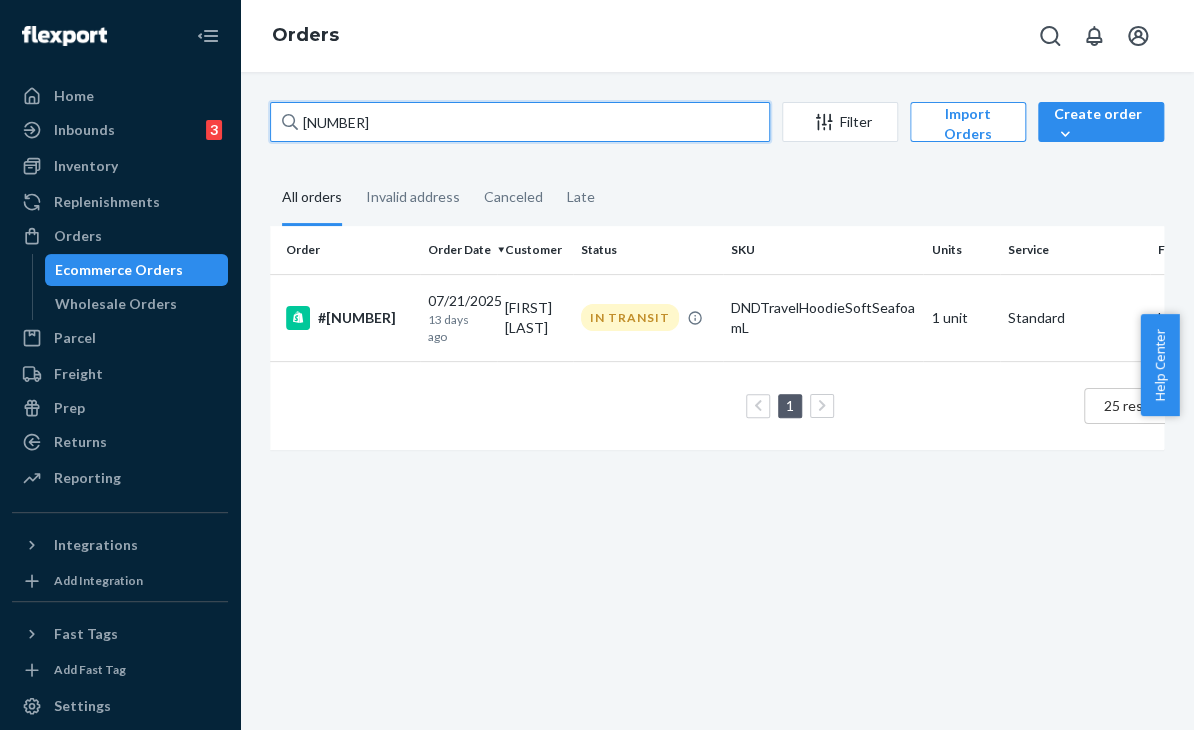 click on "[NUMBER]" at bounding box center [520, 122] 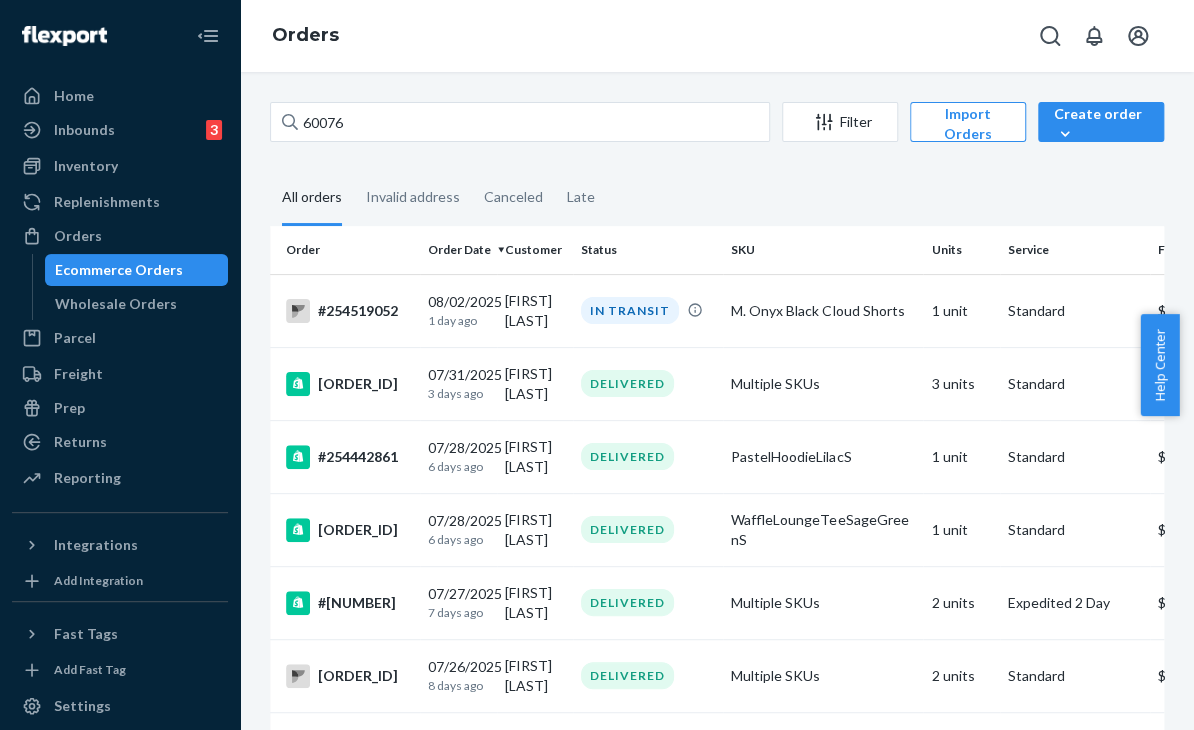 drag, startPoint x: 1048, startPoint y: 209, endPoint x: 388, endPoint y: 240, distance: 660.7276 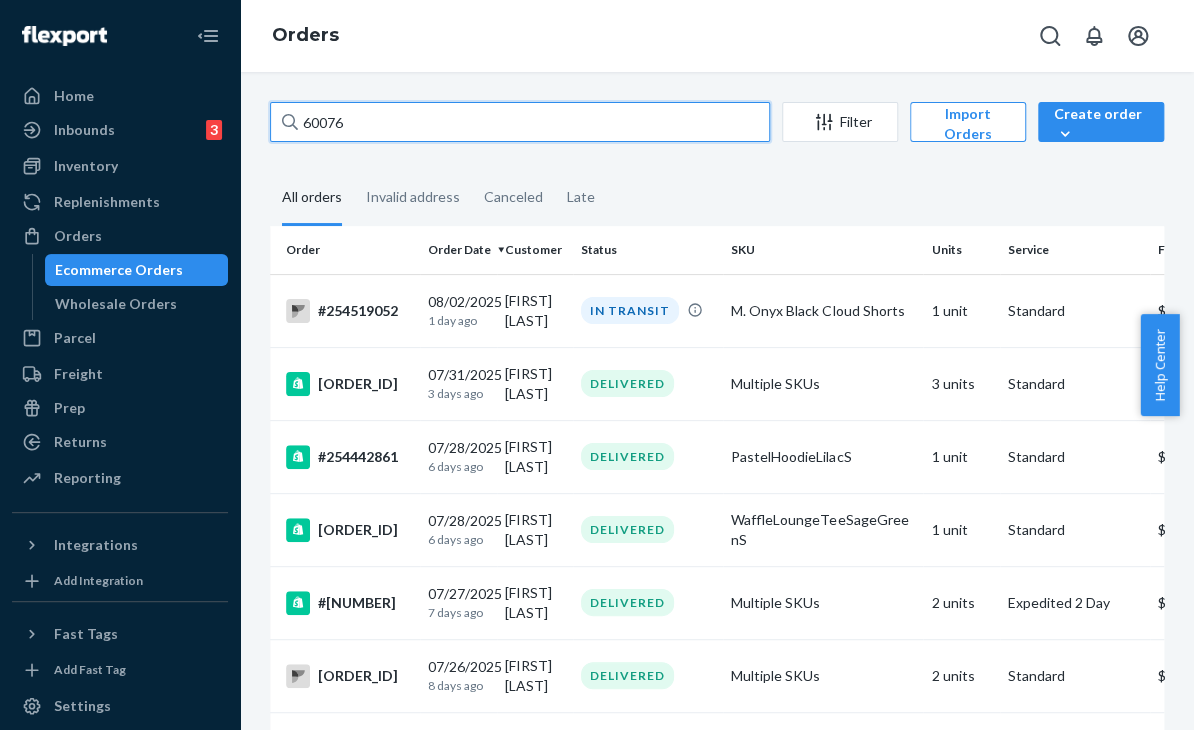 drag, startPoint x: 378, startPoint y: 110, endPoint x: 265, endPoint y: 134, distance: 115.52056 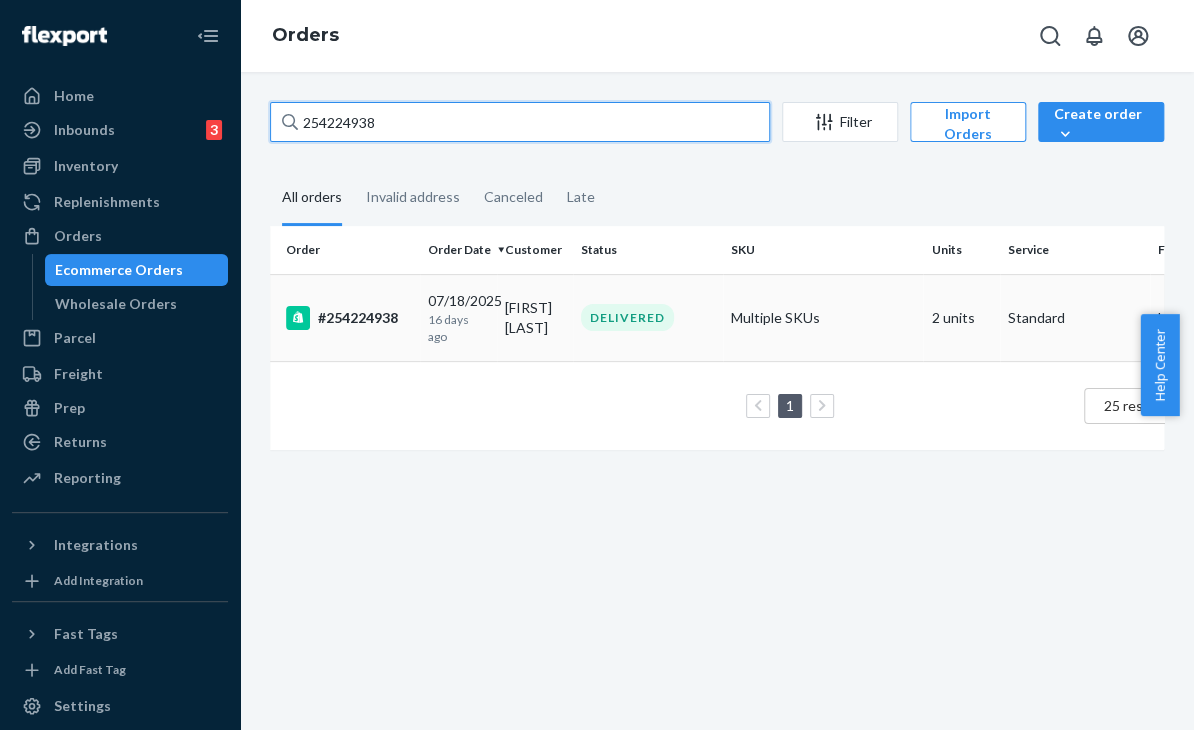 type on "254224938" 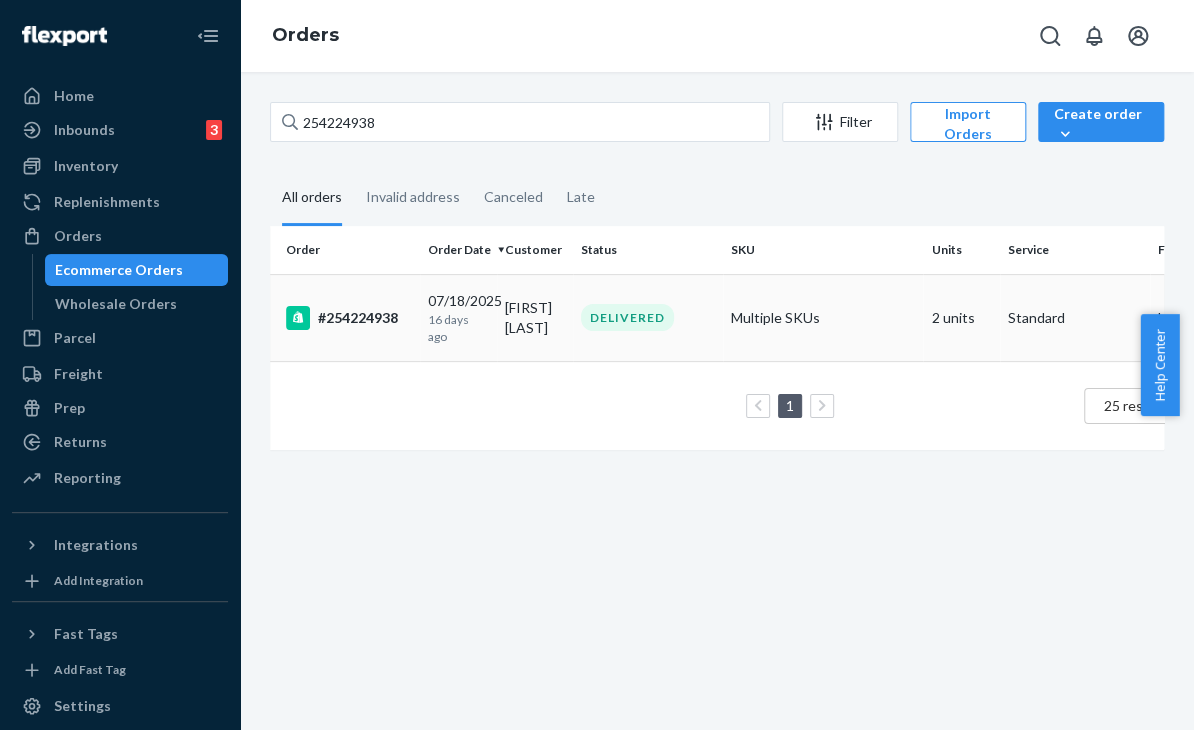 click on "Multiple SKUs" at bounding box center [823, 317] 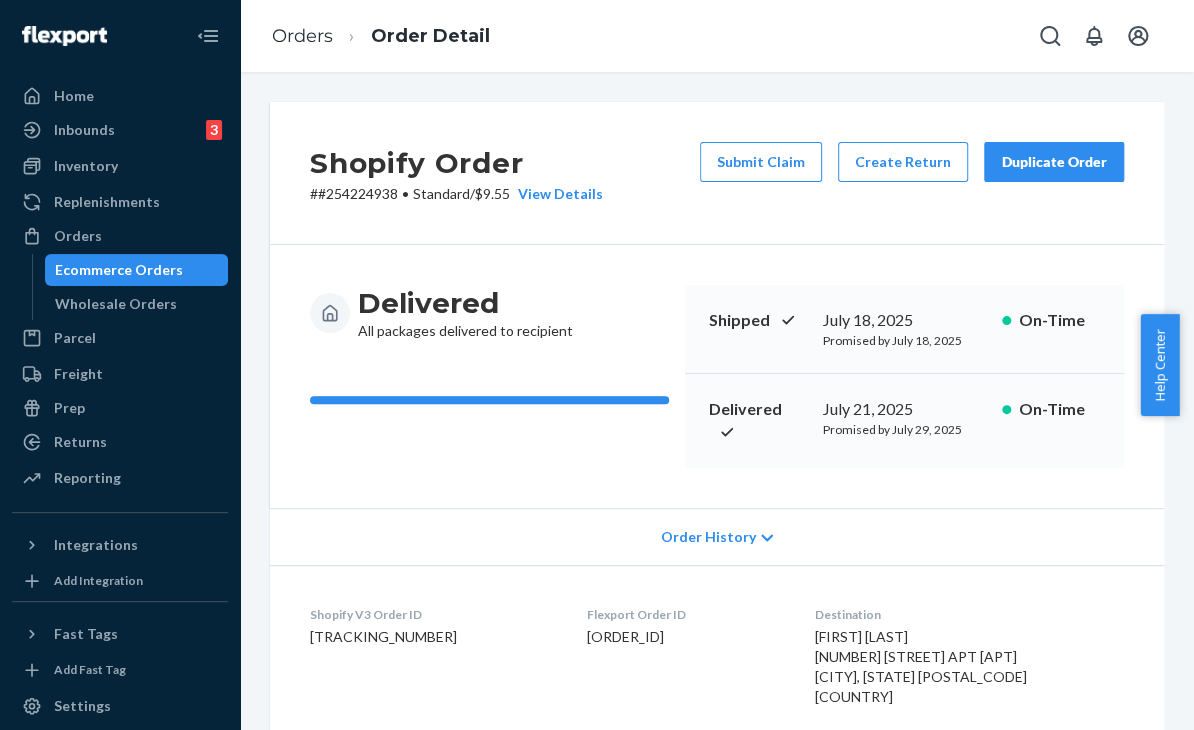 click on "Delivered All packages delivered to recipient Shipped [DATE] Promised by [DATE] On-Time Delivered [DATE] Promised by [DATE] On-Time" at bounding box center (717, 376) 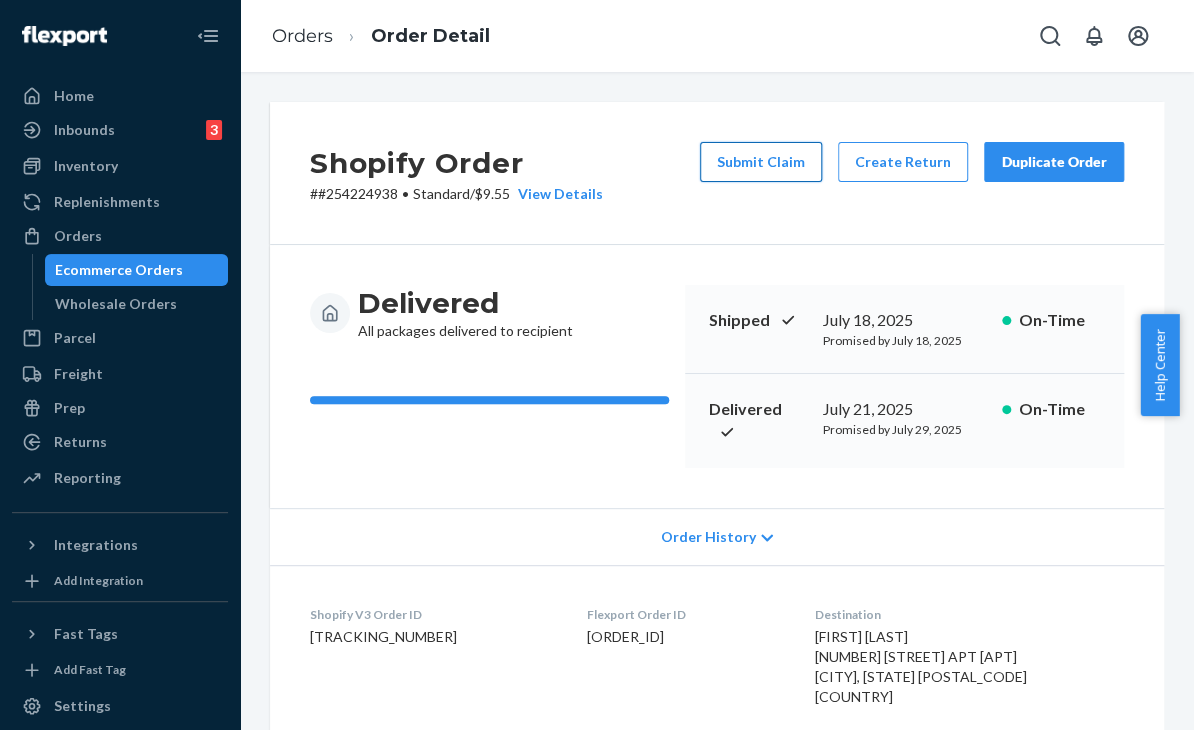 click on "Submit Claim" at bounding box center (761, 162) 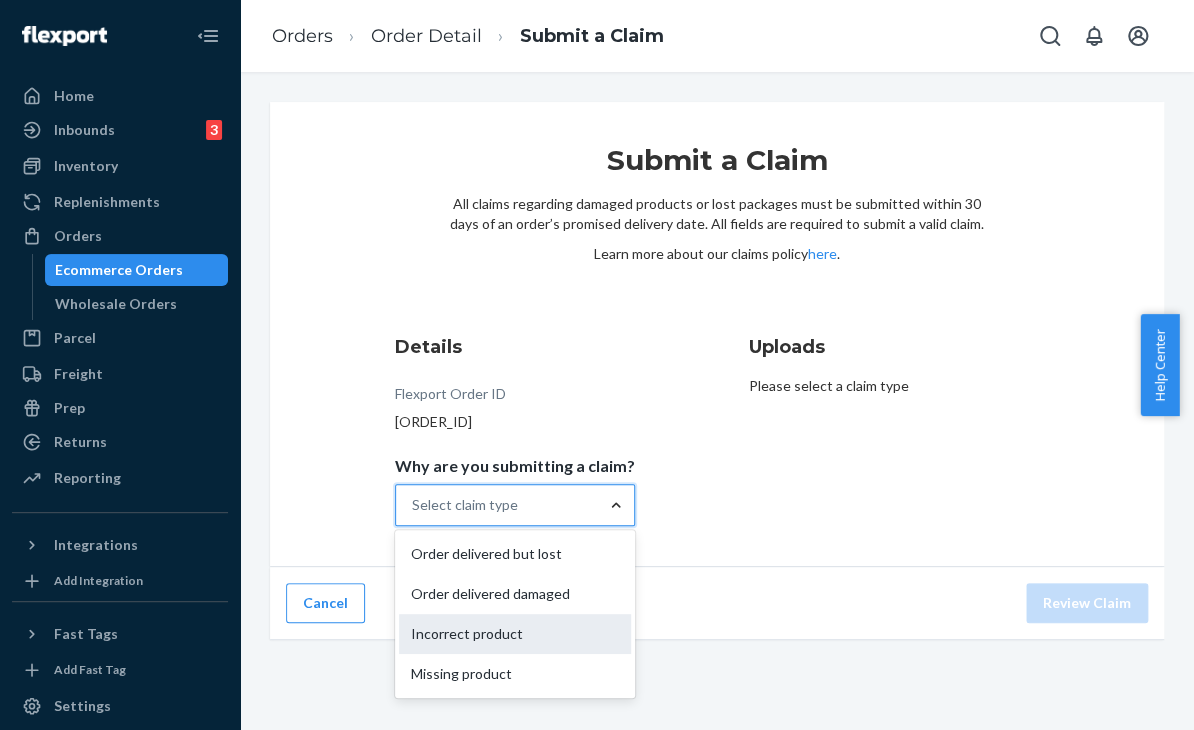 click on "Incorrect product" at bounding box center (515, 634) 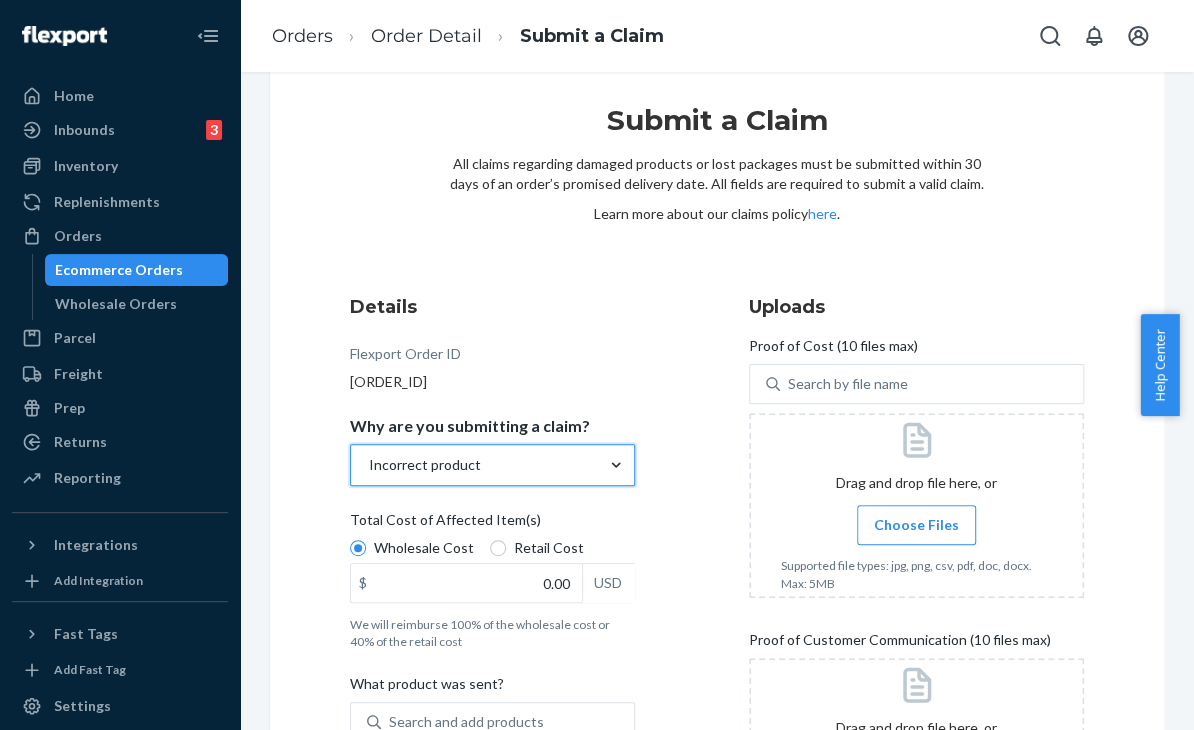 scroll, scrollTop: 0, scrollLeft: 0, axis: both 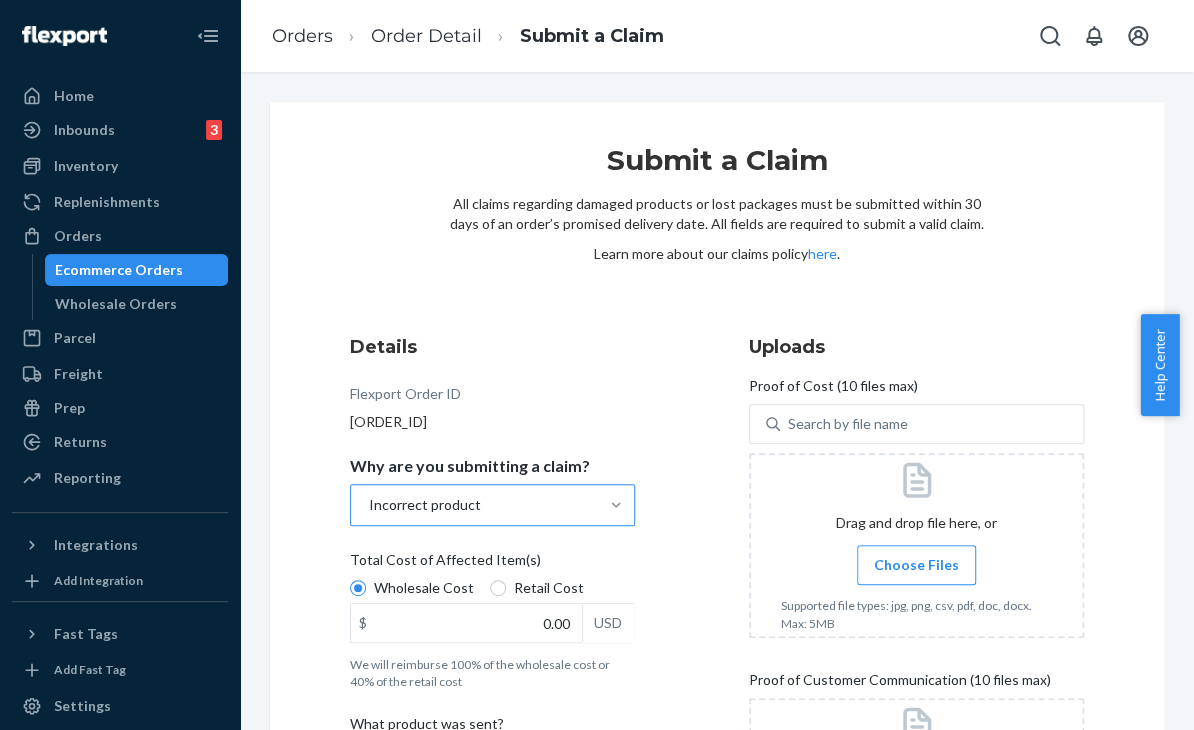 click on "Submit a Claim All claims regarding damaged products or lost packages must be submitted within 30 days of an order’s promised delivery date. All fields are required to submit a valid claim. Learn more about our claims policy  here ." at bounding box center [717, 238] 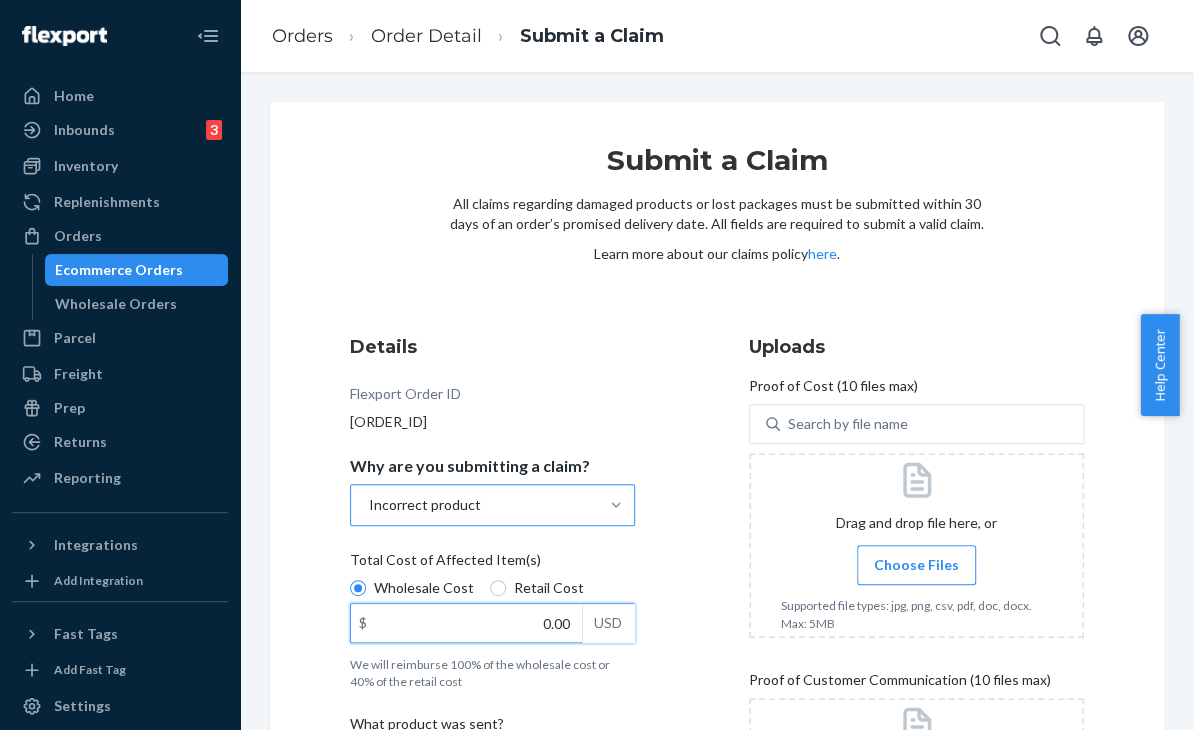 click on "0.00" at bounding box center (466, 623) 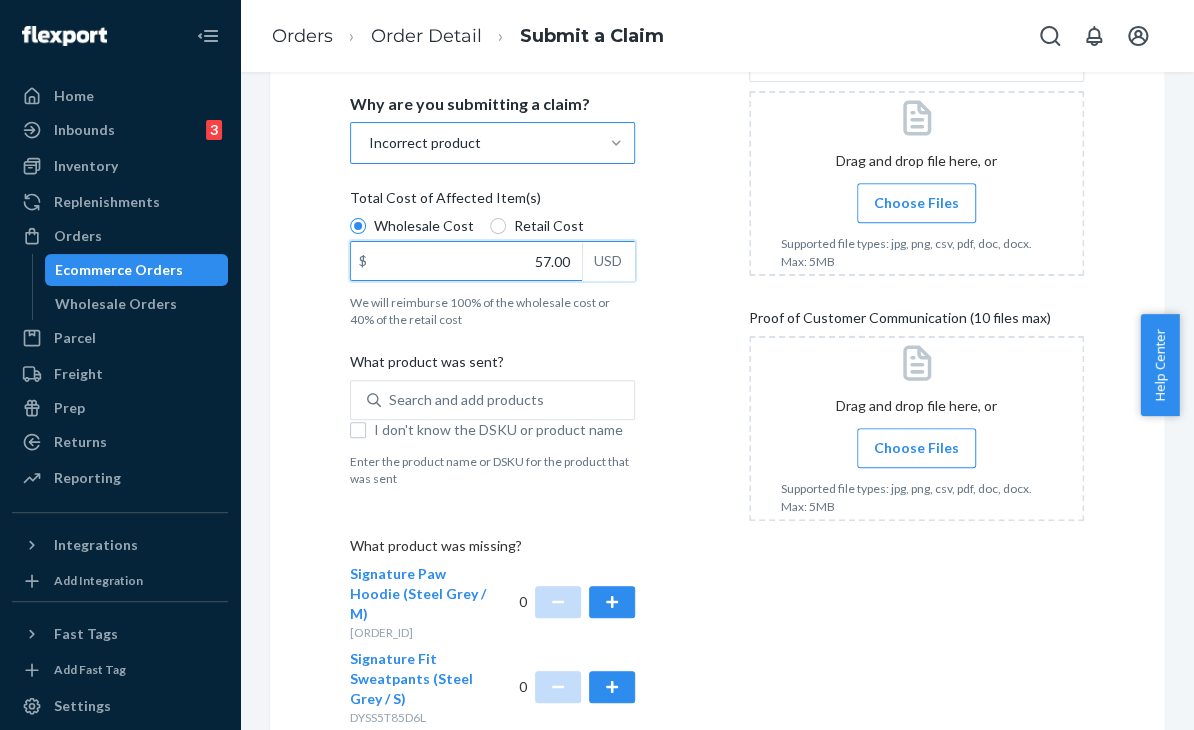 scroll, scrollTop: 400, scrollLeft: 0, axis: vertical 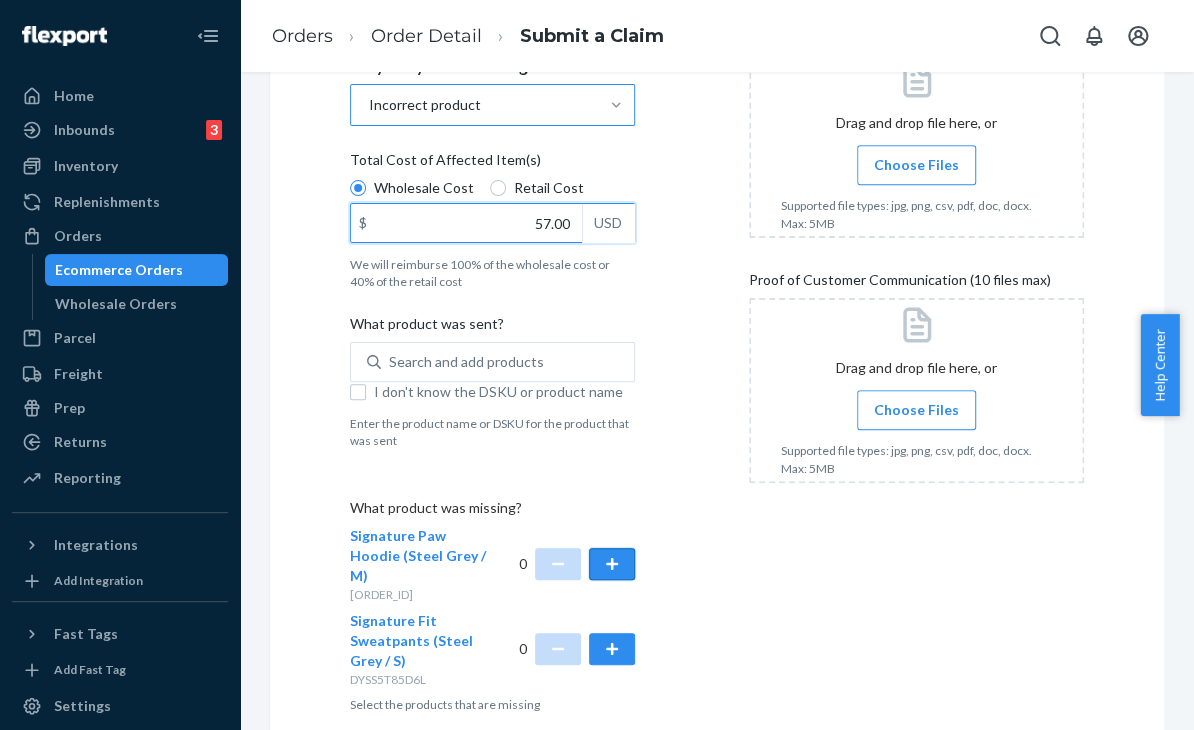 type on "57.00" 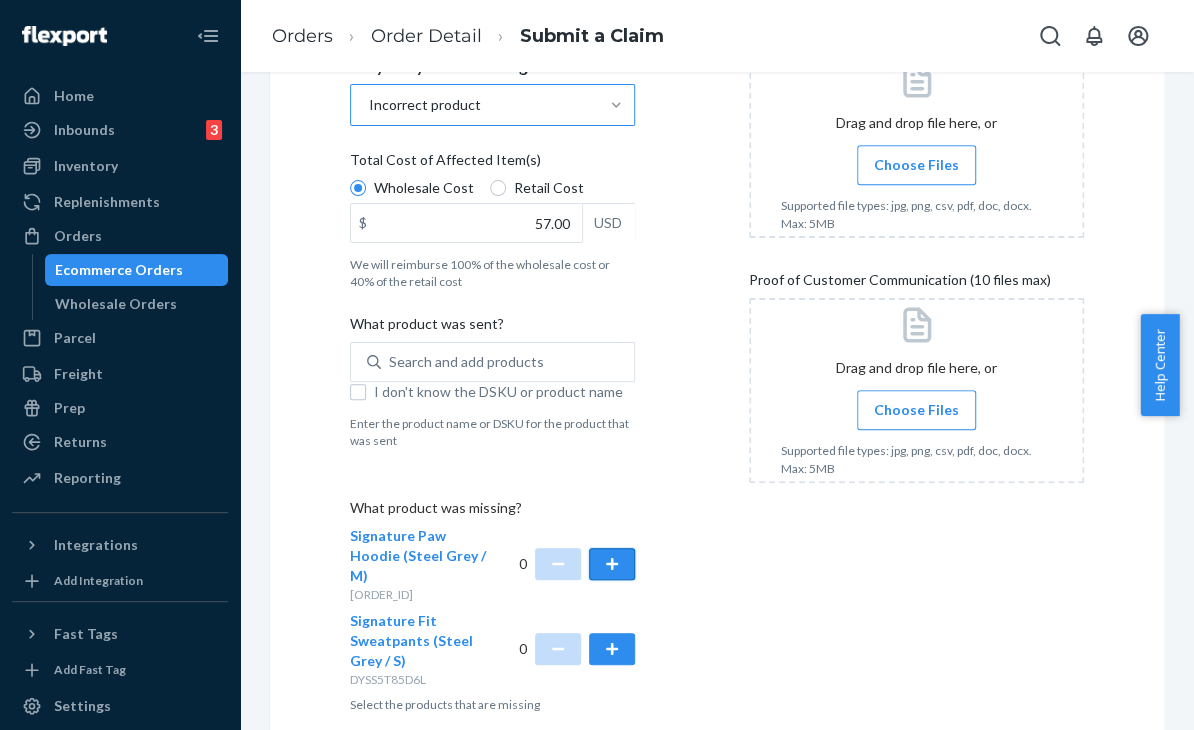 click at bounding box center (612, 564) 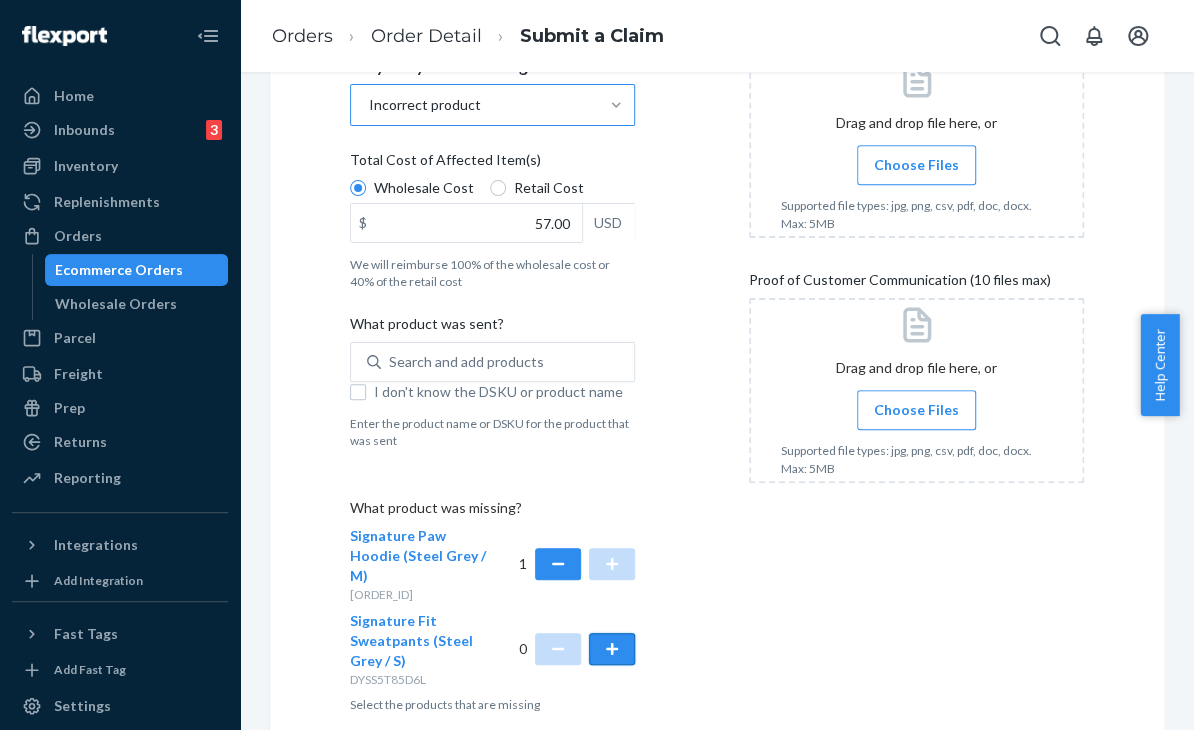 click at bounding box center [612, 649] 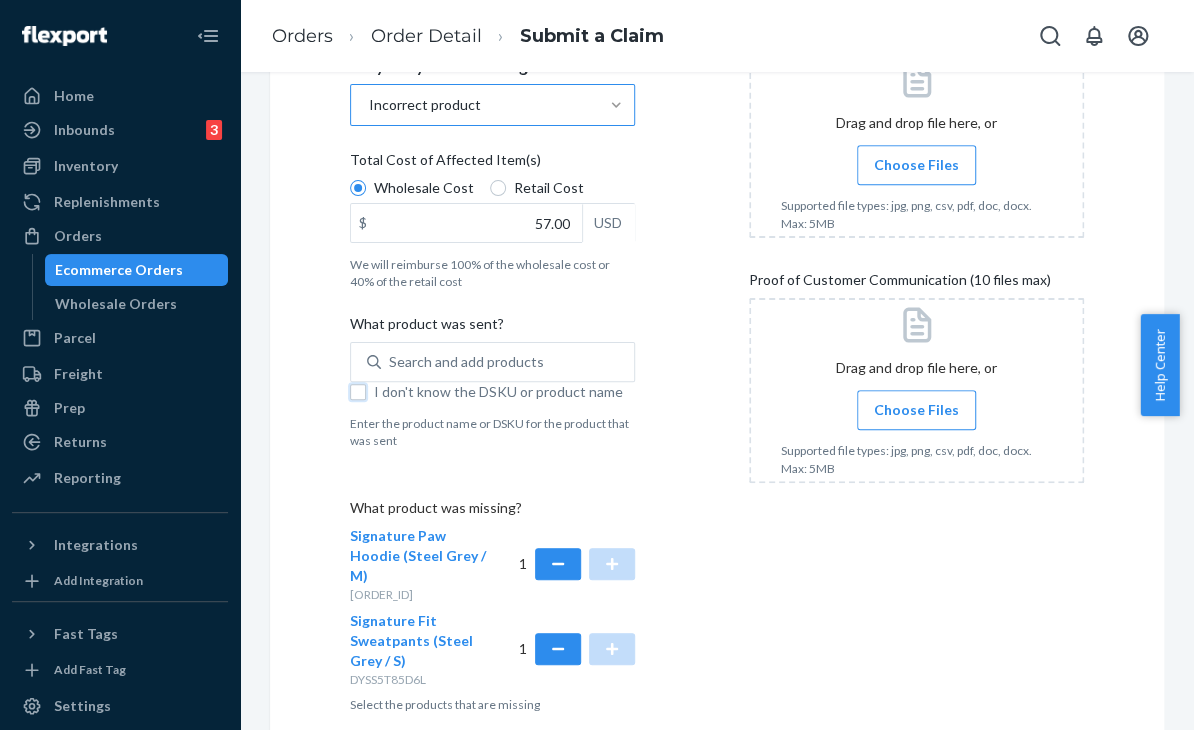 drag, startPoint x: 354, startPoint y: 396, endPoint x: 475, endPoint y: 433, distance: 126.53063 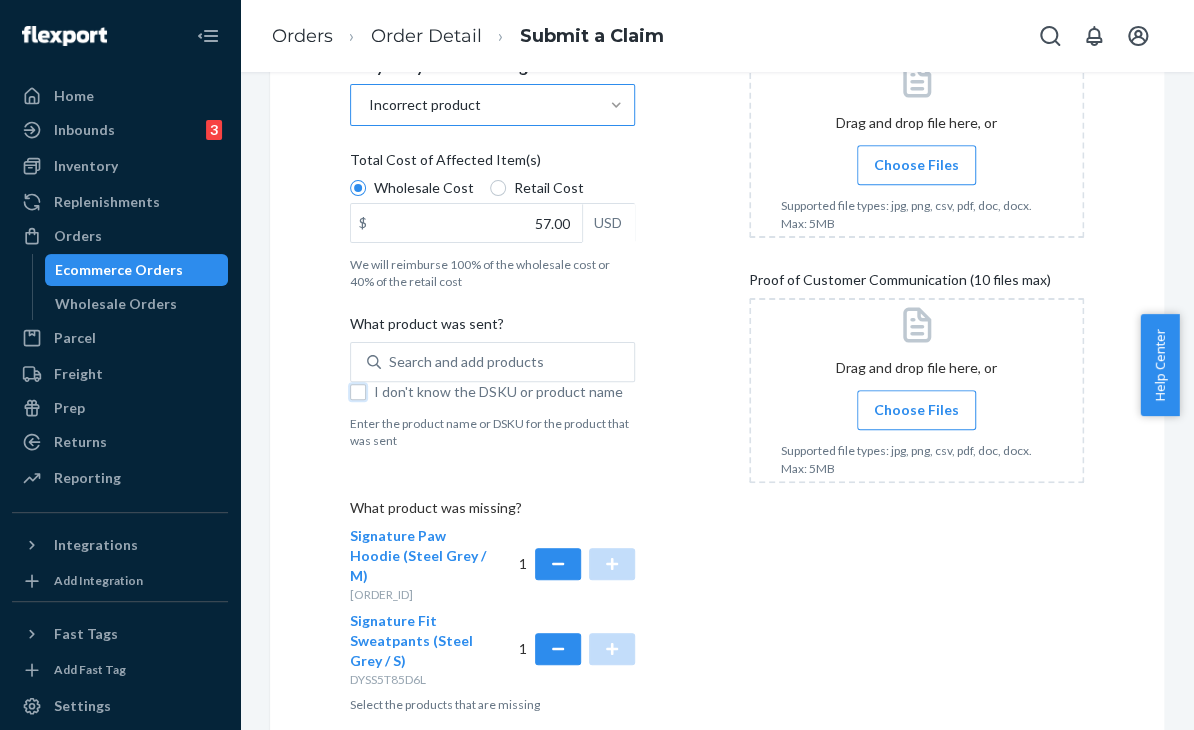 click on "I don't know the DSKU or product name" at bounding box center (358, 392) 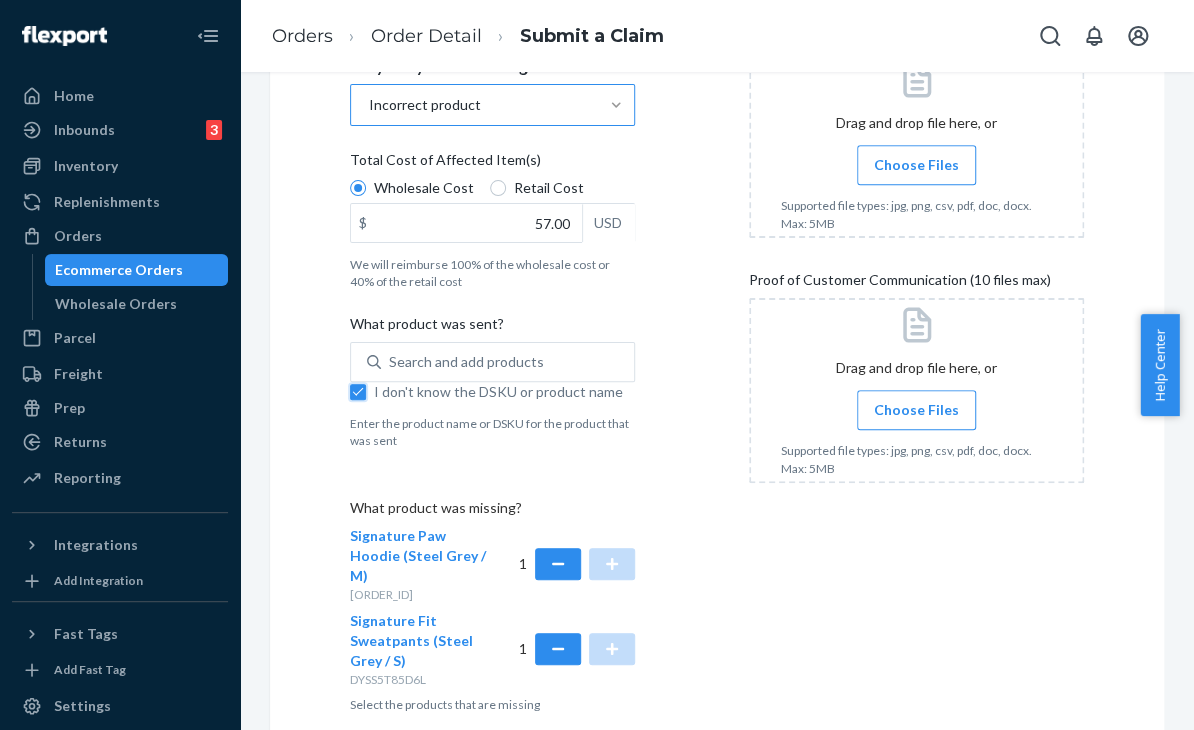 checkbox on "true" 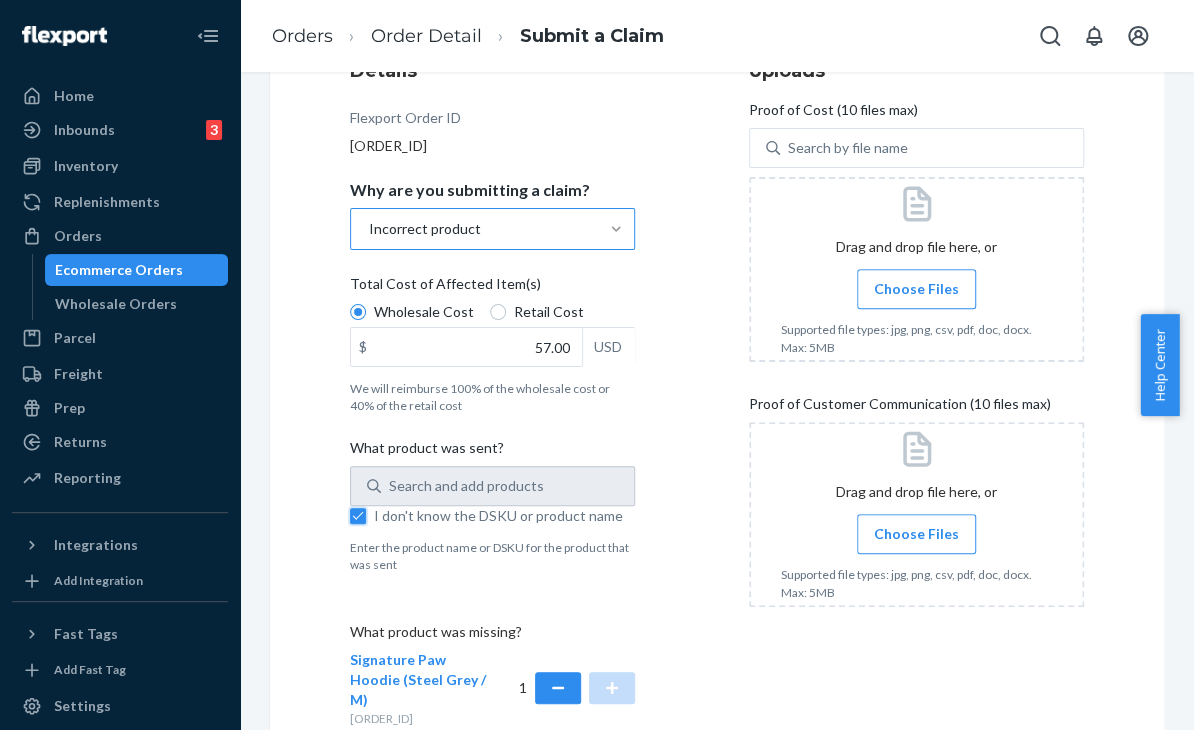 scroll, scrollTop: 176, scrollLeft: 0, axis: vertical 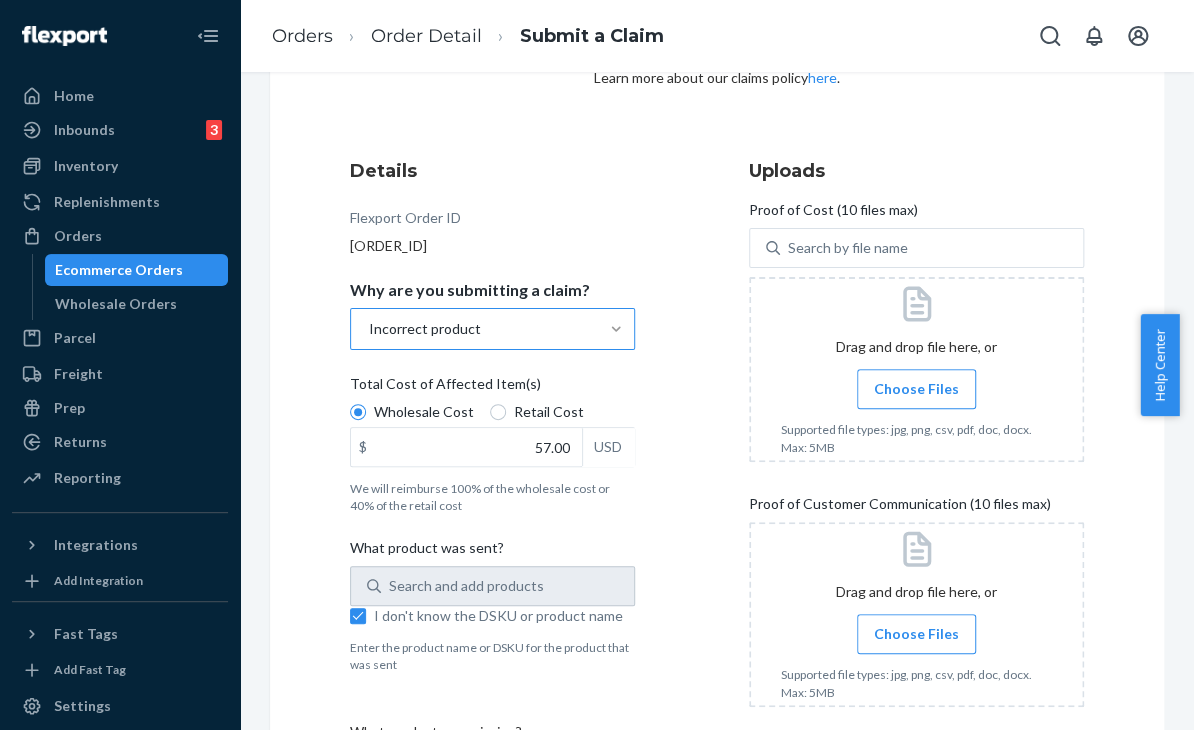 click on "Choose Files" at bounding box center (916, 389) 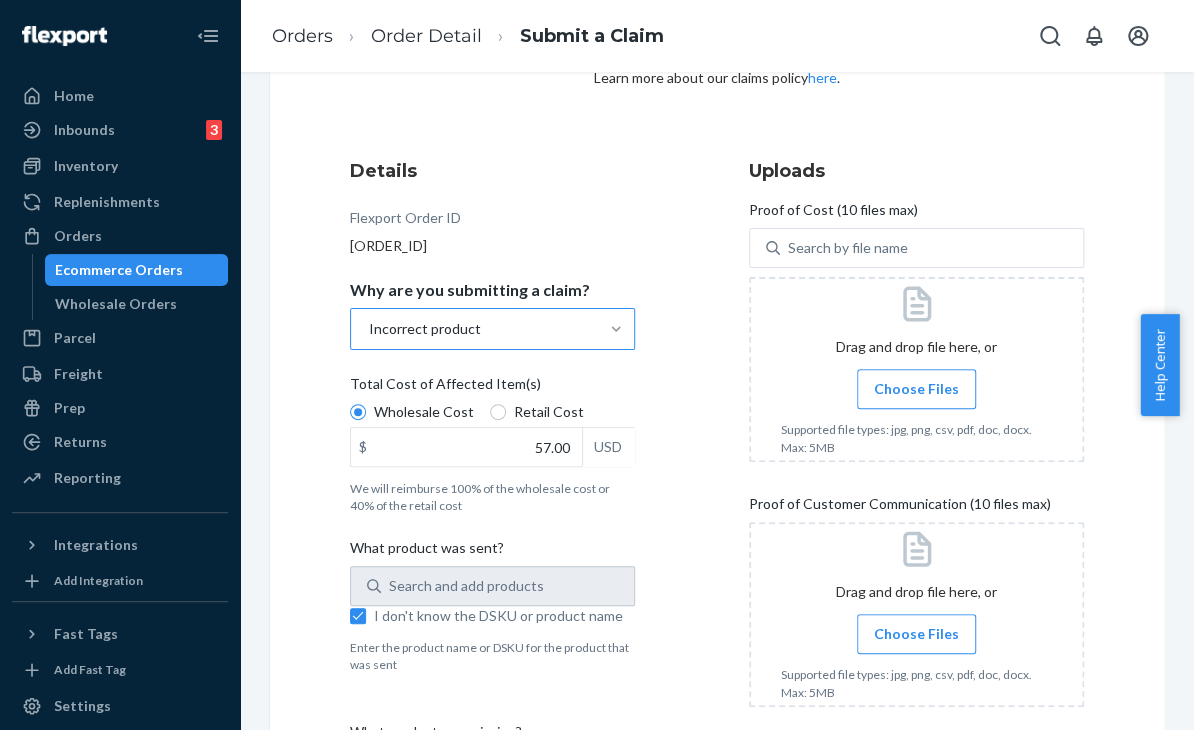 click on "Choose Files" at bounding box center [916, 389] 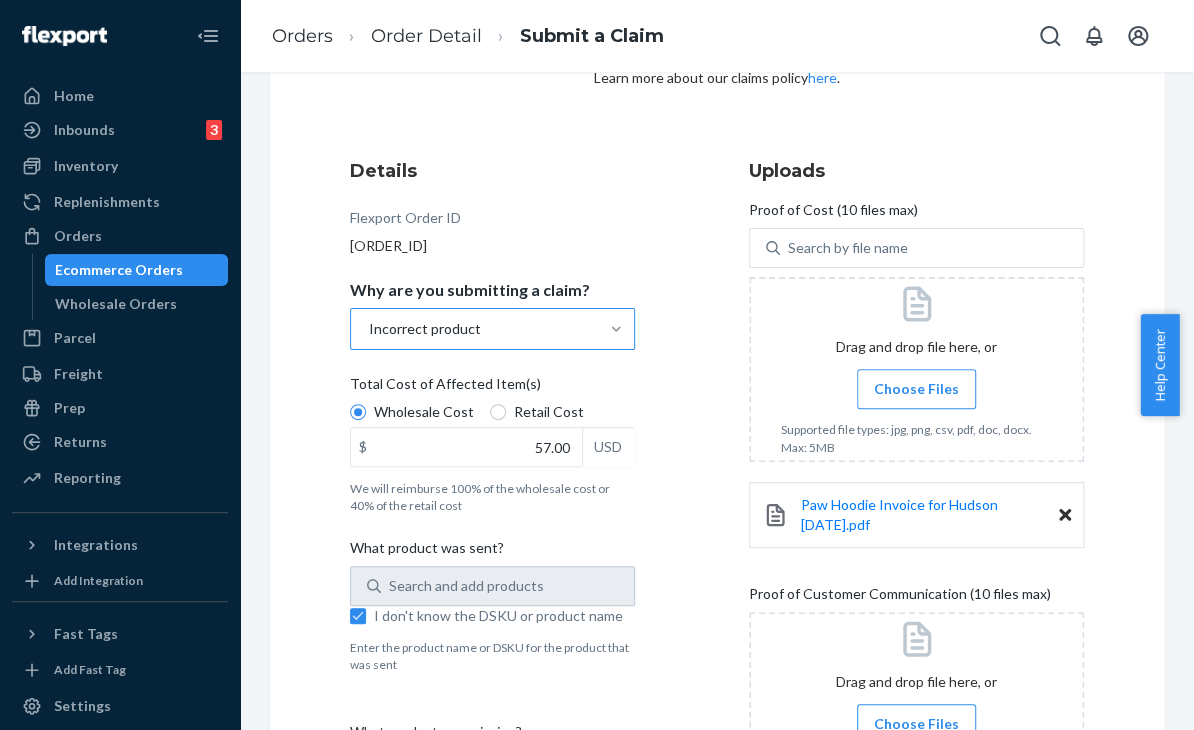 click on "Choose Files" at bounding box center [916, 389] 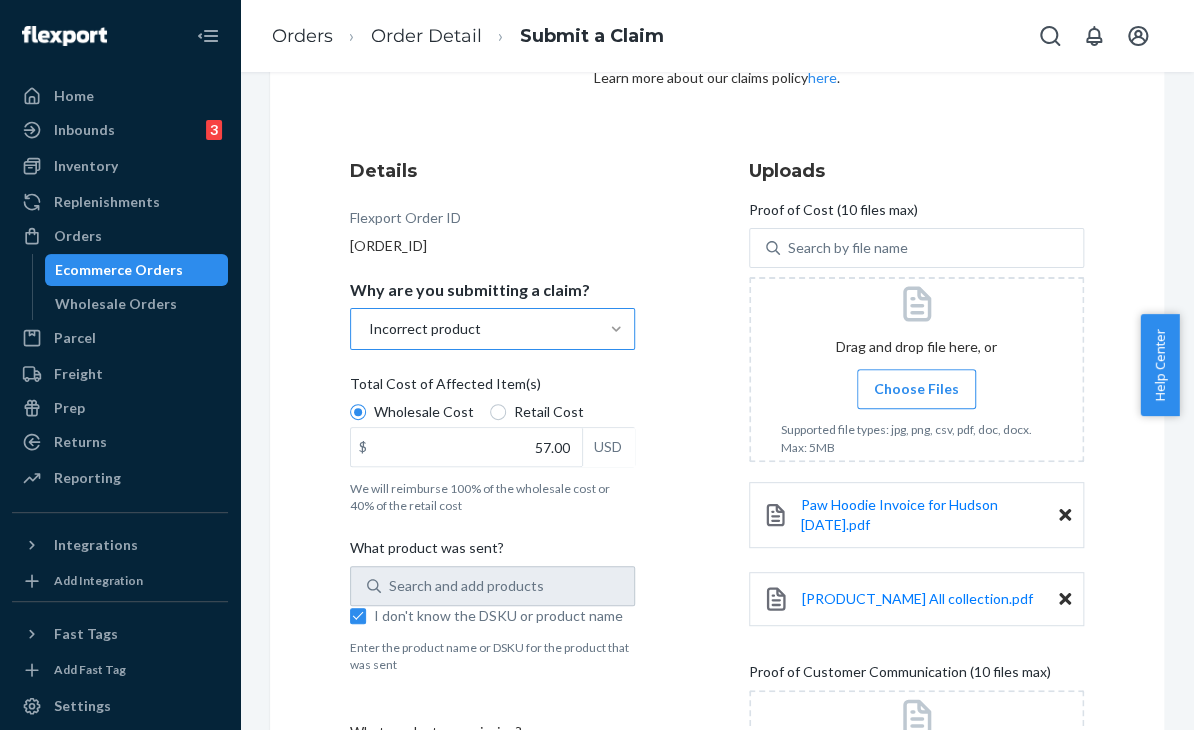 click on "Submit a Claim All claims regarding damaged products or lost packages must be submitted within 30 days of an order’s promised delivery date. All fields are required to submit a valid claim. Learn more about our claims policy  here . Details Flexport Order ID [ORDER_ID] Why are you submitting a claim? Incorrect product Total Cost of Affected Item(s) Wholesale Cost Retail Cost $ 57.00 USD We will reimburse 100% of the wholesale cost or 40% of the retail cost What product was sent? Search and add products I don't know the DSKU or product name Enter the product name or DSKU for the product that was sent What product was missing? Signature Paw Hoodie (Steel Grey / M) [DSKU] 1 Signature Fit Sweatpants (Steel Grey / S) [DSKU] 1 Select the products that are missing Uploads Proof of Cost (10 files max) Search by file name Drag and drop file here, or Choose Files Supported file types: jpg, png, csv, pdf, doc, docx.  Max: 5MB Paw Hoodie Invoice for Hudson [DATE].pdf Hoodie and Sweatpants All collection.pdf" at bounding box center (717, 452) 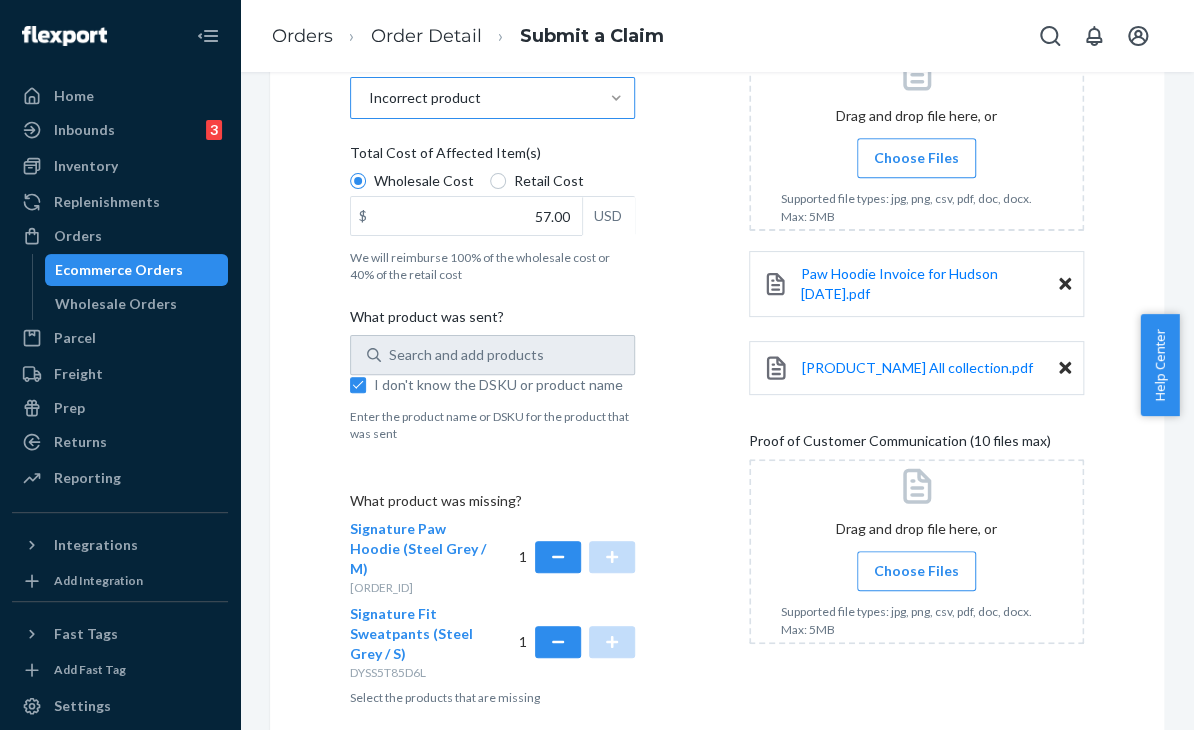 scroll, scrollTop: 476, scrollLeft: 0, axis: vertical 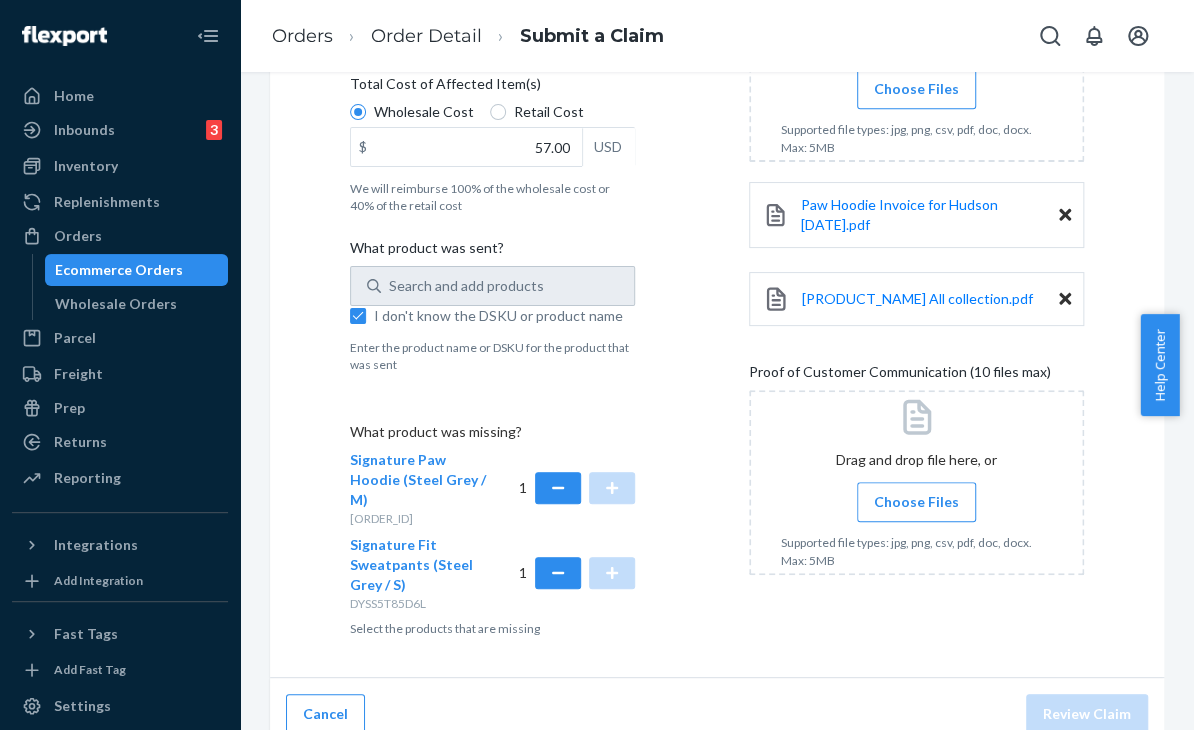 click on "Choose Files" at bounding box center (916, 502) 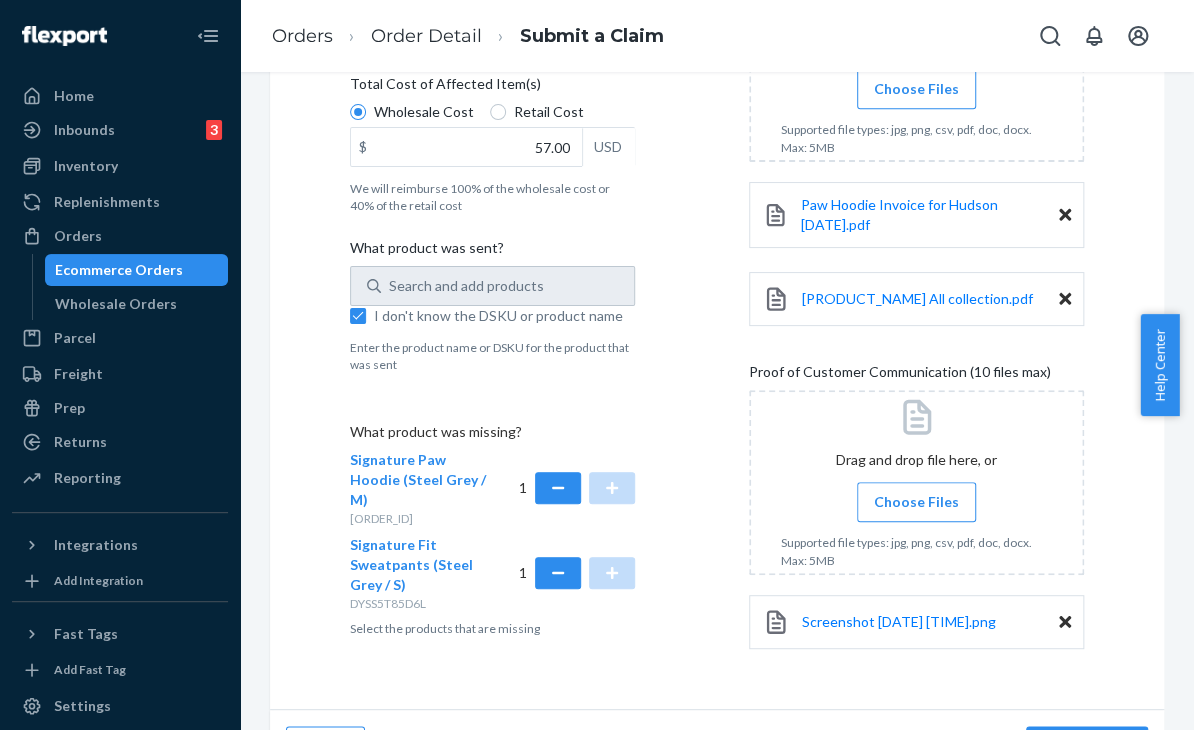 click on "Submit a Claim All claims regarding damaged products or lost packages must be submitted within 30 days of an order’s promised delivery date. All fields are required to submit a valid claim. Learn more about our claims policy  here . Details Flexport Order ID [ORDER_ID] Why are you submitting a claim? Incorrect product Total Cost of Affected Item(s) Wholesale Cost Retail Cost $ 57.00 USD We will reimburse 100% of the wholesale cost or 40% of the retail cost What product was sent? Search and add products I don't know the DSKU or product name Enter the product name or DSKU for the product that was sent What product was missing? Signature Paw Hoodie (Steel Grey / M) [DSKU] 1 Signature Fit Sweatpants (Steel Grey / S) [DSKU] 1 Select the products that are missing Uploads Proof of Cost (10 files max) Search by file name Drag and drop file here, or Choose Files Supported file types: jpg, png, csv, pdf, doc, docx.  Max: 5MB Paw Hoodie Invoice for Hudson [DATE].pdf Hoodie and Sweatpants All collection.pdf" at bounding box center [717, 168] 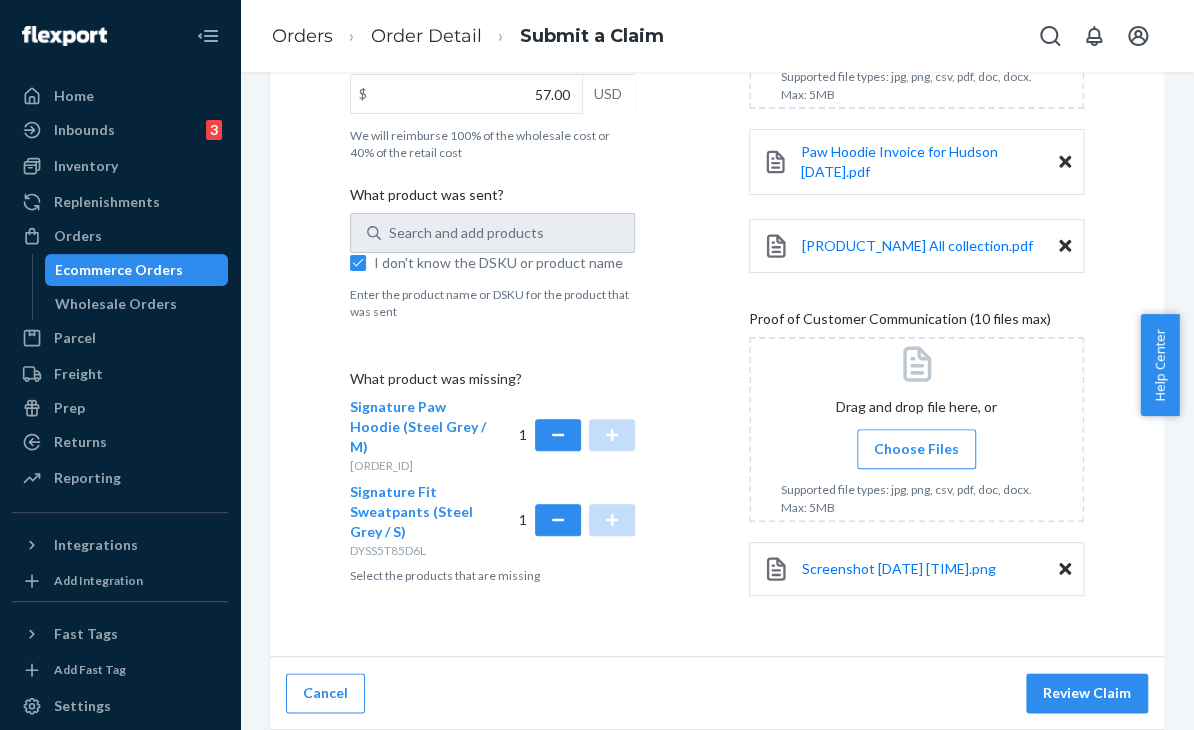 scroll, scrollTop: 540, scrollLeft: 0, axis: vertical 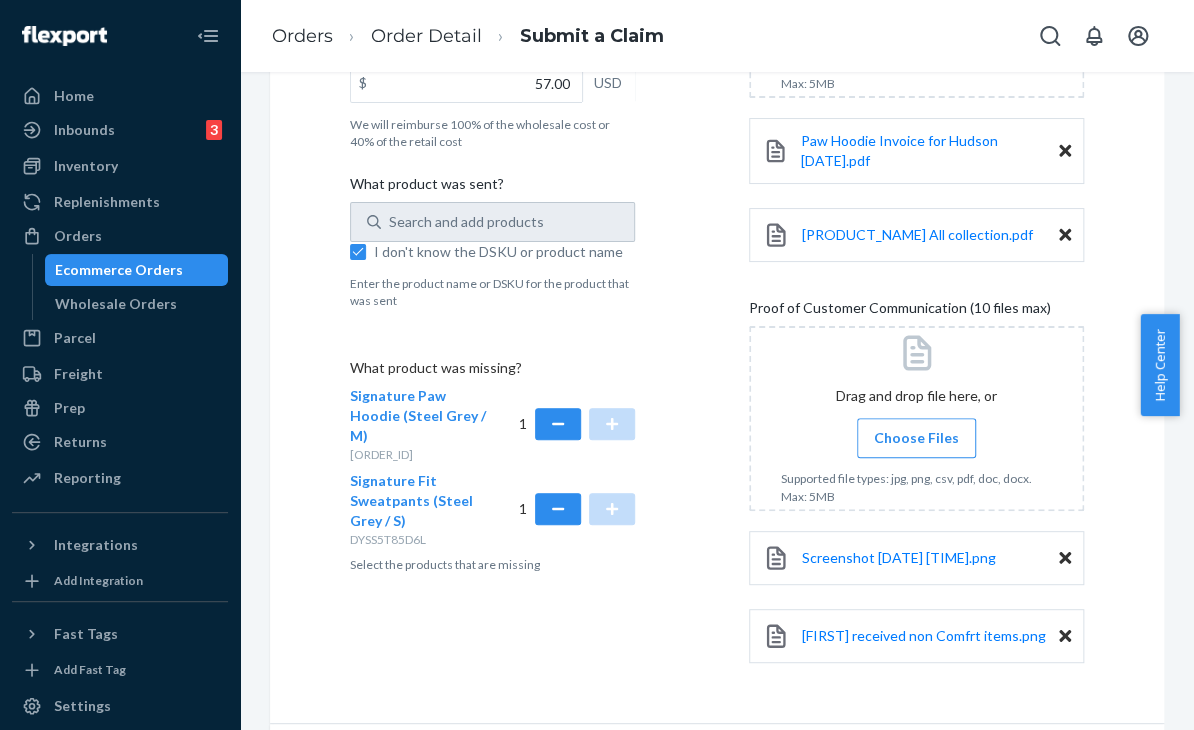 click on "Uploads Proof of Cost (10 files max) Search by file name Drag and drop file here, or Choose Files Supported file types: jpg, png, csv, pdf, doc, docx.  Max: 5MB [PRODUCT] Invoice for [NAME] [DATE].pdf [PRODUCT] All collection.pdf Proof of Customer Communication (10 files max) Drag and drop file here, or Choose Files Supported file types: jpg, png, csv, pdf, doc, docx.  Max: 5MB Screenshot [DATE] [TIME].png [NAME] received non Comfrt items.png" at bounding box center (916, 238) 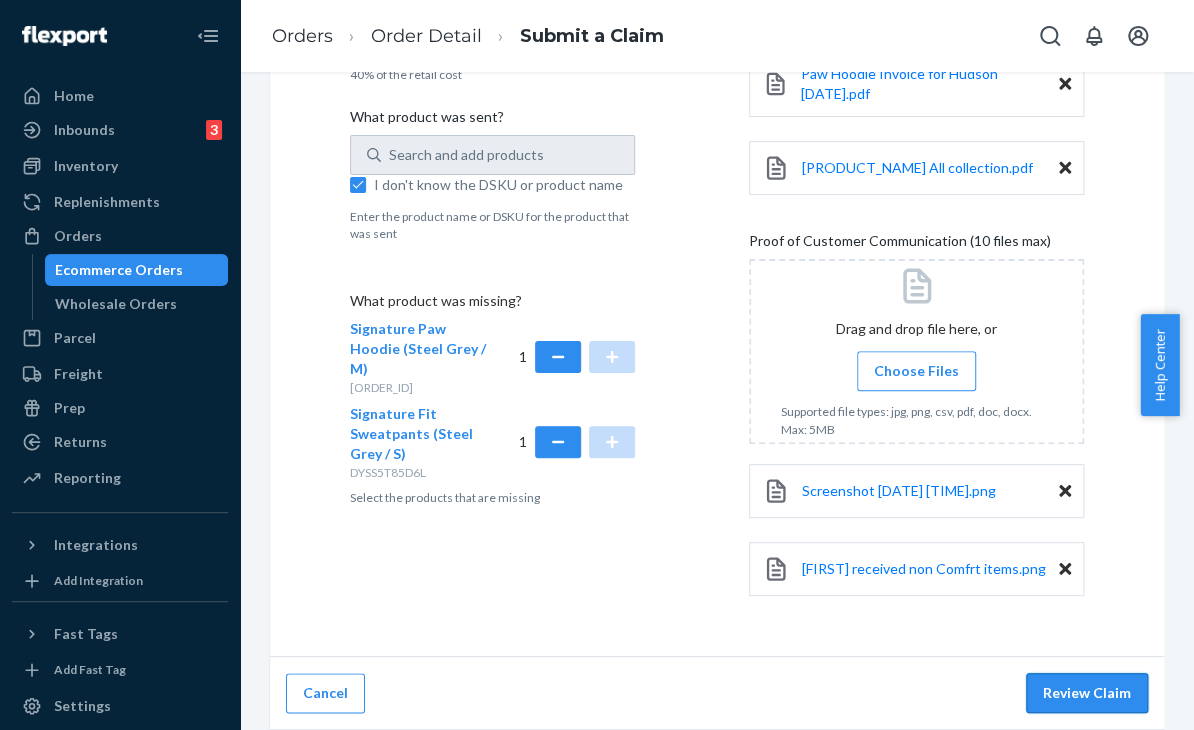 click on "Review Claim" at bounding box center (1087, 693) 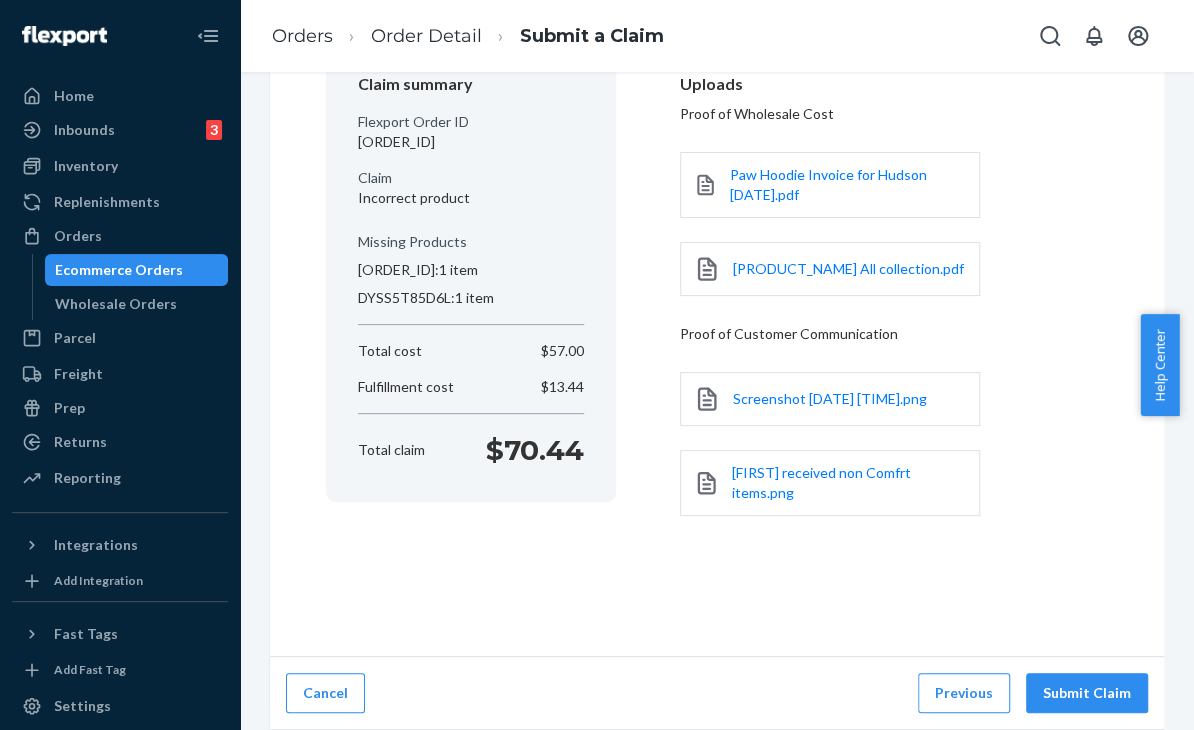 scroll, scrollTop: 199, scrollLeft: 0, axis: vertical 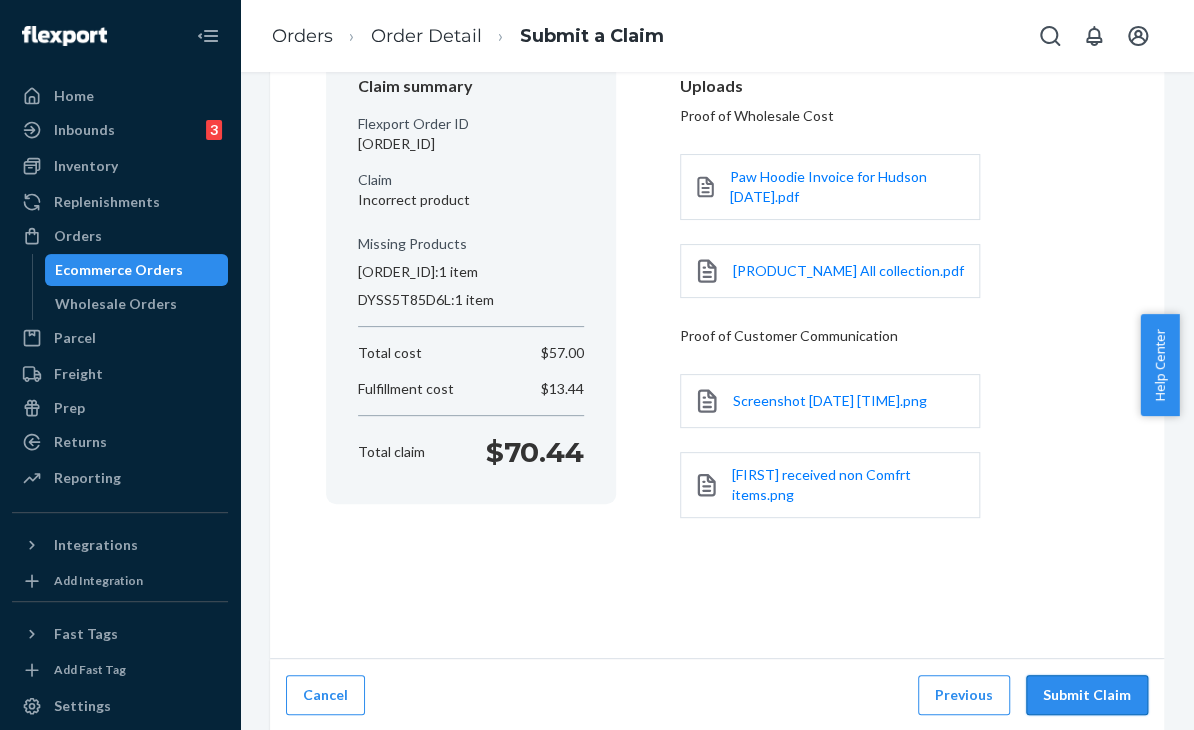 click on "Submit Claim" at bounding box center (1087, 695) 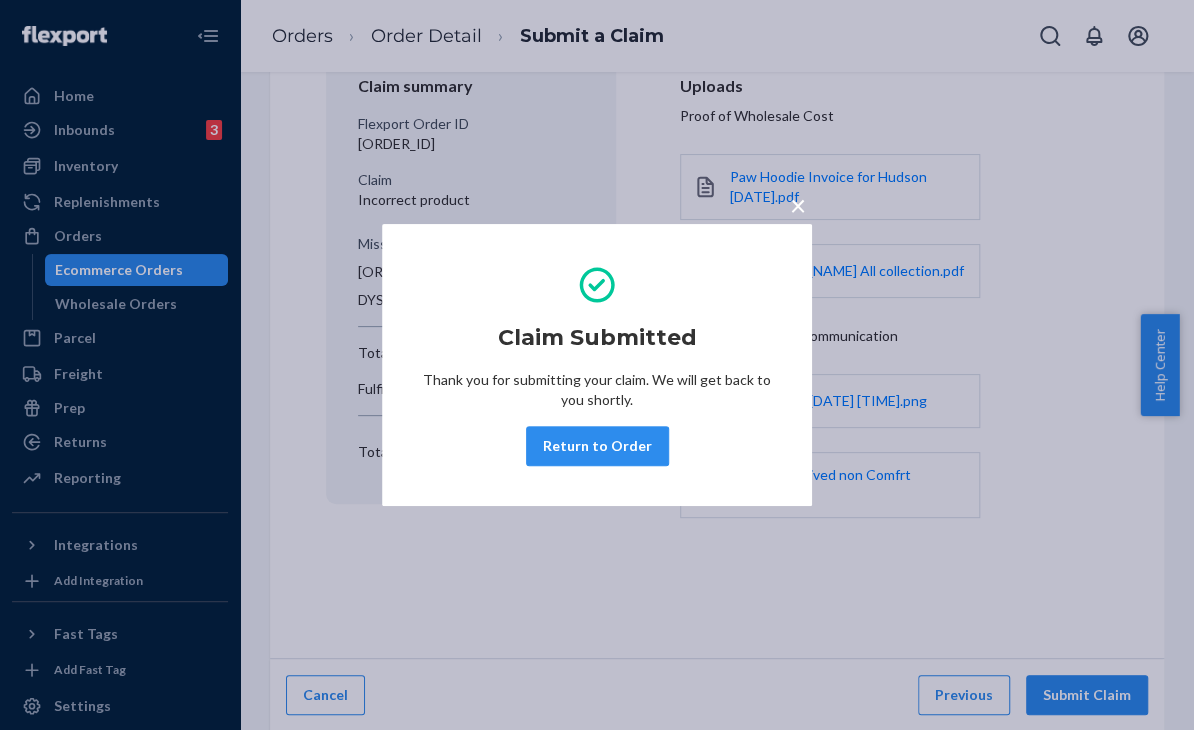 click on "× Claim Submitted Thank you for submitting your claim. We will get back to you shortly. Return to Order" at bounding box center [597, 365] 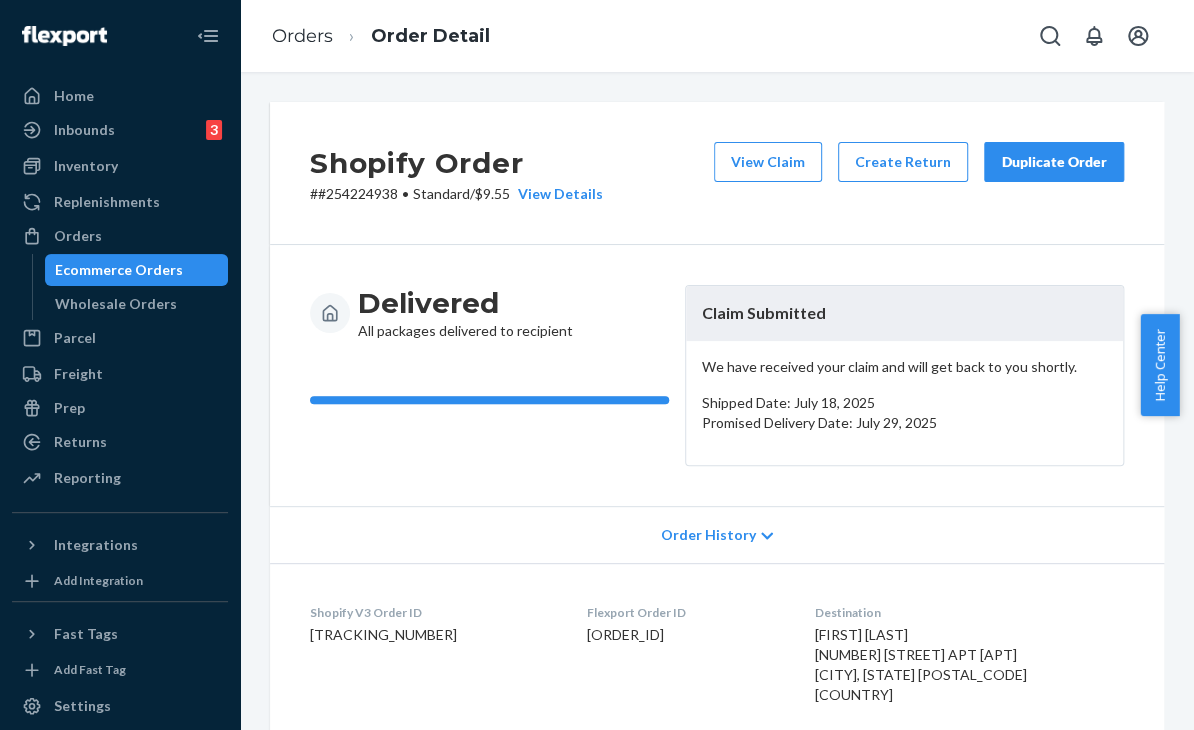 click on "Shopify V3 Order ID [NUMBER]-[TRACKING_NUMBER] Flexport Order ID [NUMBER] Destination [FIRST] [LAST]
[NUMBER] [STREET] Apt [NUMBER]
[CITY], [STATE] [POSTAL_CODE]
US Buyer Order Tracking [NUMBER]" at bounding box center (717, 694) 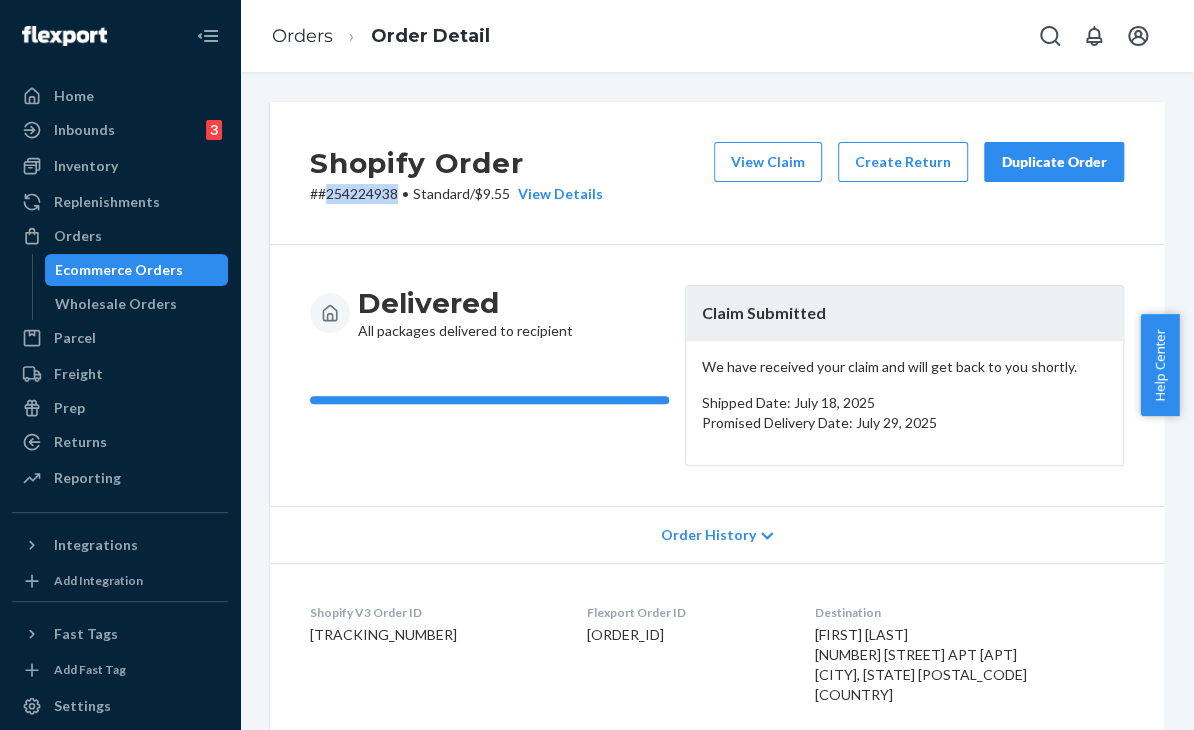 click on "[ORDER_ID] • Standard  /  [PRICE] View Details" at bounding box center [456, 194] 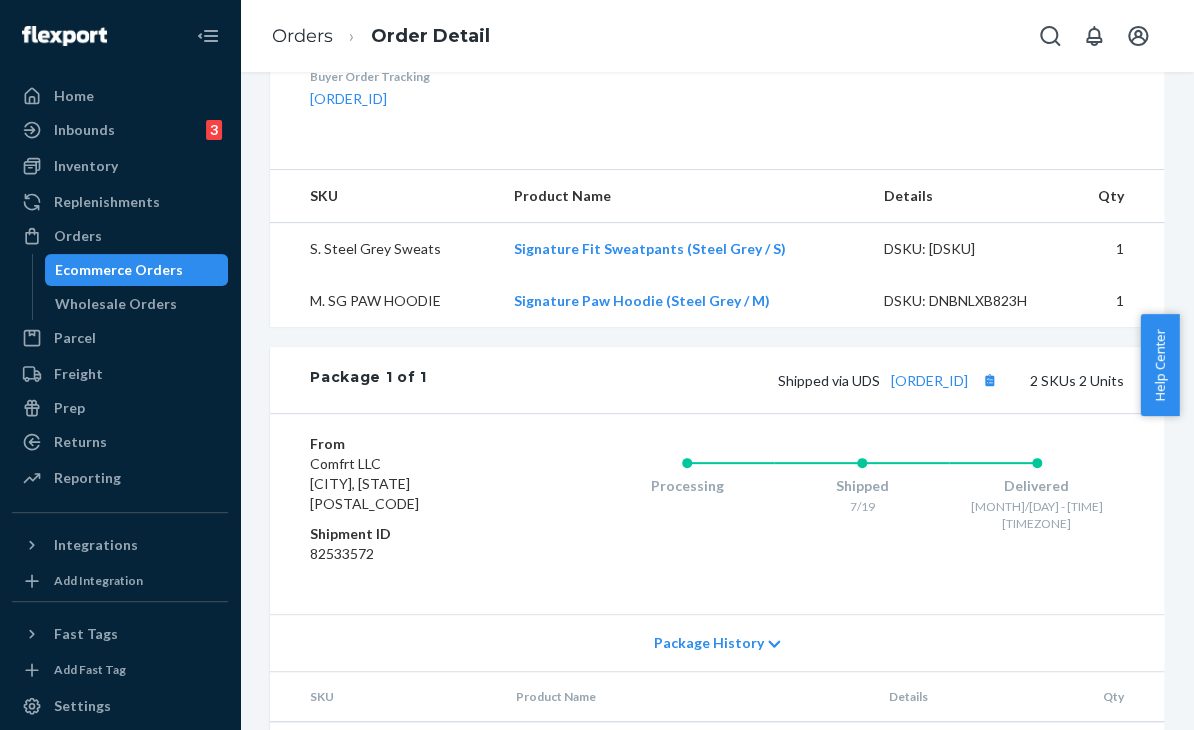 scroll, scrollTop: 690, scrollLeft: 0, axis: vertical 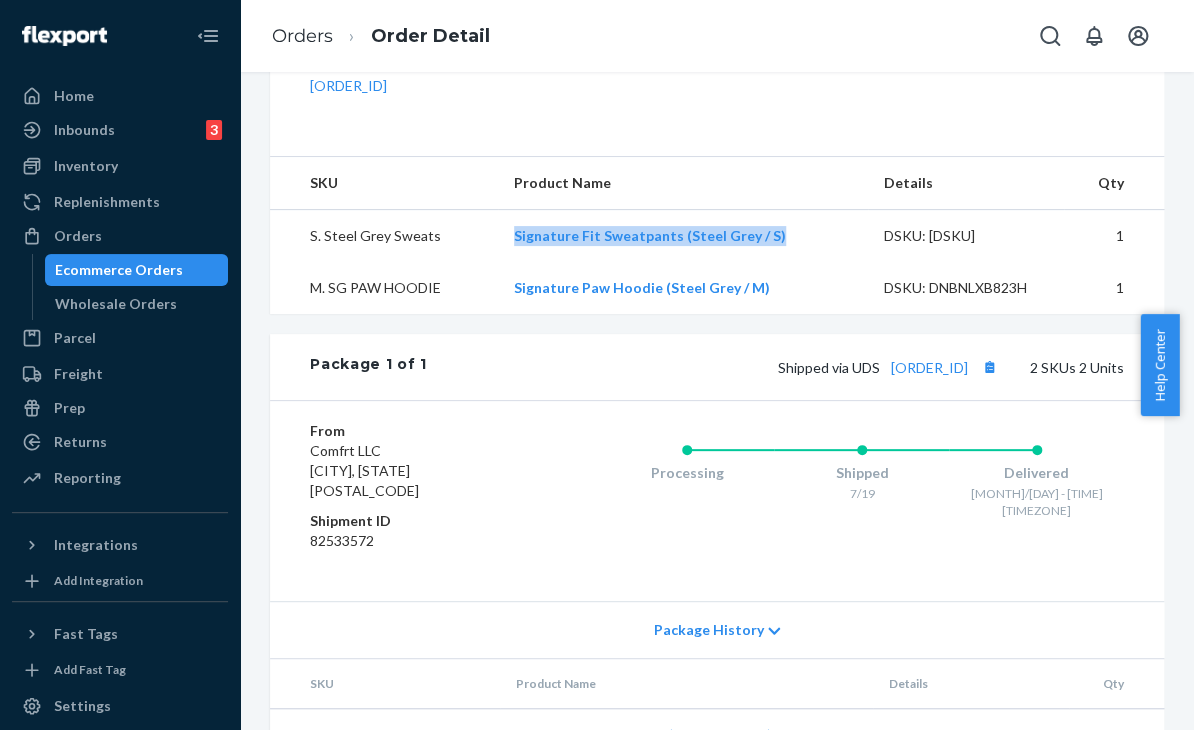 drag, startPoint x: 656, startPoint y: 249, endPoint x: 480, endPoint y: 253, distance: 176.04546 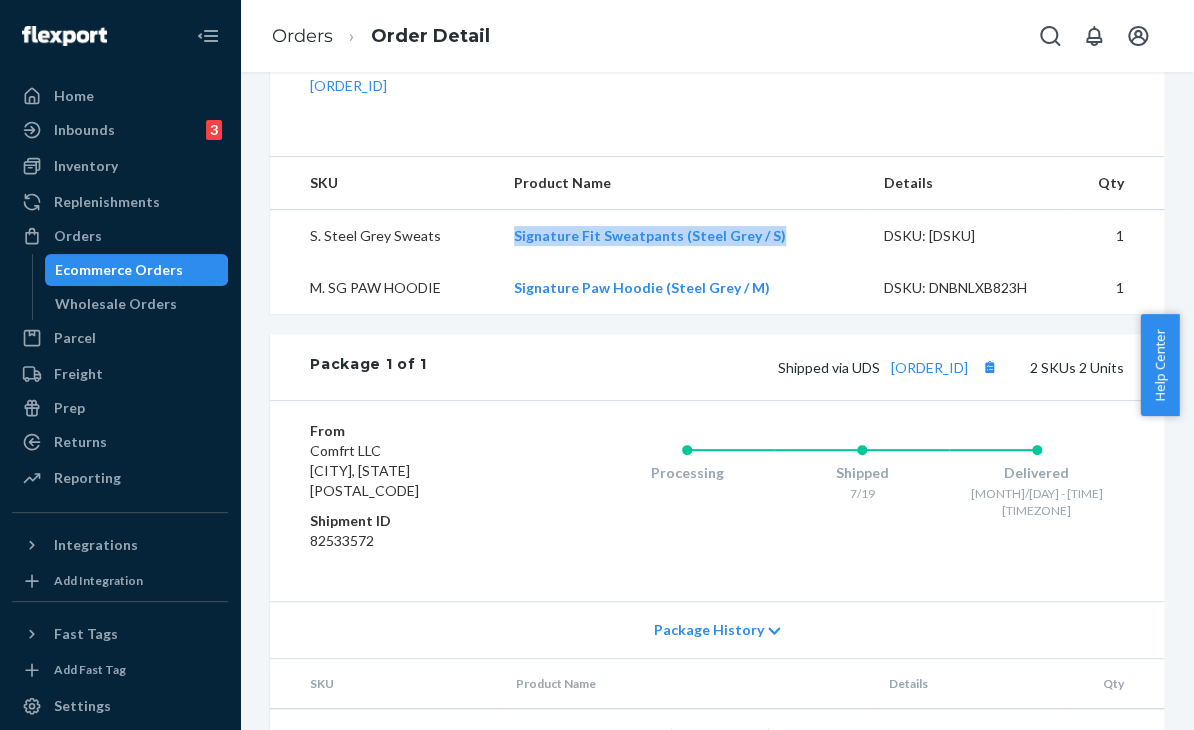 copy on "Signature Fit Sweatpants (Steel Grey / S)" 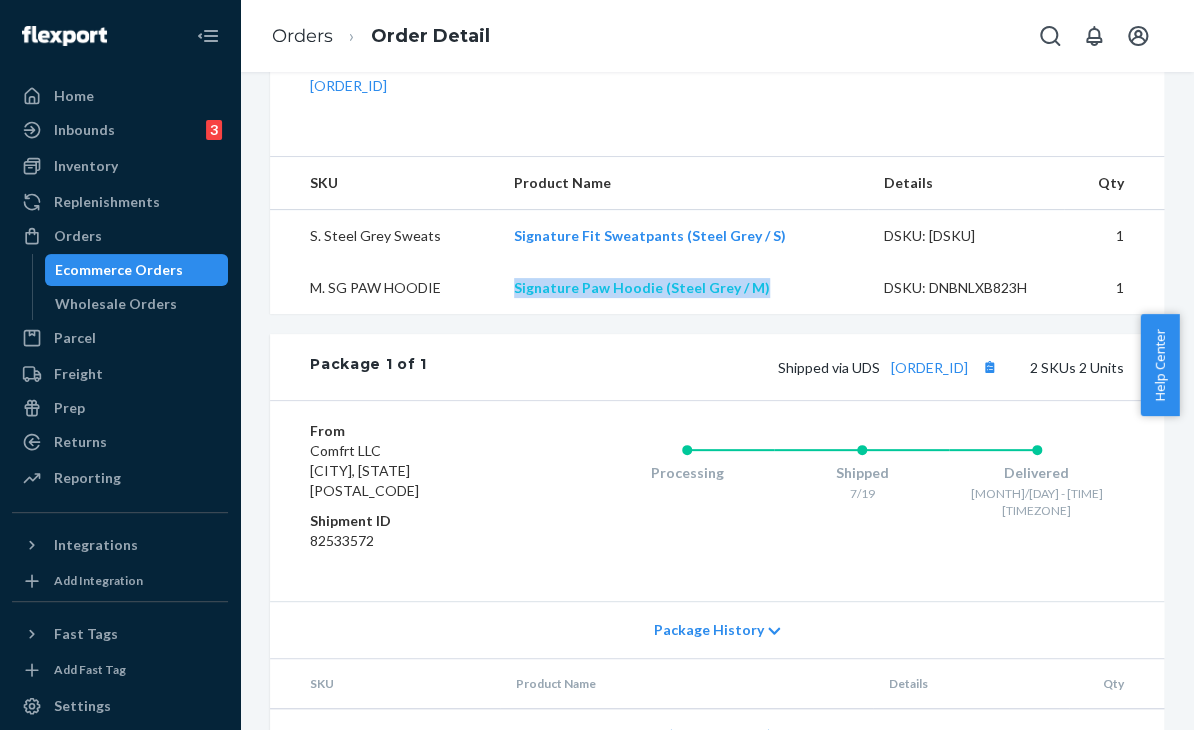 drag, startPoint x: 780, startPoint y: 292, endPoint x: 516, endPoint y: 277, distance: 264.42578 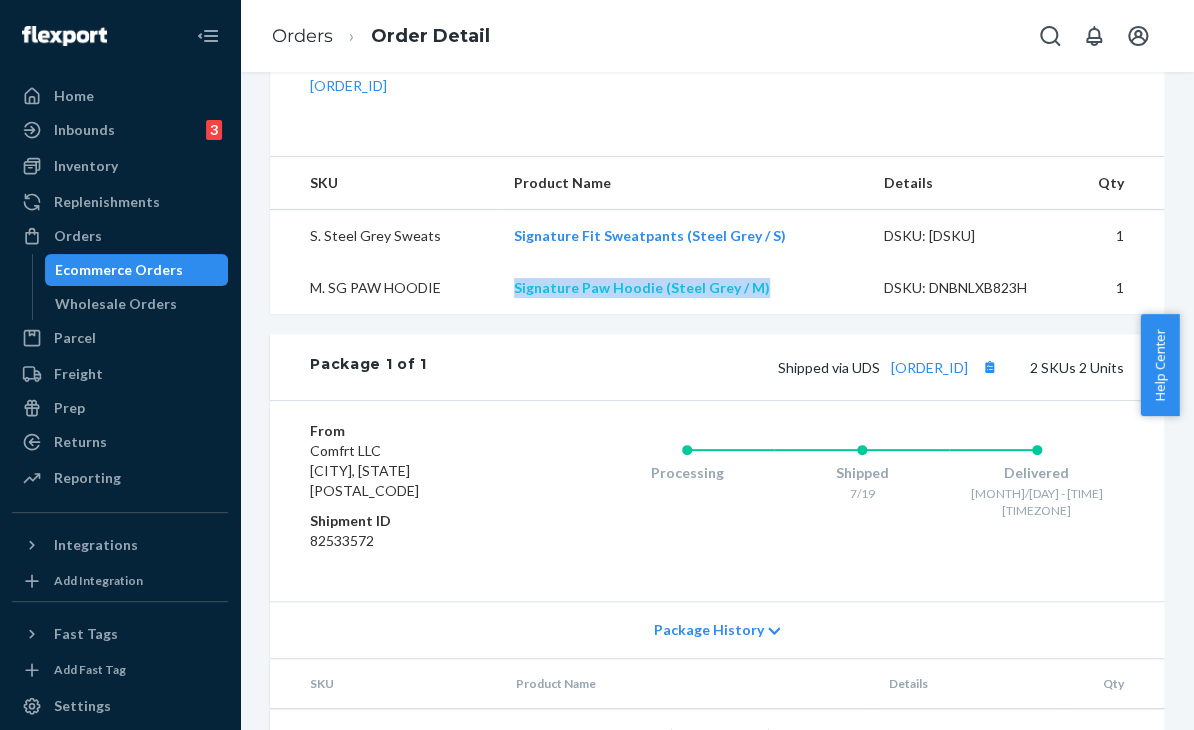 click on "Signature Paw Hoodie (Steel Grey / M)" at bounding box center [683, 288] 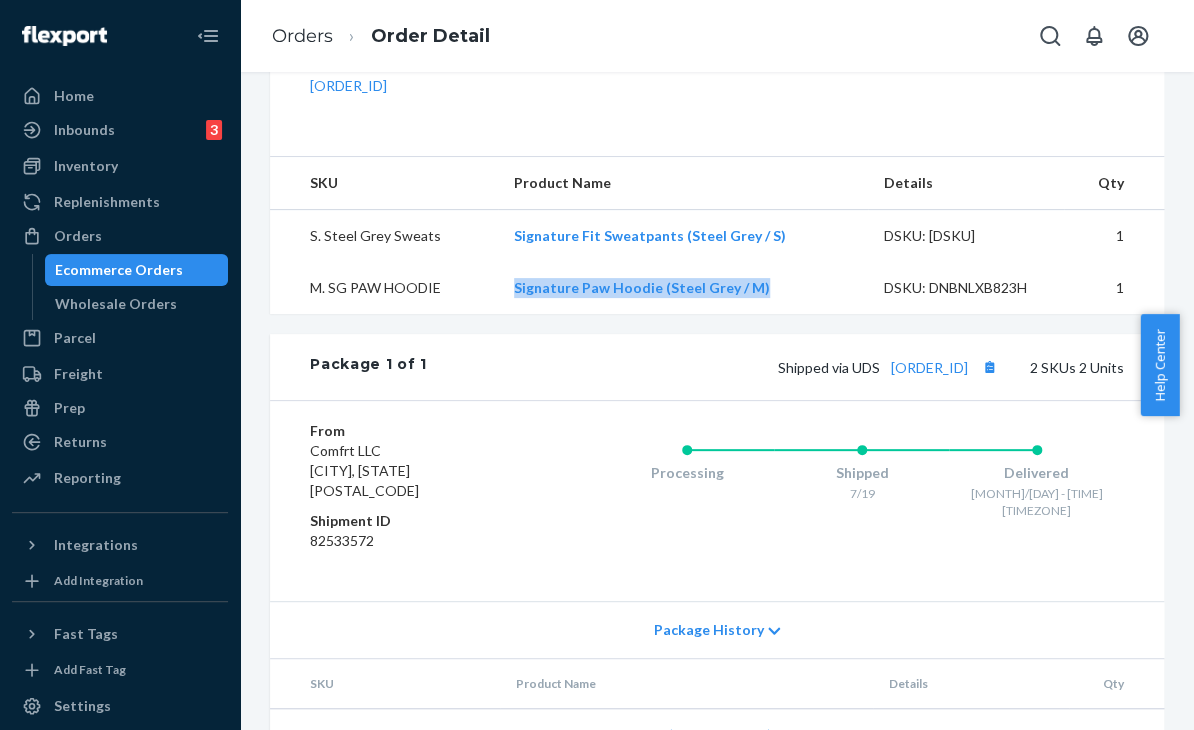 copy on "Signature Paw Hoodie (Steel Grey / M)" 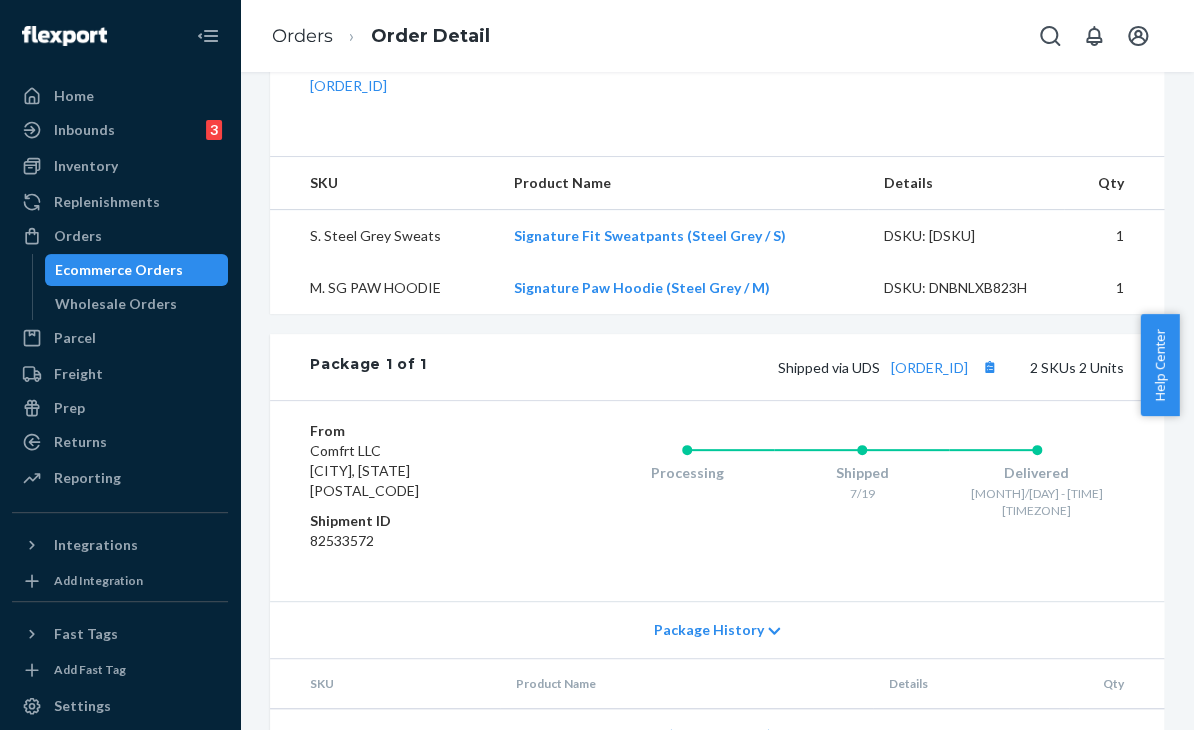 click on "Package History" at bounding box center (717, 629) 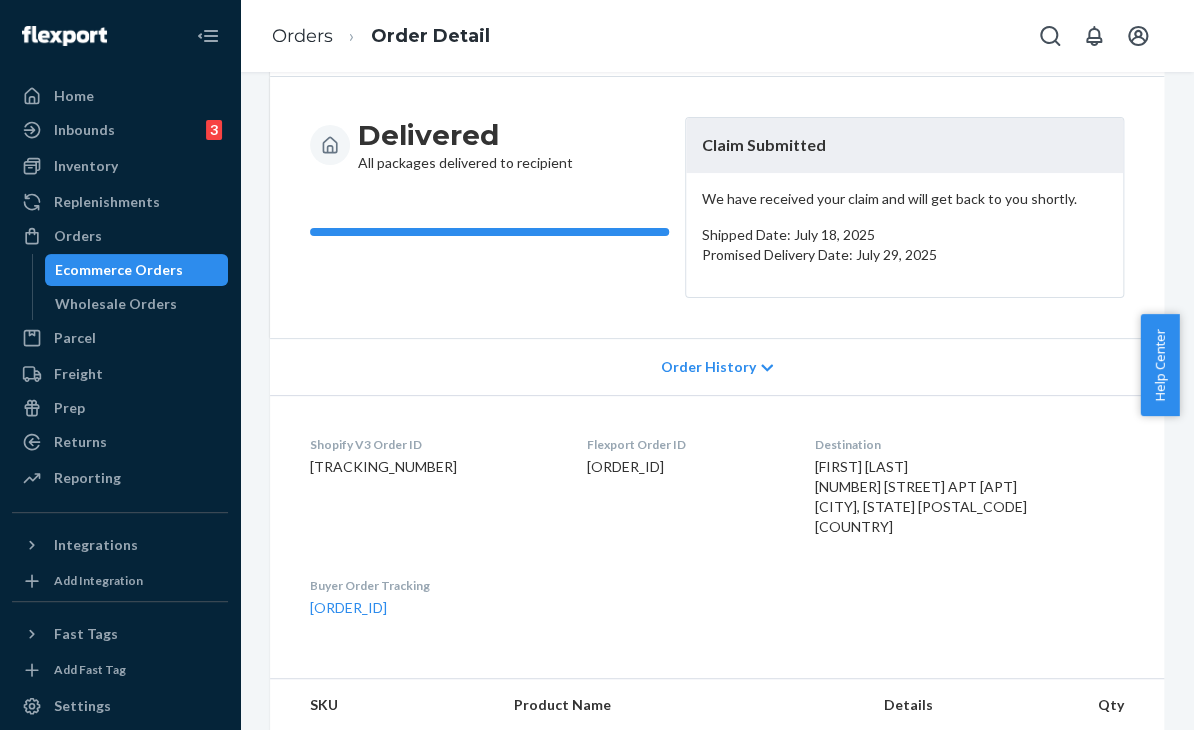 scroll, scrollTop: 0, scrollLeft: 0, axis: both 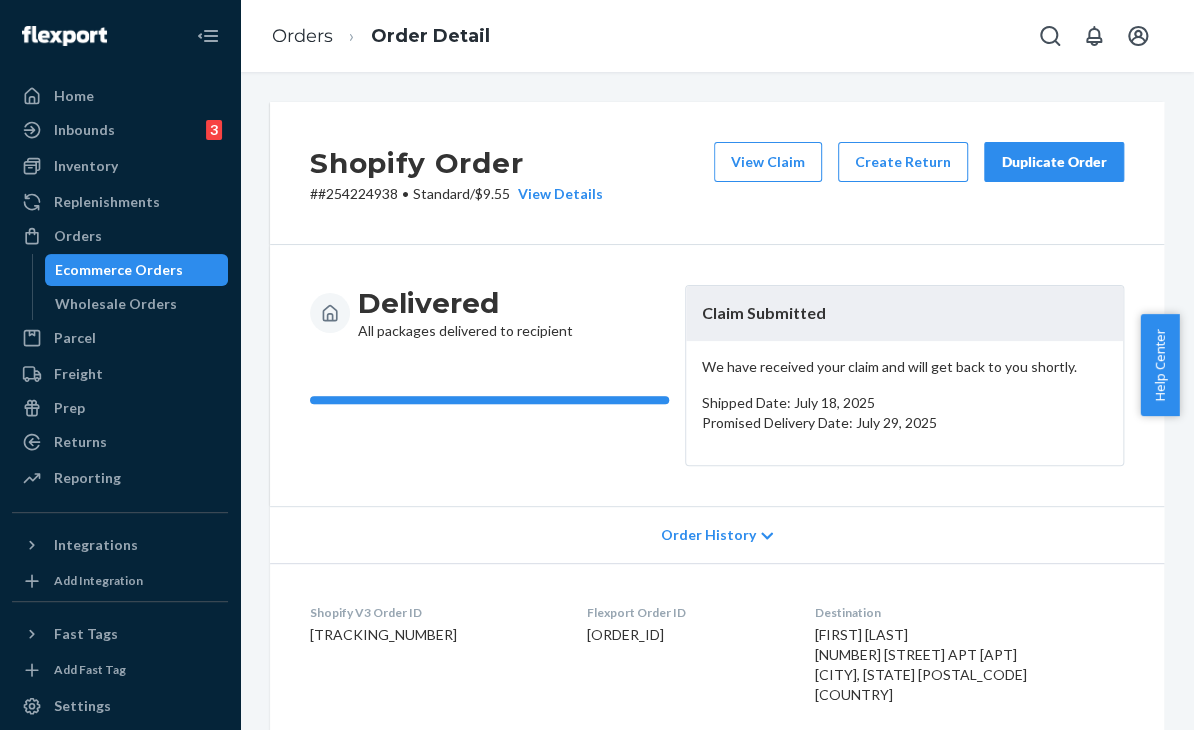 drag, startPoint x: 1184, startPoint y: 348, endPoint x: 1181, endPoint y: 41, distance: 307.01465 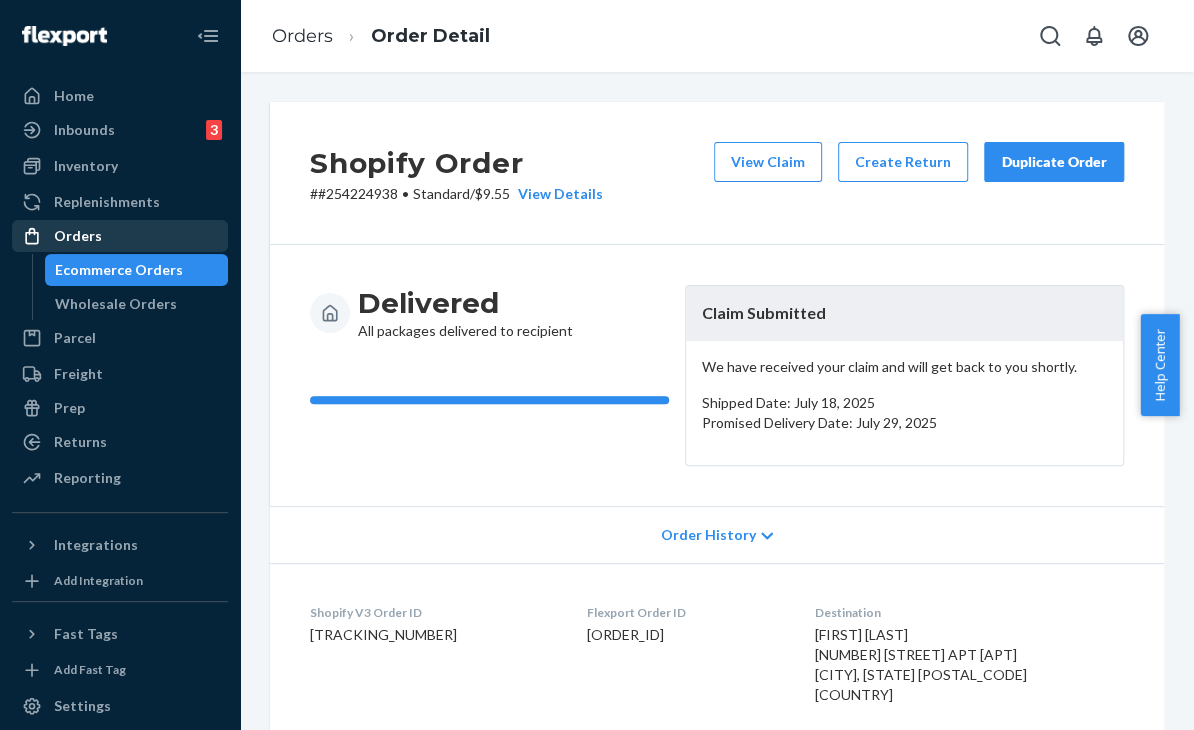 click on "Orders" at bounding box center (120, 236) 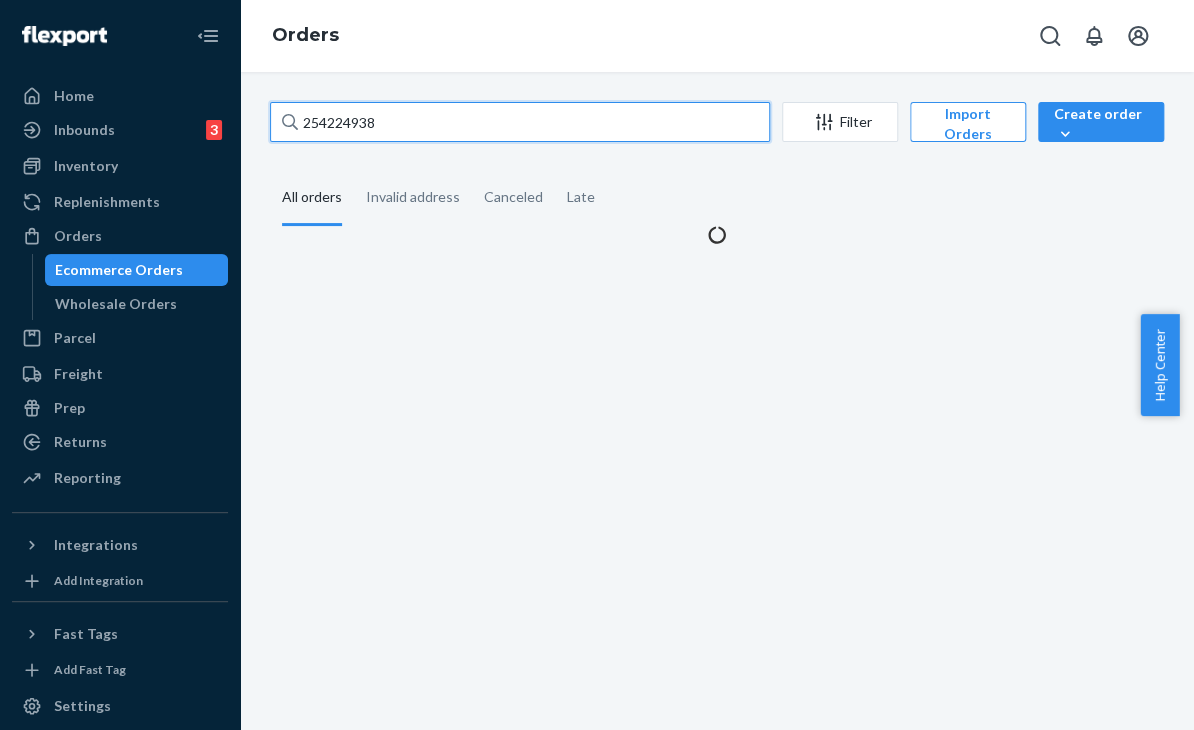drag, startPoint x: 433, startPoint y: 109, endPoint x: 228, endPoint y: 126, distance: 205.70367 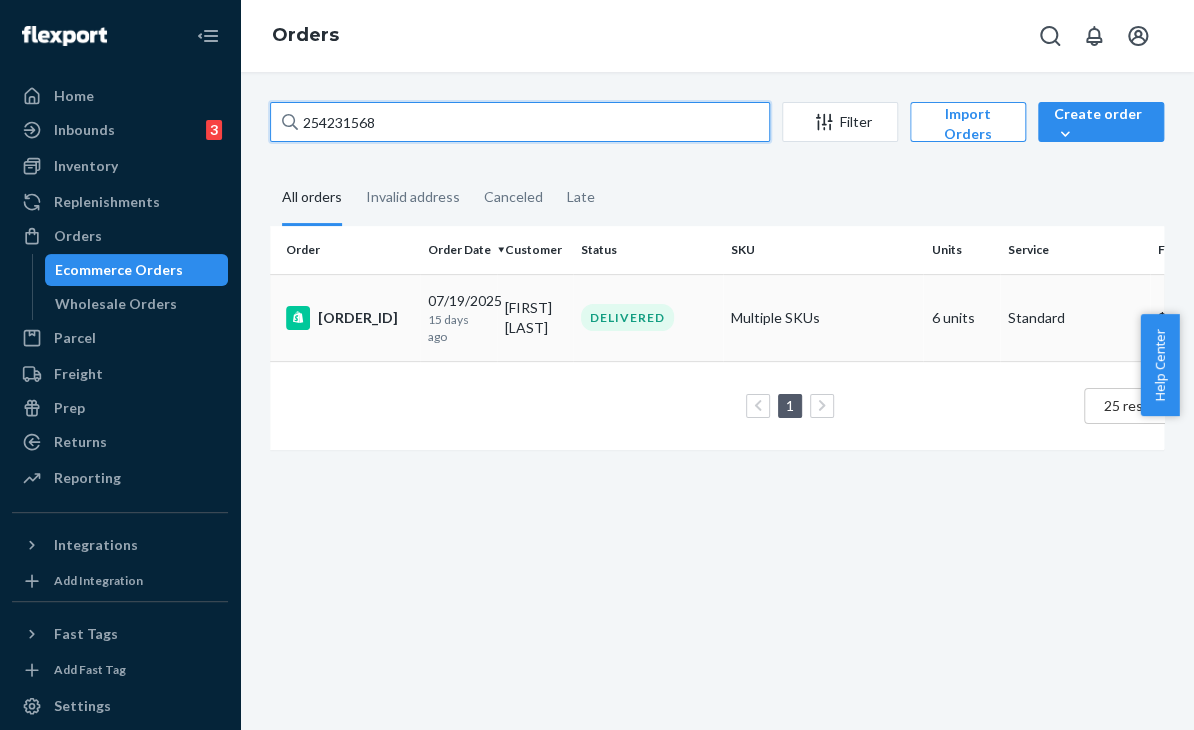 type on "254231568" 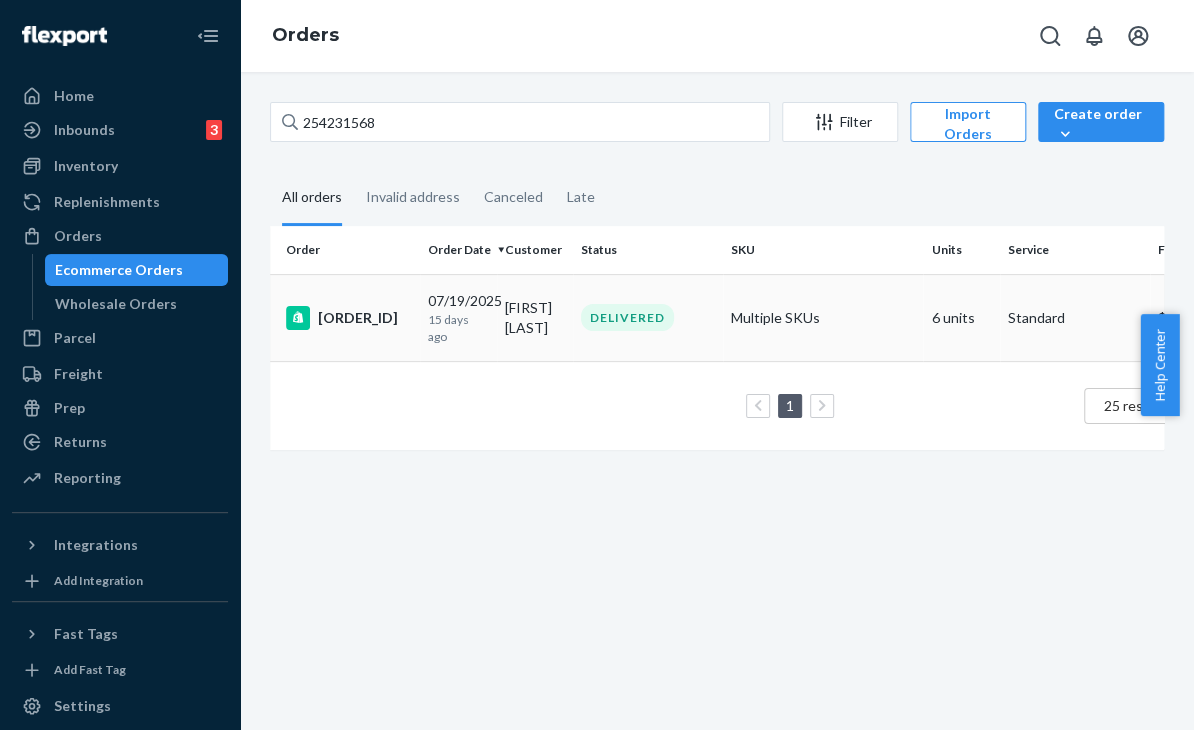 click on "Multiple SKUs" at bounding box center [823, 317] 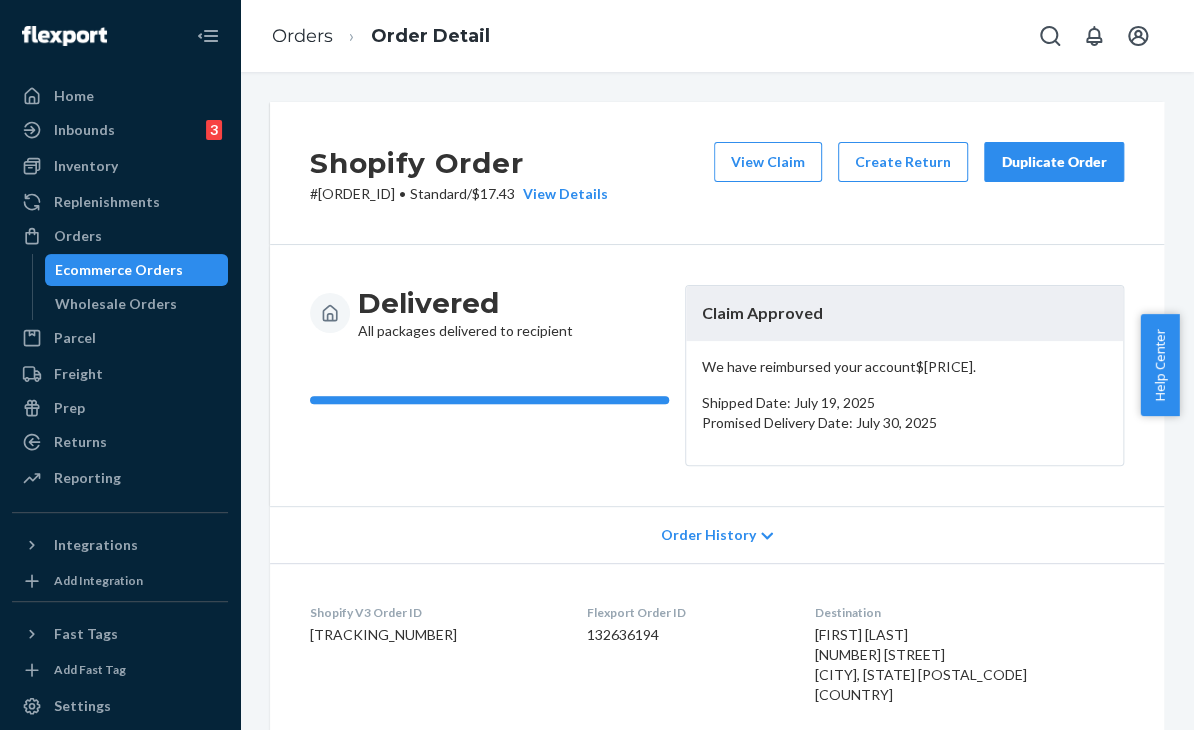 click on "Duplicate Order" at bounding box center (1054, 162) 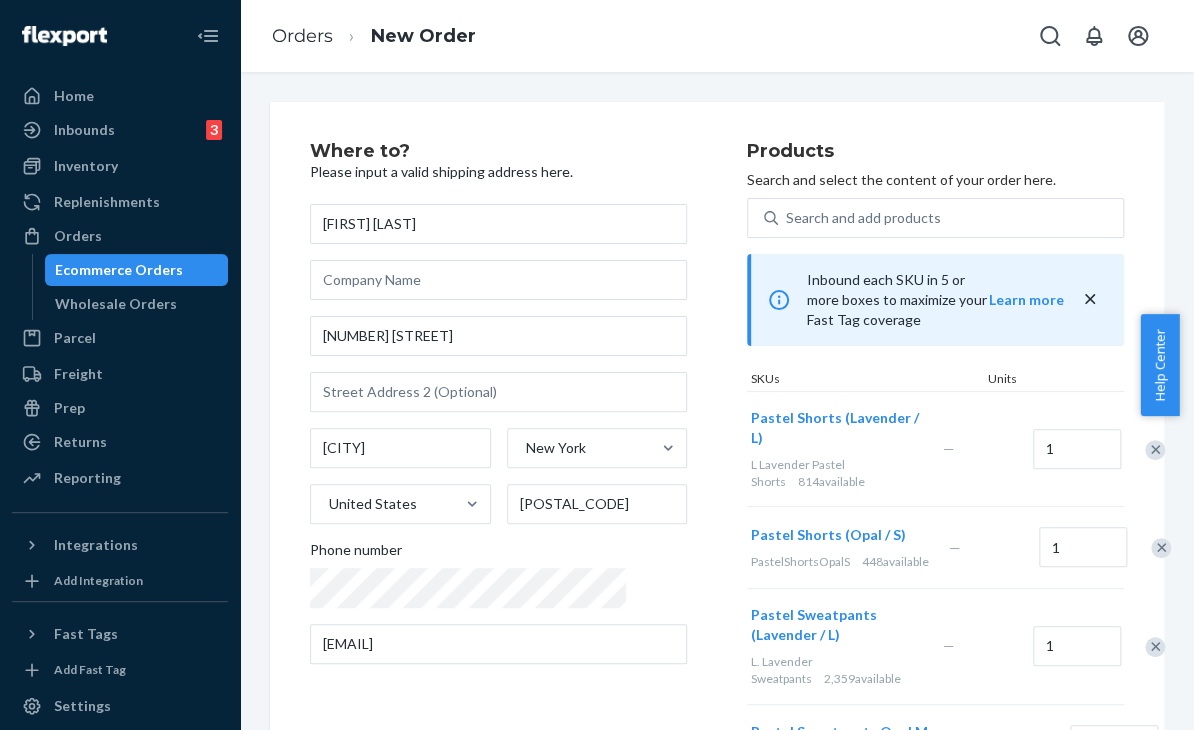 click on "Products Search and select the content of your order here. Search and add products Inbound each SKU in 5 or more boxes to maximize your Fast Tag coverage Learn more SKUs Units Pastel Shorts (Lavender / L) L Lavender Pastel Shorts 814 available — 1 Pastel Shorts (Opal / S) PastelShortsOpalS 448 available — 1 Pastel Sweatpants (Lavender / L) L. Lavender Sweatpants 2,359 available — 1 Pastel Sweatpants Opal M PastelSweatpantsOpalM 361 available — 1 Pastel Hoodie (Lavender / L) L. Lavender Hoodie 2,131 available — 1 Pastel Hoodie Opal M PastelHoodieOpalM 73 available — 1" at bounding box center [935, 562] 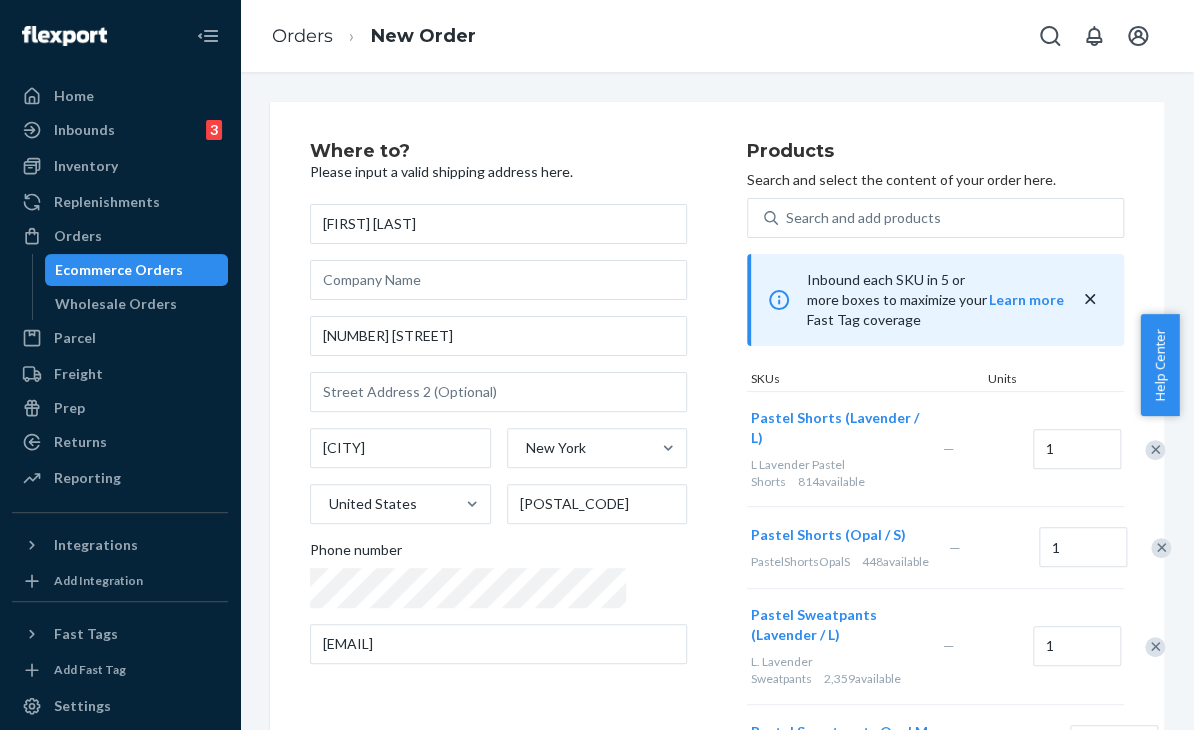click on "Products" at bounding box center (935, 152) 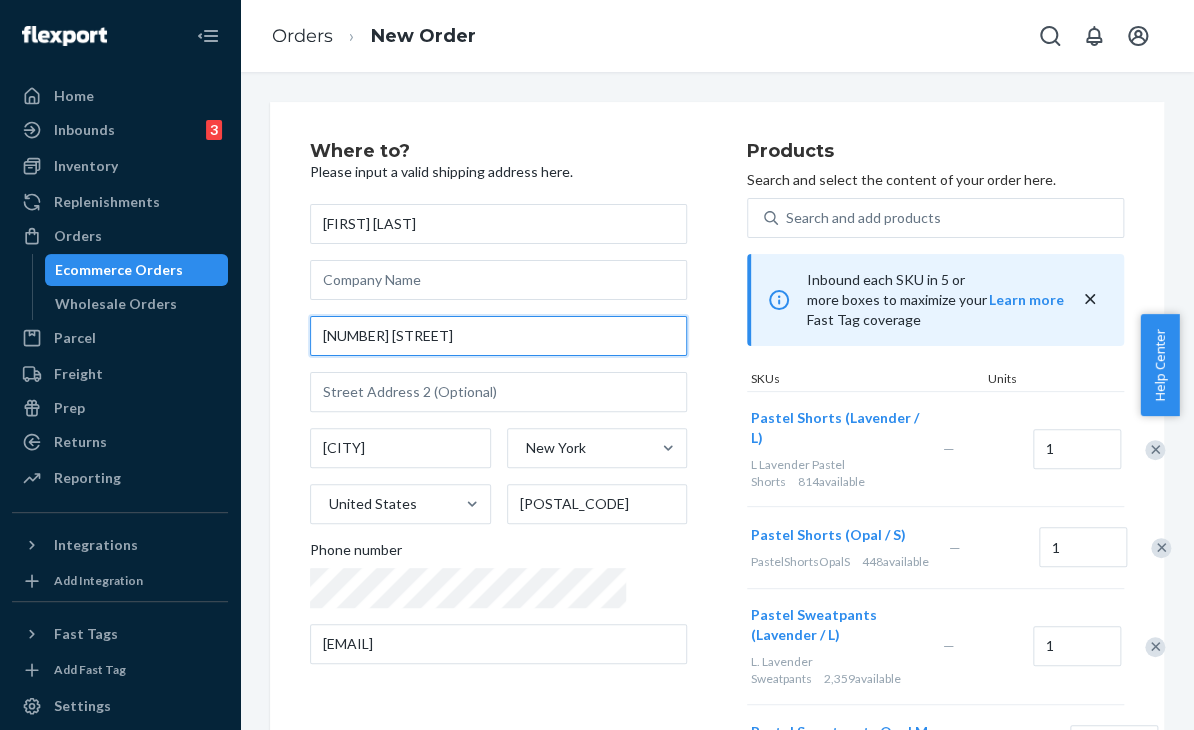 drag, startPoint x: 416, startPoint y: 332, endPoint x: 306, endPoint y: 337, distance: 110.11358 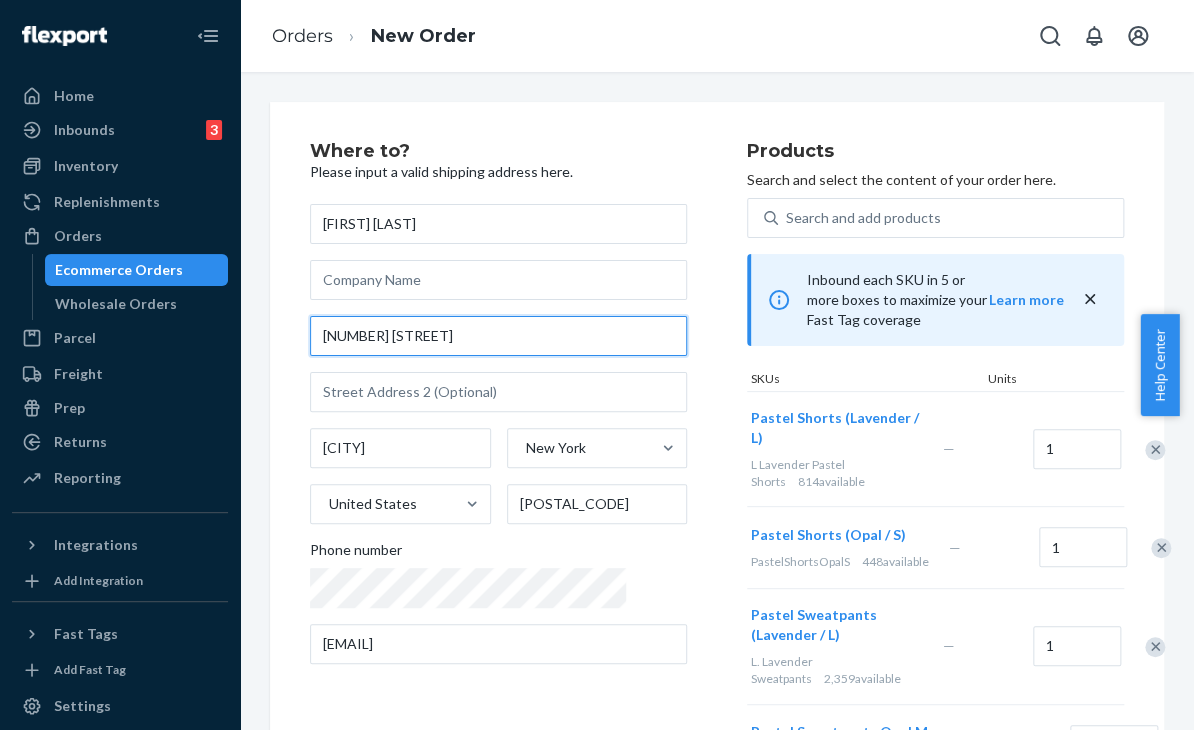 click on "Where to? Please input a valid shipping address here. [FIRST] [LAST] [NUMBER] [STREET] [CITY] [STATE] United States [POSTAL_CODE] Phone number [EMAIL] Products Search and select the content of your order here. Search and add products Inbound each SKU in 5 or more boxes to maximize your Fast Tag coverage Learn more SKUs Units Pastel Shorts (Lavender / L) L Lavender Pastel Shorts 814  available — 1 Pastel Shorts (Opal / S) PastelShortsOpalS 448  available — 1 Pastel Sweatpants (Lavender / L) L. Lavender Sweatpants 2,359  available — 1 Pastel Sweatpants Opal M PastelSweatpantsOpalM 361  available — 1 Pastel Hoodie (Lavender / L) L. Lavender Hoodie 2,131  available — 1 Pastel Hoodie Opal M PastelHoodieOpalM 73  available — 1 Select a service Standard Promised by [DATE] $24.54 Expedited 3 day Promised by [DATE] $33.40 Expedited 2 day Promised by [DATE] $38.64 Expedited 1 day Promised by [DATE] $62.99 Review Order" at bounding box center (717, 708) 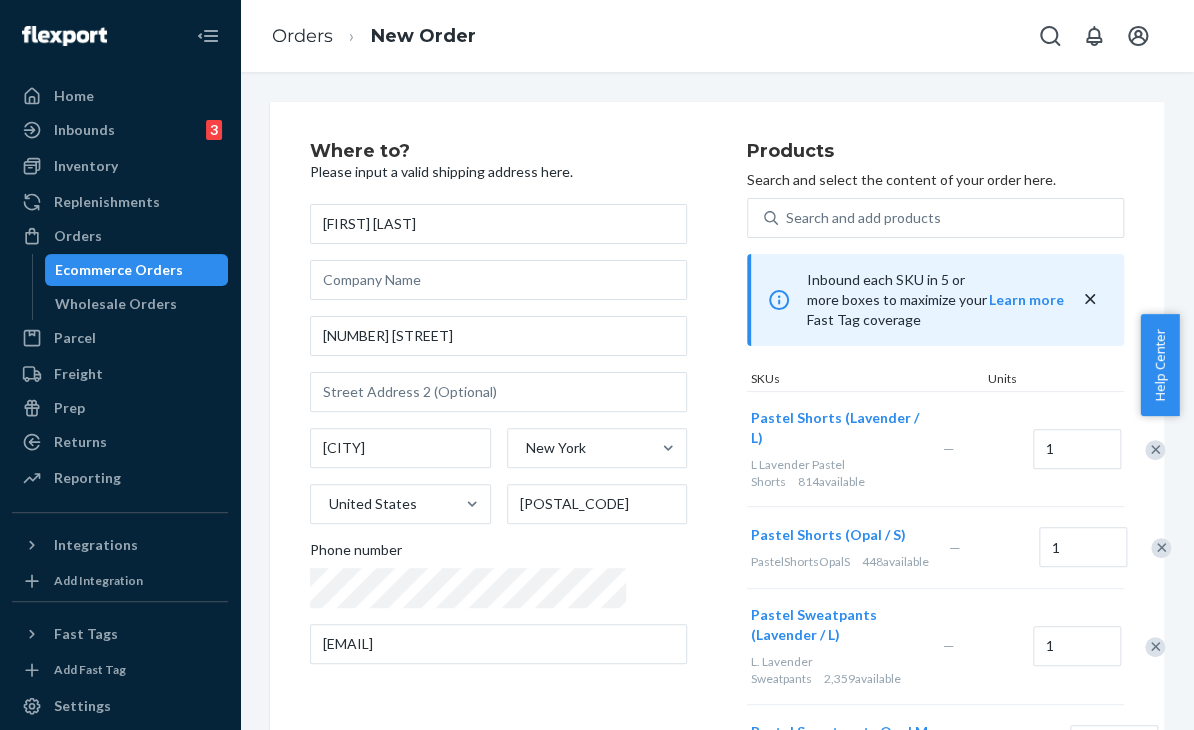click on "Products" at bounding box center [935, 152] 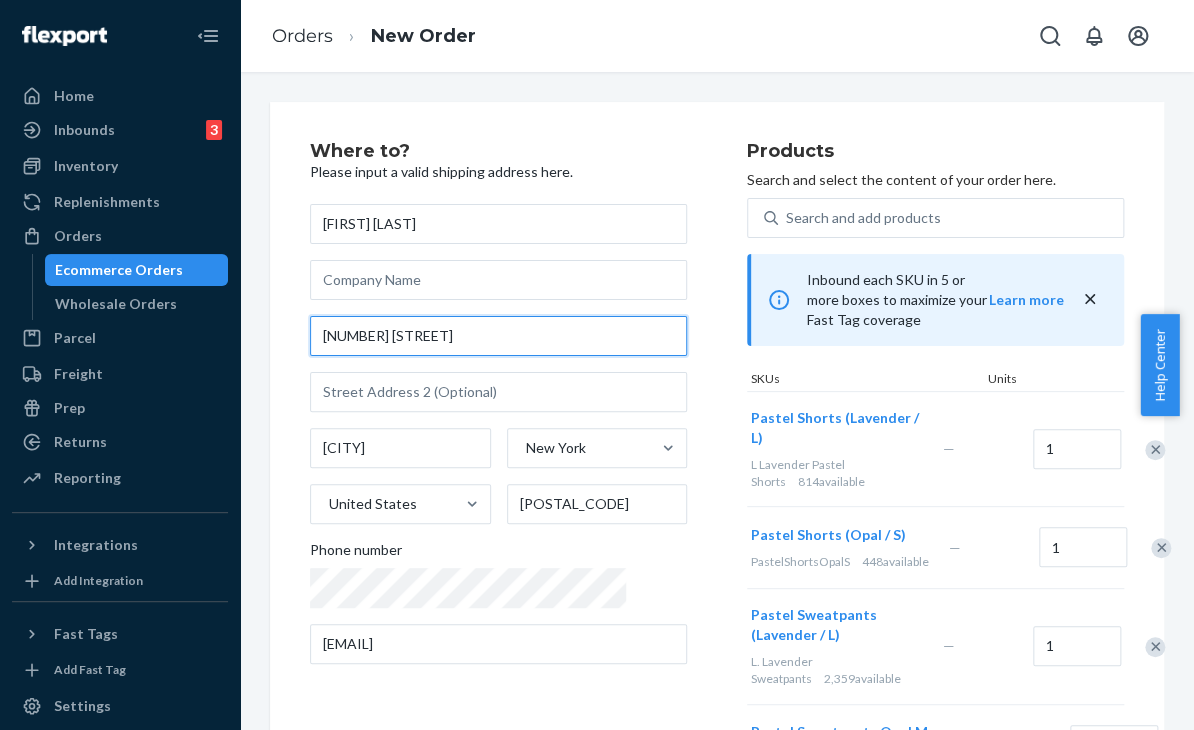 click on "[NUMBER] [STREET]" at bounding box center [498, 336] 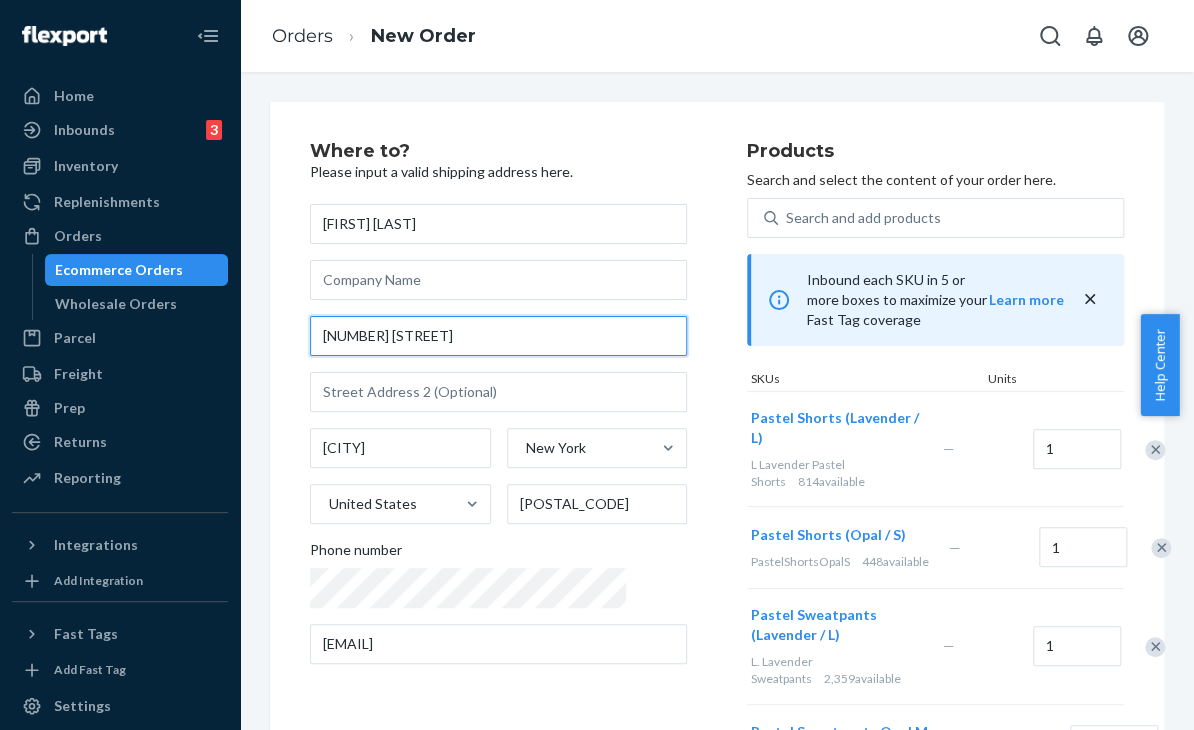 paste on "[CITY]  [POSTAL_CODE]" 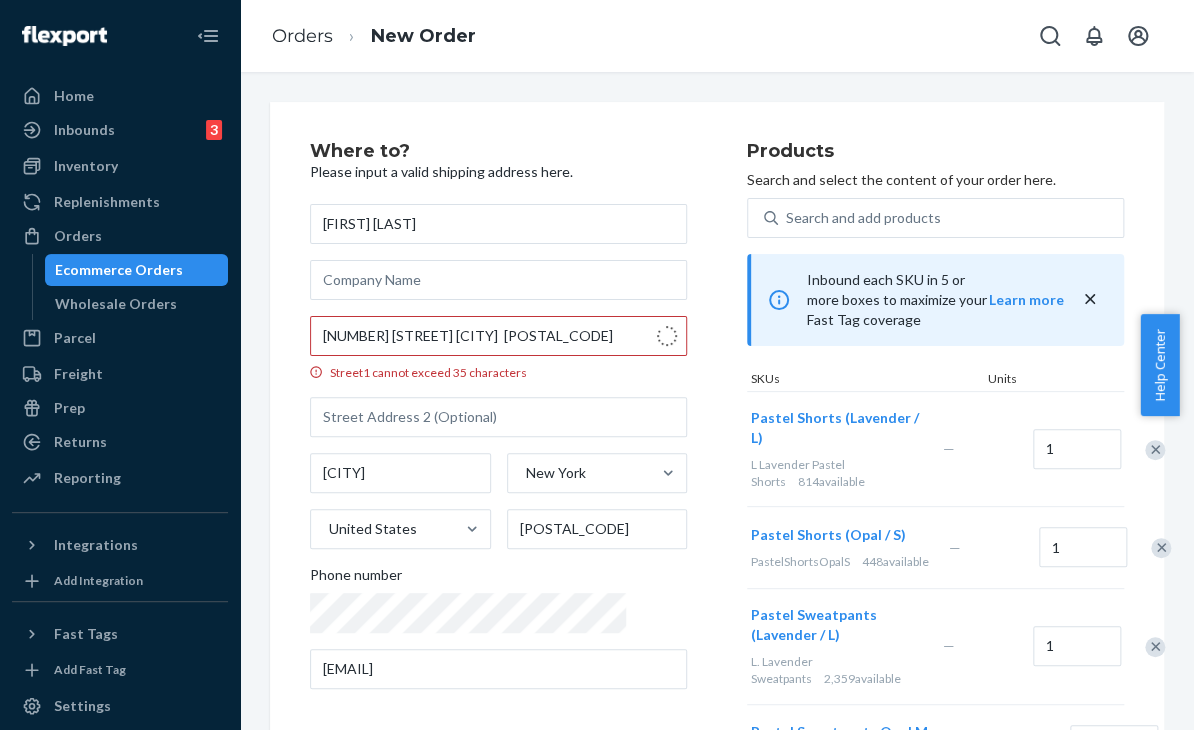 type on "[NUMBER] [STREET]" 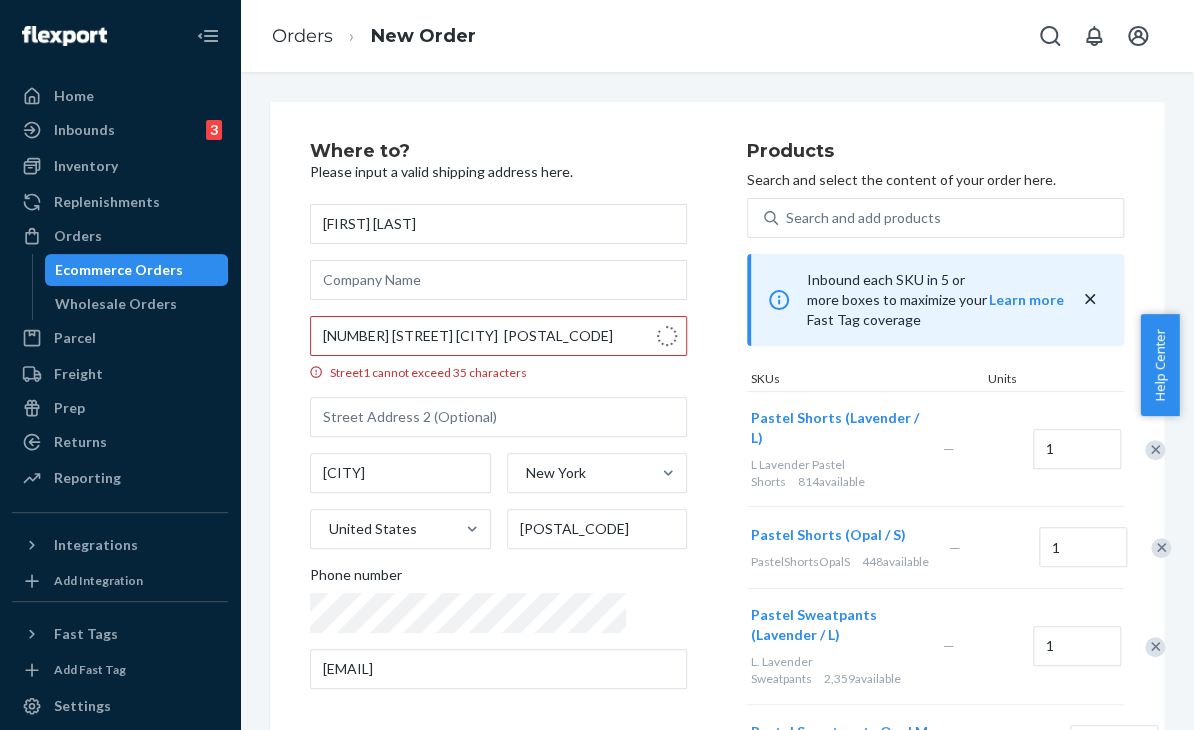 type on "[CITY]" 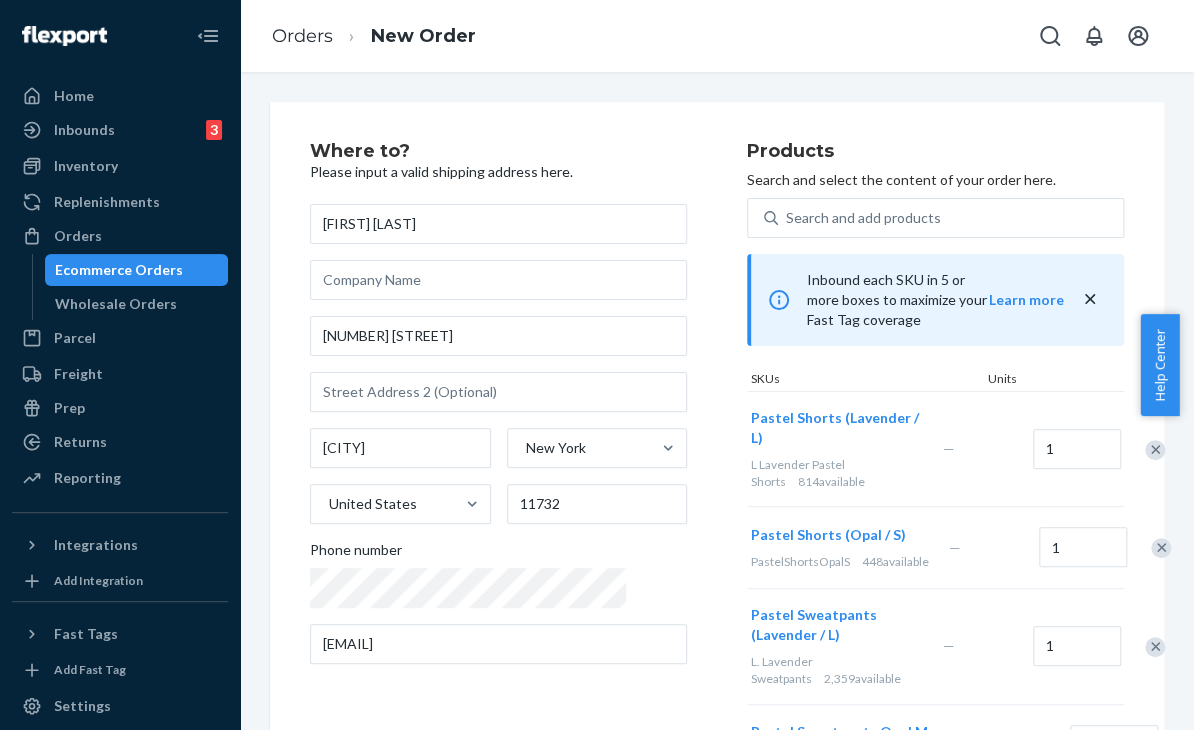 click on "Where to? Please input a valid shipping address here. [FIRST] [LAST] [NUMBER] [STREET] [CITY] [STATE] United States [POSTAL_CODE] Phone number [EMAIL] Products Search and select the content of your order here. Search and add products Inbound each SKU in 5 or more boxes to maximize your Fast Tag coverage Learn more SKUs Units Pastel Shorts (Lavender / L) L Lavender Pastel Shorts 814  available — 1 Pastel Shorts (Opal / S) PastelShortsOpalS 448  available — 1 Pastel Sweatpants (Lavender / L) L. Lavender Sweatpants 2,359  available — 1 Pastel Sweatpants Opal M PastelSweatpantsOpalM 361  available — 1 Pastel Hoodie (Lavender / L) L. Lavender Hoodie 2,131  available — 1 Pastel Hoodie Opal M PastelHoodieOpalM 73  available — 1 Select a service Standard Promised by [DATE] $24.54 Expedited 3 day Promised by [DATE] $33.40 Expedited 2 day Promised by [DATE] $38.64 Expedited 1 day Promised by [DATE] $62.99 Review Order" at bounding box center (717, 708) 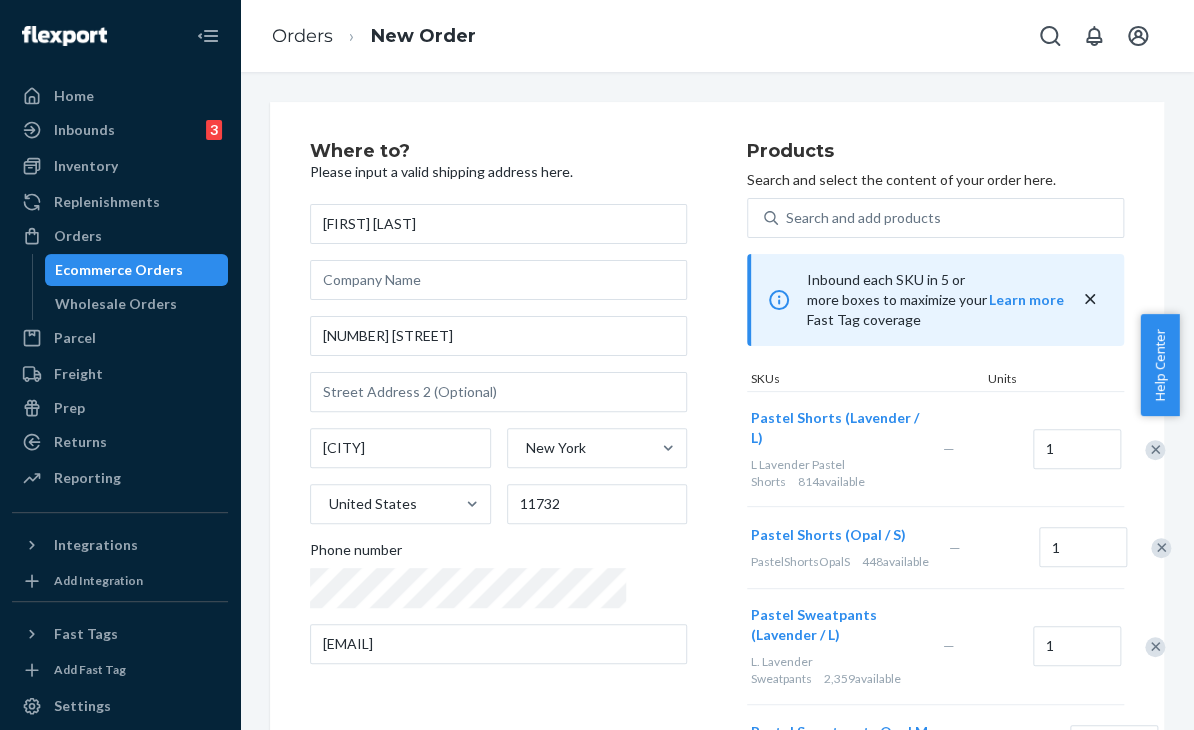 click on "Products Search and select the content of your order here. Search and add products Inbound each SKU in 5 or more boxes to maximize your Fast Tag coverage Learn more SKUs Units Pastel Shorts (Lavender / L) L Lavender Pastel Shorts 814 available — 1 Pastel Shorts (Opal / S) PastelShortsOpalS 448 available — 1 Pastel Sweatpants (Lavender / L) L. Lavender Sweatpants 2,359 available — 1 Pastel Sweatpants Opal M PastelSweatpantsOpalM 361 available — 1 Pastel Hoodie (Lavender / L) L. Lavender Hoodie 2,131 available — 1 Pastel Hoodie Opal M PastelHoodieOpalM 73 available — 1" at bounding box center (935, 562) 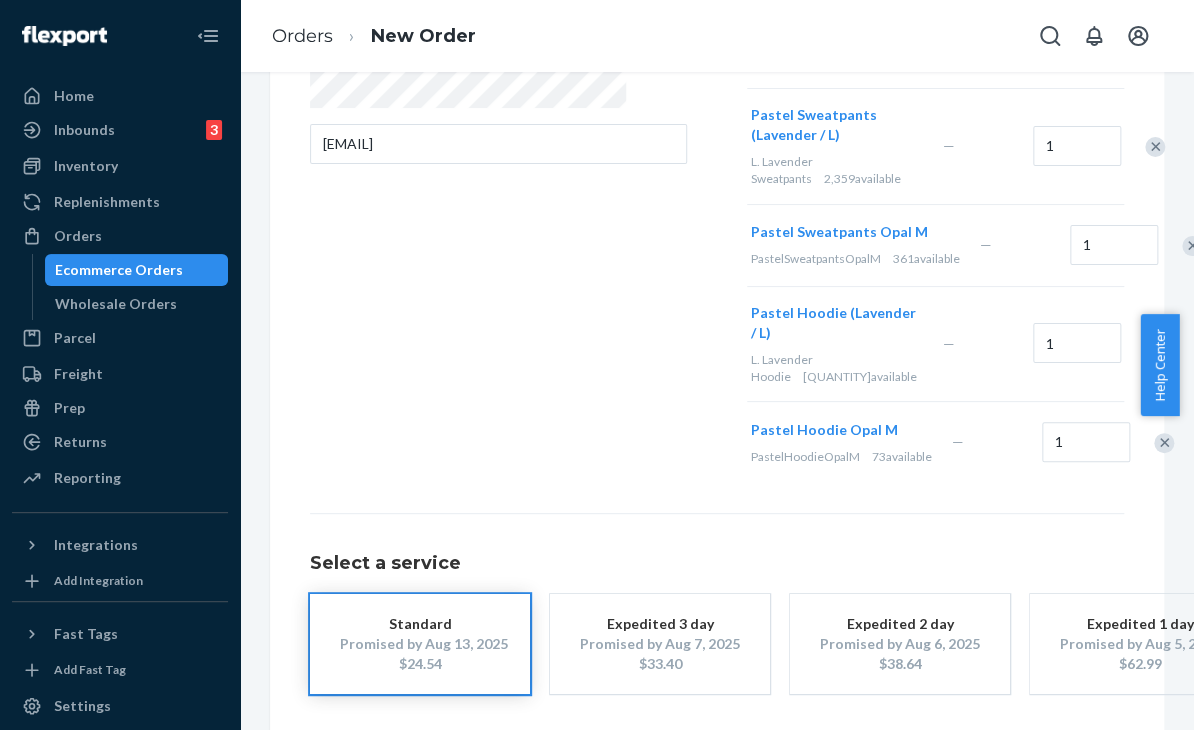 scroll, scrollTop: 600, scrollLeft: 0, axis: vertical 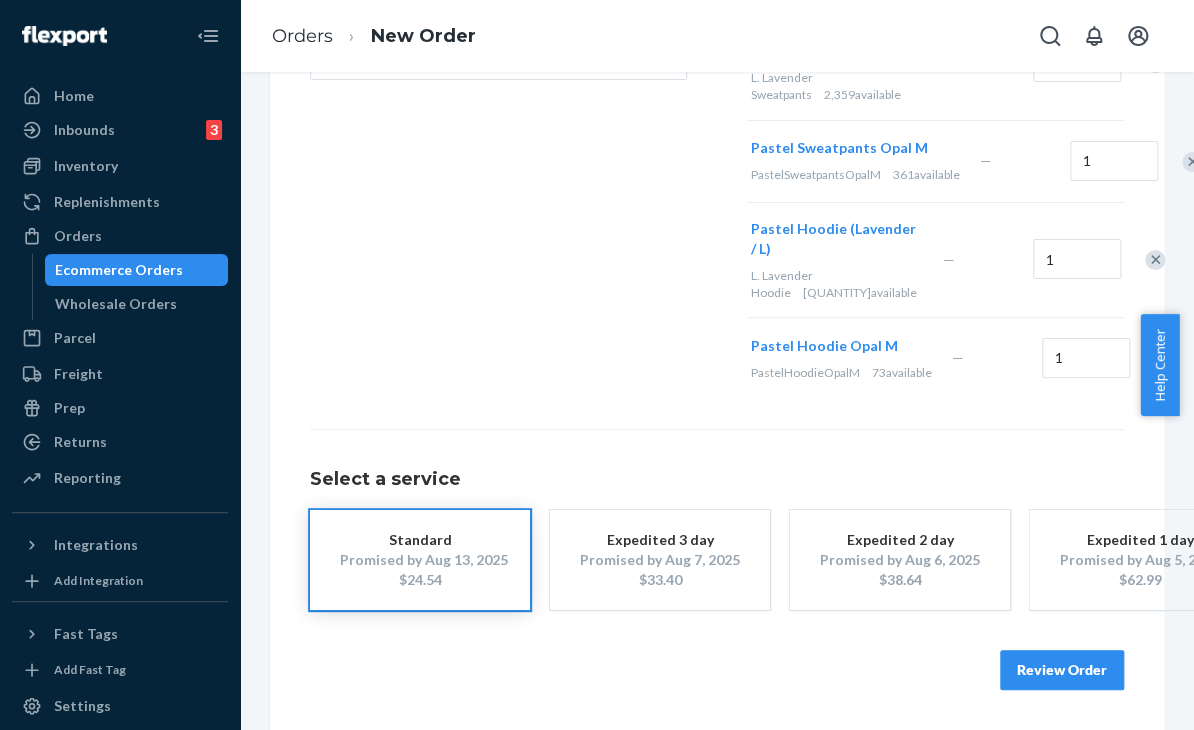 click on "Select a service Standard Promised by Aug 13, 2025 $24.54 Expedited 3 day Promised by Aug 7, 2025 $33.40 Expedited 2 day Promised by Aug 6, 2025 $38.64 Expedited 1 day Promised by Aug 5, 2025 $62.99" at bounding box center (717, 519) 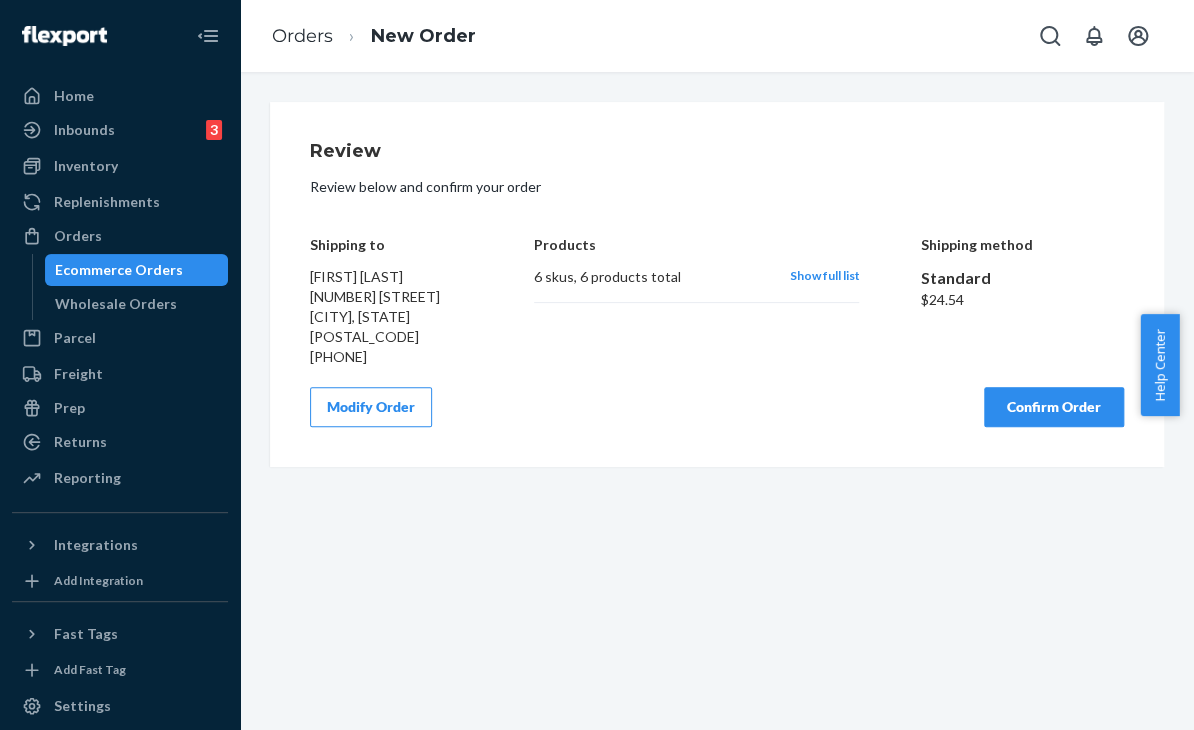 click on "Show full list" at bounding box center [824, 275] 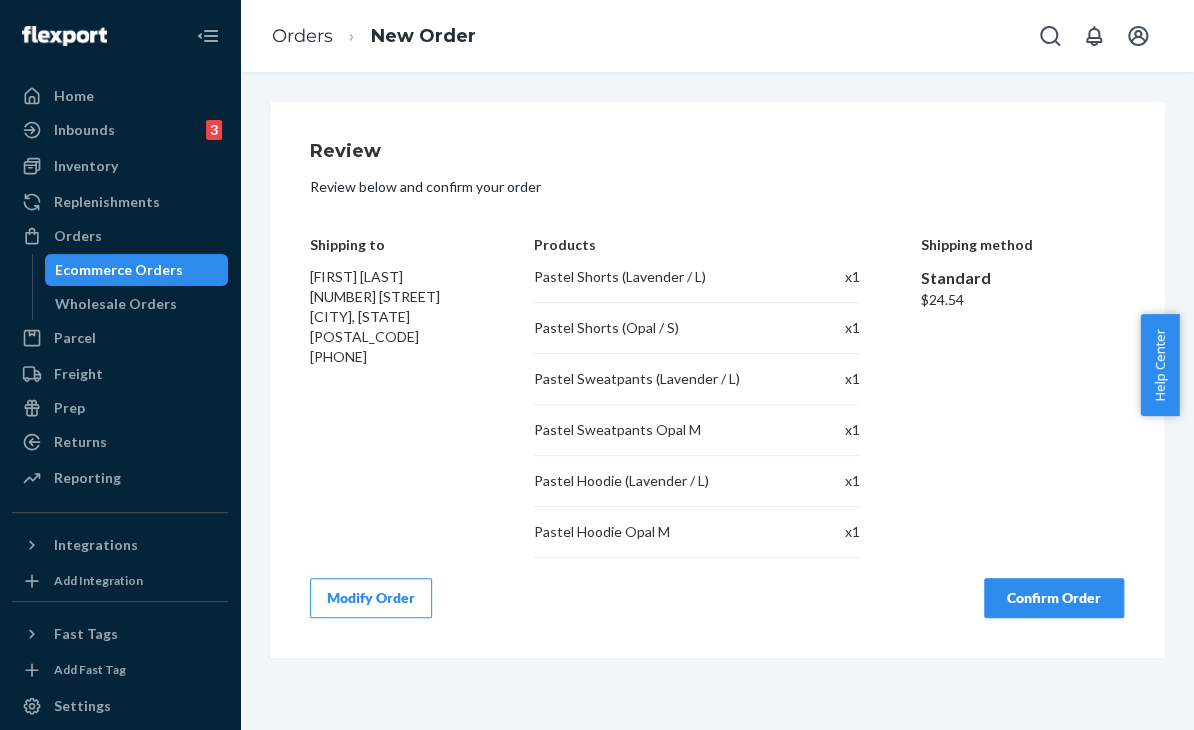 click on "Shipping method Standard $24.54" at bounding box center [1022, 382] 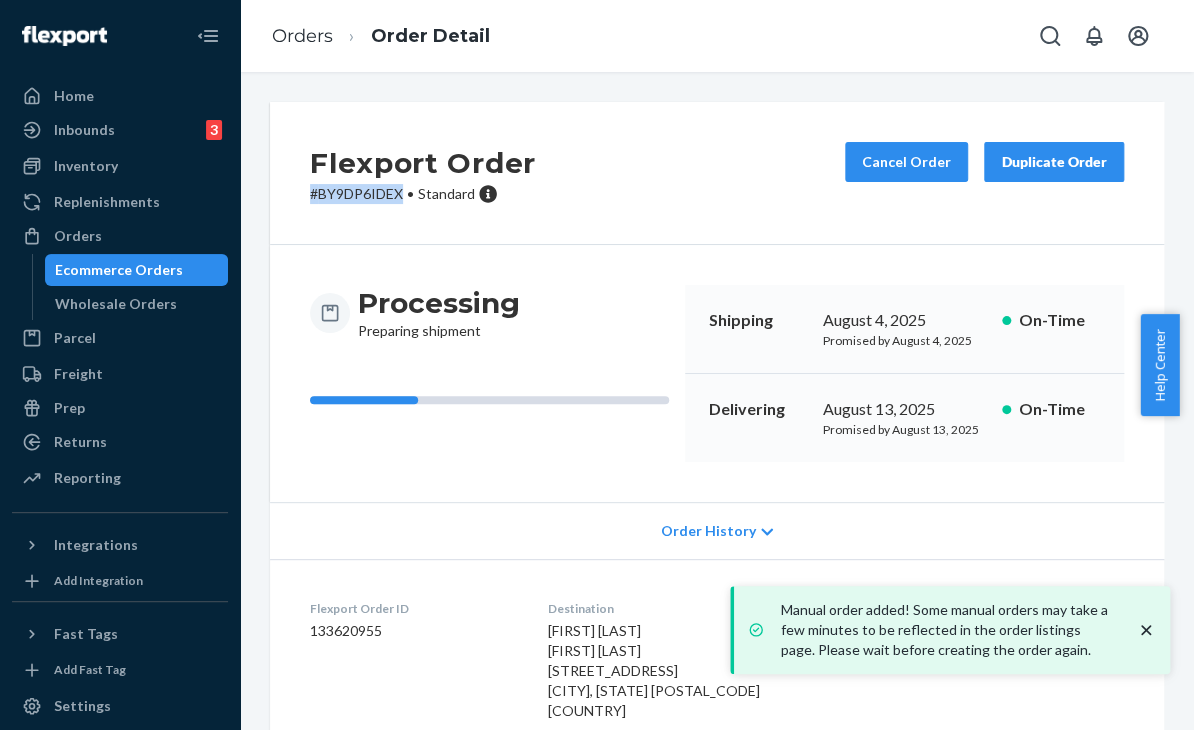 drag, startPoint x: 302, startPoint y: 193, endPoint x: 406, endPoint y: 201, distance: 104.307236 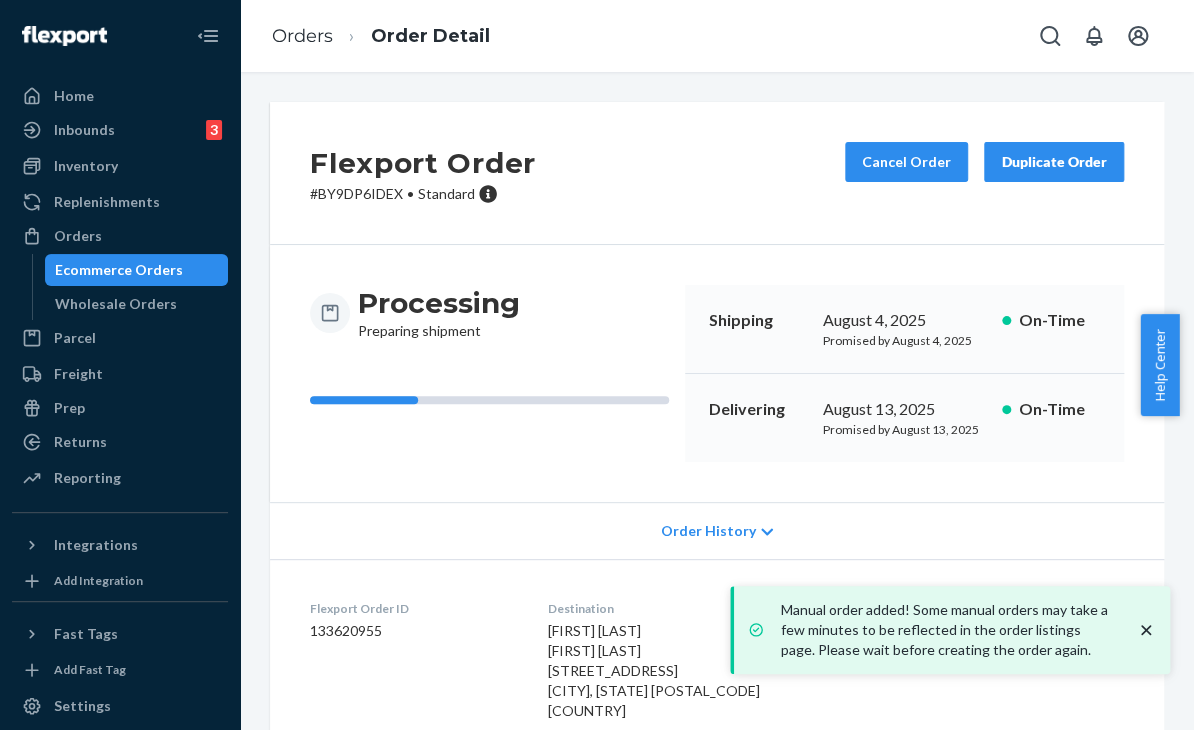drag, startPoint x: 956, startPoint y: 517, endPoint x: 292, endPoint y: 308, distance: 696.11566 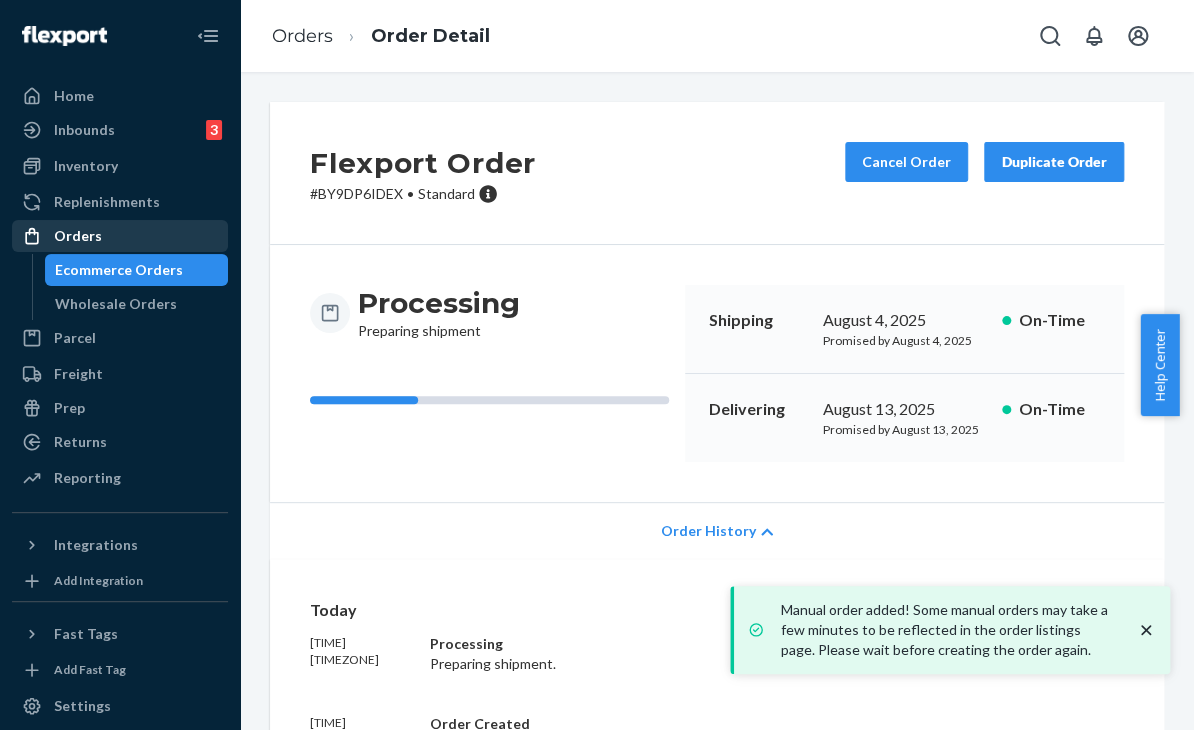 click on "Orders" at bounding box center (120, 236) 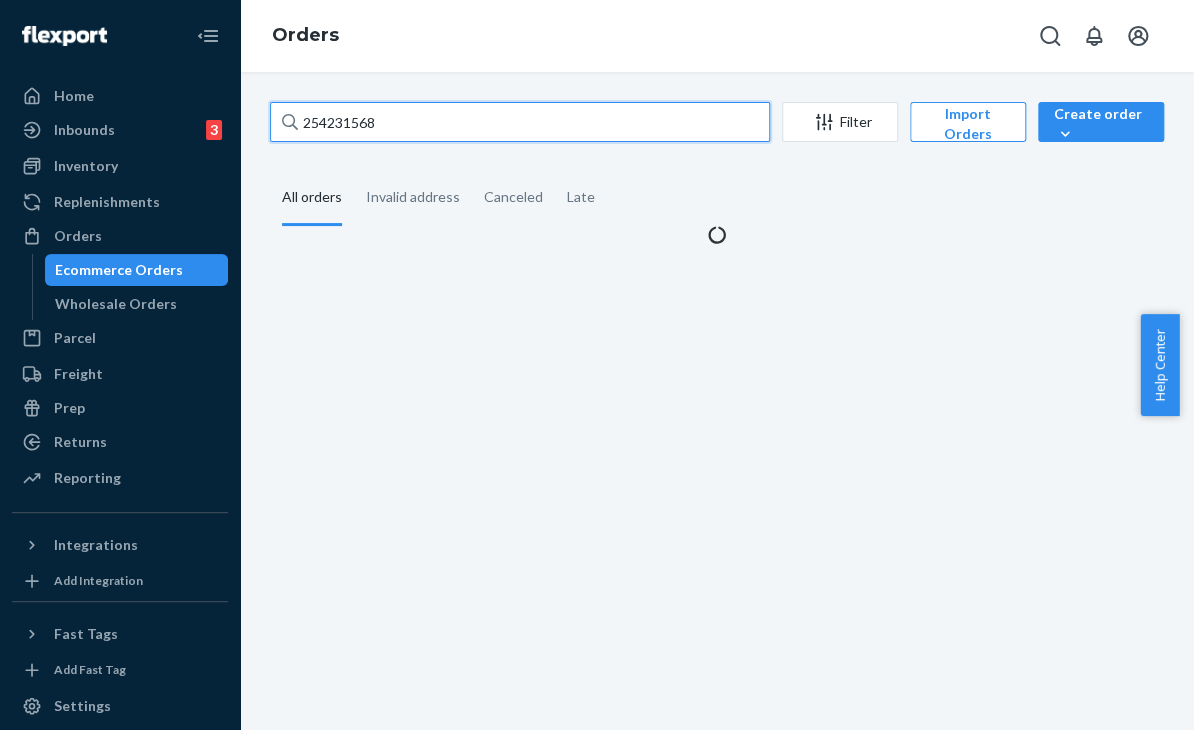 drag, startPoint x: 416, startPoint y: 128, endPoint x: 279, endPoint y: 133, distance: 137.09122 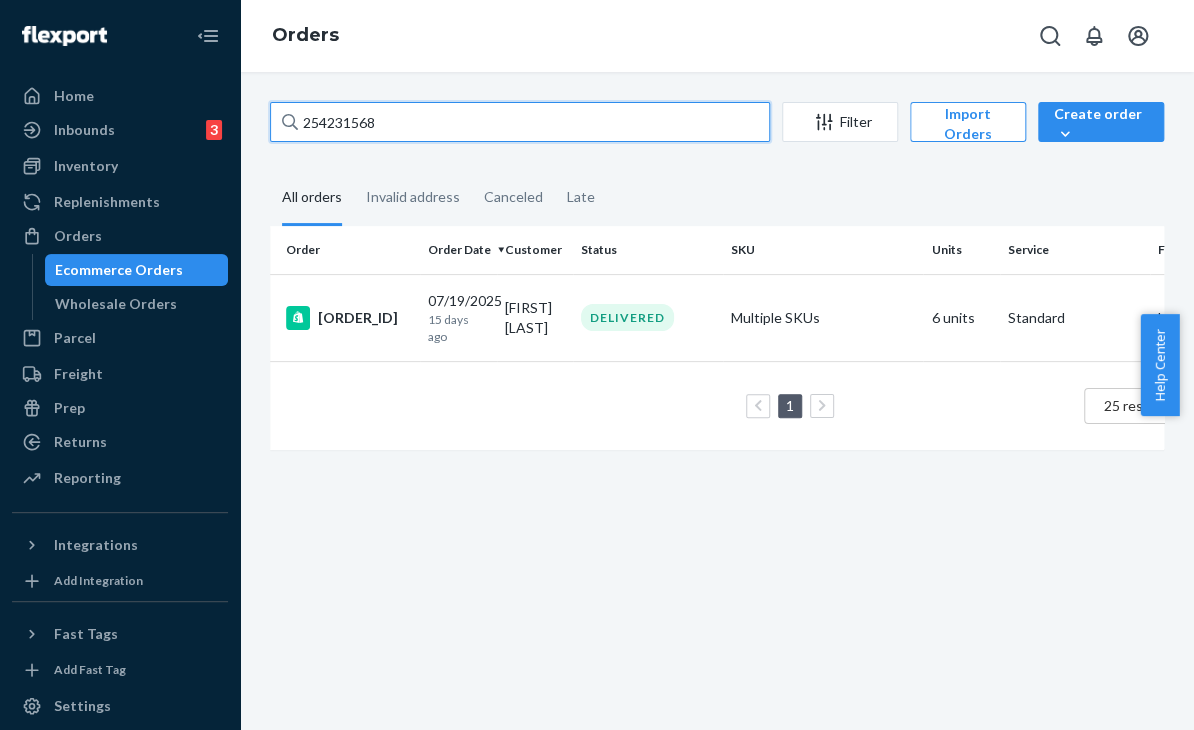 paste on "B1IB24QVLX" 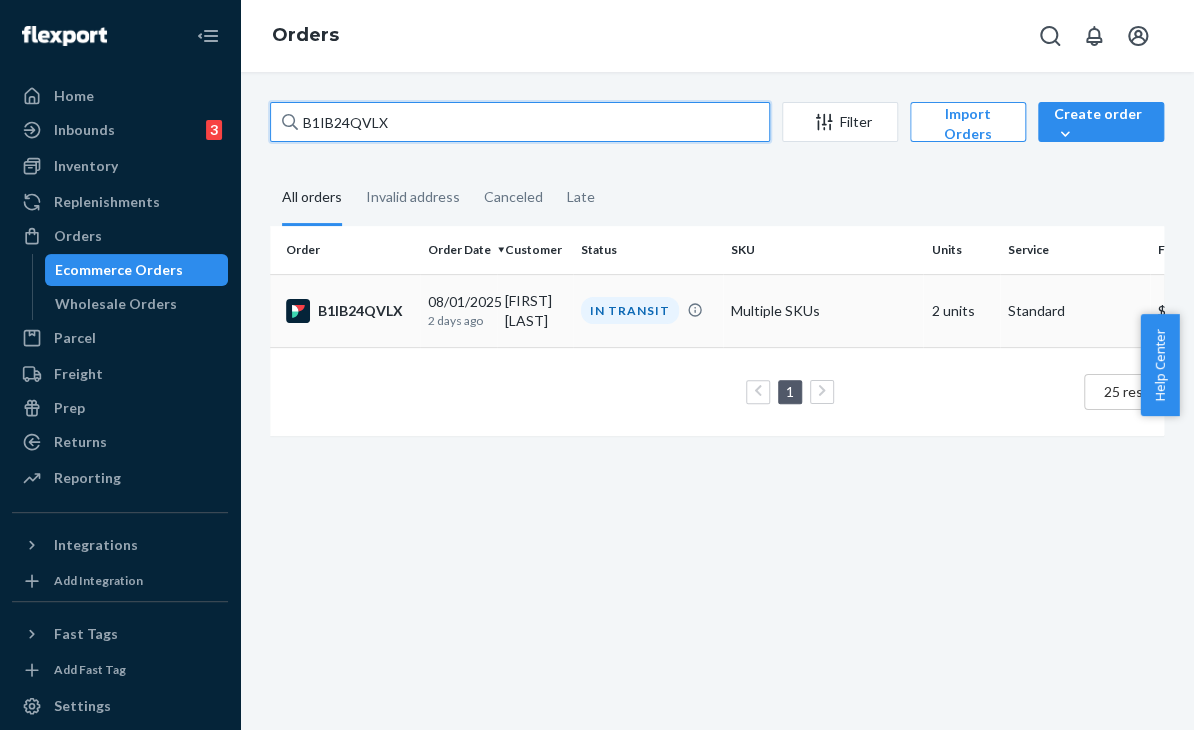 type on "B1IB24QVLX" 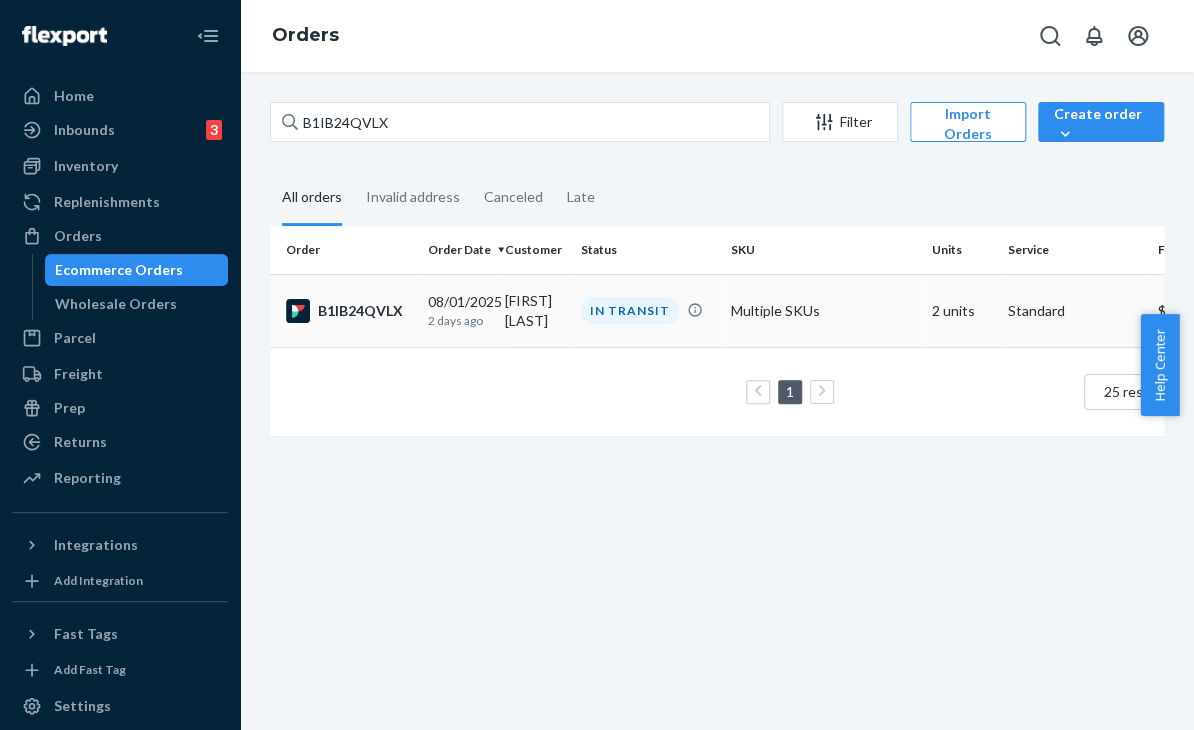 click on "Multiple SKUs" at bounding box center (823, 310) 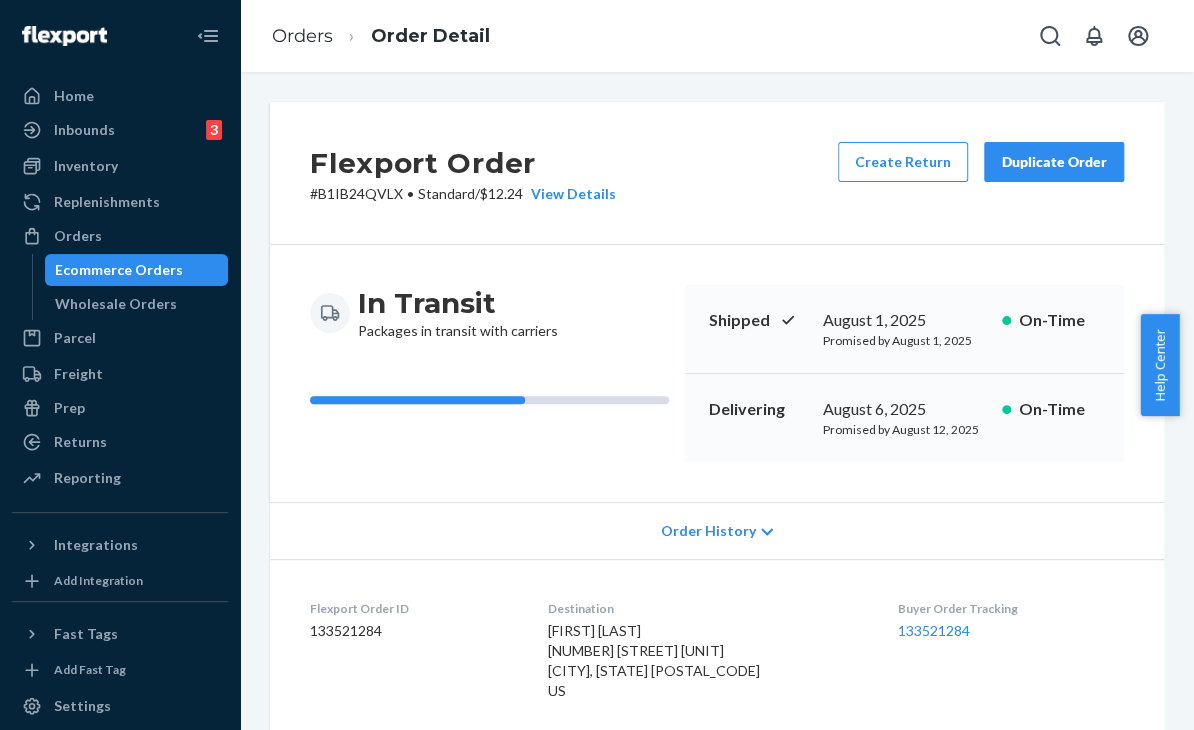 click on "Order History" at bounding box center (717, 530) 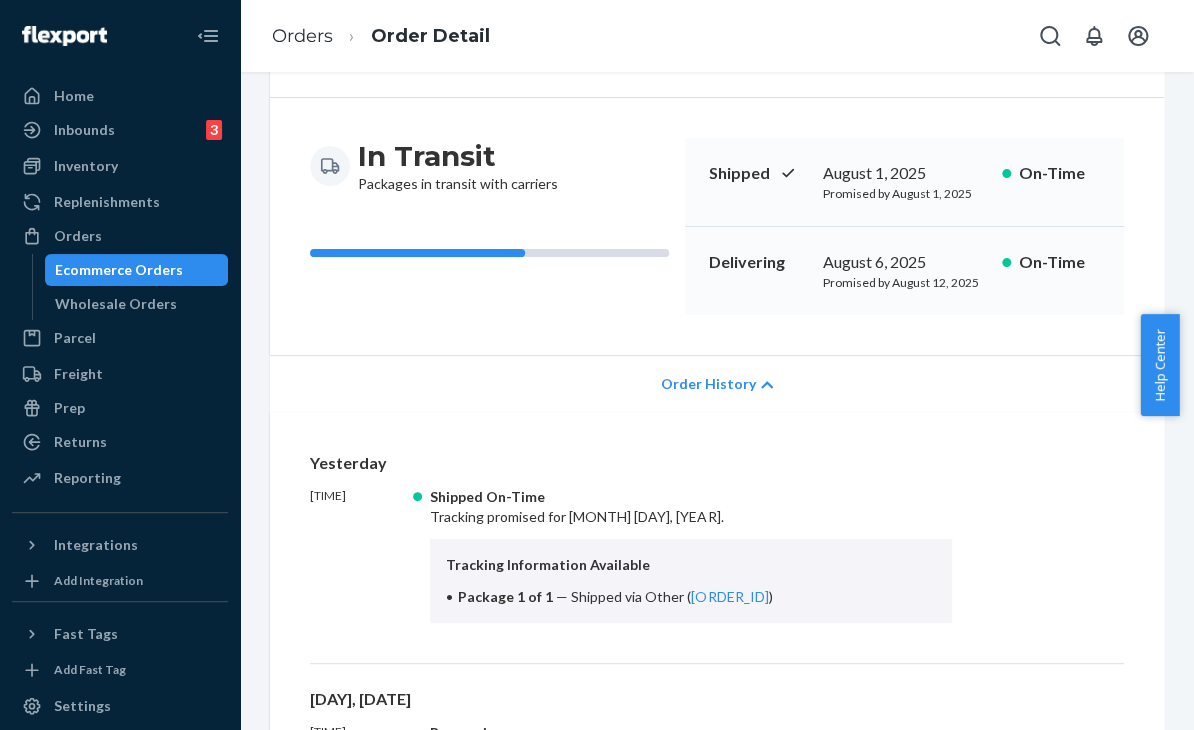 scroll, scrollTop: 200, scrollLeft: 0, axis: vertical 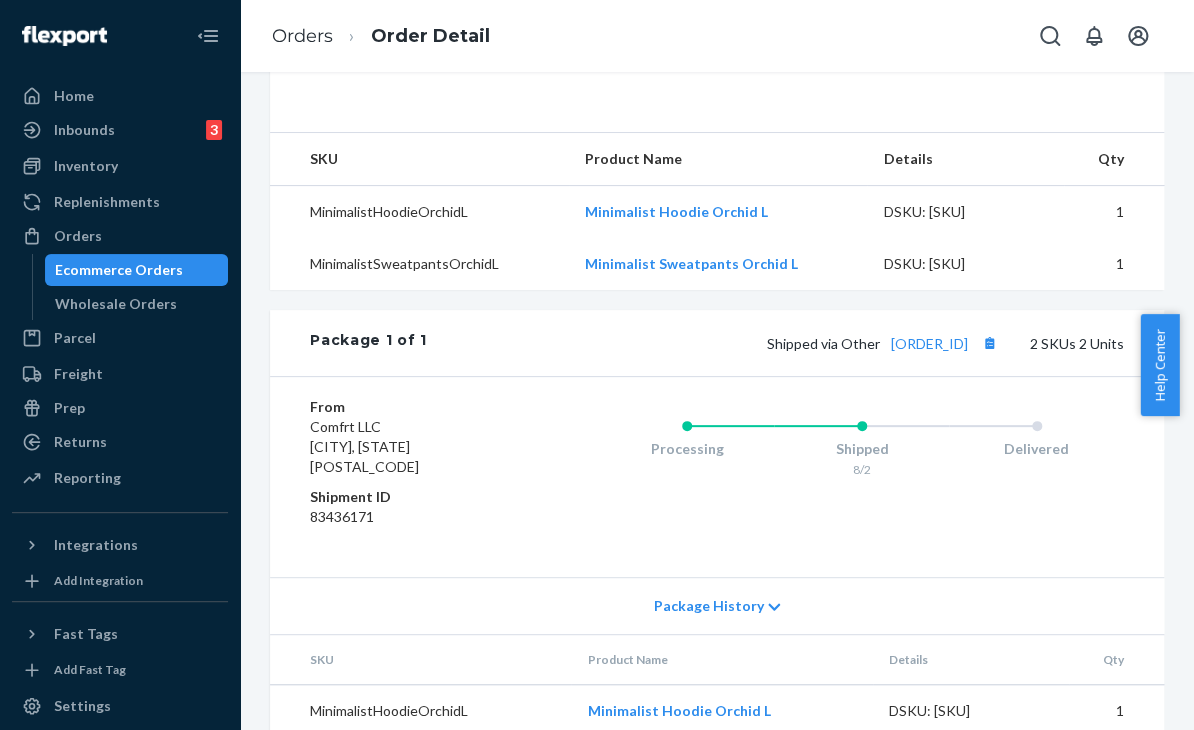 drag, startPoint x: 960, startPoint y: 339, endPoint x: 860, endPoint y: 347, distance: 100.31949 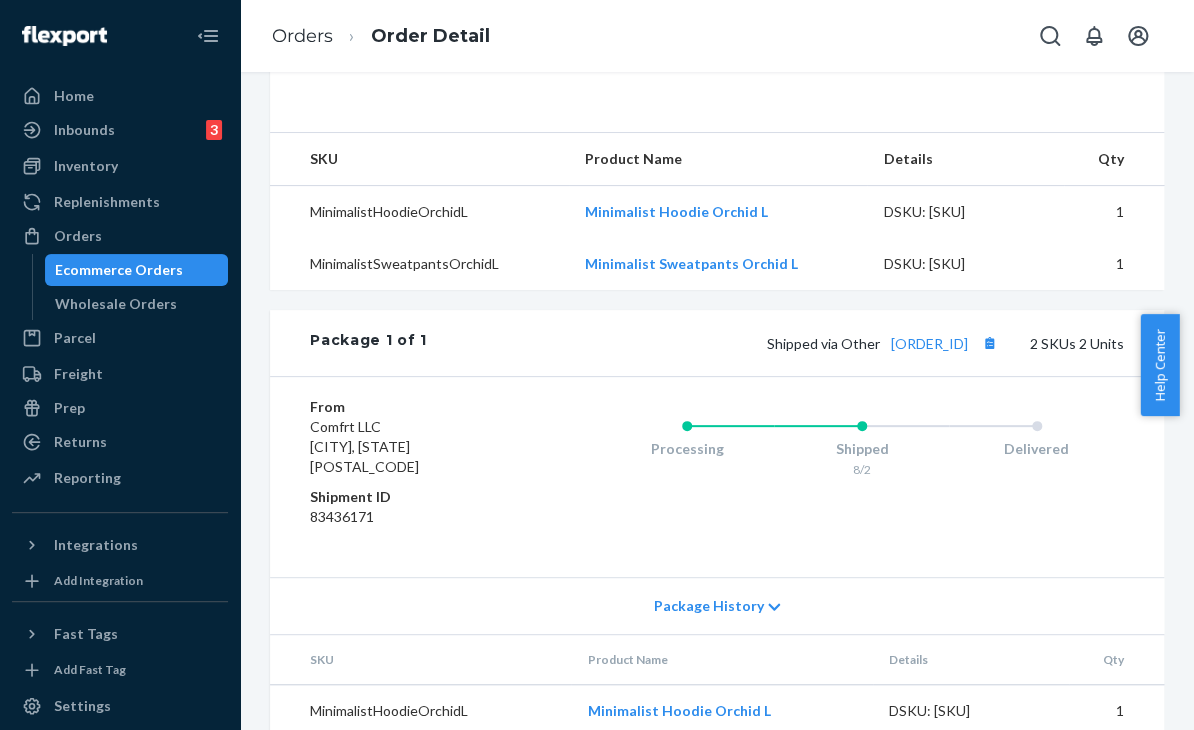 click on "Shipped via Other   [TRACKING_CODE]" at bounding box center [884, 343] 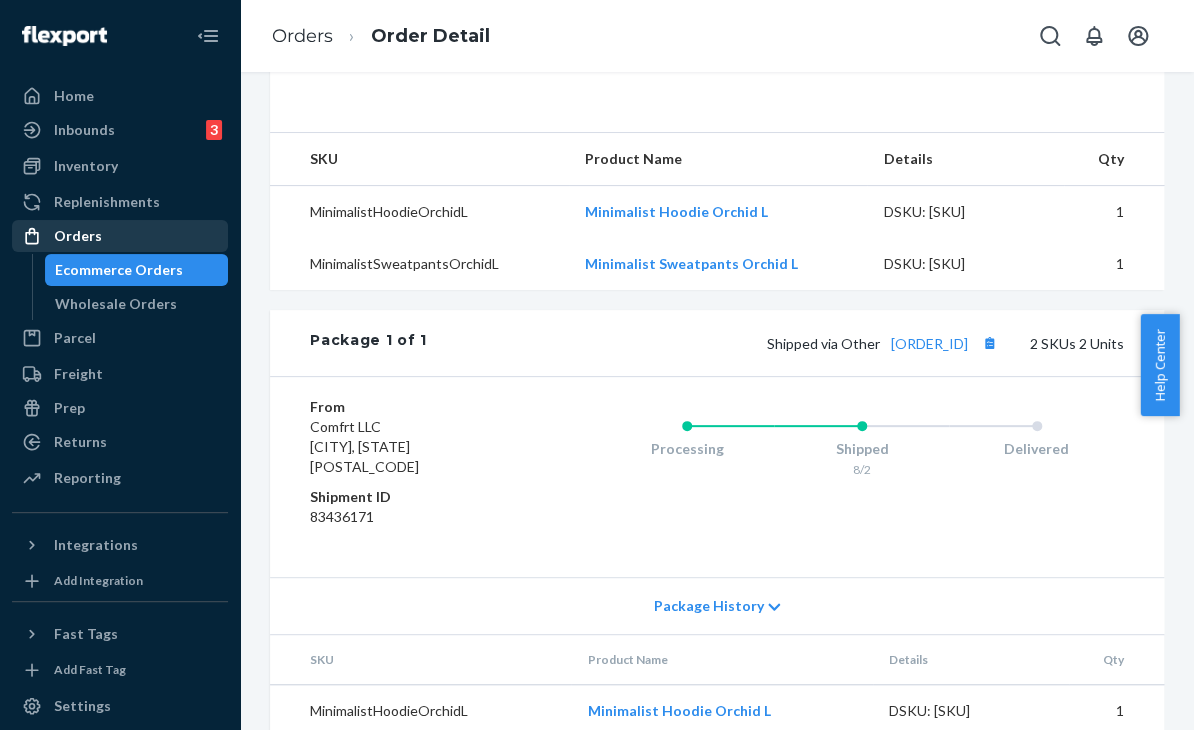 click on "Orders" at bounding box center [120, 236] 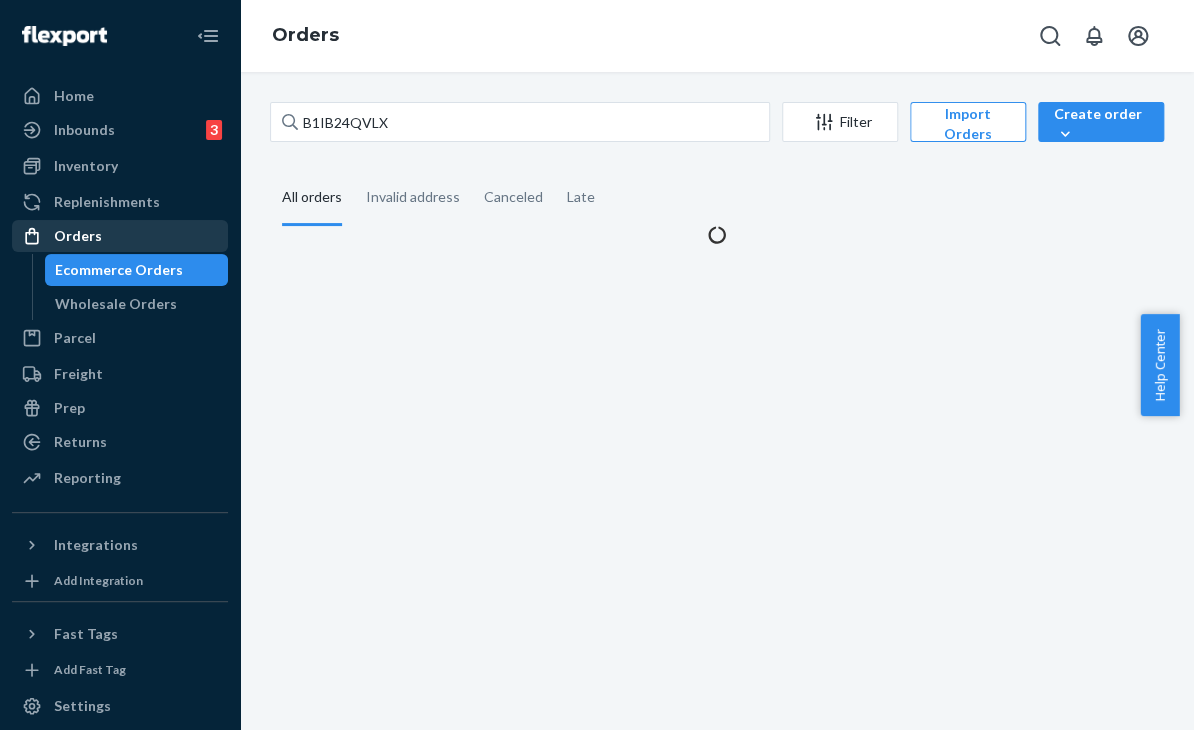 scroll, scrollTop: 0, scrollLeft: 0, axis: both 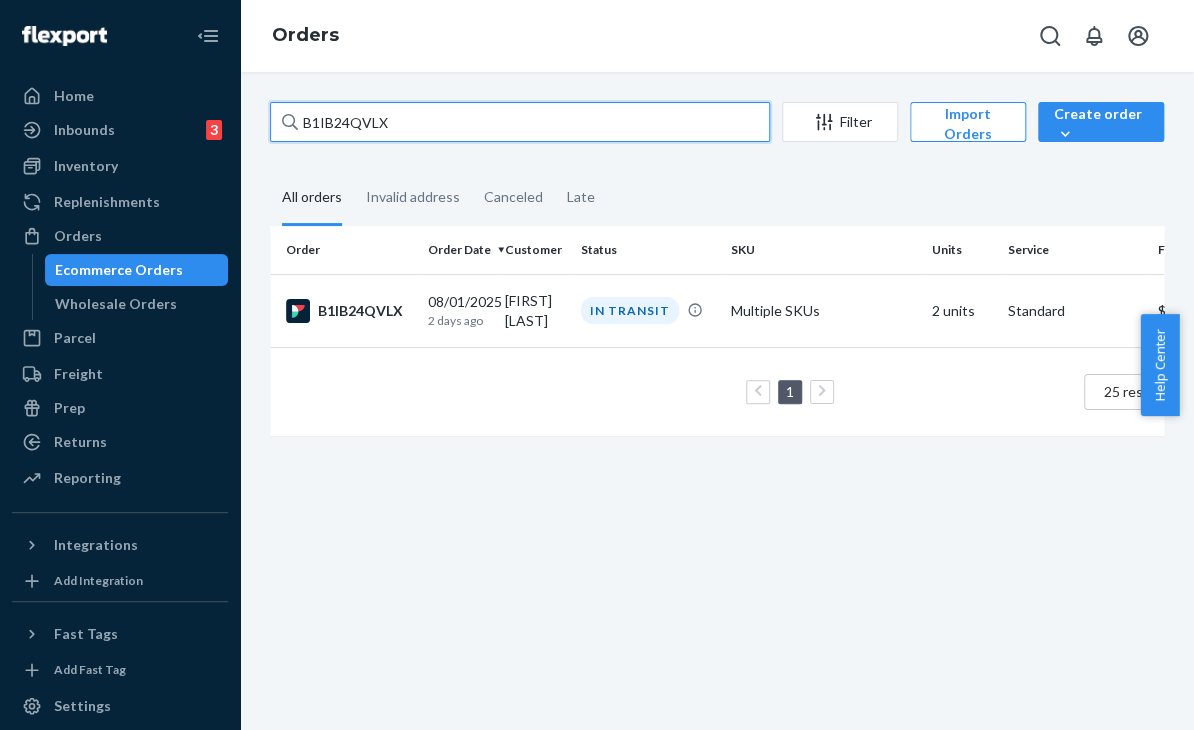 drag, startPoint x: 433, startPoint y: 110, endPoint x: 280, endPoint y: 120, distance: 153.32645 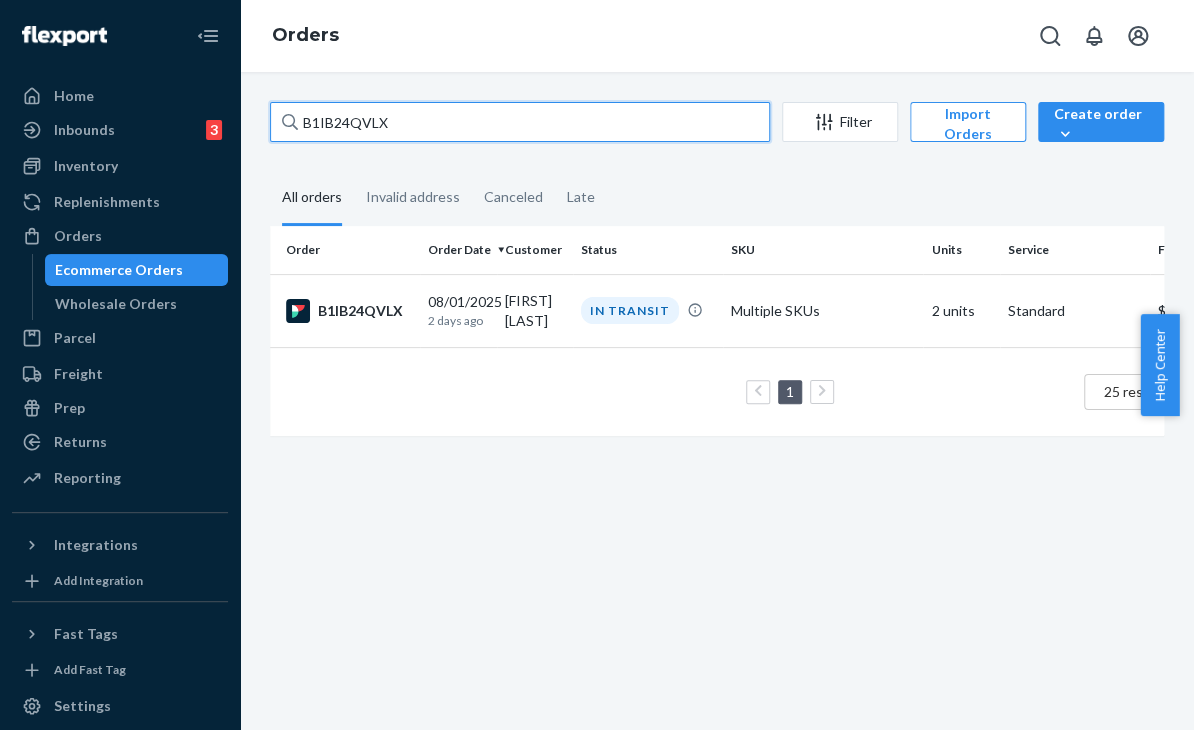 click on "B1IB24QVLX" at bounding box center [520, 122] 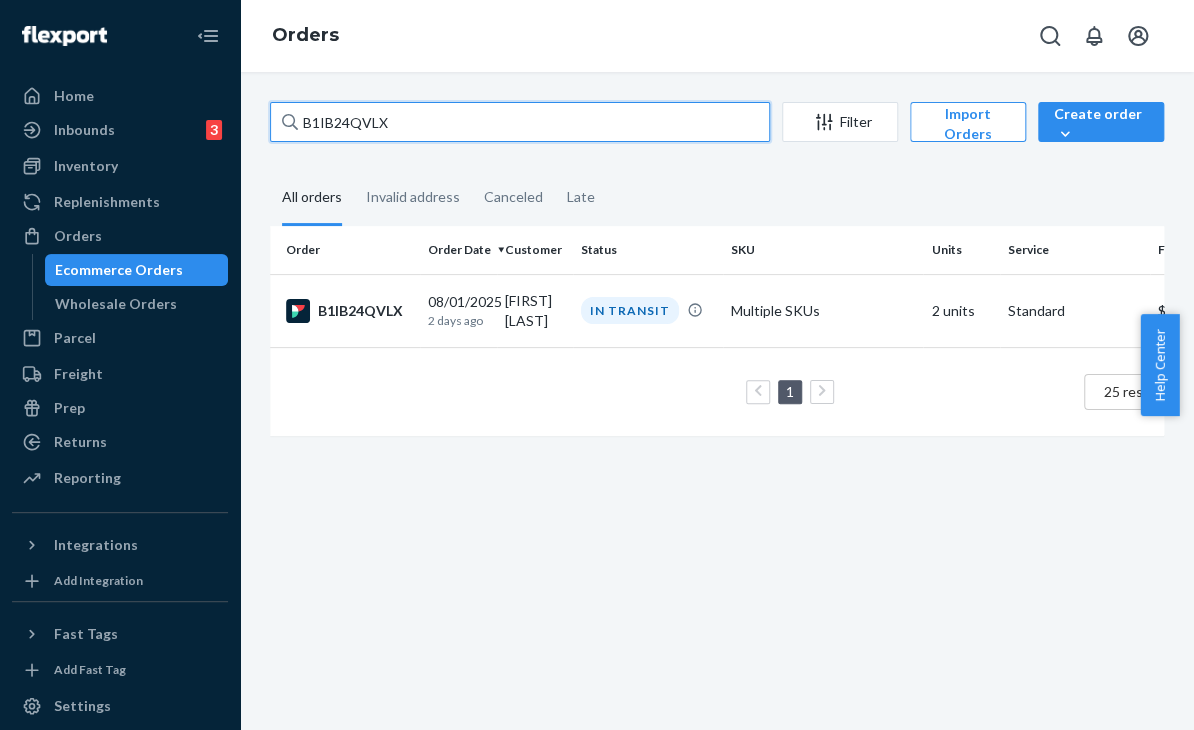paste on "[ORDER_ID]" 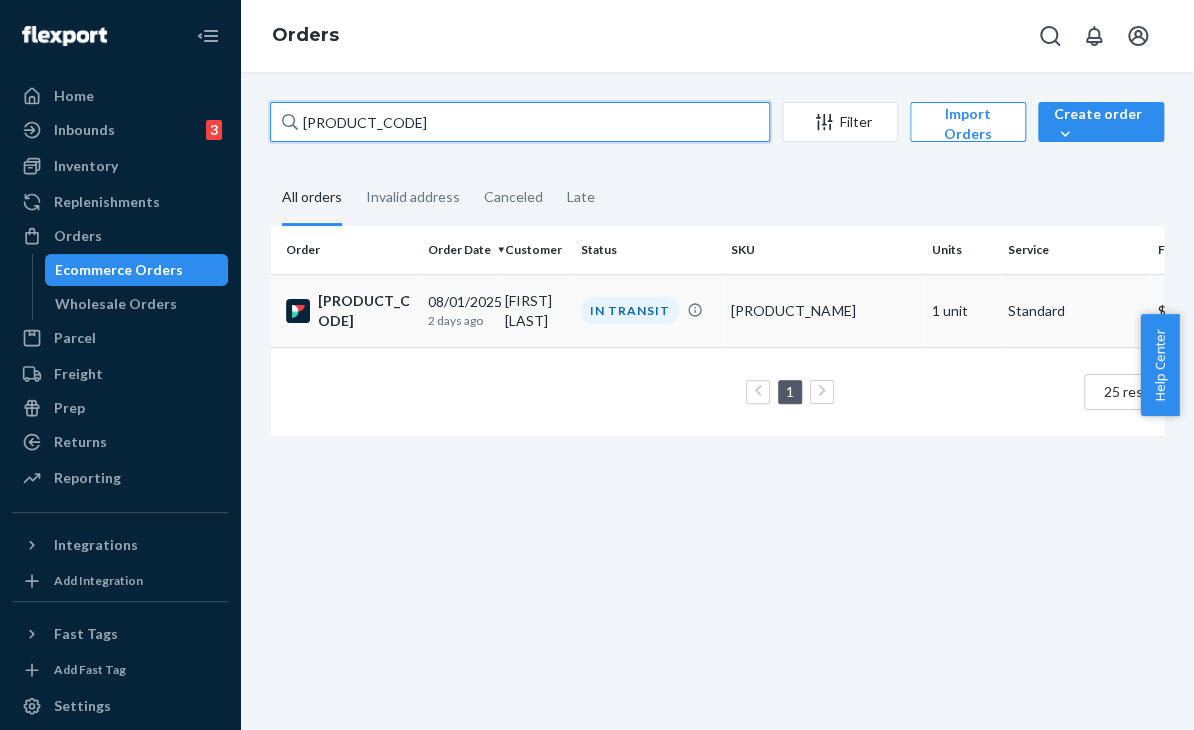 type on "[PRODUCT_CODE]" 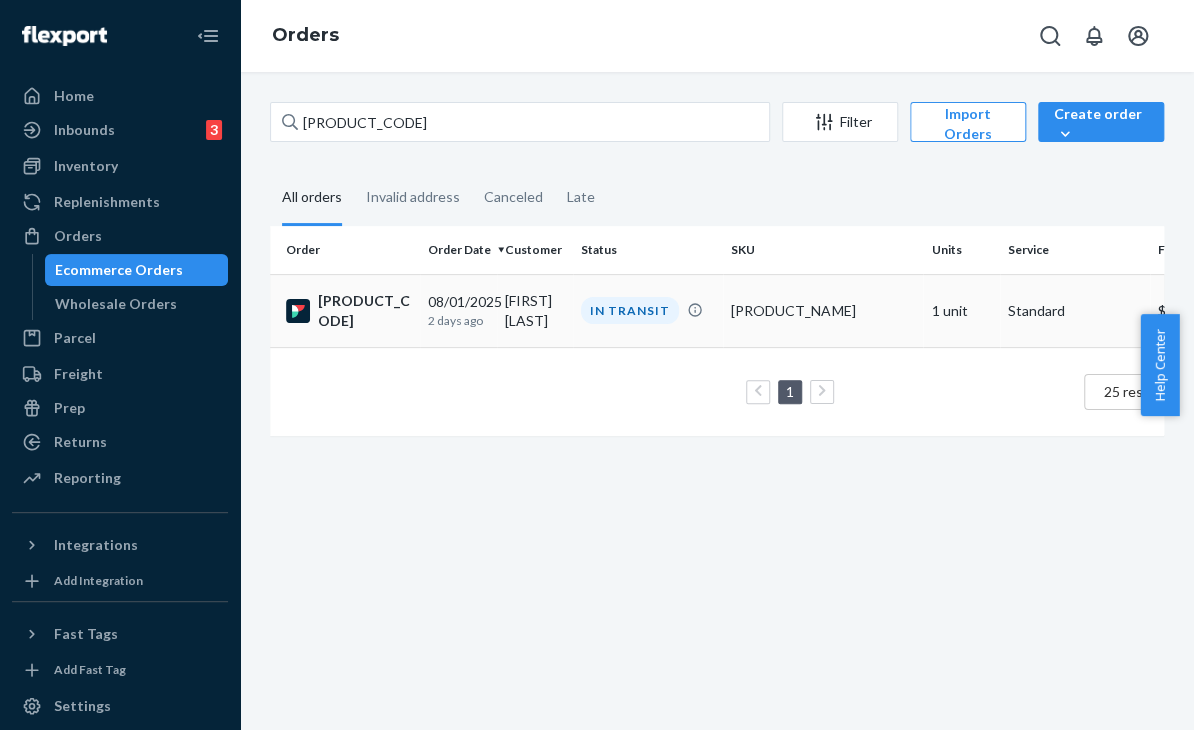 click on "[PRODUCT_NAME]" at bounding box center [823, 311] 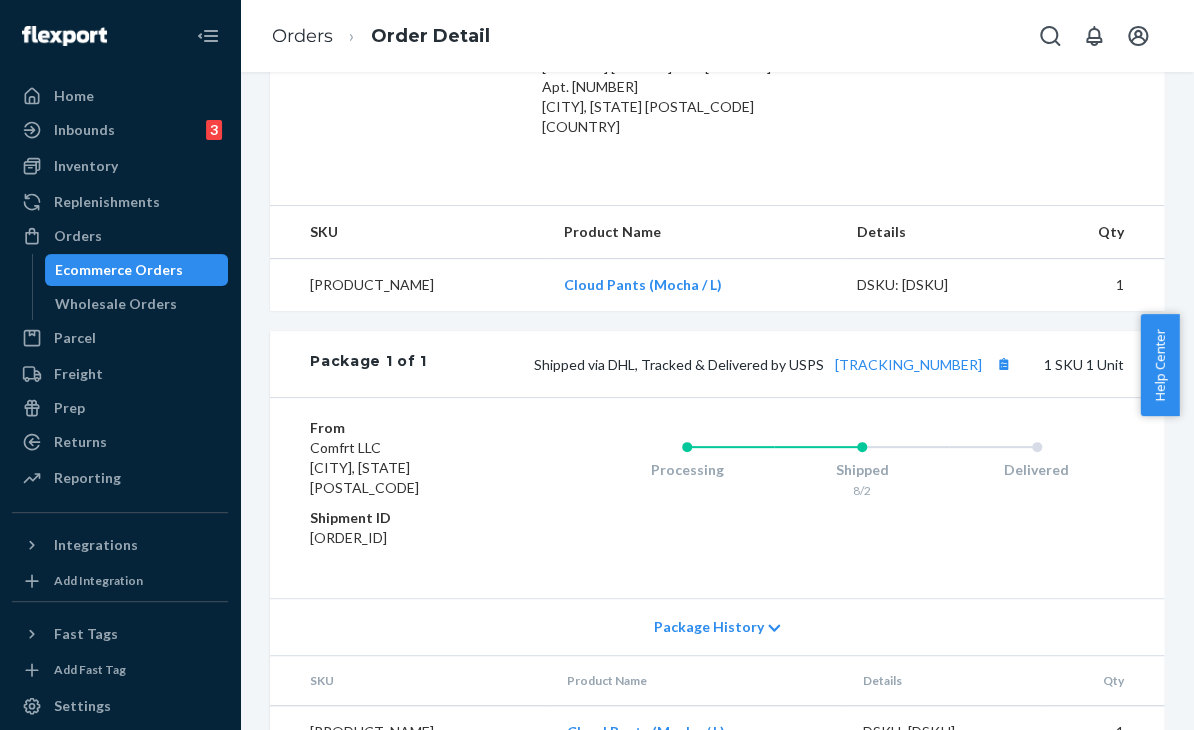 scroll, scrollTop: 500, scrollLeft: 0, axis: vertical 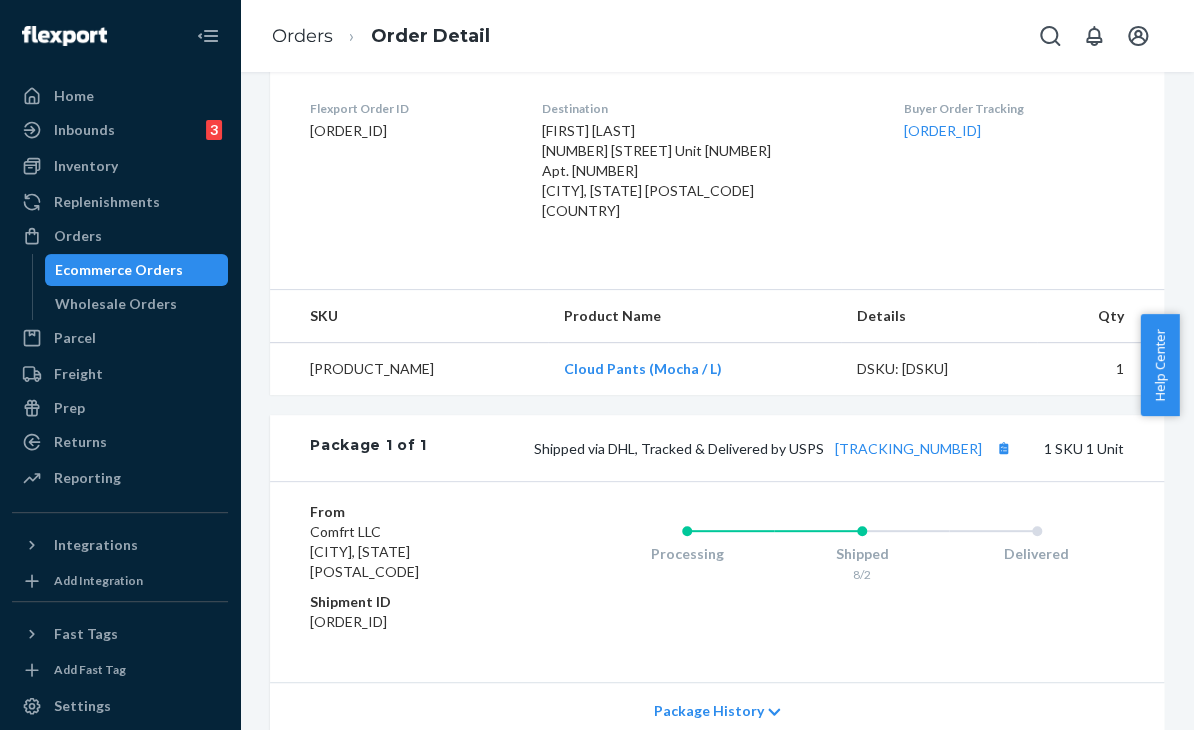 click on "Shipped via DHL, Tracked & Delivered by USPS   [TRACKING_NUMBER]" at bounding box center [775, 448] 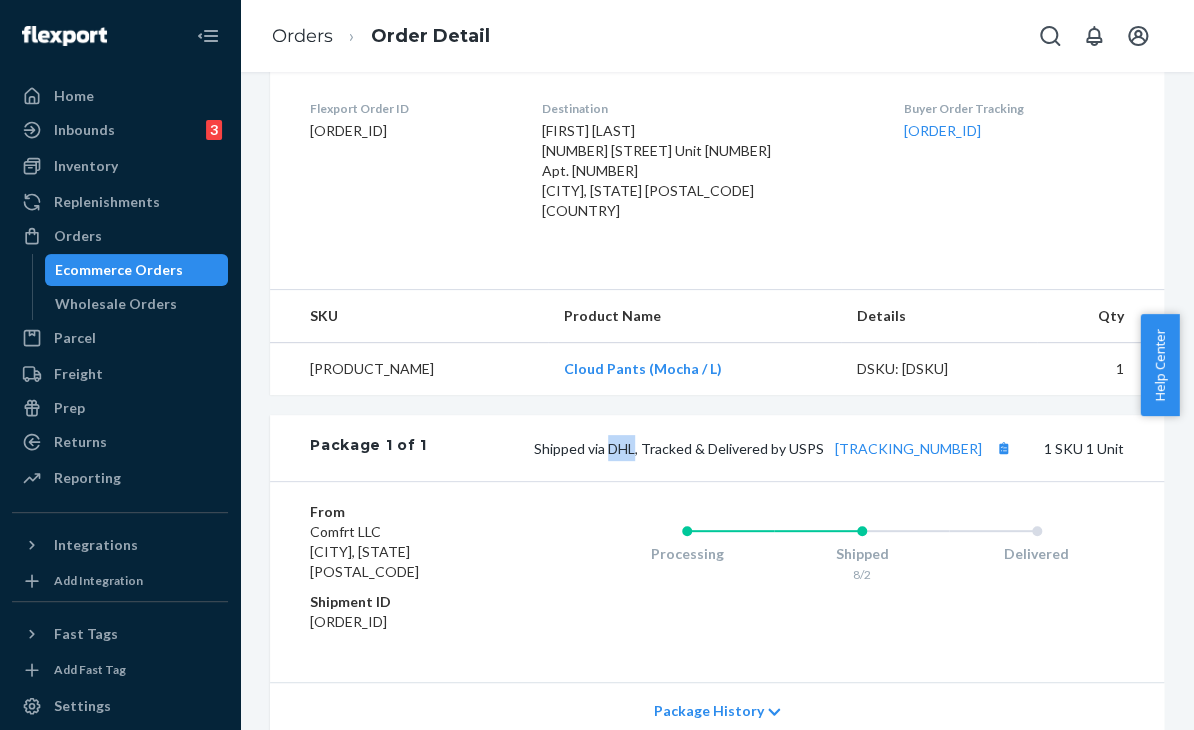 click on "Shipped via DHL, Tracked & Delivered by USPS   [TRACKING_NUMBER]" at bounding box center (775, 448) 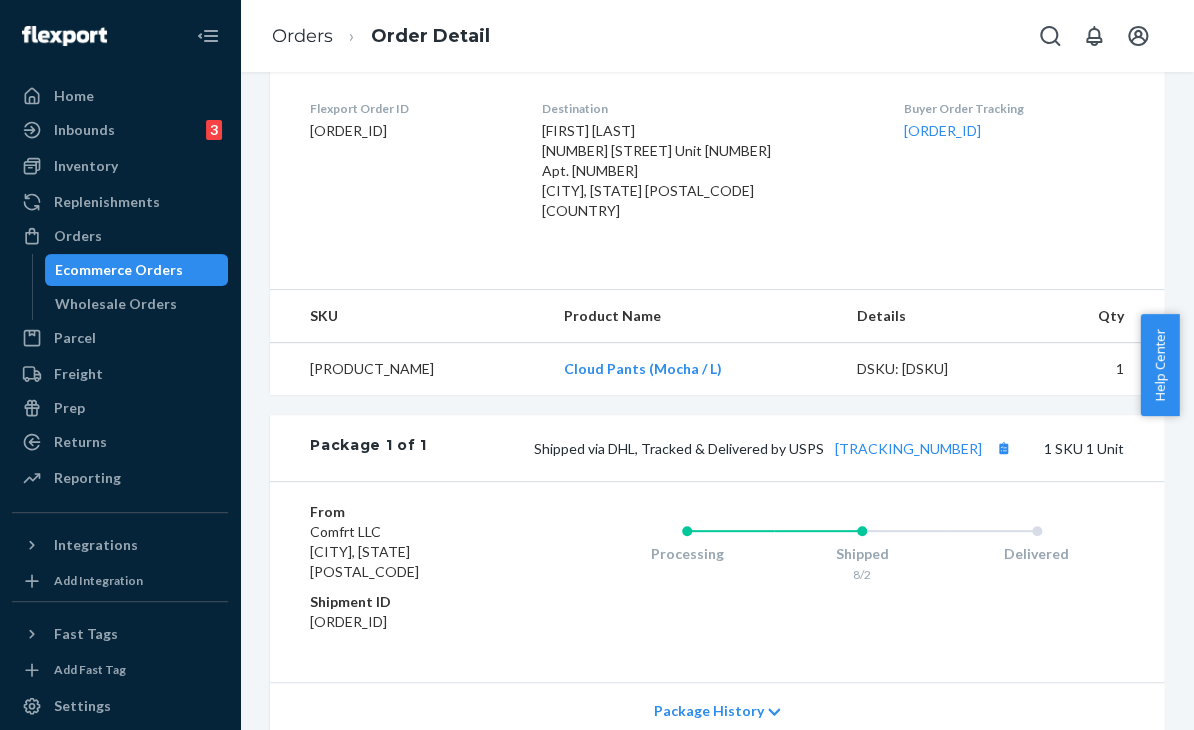 click on "Processing Shipped 8/2 Delivered" at bounding box center [822, 582] 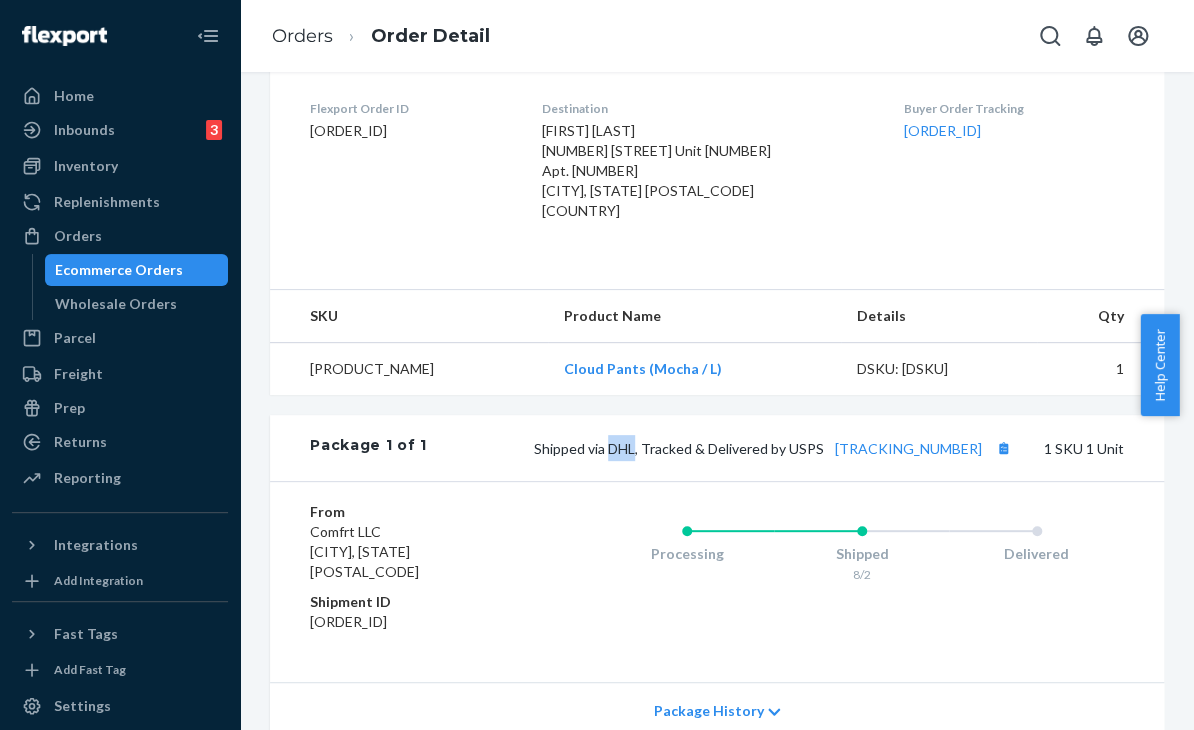 click on "Shipped via DHL, Tracked & Delivered by USPS   [TRACKING_NUMBER]" at bounding box center [775, 448] 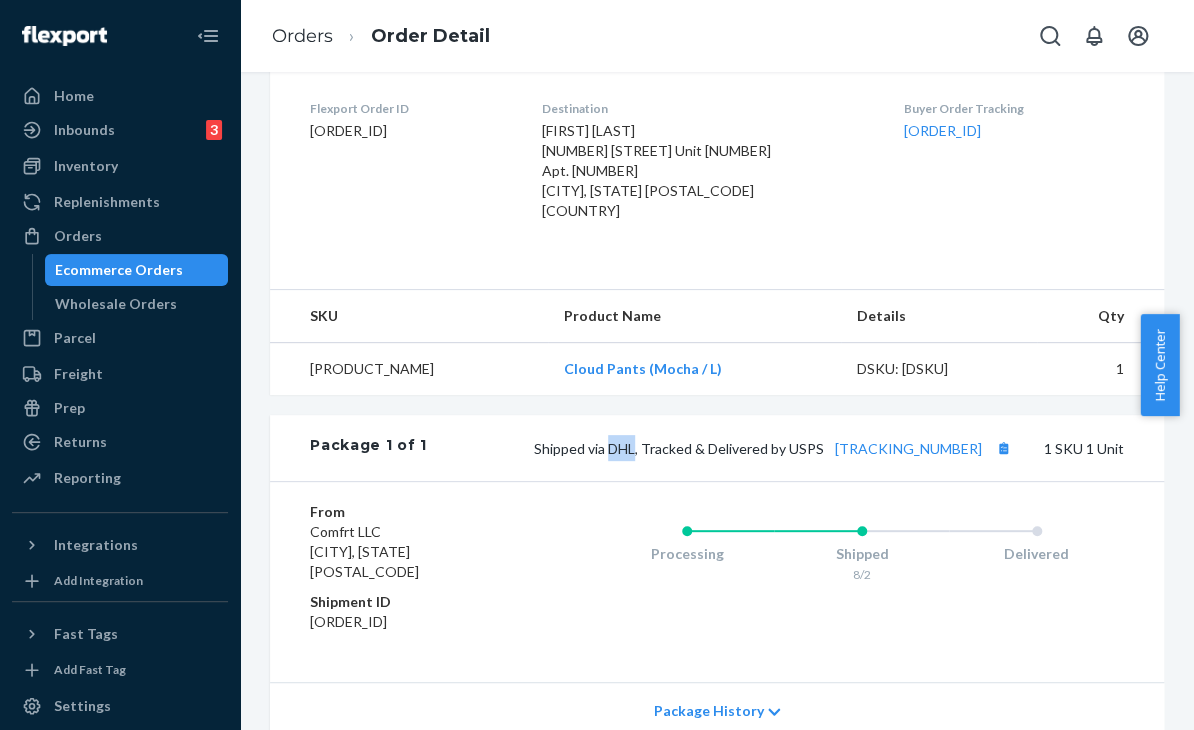 copy on "DHL" 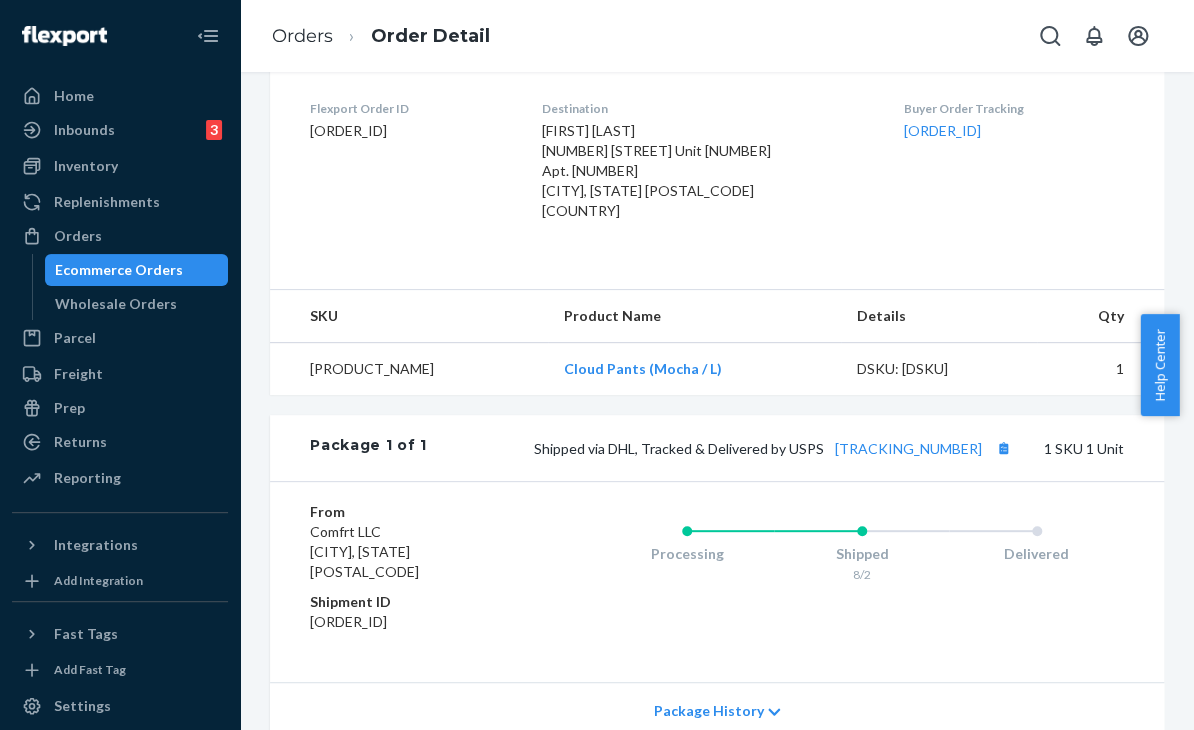 click on "Processing Shipped 8/2 Delivered" at bounding box center [822, 582] 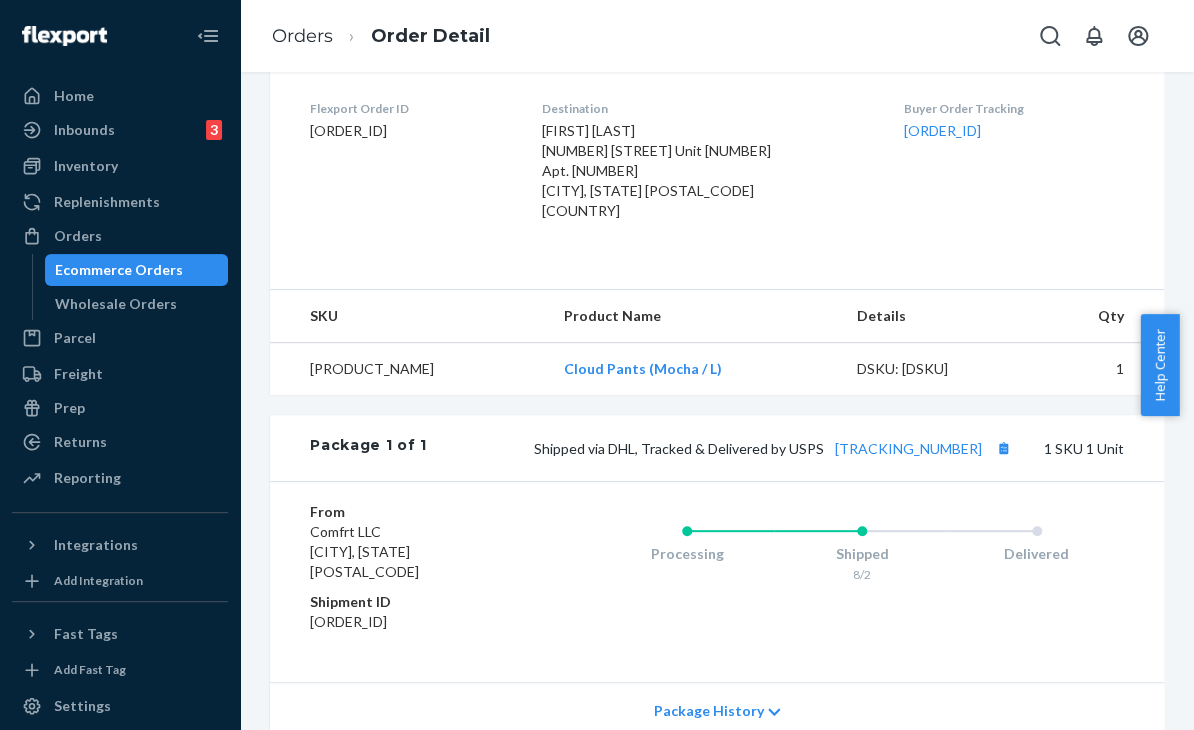 drag, startPoint x: 788, startPoint y: 460, endPoint x: 970, endPoint y: 460, distance: 182 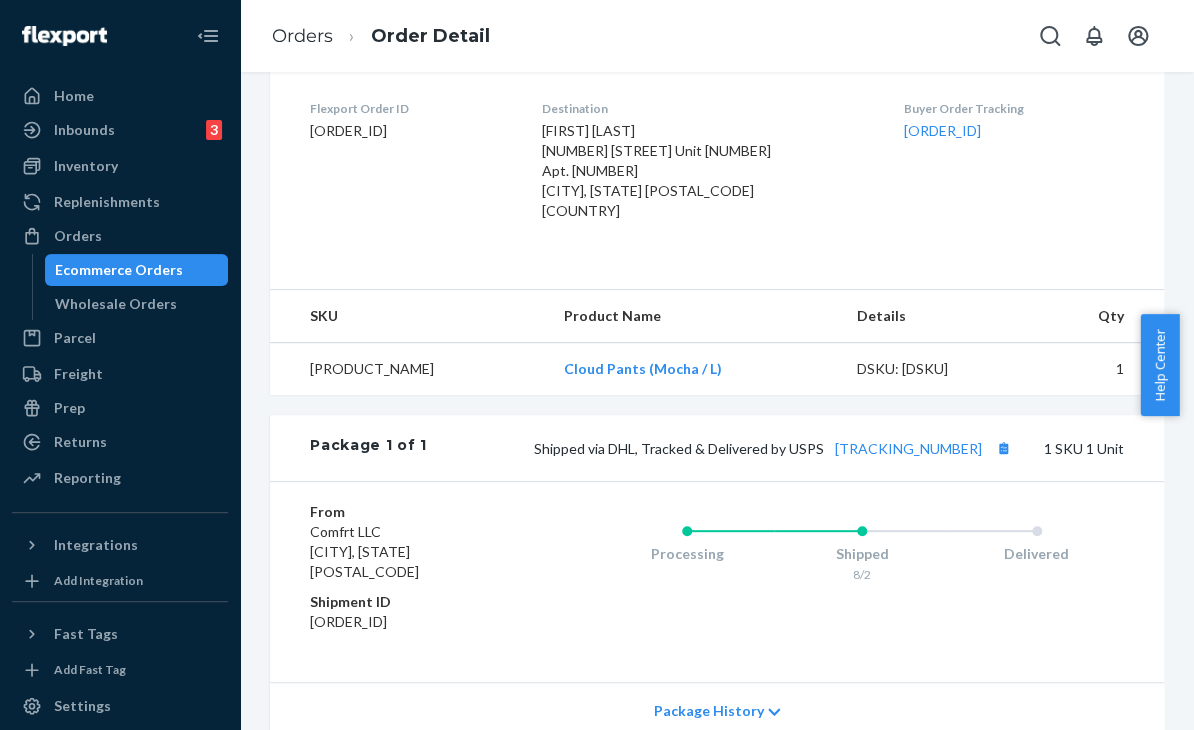 click on "Package 1 of 1 Shipped via DHL, Tracked & Delivered by USPS   [TRACKING_NUMBER] 1   SKU   1   Unit" at bounding box center (717, 448) 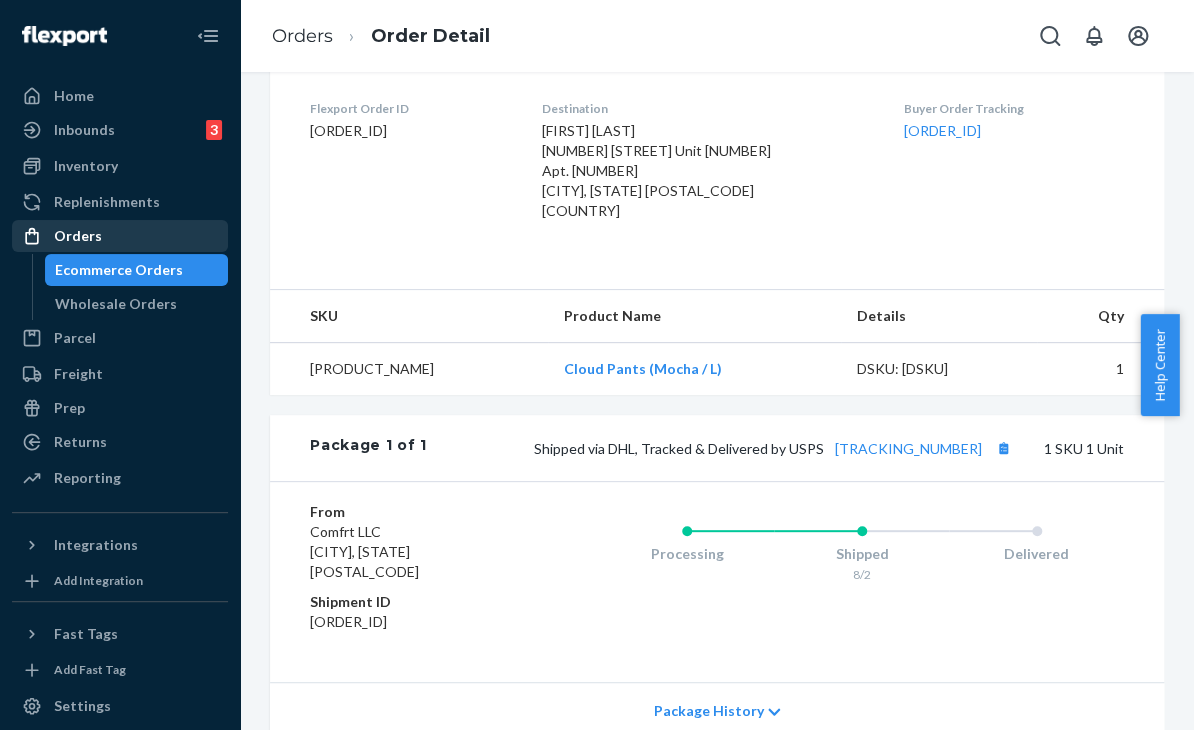 click on "Orders" at bounding box center (120, 236) 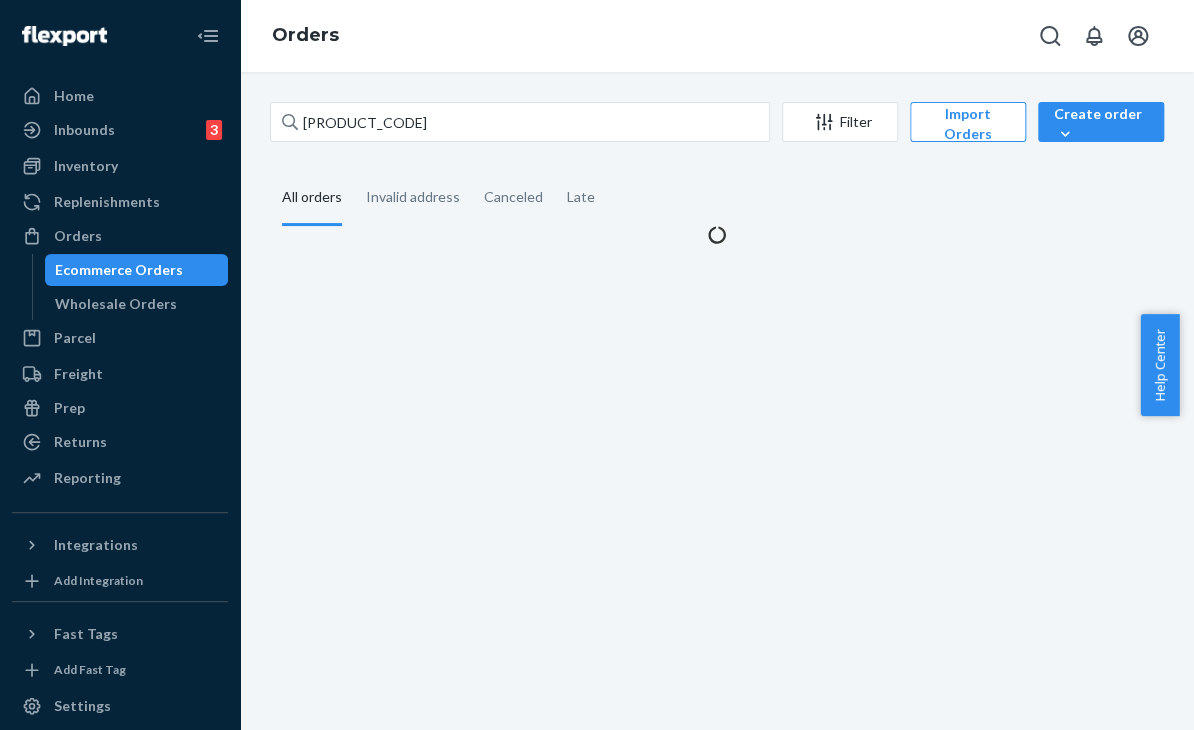 scroll, scrollTop: 0, scrollLeft: 0, axis: both 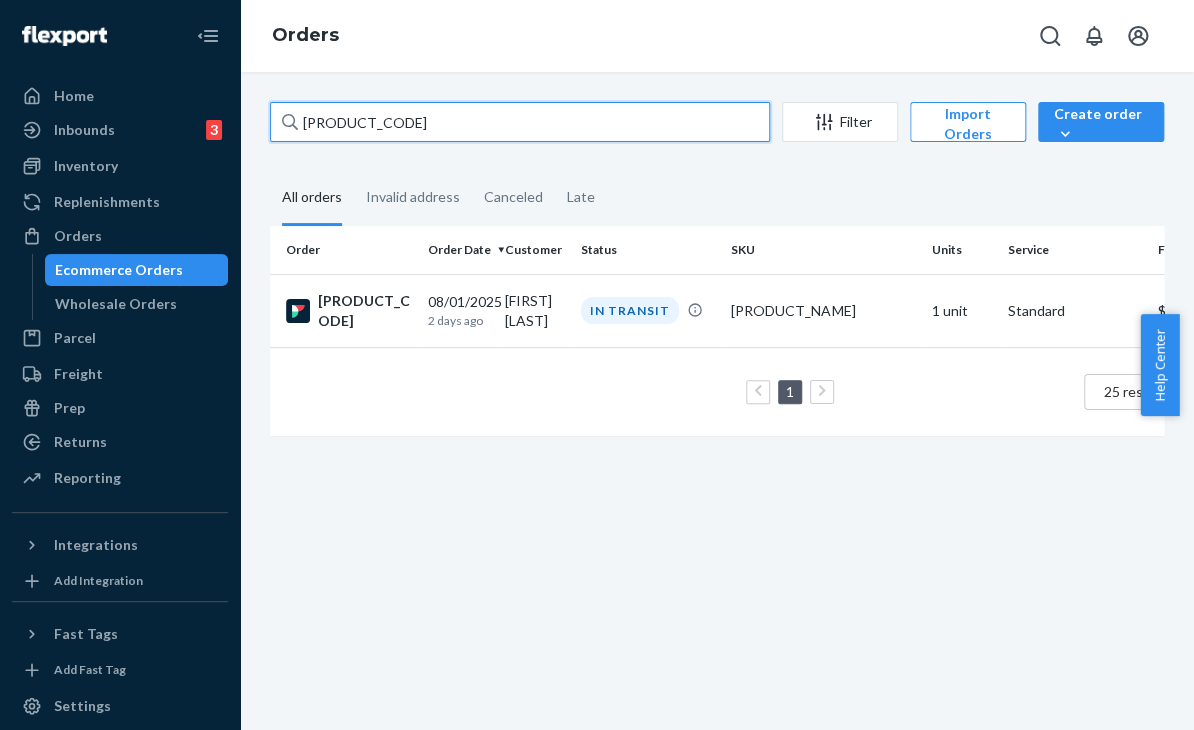 drag, startPoint x: 368, startPoint y: 133, endPoint x: 266, endPoint y: 145, distance: 102.70345 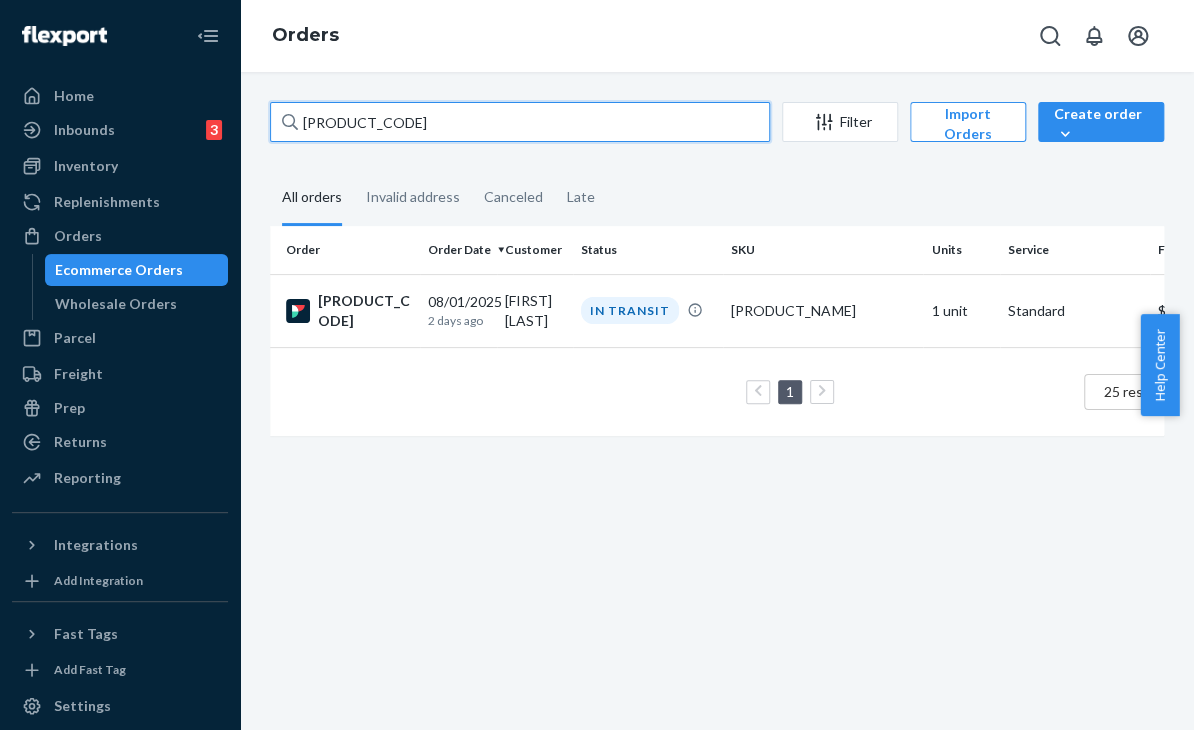 click on "[FIRST] [LAST] [STATUS] [PRODUCT] [NUMBER] unit Standard $[PRICE] [NUMBER] results per page" at bounding box center [717, 279] 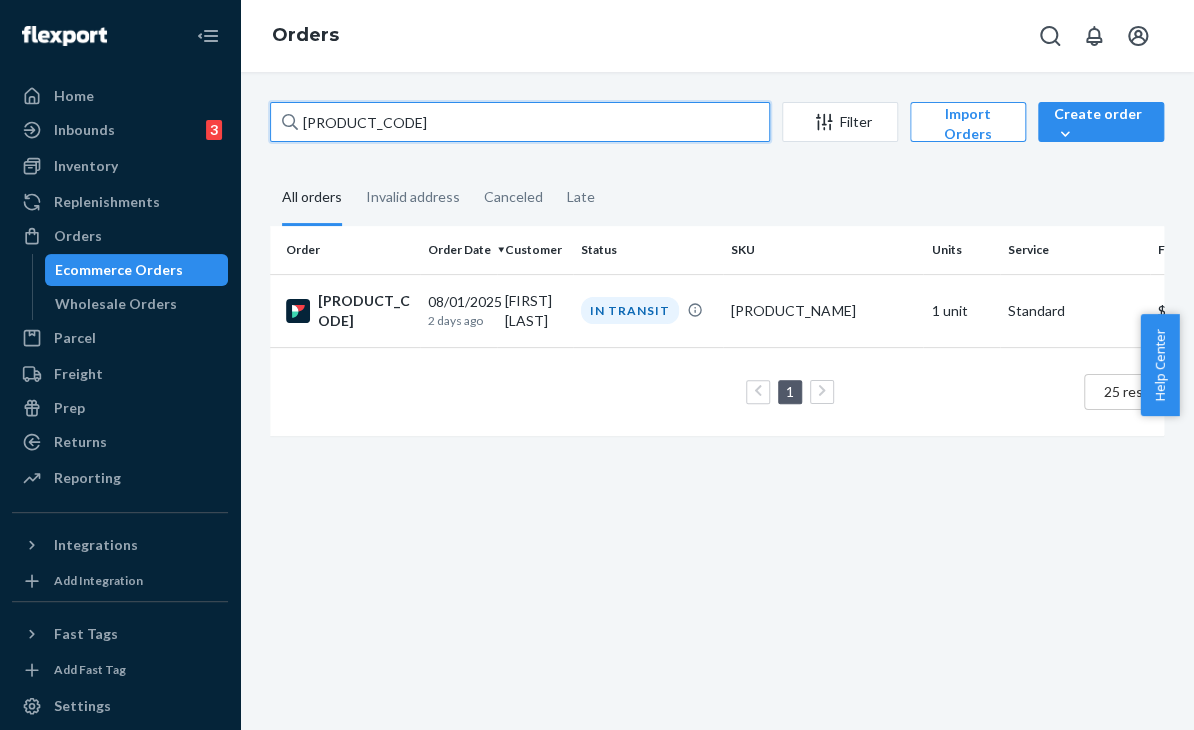 paste on "YHQ6BCDLL" 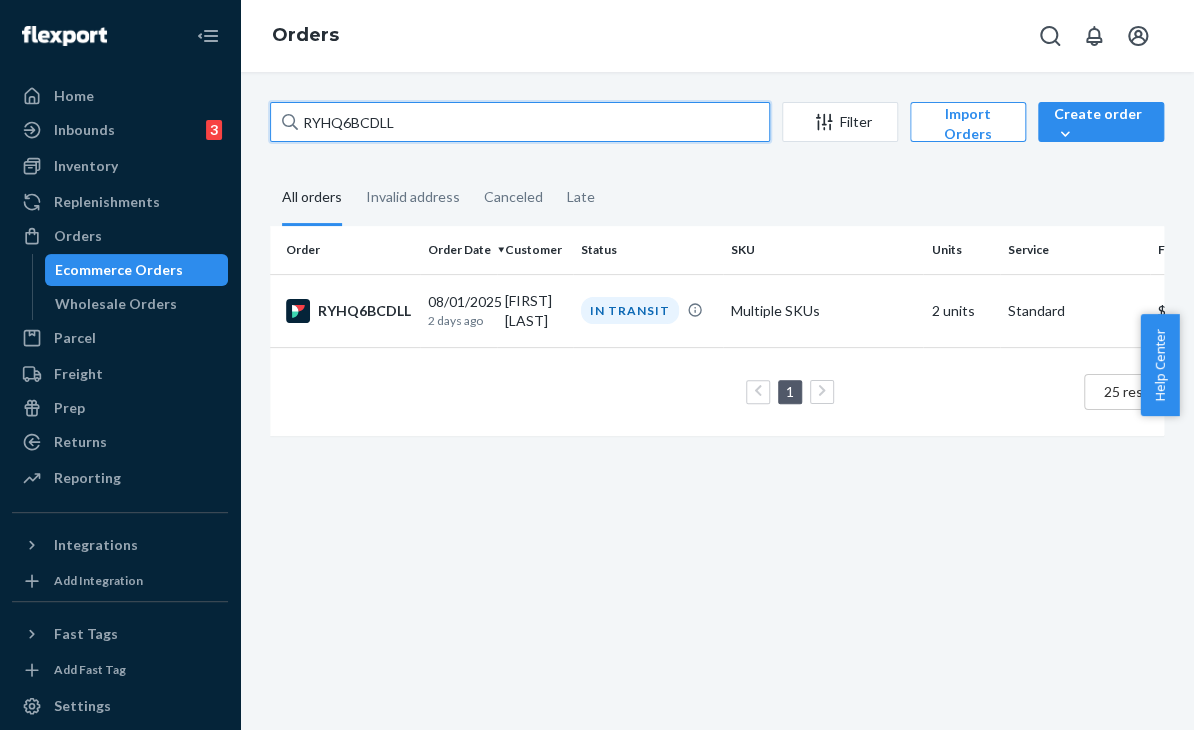 type on "RYHQ6BCDLL" 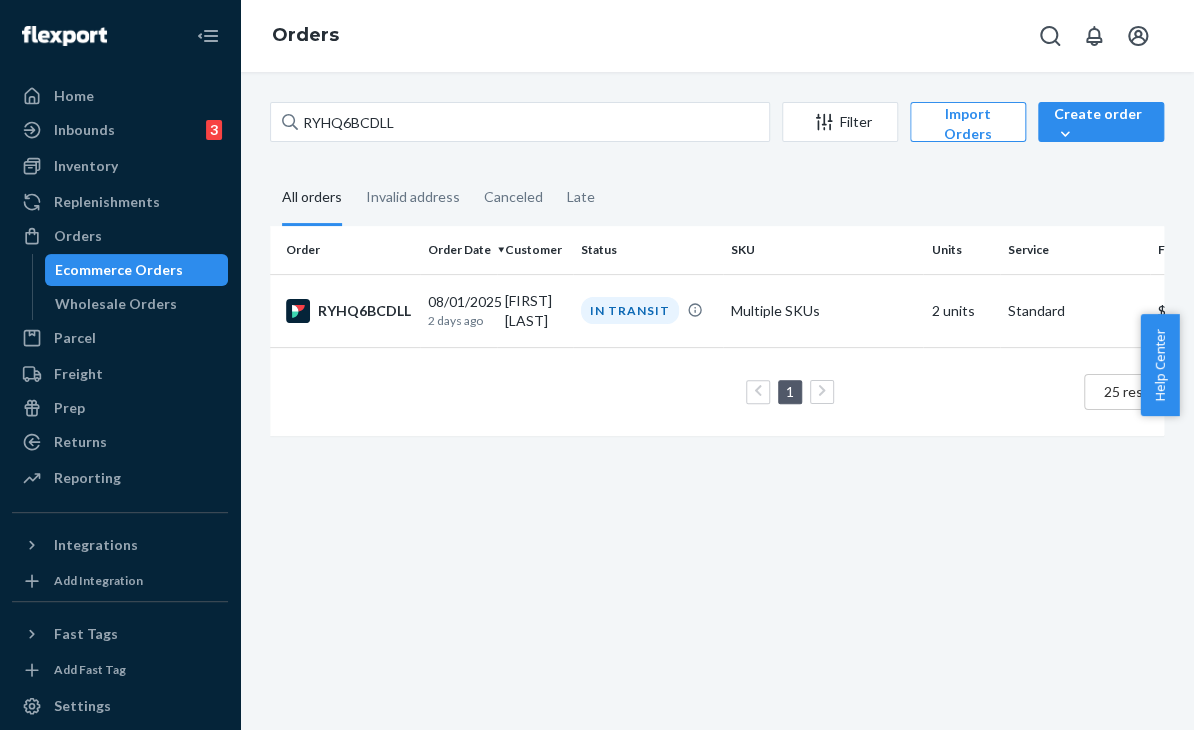 click on "1 25 results per page" at bounding box center (770, 391) 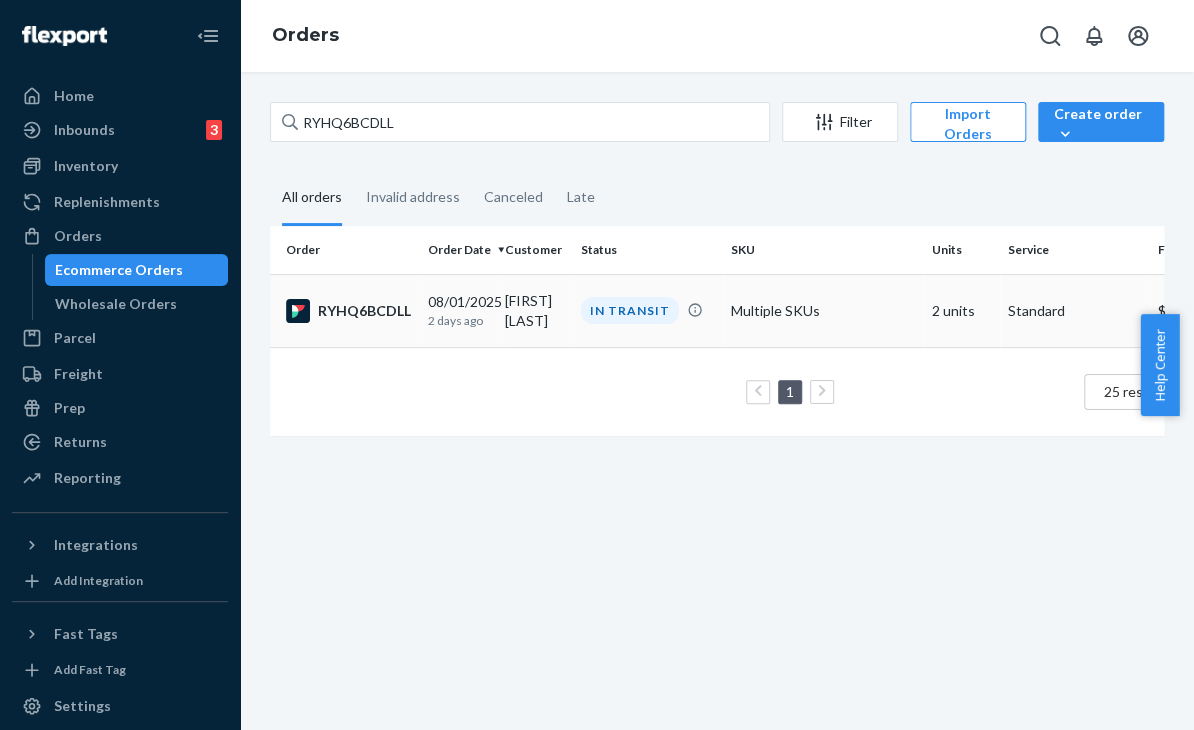click on "Multiple SKUs" at bounding box center (823, 310) 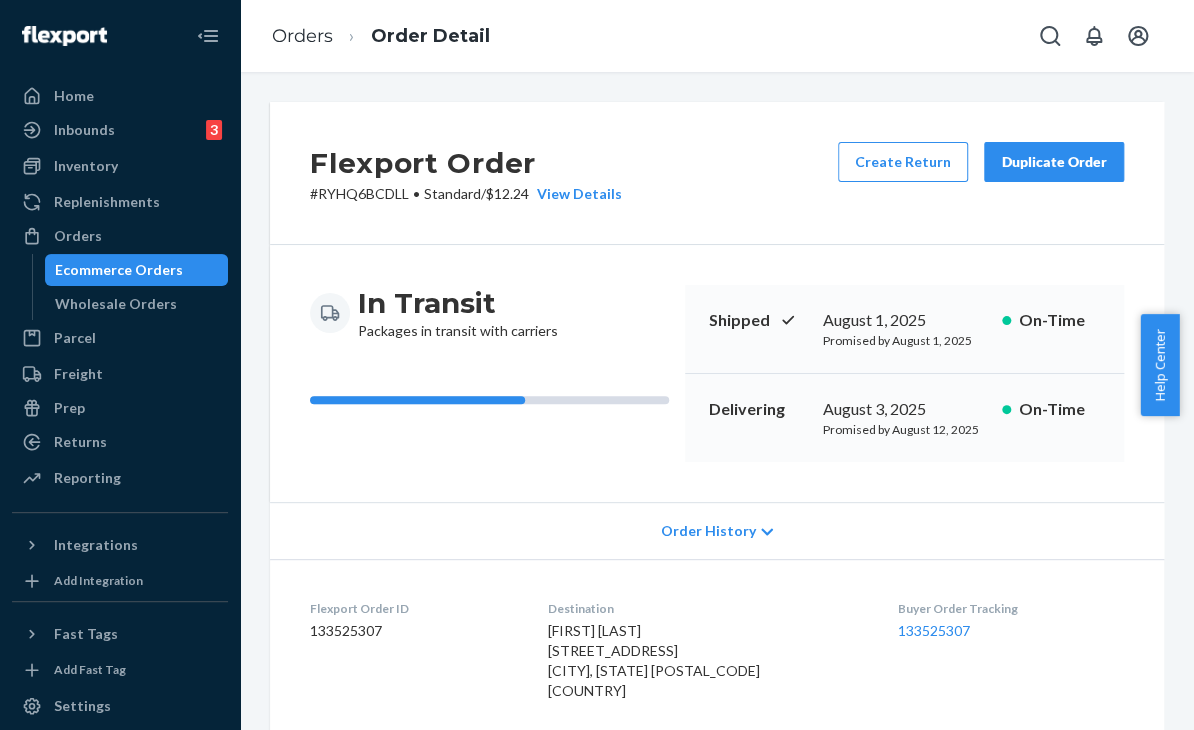 click on "Order History" at bounding box center (717, 530) 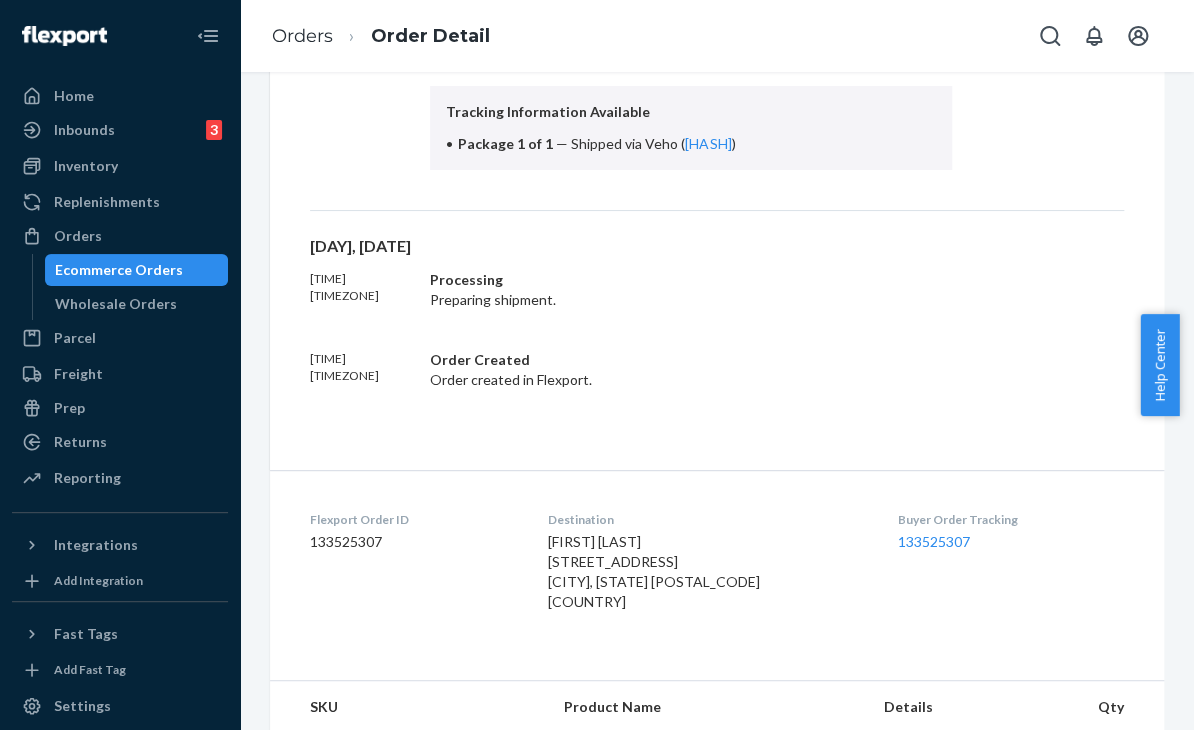 scroll, scrollTop: 700, scrollLeft: 0, axis: vertical 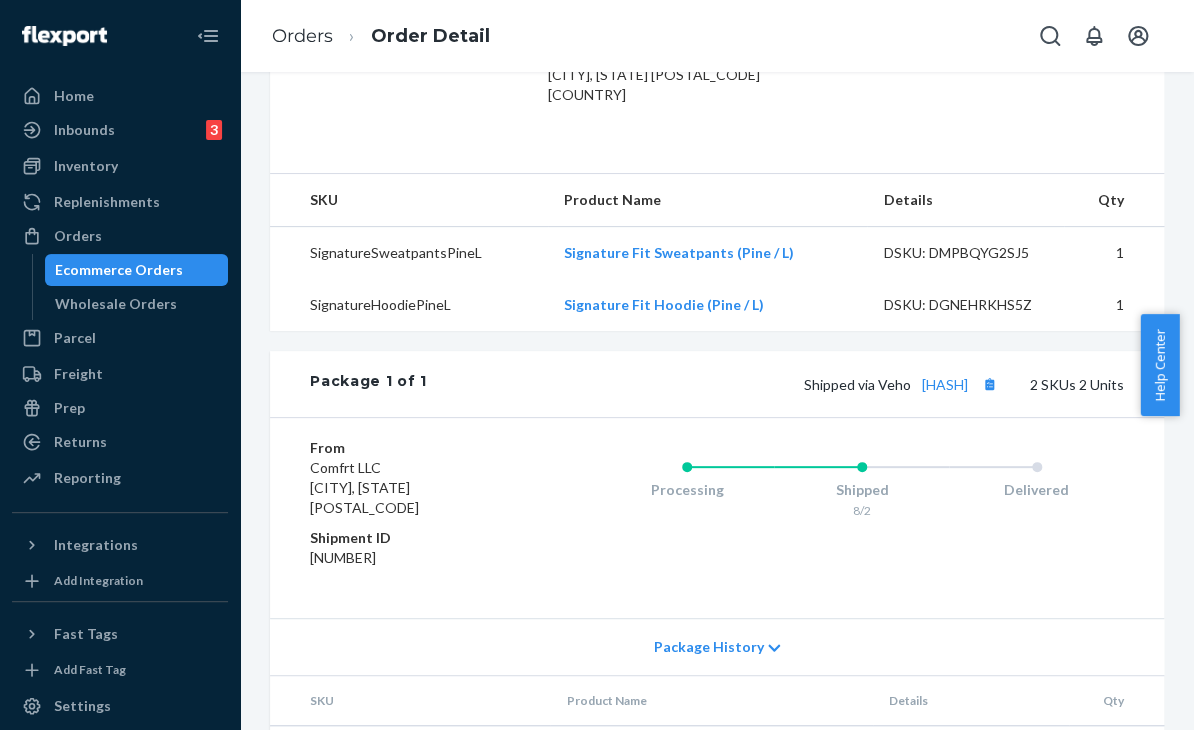 click on "Shipped via Veho   [HASH]" at bounding box center (903, 384) 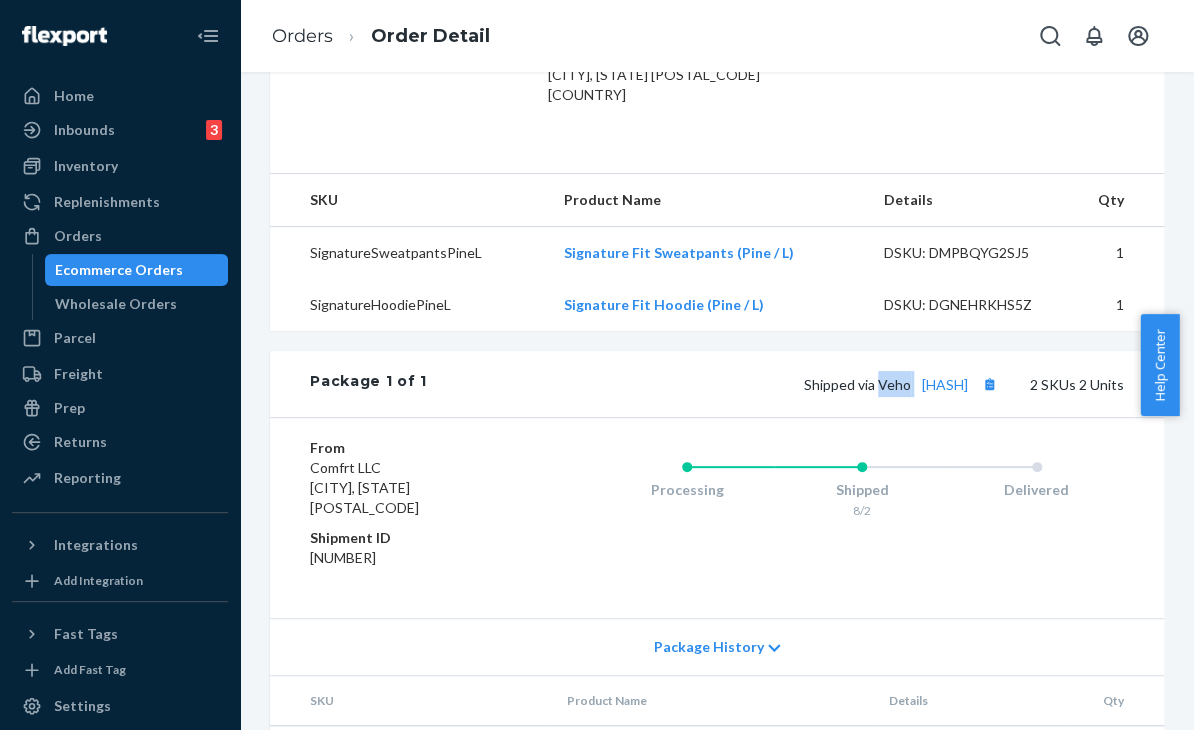 click on "Shipped via Veho   [HASH]" at bounding box center (903, 384) 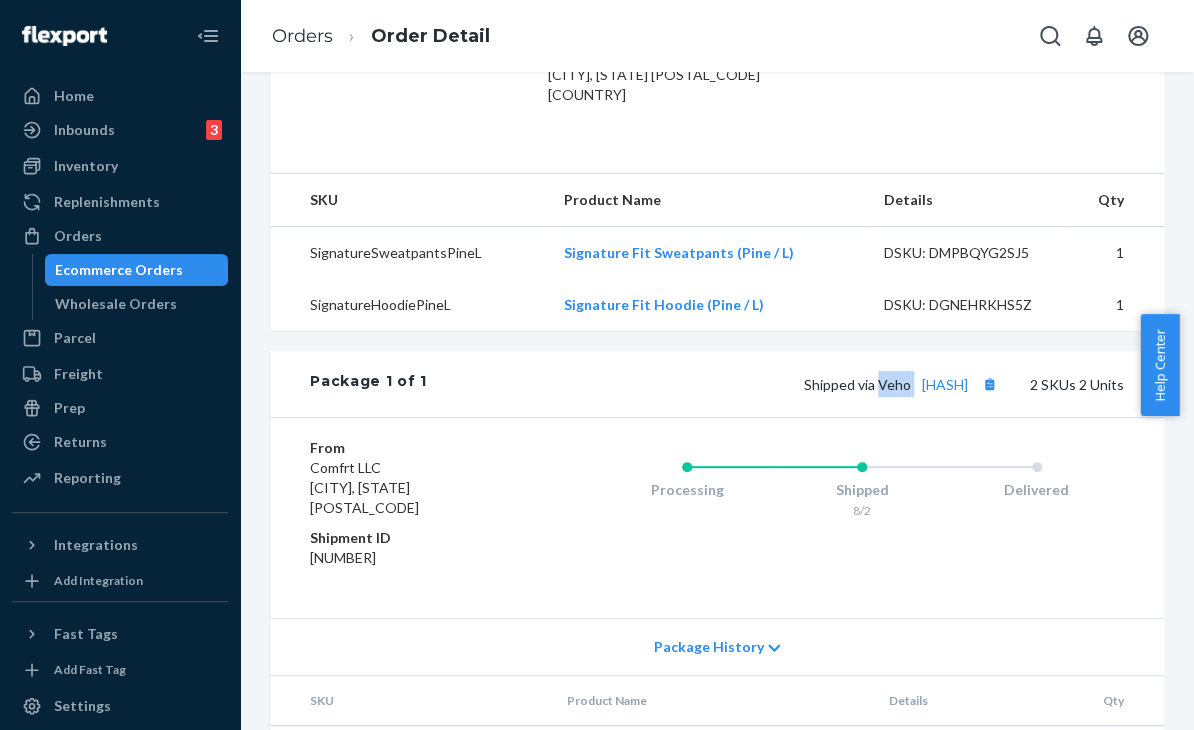 copy on "Veho" 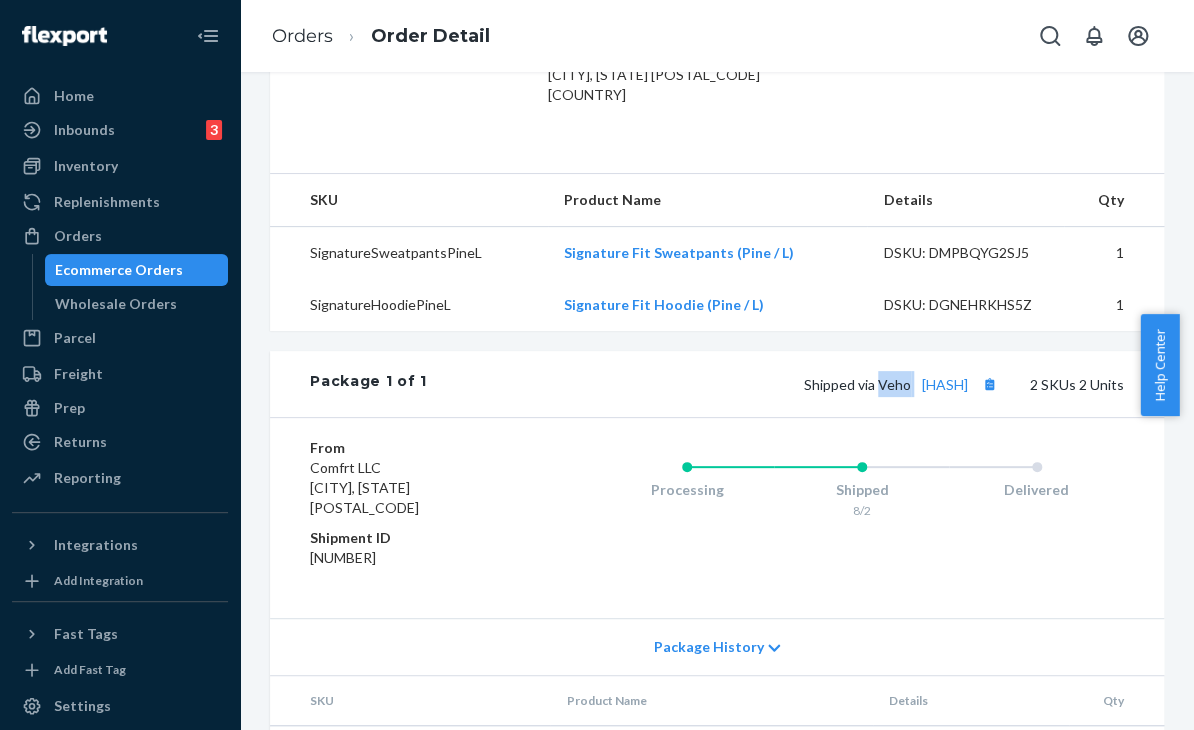 drag, startPoint x: 1028, startPoint y: 565, endPoint x: 1030, endPoint y: 553, distance: 12.165525 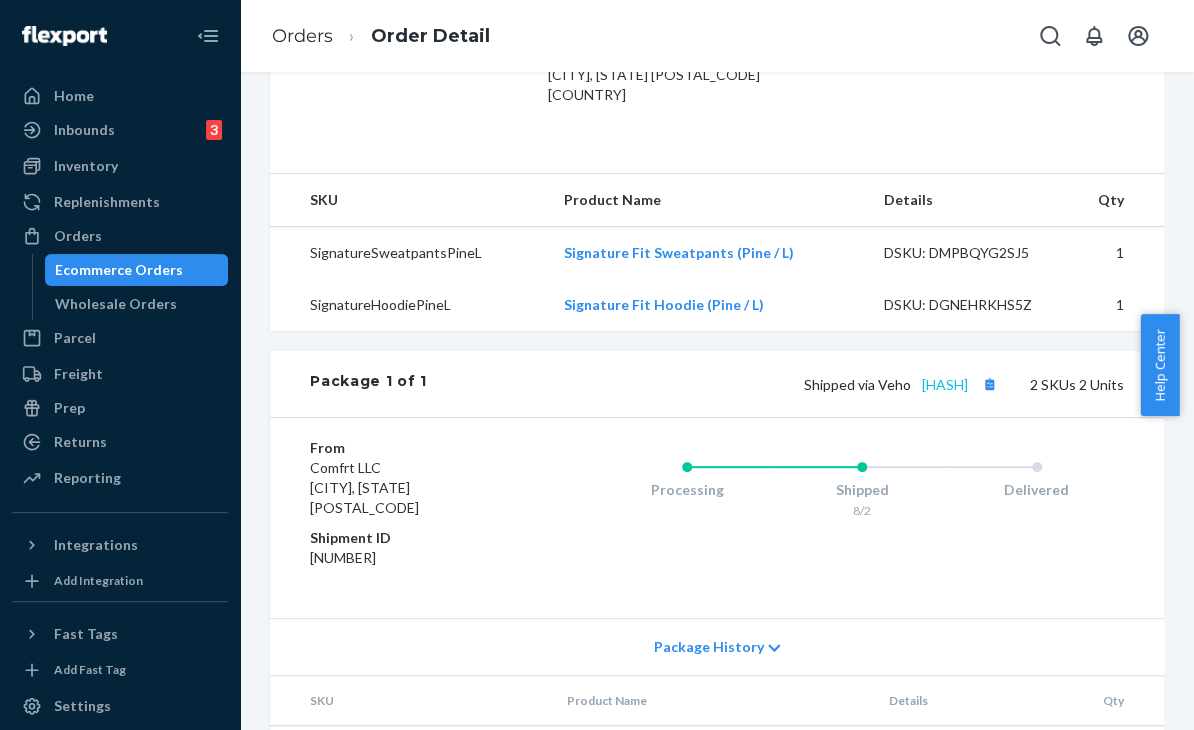 drag, startPoint x: 827, startPoint y: 410, endPoint x: 955, endPoint y: 407, distance: 128.03516 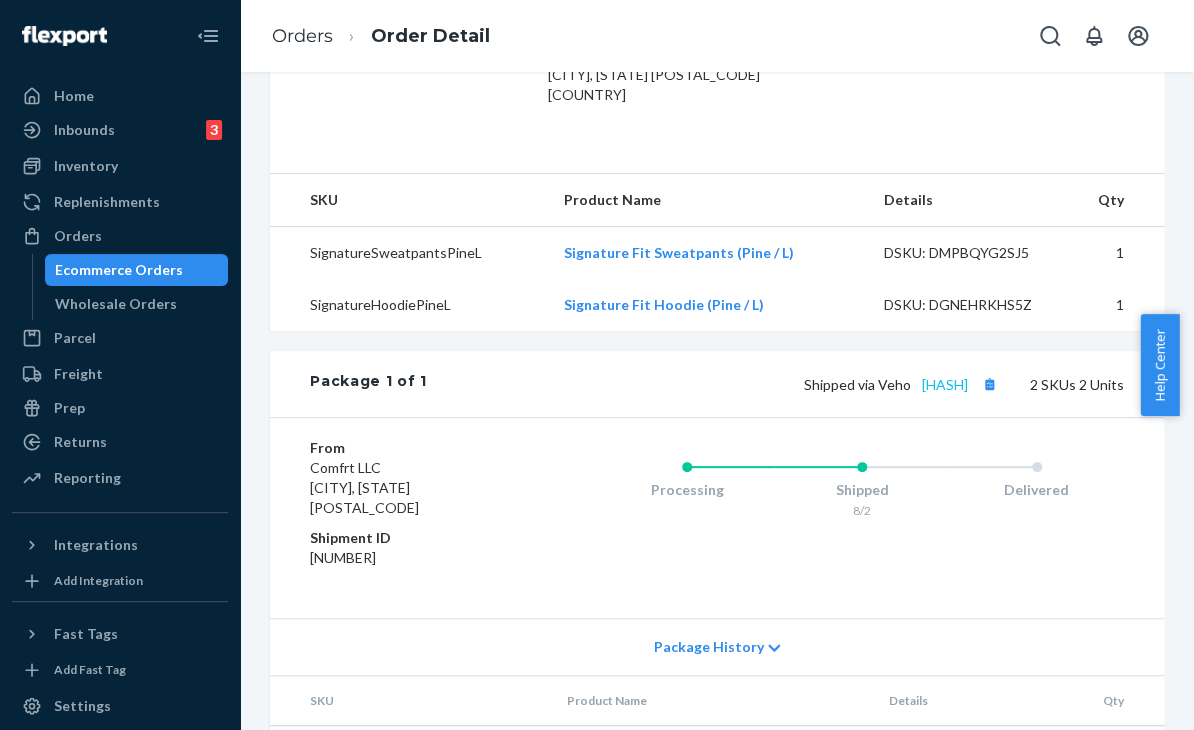 click on "Shipped via Veho   [HASH]" at bounding box center [903, 384] 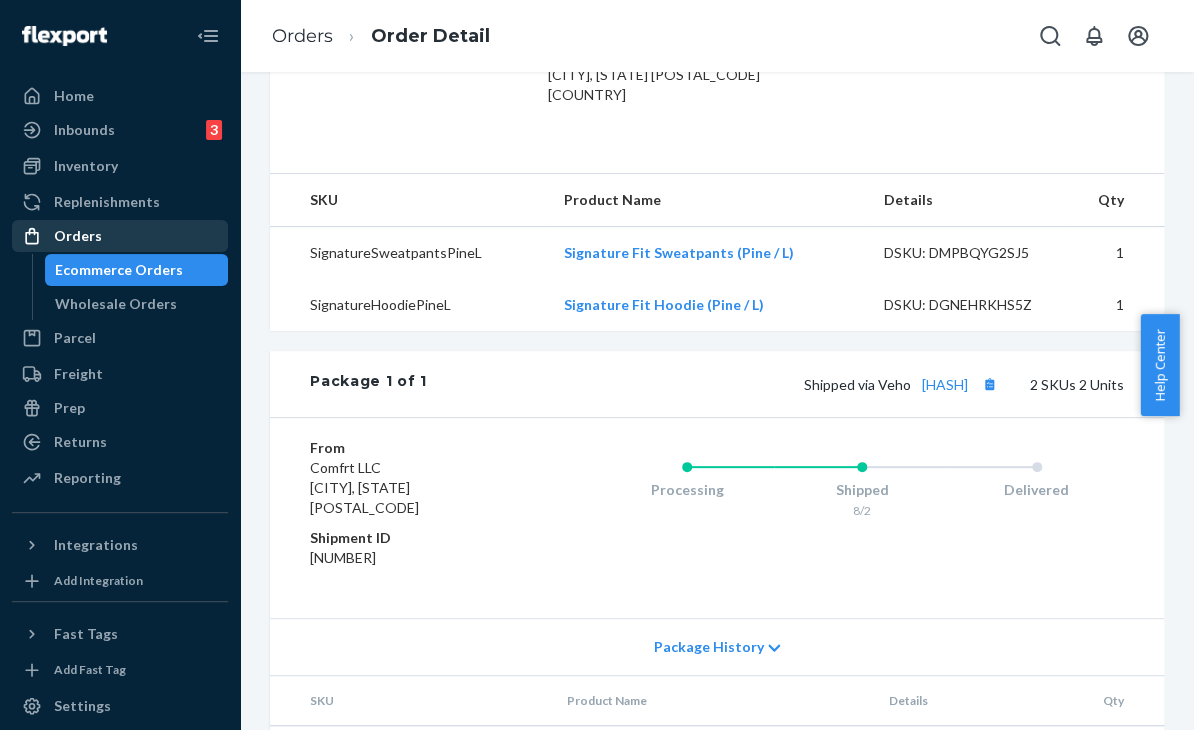 click on "Orders" at bounding box center (120, 236) 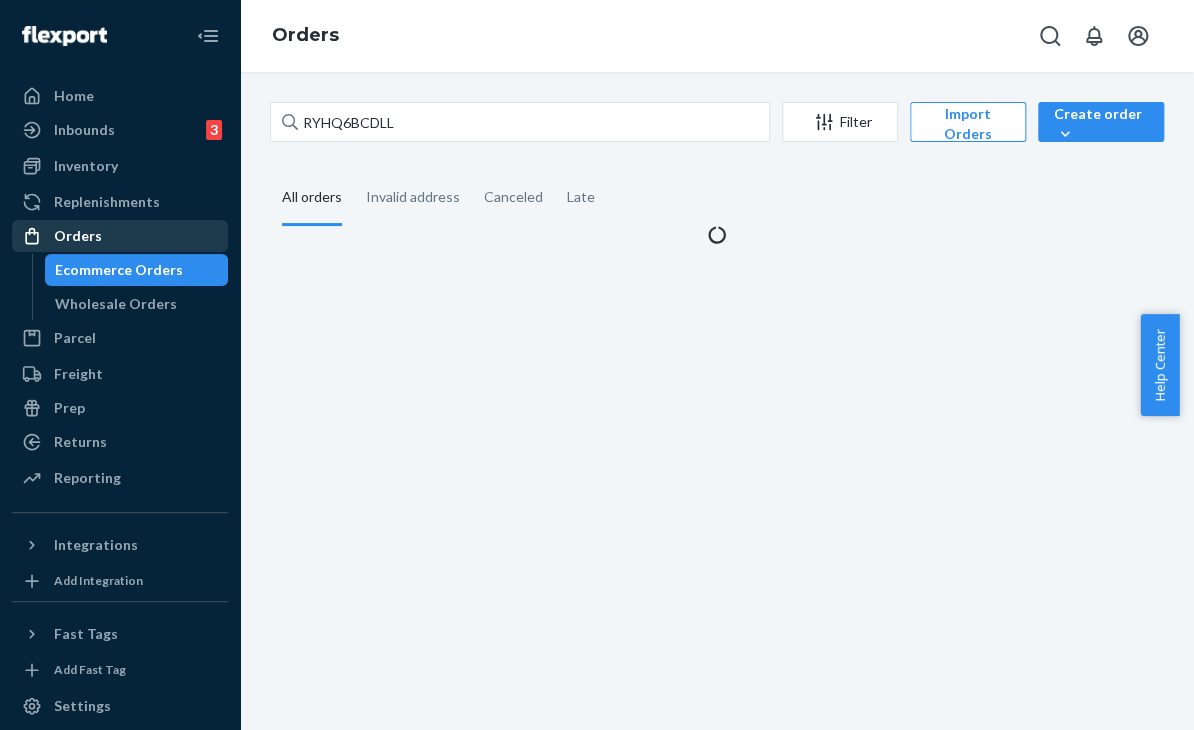scroll, scrollTop: 0, scrollLeft: 0, axis: both 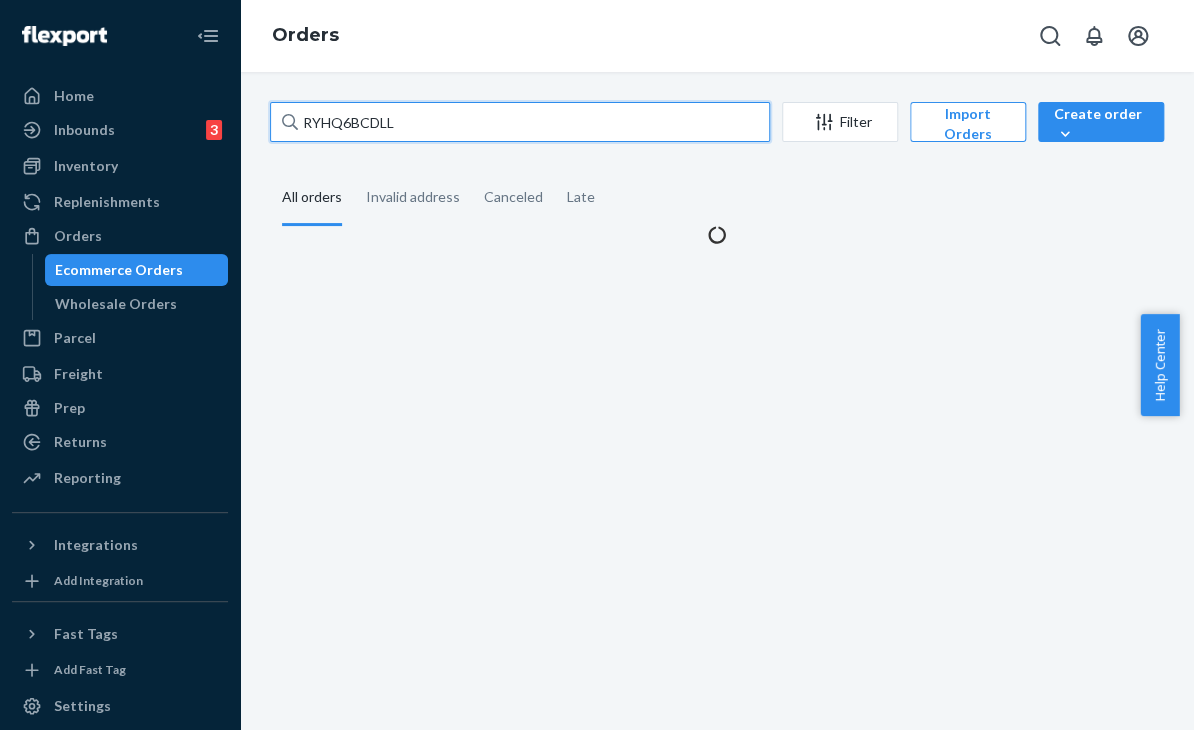 drag, startPoint x: 425, startPoint y: 125, endPoint x: 258, endPoint y: 138, distance: 167.50522 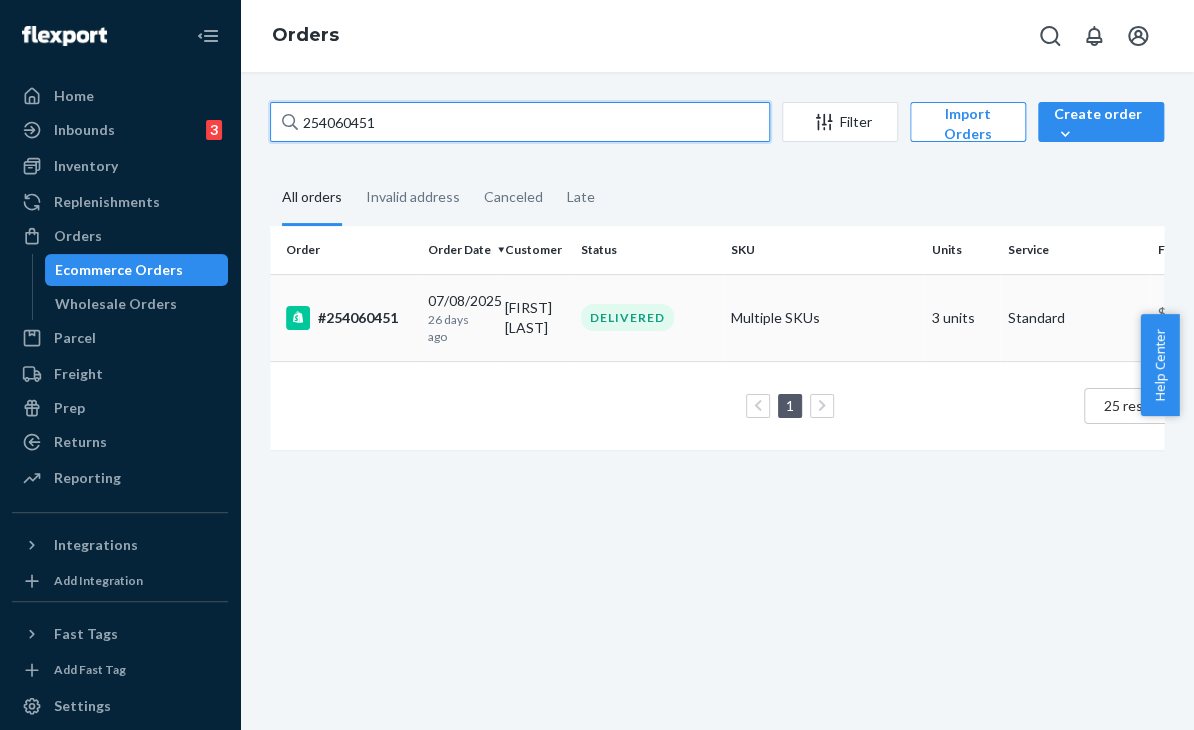 type on "254060451" 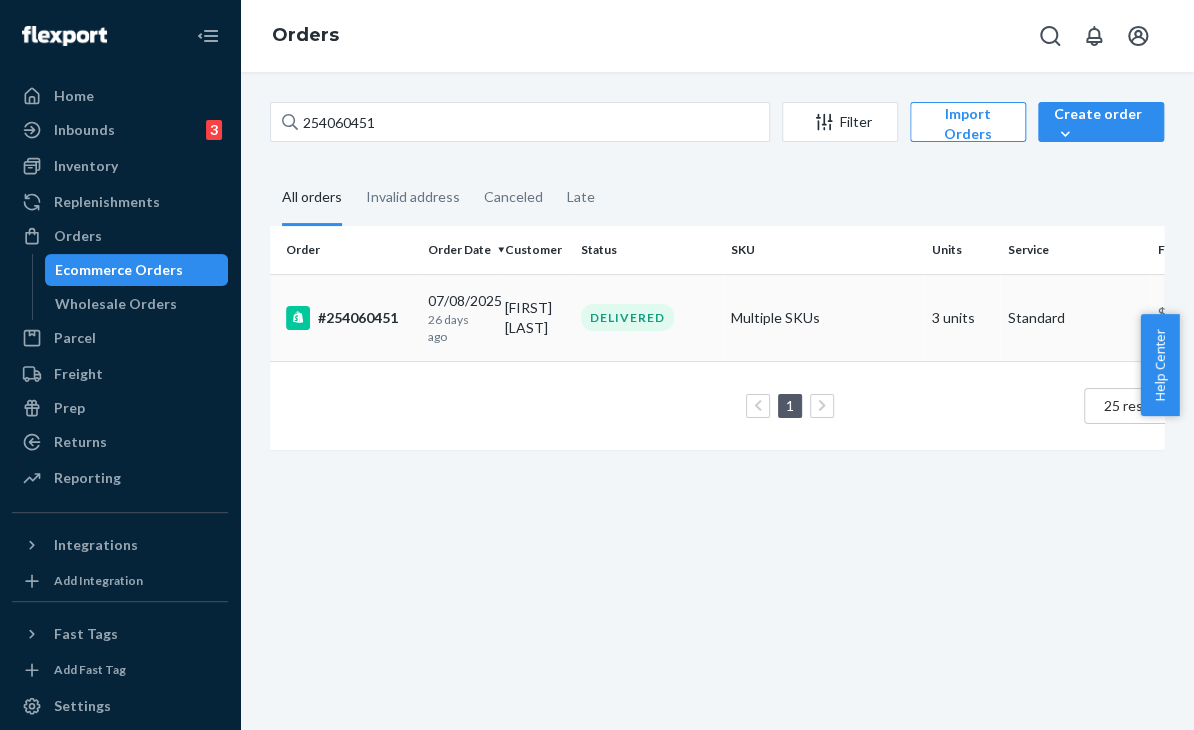 click on "Multiple SKUs" at bounding box center [823, 317] 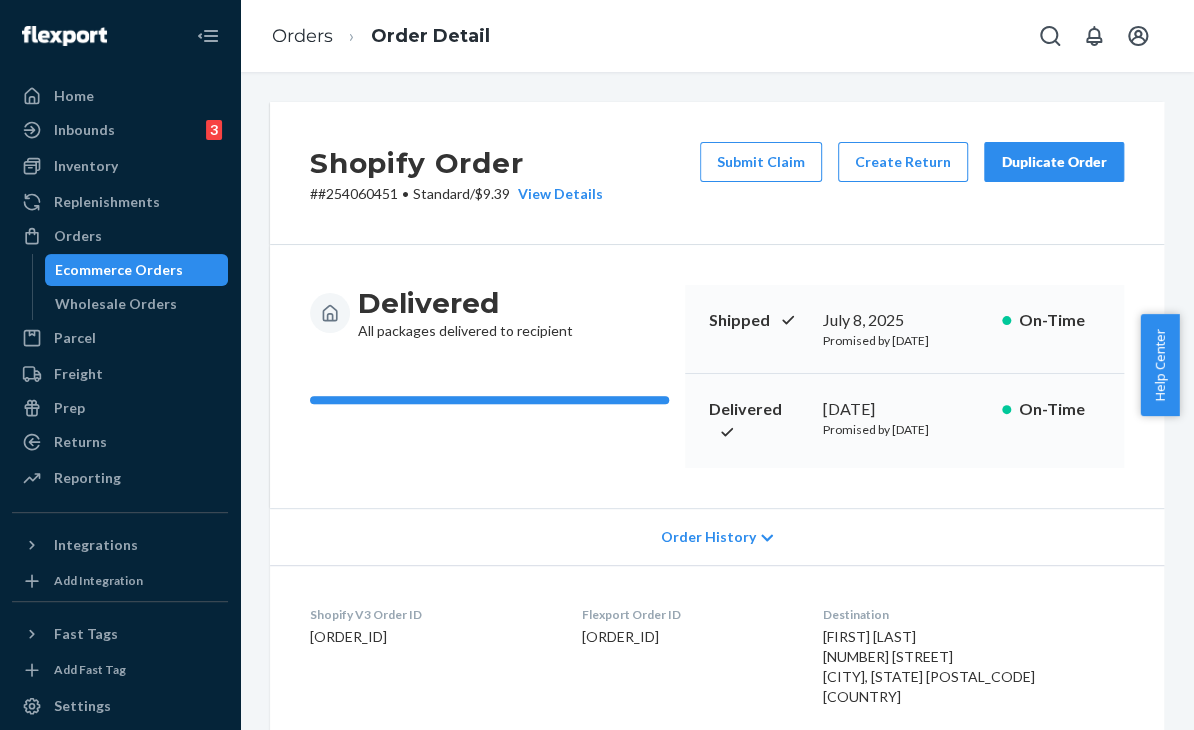 click on "Duplicate Order" at bounding box center (1054, 162) 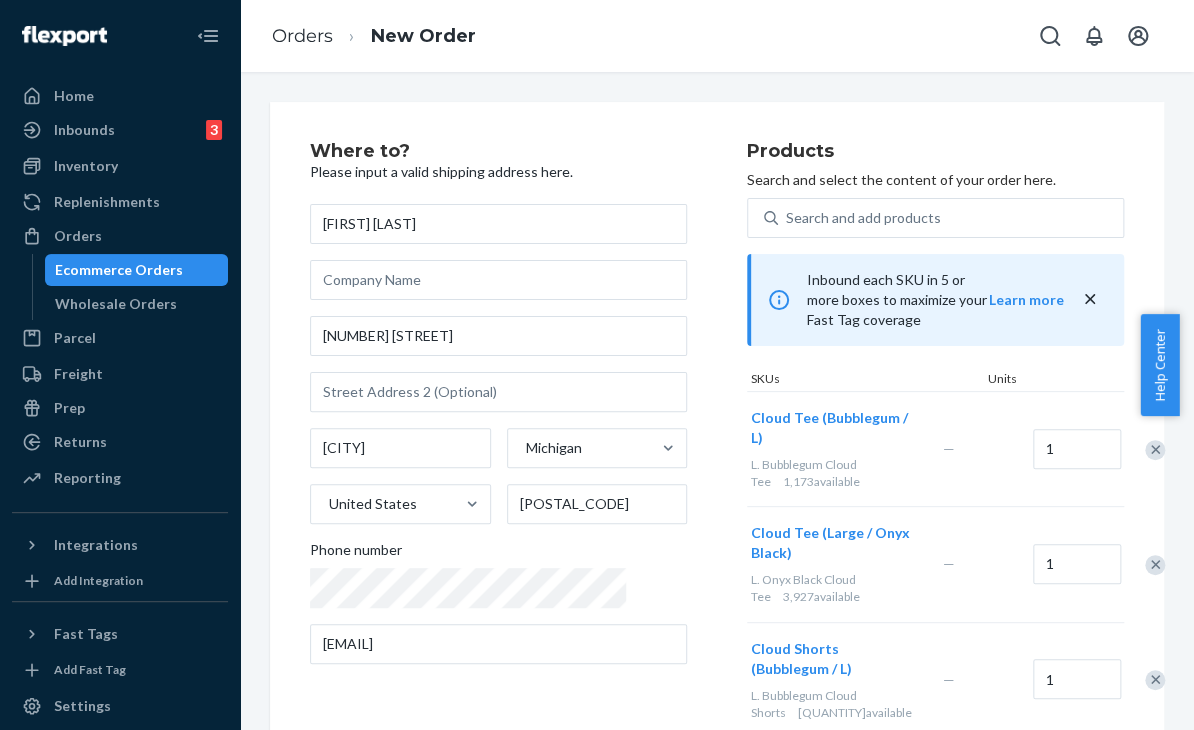 click on "Products" at bounding box center [935, 152] 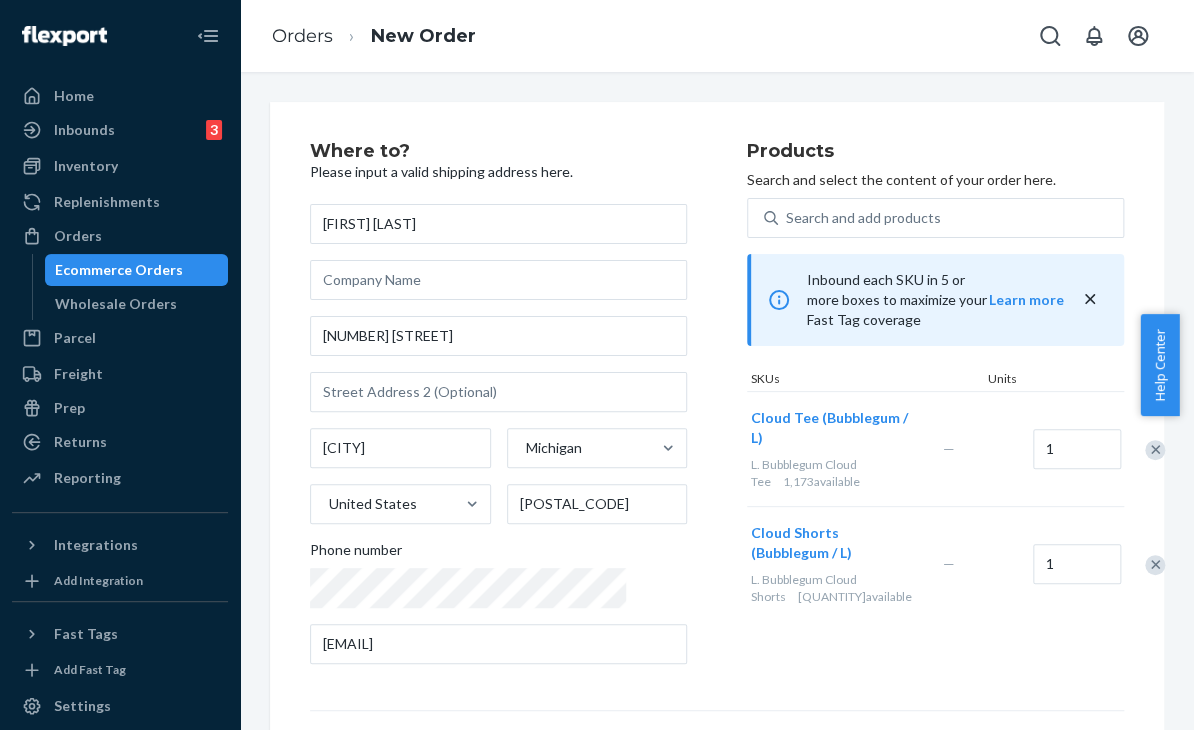 click at bounding box center (1155, 565) 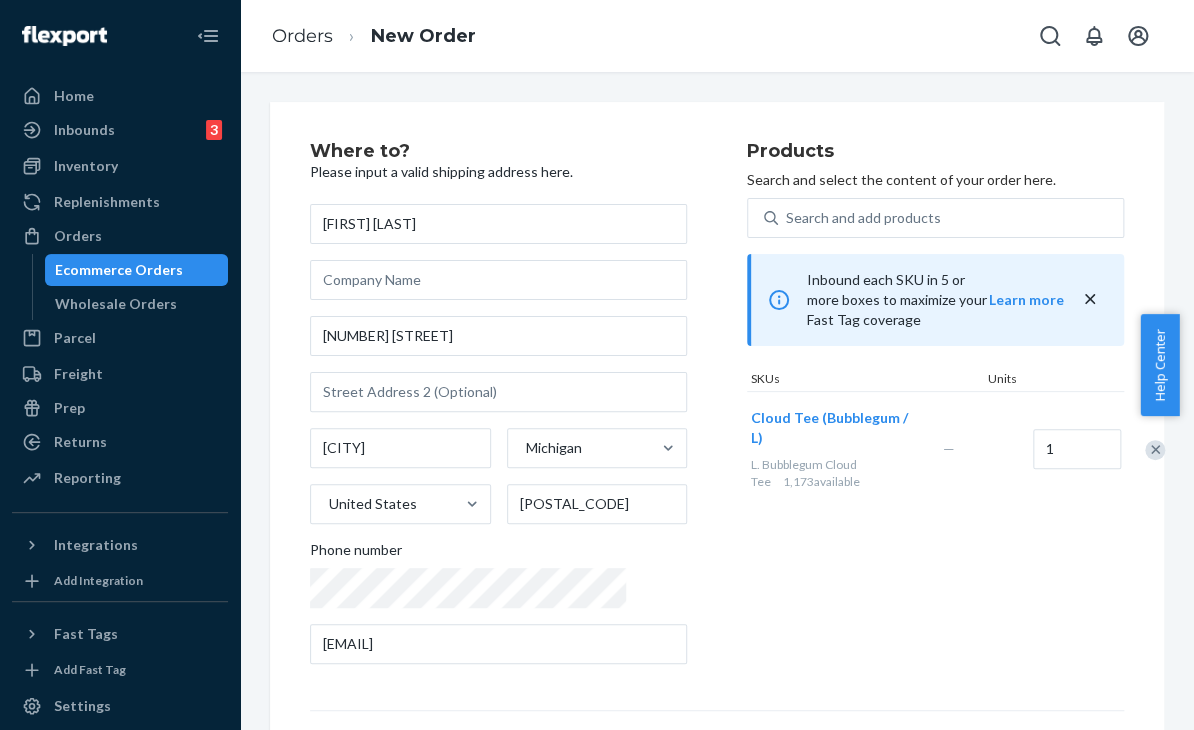 click on "Products Search and select the content of your order here. Search and add products Inbound each SKU in 5 or more boxes to maximize your Fast Tag coverage Learn more SKUs Units [PRODUCT_NAME] ([COLOR] / [SIZE]) [SIZE]. [PRODUCT_NAME] [QUANTITY]  available — 1" at bounding box center [935, 411] 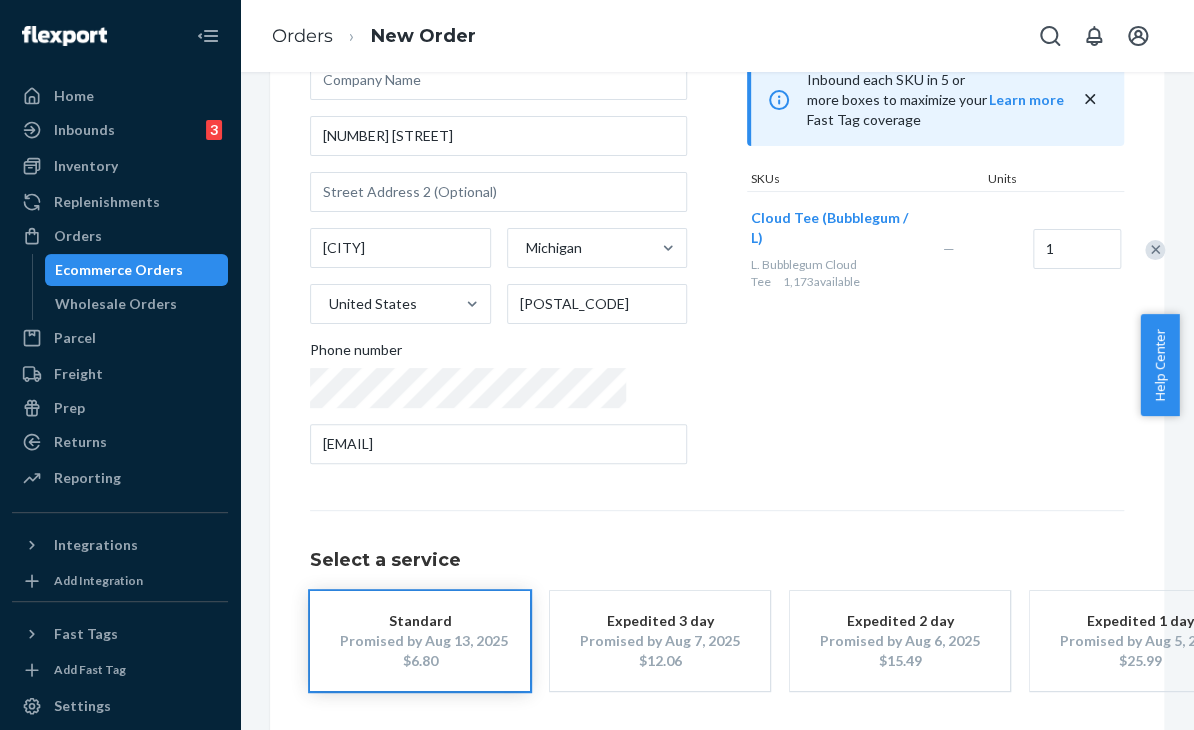 scroll, scrollTop: 296, scrollLeft: 0, axis: vertical 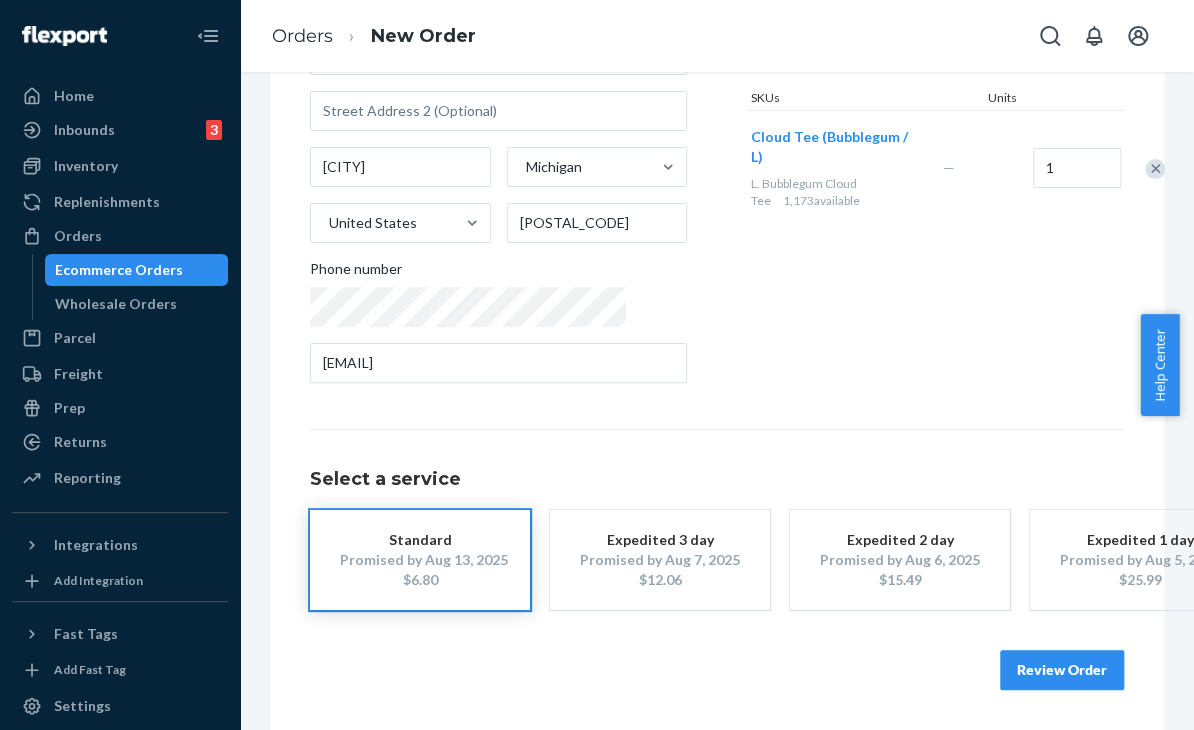 click on "Review Order" at bounding box center [1062, 670] 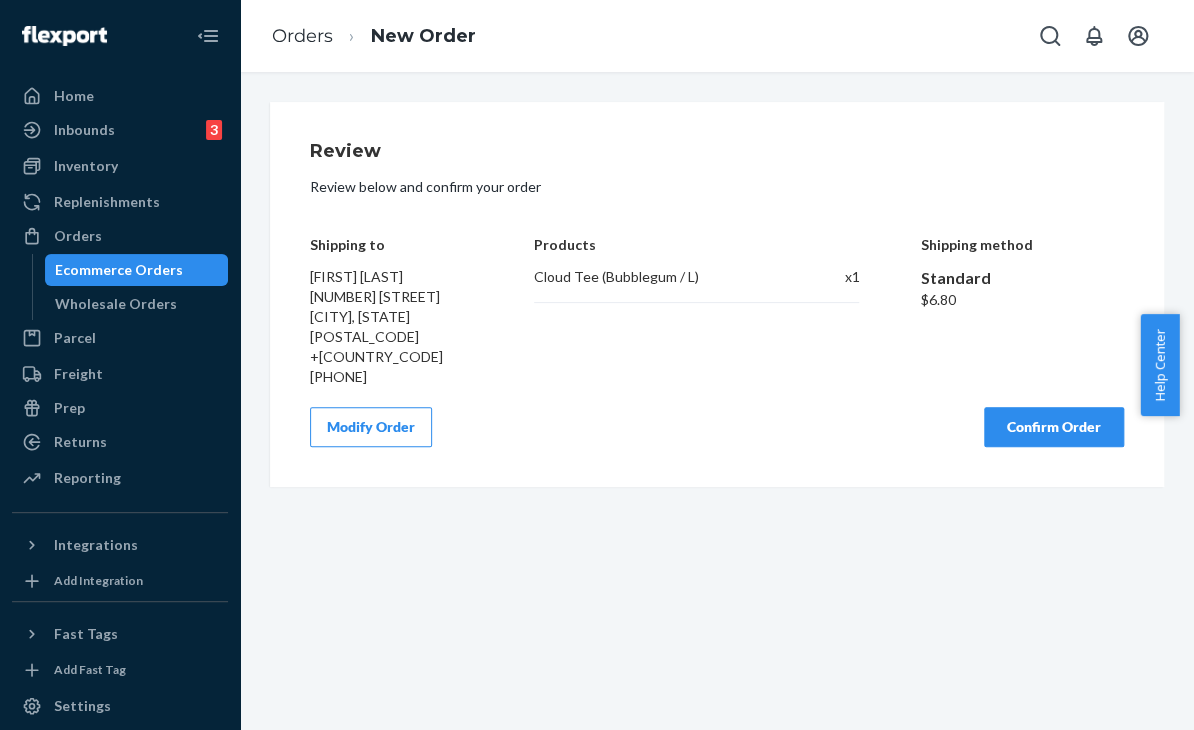 click on "Confirm Order" at bounding box center (1054, 427) 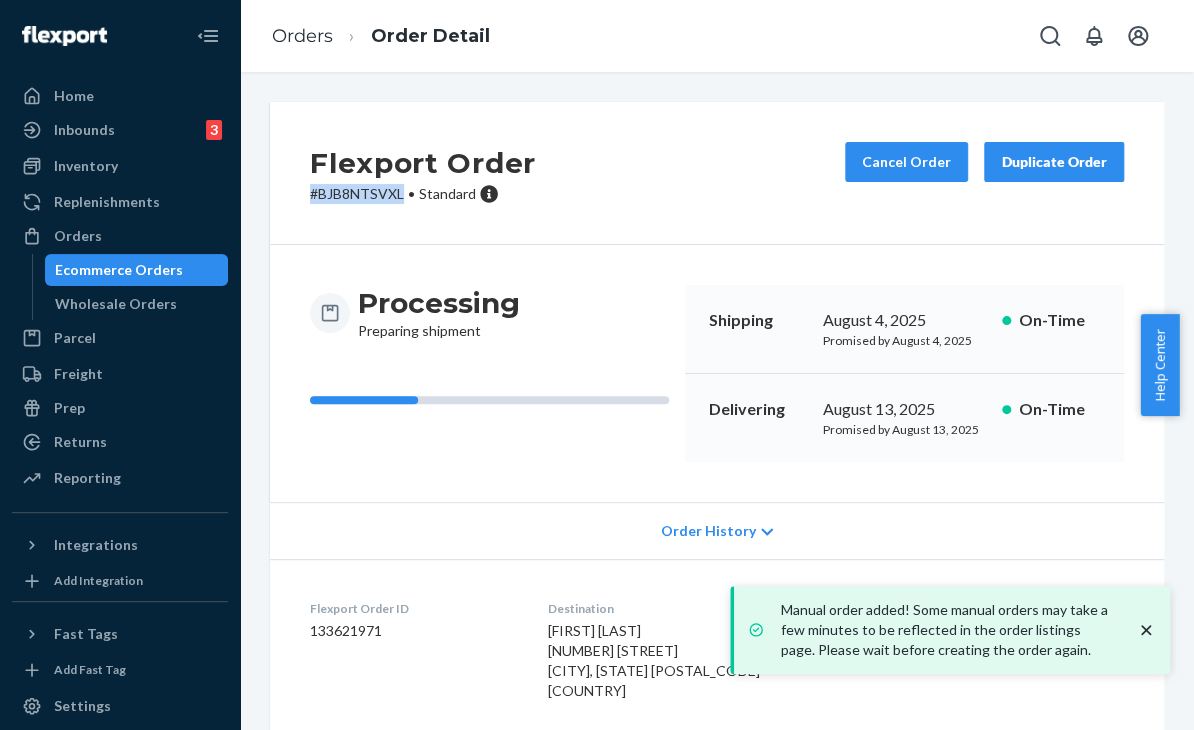 drag, startPoint x: 304, startPoint y: 199, endPoint x: 406, endPoint y: 202, distance: 102.044106 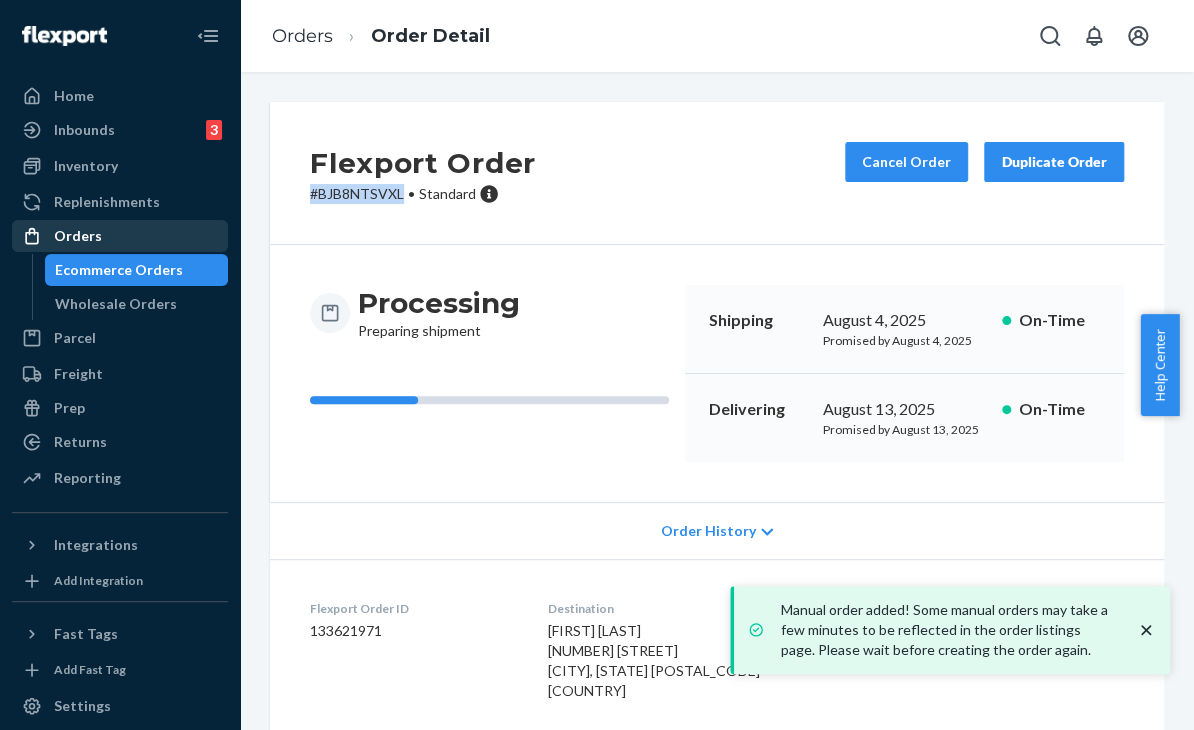click on "Orders" at bounding box center [120, 236] 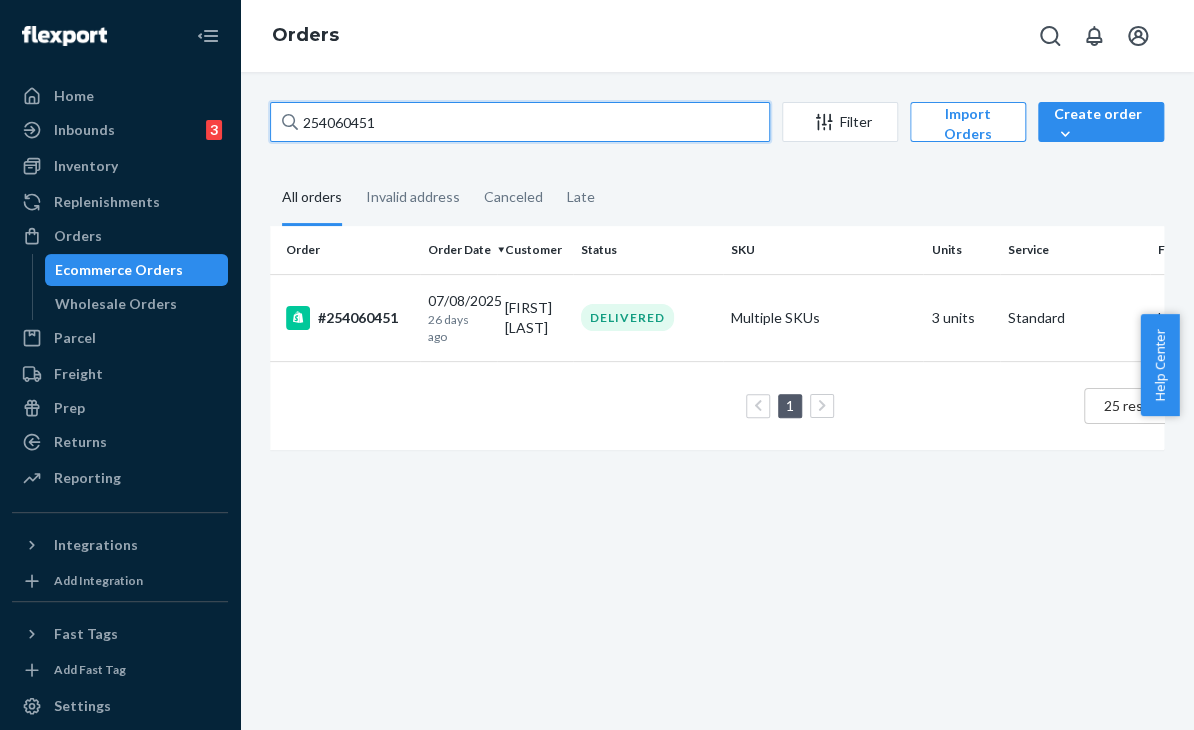 drag, startPoint x: 452, startPoint y: 120, endPoint x: 292, endPoint y: 131, distance: 160.37769 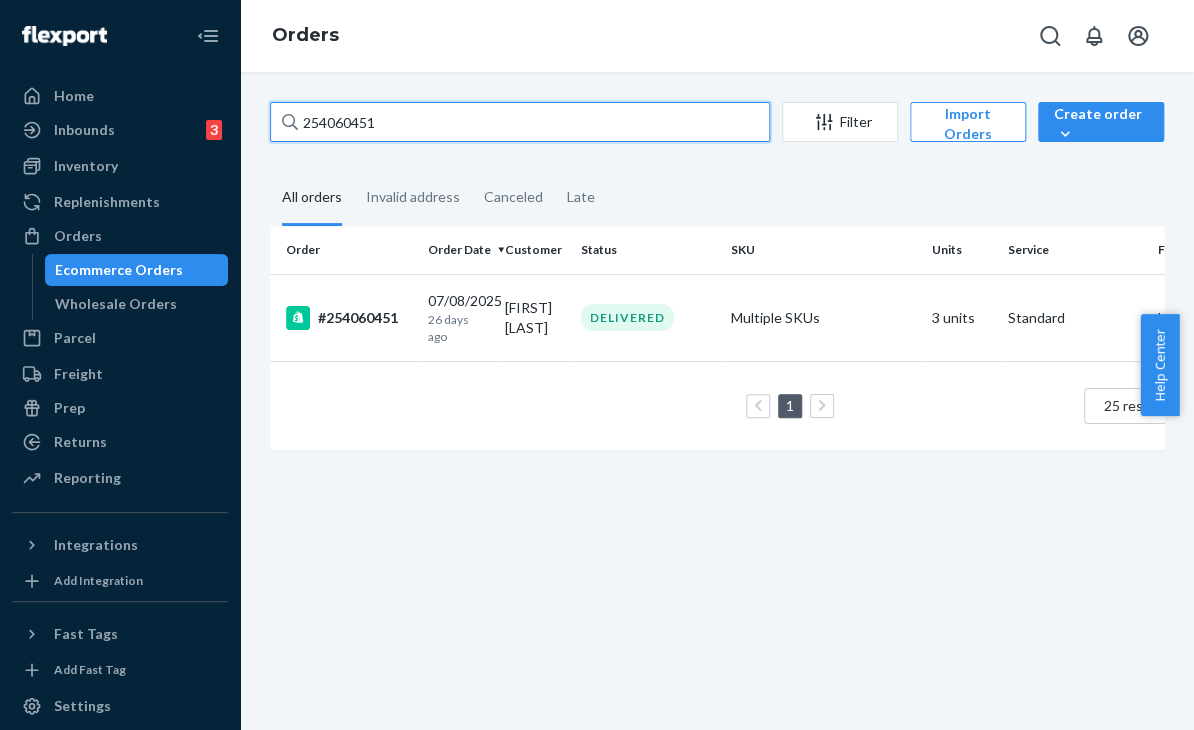 click on "254060451" at bounding box center [520, 122] 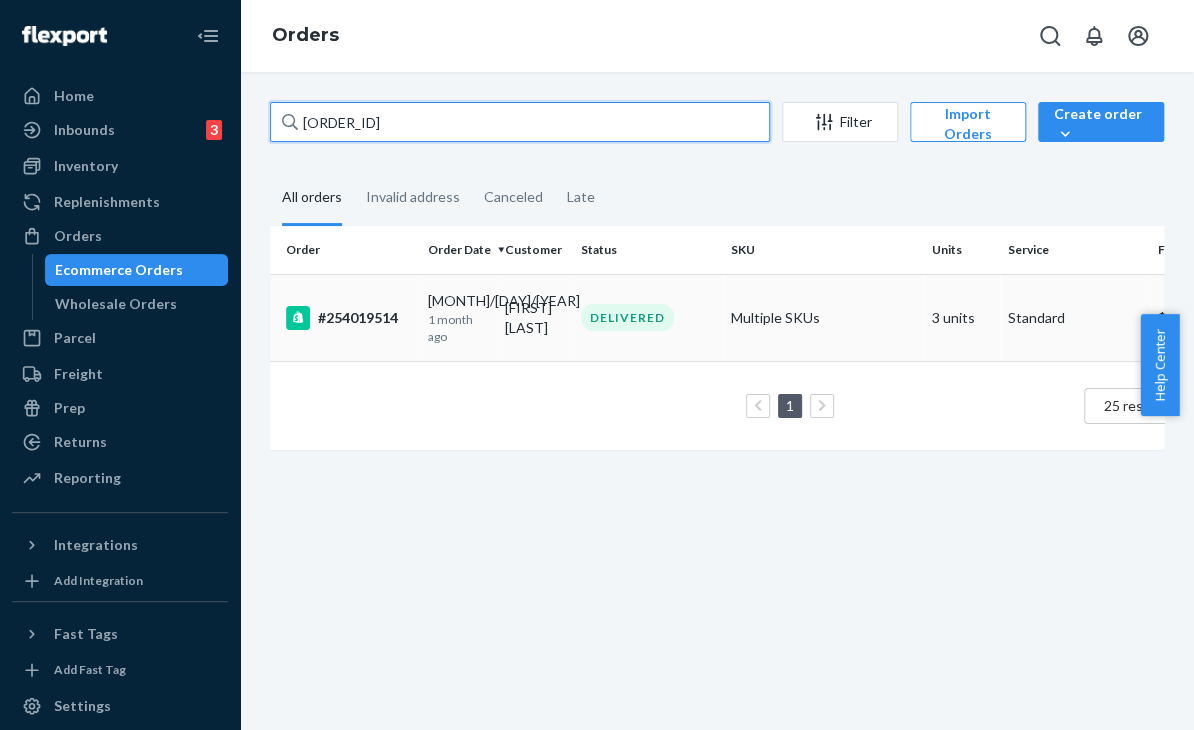 type on "[ORDER_ID]" 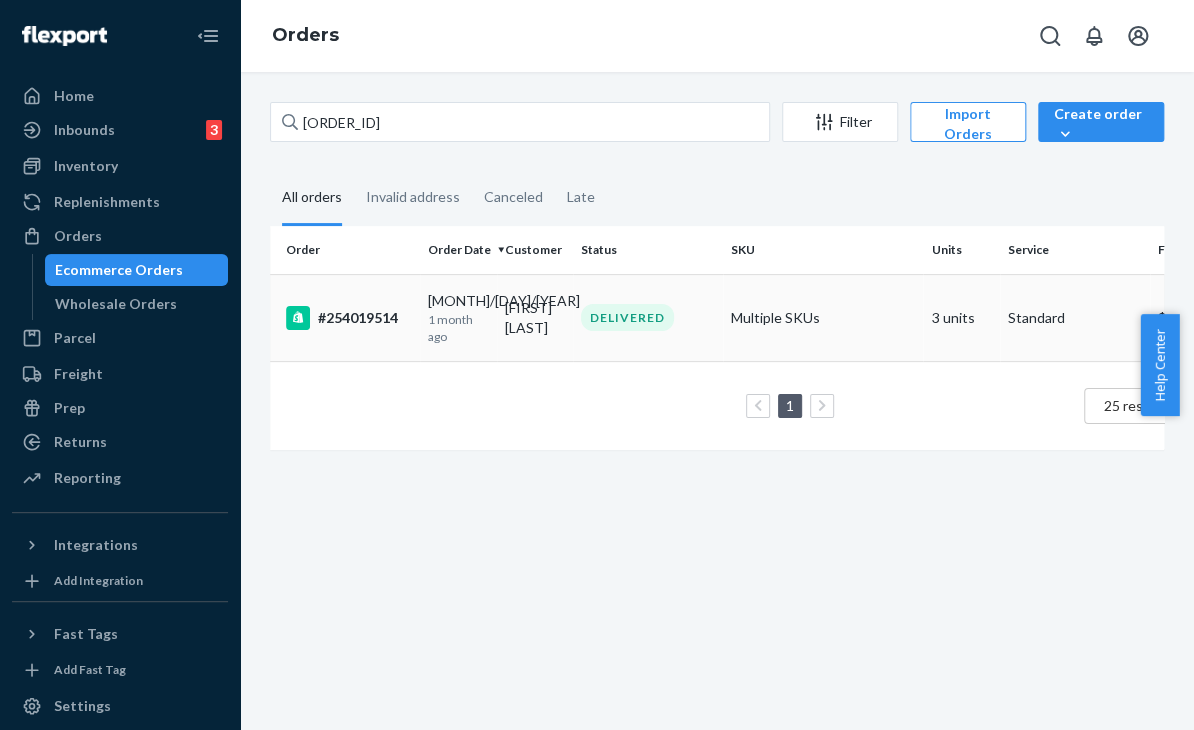 click on "Multiple SKUs" at bounding box center [823, 317] 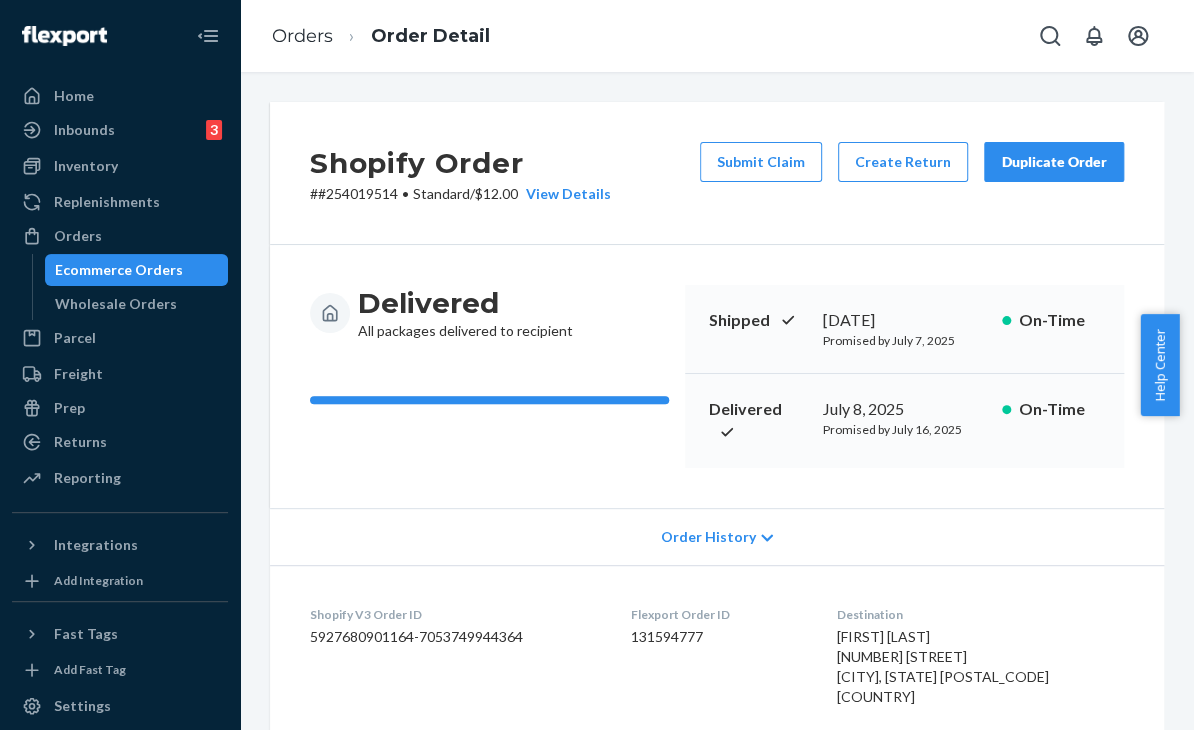 drag, startPoint x: 1004, startPoint y: 533, endPoint x: 1012, endPoint y: 514, distance: 20.615528 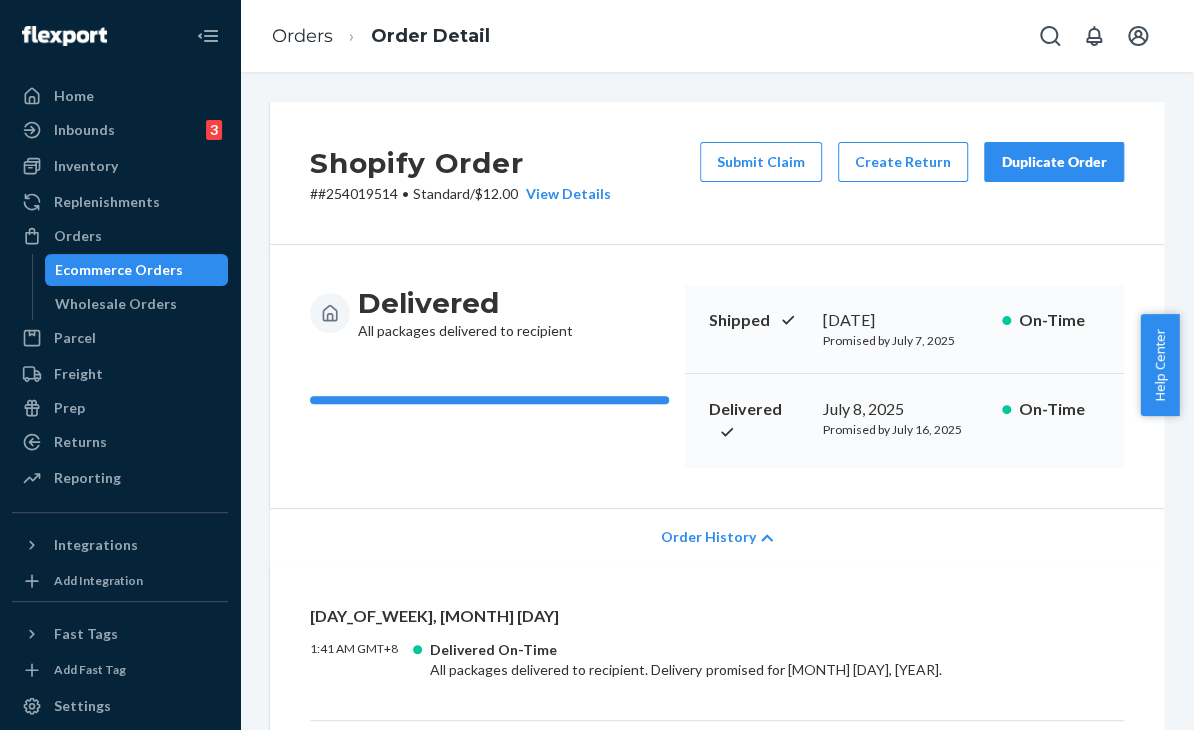 click on "Duplicate Order" at bounding box center (1054, 162) 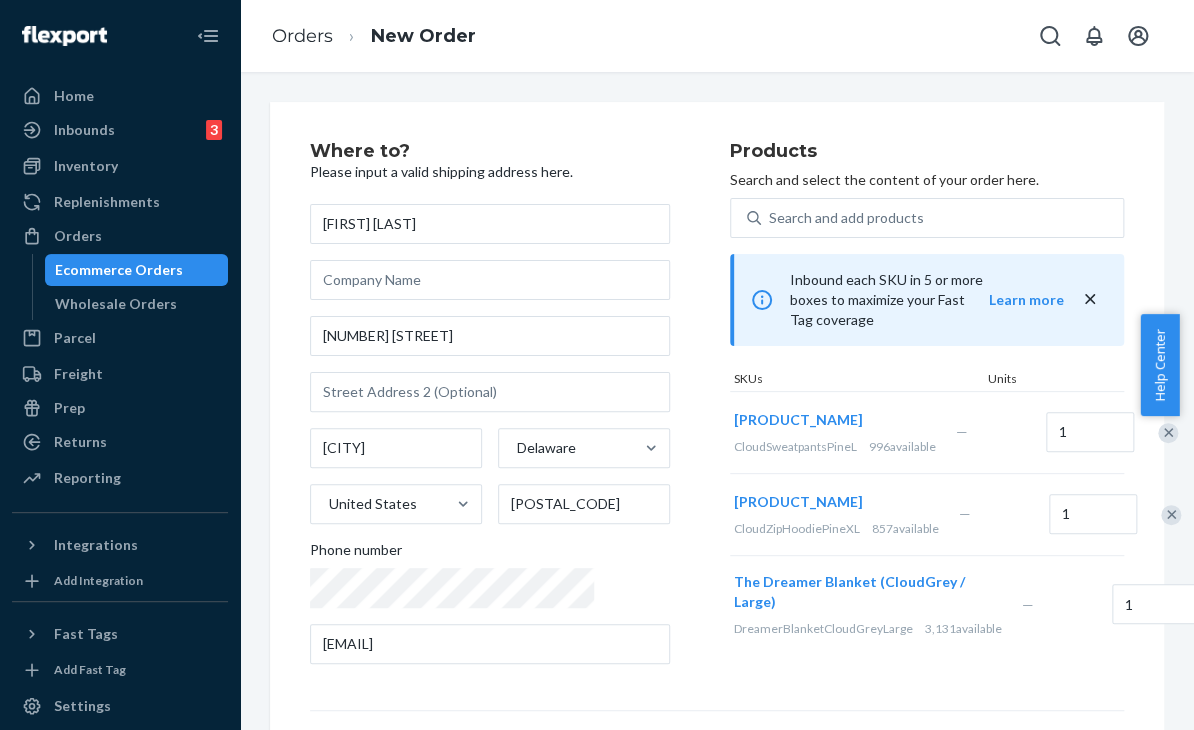 click on "Products" at bounding box center (927, 152) 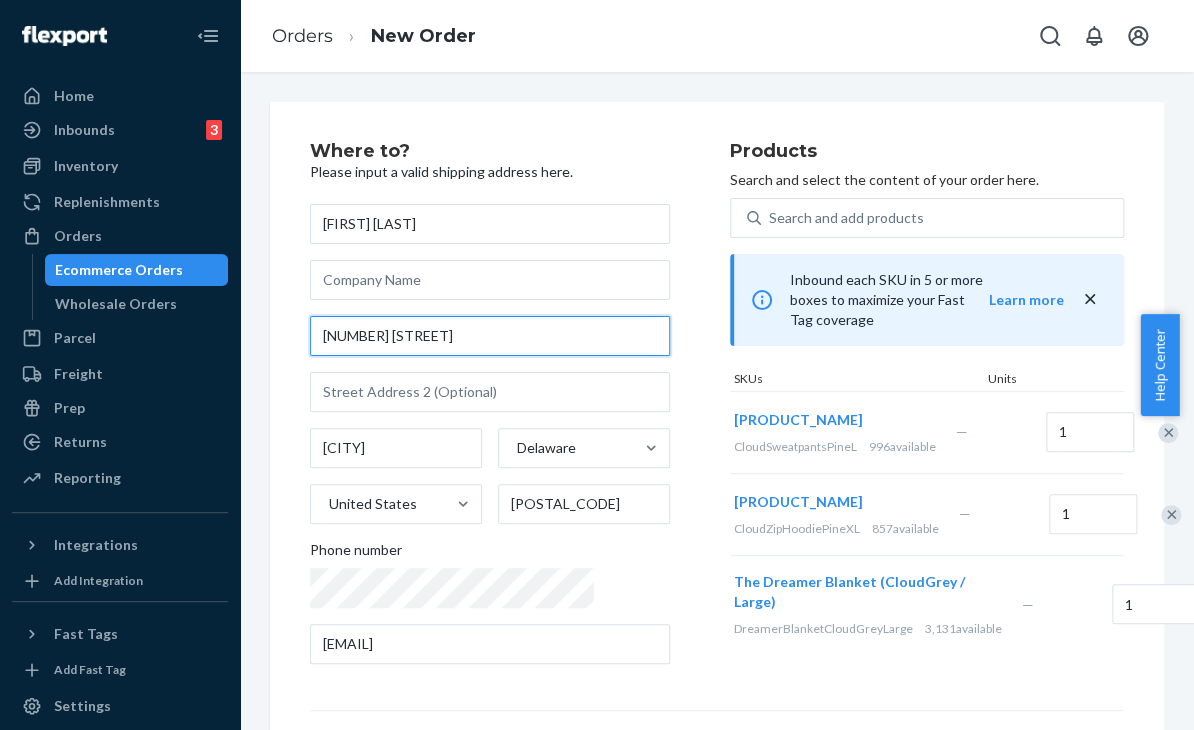 drag, startPoint x: 520, startPoint y: 328, endPoint x: 270, endPoint y: 339, distance: 250.24188 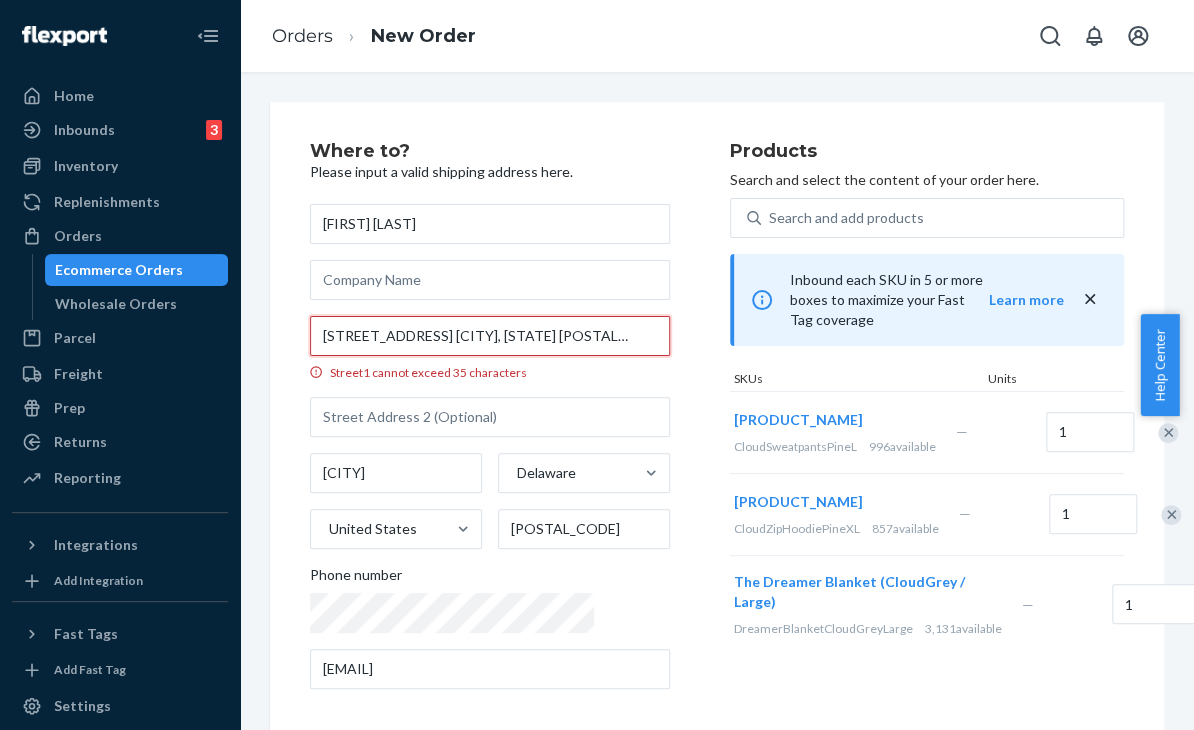 scroll, scrollTop: 0, scrollLeft: 35, axis: horizontal 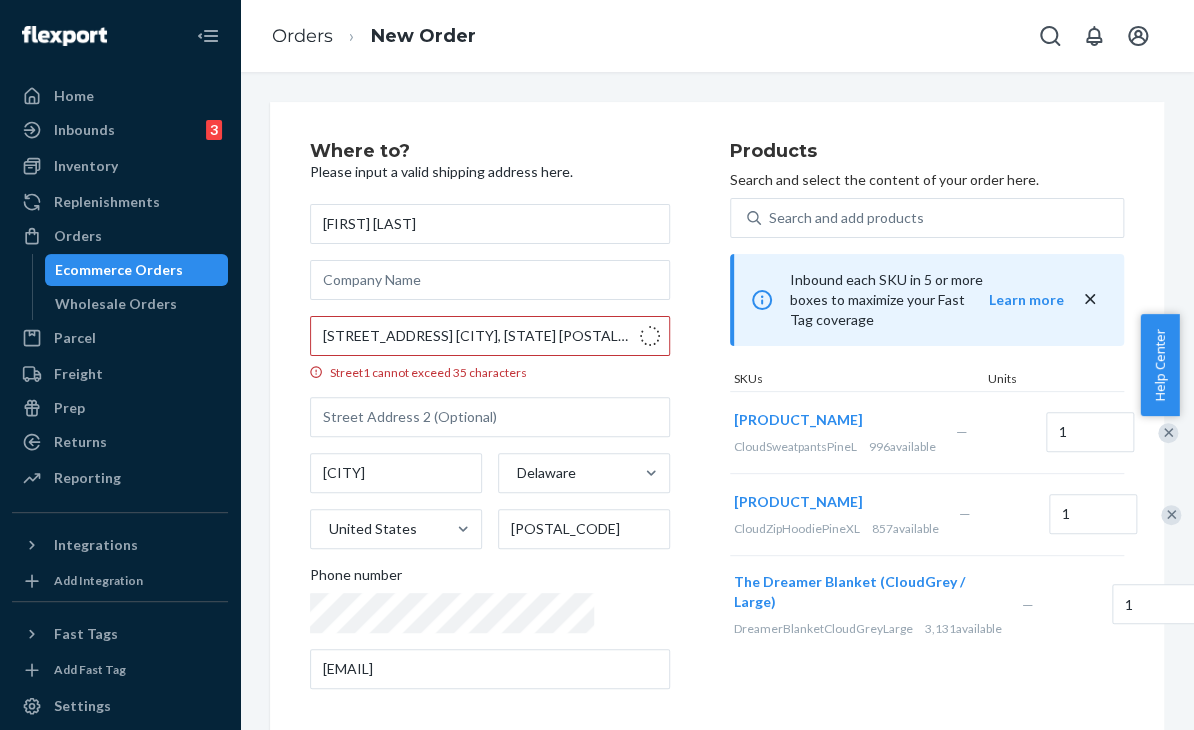 type on "[NUMBER] [STREET]" 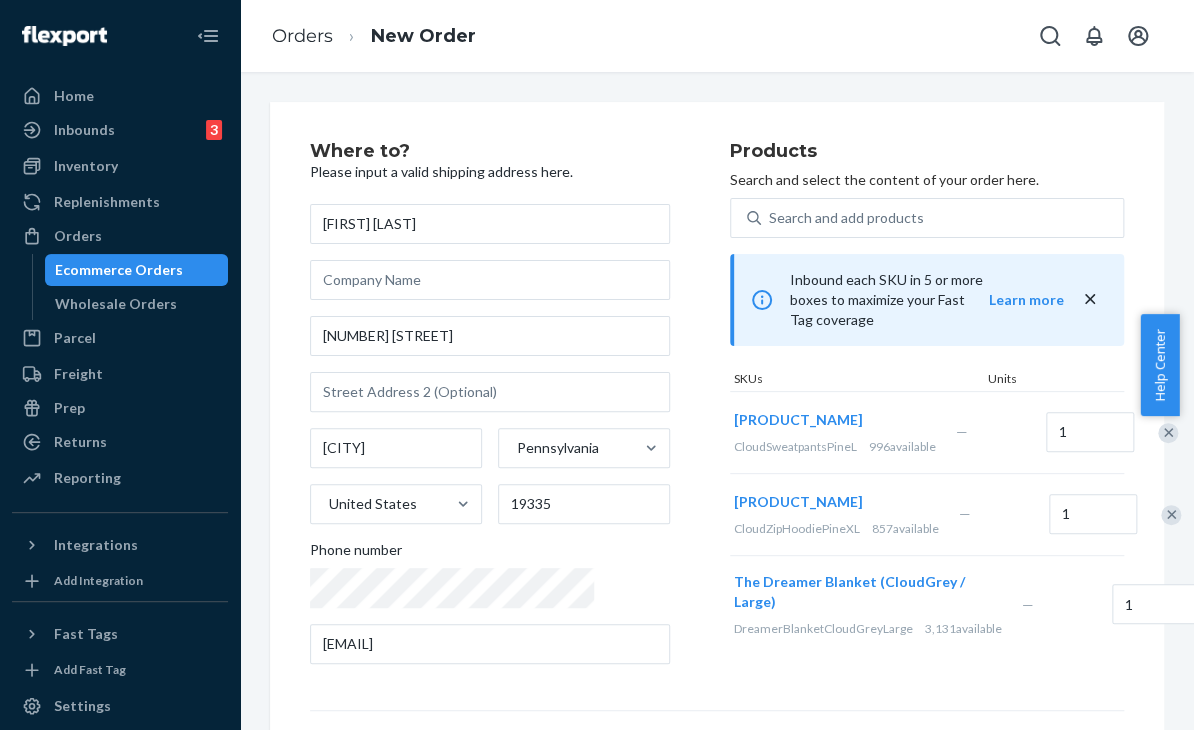 click on "Where to? Please input a valid shipping address here. [FIRST] [LAST] [NUMBER] [STREET] [CITY] [STATE] United States [POSTAL_CODE] Phone number [EMAIL] Products Search and select the content of your order here. Search and add products Inbound each SKU in 5 or more boxes to maximize your Fast Tag coverage Learn more SKUs Units Cloud Sweatpants (Pine / L) CloudSweatpantsPineL 996  available — 1 Cloud Zip Hoodie (Pine / XL) CloudZipHoodiePineXL 857  available — 1 The Dreamer Blanket (CloudGrey / Large) DreamerBlanketCloudGreyLarge 3,131  available — 1 Select a service Standard Promised by [DATE] $21.10 Expedited 3 day Promised by [DATE] $28.04 Expedited 2 day Promised by [DATE] $33.04 Expedited 1 day Promised by [DATE] $55.54 Review Order" at bounding box center [717, 556] 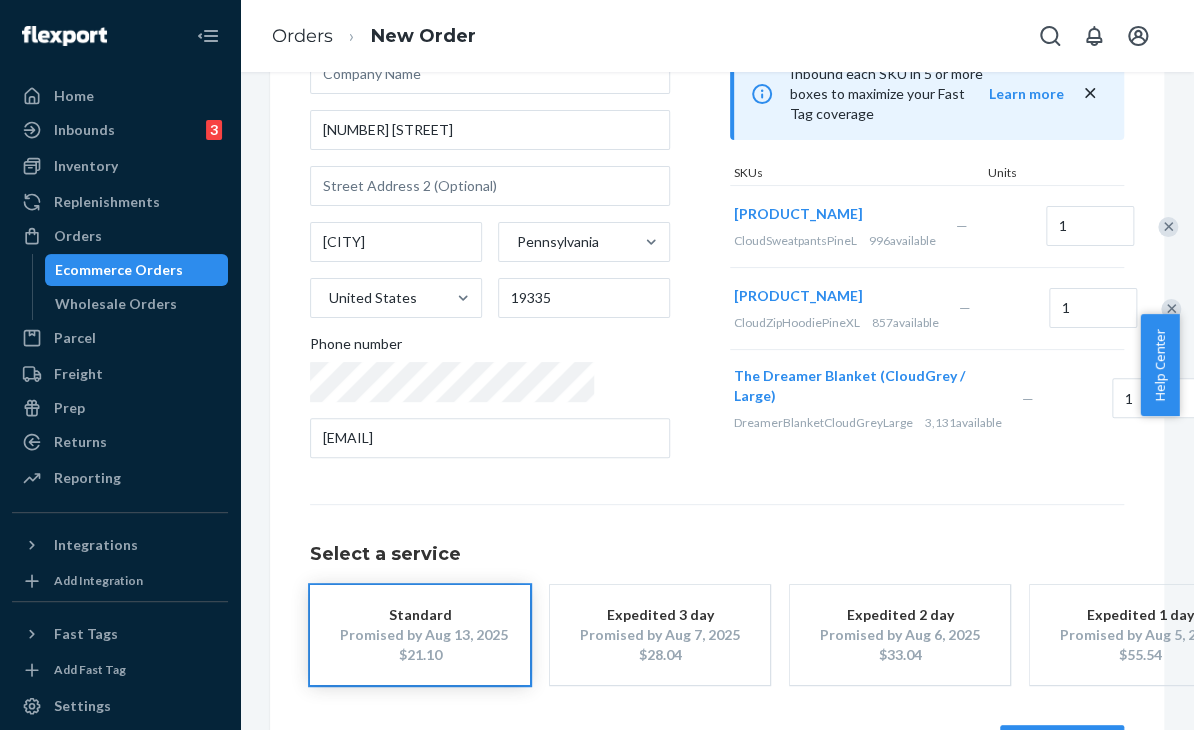 scroll, scrollTop: 296, scrollLeft: 0, axis: vertical 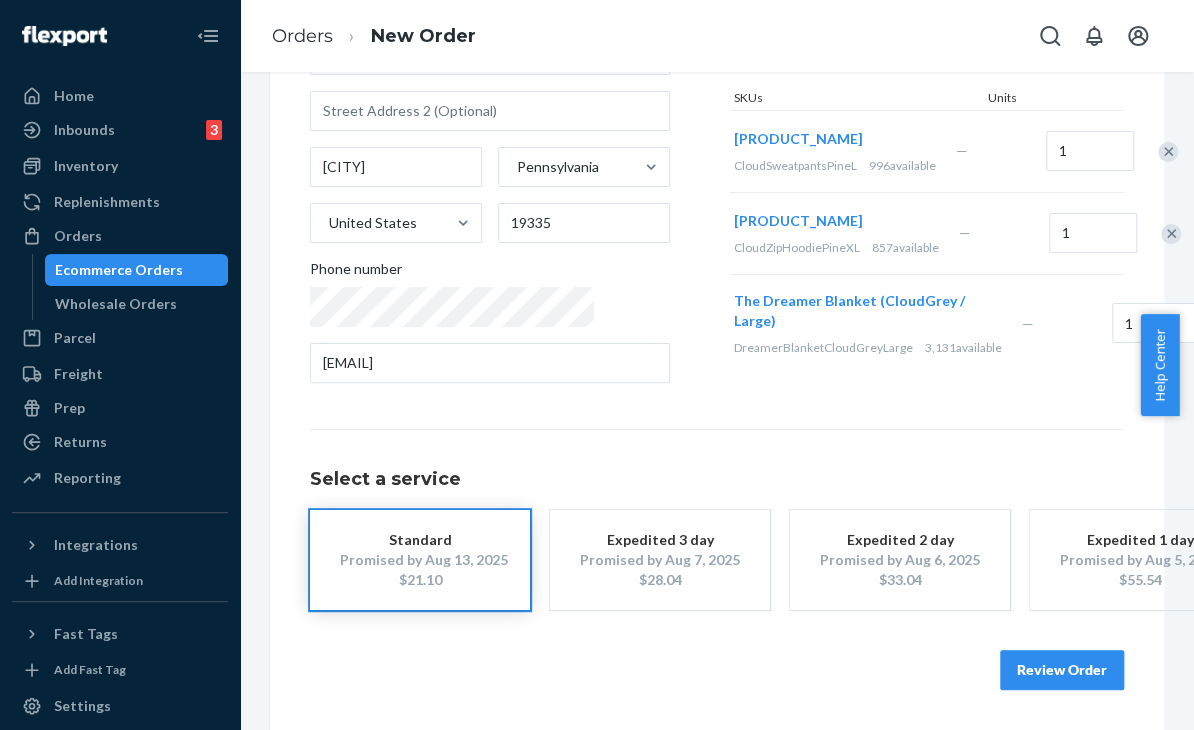 click on "Review Order" at bounding box center (1062, 670) 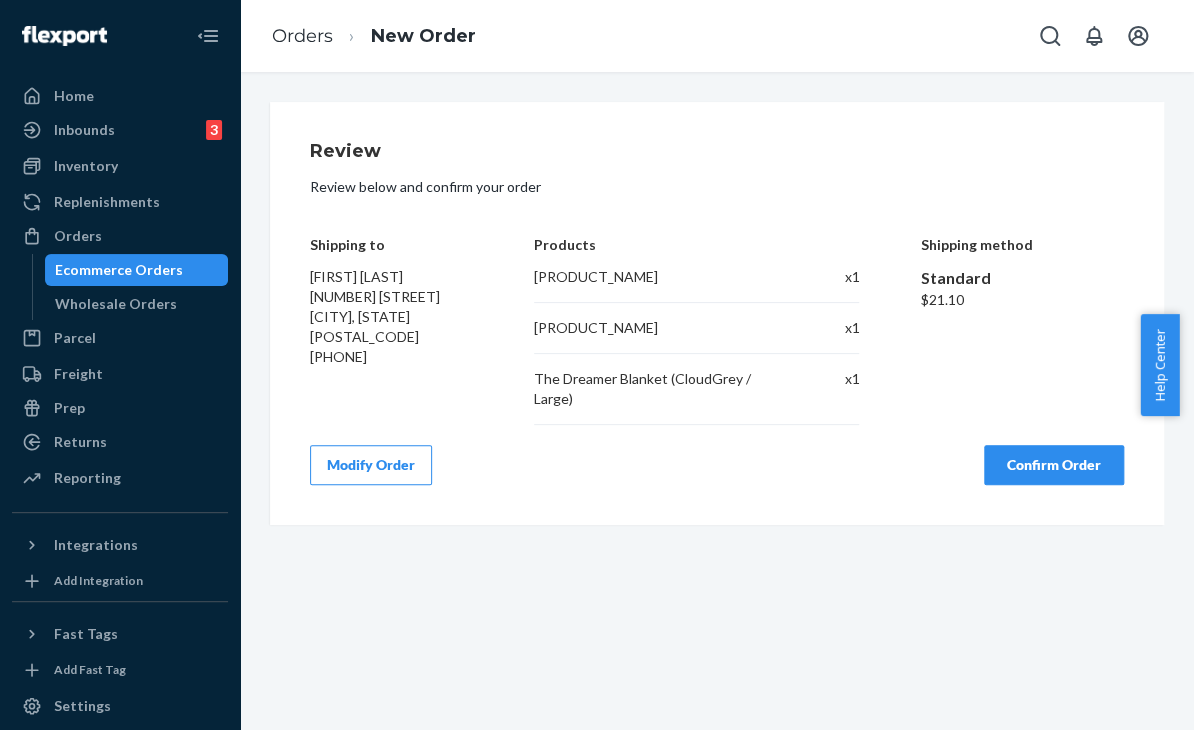 click on "Shipping method Standard [PRICE]" at bounding box center [1022, 316] 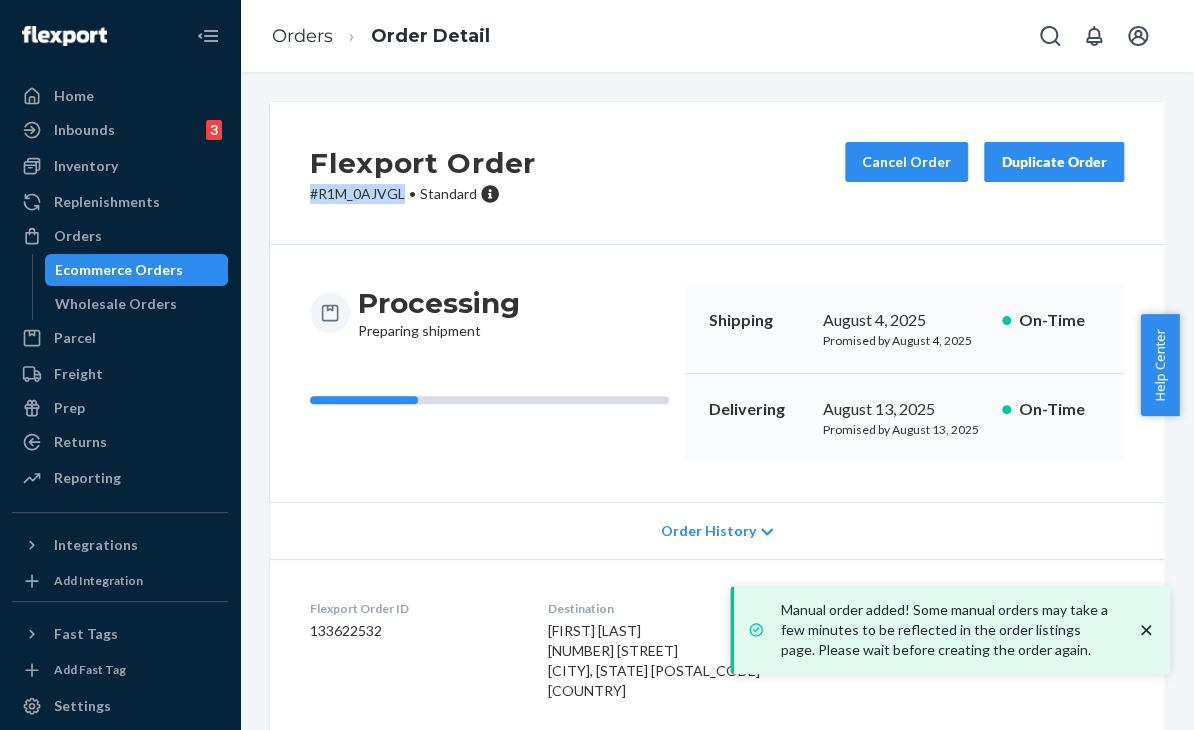 drag, startPoint x: 347, startPoint y: 197, endPoint x: 402, endPoint y: 204, distance: 55.443665 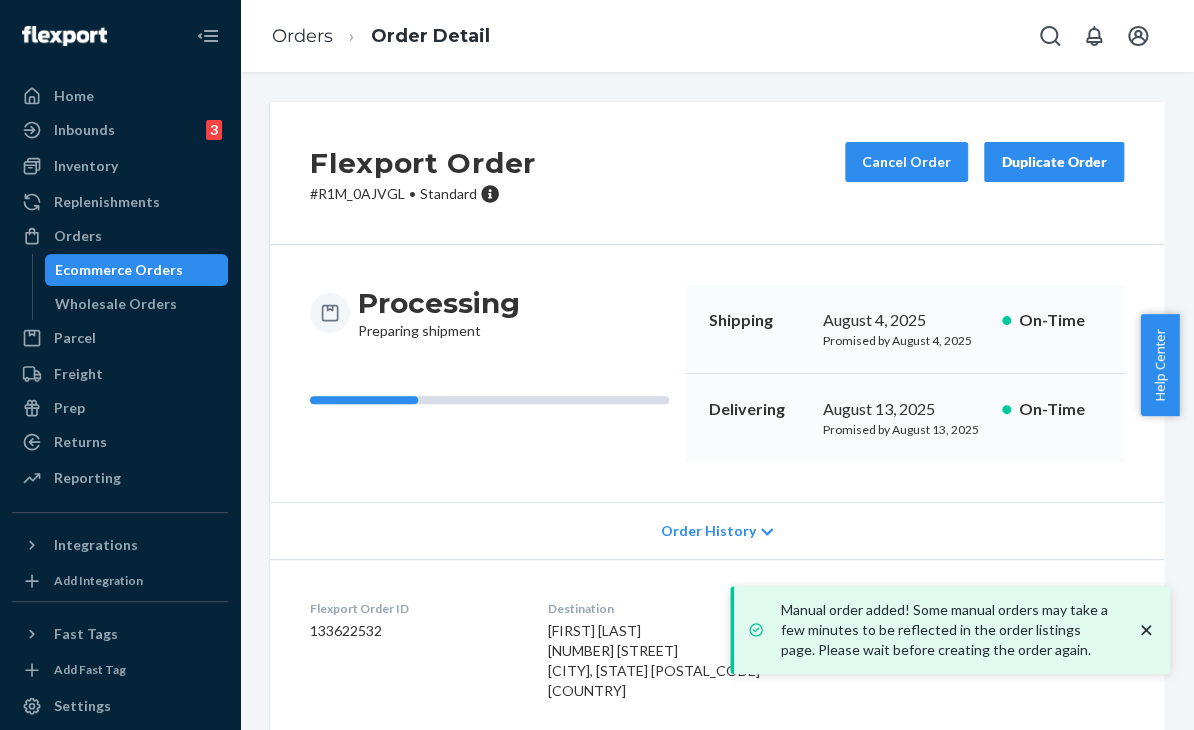 click on "Order History" at bounding box center (717, 530) 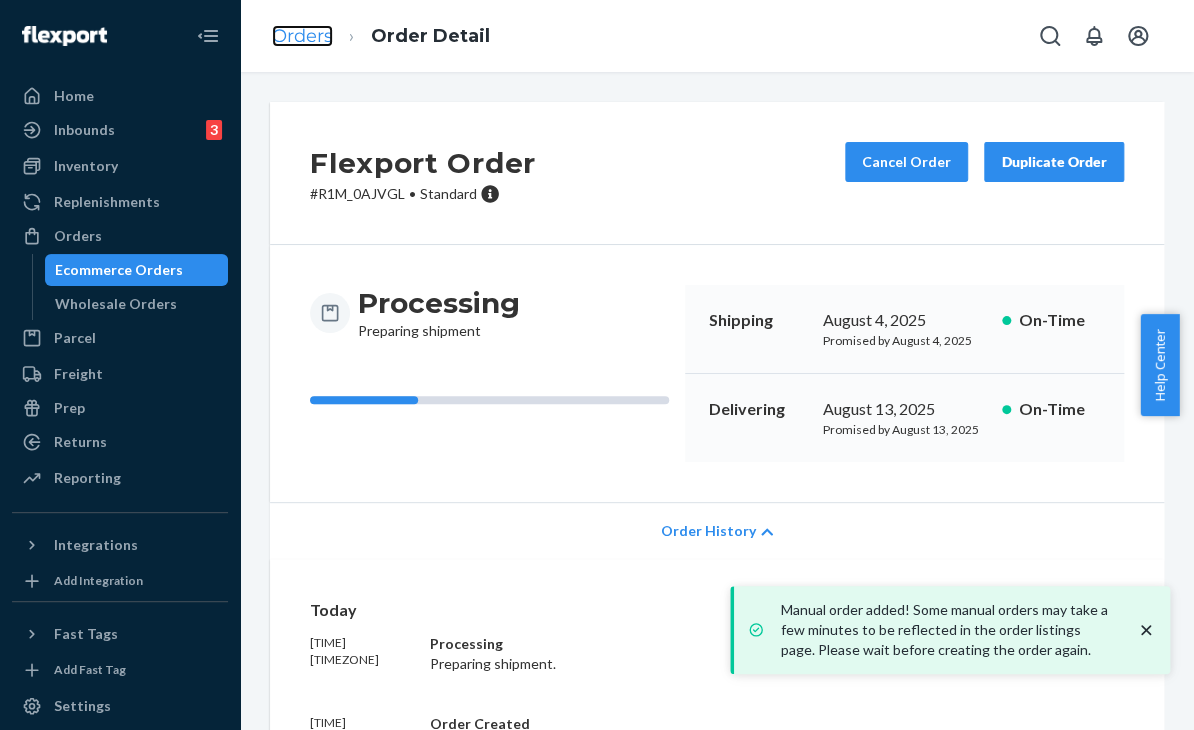 click on "Orders" at bounding box center (302, 36) 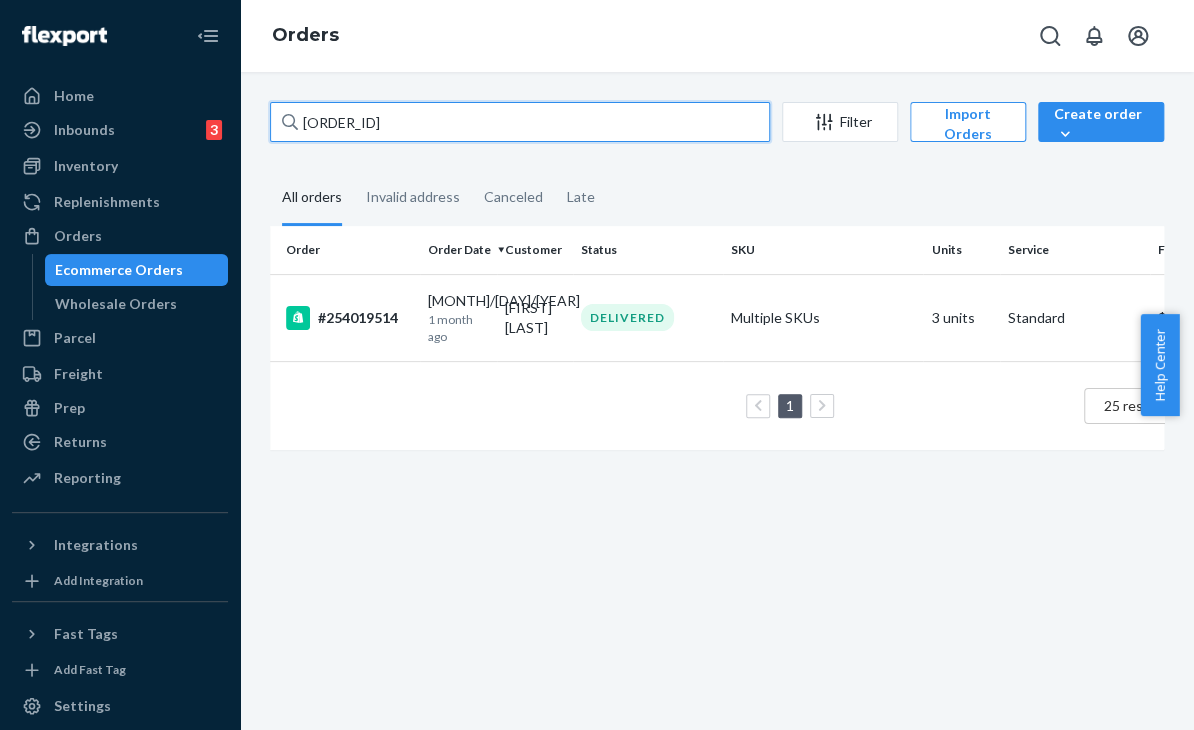 drag, startPoint x: 402, startPoint y: 121, endPoint x: 287, endPoint y: 122, distance: 115.00435 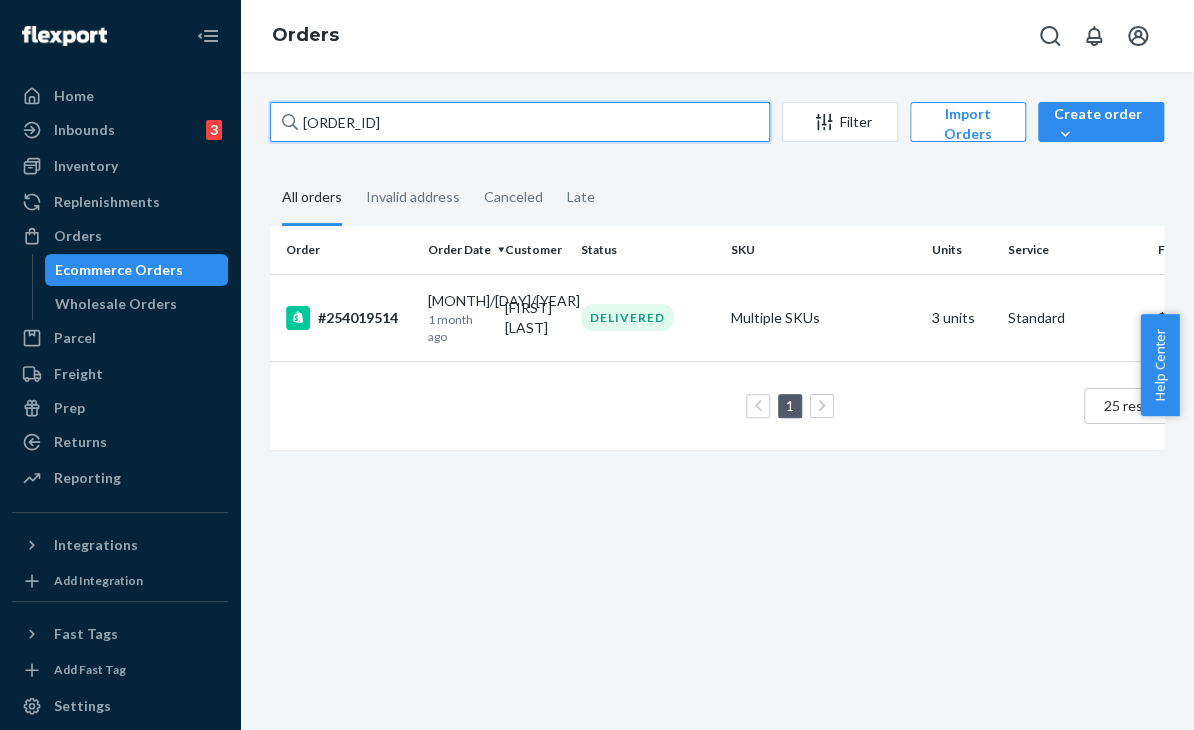 click on "[ORDER_ID]" at bounding box center [520, 122] 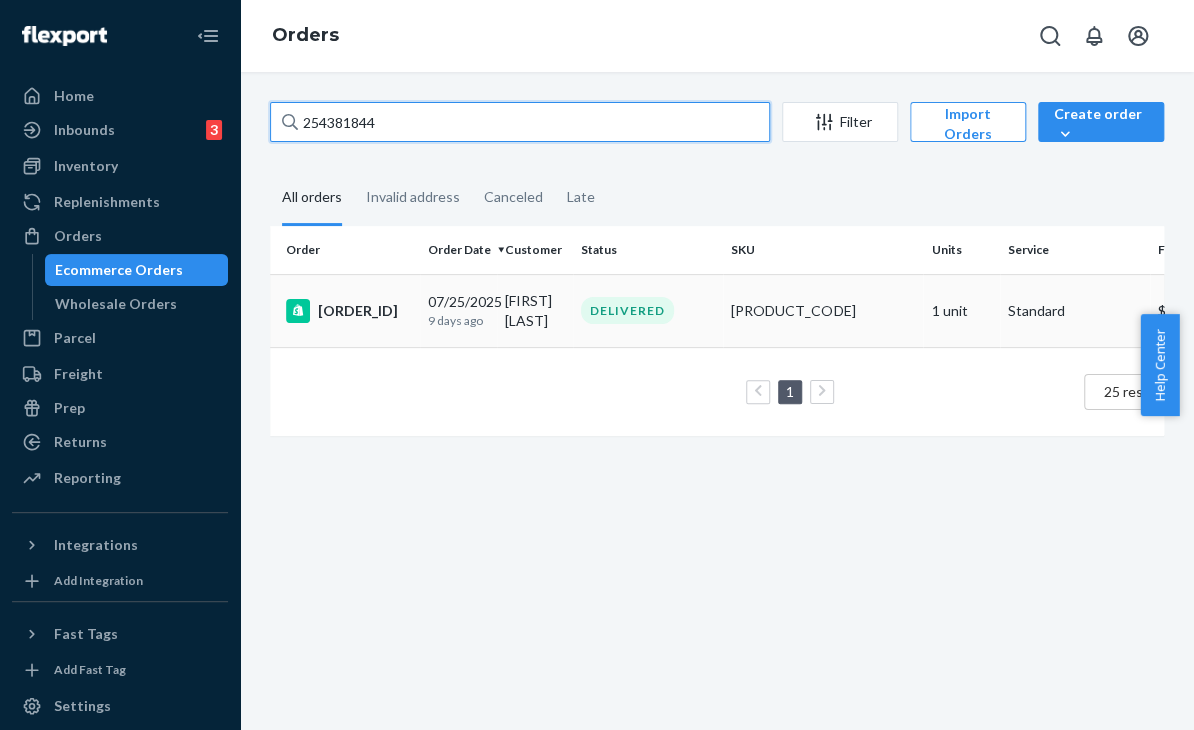 type on "254381844" 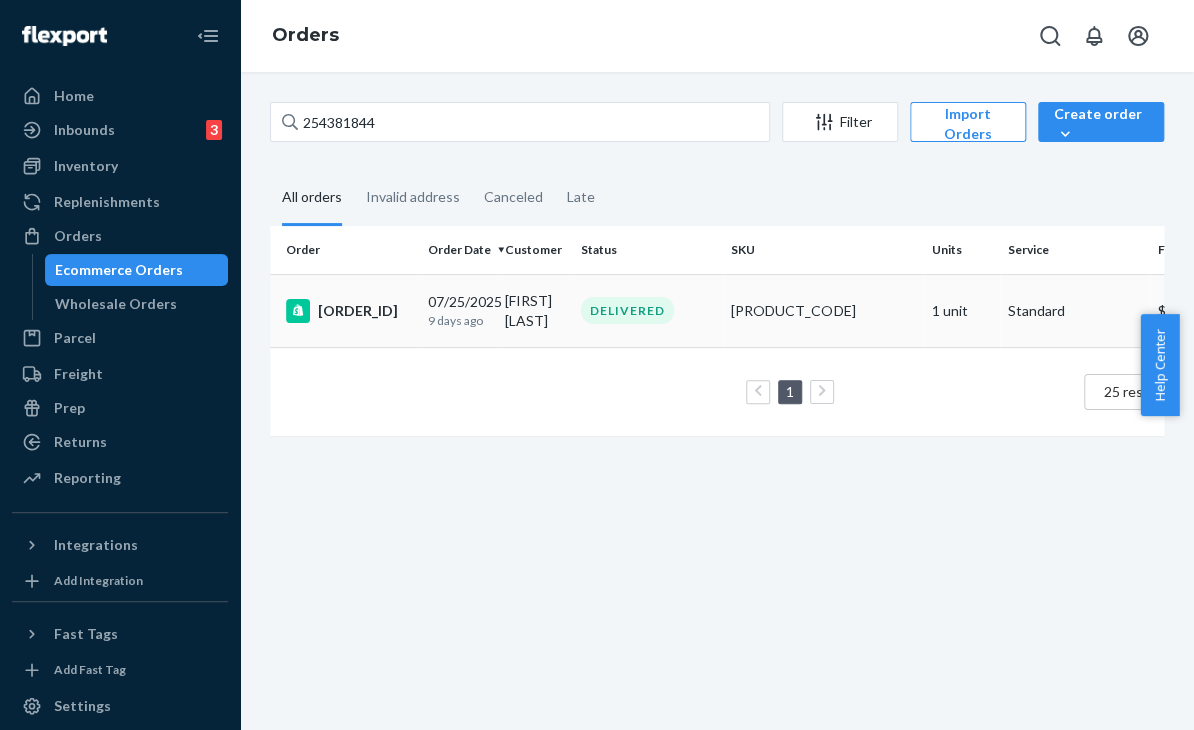 click on "[PRODUCT_CODE]" at bounding box center (823, 311) 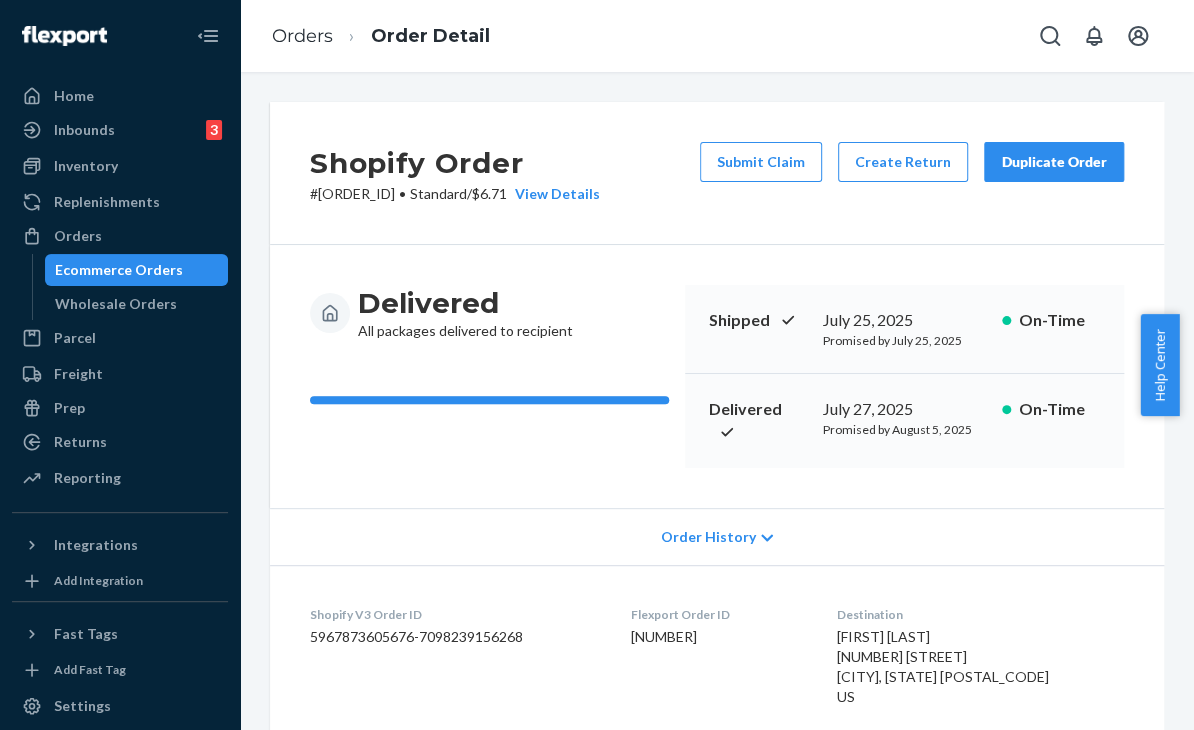 click on "Submit Claim" at bounding box center (761, 162) 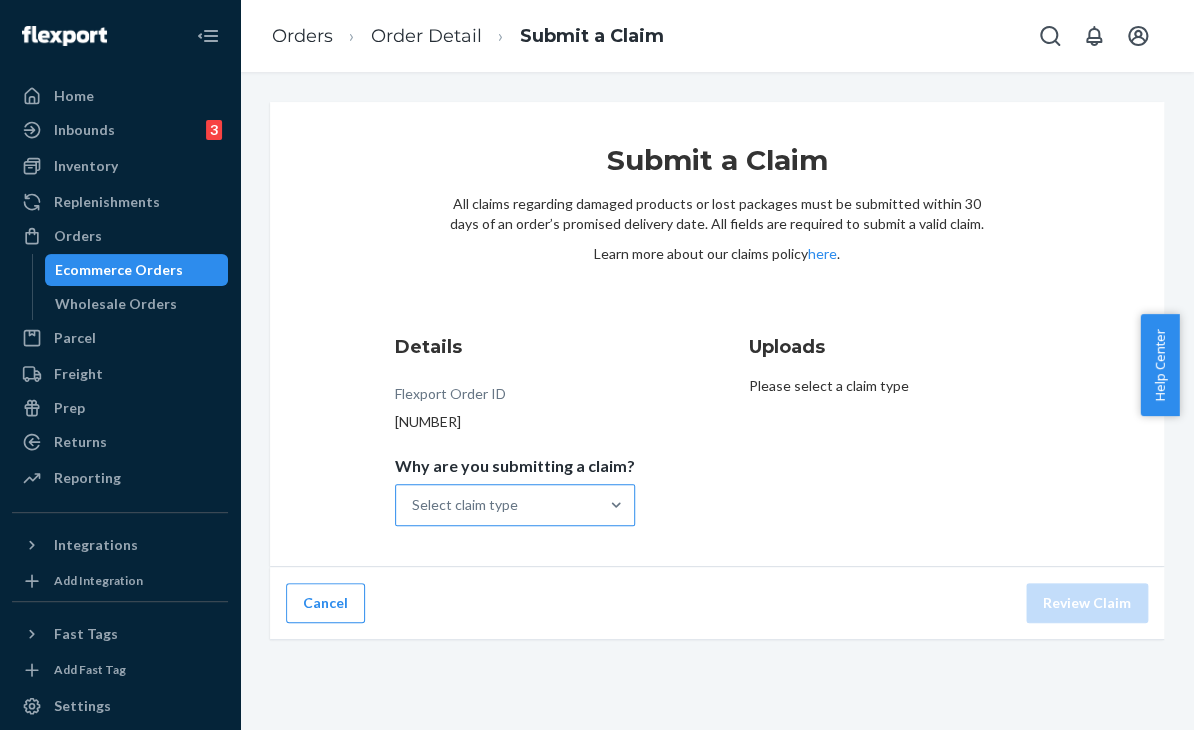 click on "Select claim type" at bounding box center [497, 505] 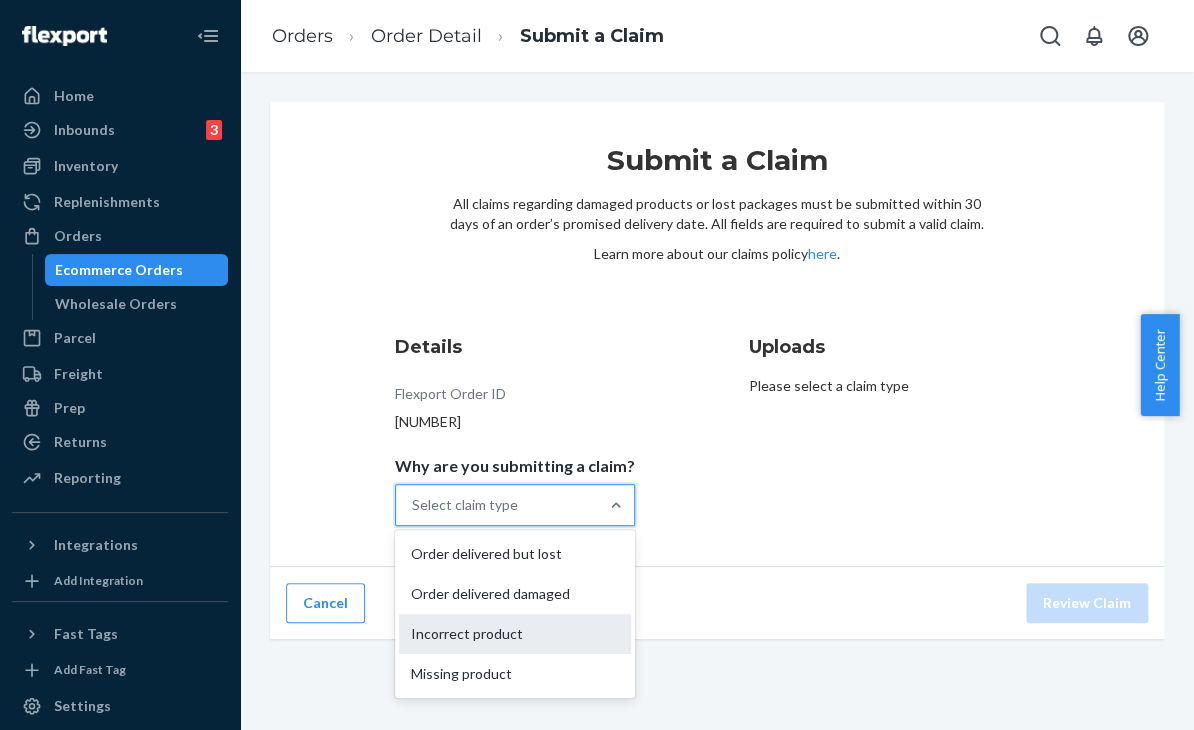 click on "Incorrect product" at bounding box center (515, 634) 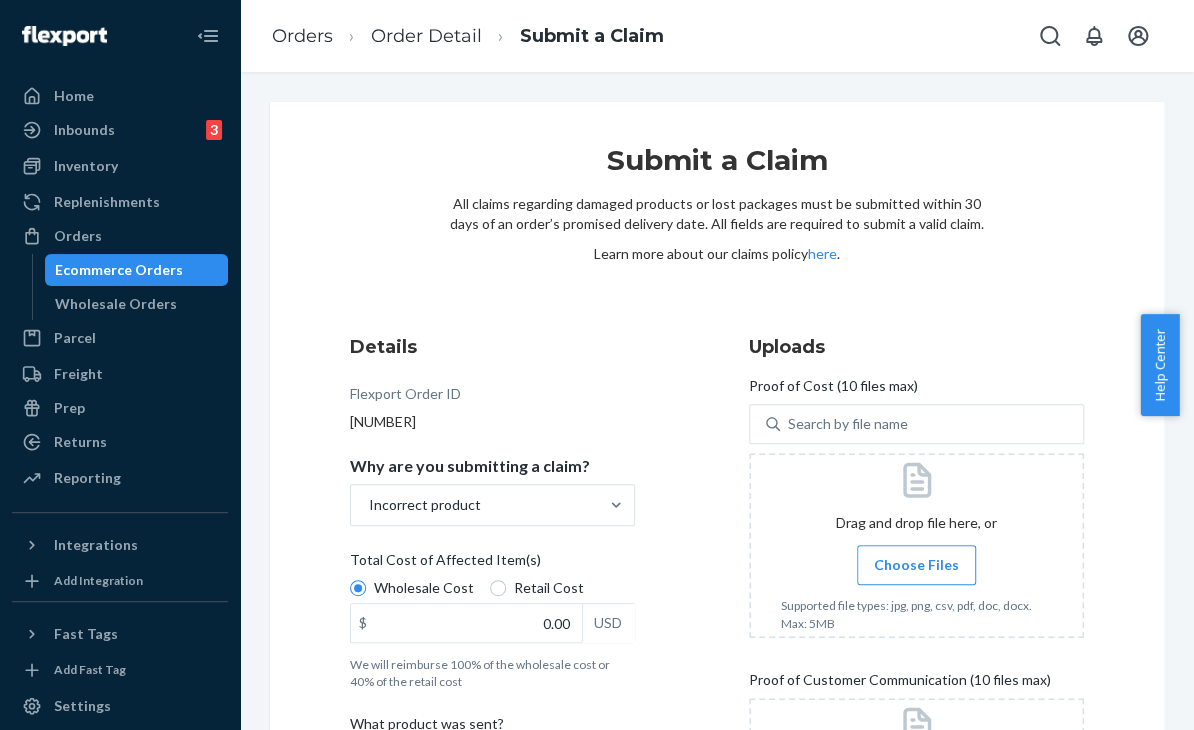 click on "Submit a Claim All claims regarding damaged products or lost packages must be submitted within 30 days of an order’s promised delivery date. All fields are required to submit a valid claim. Learn more about our claims policy  here . Details Flexport Order ID [NUMBER] Why are you submitting a claim? Incorrect product Total Cost of Affected Item(s) Wholesale Cost Retail Cost $ 0.00 USD We will reimburse 100% of the wholesale cost or 40% of the retail cost What product was sent? Search and add products I don't know the DSKU or product name Enter the product name or DSKU for the product that was sent What product was missing? Travel Essentials Zip Hoodie (Stone / XS) [DSKU] 0 Select the products that are missing Uploads Proof of Cost (10 files max) Search by file name Drag and drop file here, or Choose Files Supported file types: jpg, png, csv, pdf, doc, docx.  Max: 5MB Proof of Customer Communication (10 files max) Drag and drop file here, or Choose Files" at bounding box center [717, 575] 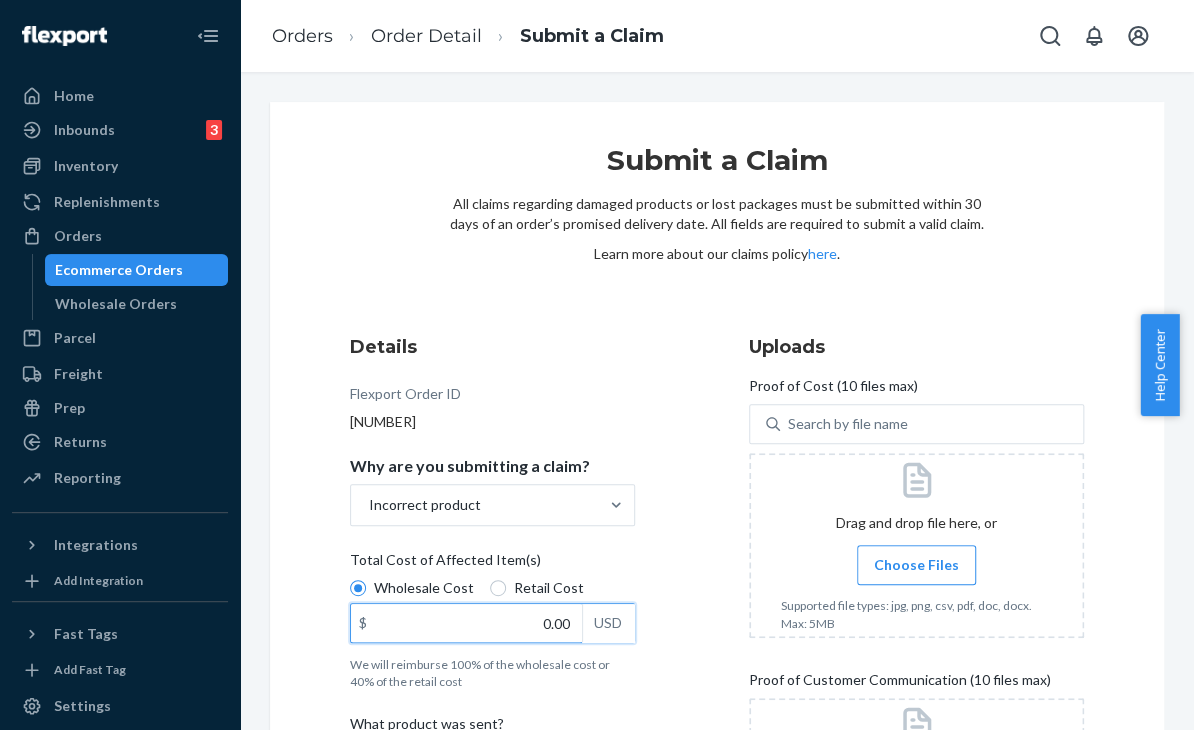 click on "0.00" at bounding box center (466, 623) 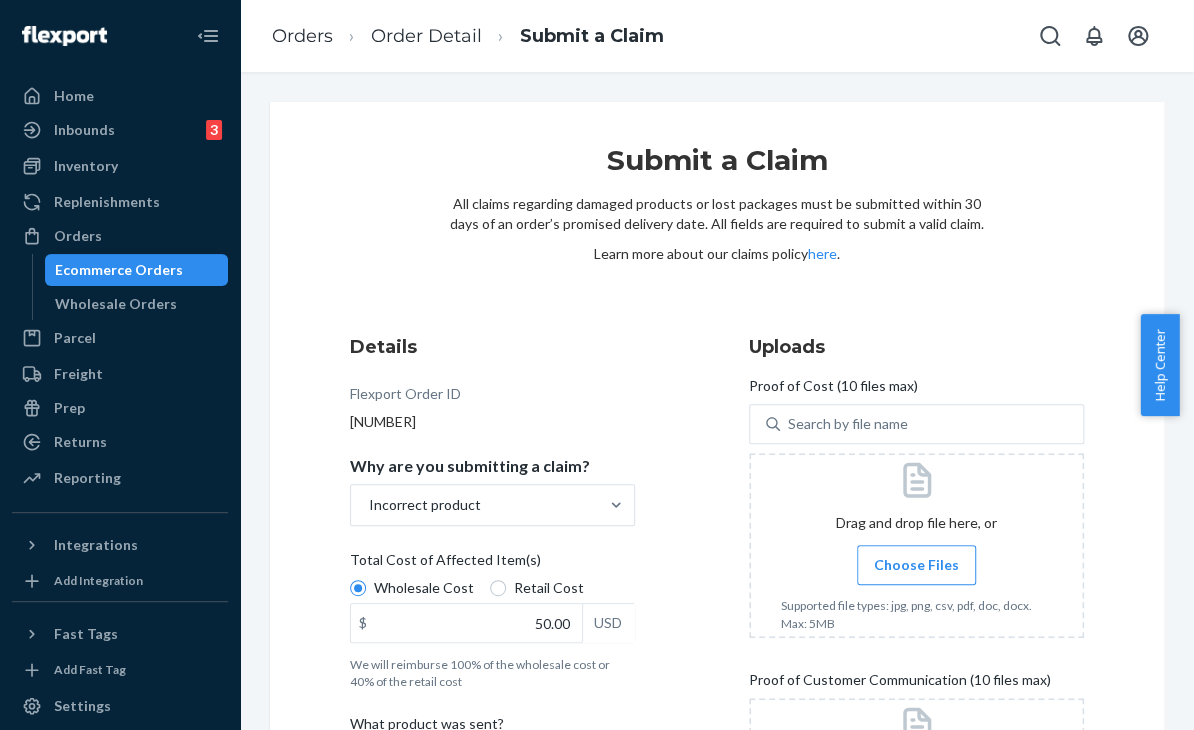 click on "Submit a Claim All claims regarding damaged products or lost packages must be submitted within 30 days of an order’s promised delivery date. All fields are required to submit a valid claim. Learn more about our claims policy  here . Details Flexport Order ID [ORDER_ID] Why are you submitting a claim? Incorrect product Total Cost of Affected Item(s) Wholesale Cost Retail Cost $ 50.00 USD We will reimburse 100% of the wholesale cost or 40% of the retail cost What product was sent? Search and add products I don't know the DSKU or product name Enter the product name or DSKU for the product that was sent What product was missing? Travel Essentials Zip Hoodie (Stone / XS) [DSKU] 0 Select the products that are missing Uploads Proof of Cost (10 files max) Search by file name Drag and drop file here, or Choose Files Supported file types: jpg, png, csv, pdf, doc, docx.  Max: 5MB Proof of Customer Communication (10 files max) Drag and drop file here, or Choose Files" at bounding box center [717, 575] 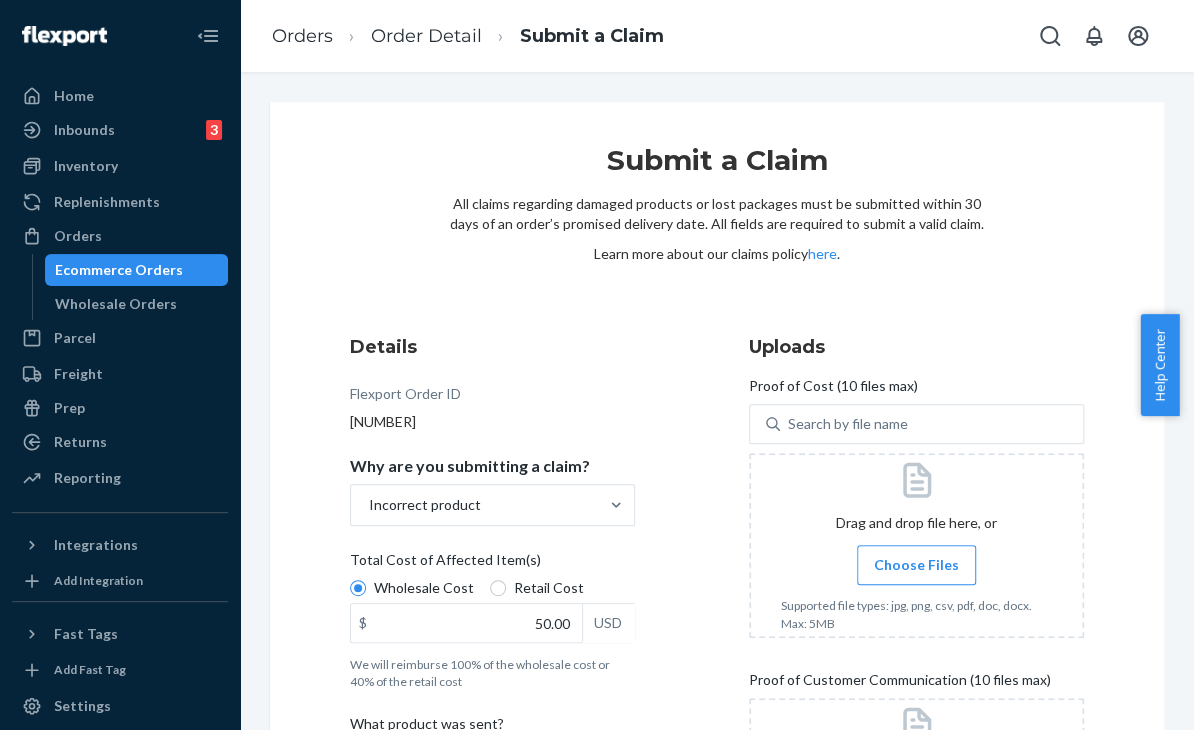 click on "Uploads Proof of Cost (10 files max) Search by file name Drag and drop file here, or Choose Files Supported file types: jpg, png, csv, pdf, doc, docx.  Max: 5MB Proof of Customer Communication (10 files max) Drag and drop file here, or Choose Files Supported file types: jpg, png, csv, pdf, doc, docx.  Max: 5MB" at bounding box center (916, 671) 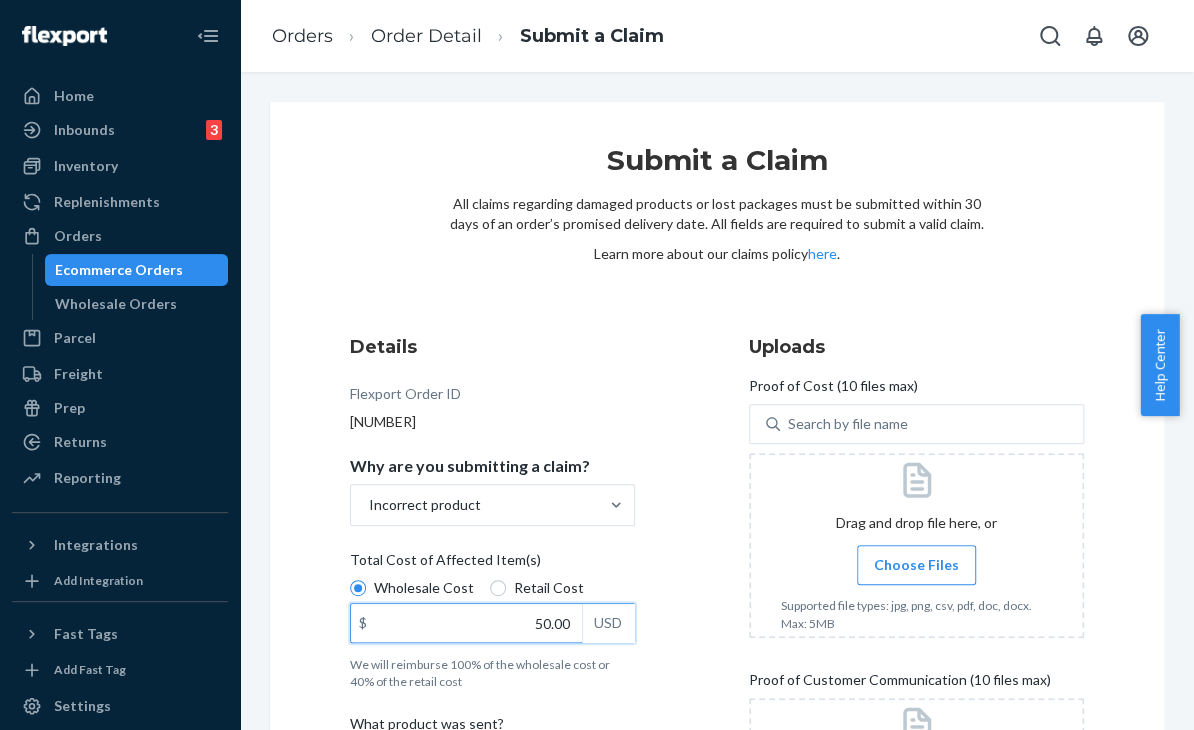 click on "50.00" at bounding box center [466, 623] 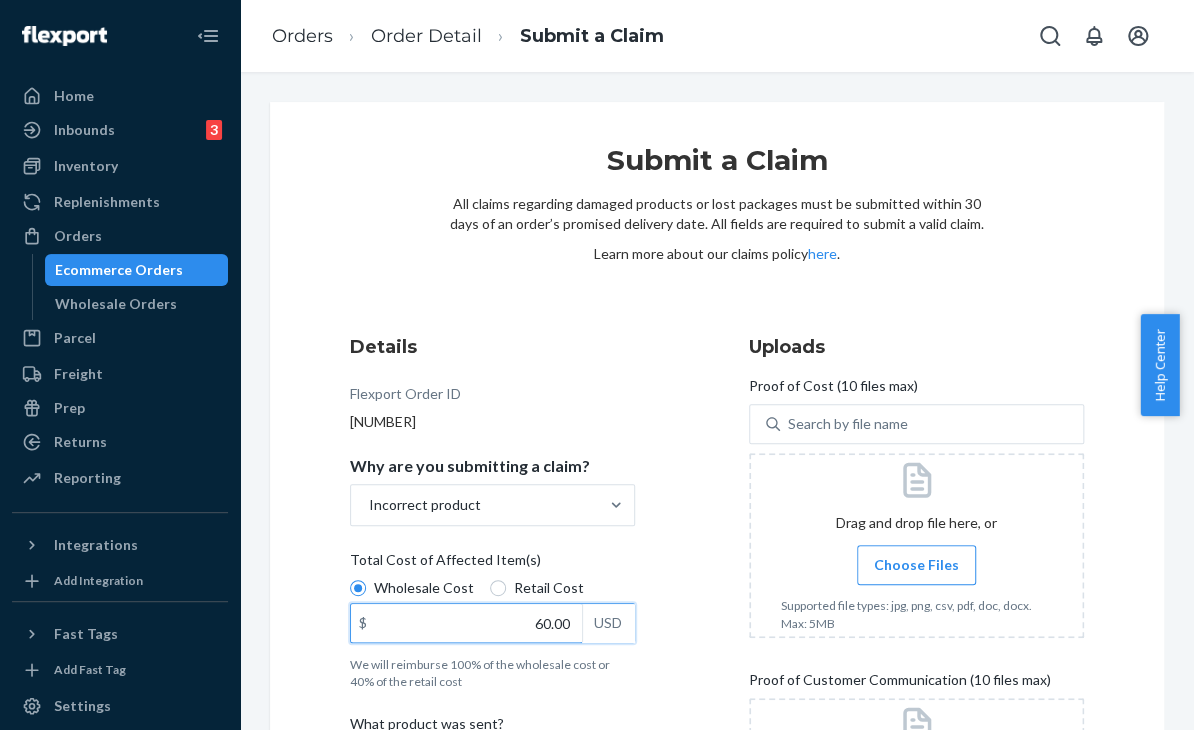 type on "60.00" 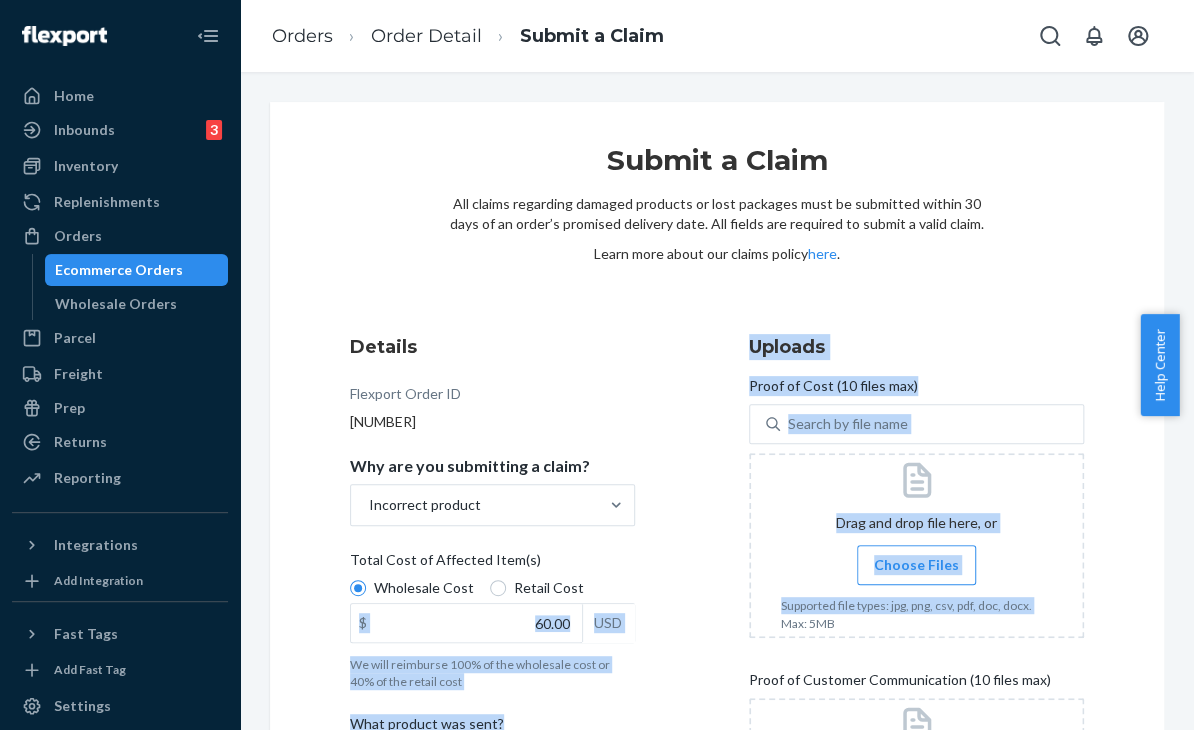 click on "Details Flexport Order ID [NUMBER] Why are you submitting a claim? Incorrect product Total Cost of Affected Item(s) Wholesale Cost Retail Cost $ 60.00 USD We will reimburse 100% of the wholesale cost or 40% of the retail cost What product was sent? Search and add products I don't know the DSKU or product name Enter the product name or DSKU for the product that was sent What product was missing? Travel Essentials Zip Hoodie (Stone / XS) DNQ3CQVCV4A 0 Select the products that are missing Uploads Proof of Cost (10 files max) Search by file name Drag and drop file here, or Choose Files Supported file types: jpg, png, csv, pdf, doc, docx. Max: 5MB Proof of Customer Communication (10 files max) Drag and drop file here, or Choose Files Supported file types: jpg, png, csv, pdf, doc, docx. Max: 5MB" at bounding box center [717, 671] 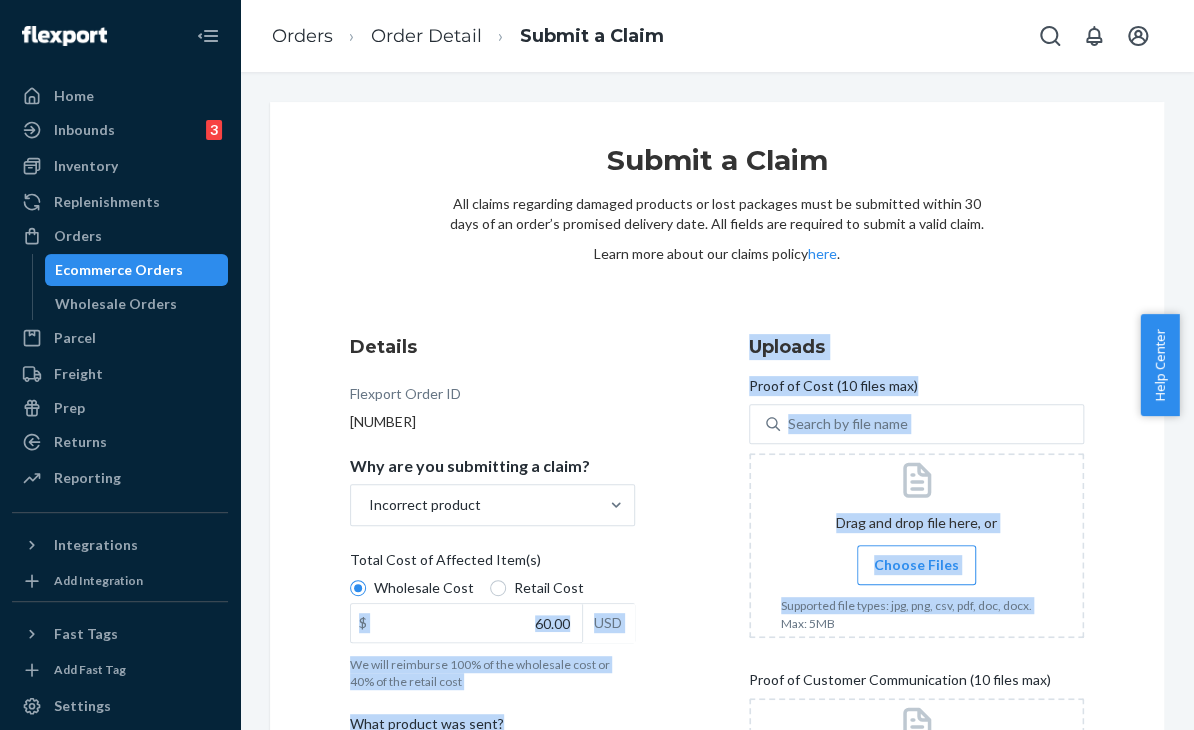 click on "Details Flexport Order ID [ORDER_ID] Why are you submitting a claim? Incorrect product Total Cost of Affected Item(s) Wholesale Cost Retail Cost $ [PRICE] USD We will reimburse 100% of the wholesale cost or 40% of the retail cost What product was sent? Search and add products I don't know the DSKU or product name Enter the product name or DSKU for the product that was sent What product was missing? [PRODUCT_NAME] ([COLOR] / [SIZE]) [SKU_ID] [QUANTITY] Select the products that are missing" at bounding box center (517, 671) 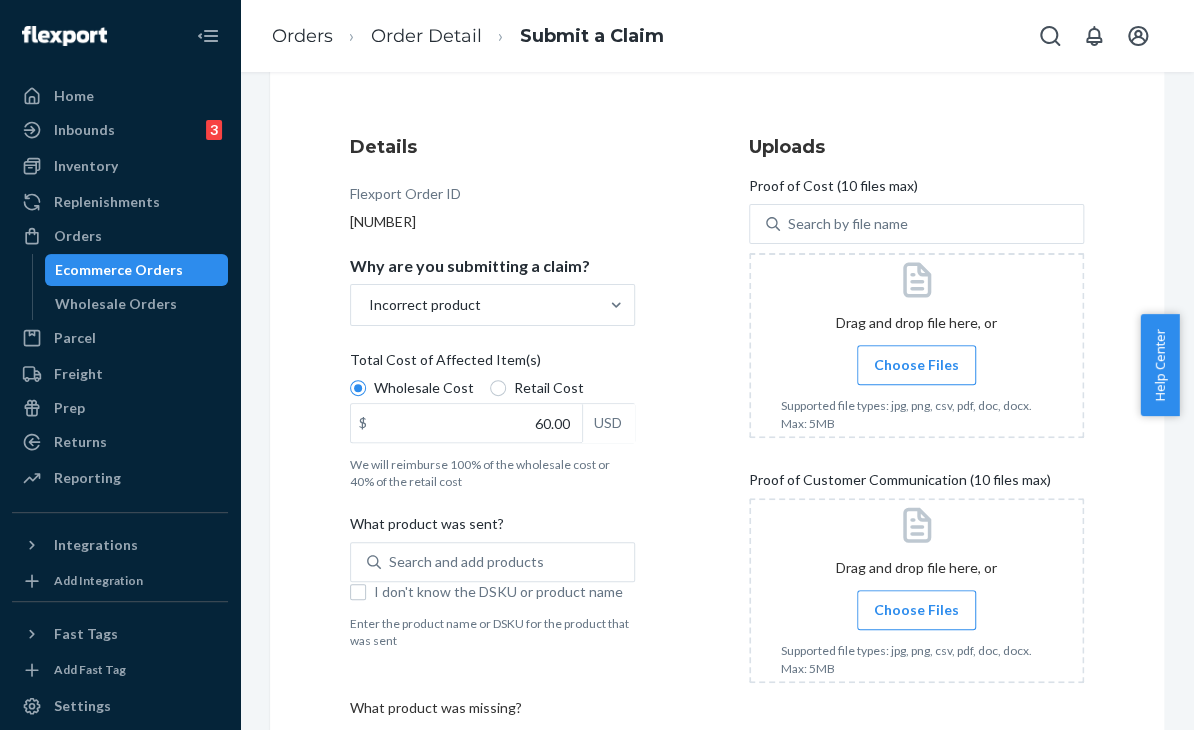 scroll, scrollTop: 391, scrollLeft: 0, axis: vertical 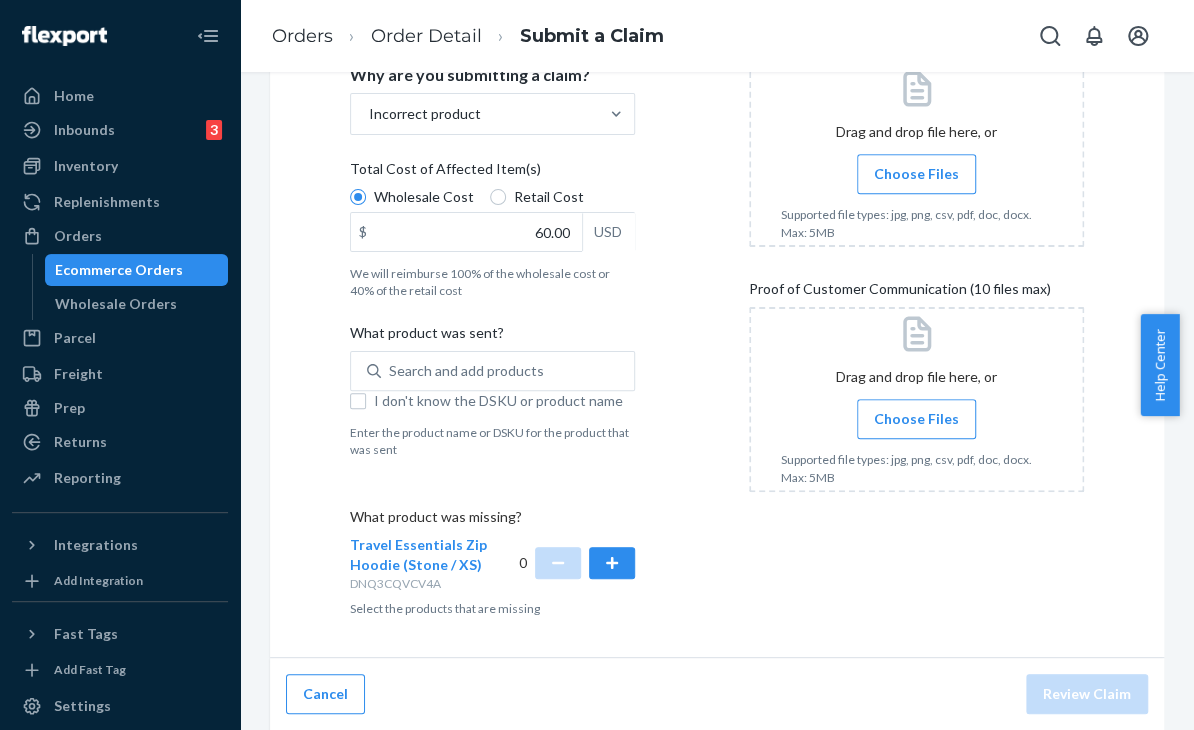 click on "Choose Files" at bounding box center (916, 174) 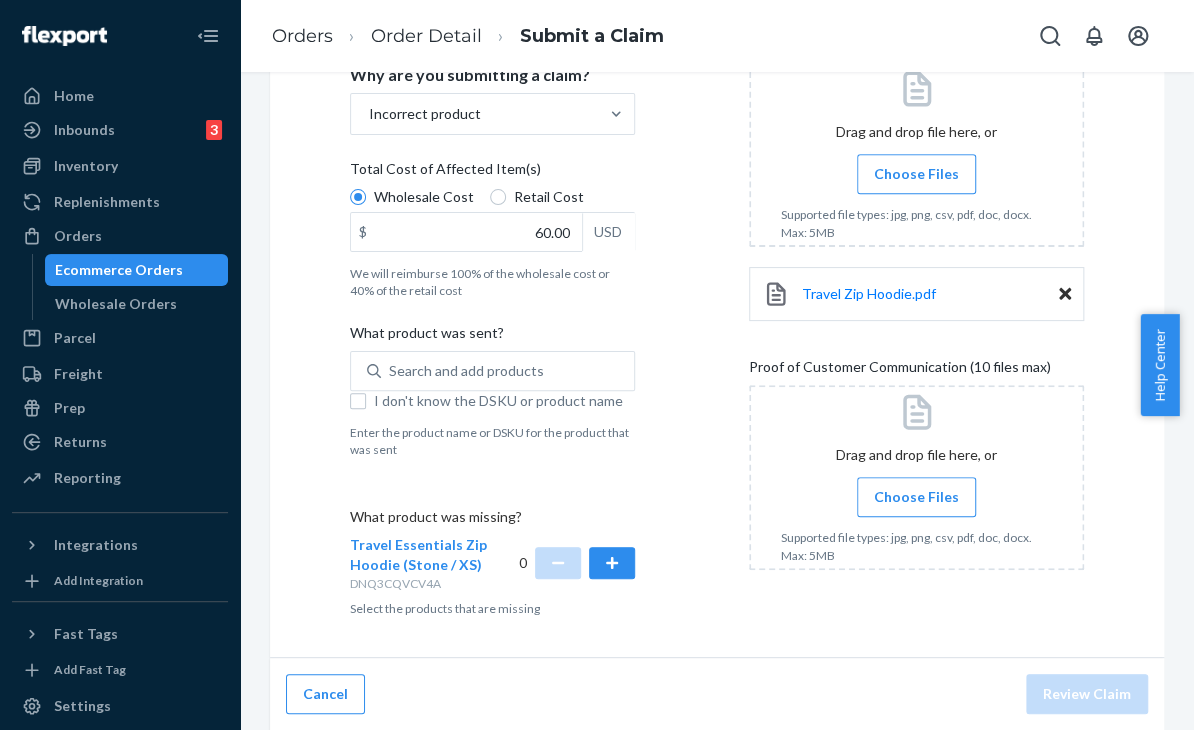 click on "Submit a Claim All claims regarding damaged products or lost packages must be submitted within 30 days of an order’s promised delivery date. All fields are required to submit a valid claim. Learn more about our claims policy  here . Details Flexport Order ID [NUMBER] Why are you submitting a claim? Incorrect product Total Cost of Affected Item(s) Wholesale Cost Retail Cost $ 60.00 USD We will reimburse 100% of the wholesale cost or 40% of the retail cost What product was sent? Search and add products I don't know the DSKU or product name Enter the product name or DSKU for the product that was sent What product was missing? Travel Essentials Zip Hoodie (Stone / XS) [DSKU] 0 Select the products that are missing Uploads Proof of Cost (10 files max) Search by file name Drag and drop file here, or Choose Files Supported file types: jpg, png, csv, pdf, doc, docx.  Max: 5MB Travel Zip Hoodie.pdf Proof of Customer Communication (10 files max) Drag and drop file here, or Choose Files" at bounding box center (717, 184) 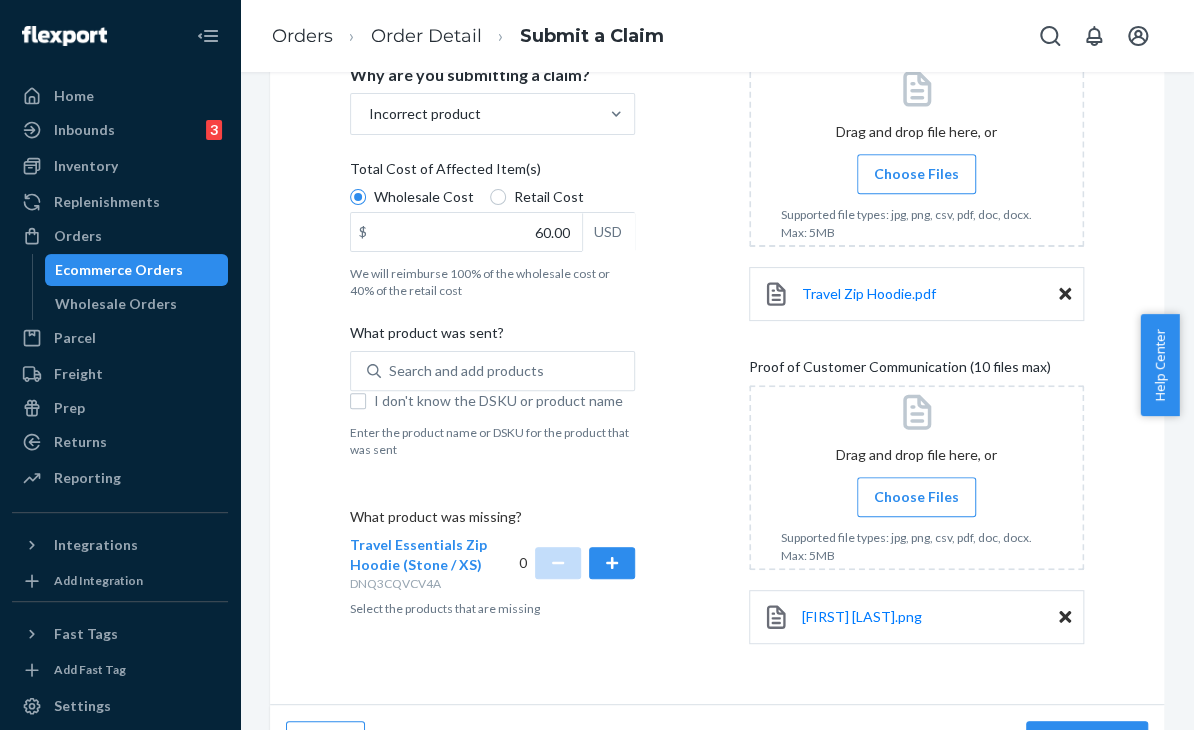 click at bounding box center [916, 477] 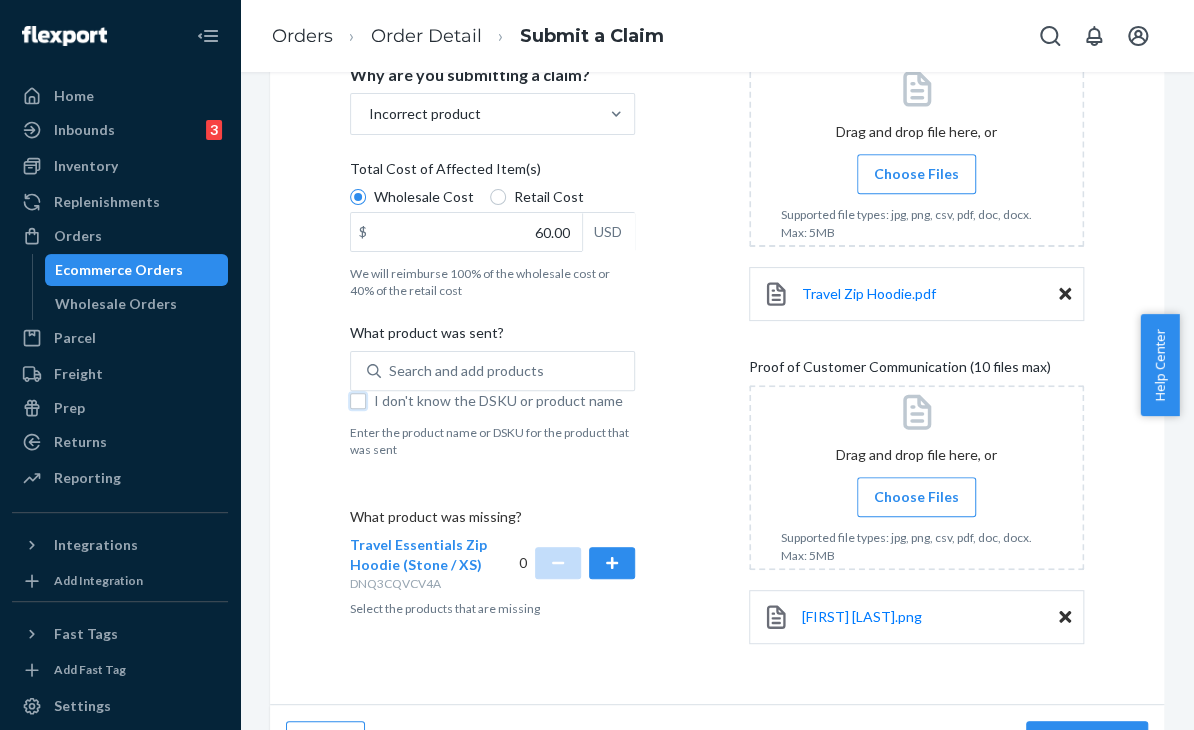 click on "I don't know the DSKU or product name" at bounding box center (358, 401) 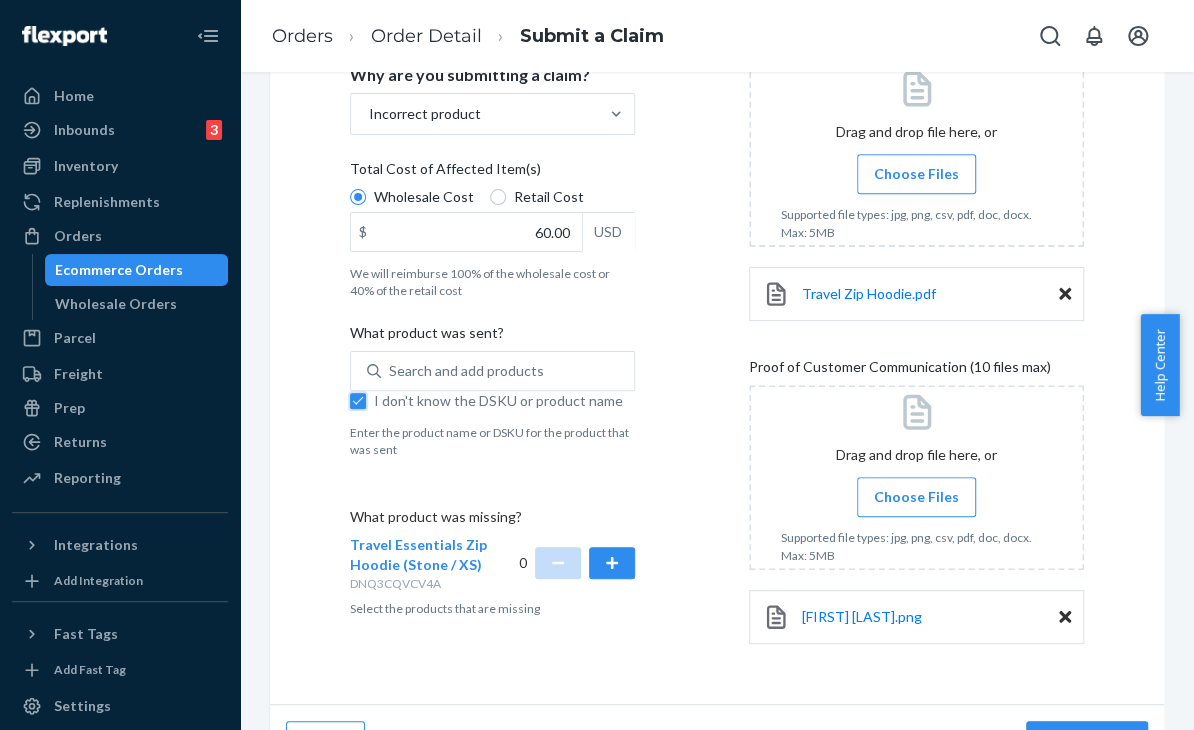 checkbox on "true" 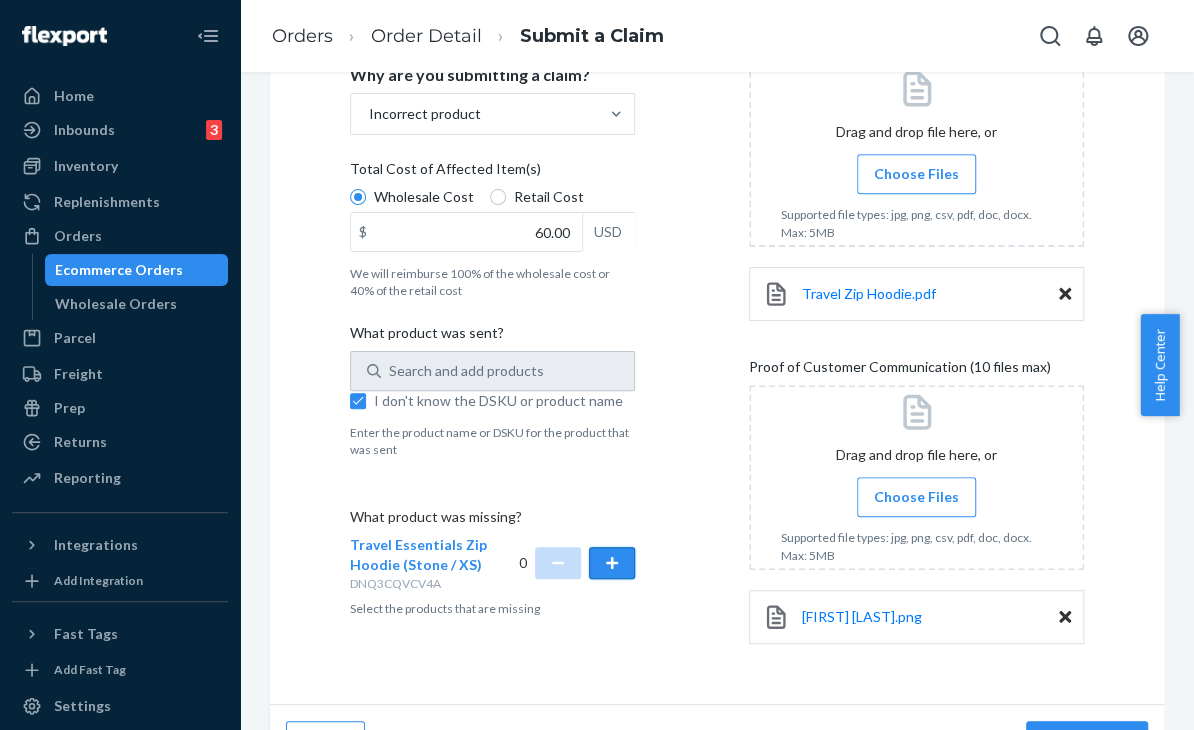 click at bounding box center (612, 563) 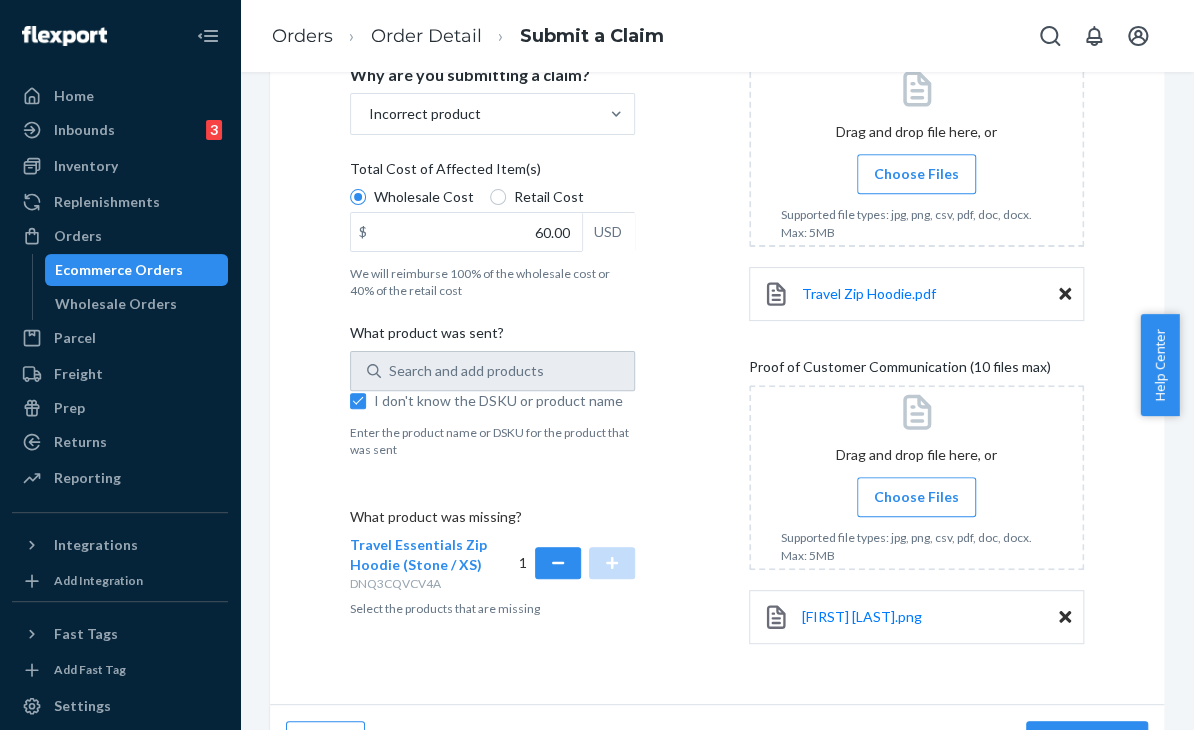 drag, startPoint x: 1127, startPoint y: 513, endPoint x: 1075, endPoint y: 522, distance: 52.773098 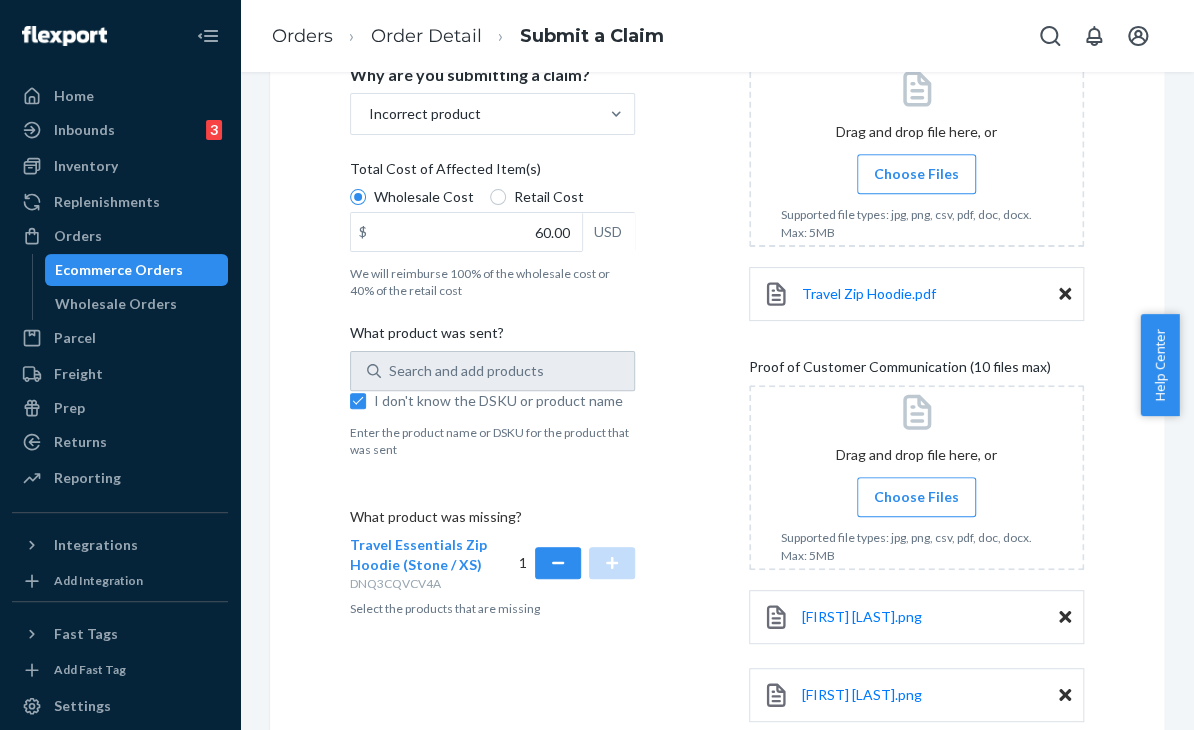 drag, startPoint x: 1136, startPoint y: 502, endPoint x: 1040, endPoint y: 517, distance: 97.16481 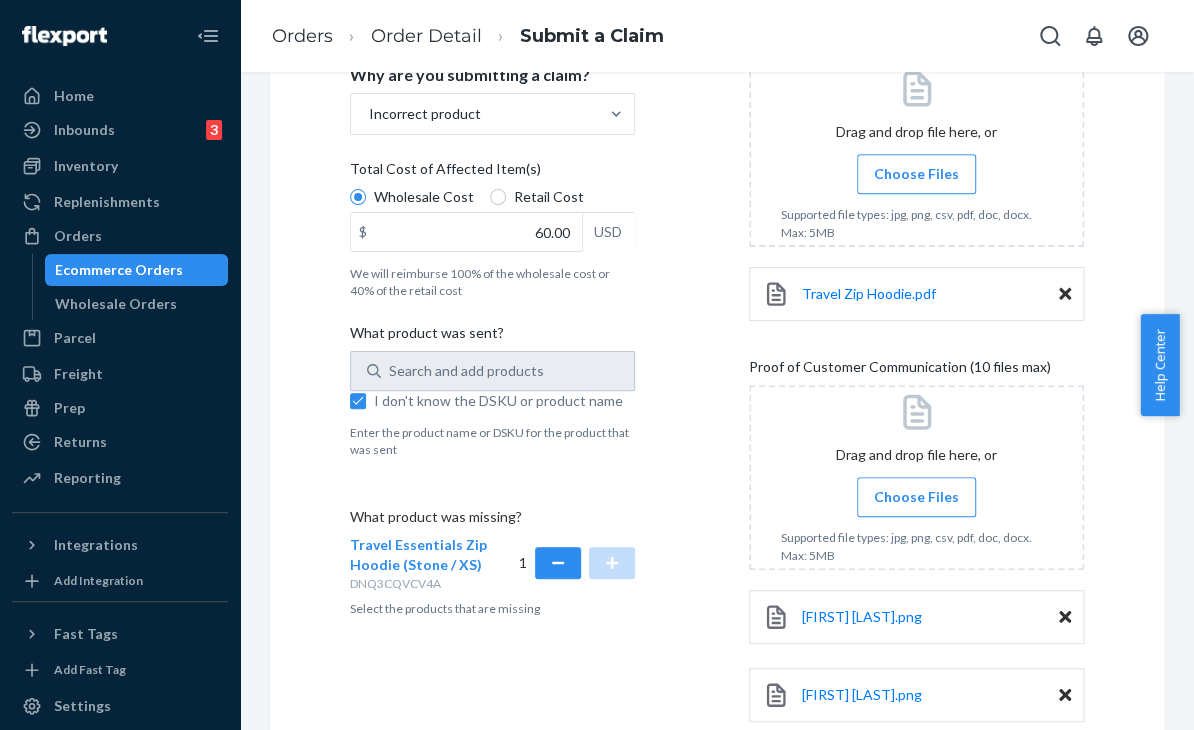 click on "Choose Files" at bounding box center (916, 497) 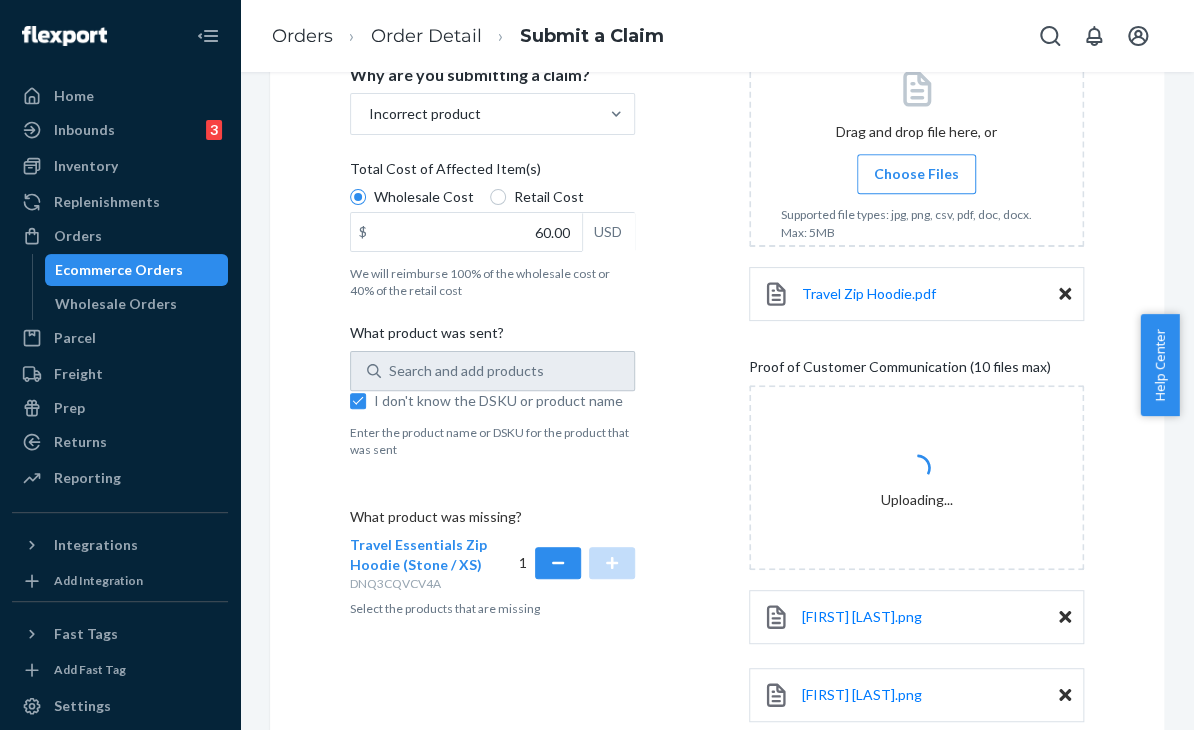 click on "Submit a Claim All claims regarding damaged products or lost packages must be submitted within 30 days of an order’s promised delivery date. All fields are required to submit a valid claim. Learn more about our claims policy  here . Details Flexport Order ID [NUMBER] Why are you submitting a claim? Incorrect product Total Cost of Affected Item(s) Wholesale Cost Retail Cost $ 60.00 USD We will reimburse 100% of the wholesale cost or 40% of the retail cost What product was sent? Search and add products I don't know the DSKU or product name Enter the product name or DSKU for the product that was sent What product was missing? Travel Essentials Zip Hoodie (Stone / XS) [DSKU] 1 Select the products that are missing Uploads Proof of Cost (10 files max) Search by file name Drag and drop file here, or Choose Files Supported file types: jpg, png, csv, pdf, doc, docx.  Max: 5MB Travel Zip Hoodie.pdf Proof of Customer Communication (10 files max) Uploading... [FIRST] [LAST].png [FIRST] [LAST] Incorrect hoodie.png Cancel" at bounding box center [717, 283] 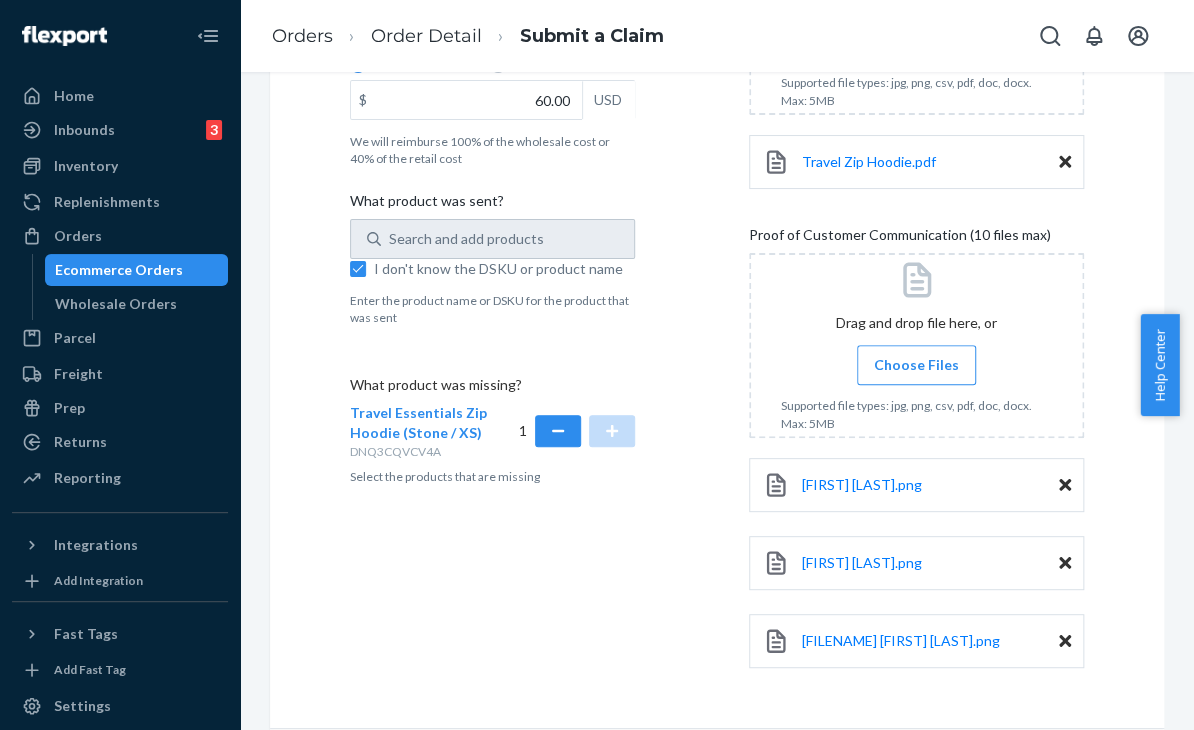 scroll, scrollTop: 593, scrollLeft: 0, axis: vertical 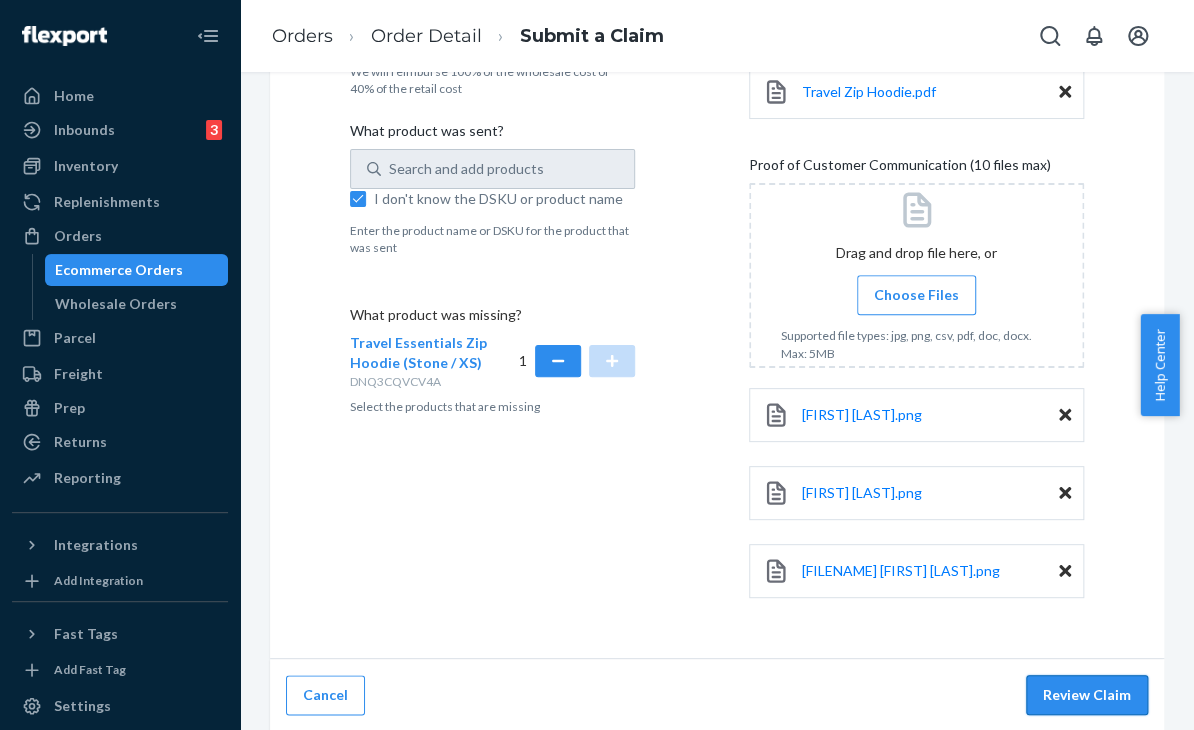 click on "Review Claim" at bounding box center (1087, 695) 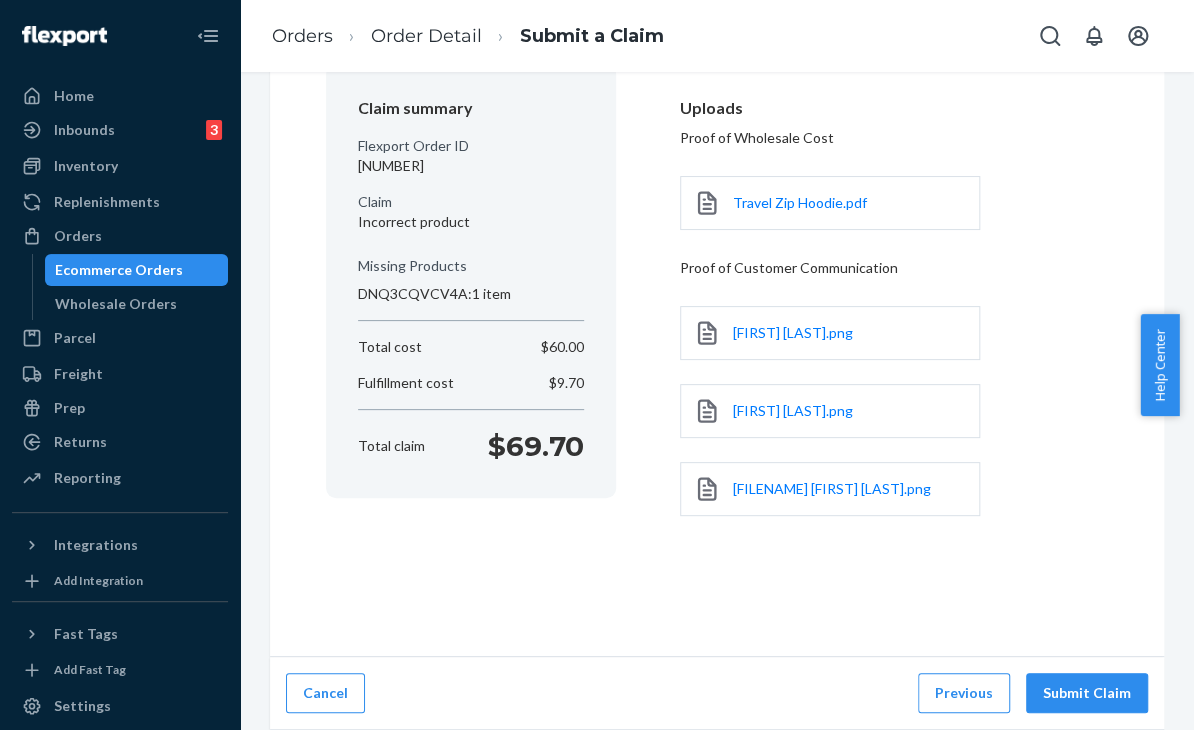 scroll, scrollTop: 175, scrollLeft: 0, axis: vertical 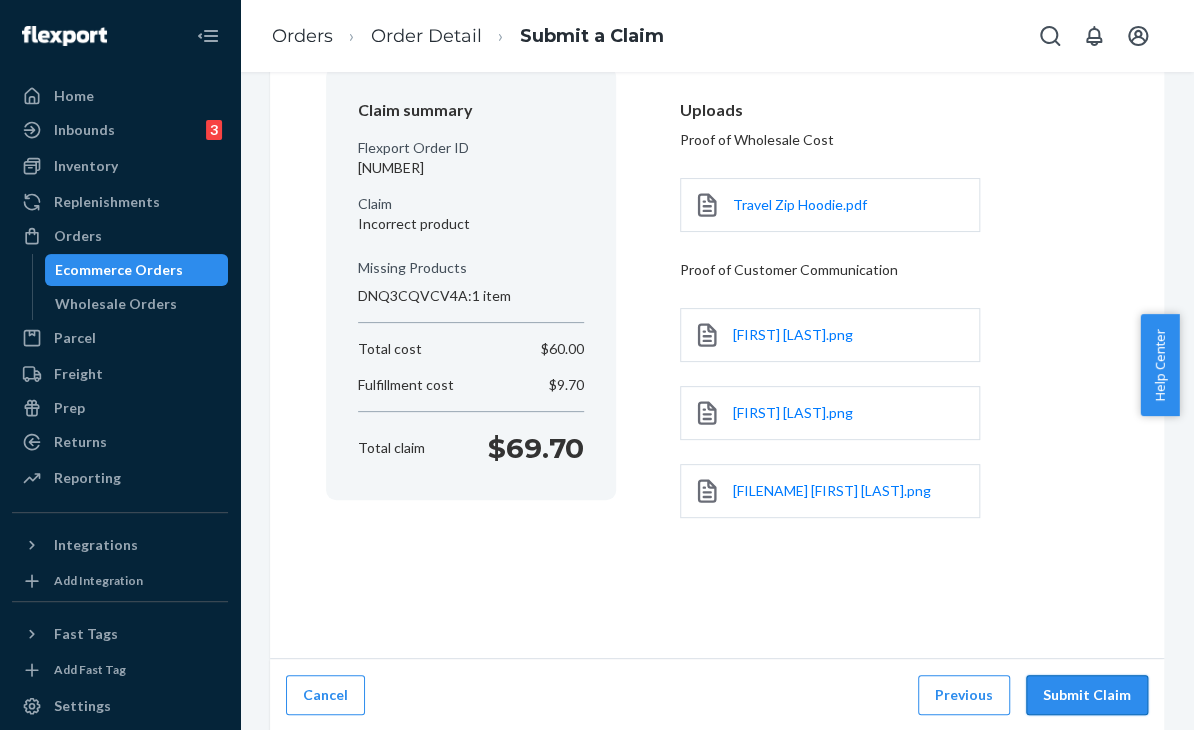 click on "Submit Claim" at bounding box center (1087, 695) 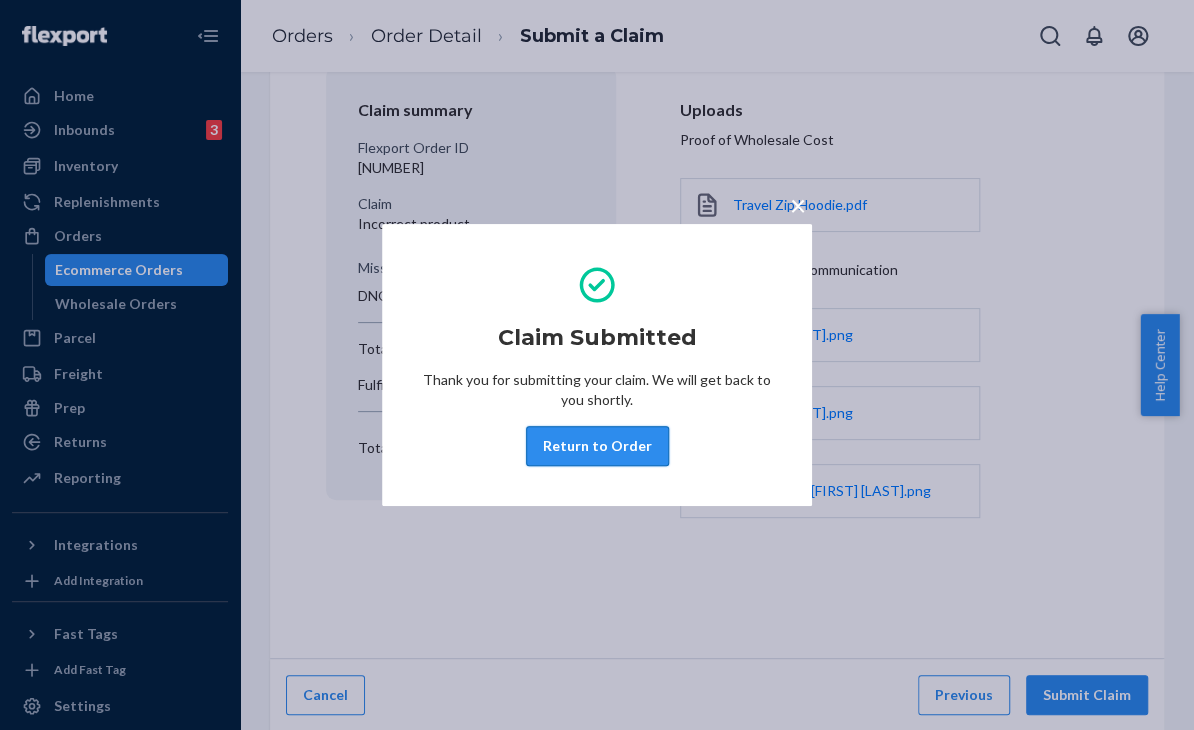 click on "Return to Order" at bounding box center (597, 446) 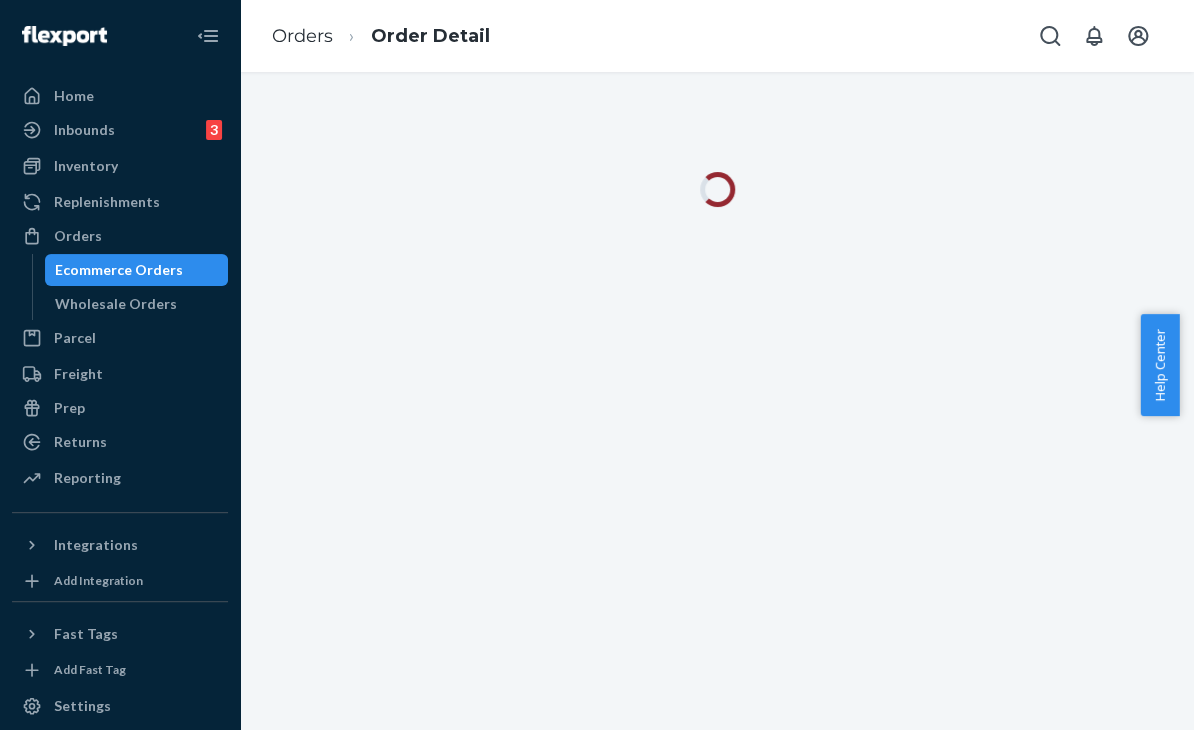 scroll, scrollTop: 0, scrollLeft: 0, axis: both 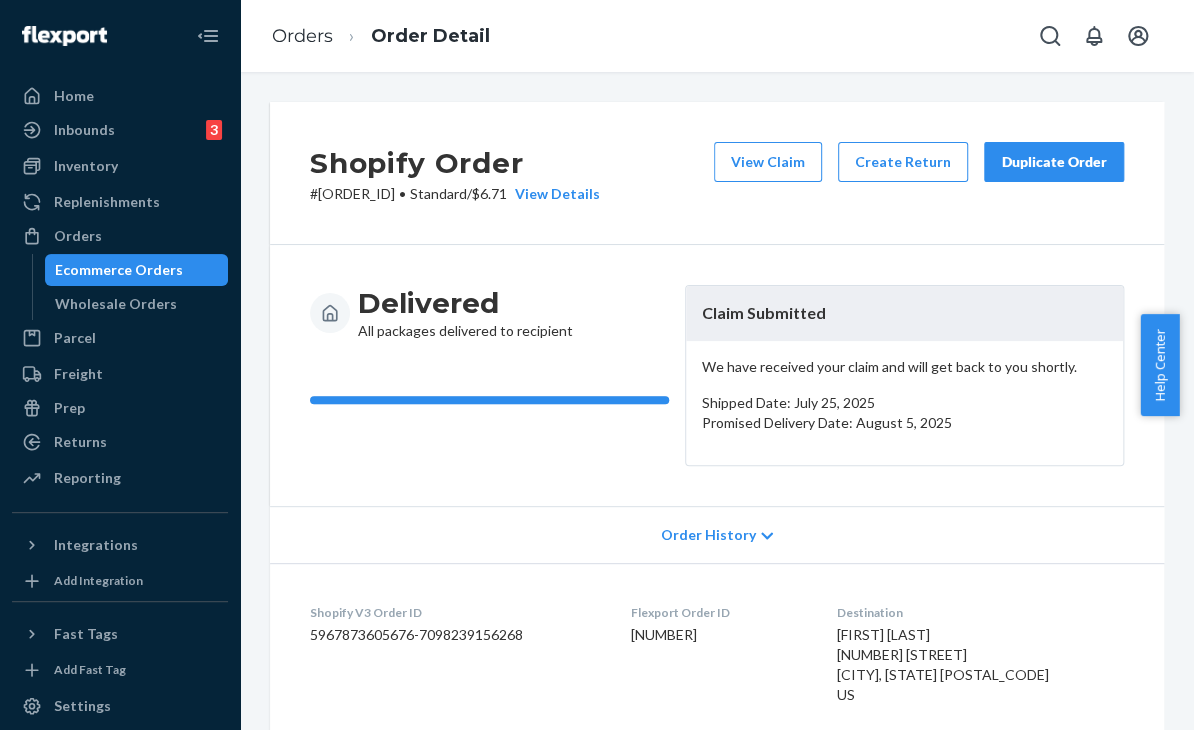 click on "Order History" at bounding box center (717, 534) 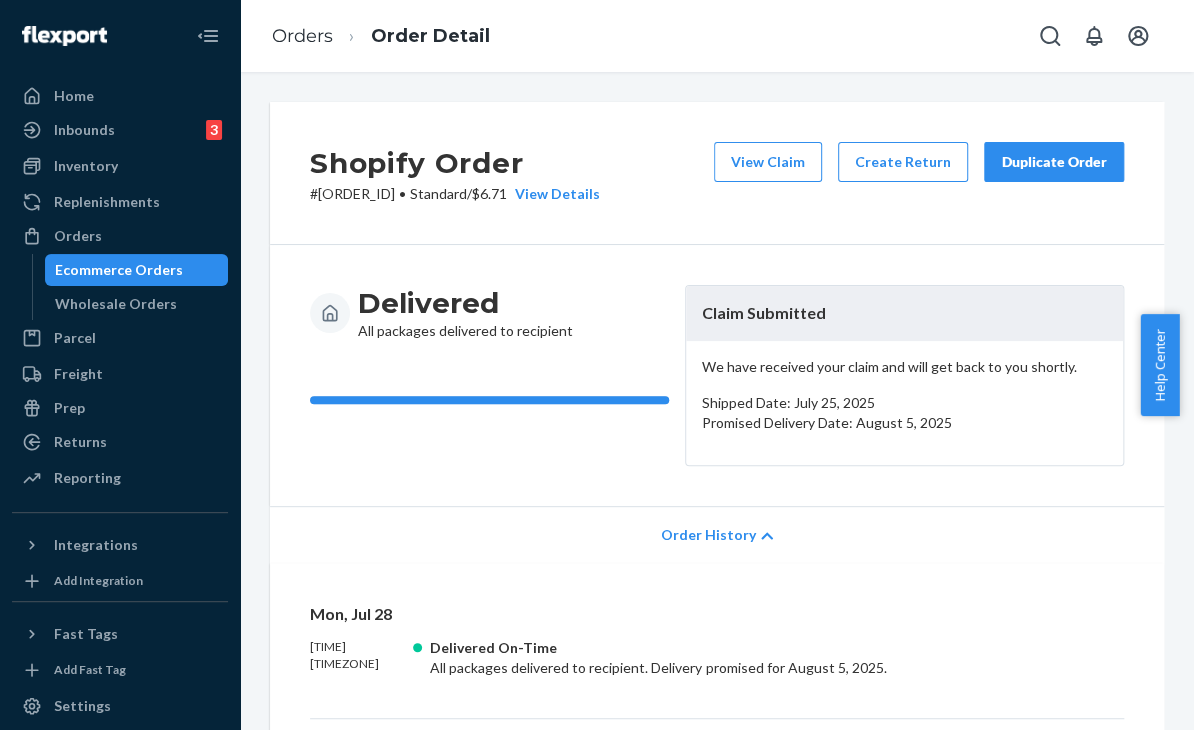 click on "[ORDER_ID] • Standard  /  [PRICE] View Details" at bounding box center (455, 194) 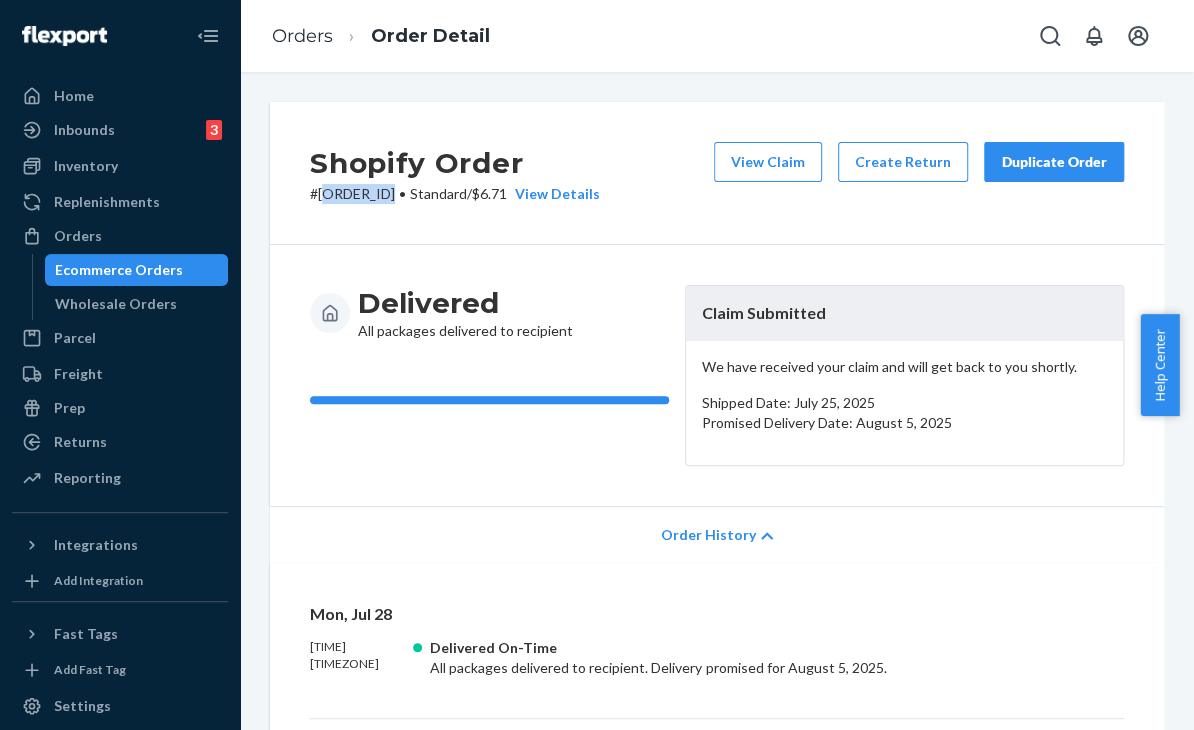 click on "[ORDER_ID] • Standard  /  [PRICE] View Details" at bounding box center [455, 194] 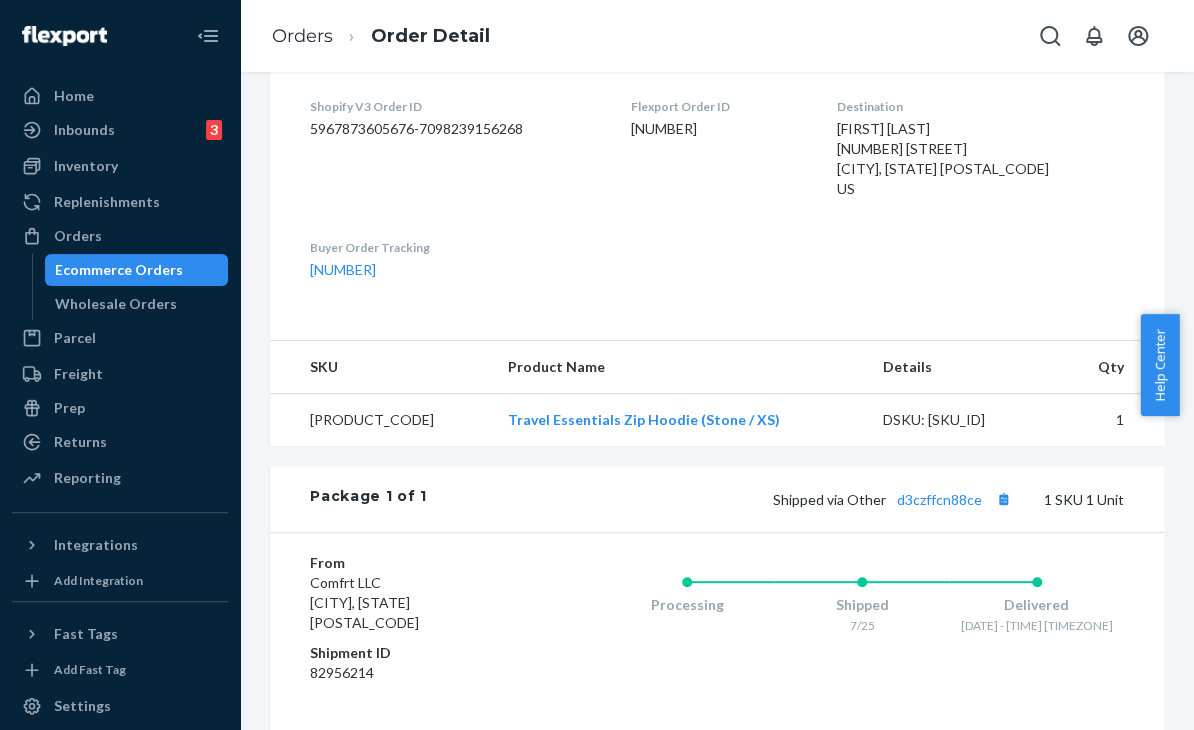 scroll, scrollTop: 1342, scrollLeft: 0, axis: vertical 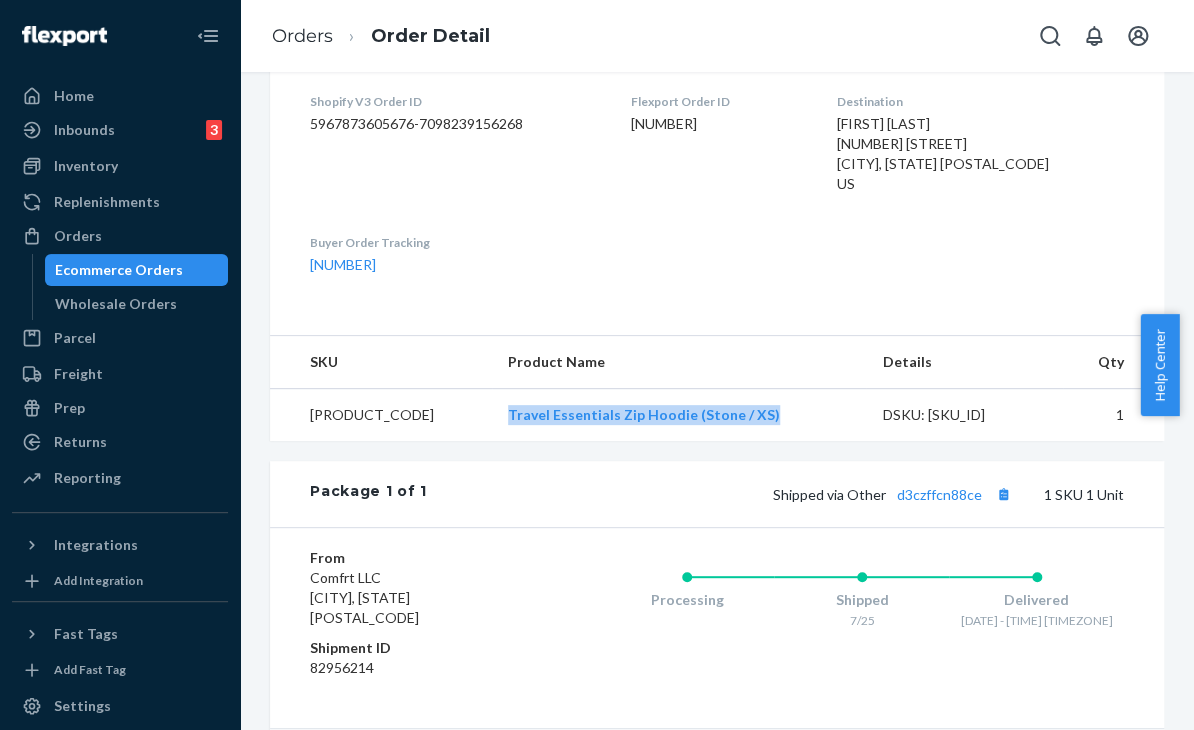 drag, startPoint x: 574, startPoint y: 424, endPoint x: 848, endPoint y: 422, distance: 274.0073 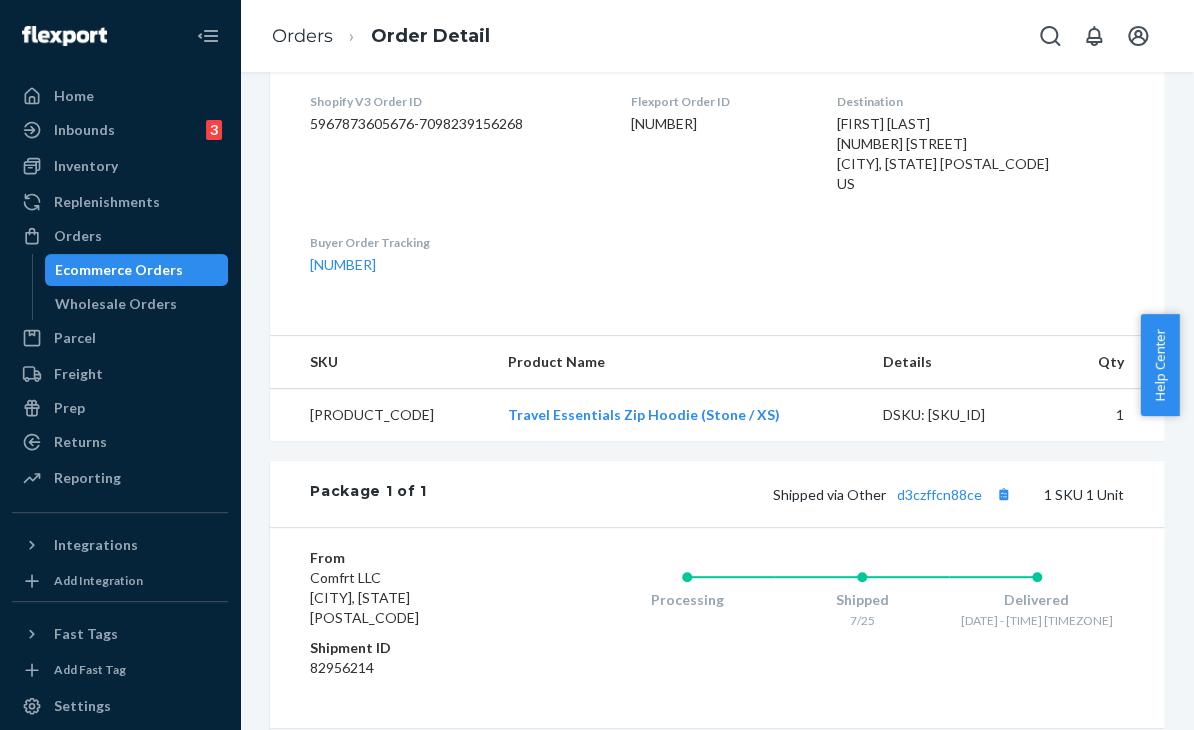 click on "Shopify V3 Order ID [ORDER_ID] Flexport Order ID [ORDER_ID] Destination [FIRST] [LAST]
[NUMBER] [STREET]
[CITY], [STATE] [POSTAL_CODE]
[COUNTRY] Buyer Order Tracking [ORDER_ID]" at bounding box center (717, 183) 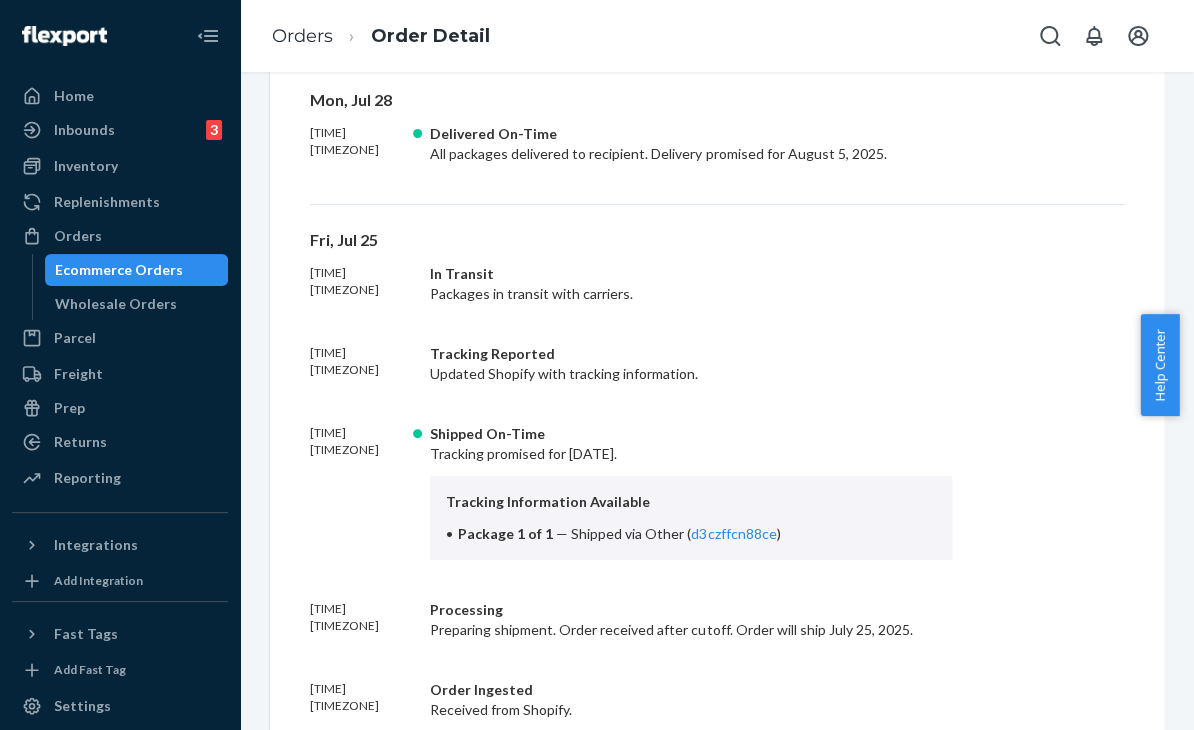 scroll, scrollTop: 0, scrollLeft: 0, axis: both 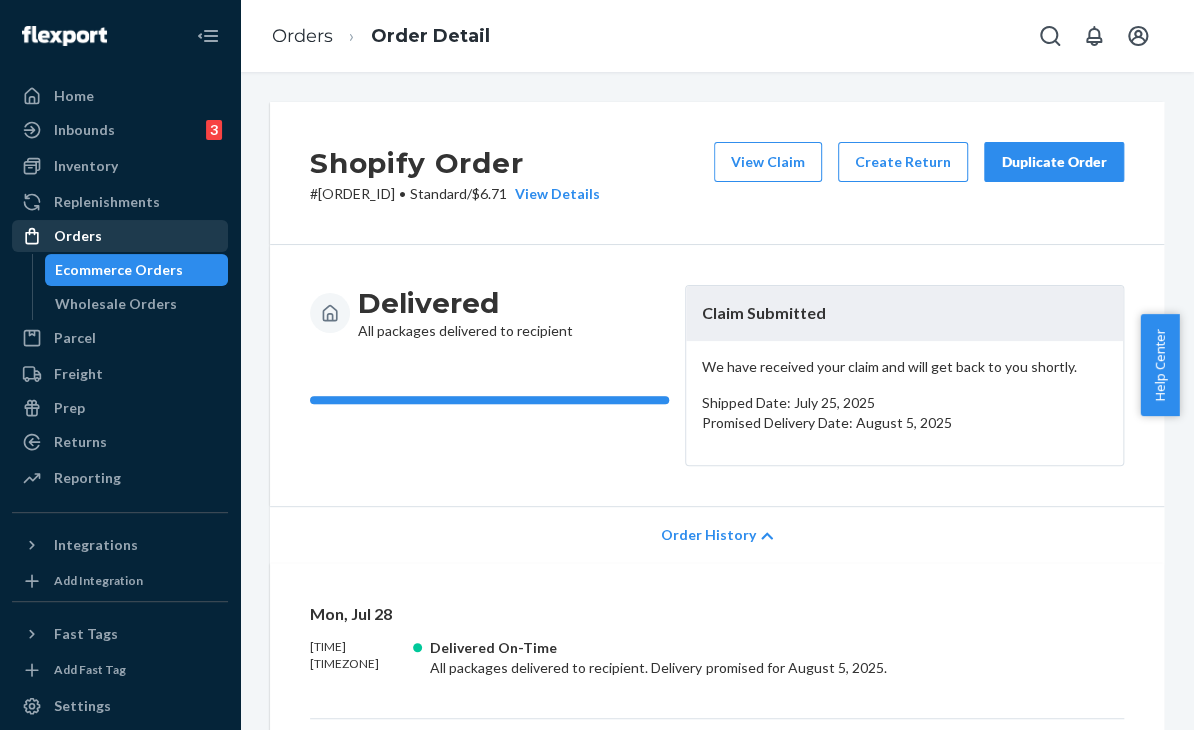 click on "Orders" at bounding box center [120, 236] 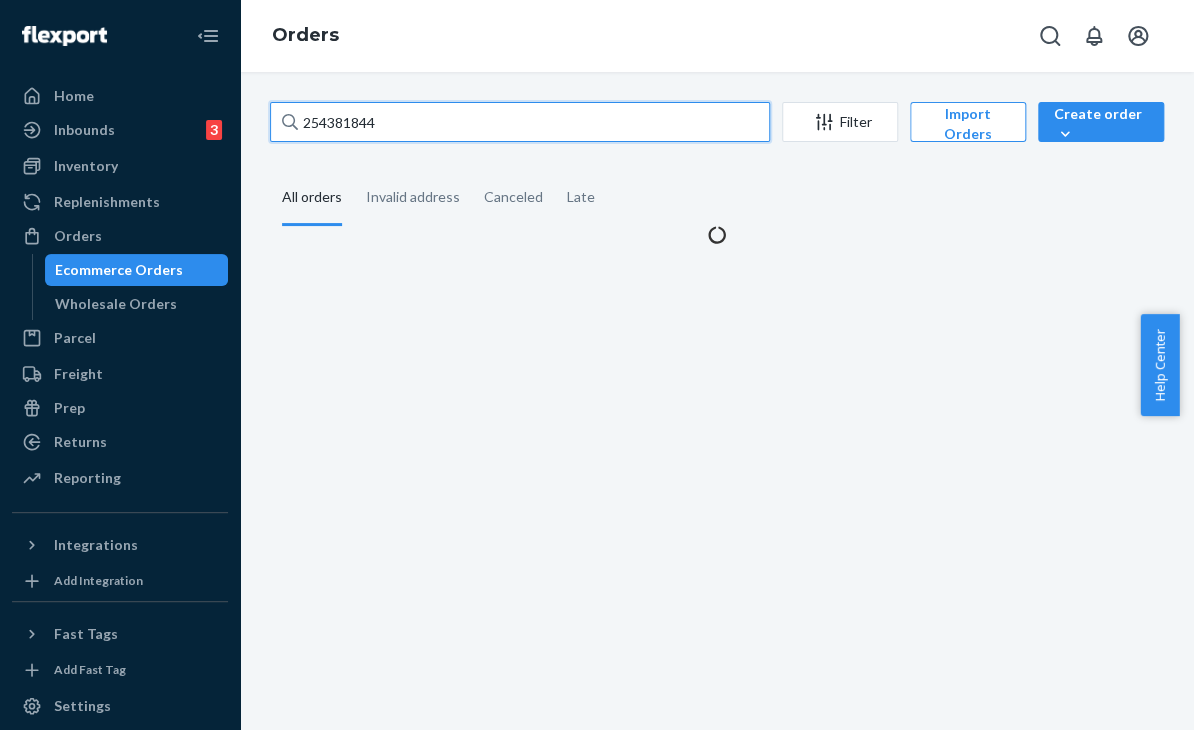drag, startPoint x: 392, startPoint y: 121, endPoint x: 219, endPoint y: 125, distance: 173.04623 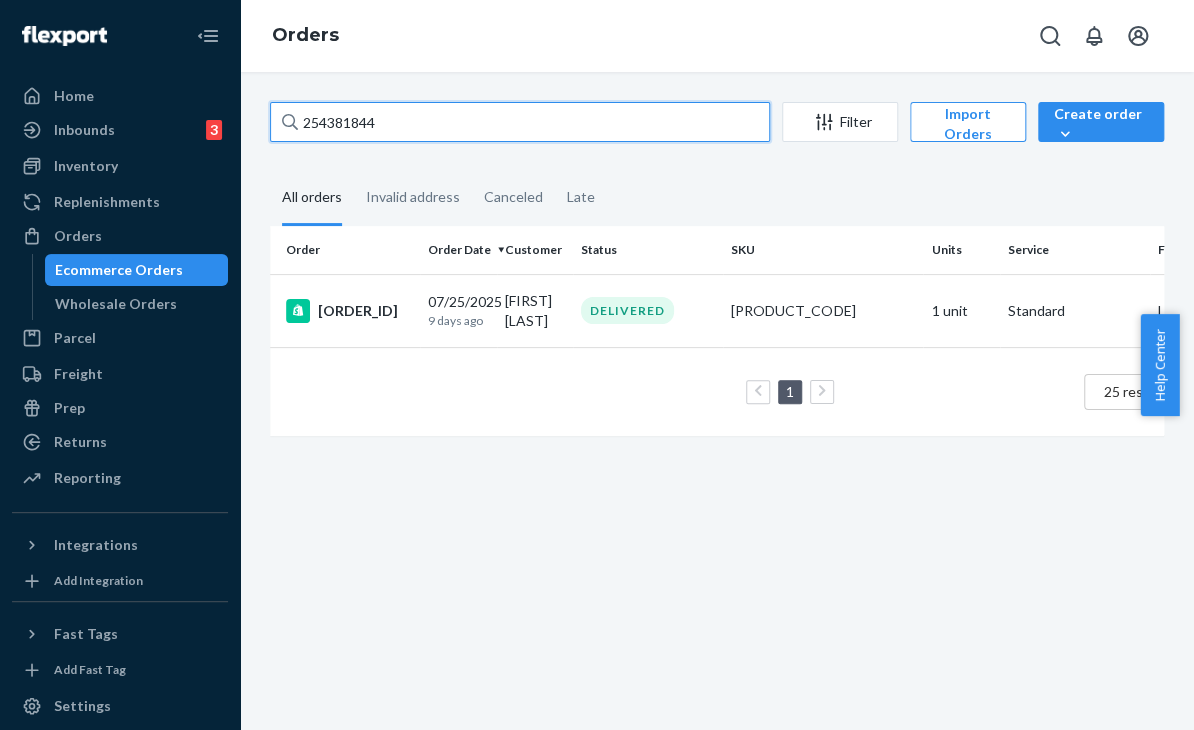 paste on "073229" 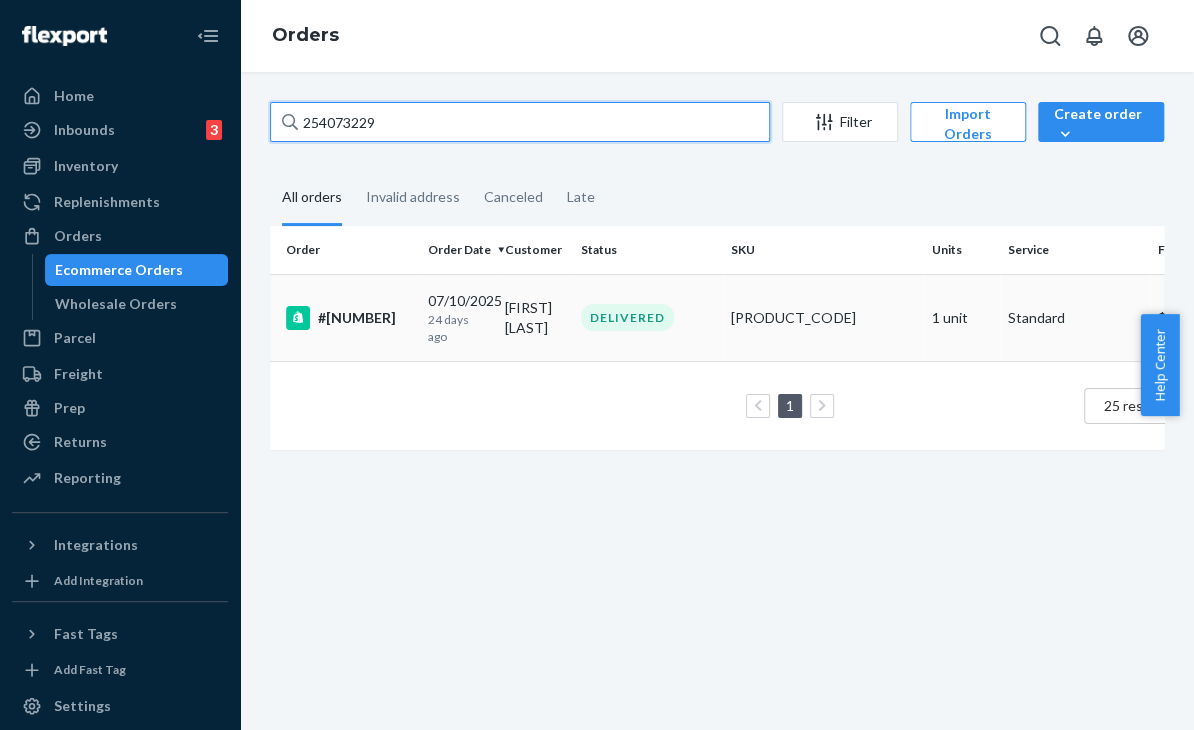 type on "254073229" 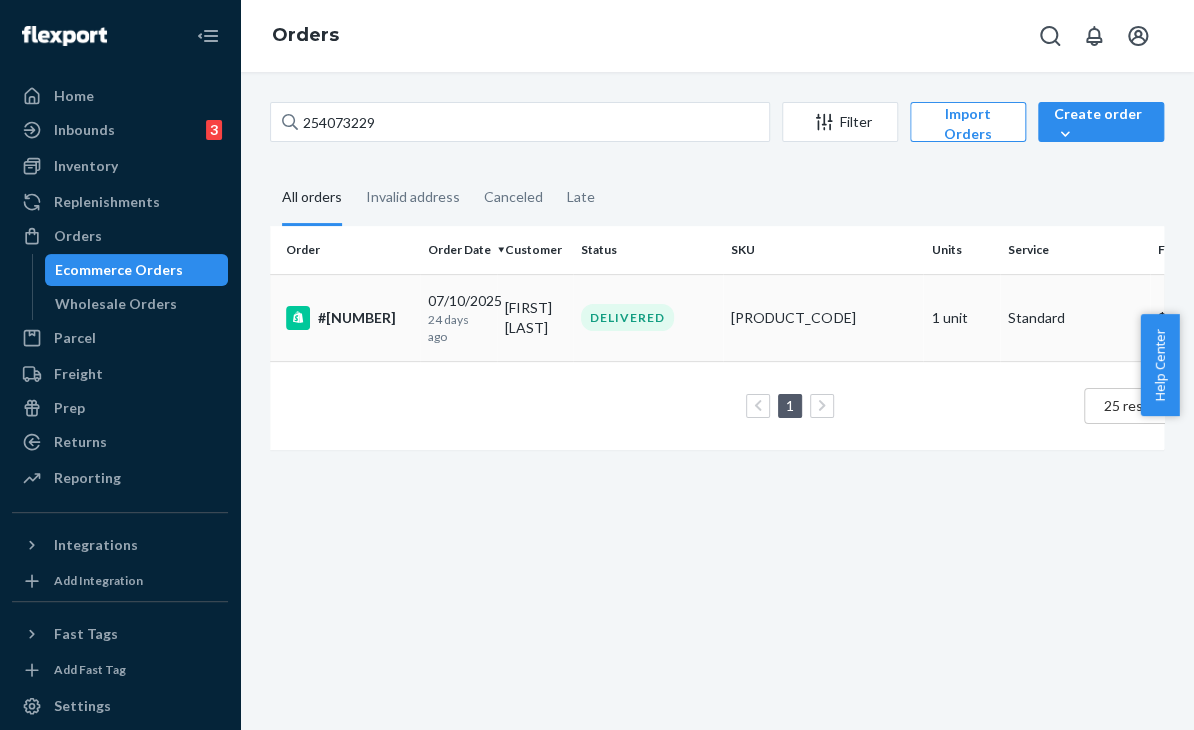 click on "[PRODUCT_CODE]" at bounding box center (823, 317) 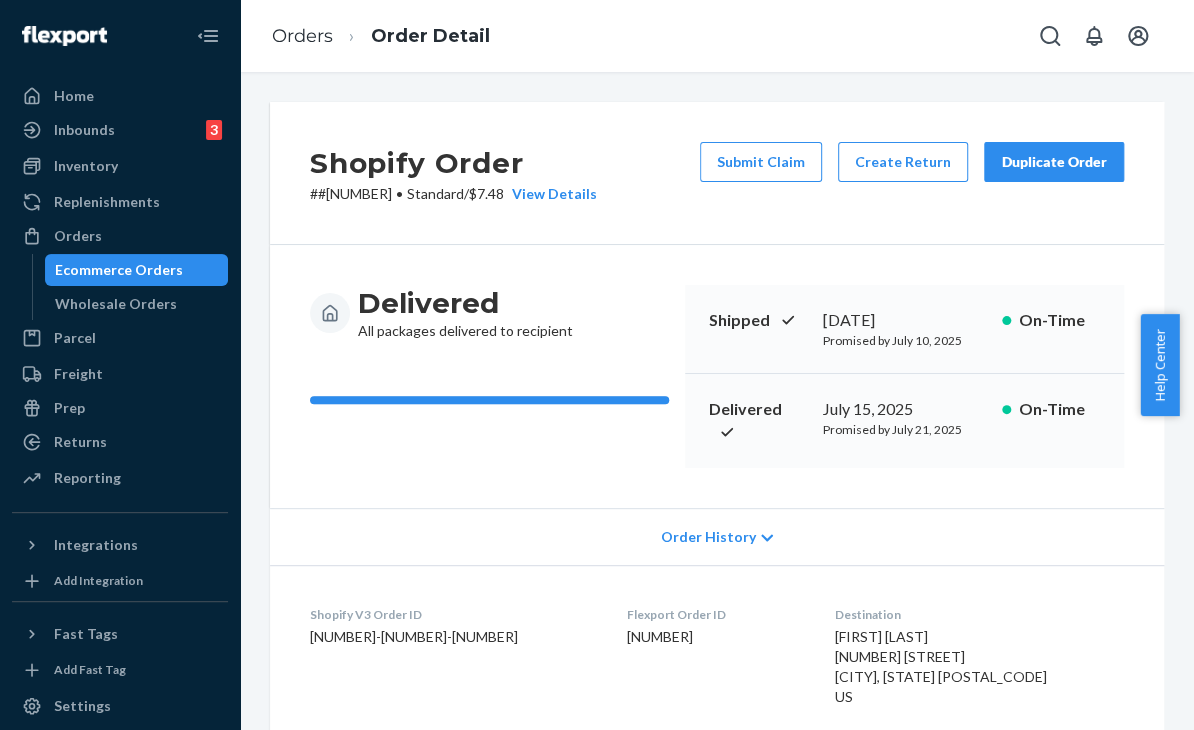 click on "Duplicate Order" at bounding box center (1054, 162) 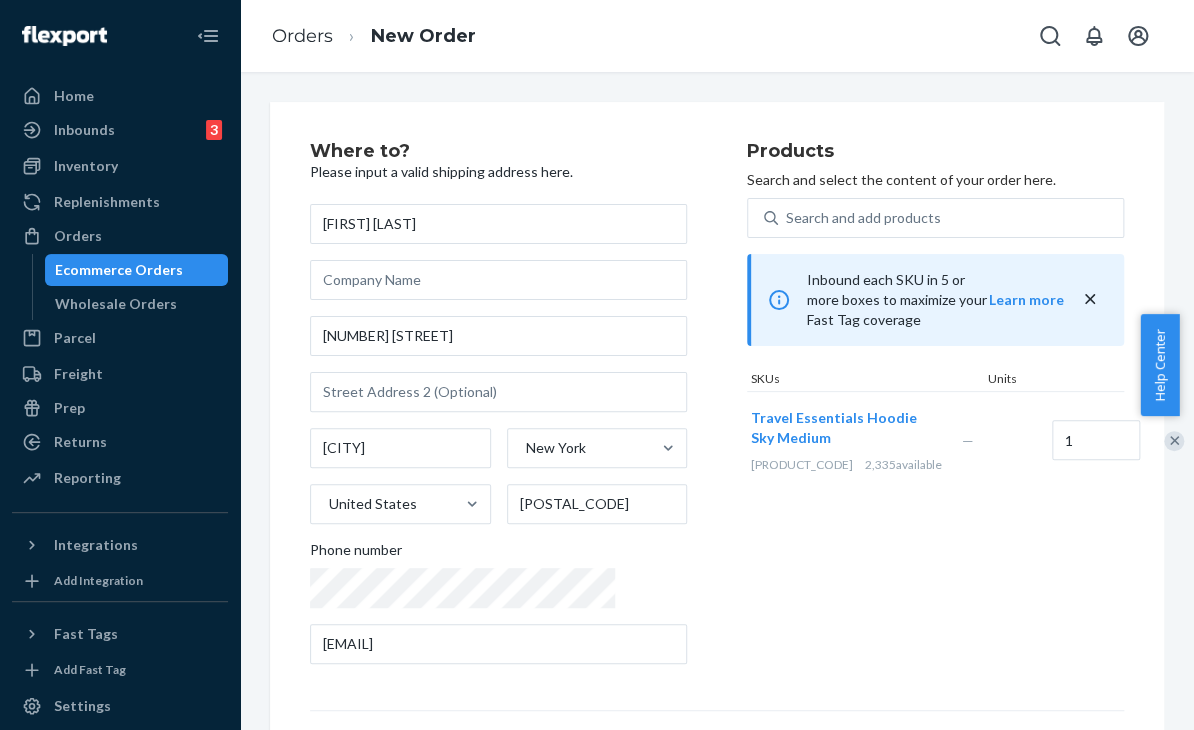 click on "Products Search and select the content of your order here. Search and add products Inbound each SKU in 5 or more boxes to maximize your Fast Tag coverage Learn more SKUs Units Travel Essentials Hoodie Sky Medium TravelEssentialsHoodieSkyM 2,335  available — 1" at bounding box center [935, 411] 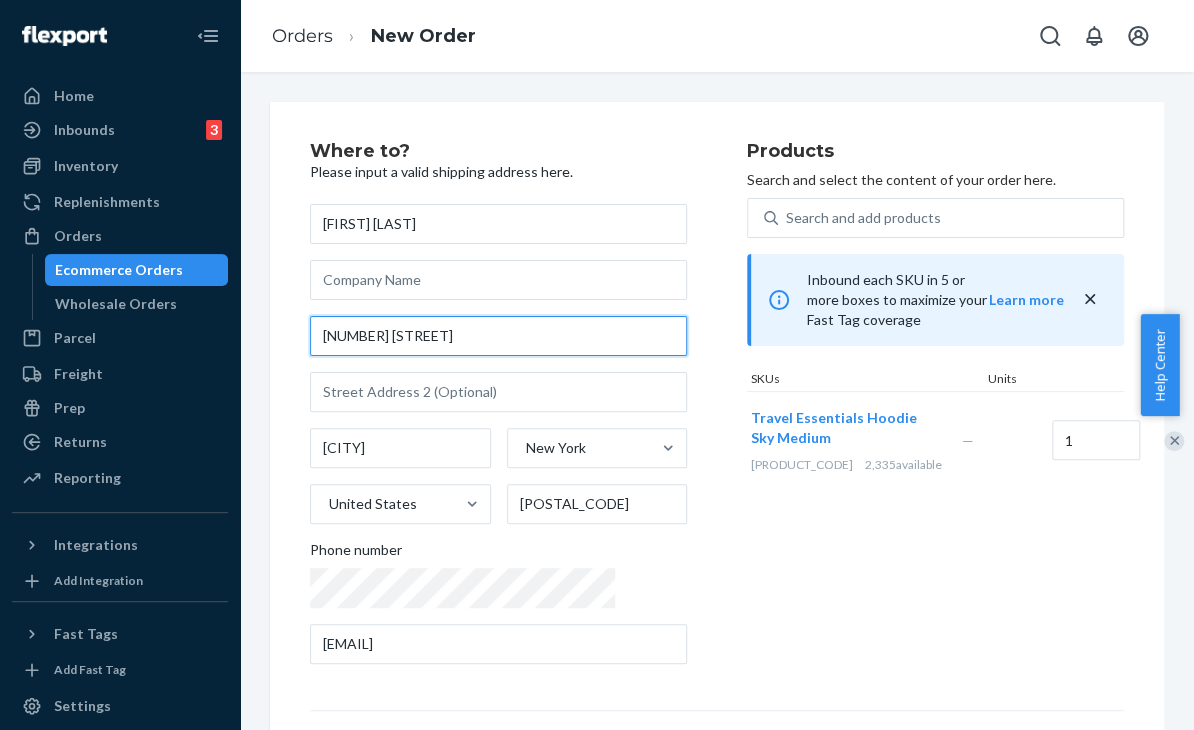drag, startPoint x: 426, startPoint y: 332, endPoint x: 269, endPoint y: 326, distance: 157.11461 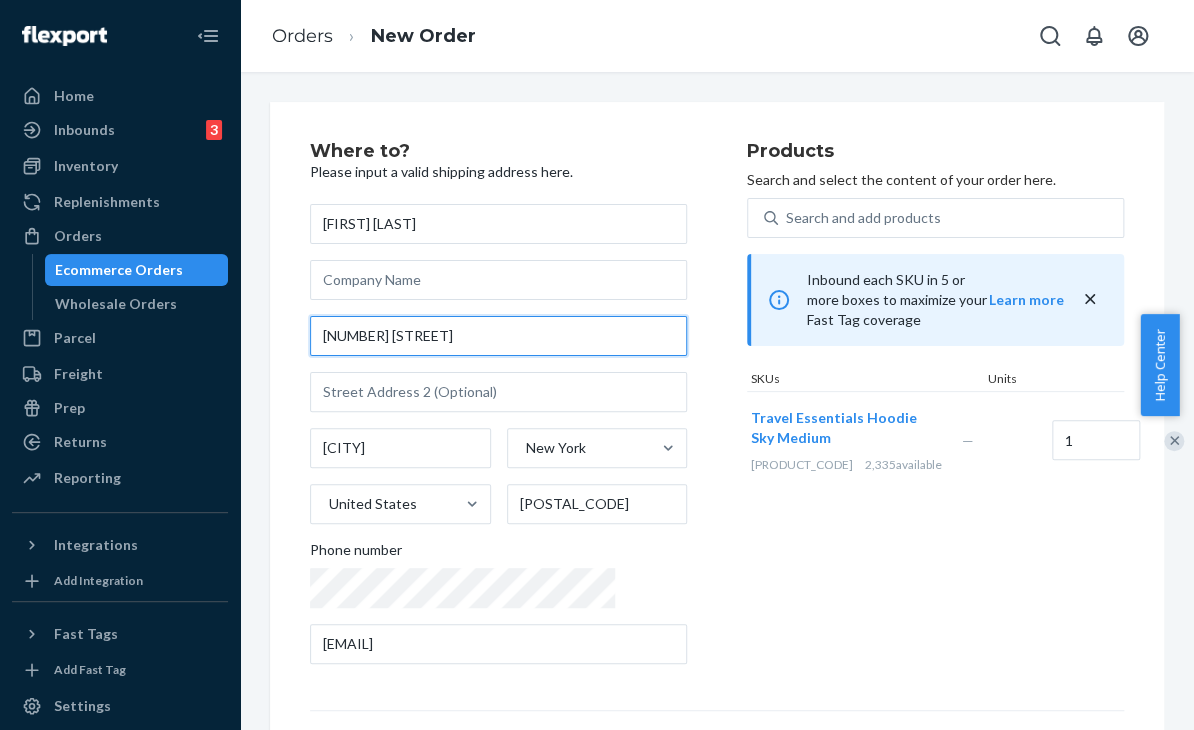 click on "Where to? Please input a valid shipping address here. [FIRST] [LAST] [NUMBER] [STREET] [CITY] [STATE] [COUNTRY] [POSTAL_CODE] Phone number [EMAIL] Products Search and select the content of your order here. Search and add products Inbound each SKU in 5 or more boxes to maximize your Fast Tag coverage Learn more SKUs Units Travel Essentials Hoodie Sky Medium [PRODUCT_CODE] 2,335  available — 1 Select a service Standard Promised by [DATE] [PRICE] Expedited 3 day Promised by [DATE] [PRICE] Expedited 2 day Promised by [DATE] [PRICE] Expedited 1 day Promised by [DATE] [PRICE] Review Order" at bounding box center (717, 556) 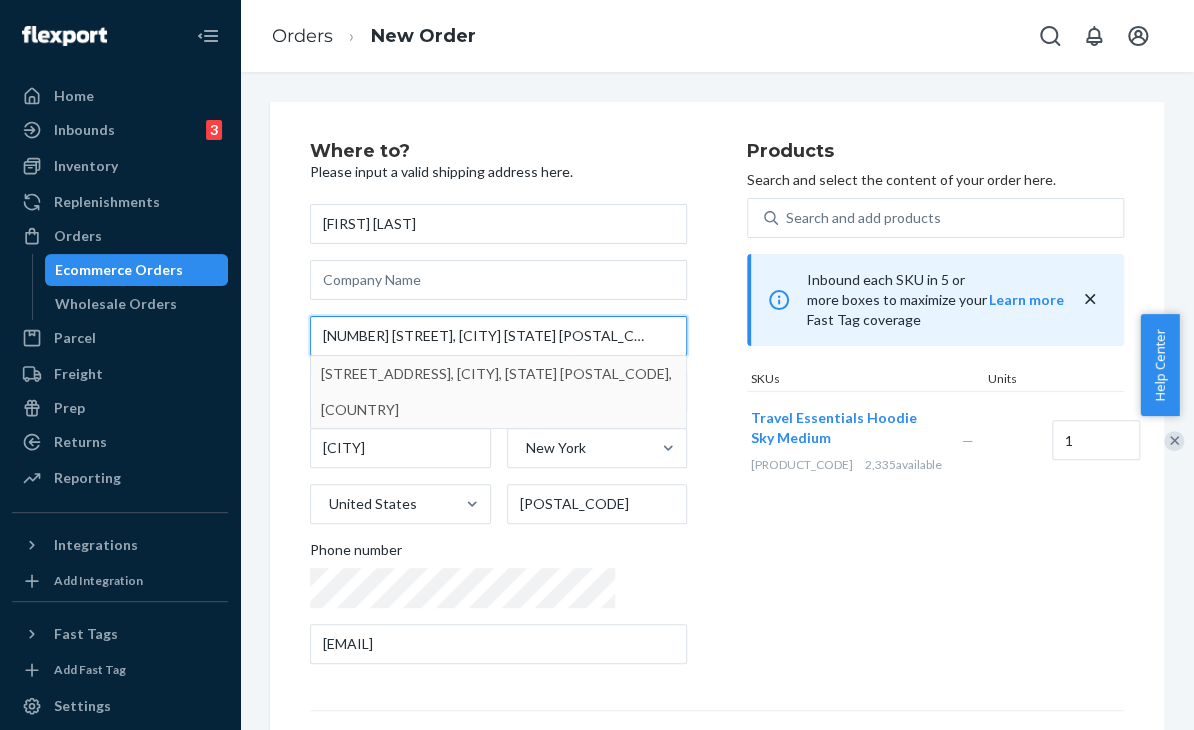 type on "[NUMBER] [STREET], [CITY] [STATE] [POSTAL_CODE]" 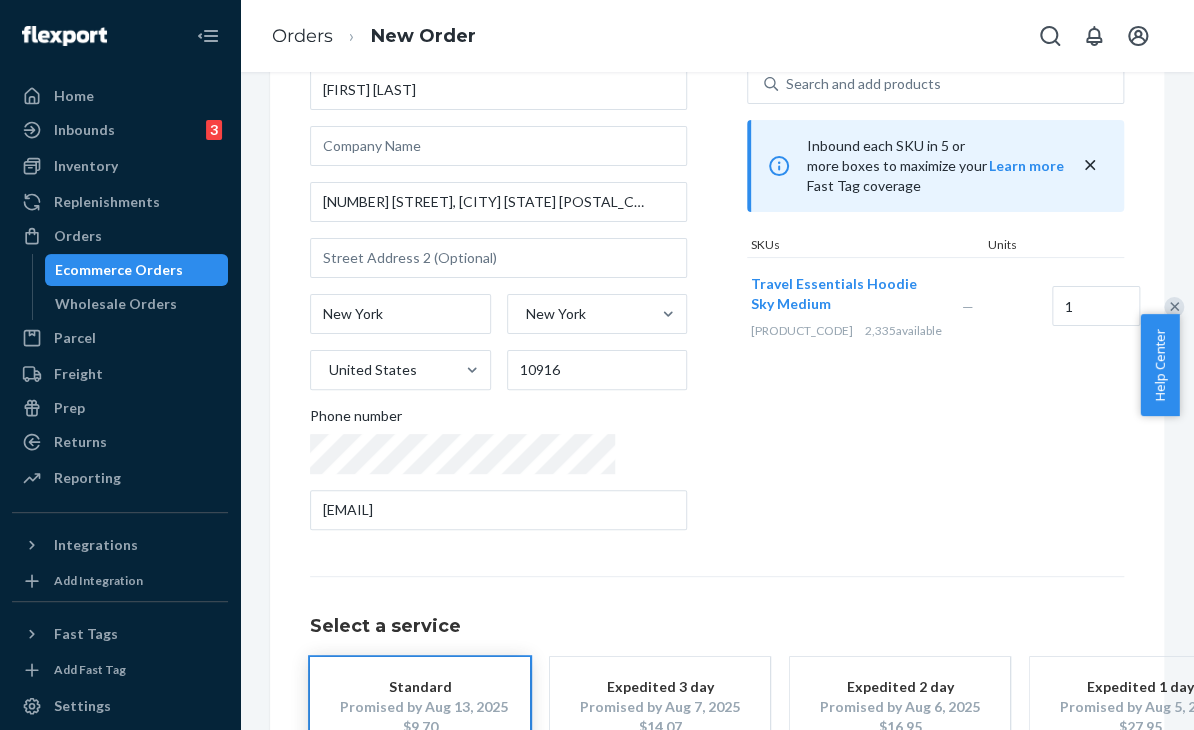 scroll, scrollTop: 296, scrollLeft: 0, axis: vertical 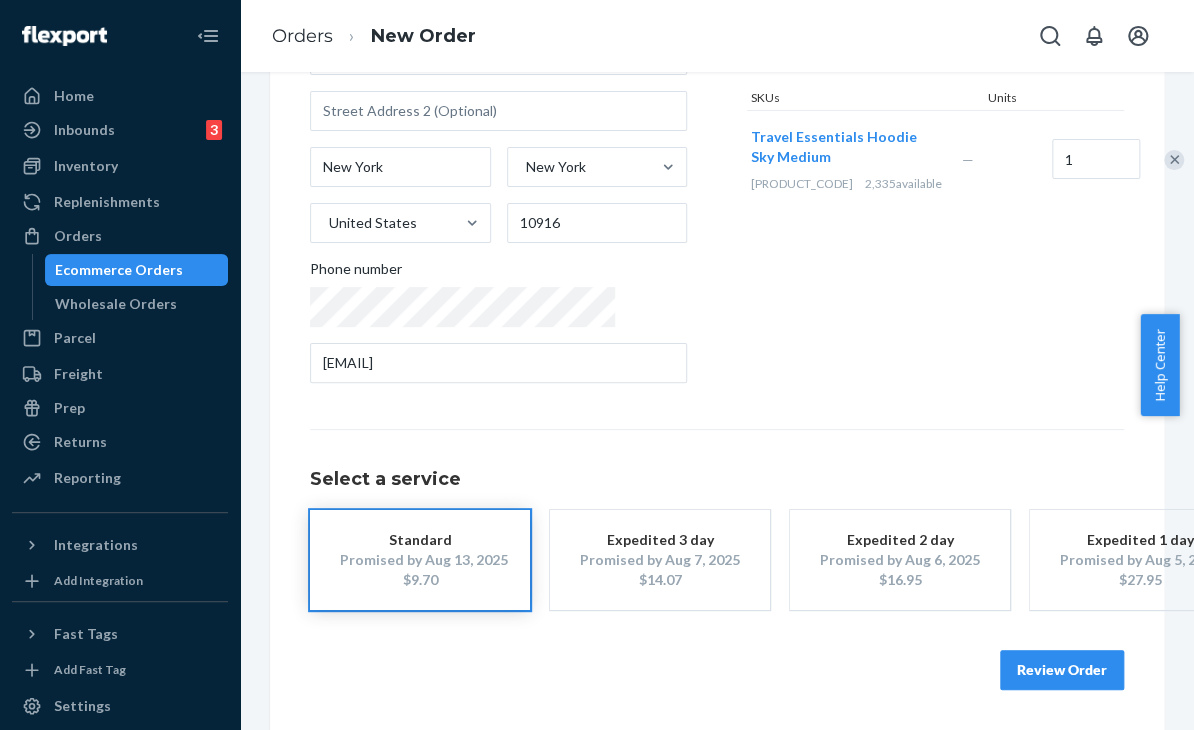 click on "Review Order" at bounding box center [1062, 670] 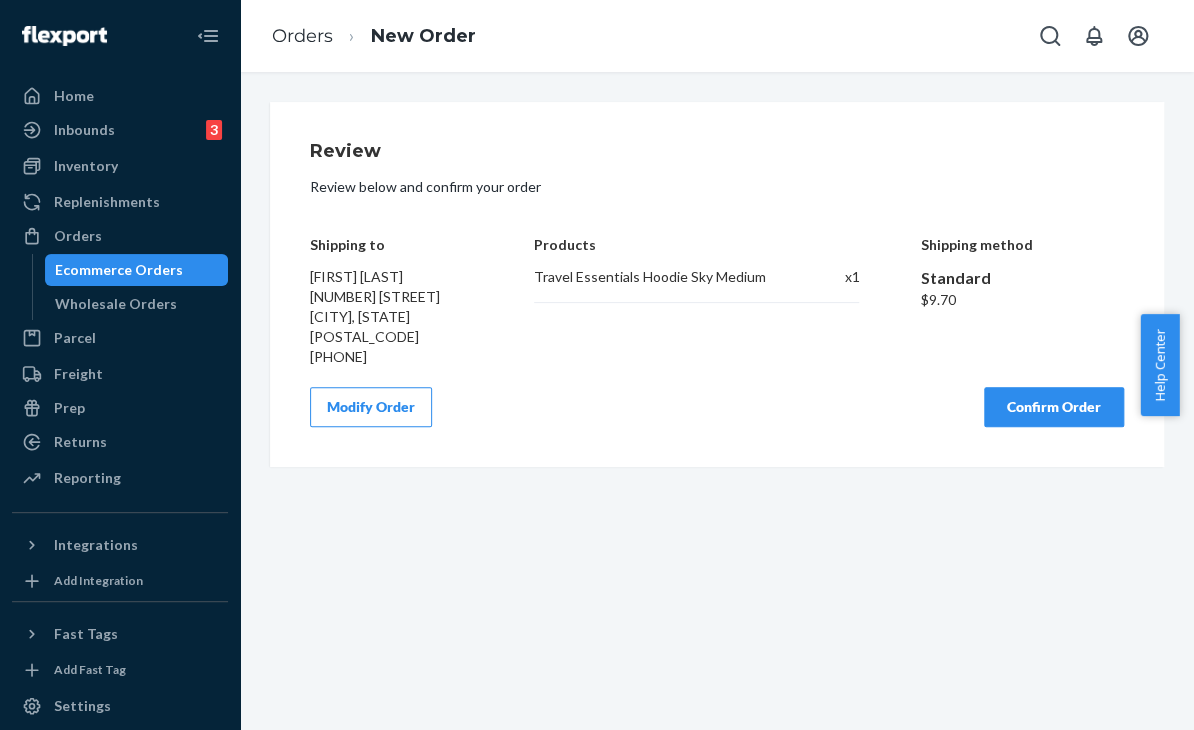 scroll, scrollTop: 0, scrollLeft: 0, axis: both 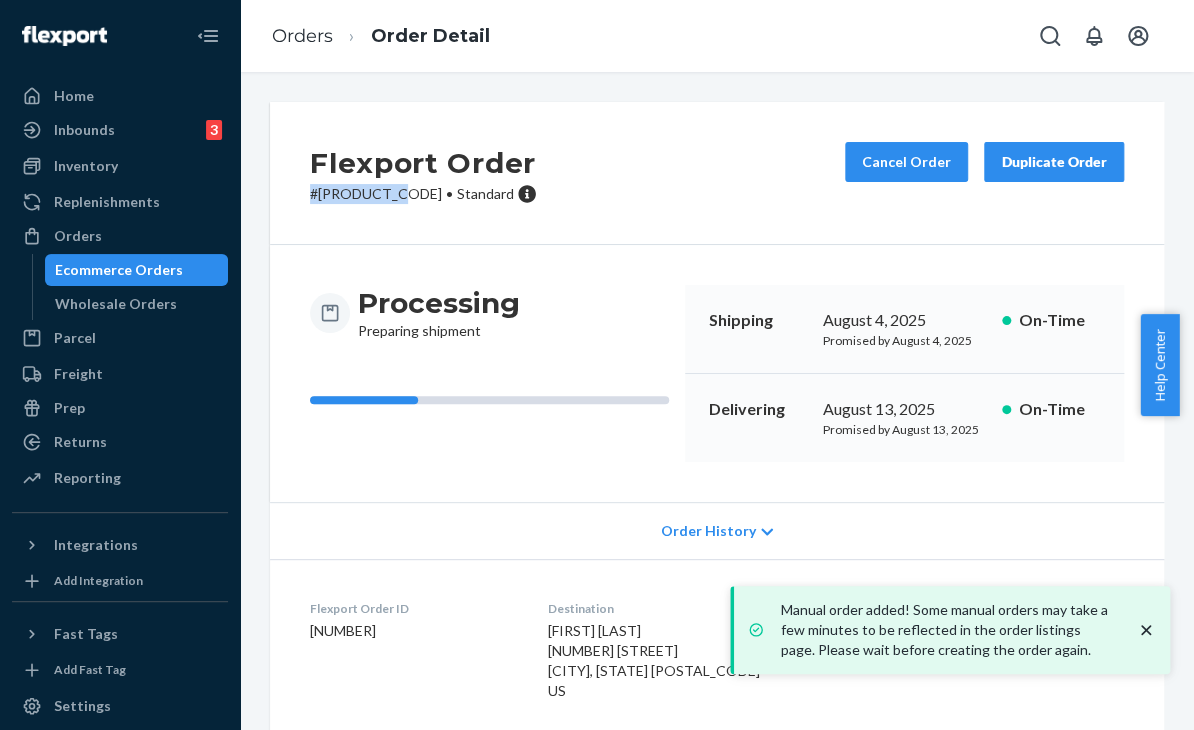 drag, startPoint x: 298, startPoint y: 195, endPoint x: 429, endPoint y: 195, distance: 131 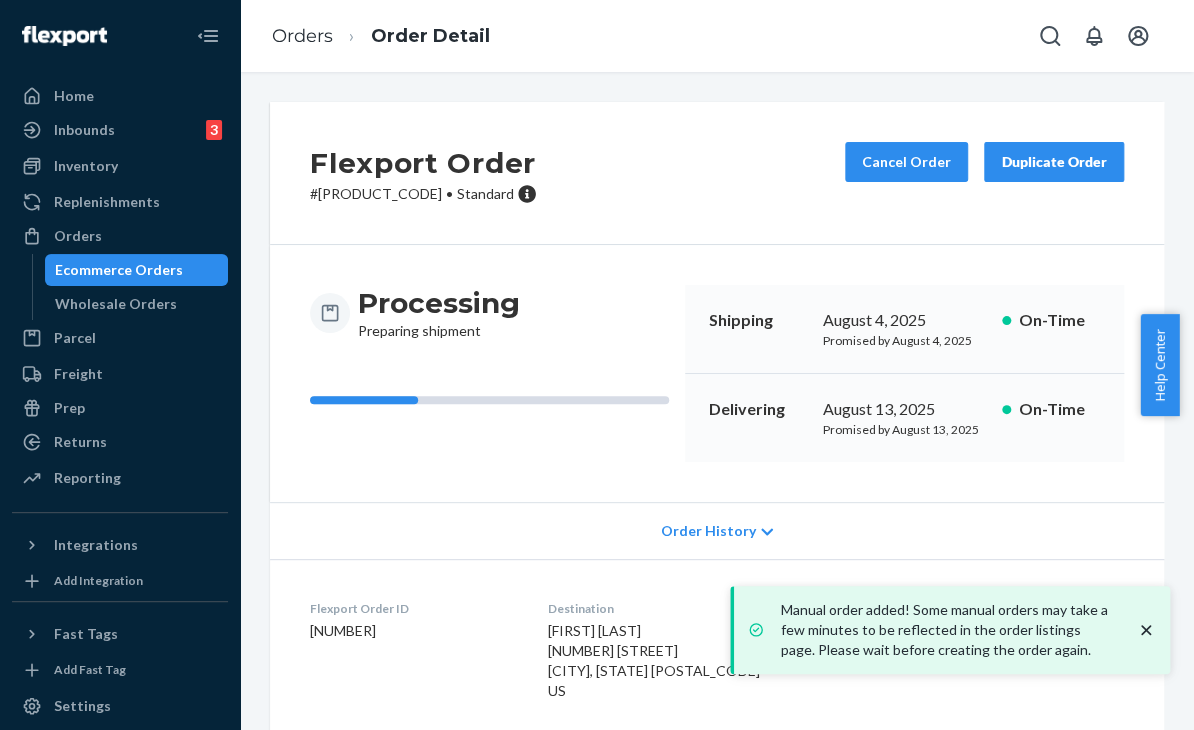click on "Order History" at bounding box center [717, 530] 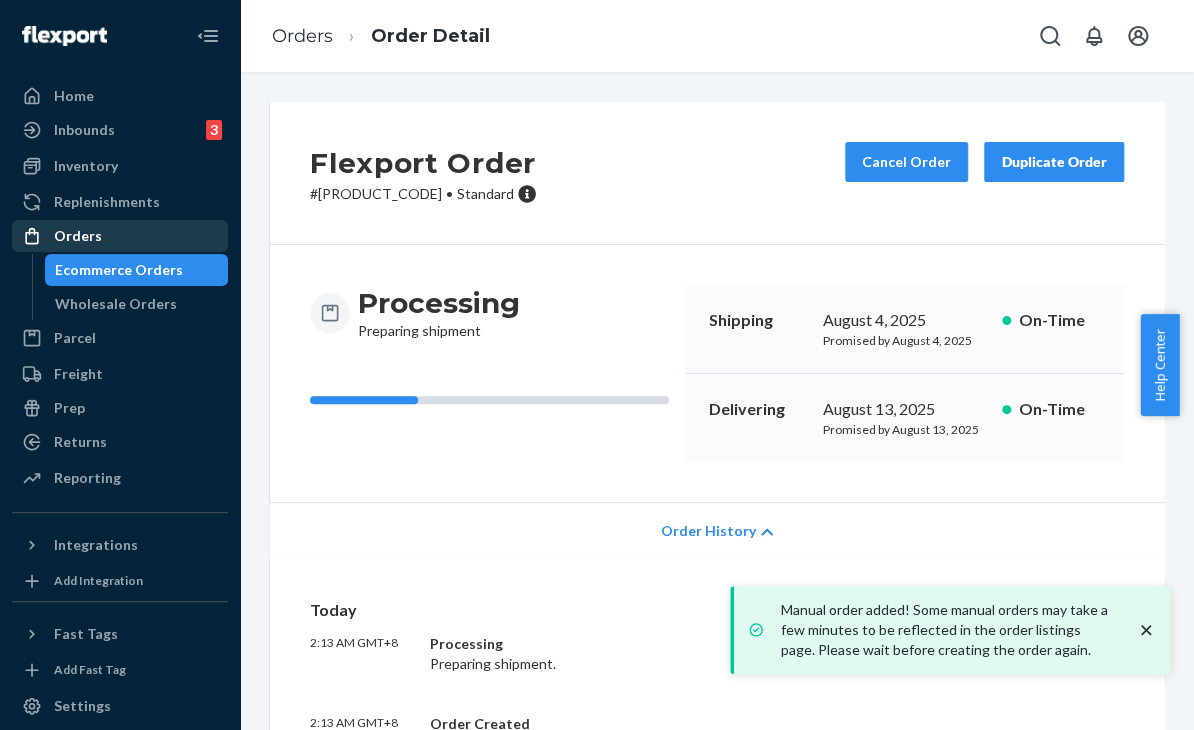 click on "Orders" at bounding box center [120, 236] 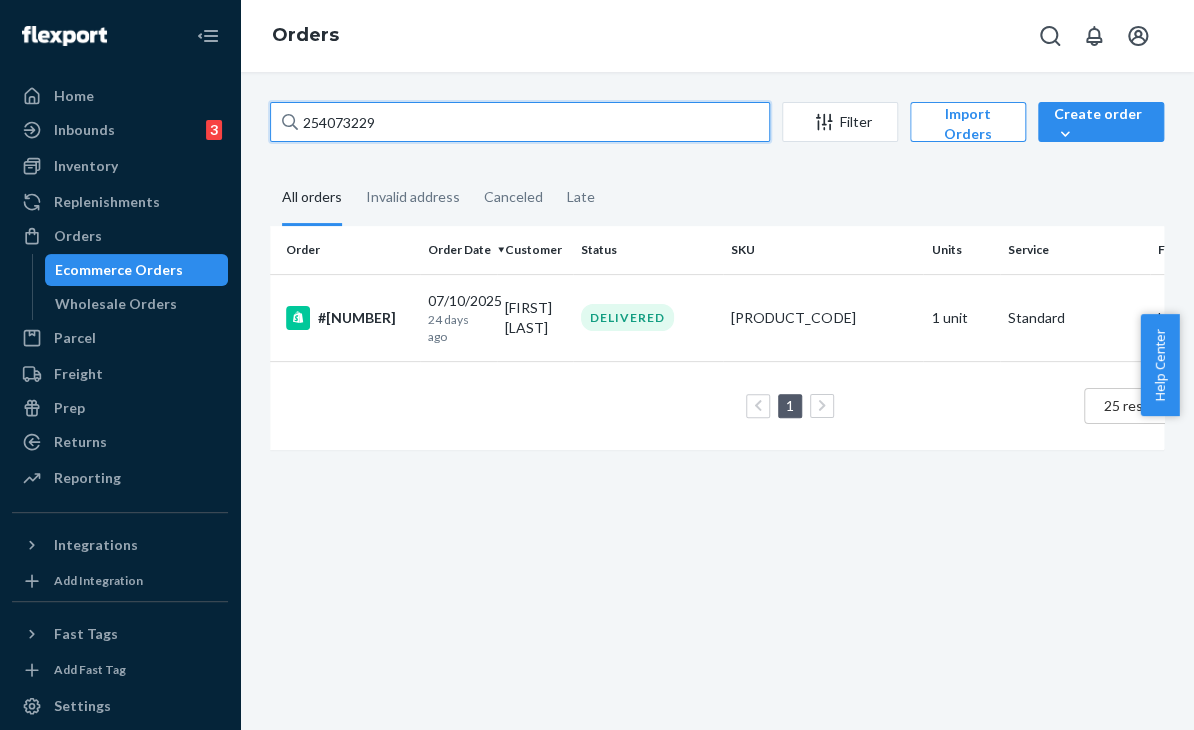 drag, startPoint x: 337, startPoint y: 127, endPoint x: 261, endPoint y: 121, distance: 76.23647 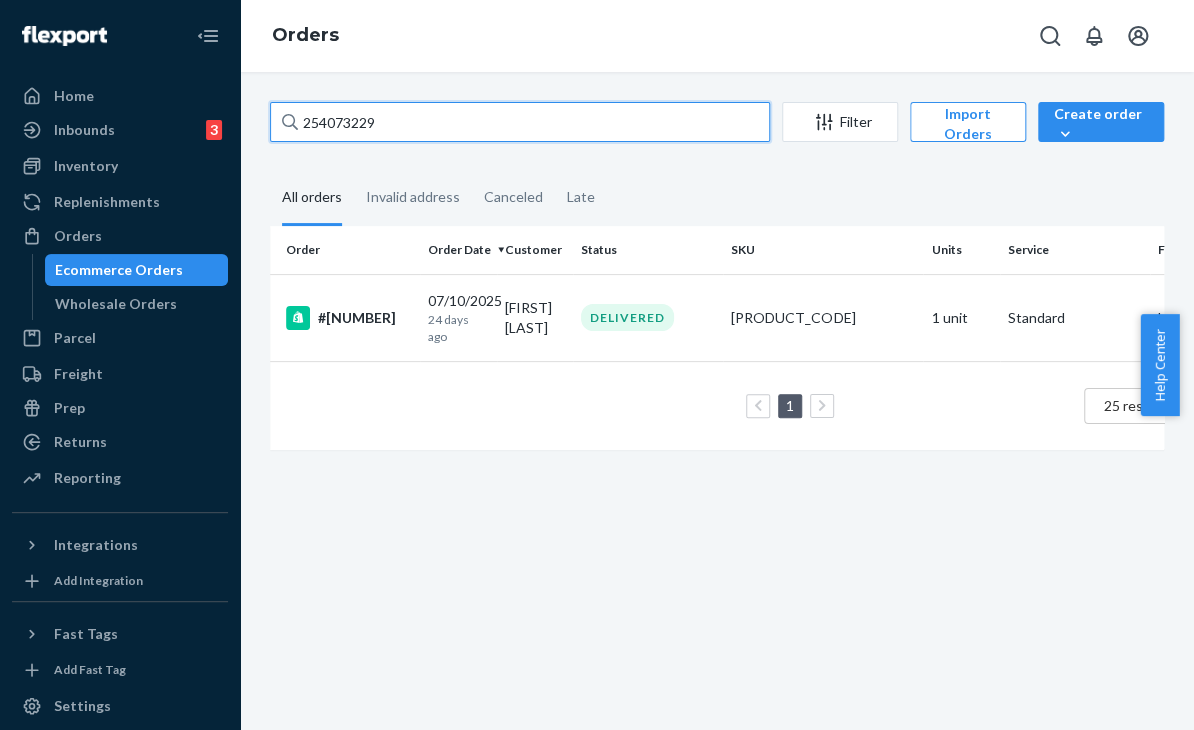 click on "[NUMBER] Filter Import Orders Create order Ecommerce order Removal order All orders Invalid address Canceled Late Order Order Date Customer Status SKU Units Service Fee #254073229 07/10/2025 24 days ago [FIRST] [LAST] DELIVERED TravelEssentialsHoodieSkyM 1 unit Standard Loading.... 1 25 results per page" at bounding box center [717, 286] 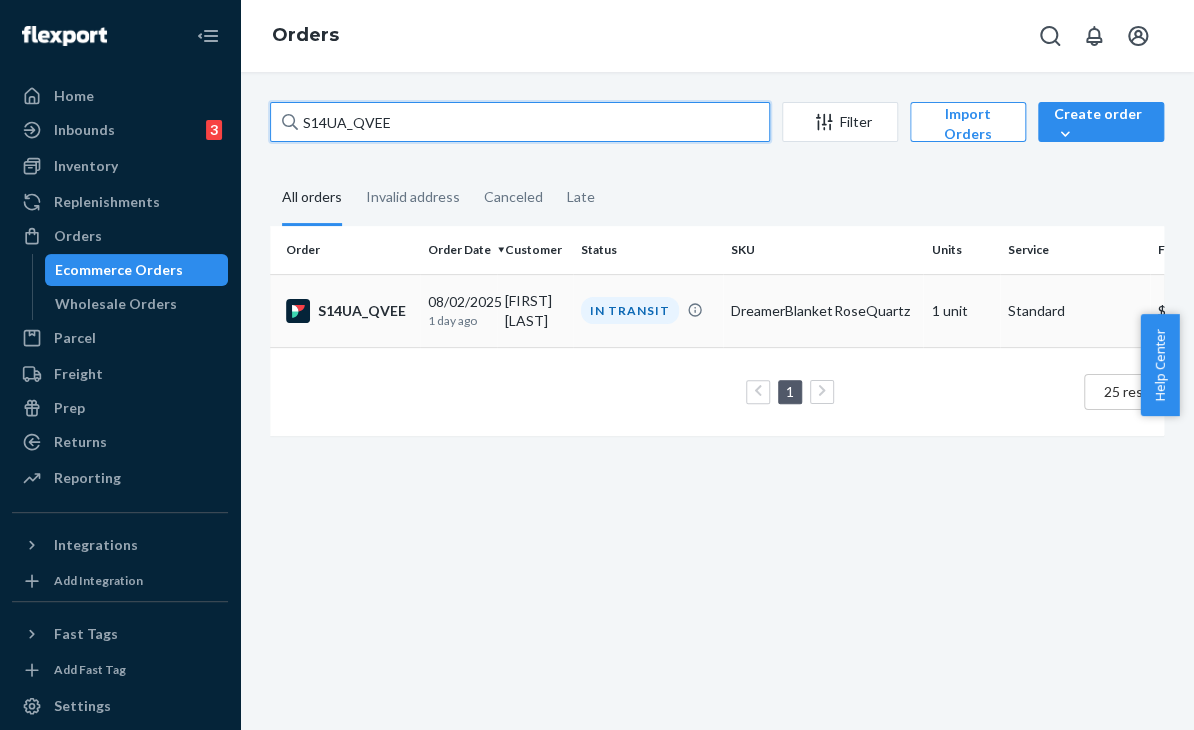type on "S14UA_QVEE" 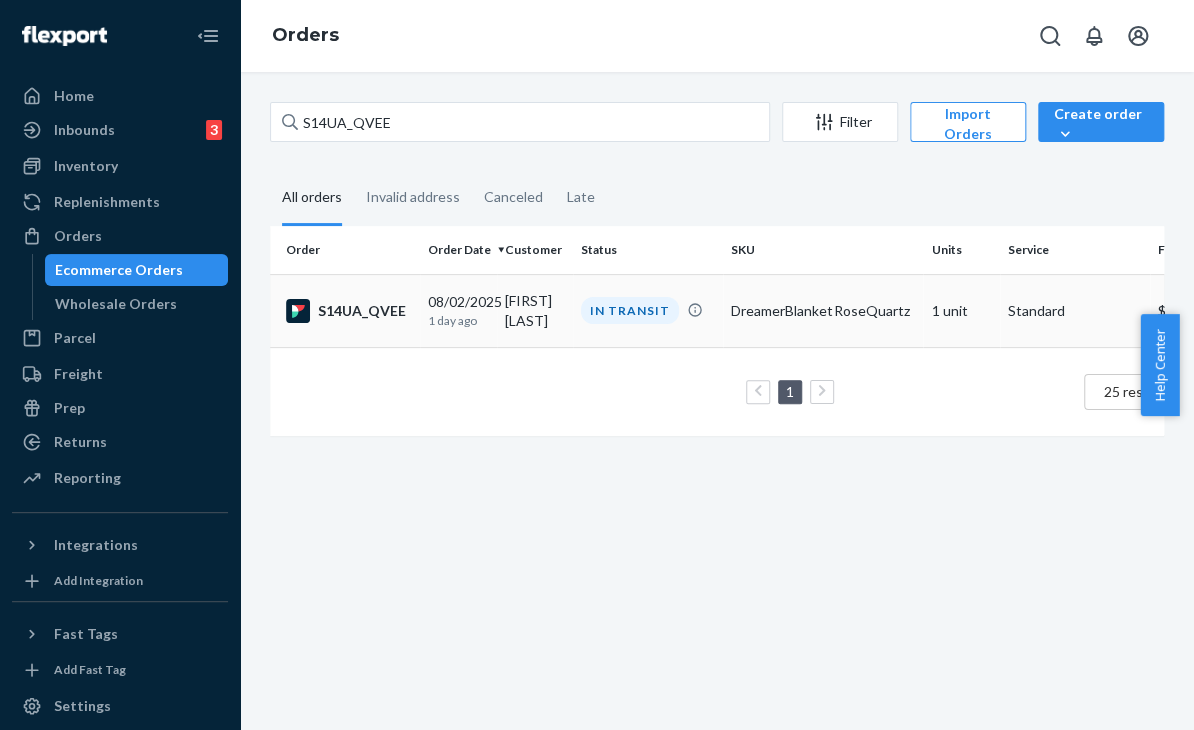 click on "DreamerBlanketRoseQuartz" at bounding box center (823, 310) 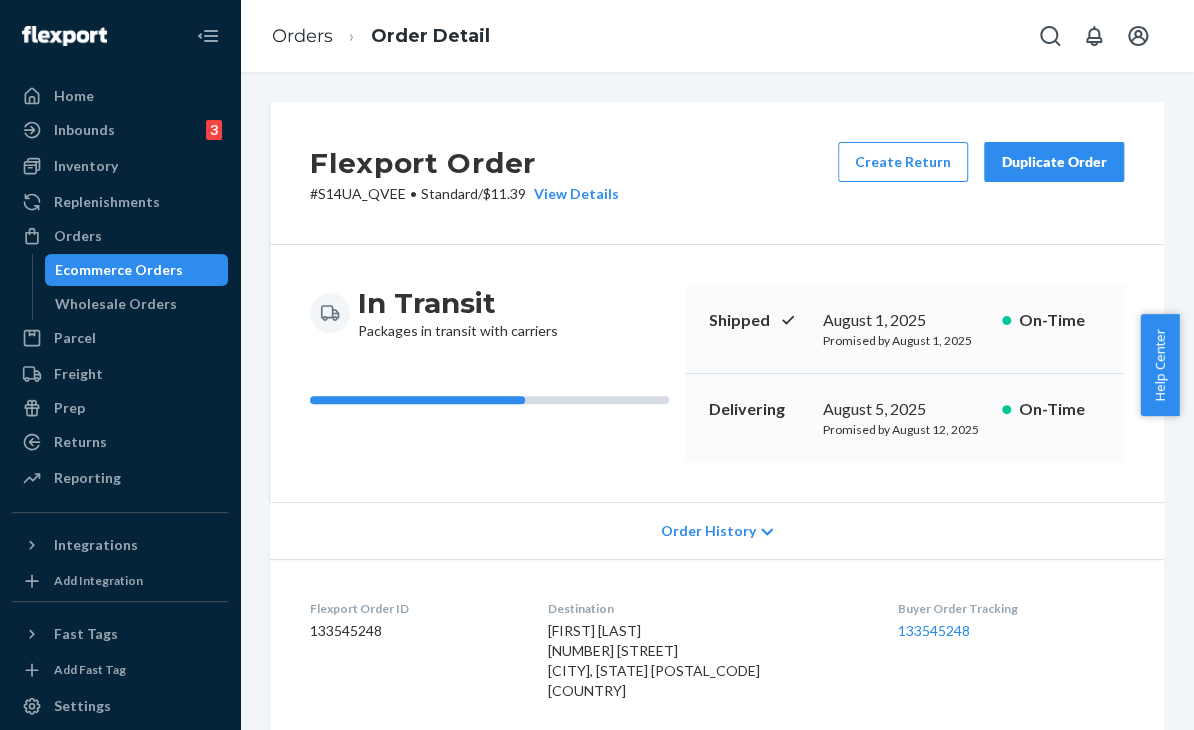 click on "Order History" at bounding box center [717, 530] 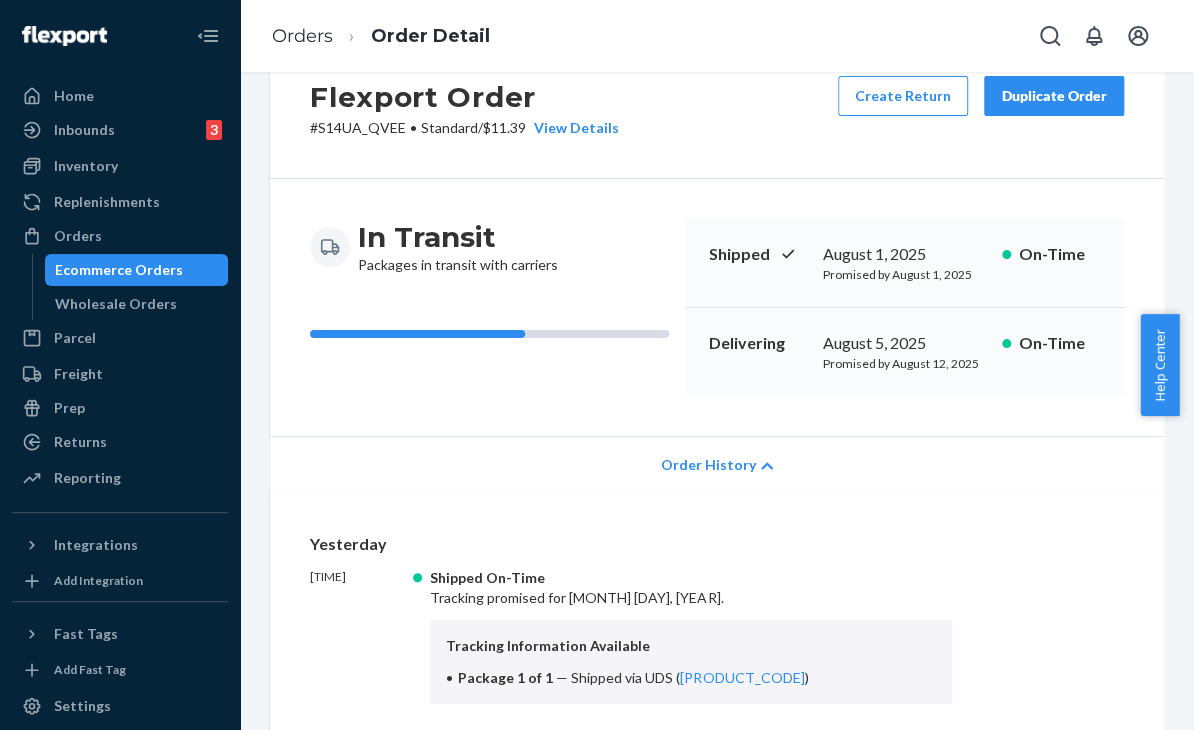 scroll, scrollTop: 100, scrollLeft: 0, axis: vertical 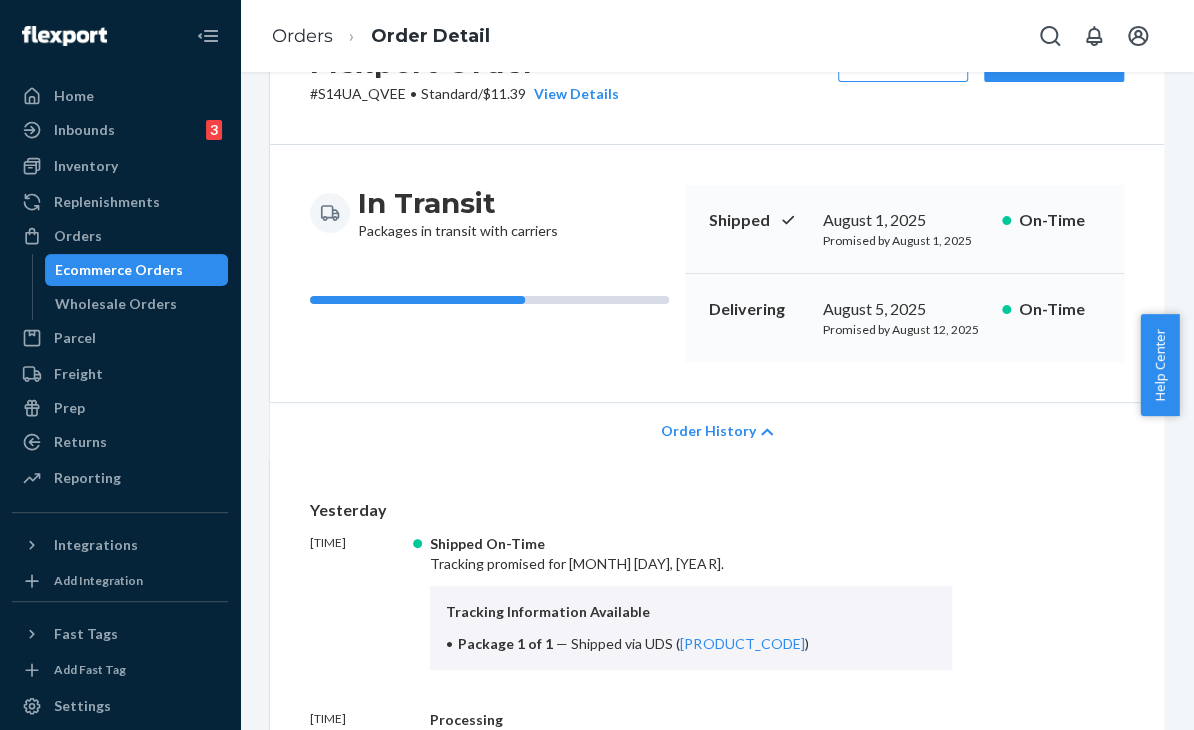 drag, startPoint x: 1185, startPoint y: 320, endPoint x: 1188, endPoint y: 451, distance: 131.03435 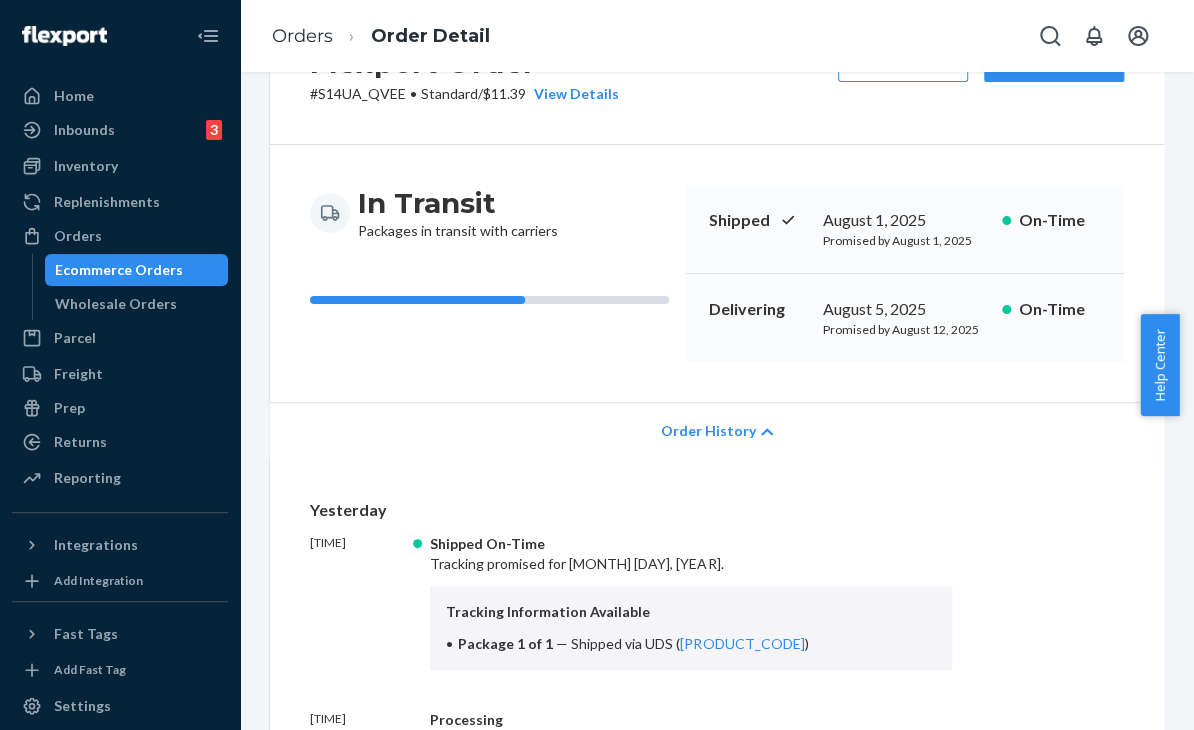 click on "Home Inbounds 3 Shipping Plans Problems 3 Inventory Products Replenishments Orders Ecommerce Orders Wholesale Orders Parcel Parcel orders Integrations Freight Prep Returns All Returns Settings Packages Reporting Reports Analytics Integrations Add Integration Fast Tags Add Fast Tag Settings Talk to Support Help Center Give Feedback Orders Order Detail Flexport Order # [ORDER_ID] • Standard  /  $[PRICE] View Details Create Return Duplicate Order In Transit Packages in transit with carriers Shipped [MONTH] [DAY], [YEAR] Promised by [MONTH] [DAY], [YEAR] On-Time Delivering [MONTH] [DAY], [YEAR] Promised by [MONTH] [DAY], [YEAR] On-Time Order History Yesterday [TIME] [TIMEZONE] Shipped On-Time Tracking promised for [MONTH] [DAY], [YEAR]. Tracking Information Available Package 1 of 1   —   Shipped via UDS   ( [TRACKING_NUMBER] ) [TIME] [TIMEZONE] Processing Preparing shipment. Order received after cutoff. Order will ship [MONTH] [DAY], [YEAR]. [TIME] [TIMEZONE] Order Created Order created in Flexport. Flexport Order ID [ORDER_ID] Destination Buyer Order Tracking SKU" at bounding box center (597, 365) 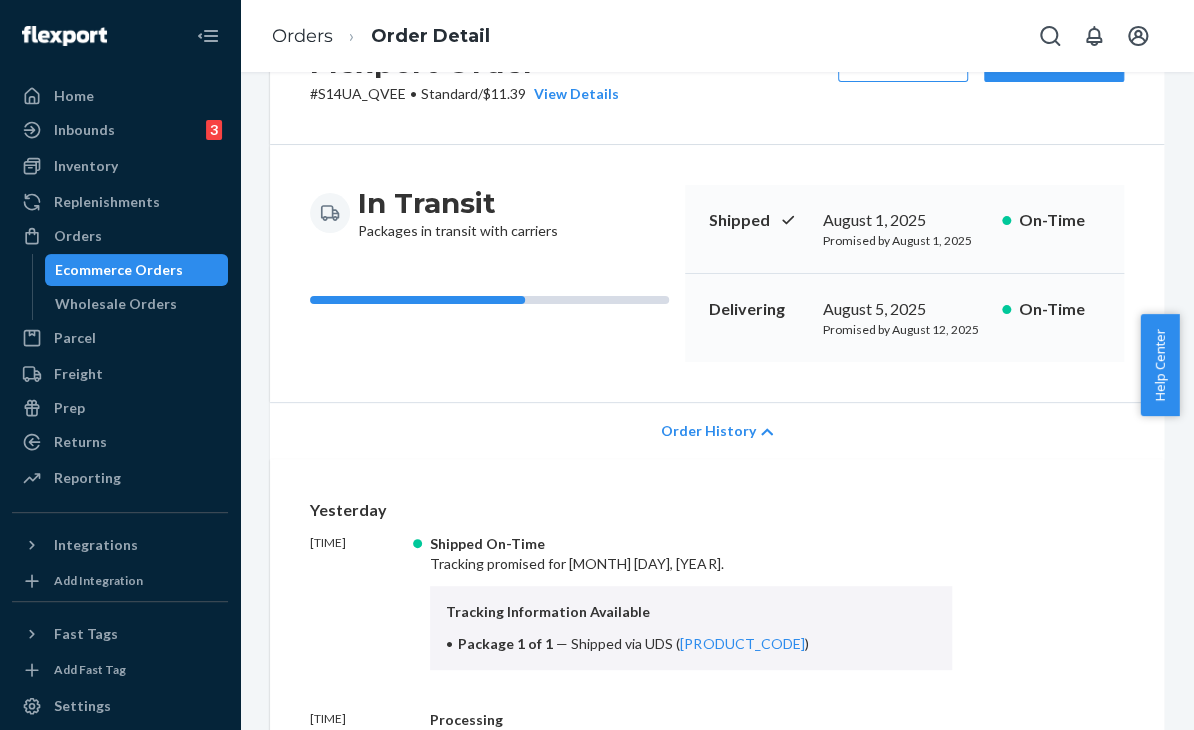 click on "[TIME] [MERIDIEM] [TIMEZONE] Shipped On-Time Tracking promised for [DATE]. Tracking Information Available Package 1 of 1   —   Shipped via UDS   ( [TRACKING_NUMBER] )" at bounding box center (717, 602) 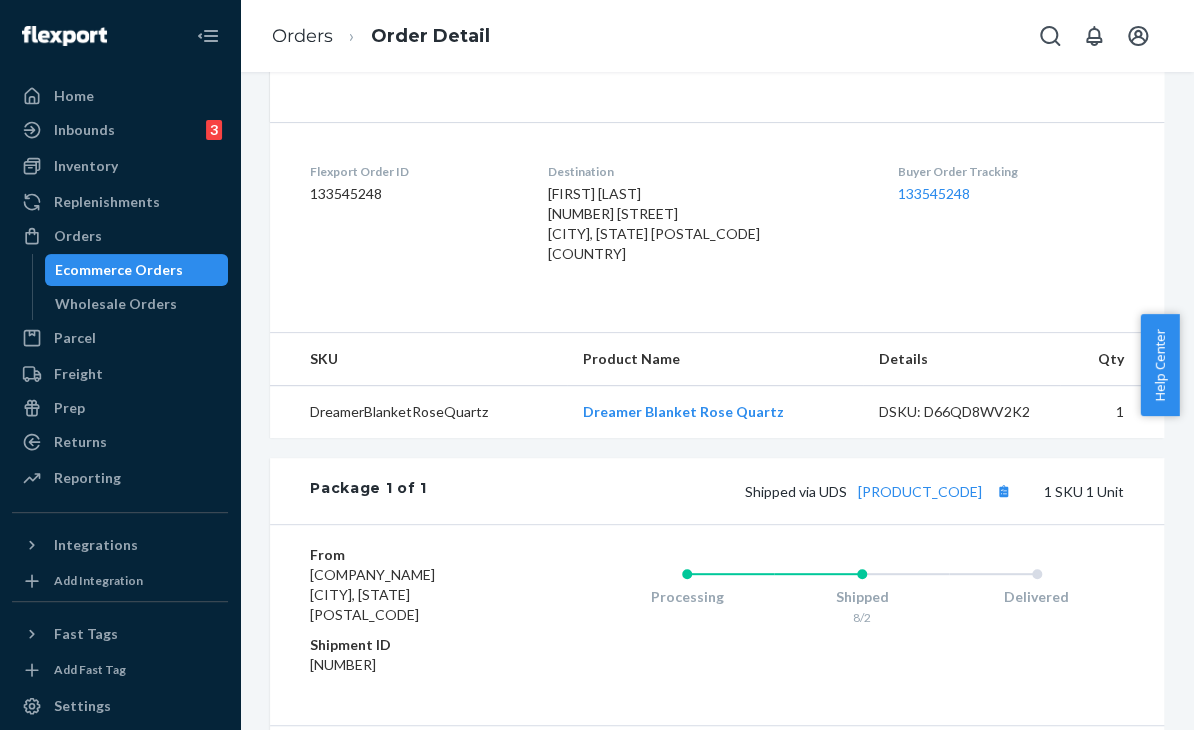 scroll, scrollTop: 904, scrollLeft: 0, axis: vertical 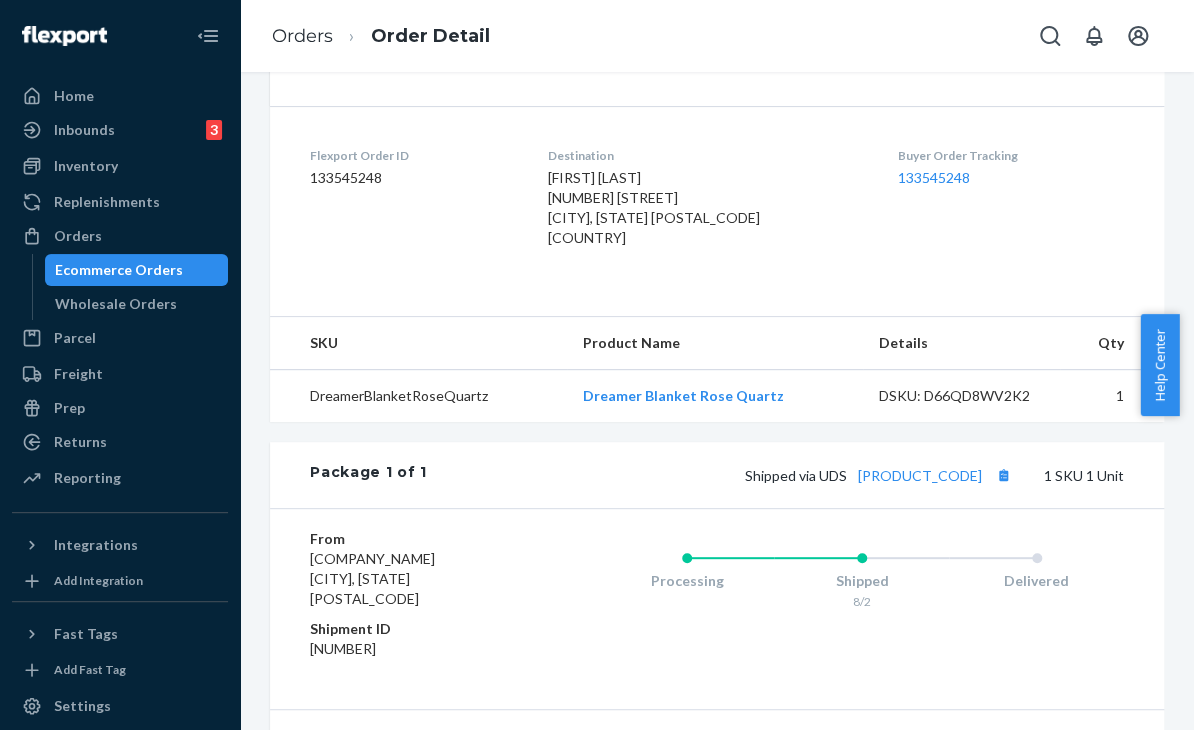 click on "Shipped via UDS   [TRACKING_NUMBER]" at bounding box center [880, 475] 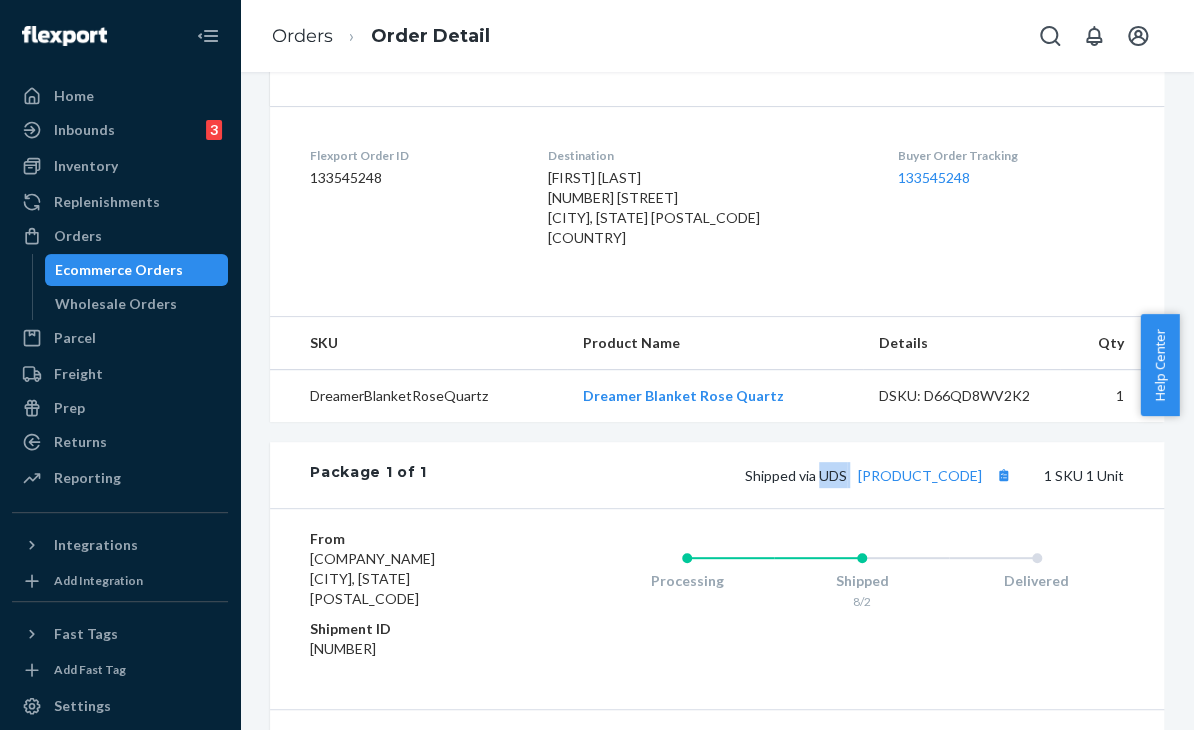 click on "Shipped via UDS   [TRACKING_NUMBER]" at bounding box center (880, 475) 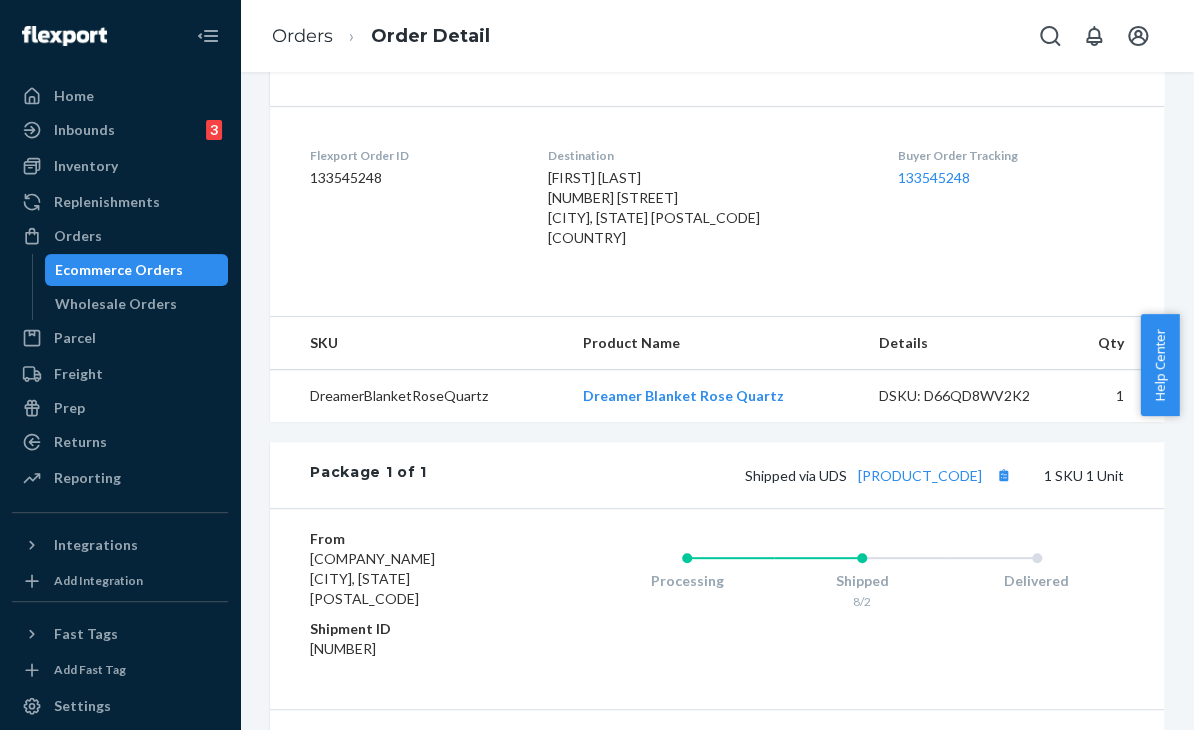 click on "From Comfrt LLC
[CITY], [STATE] [POSTAL_CODE] Shipment ID [SHIPMENT_ID] Processing Shipped [DATE] Delivered" at bounding box center (717, 608) 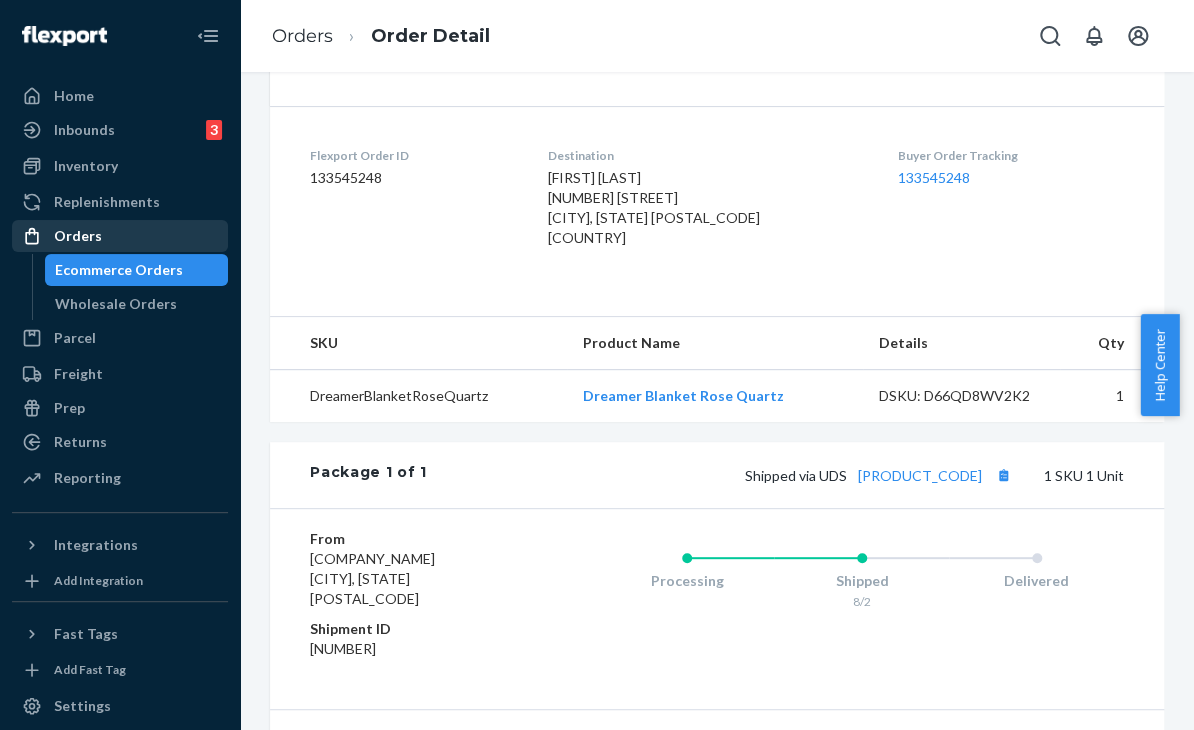 click on "Orders" at bounding box center [120, 236] 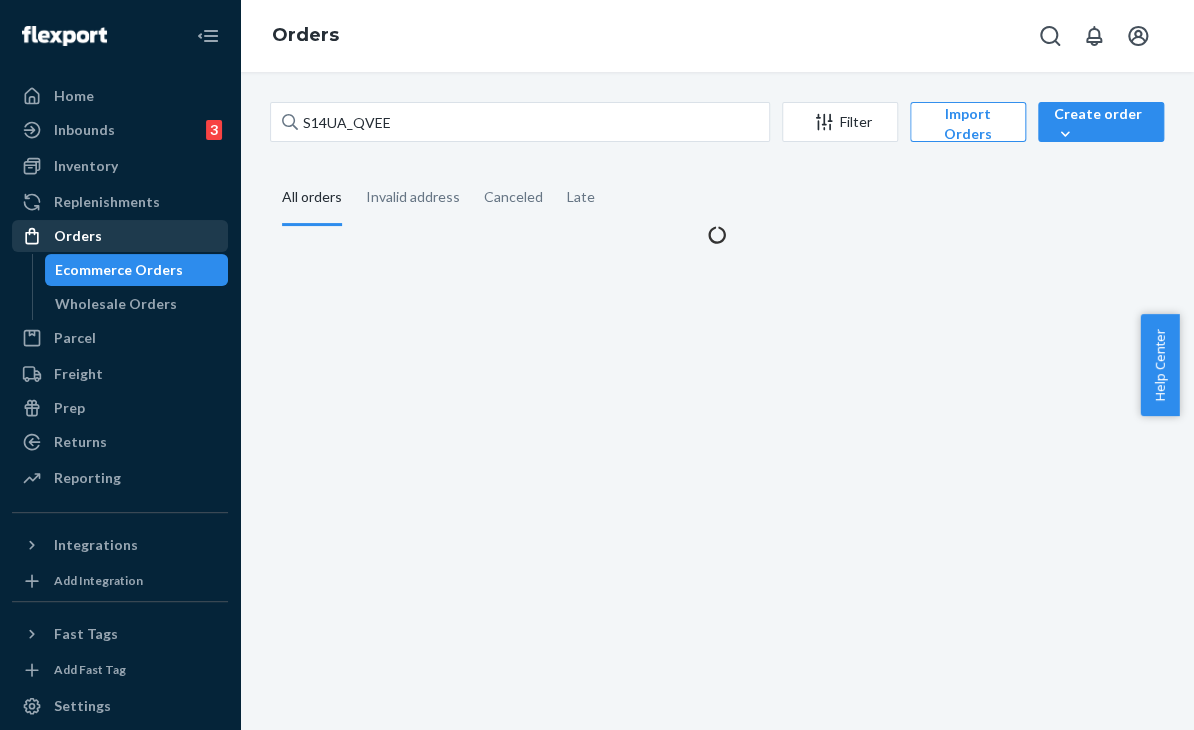 scroll, scrollTop: 0, scrollLeft: 0, axis: both 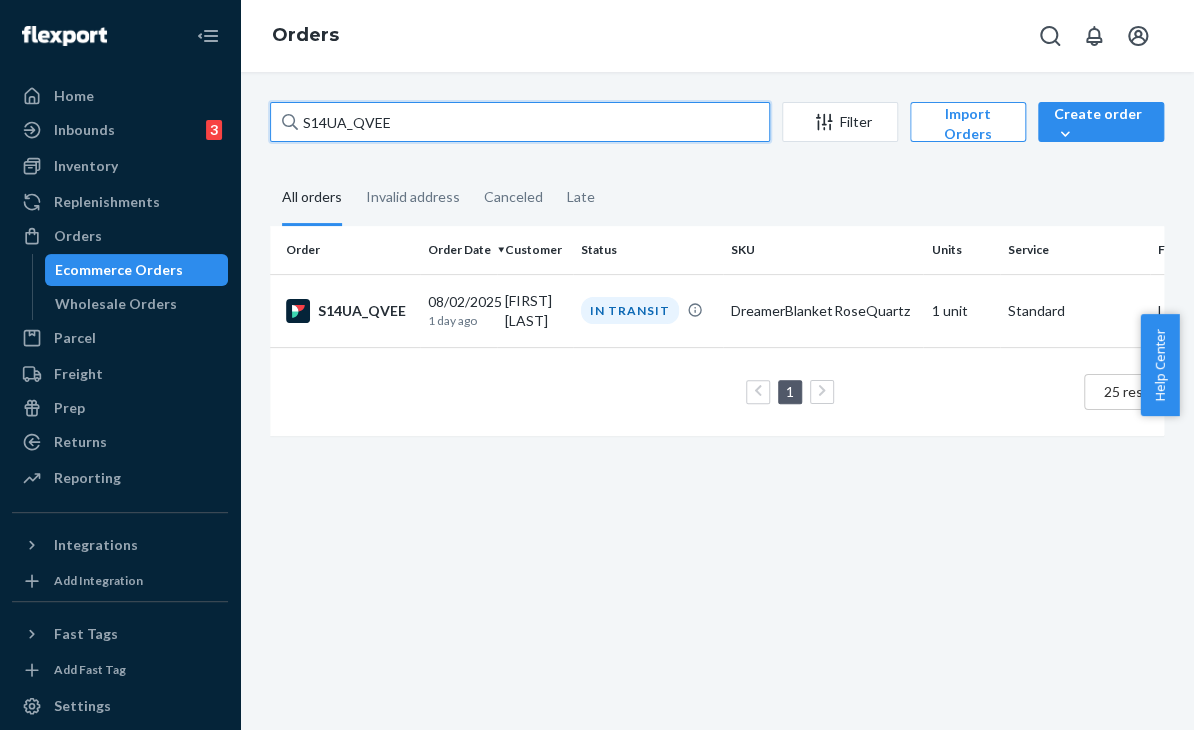 drag, startPoint x: 408, startPoint y: 121, endPoint x: 292, endPoint y: 124, distance: 116.03879 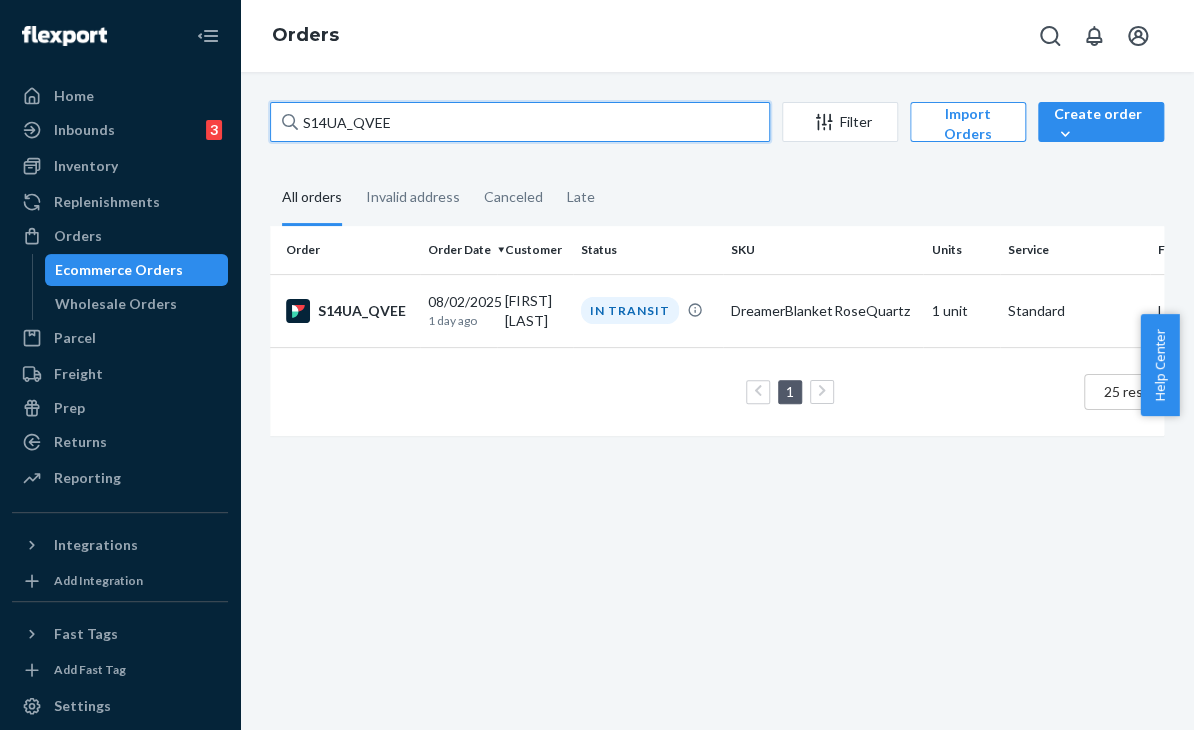 click on "S14UA_QVEE" at bounding box center [520, 122] 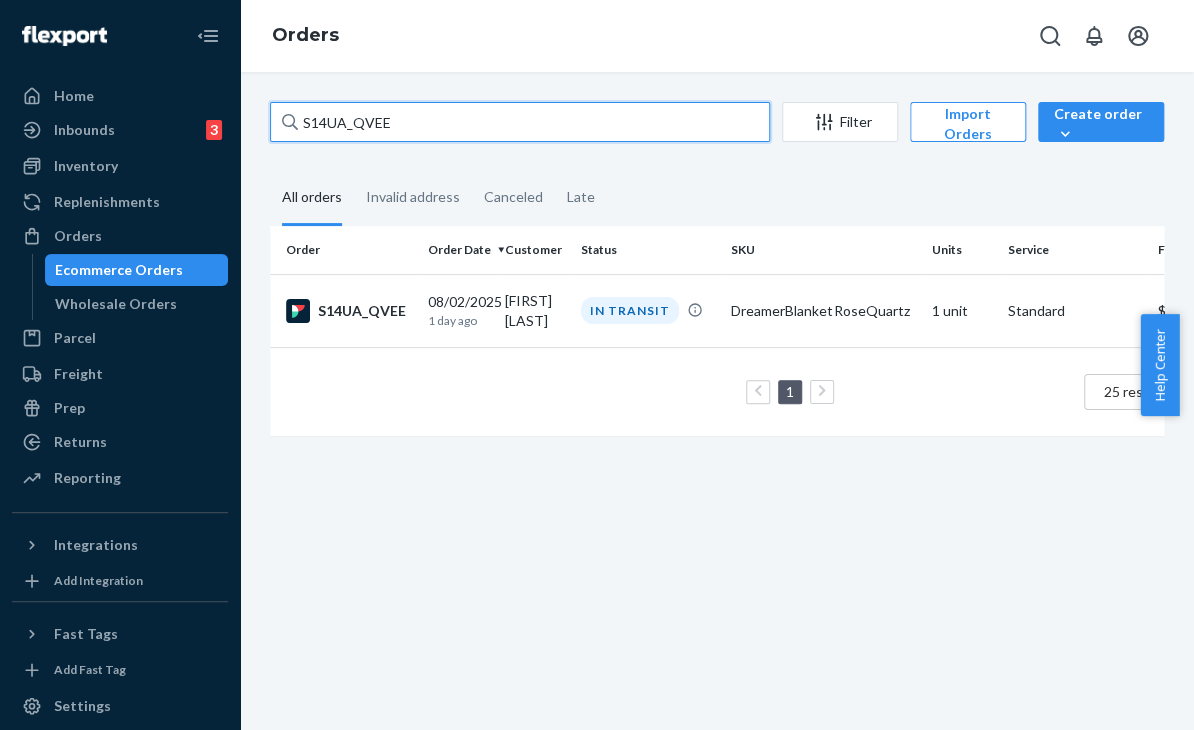 paste on "[NUMBER]" 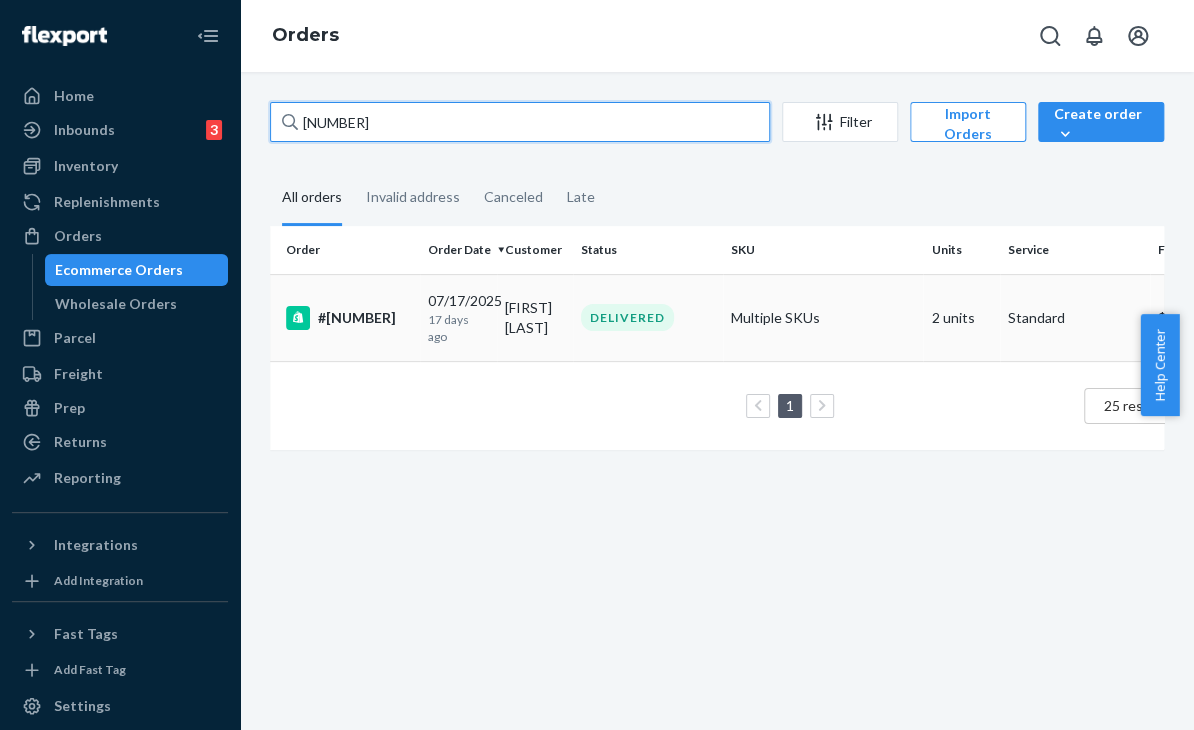 type on "[NUMBER]" 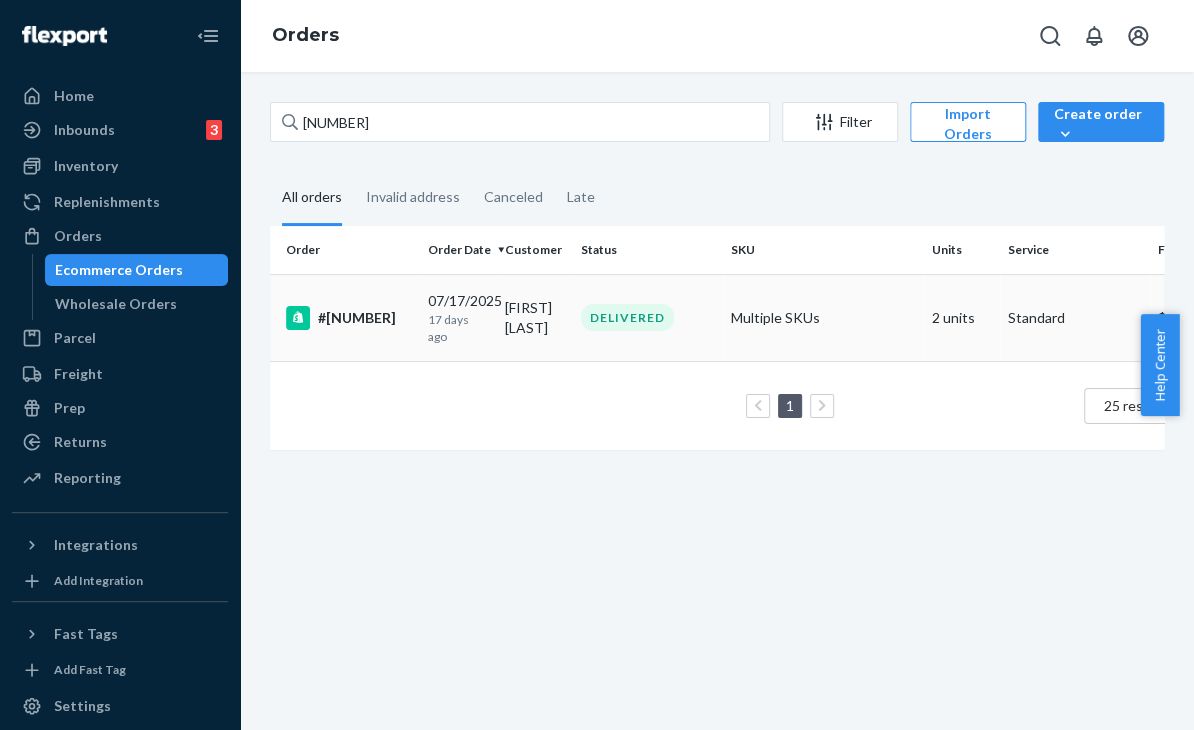 click on "Multiple SKUs" at bounding box center [823, 317] 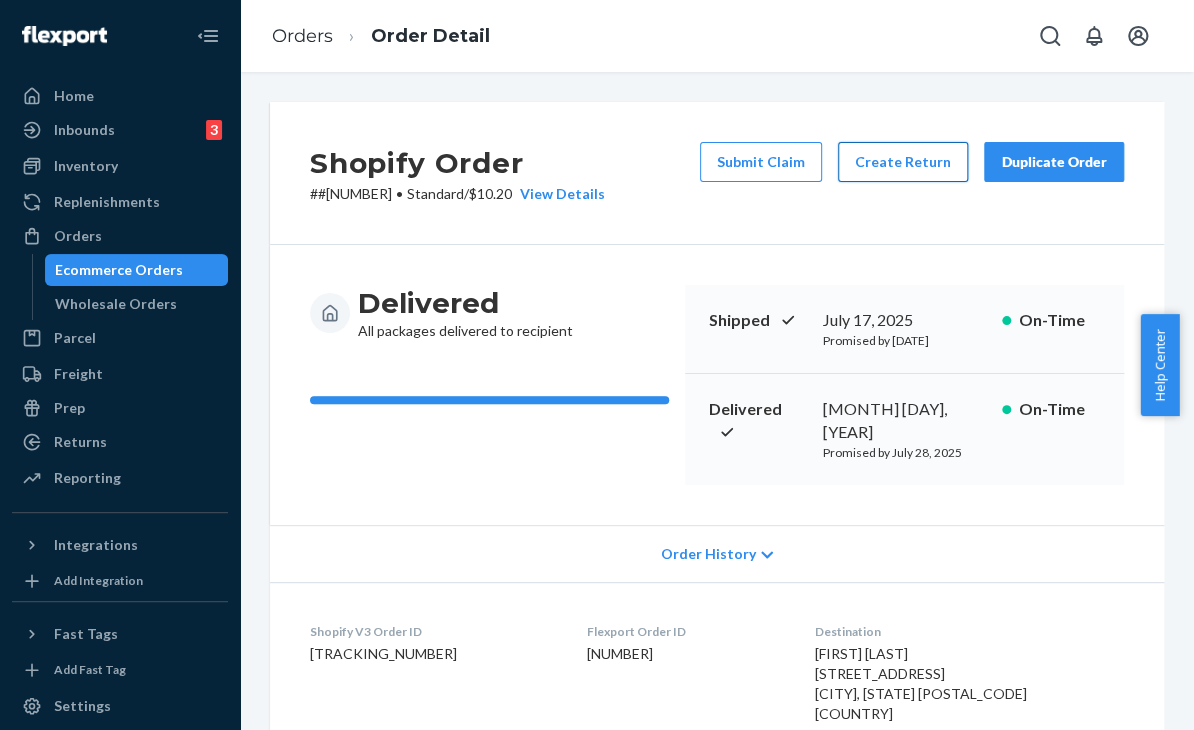 click on "Create Return" at bounding box center (903, 162) 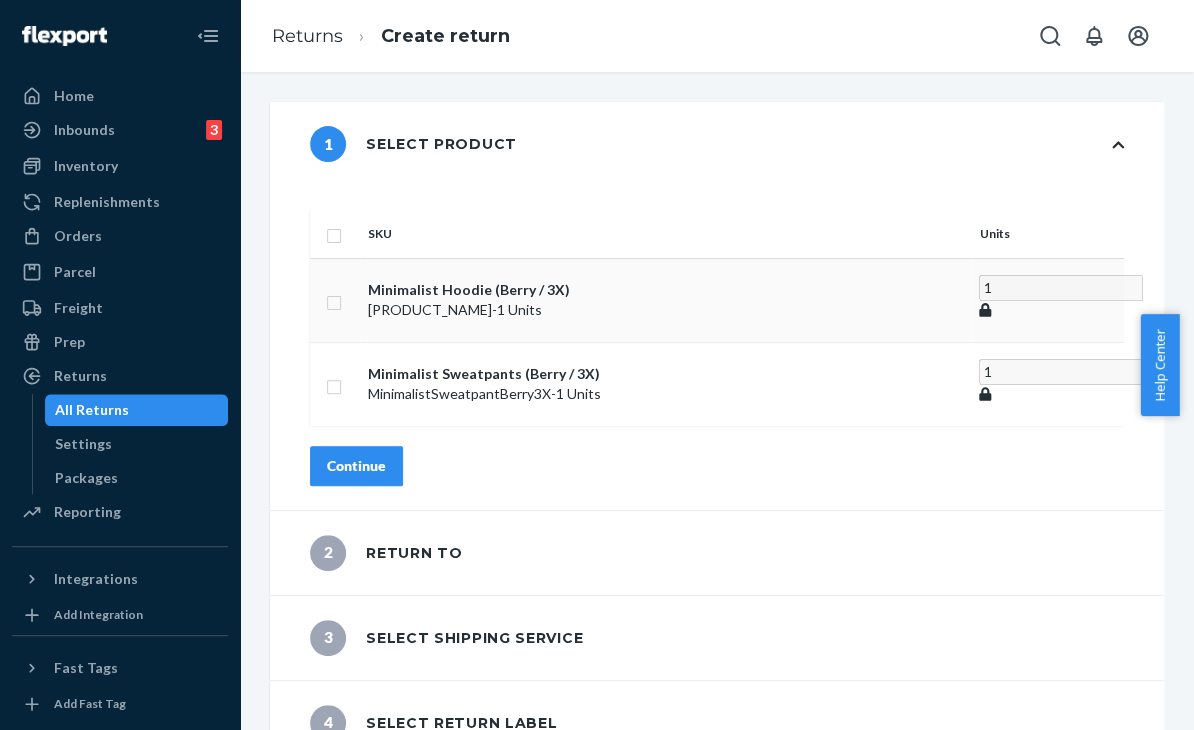 click at bounding box center (334, 300) 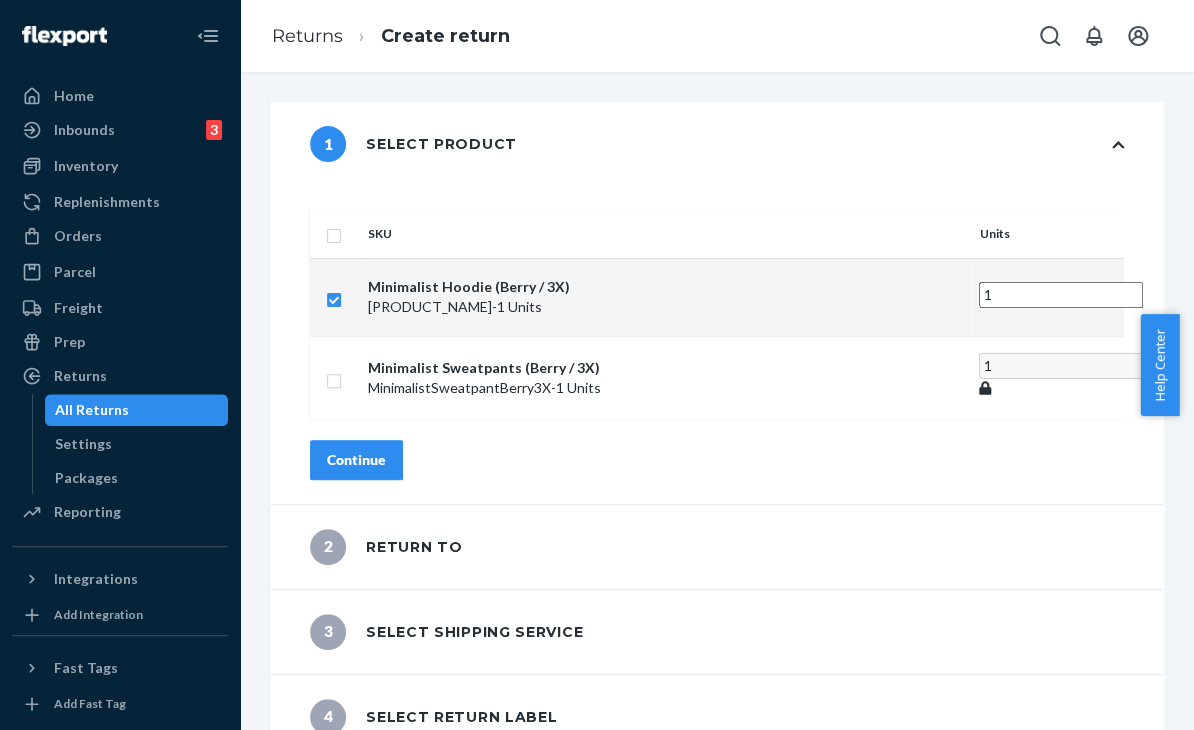 click on "Continue" at bounding box center [356, 460] 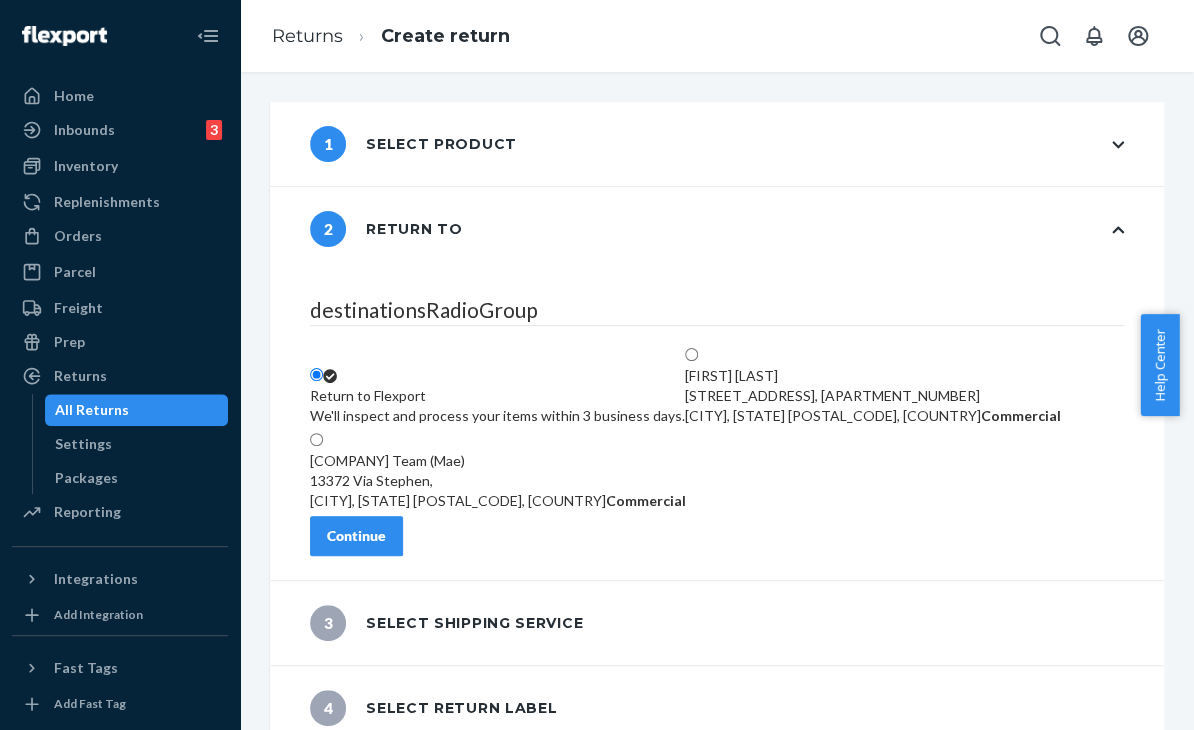click on "Continue" at bounding box center (356, 536) 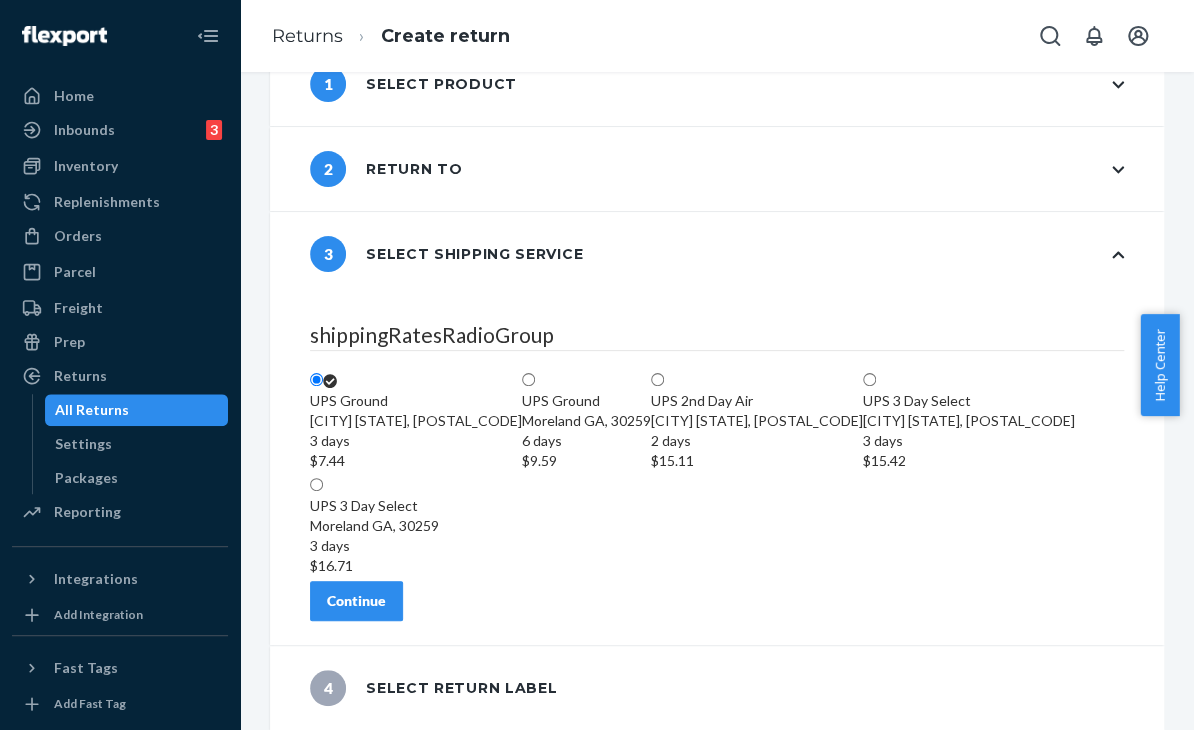 click on "Continue" at bounding box center [356, 601] 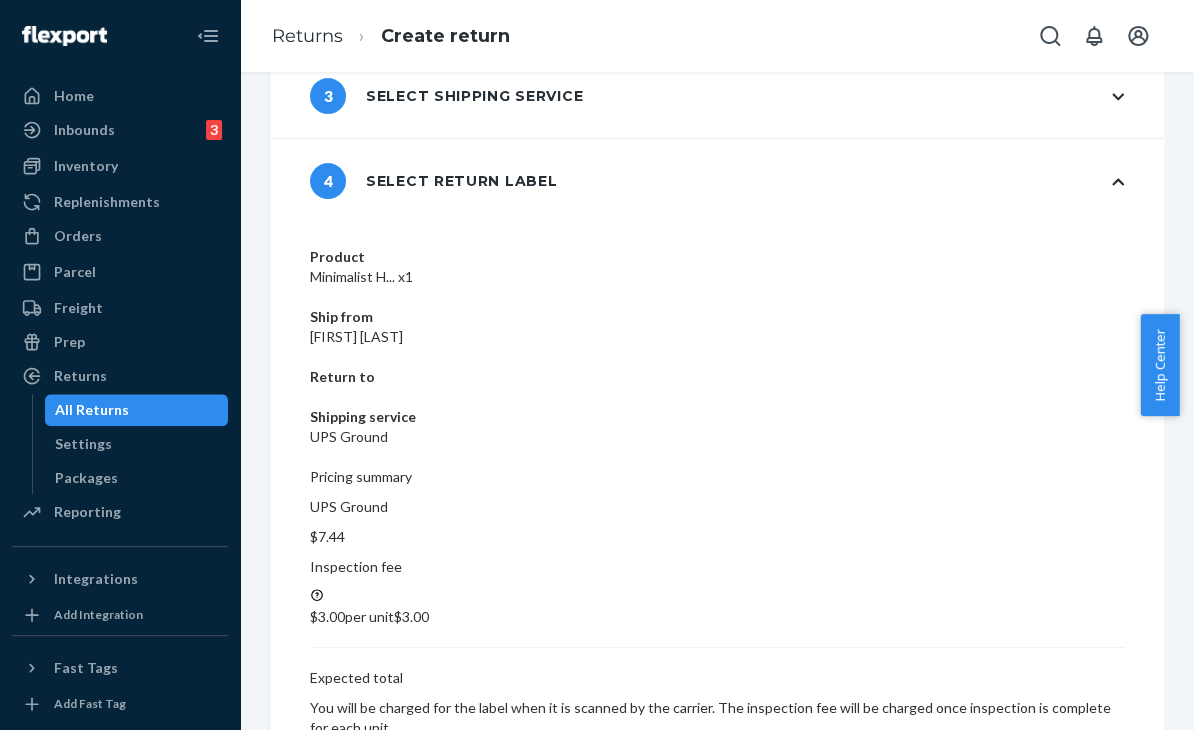 scroll, scrollTop: 85, scrollLeft: 0, axis: vertical 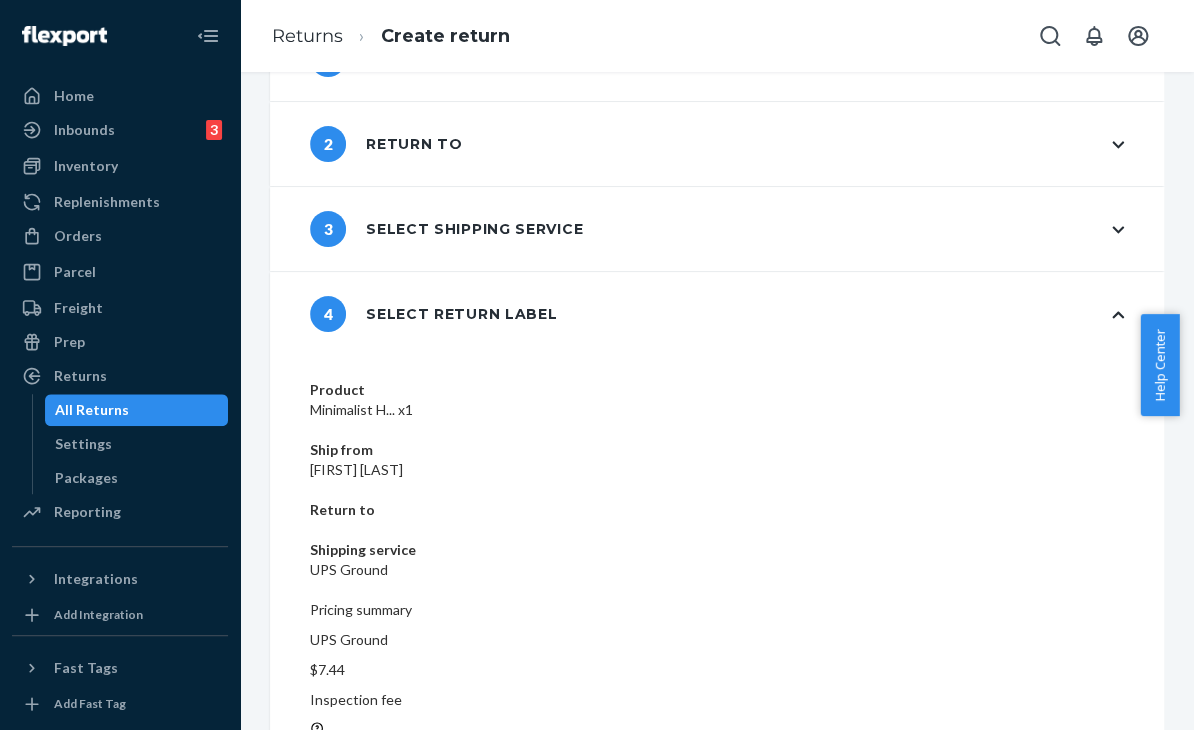 click on "Create return label" at bounding box center (389, 931) 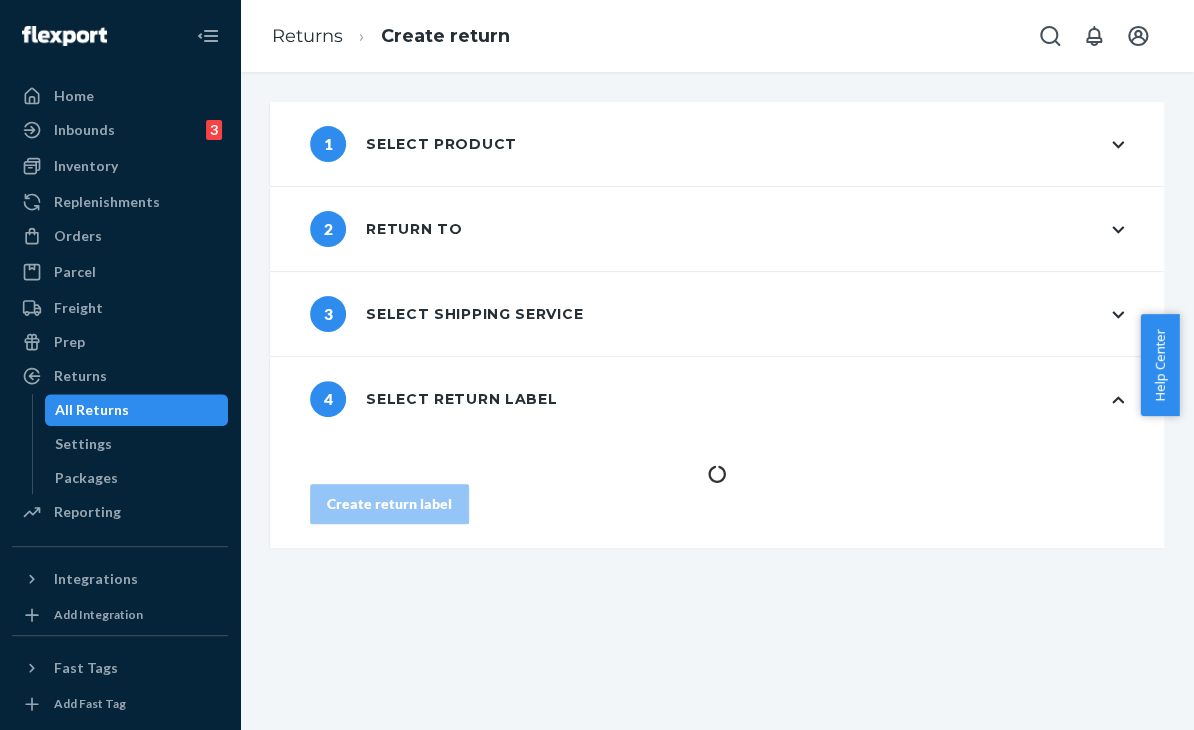 scroll, scrollTop: 0, scrollLeft: 0, axis: both 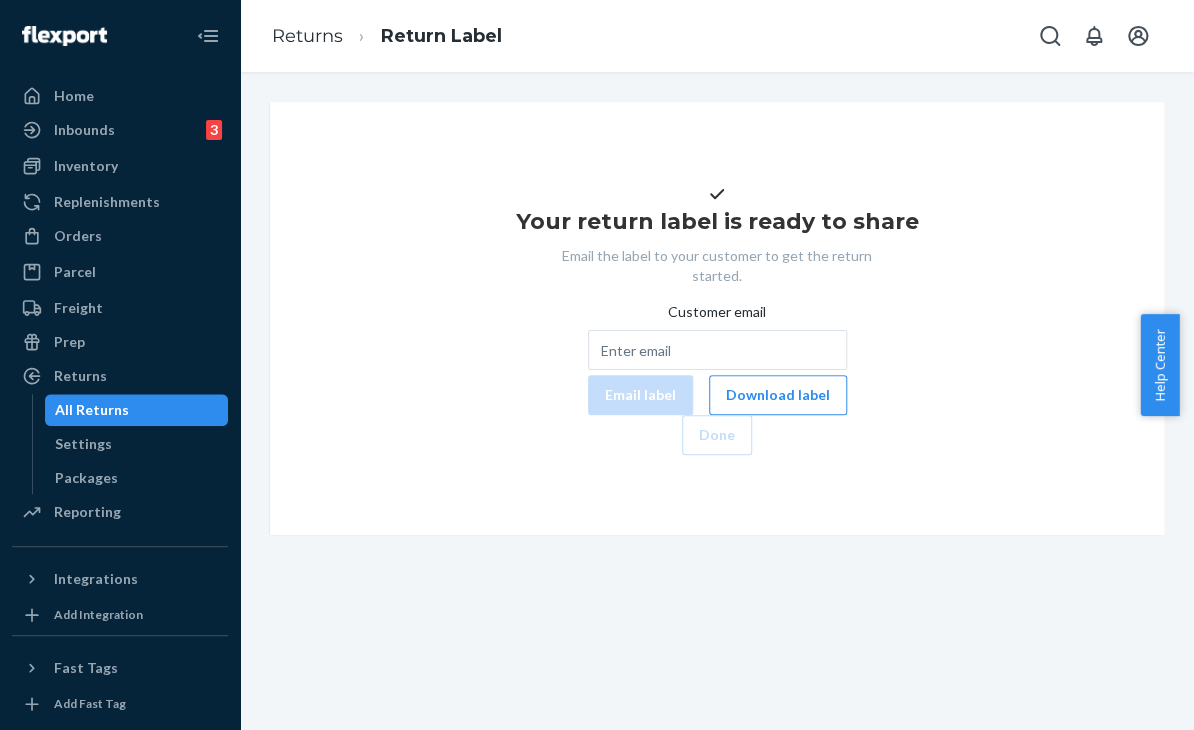 drag, startPoint x: 947, startPoint y: 528, endPoint x: 898, endPoint y: 489, distance: 62.625874 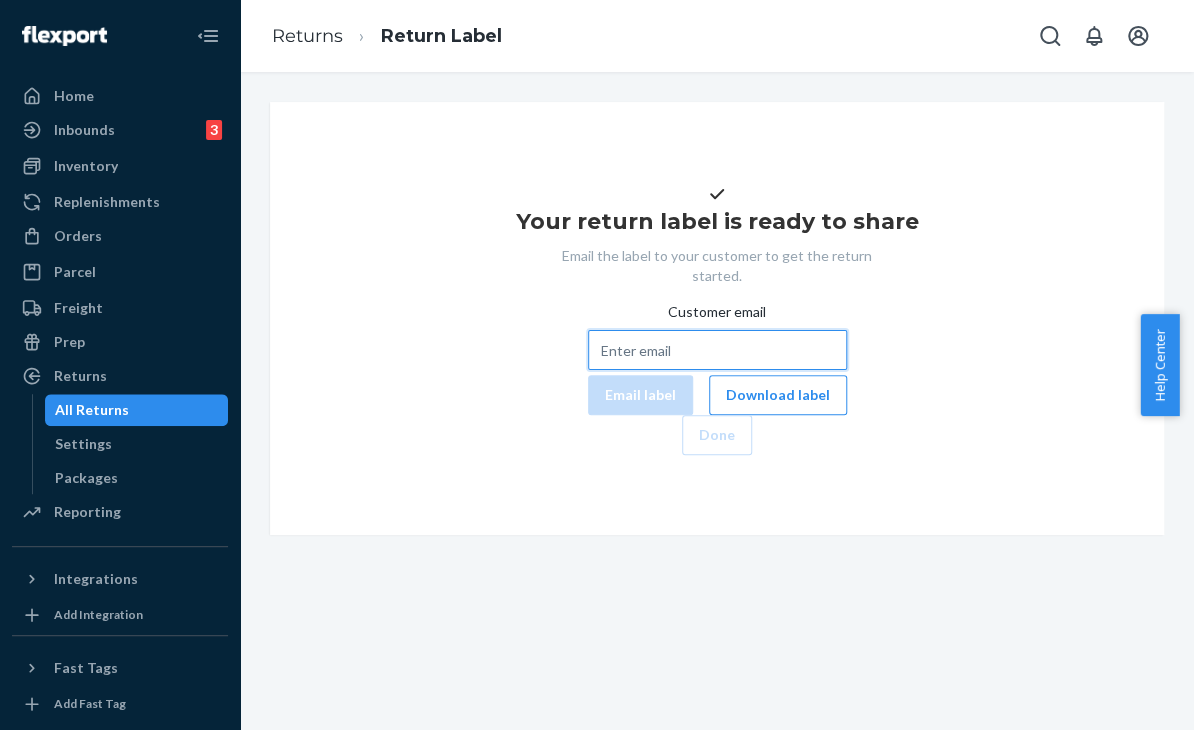 click on "Customer email" at bounding box center [717, 350] 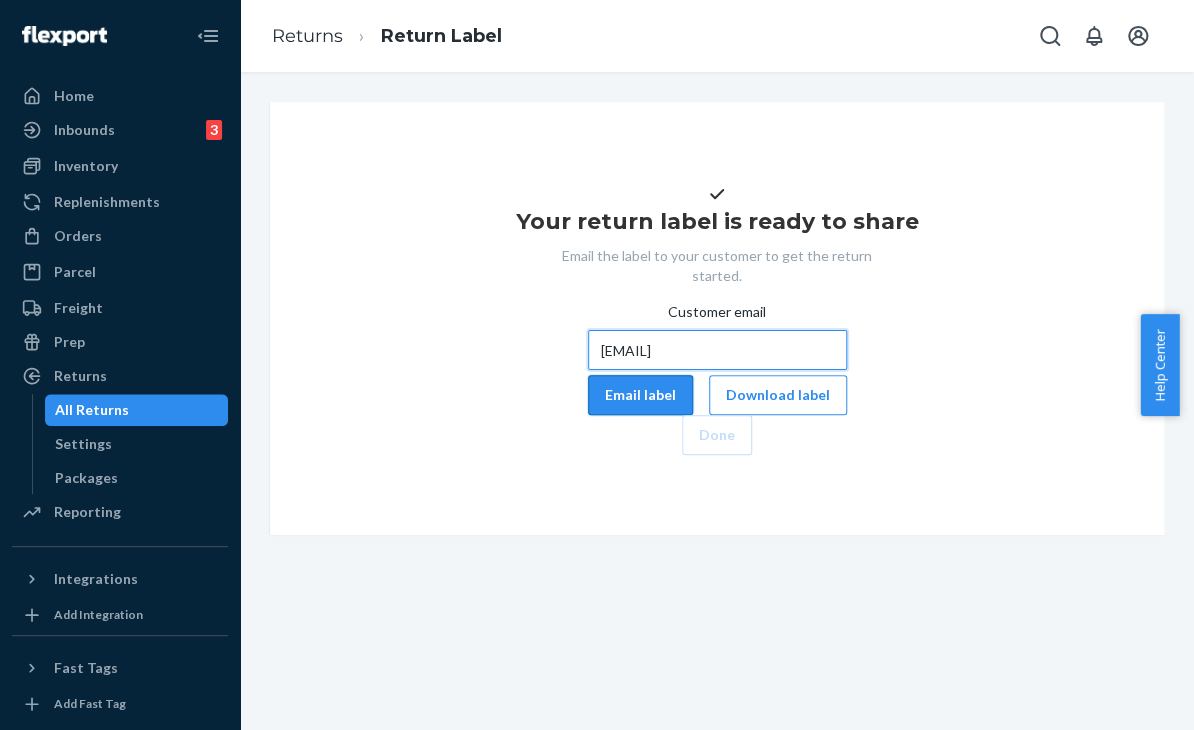 type on "[EMAIL]" 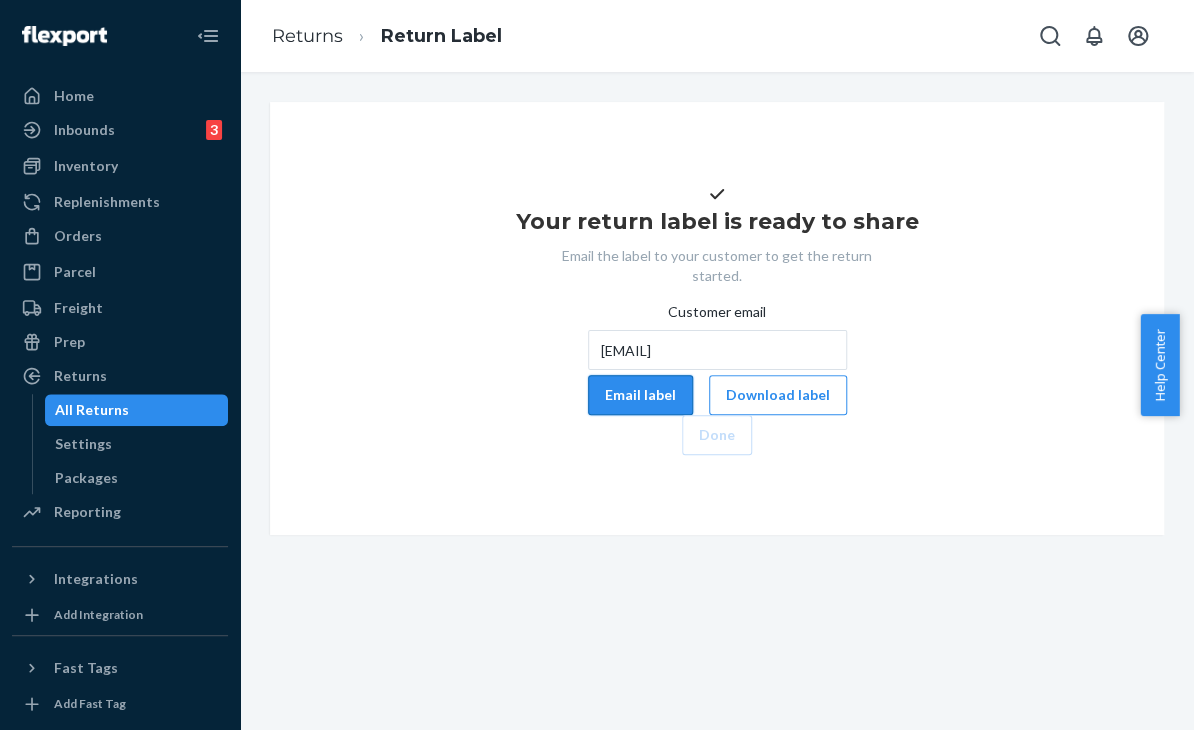 click on "Email label" at bounding box center (640, 395) 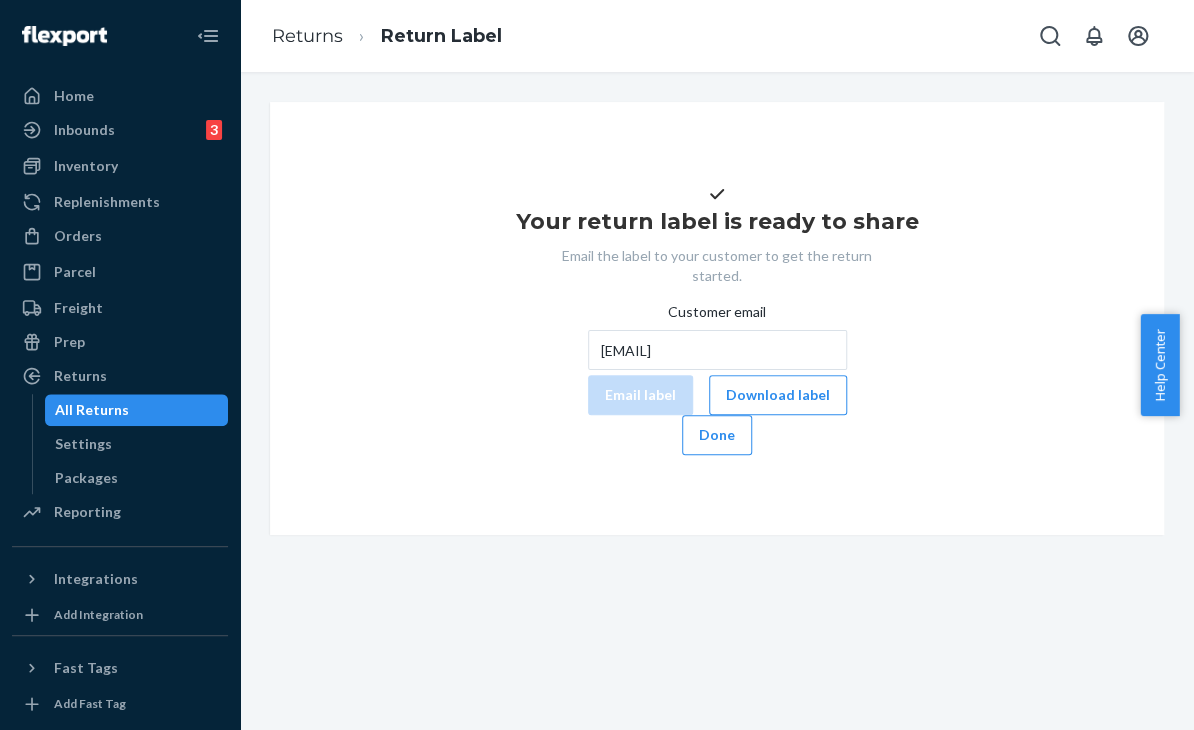 drag, startPoint x: 886, startPoint y: 548, endPoint x: 883, endPoint y: 574, distance: 26.172504 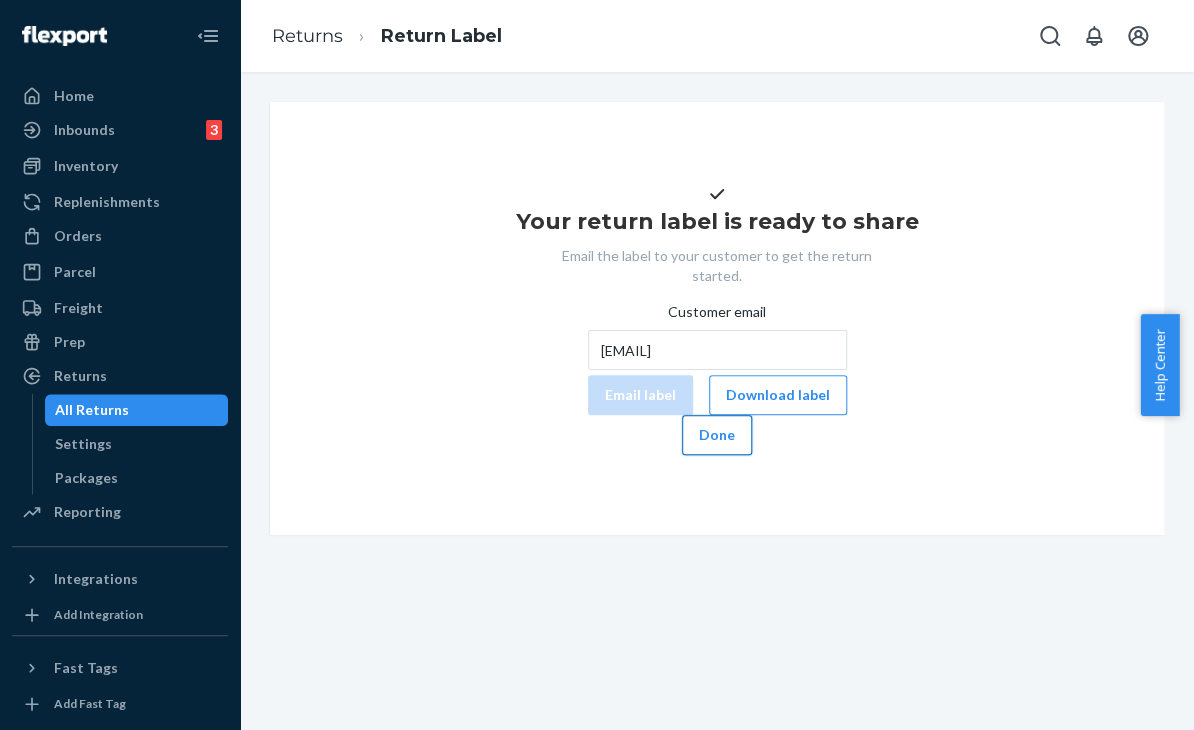 click on "Done" at bounding box center (717, 435) 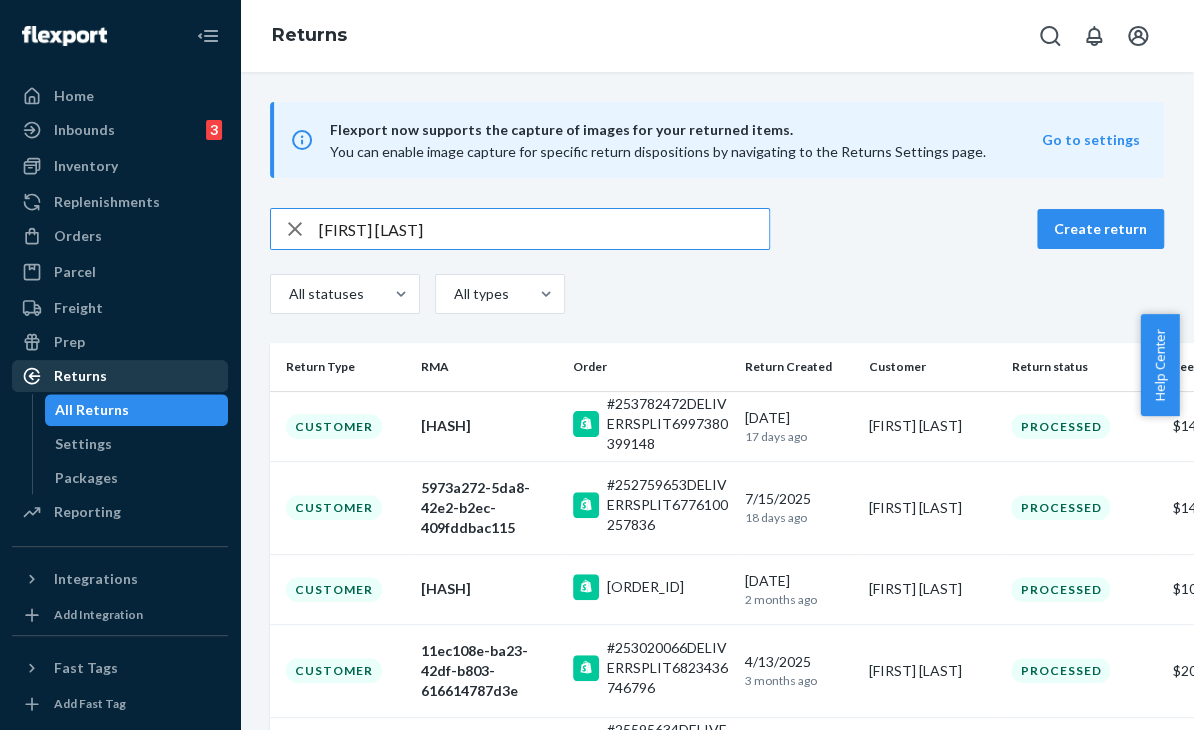 click on "Returns" at bounding box center [120, 376] 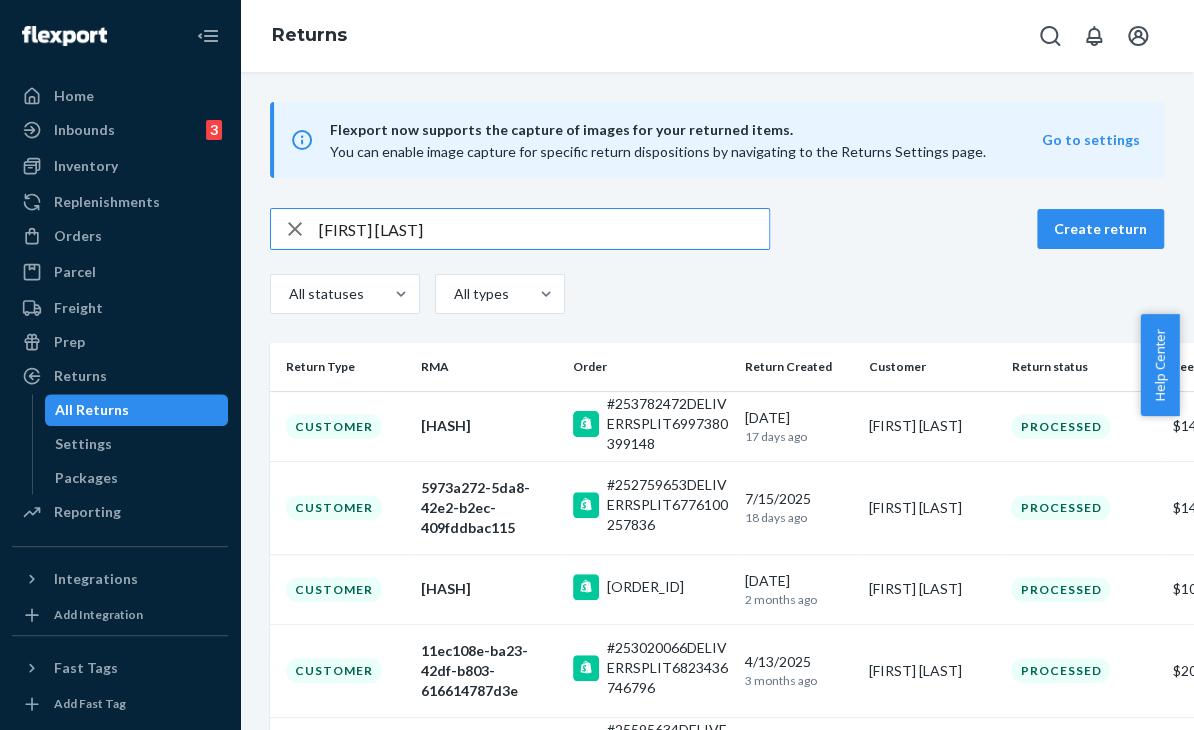 drag, startPoint x: 483, startPoint y: 225, endPoint x: 274, endPoint y: 235, distance: 209.2391 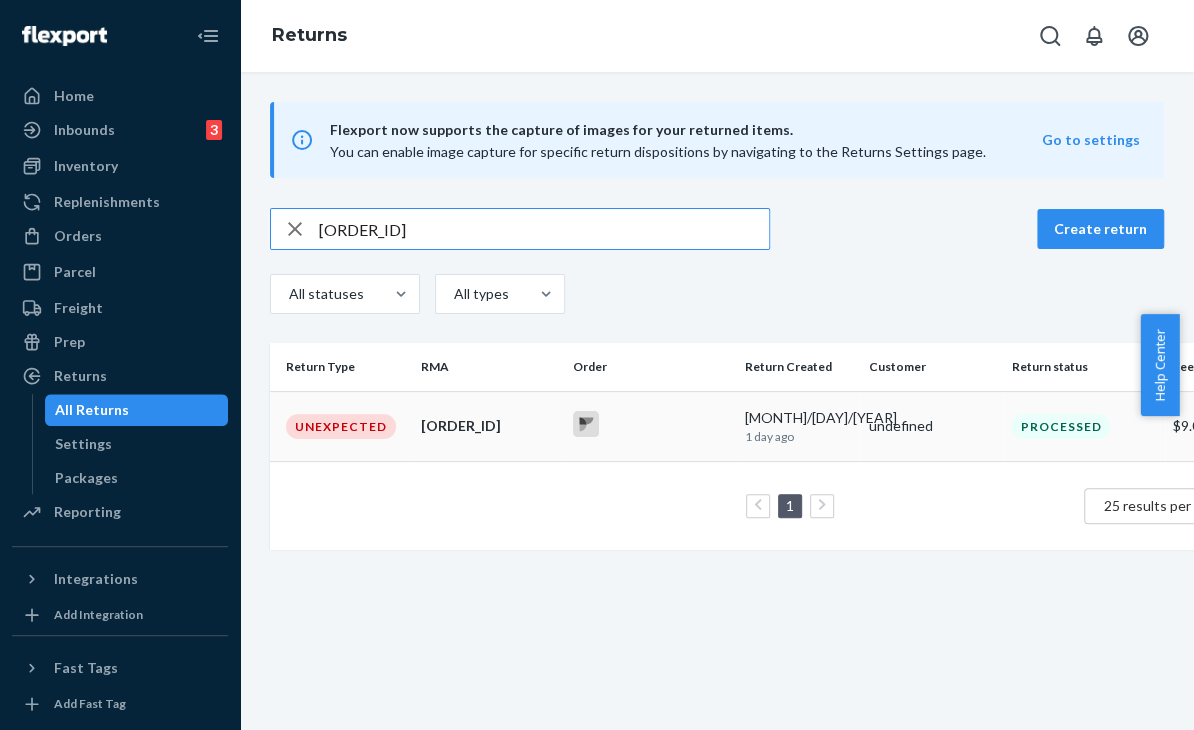 type on "[ORDER_ID]" 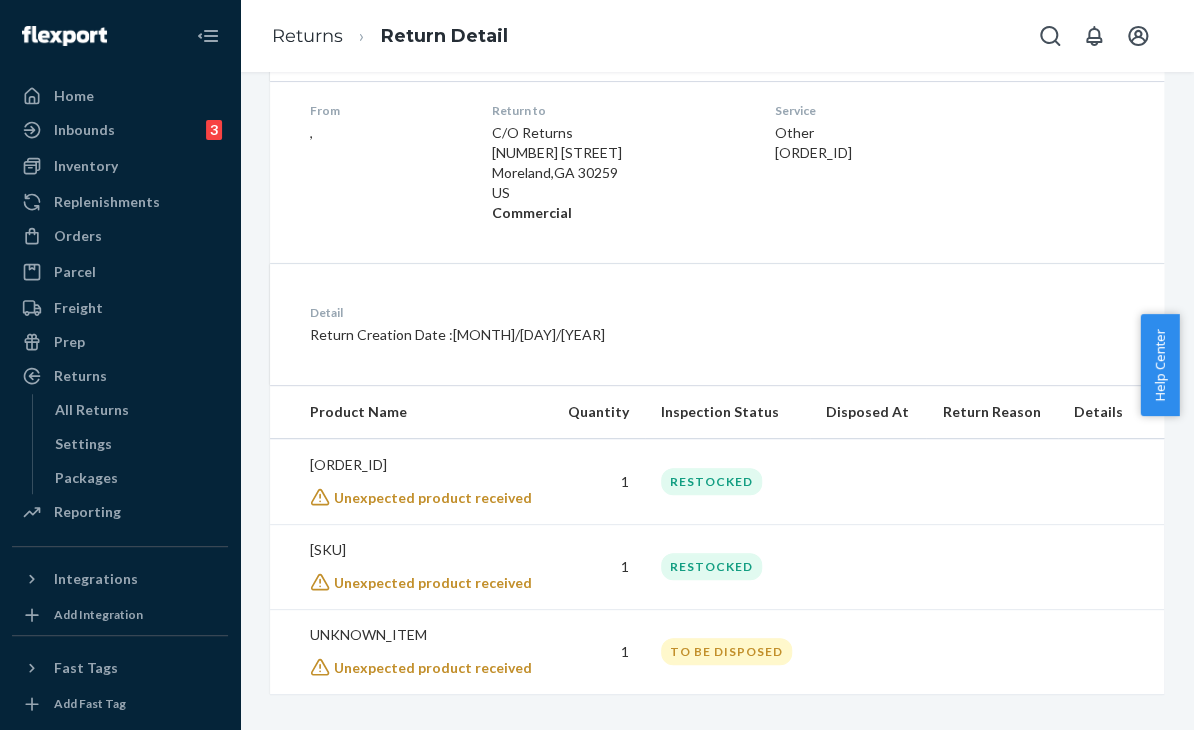 scroll, scrollTop: 336, scrollLeft: 0, axis: vertical 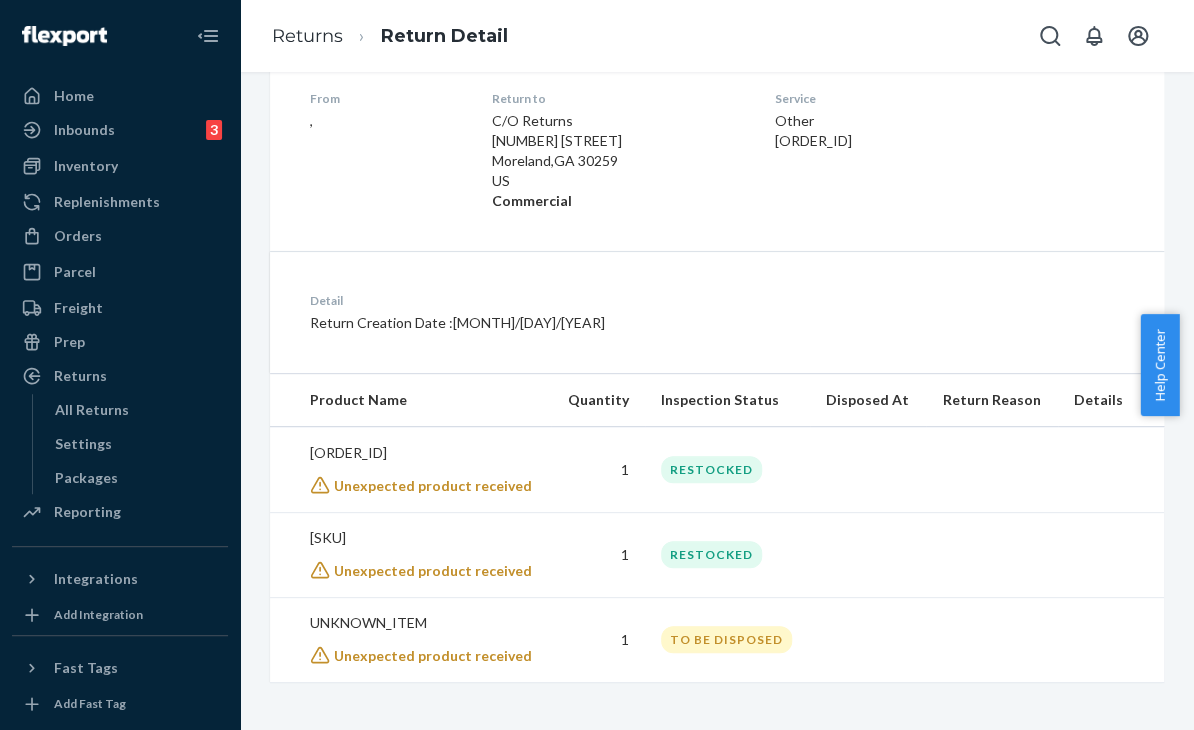 click on "Detail Return Creation Date :  [DATE]" at bounding box center (717, 312) 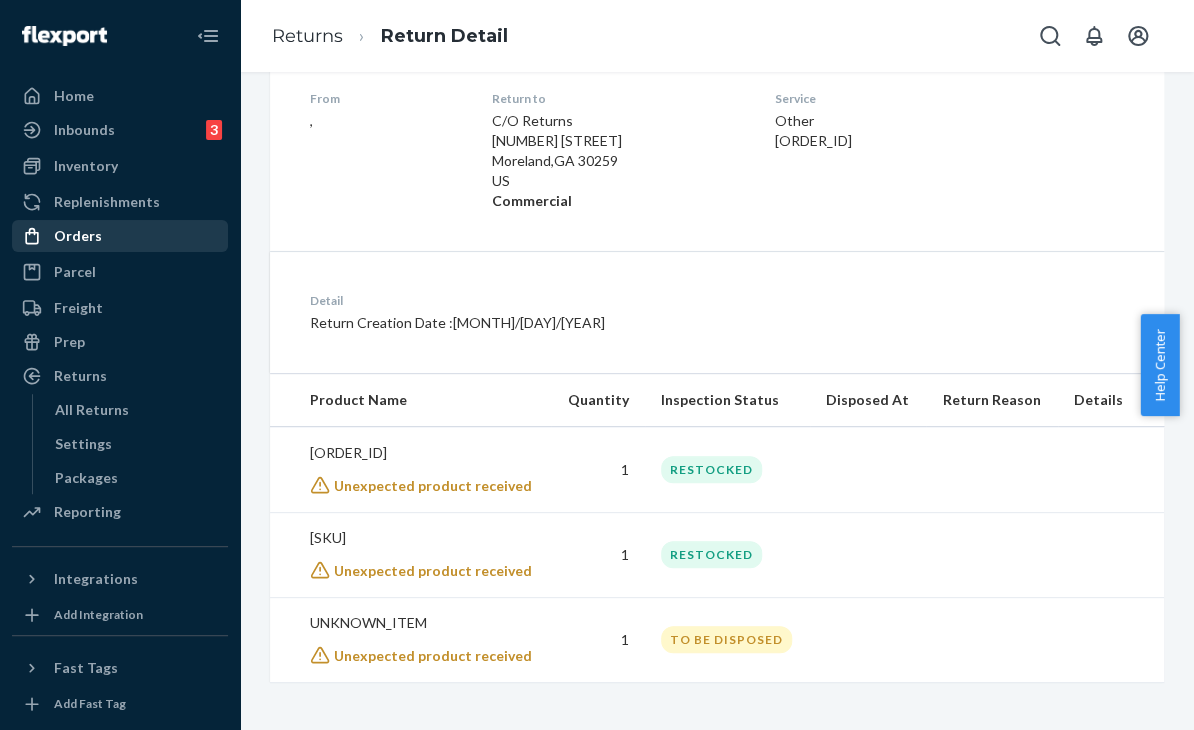 click on "Orders" at bounding box center (78, 236) 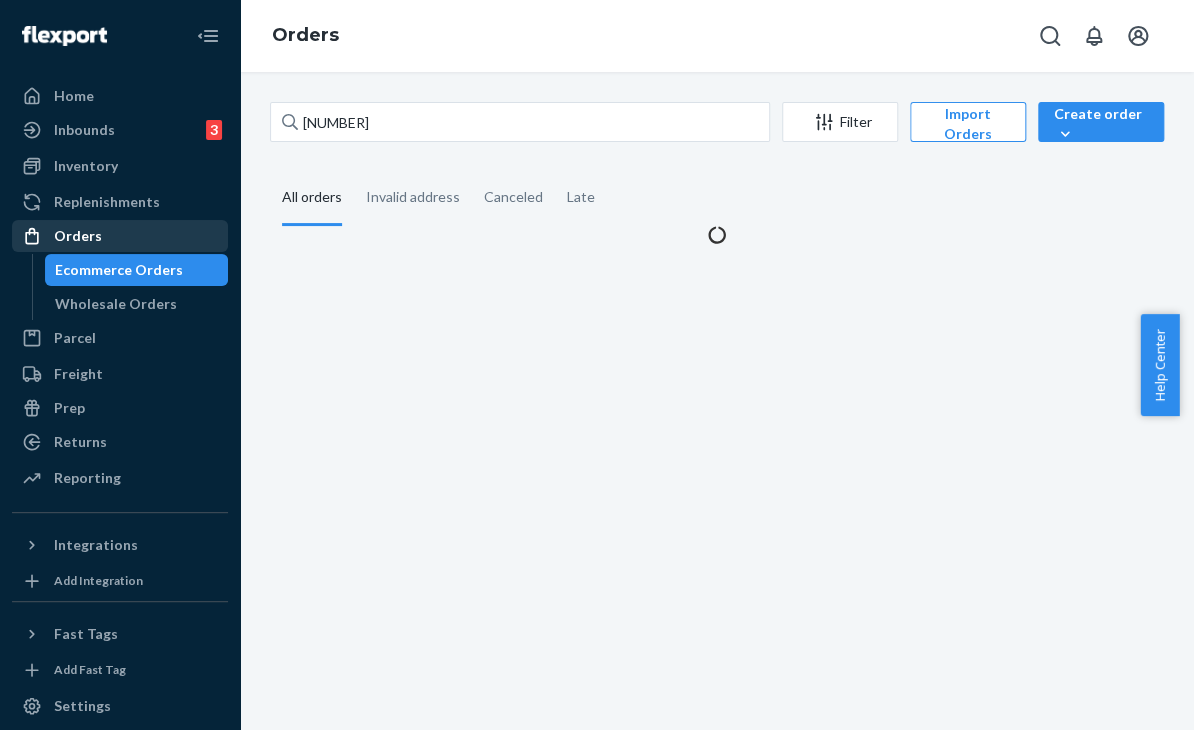 scroll, scrollTop: 0, scrollLeft: 0, axis: both 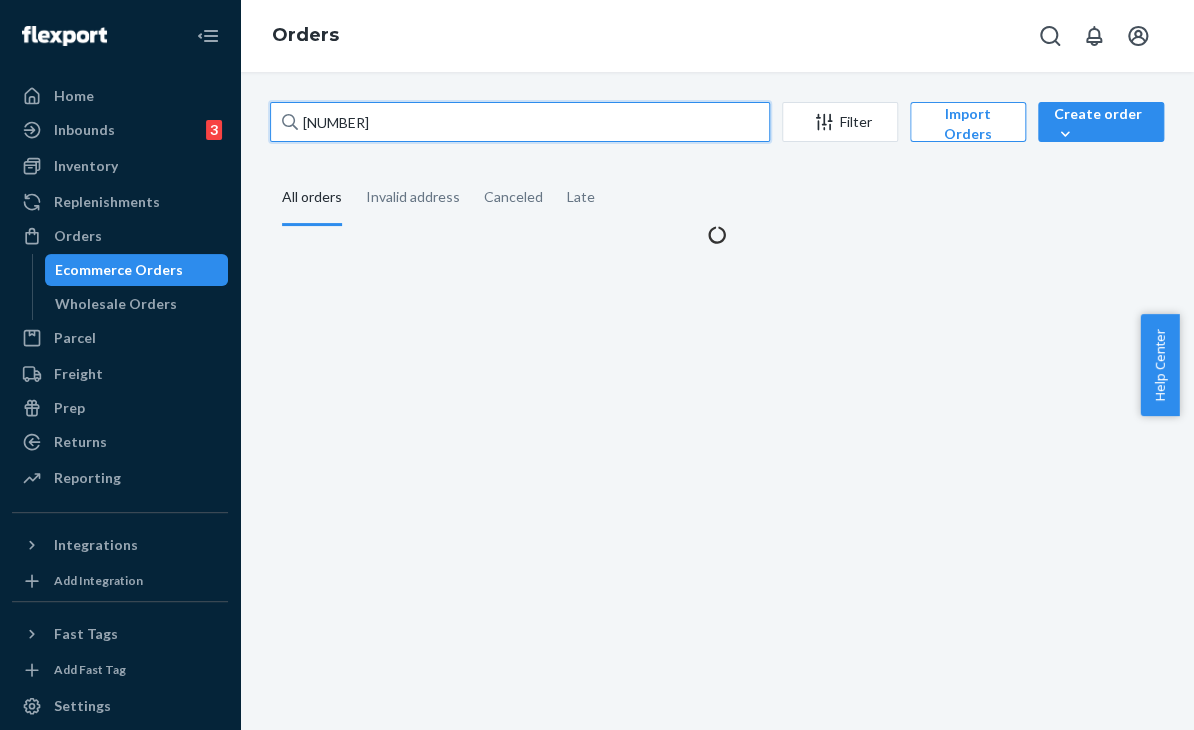 drag, startPoint x: 420, startPoint y: 121, endPoint x: 287, endPoint y: 129, distance: 133.24039 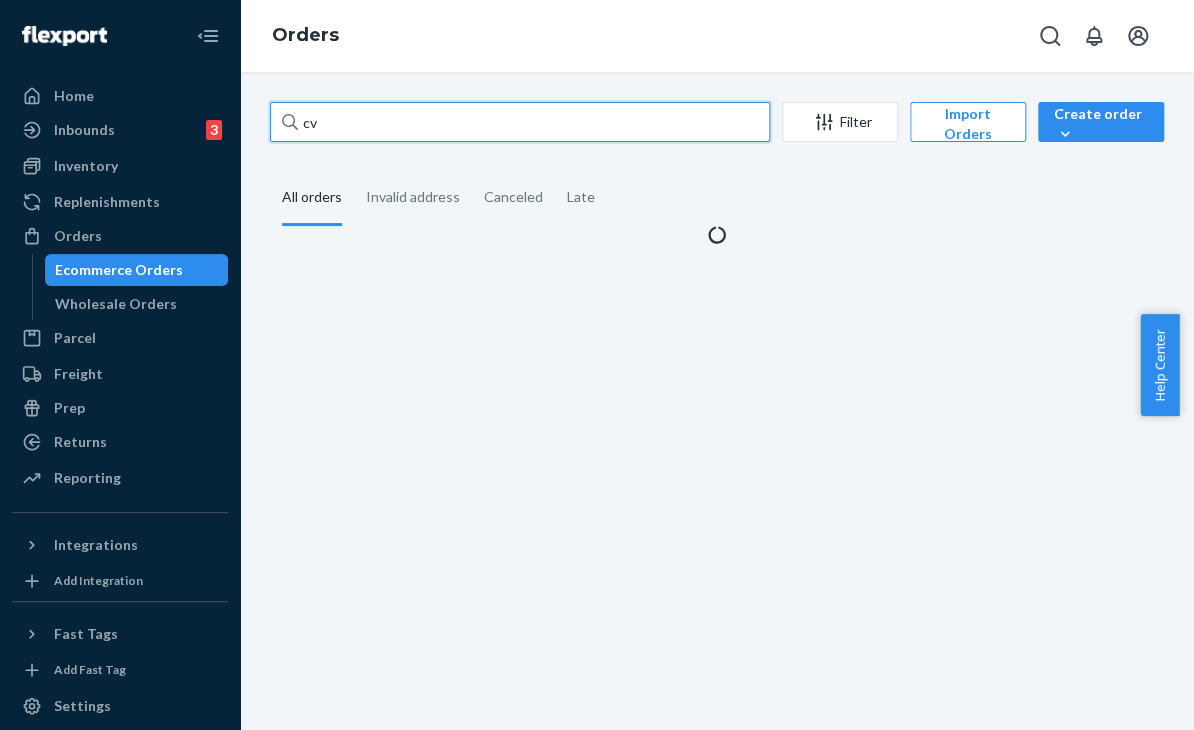 type on "c" 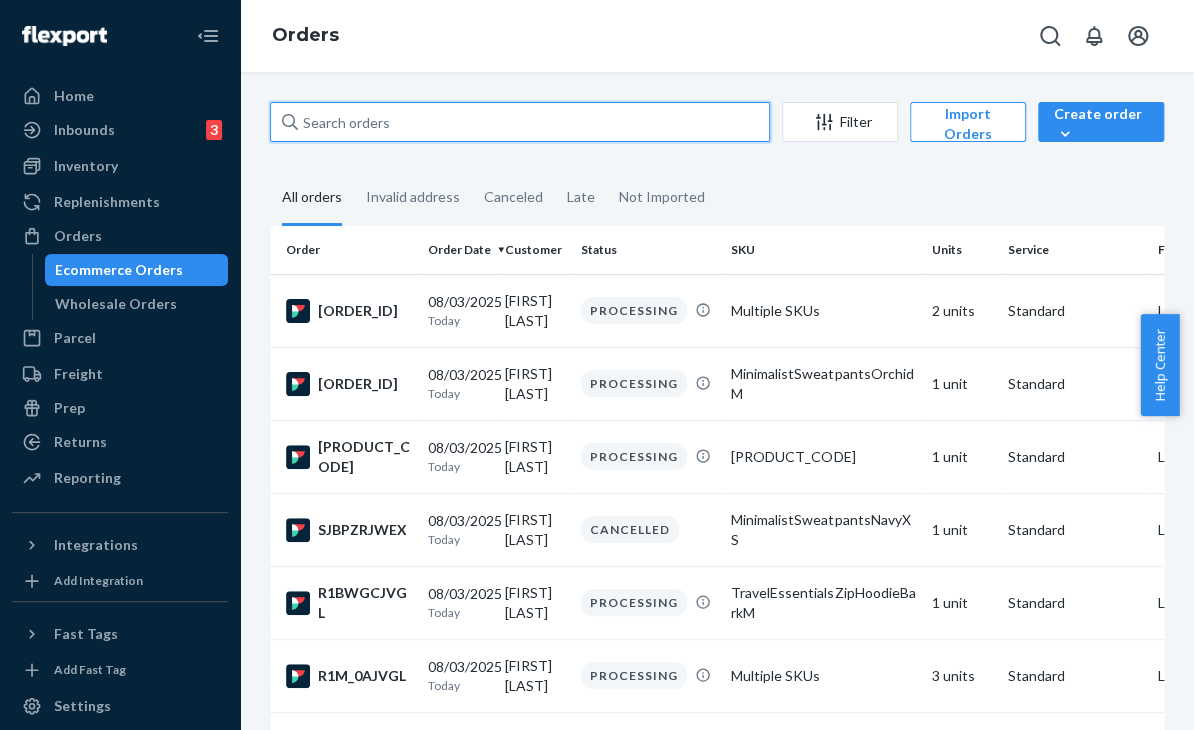 paste on "[NUMBER]" 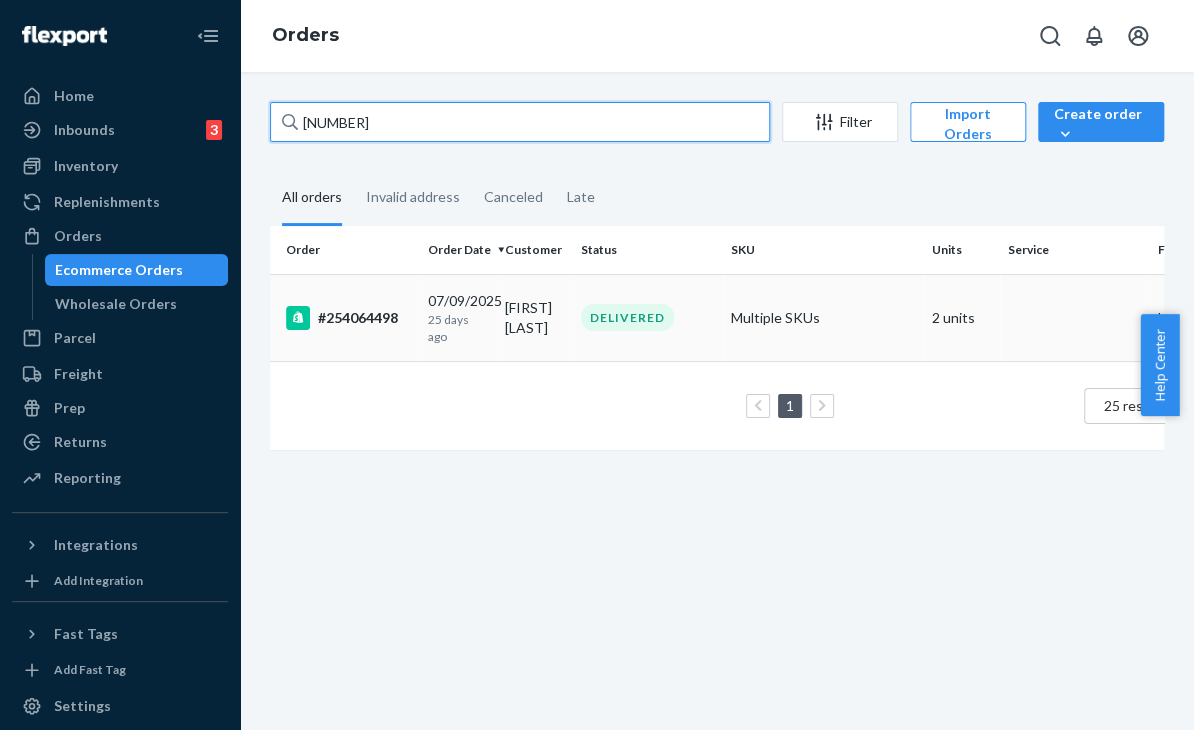 type on "[NUMBER]" 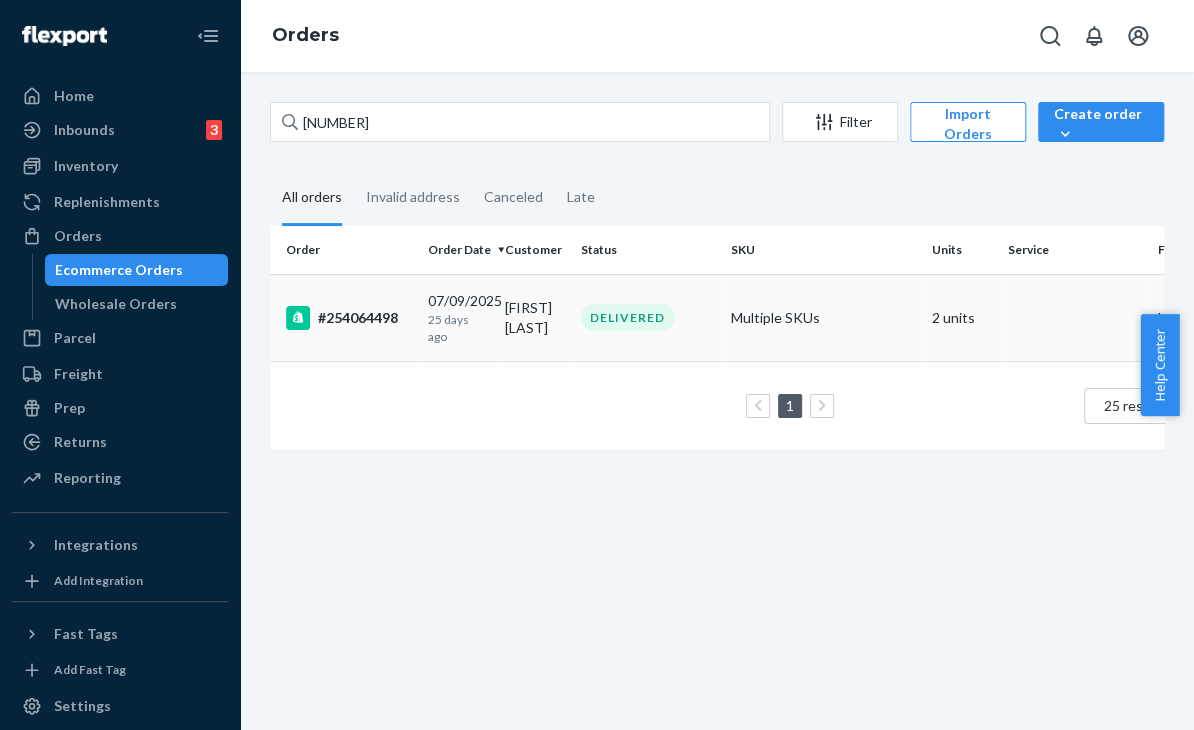 click on "Multiple SKUs" at bounding box center (823, 317) 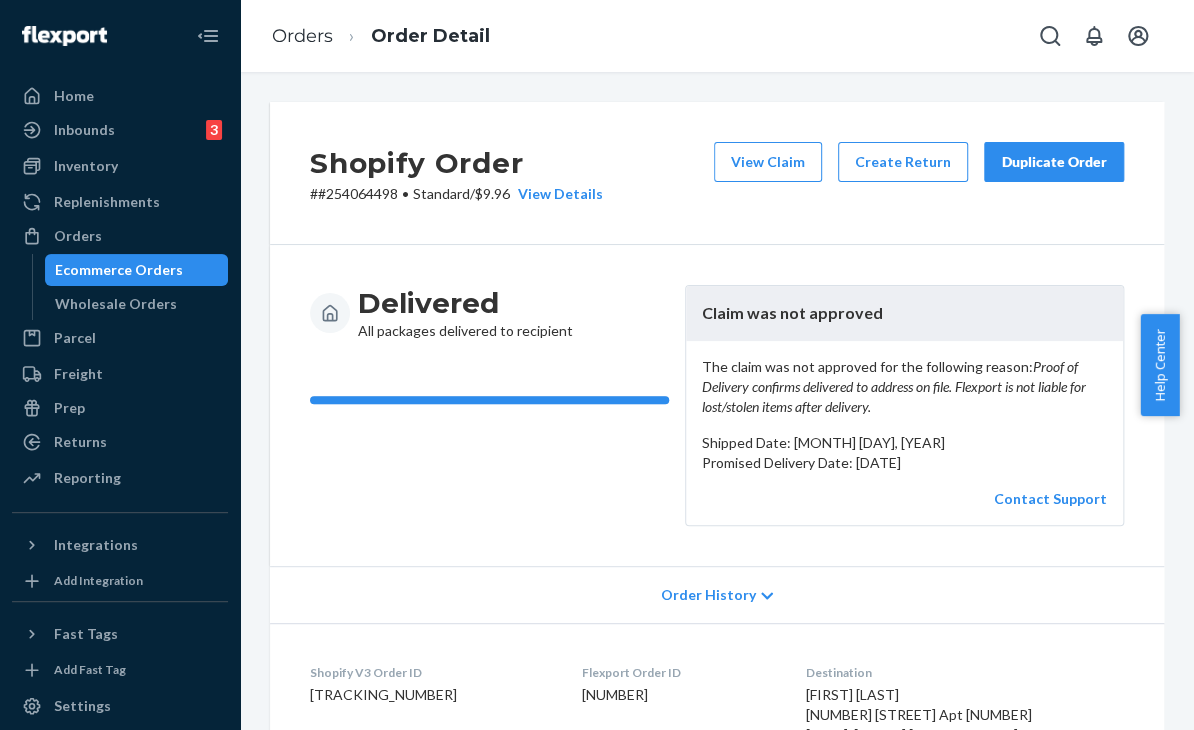 click on "Order History" at bounding box center [717, 594] 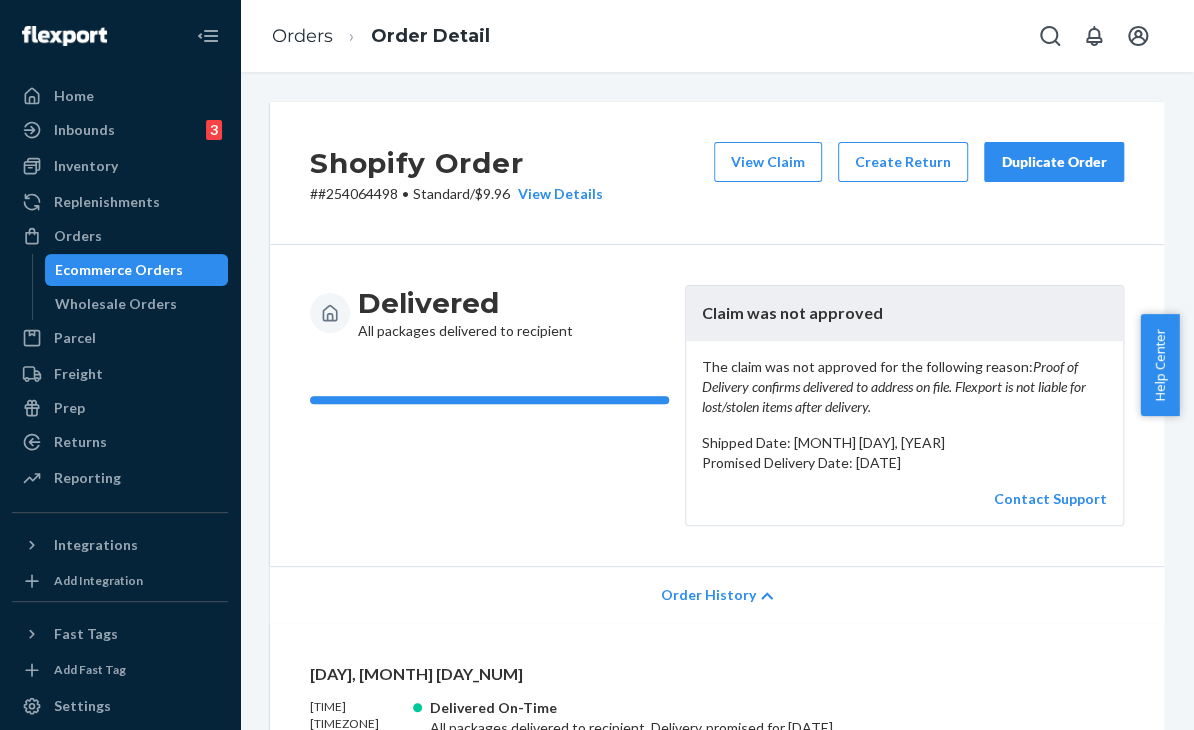 drag, startPoint x: 998, startPoint y: 681, endPoint x: 1012, endPoint y: 357, distance: 324.30234 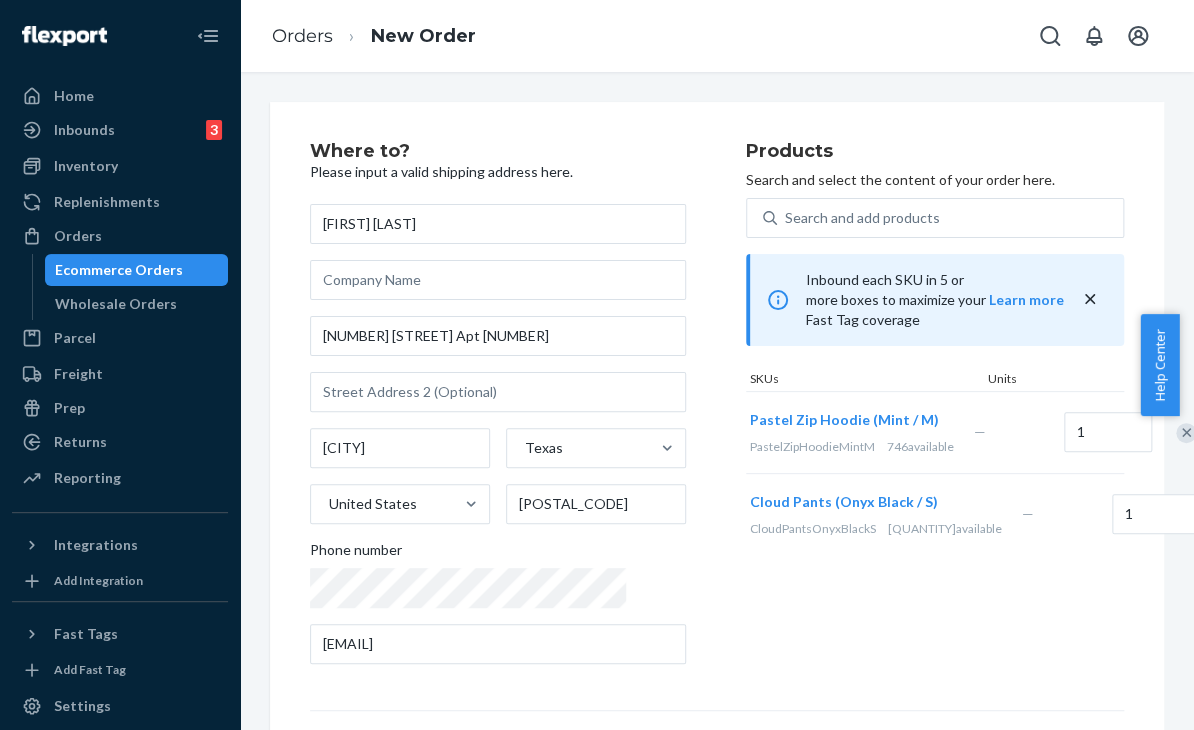 click on "Products Search and select the content of your order here. Search and add products Inbound each SKU in 5 or more boxes to maximize your Fast Tag coverage Learn more SKUs Units Pastel Zip Hoodie (Mint / M) PastelZipHoodieMintM 746  available — 1 Cloud Pants (Onyx Black / S) CloudPantsOnyxBlackS 1,449  available — 1" at bounding box center (935, 411) 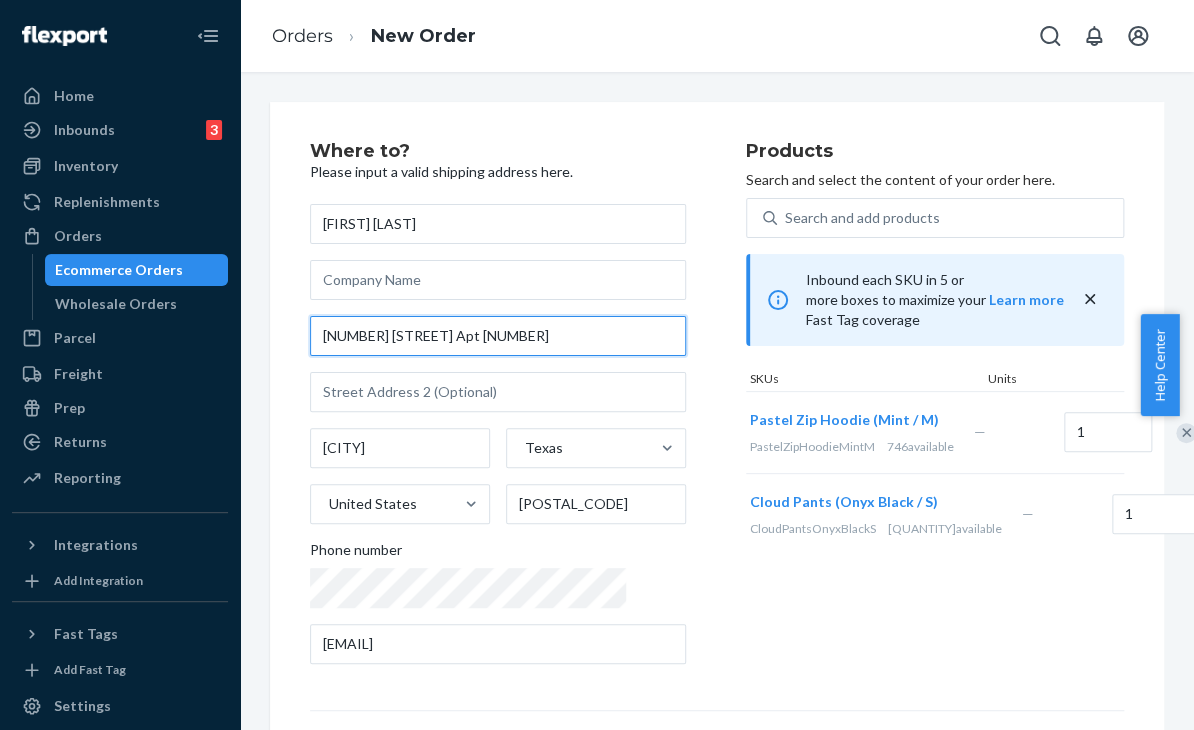 drag, startPoint x: 525, startPoint y: 335, endPoint x: 321, endPoint y: 349, distance: 204.47983 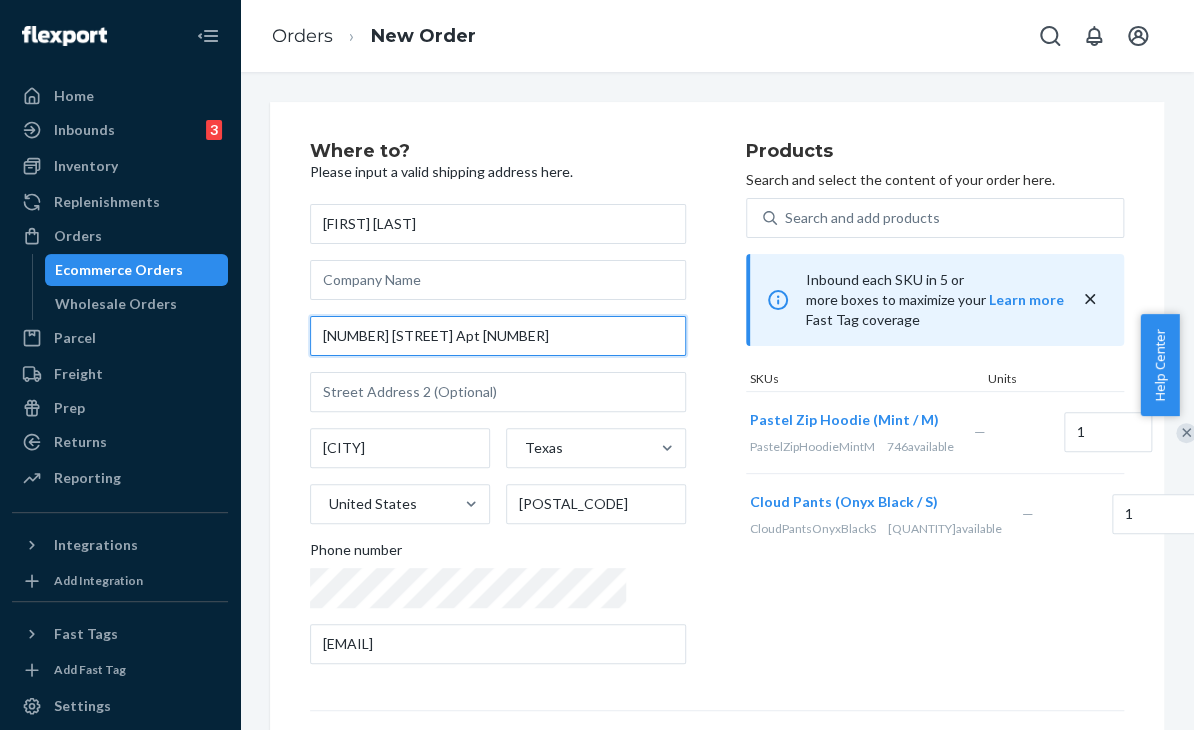 click on "[NUMBER] [STREET] Apt [NUMBER]" at bounding box center (498, 336) 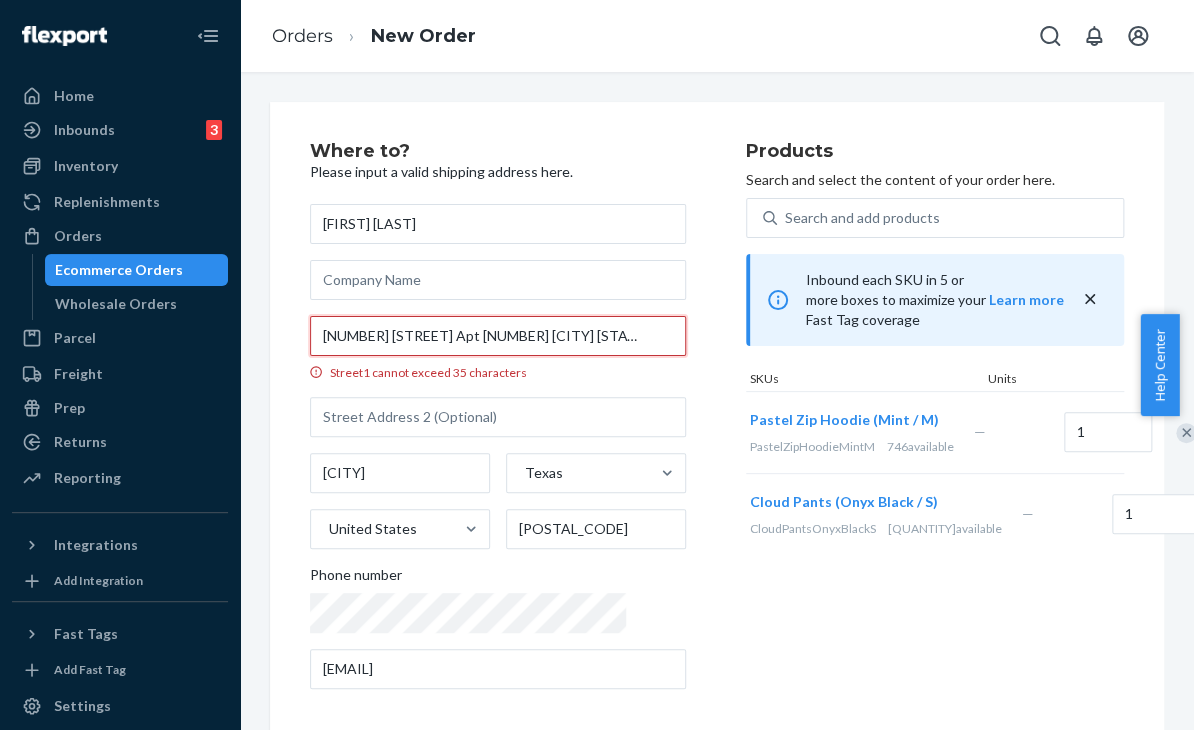 scroll, scrollTop: 0, scrollLeft: 8, axis: horizontal 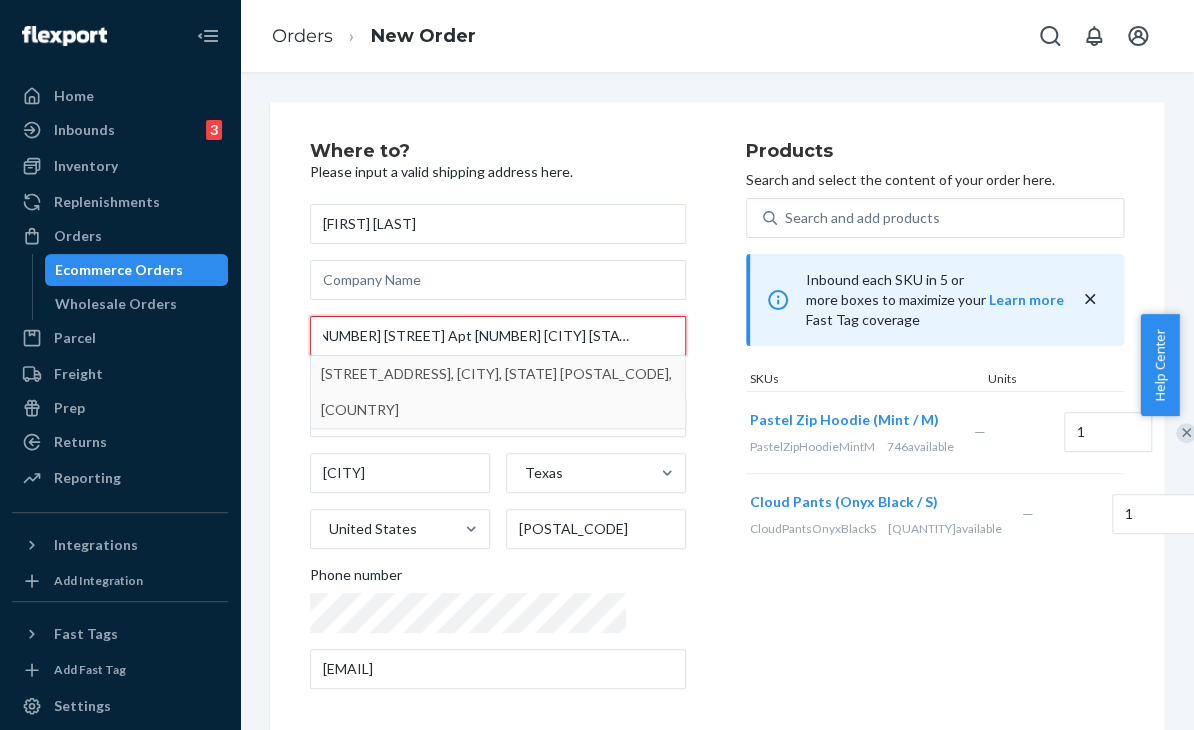 type on "[NUMBER] [STREET] Apt [NUMBER] [CITY] [STATE] [POSTAL_CODE]" 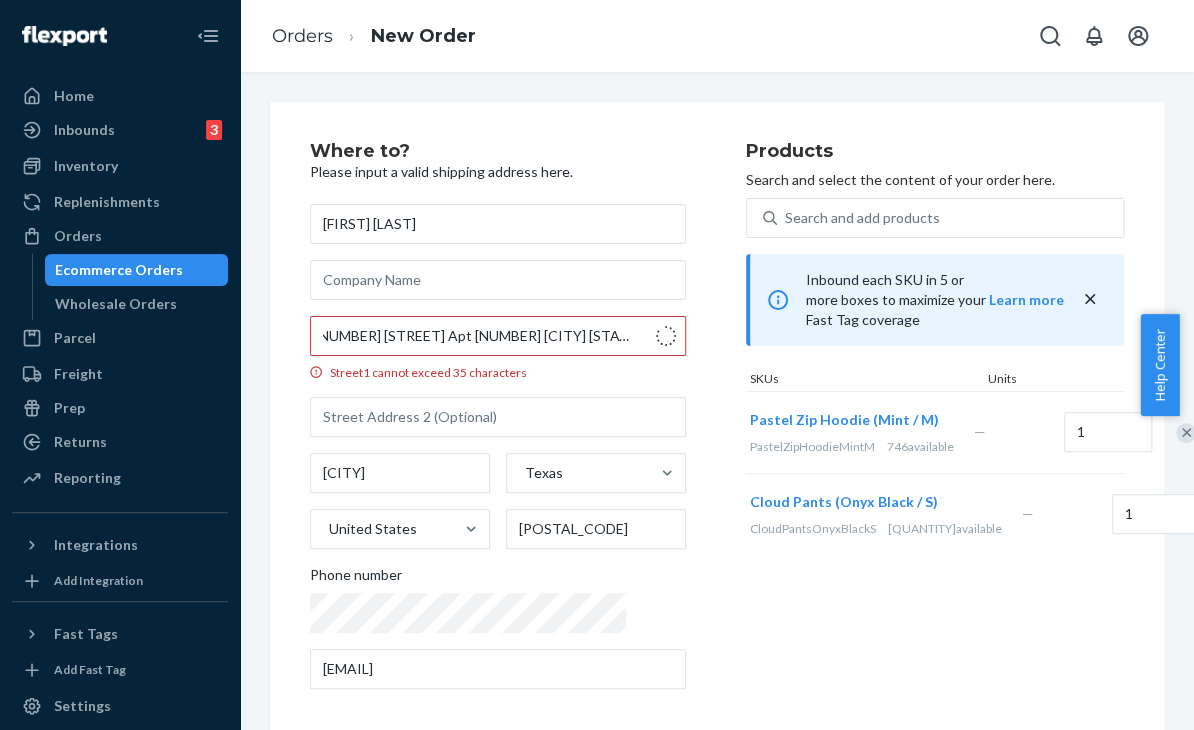 scroll, scrollTop: 0, scrollLeft: 0, axis: both 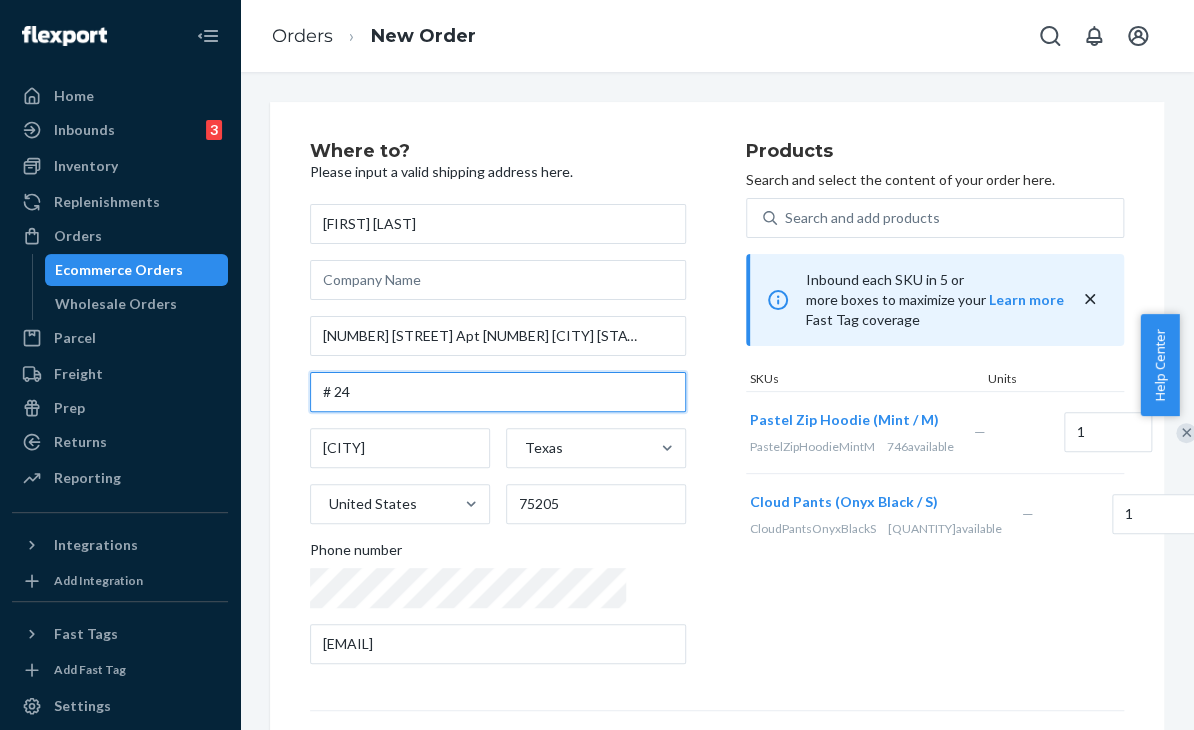 drag, startPoint x: 332, startPoint y: 385, endPoint x: 309, endPoint y: 385, distance: 23 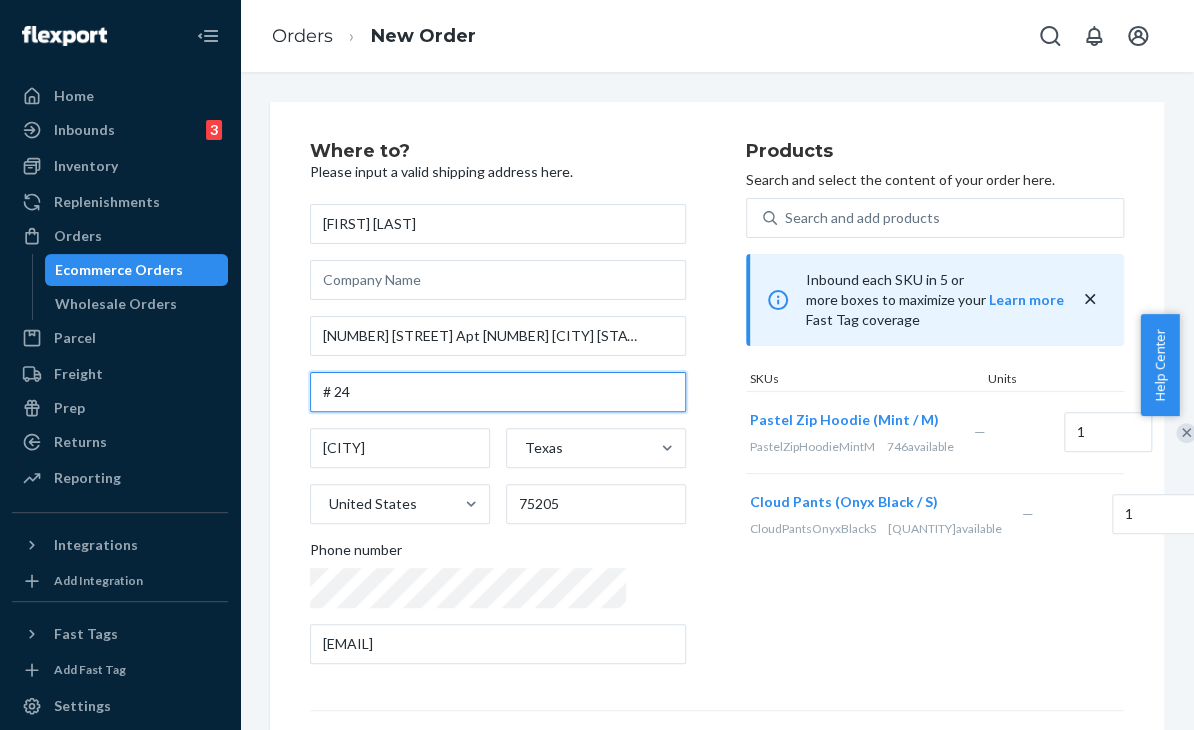click at bounding box center (498, 392) 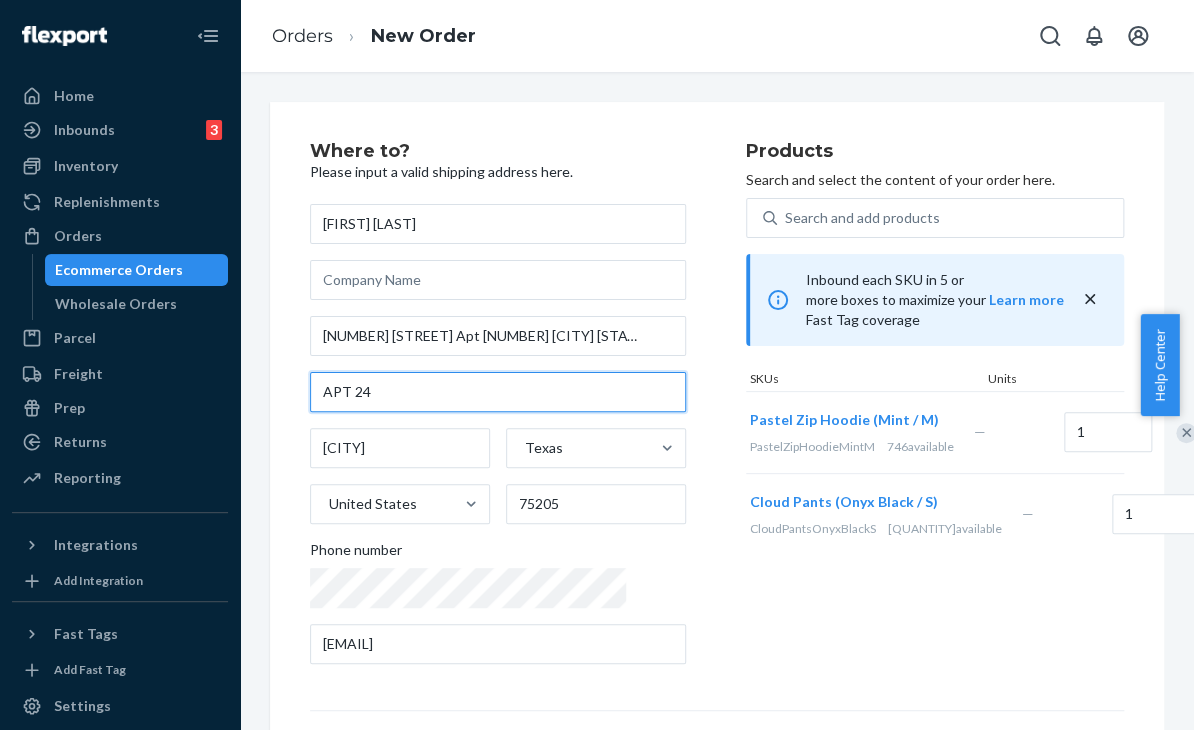 type on "APT 24" 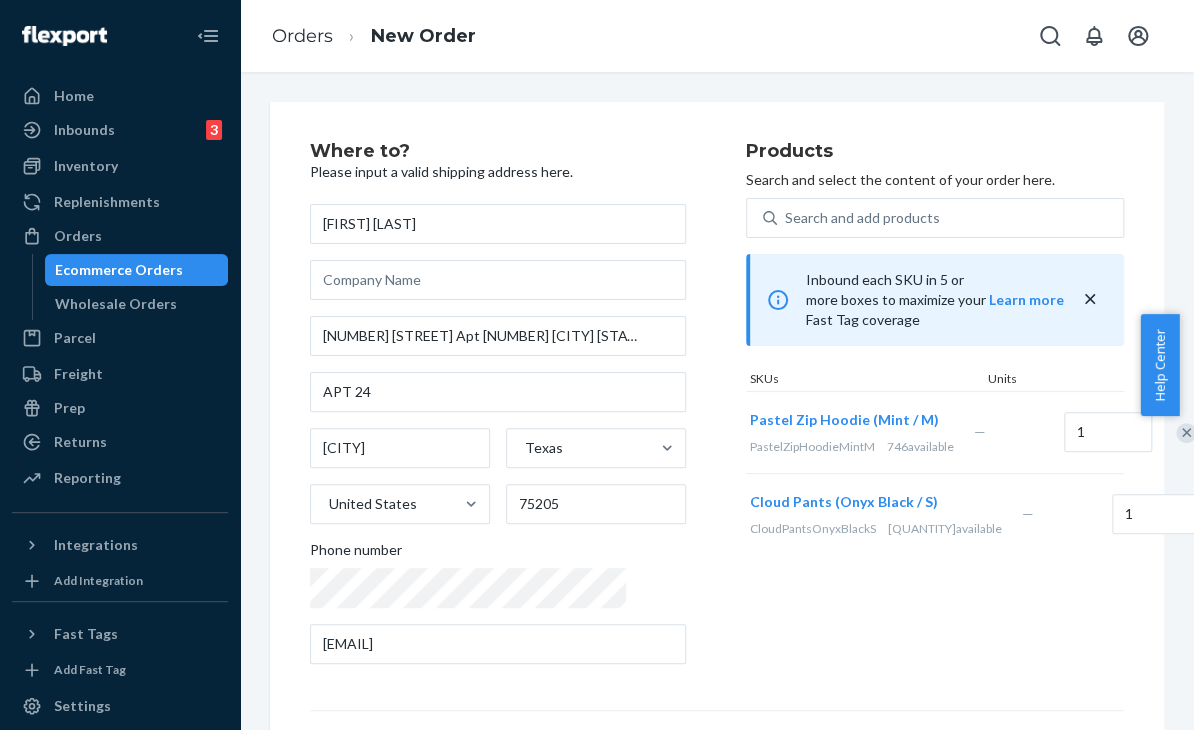 click on "Products Search and select the content of your order here. Search and add products Inbound each SKU in 5 or more boxes to maximize your Fast Tag coverage Learn more SKUs Units Pastel Zip Hoodie (Mint / M) PastelZipHoodieMintM 746  available — 1 Cloud Pants (Onyx Black / S) CloudPantsOnyxBlackS 1,449  available — 1" at bounding box center (935, 411) 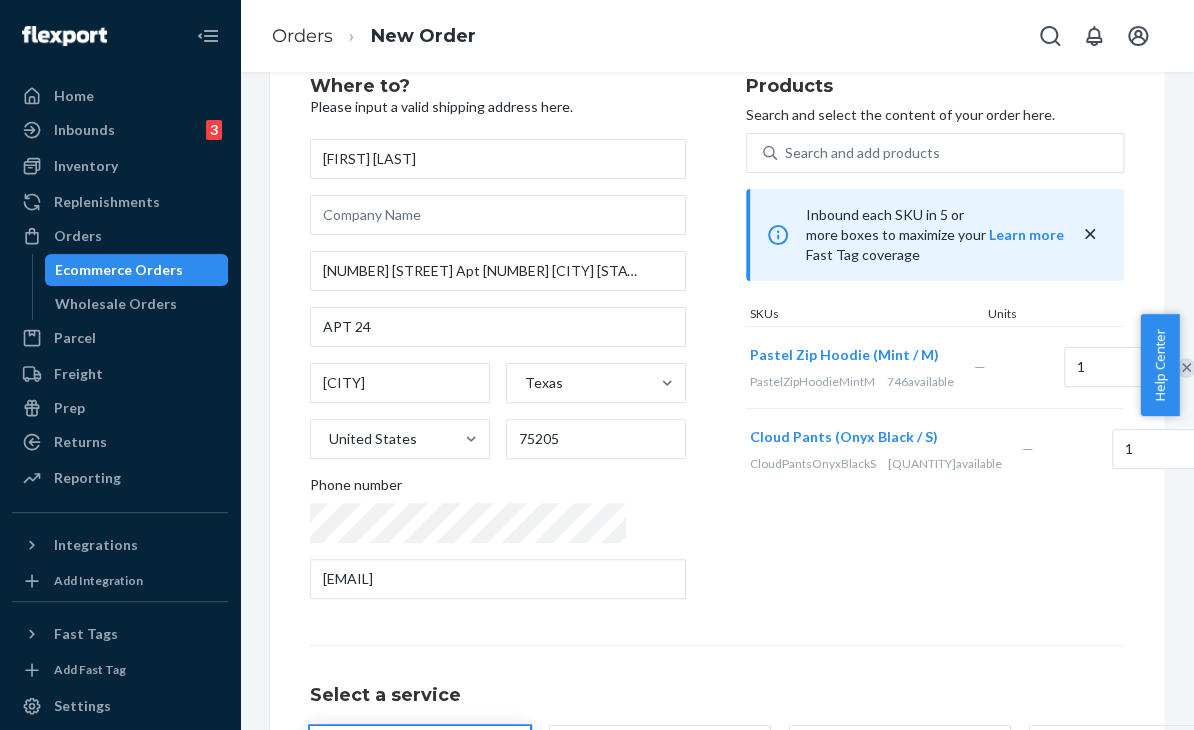 scroll, scrollTop: 100, scrollLeft: 0, axis: vertical 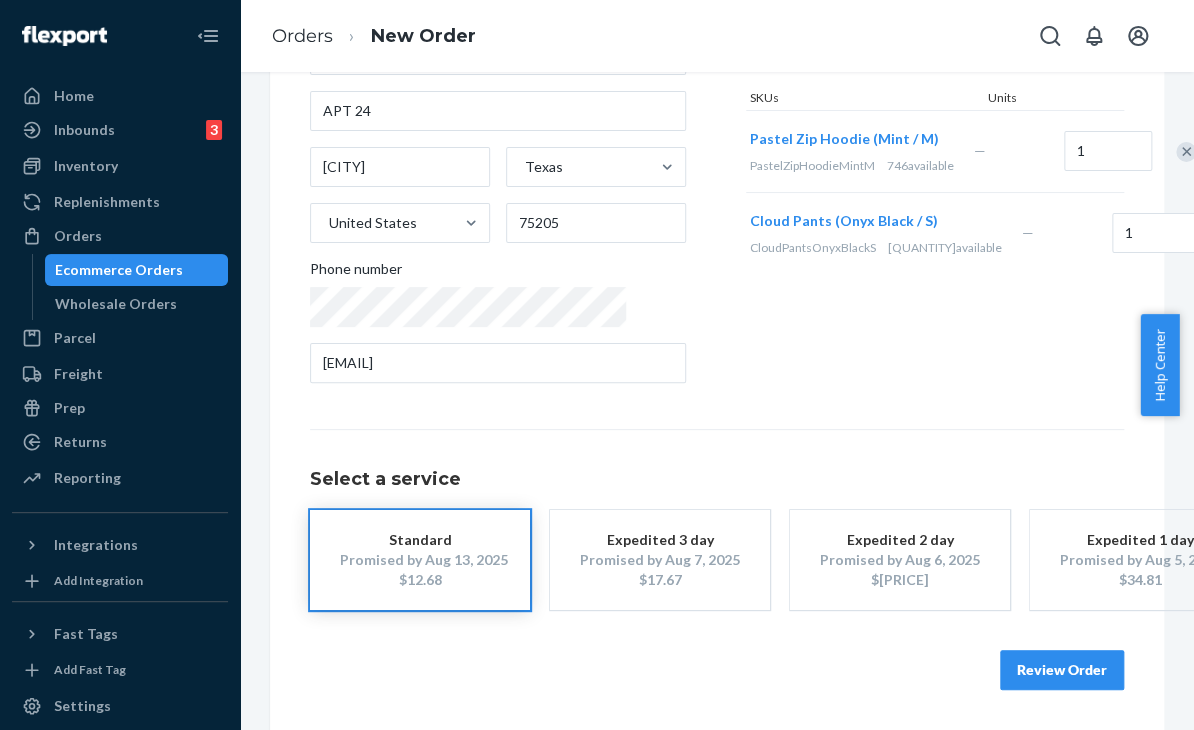 click on "Review Order" at bounding box center (1062, 670) 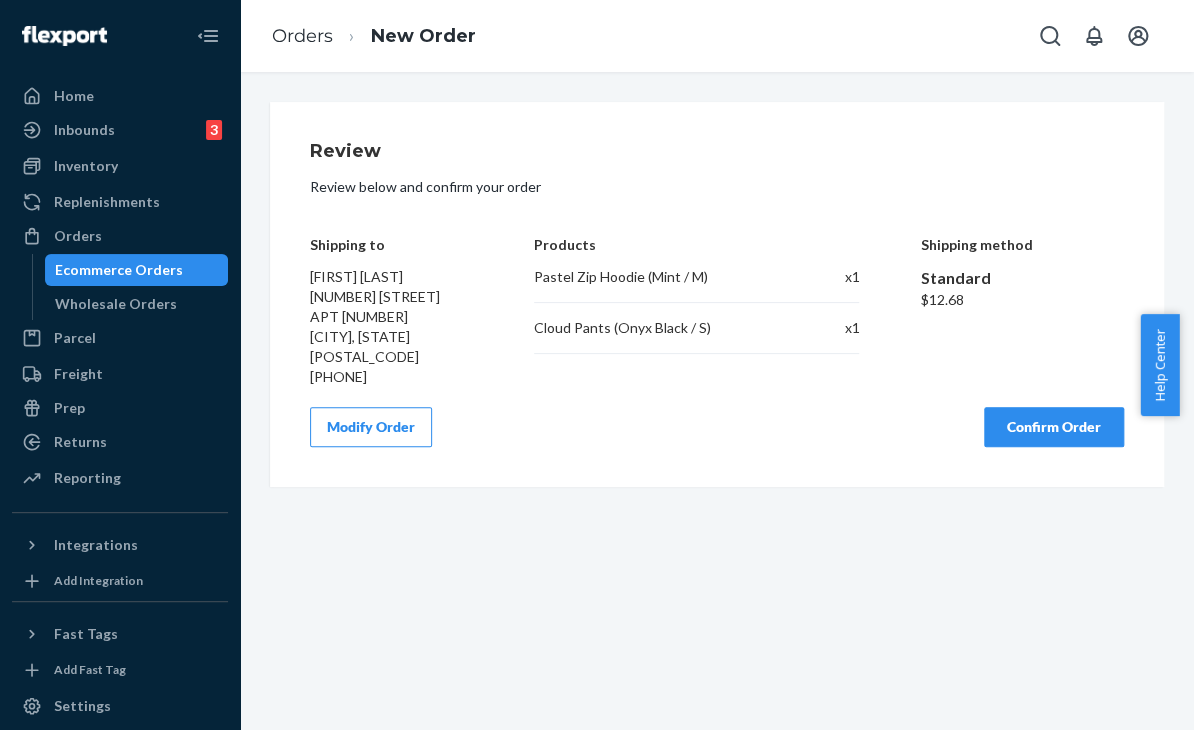 click on "Confirm Order" at bounding box center (1054, 427) 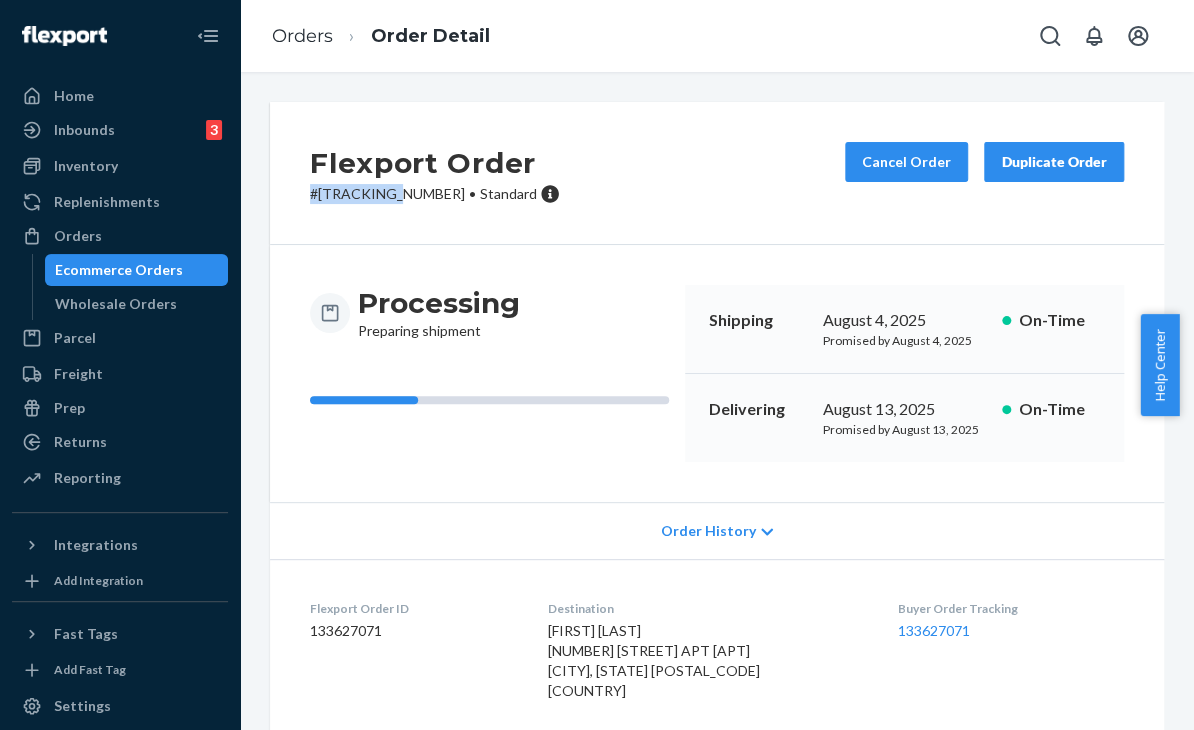drag, startPoint x: 305, startPoint y: 185, endPoint x: 419, endPoint y: 200, distance: 114.982605 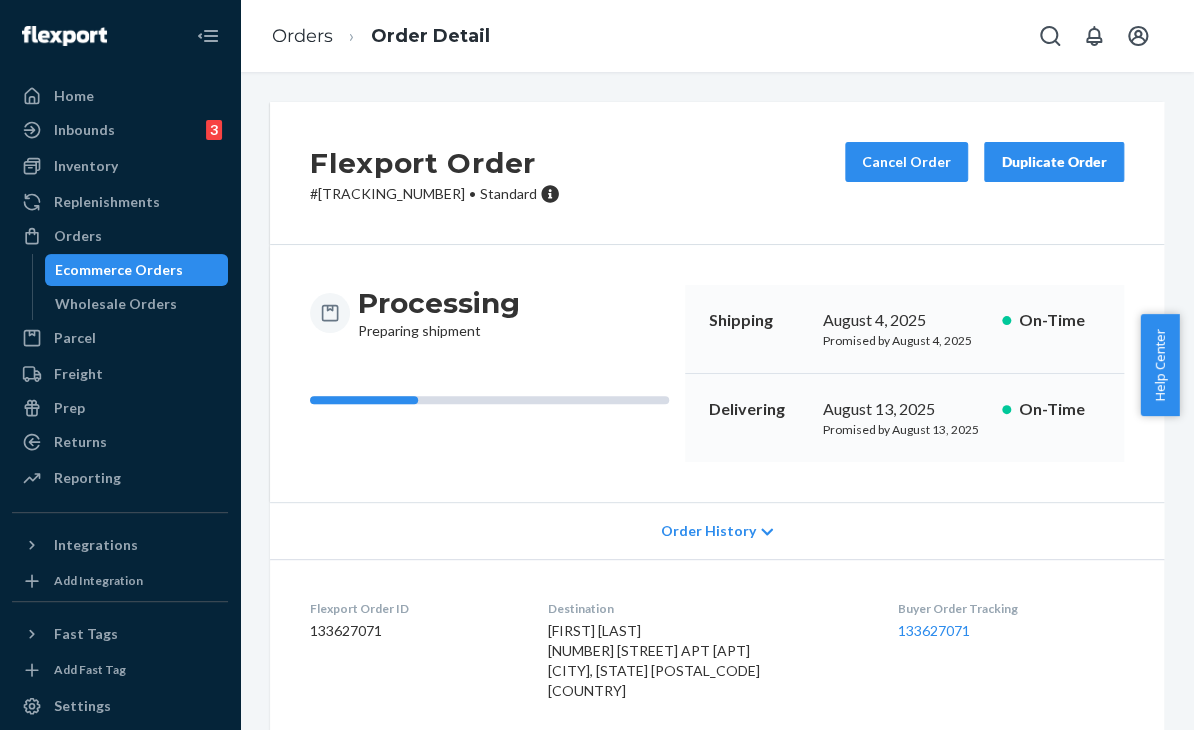 click on "Order History" at bounding box center [717, 530] 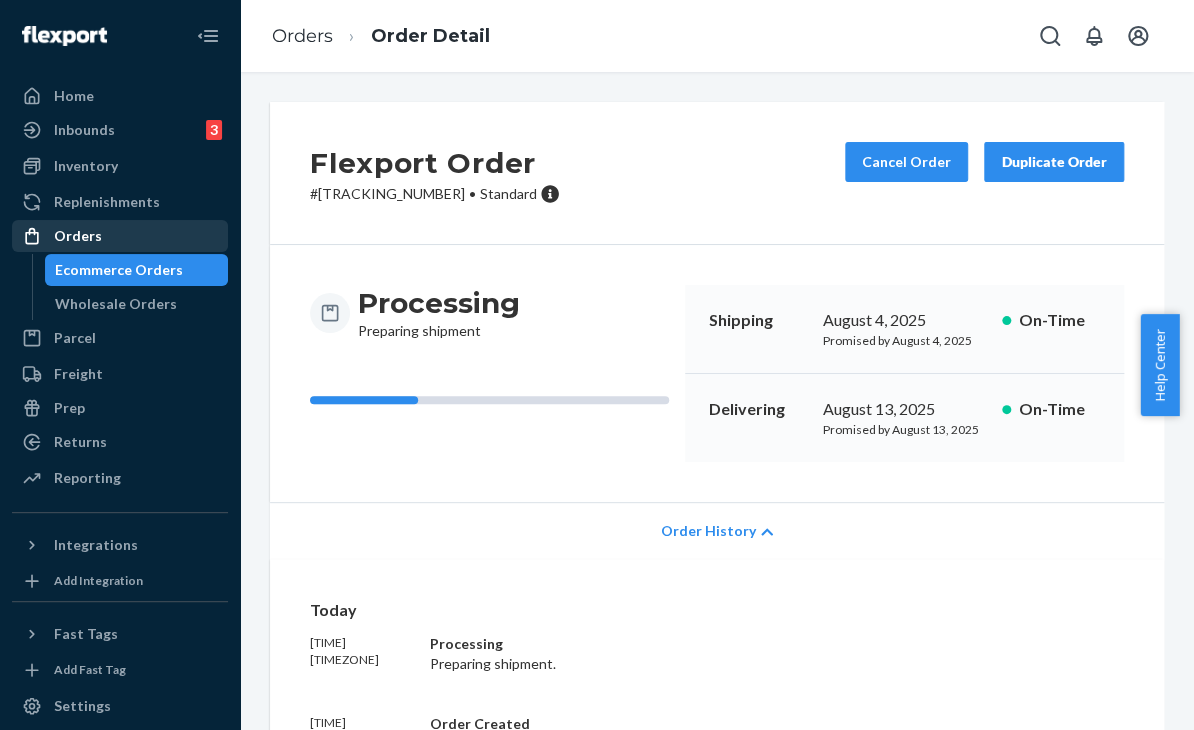 click on "Orders" at bounding box center [120, 236] 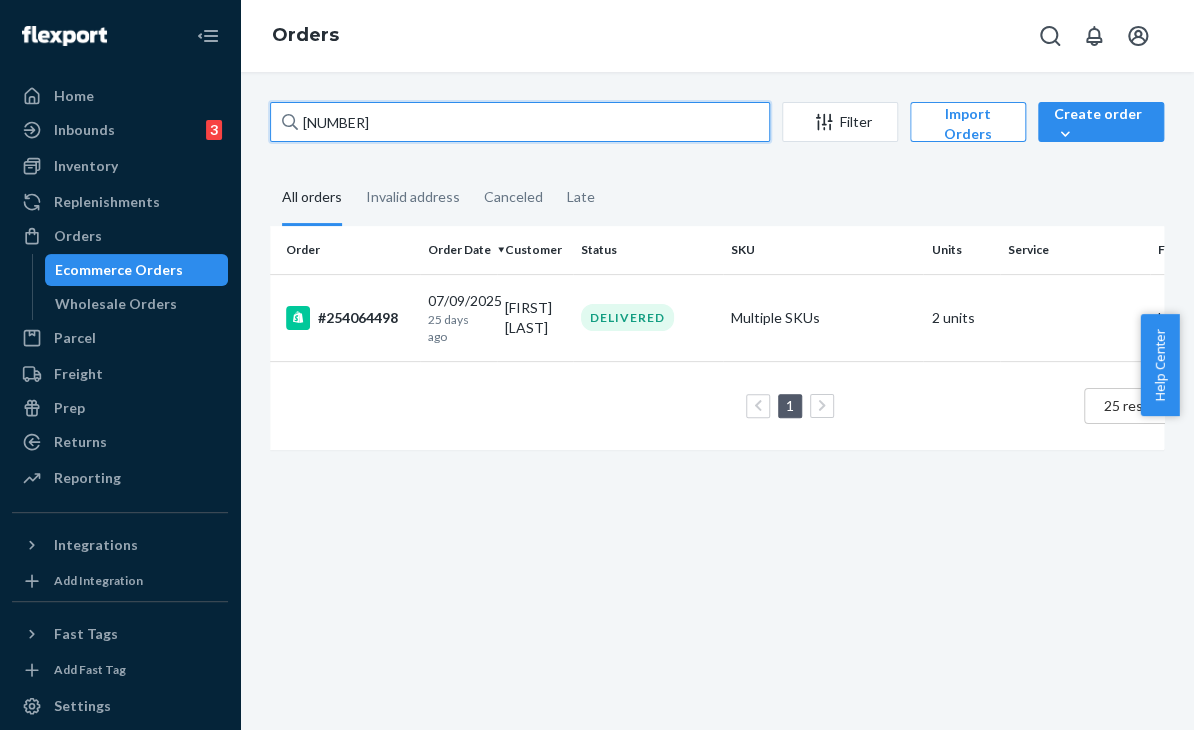 drag, startPoint x: 396, startPoint y: 120, endPoint x: 259, endPoint y: 132, distance: 137.52454 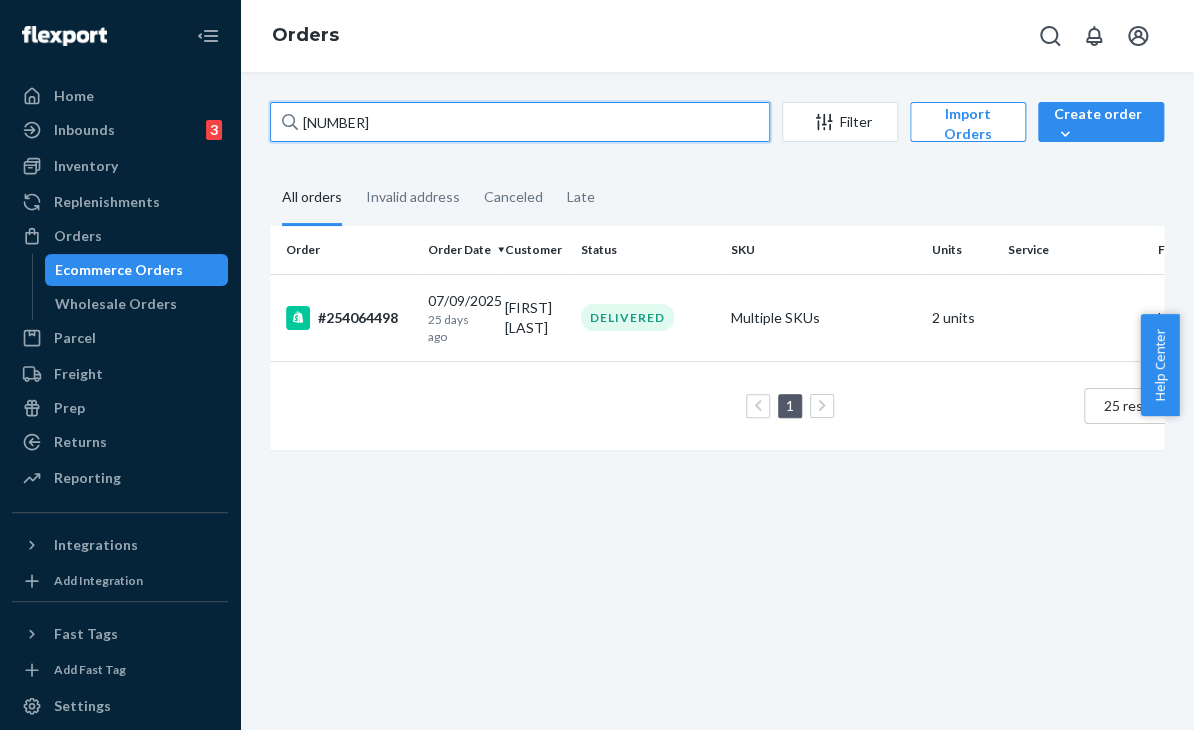 click on "[ORDER_ID] Filter Import Orders Create orderEcommerce order Removal order All orders Invalid address Canceled Late Order Order Date Customer Status SKU Units Service Fee [ORDER_ID] [MONTH]/[DAY]/[YEAR] 25 days ago [FIRST] [LAST] DELIVERED Multiple SKUs 2 units Loading.... 1 25 results per page" at bounding box center [717, 286] 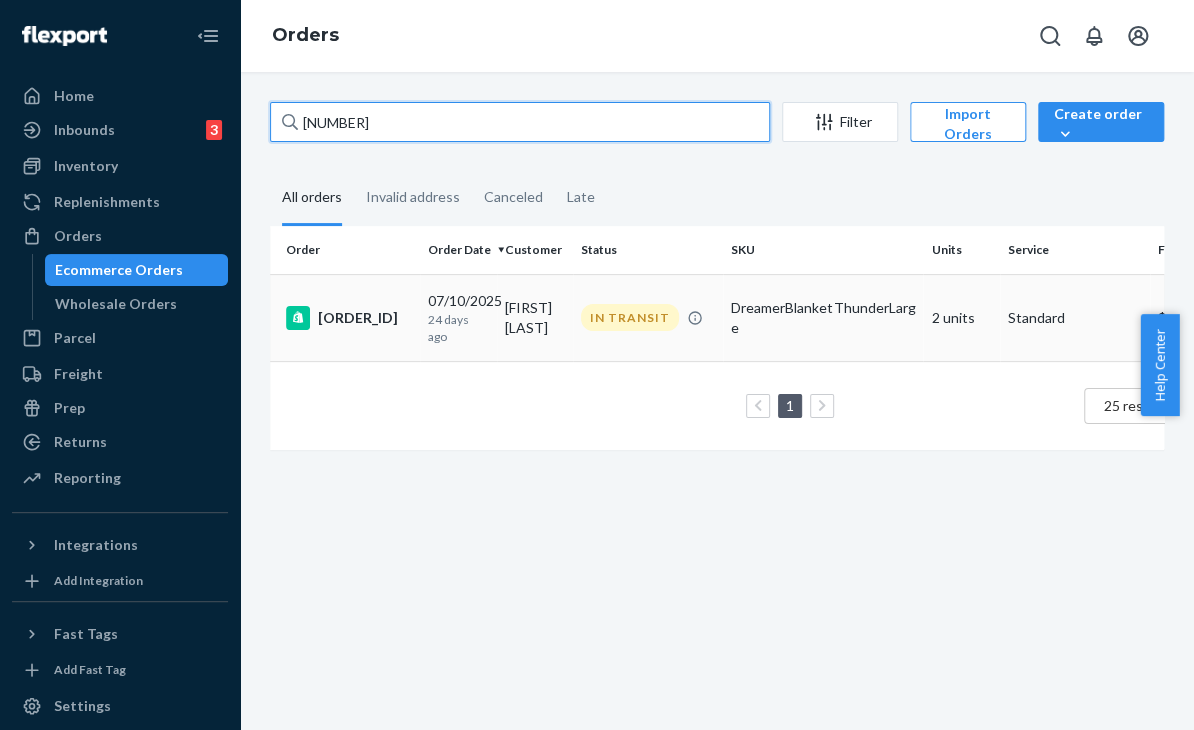type on "[NUMBER]" 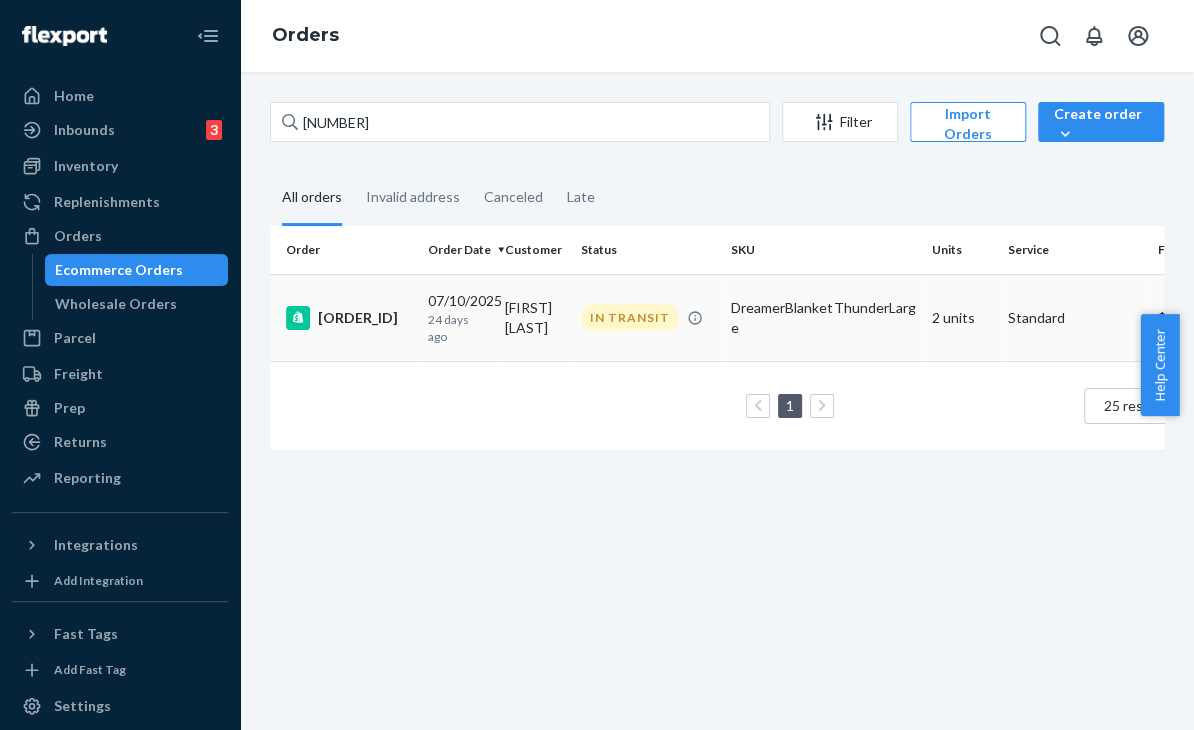 click on "DreamerBlanketThunderLarge" at bounding box center [823, 317] 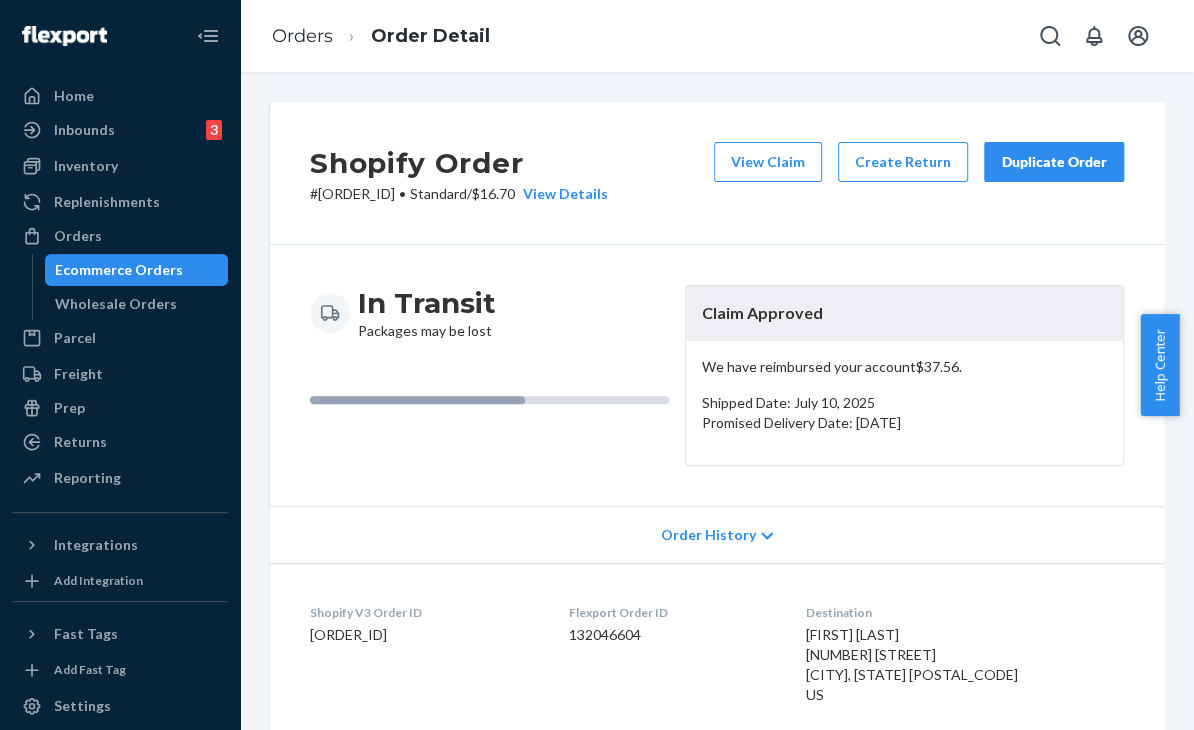 click on "Order History" at bounding box center [717, 534] 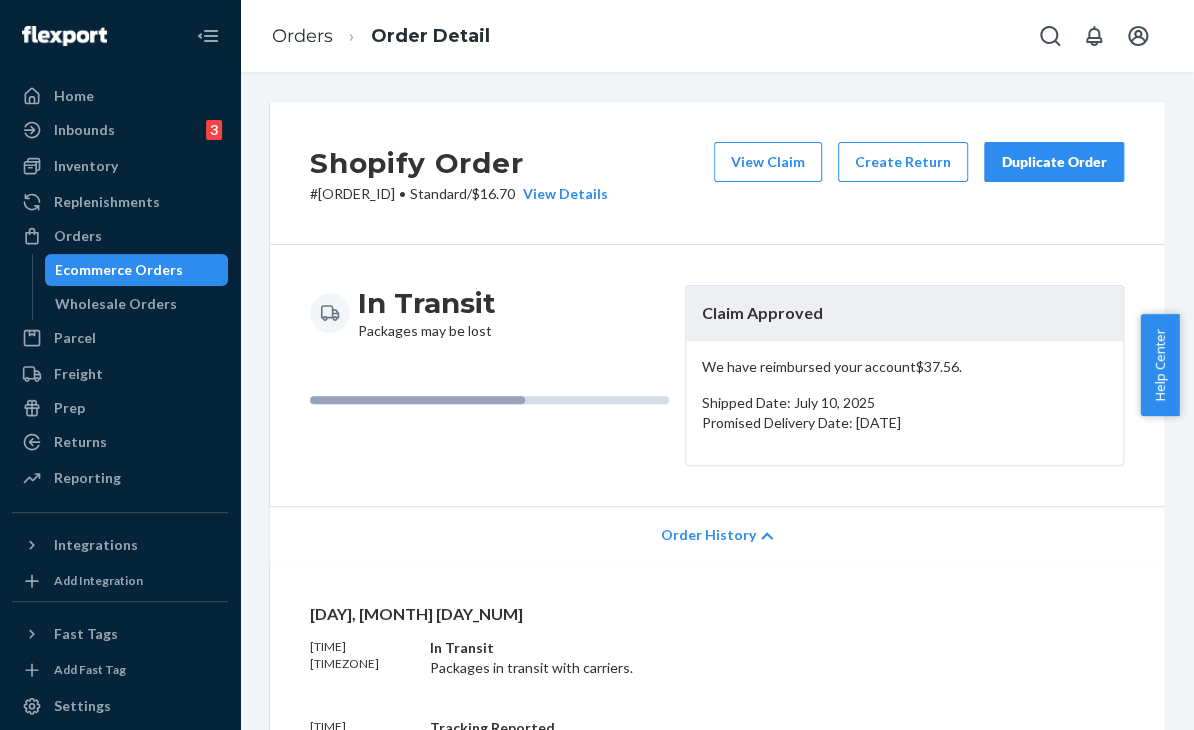 click on "In Transit Packages may be lost Claim Approved We have reimbursed your account  $37.56 . Shipped Date: July 10, 2025 Promised Delivery Date: July 21, 2025" at bounding box center [717, 375] 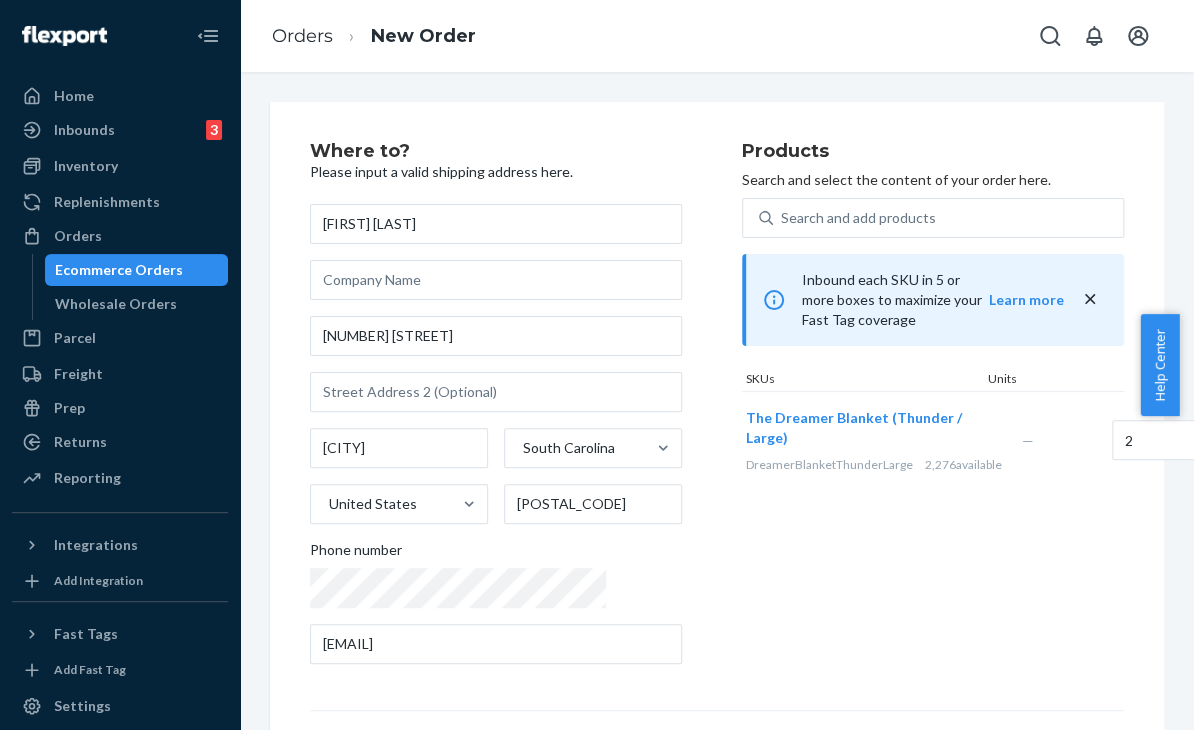 click on "Products Search and select the content of your order here. Search and add products Inbound each SKU in 5 or more boxes to maximize your Fast Tag coverage Learn more SKUs Units [PRODUCT_NAME] ([COLOR] / [SIZE]) [PRODUCT_NAME][COLOR][SIZE] [QUANTITY]  available — 2" at bounding box center [933, 411] 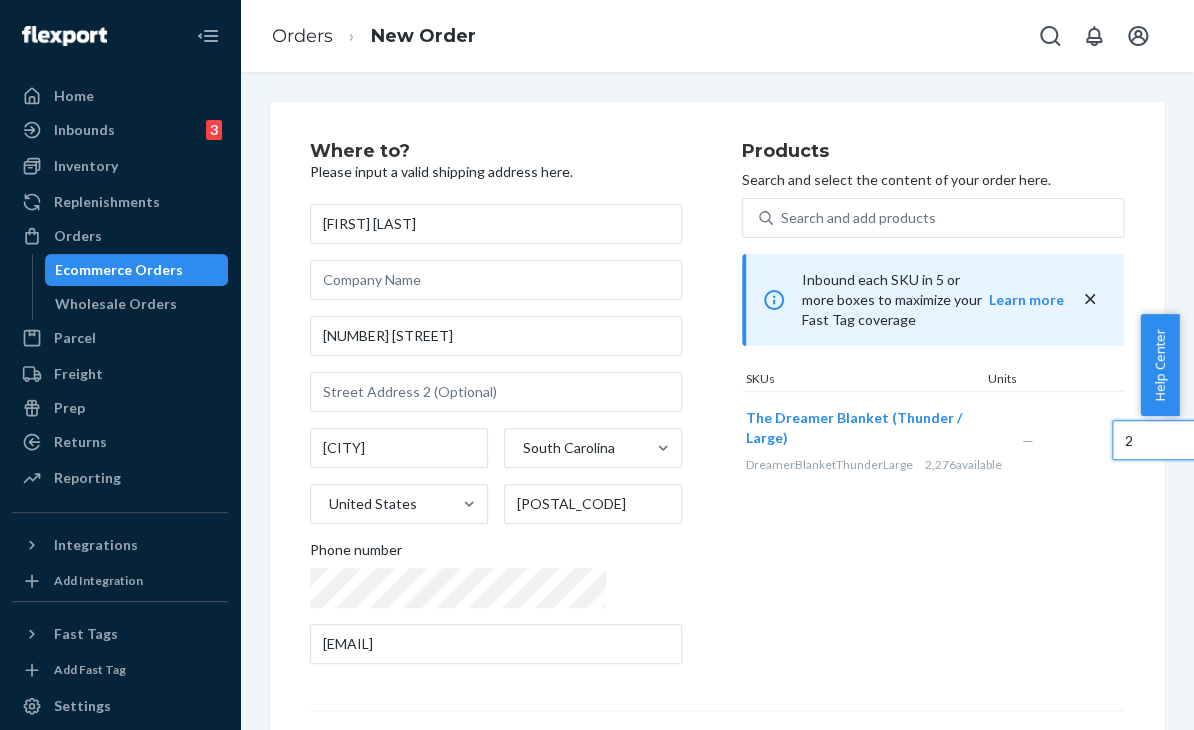 click on "2" at bounding box center (1156, 440) 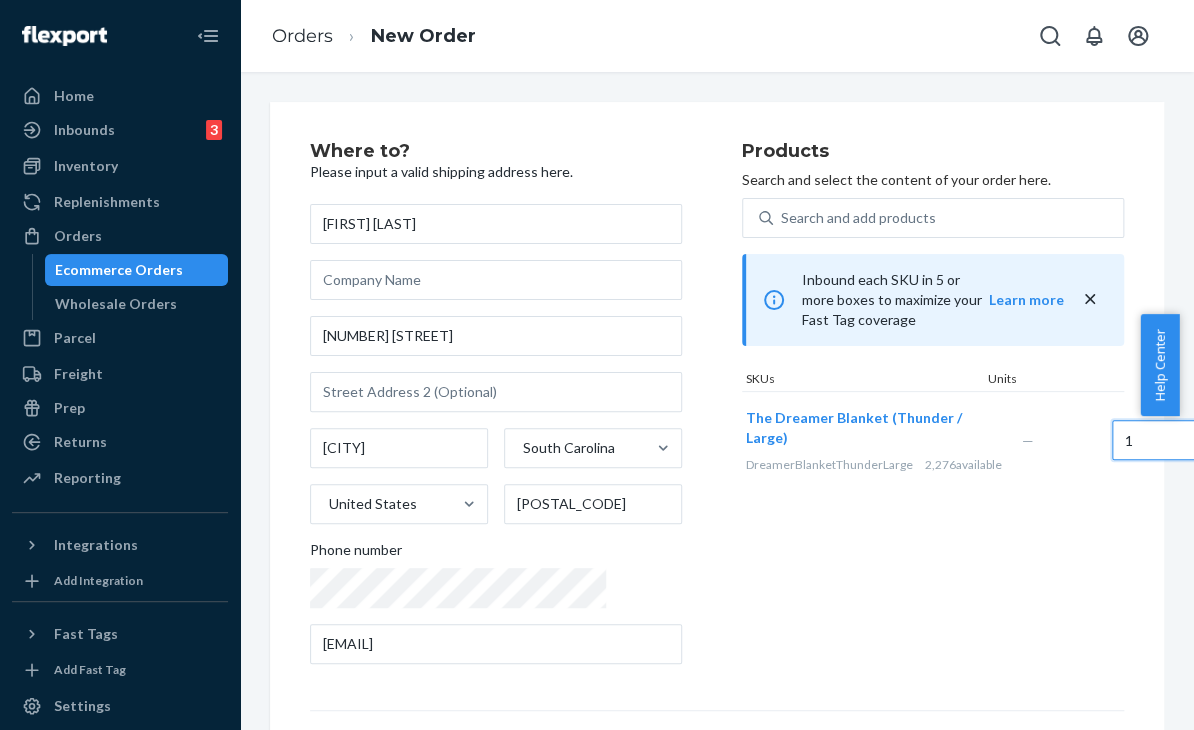 type on "1" 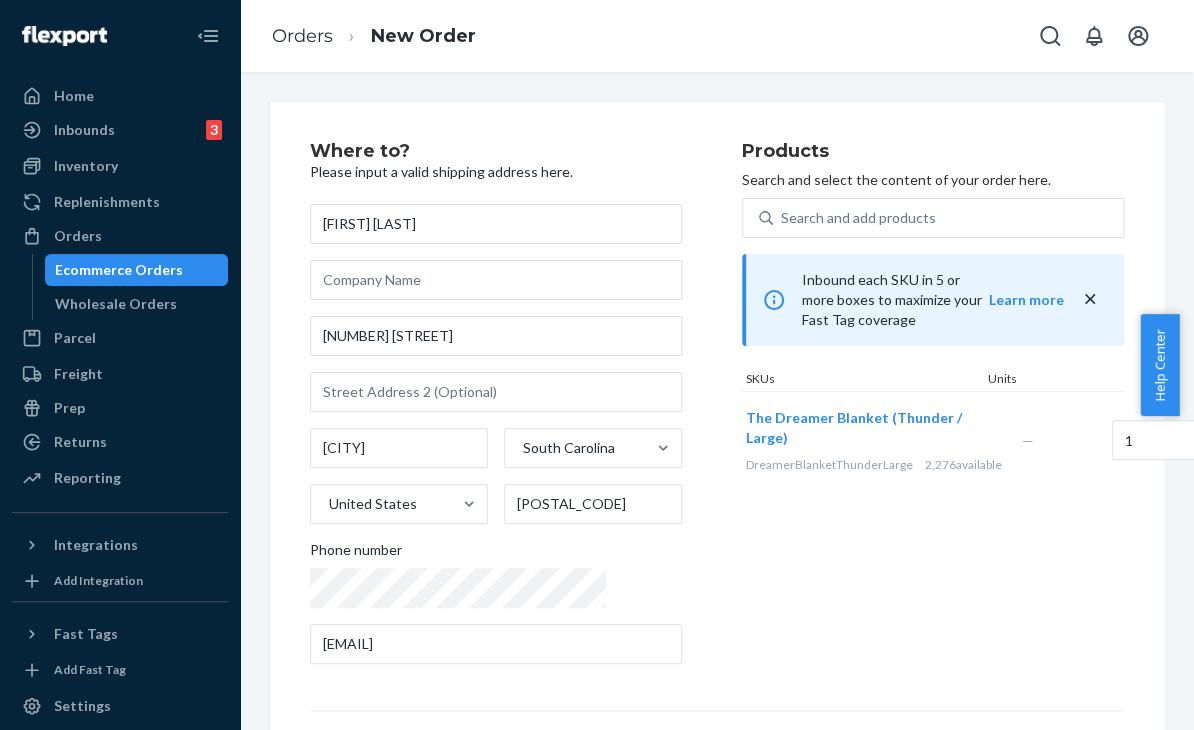 click on "Products Search and select the content of your order here. Search and add products Inbound each SKU in 5 or more boxes to maximize your Fast Tag coverage Learn more SKUs Units The Dreamer Blanket (Thunder / Large) [PRODUCT_CODE] 2,276  available — 1" at bounding box center (933, 411) 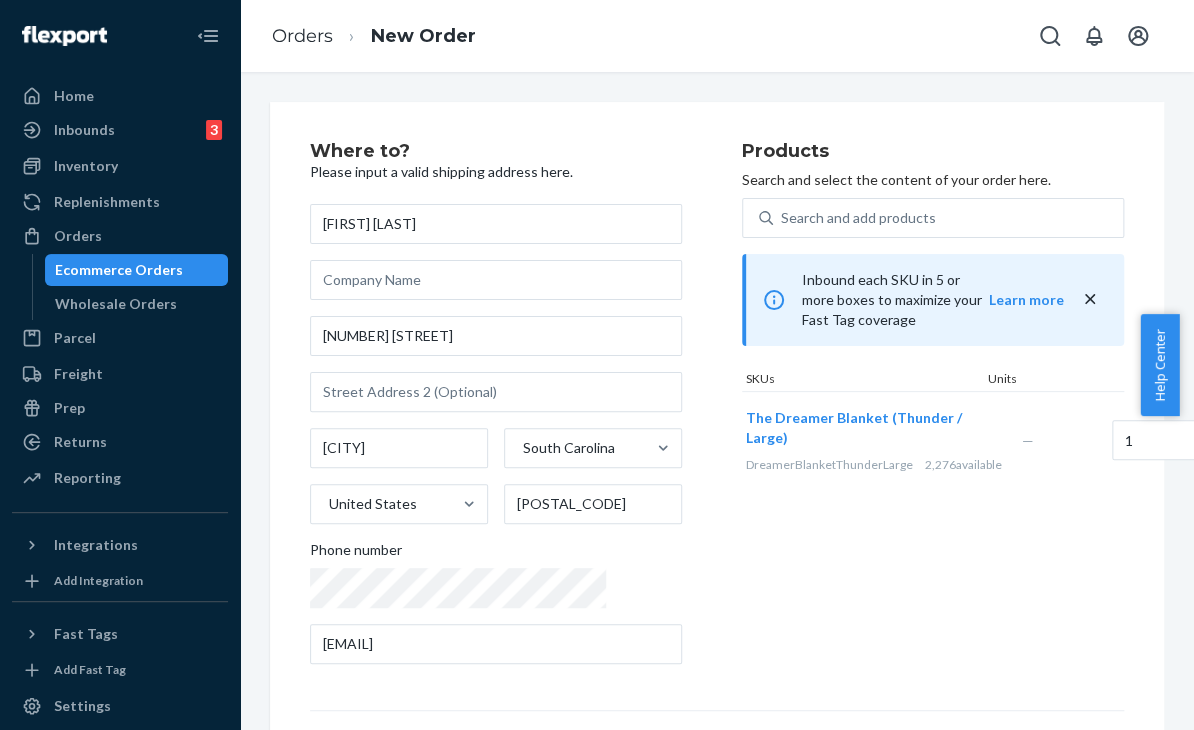 drag, startPoint x: 893, startPoint y: 585, endPoint x: 869, endPoint y: 584, distance: 24.020824 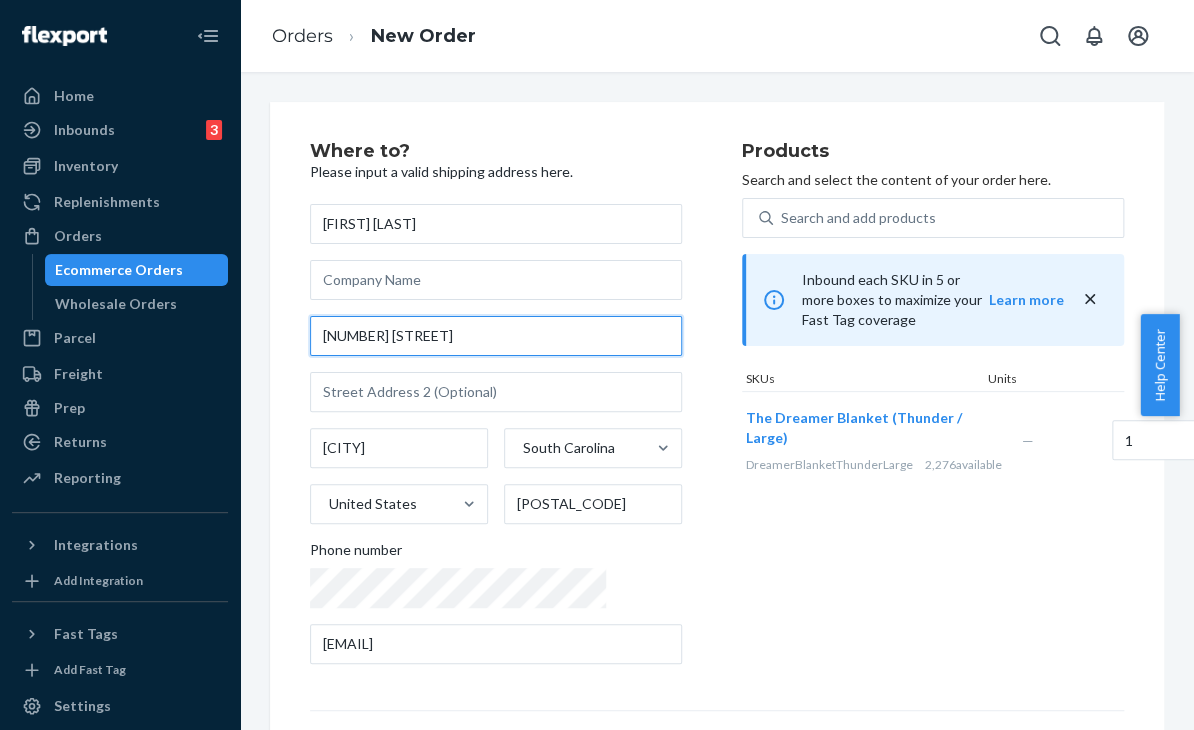 click on "Where to? Please input a valid shipping address here. [FIRST] [LAST] [NUMBER] [STREET] [CITY] [STATE] [COUNTRY] [POSTAL_CODE] Phone number [EMAIL] Products Search and select the content of your order here. Search and add products Inbound each SKU in 5 or more boxes to maximize your Fast Tag coverage Learn more SKUs Units The Dreamer Blanket (Thunder / Large) [PRODUCT_CODE] 2,276  available — 1 Select a service Standard Promised by [DATE] [PRICE] Expedited 3 day Promised by [DATE] [PRICE] Expedited 2 day Promised by [DATE] [PRICE] Expedited 1 day Promised by [DATE] [PRICE] Review Order" at bounding box center (717, 556) 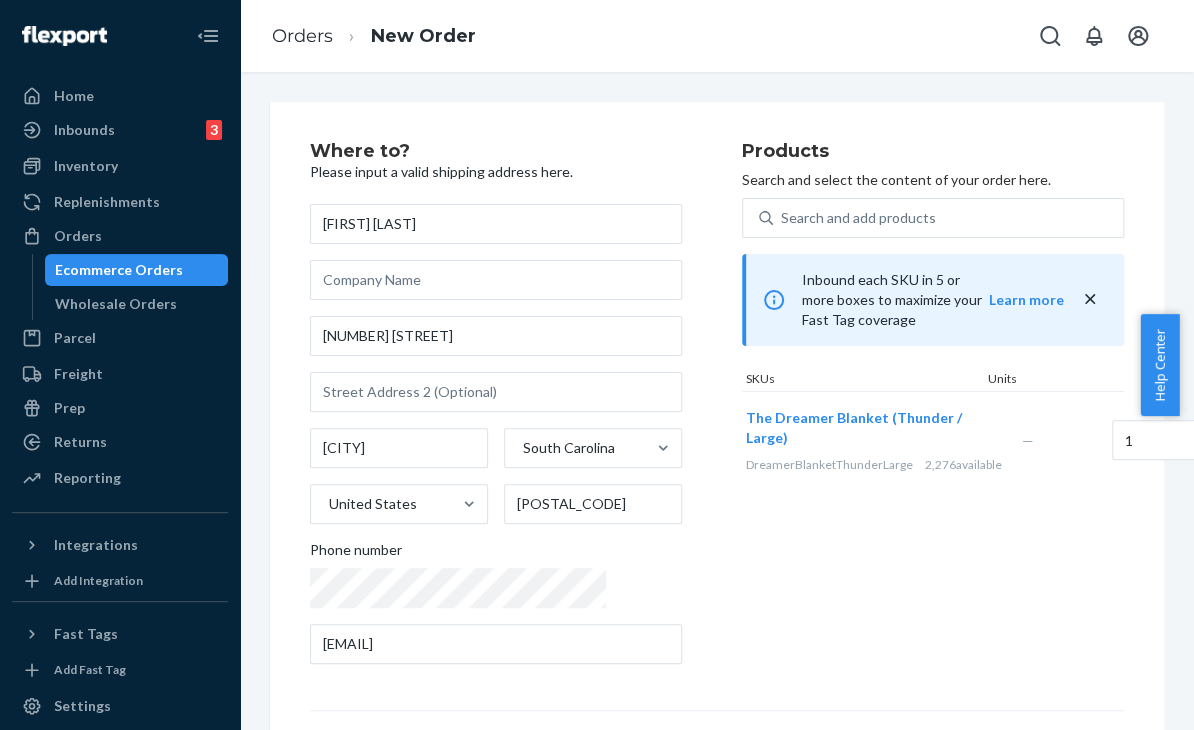 click on "Products Search and select the content of your order here. Search and add products Inbound each SKU in 5 or more boxes to maximize your Fast Tag coverage Learn more SKUs Units The Dreamer Blanket (Thunder / Large) [PRODUCT_CODE] 2,276  available — 1" at bounding box center [933, 411] 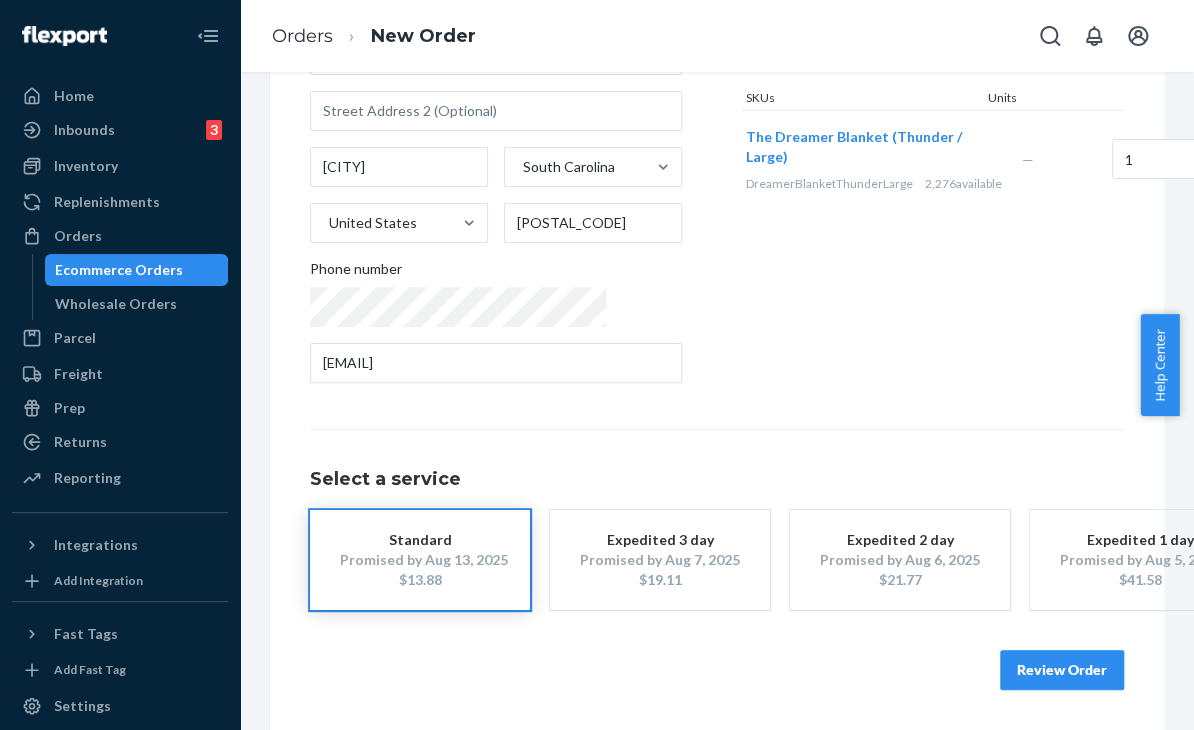 scroll, scrollTop: 296, scrollLeft: 0, axis: vertical 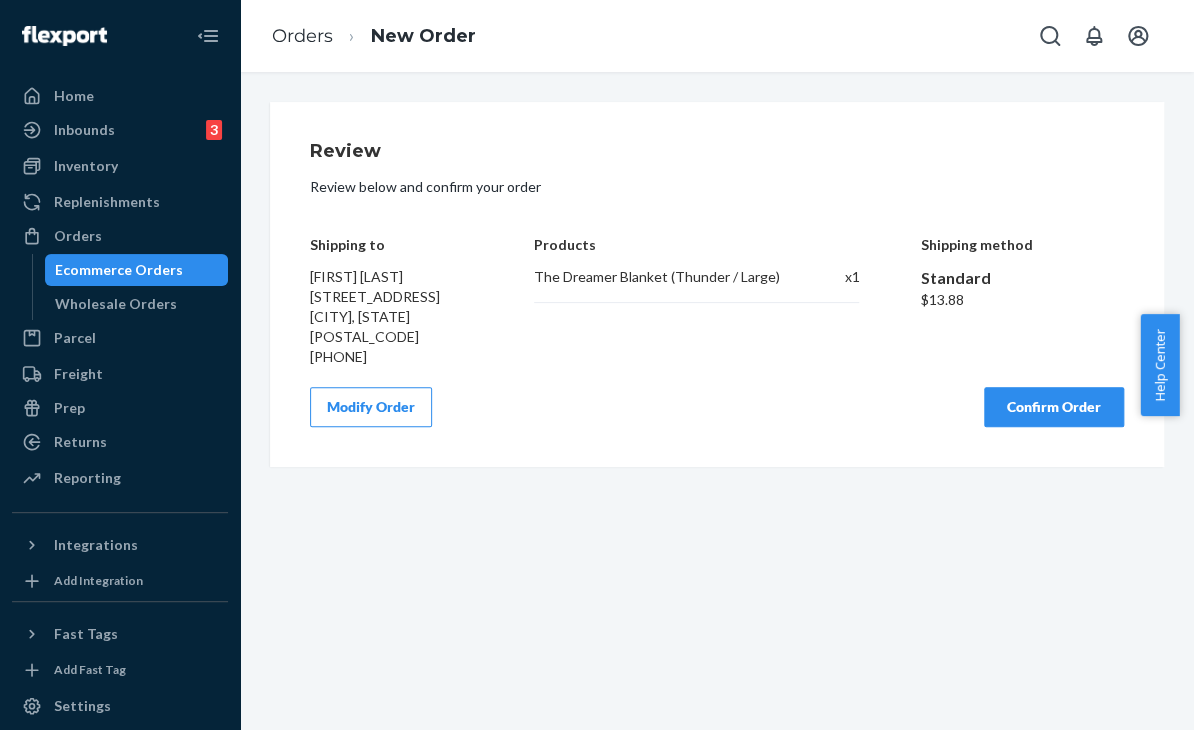 drag, startPoint x: 1080, startPoint y: 405, endPoint x: 920, endPoint y: 509, distance: 190.82977 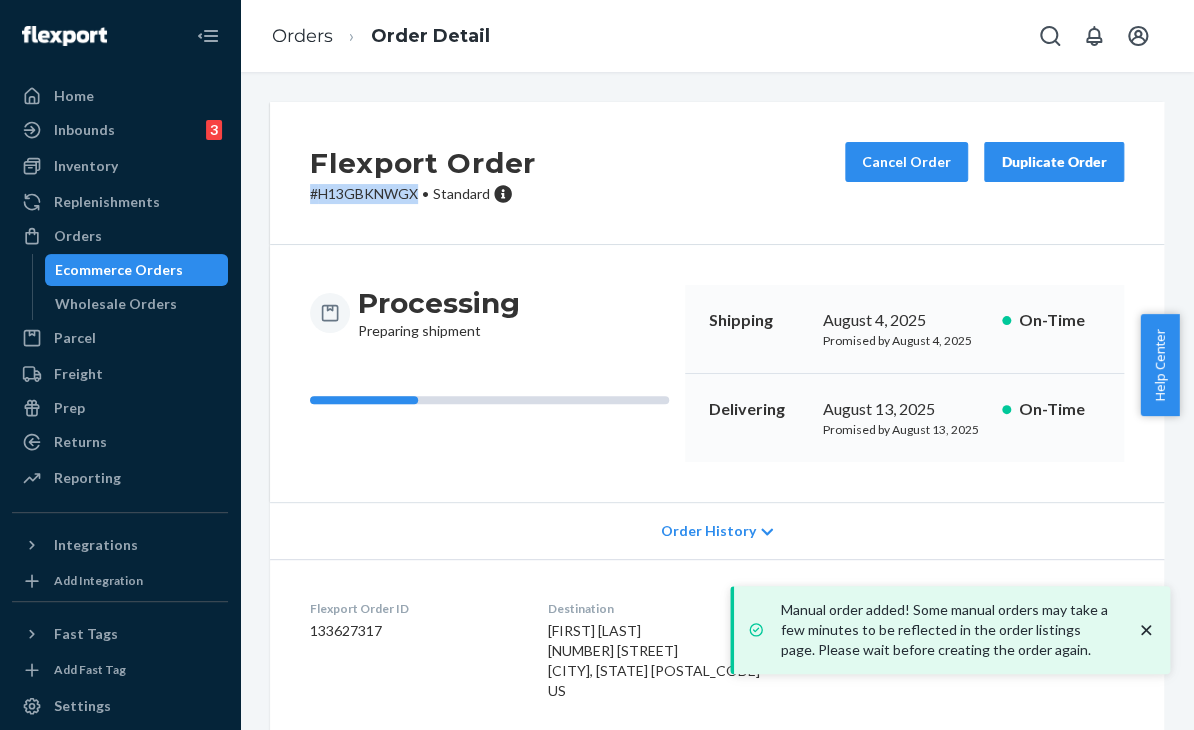drag, startPoint x: 355, startPoint y: 192, endPoint x: 416, endPoint y: 200, distance: 61.522354 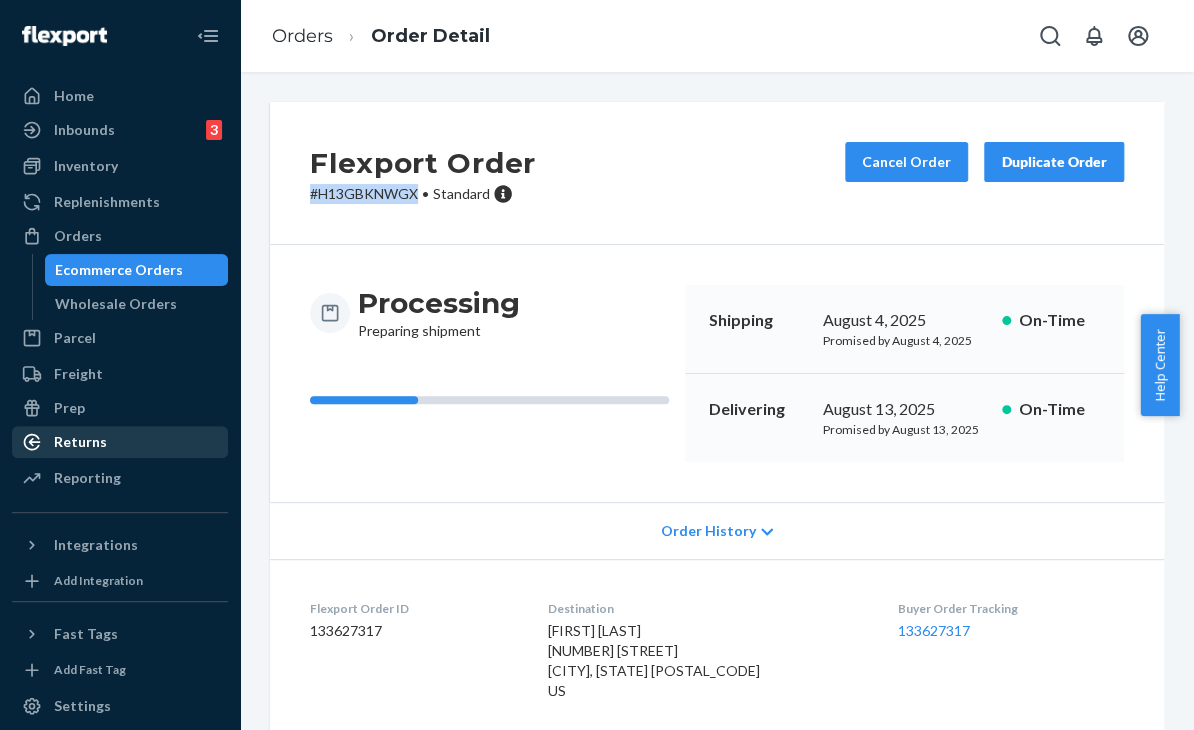 click on "Returns" at bounding box center [120, 442] 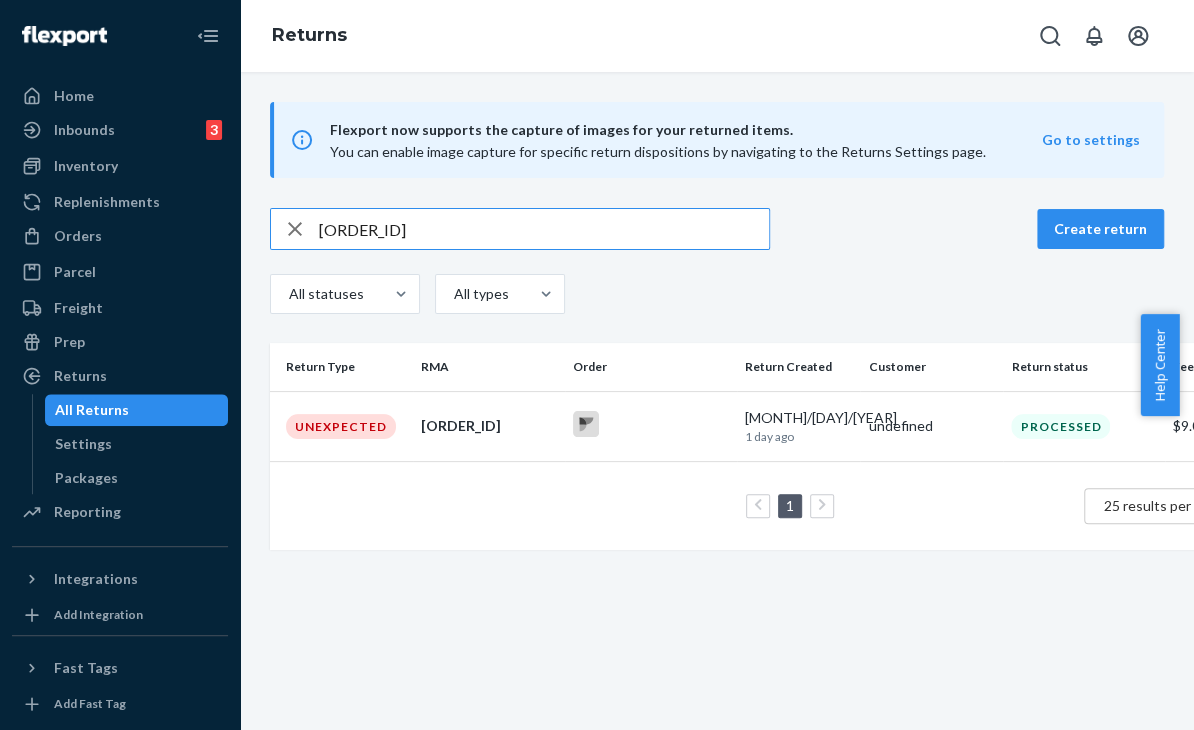 drag, startPoint x: 548, startPoint y: 208, endPoint x: 307, endPoint y: 242, distance: 243.38652 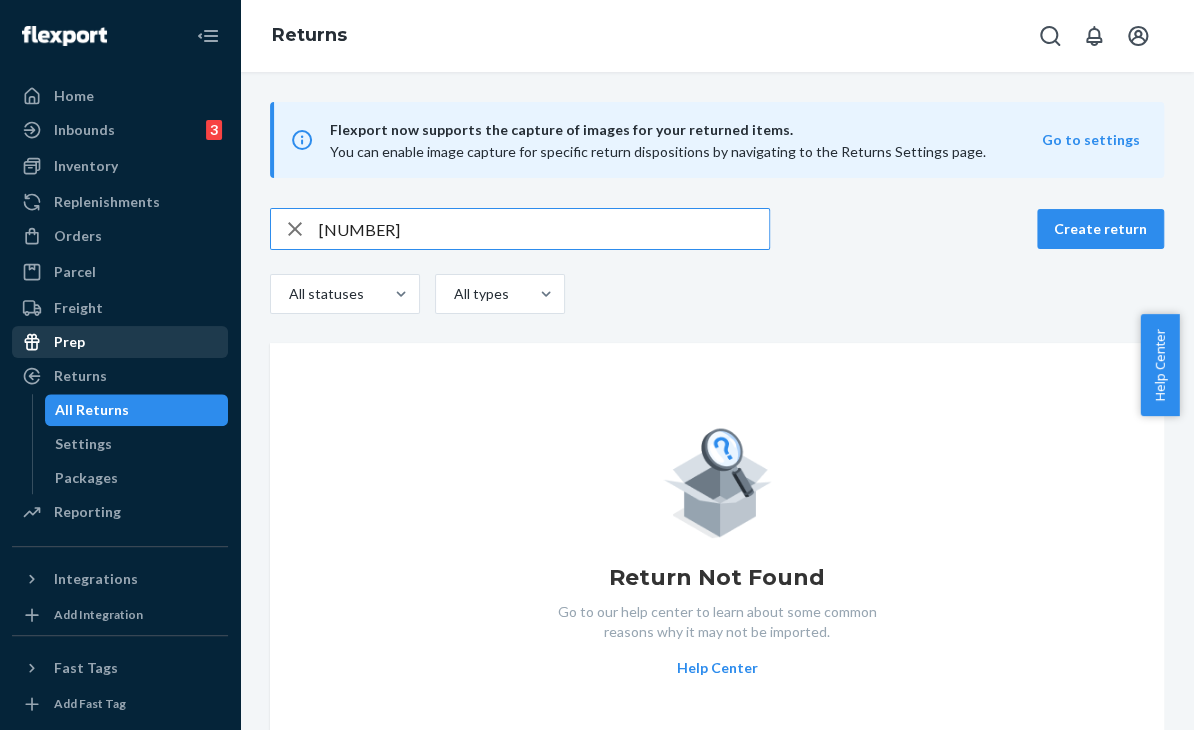 type on "[NUMBER]" 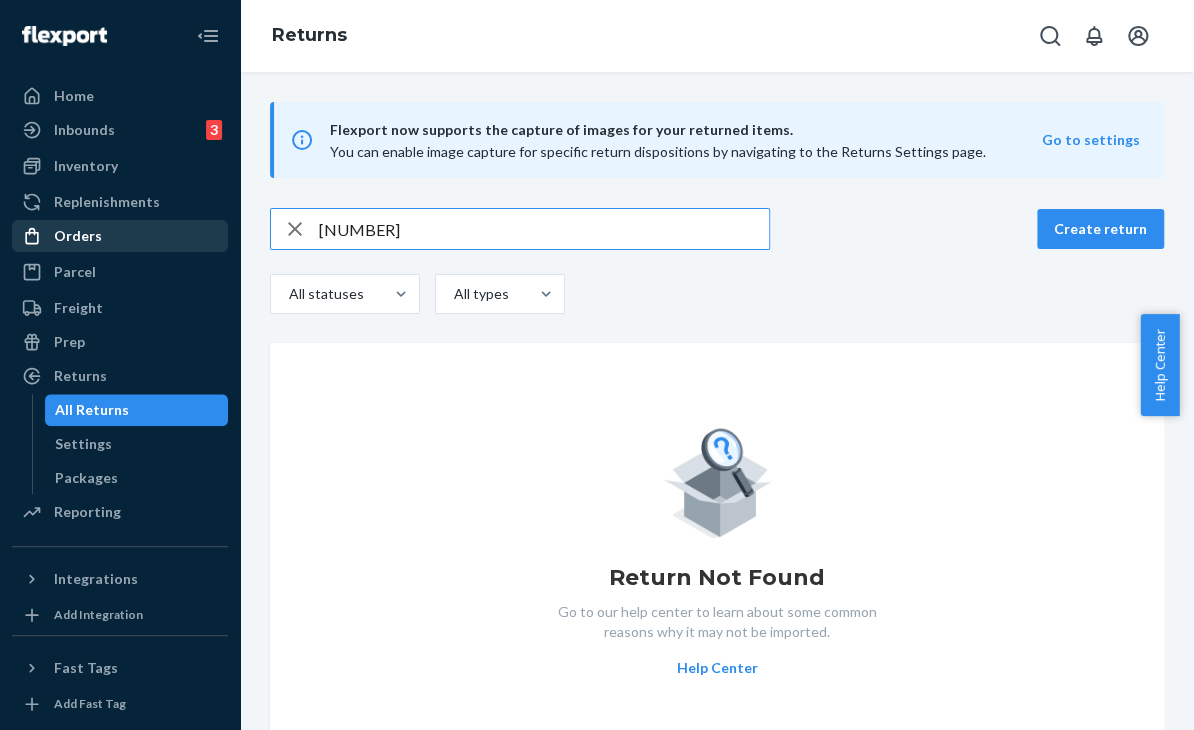 click on "Orders" at bounding box center (120, 236) 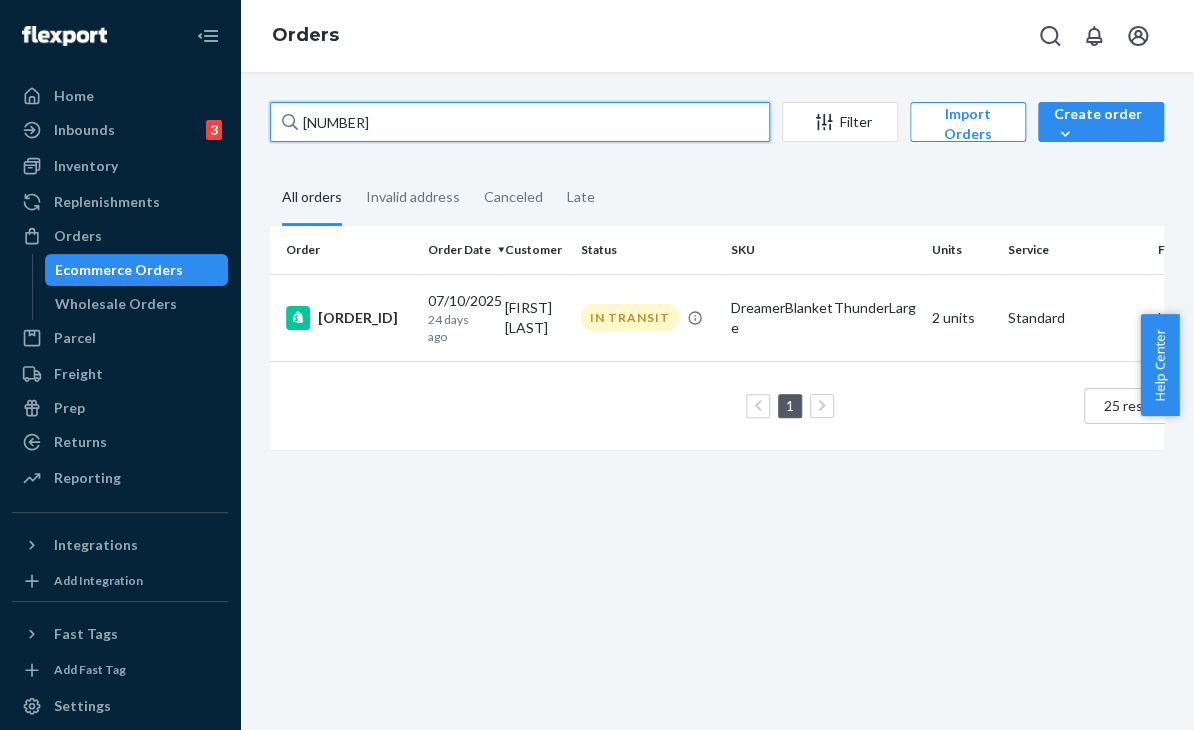 drag, startPoint x: 402, startPoint y: 110, endPoint x: 300, endPoint y: 127, distance: 103.40696 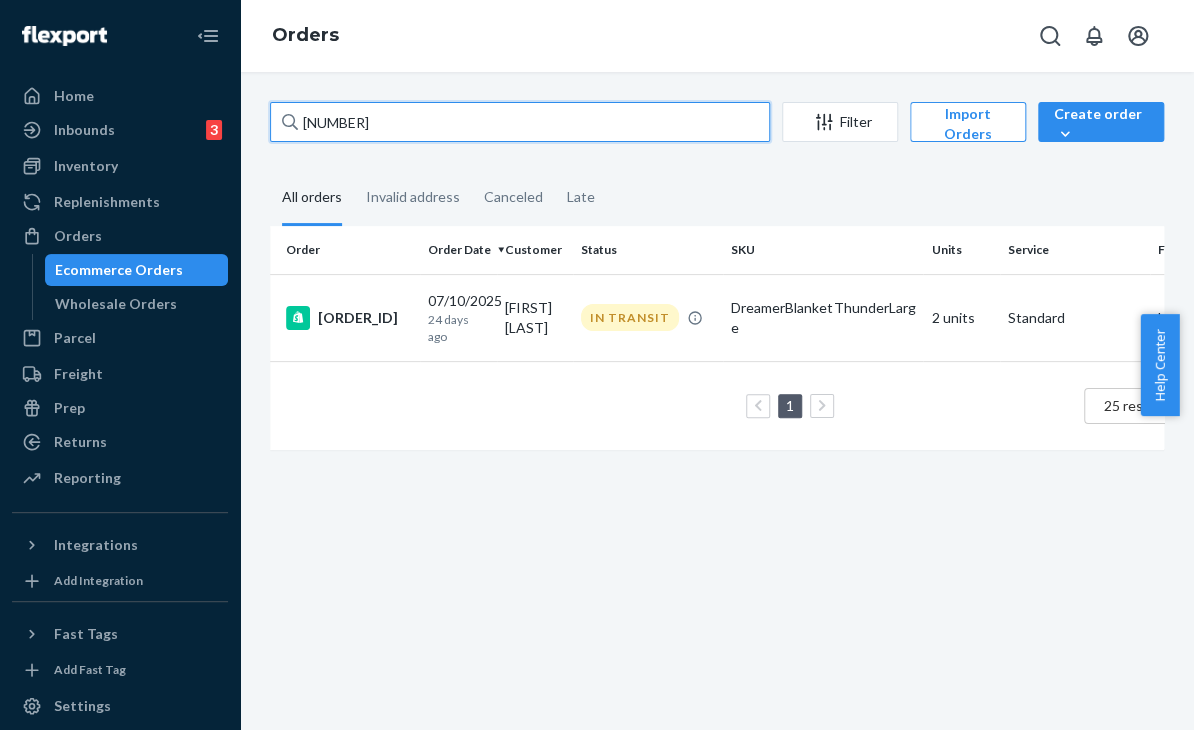 click on "[NUMBER]" at bounding box center (520, 122) 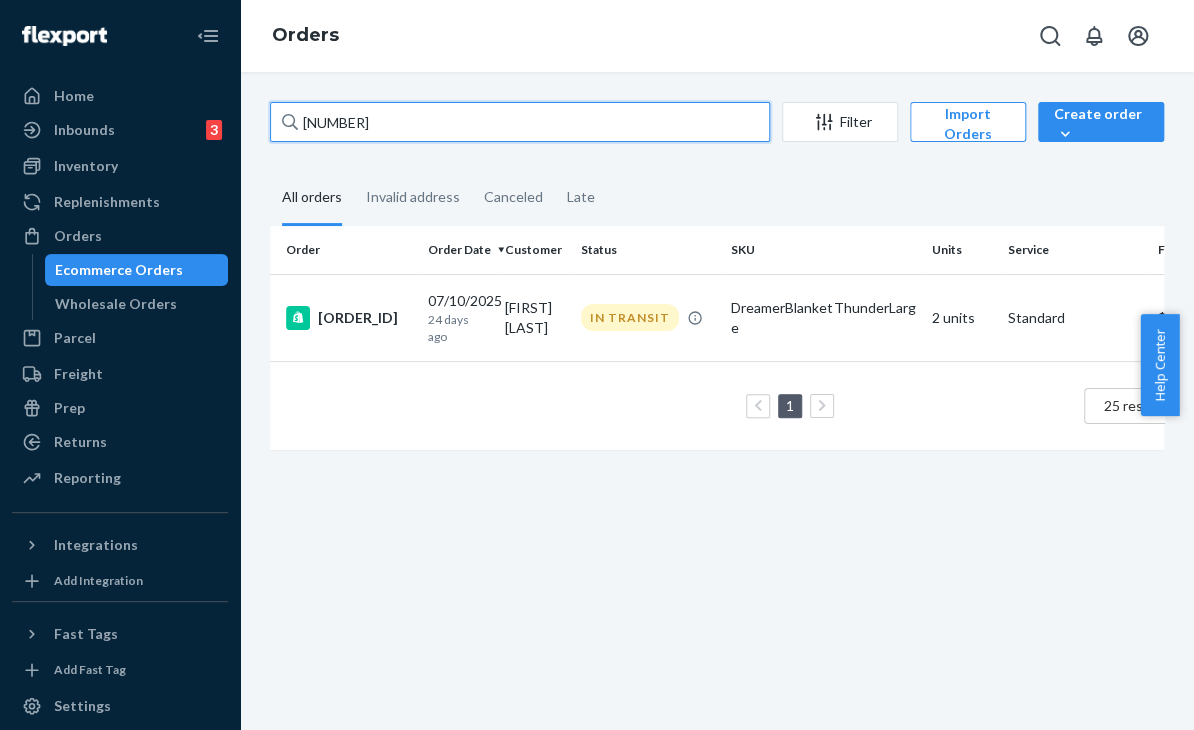 paste on "322691" 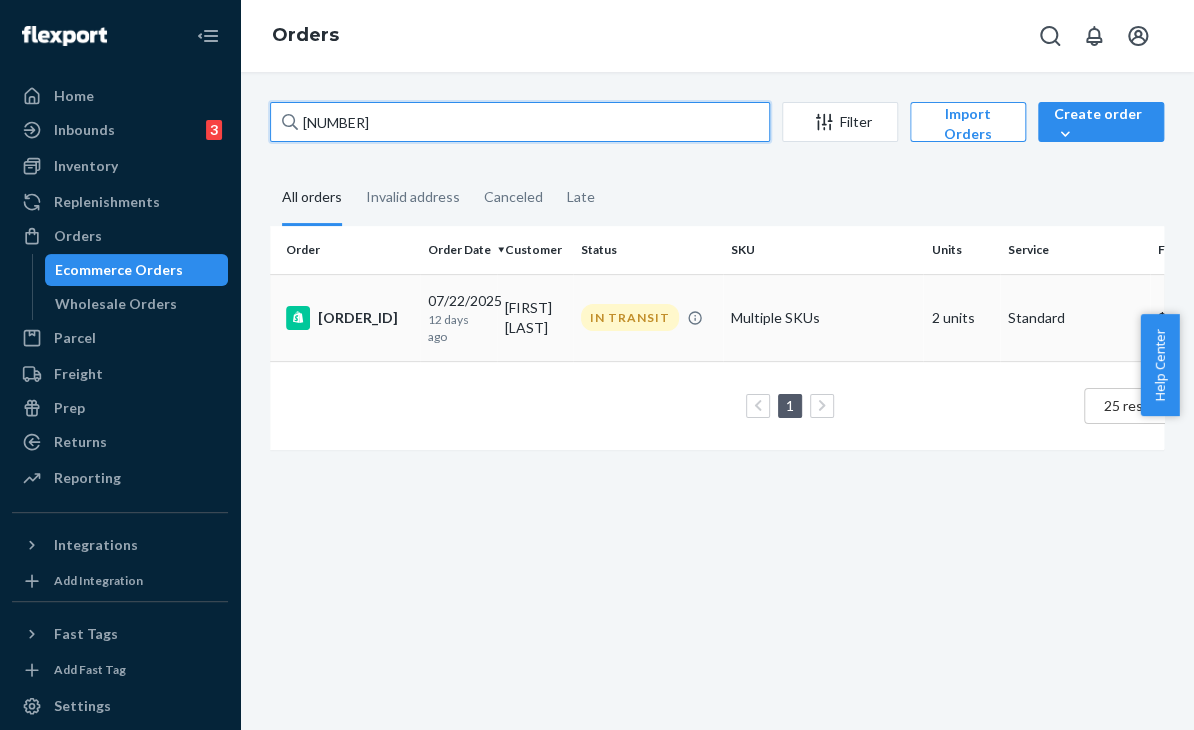 type on "[NUMBER]" 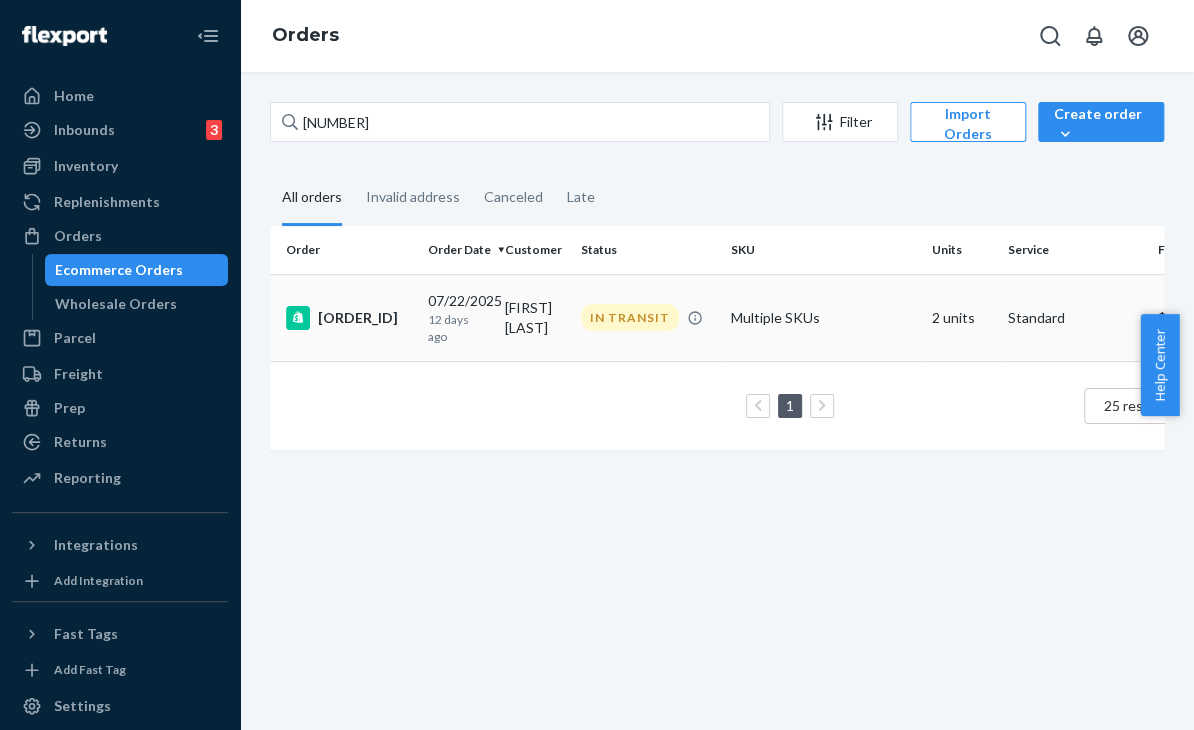 click on "Multiple SKUs" at bounding box center [823, 317] 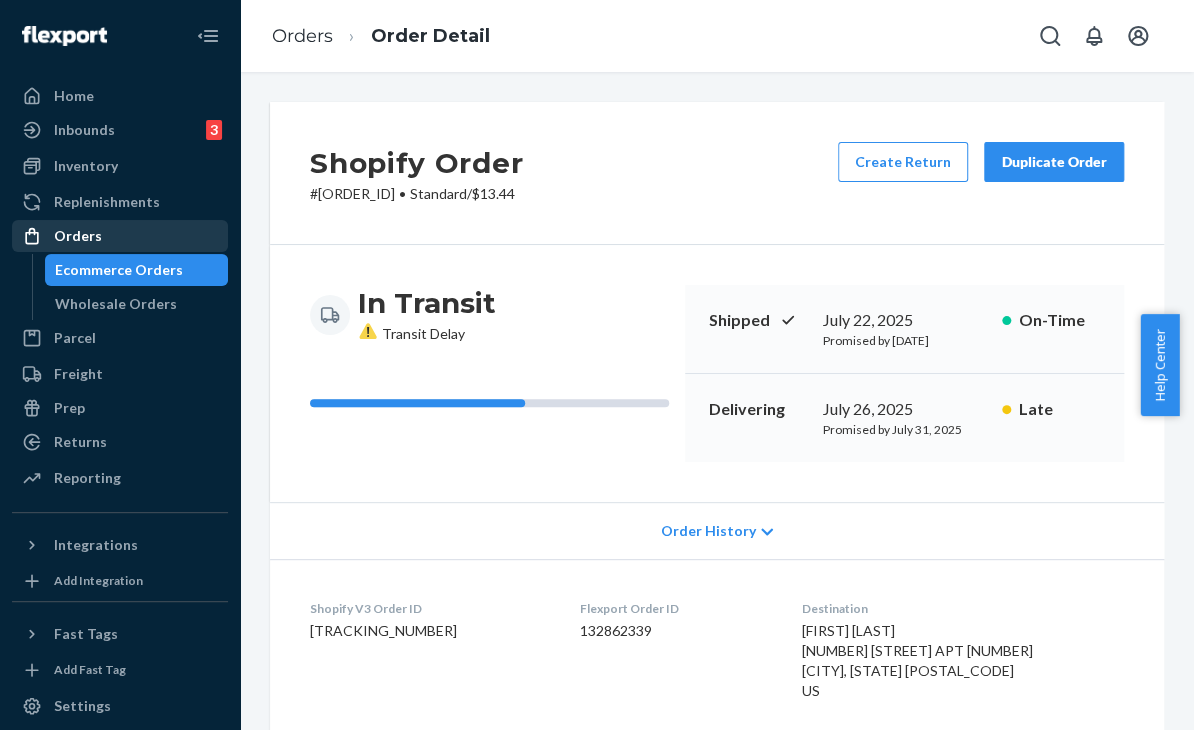 click on "Orders" at bounding box center (78, 236) 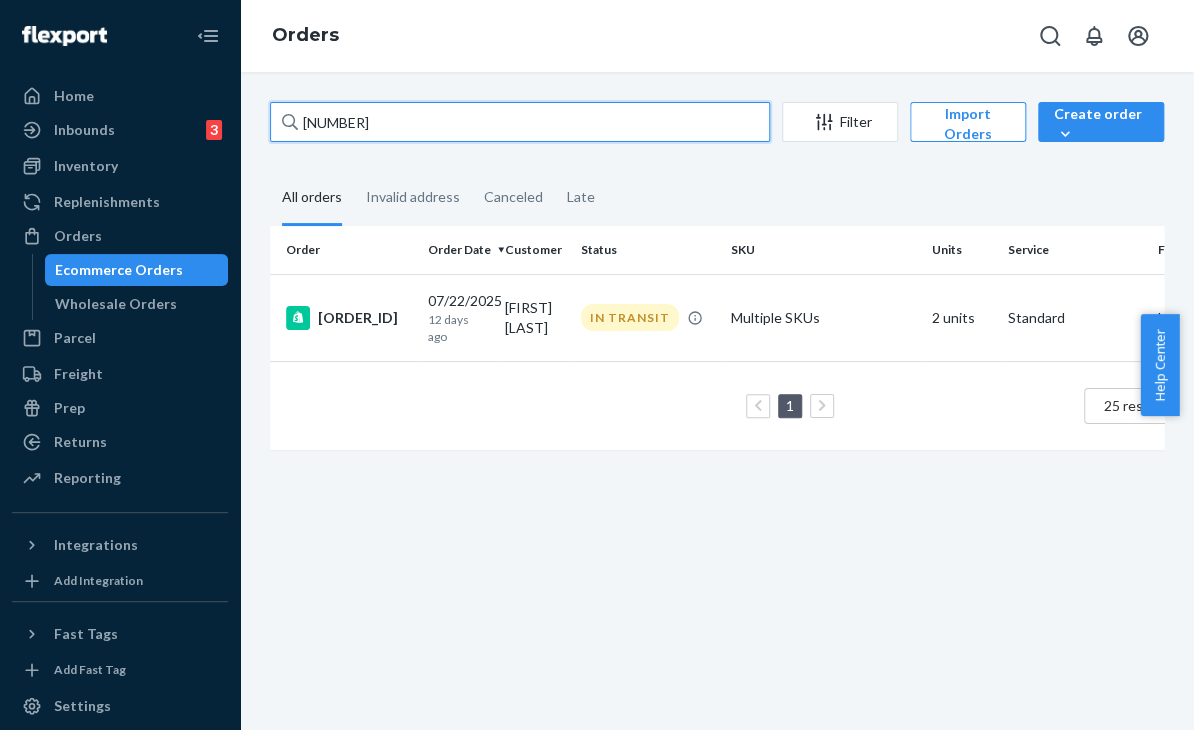 drag, startPoint x: 340, startPoint y: 117, endPoint x: 300, endPoint y: 116, distance: 40.012497 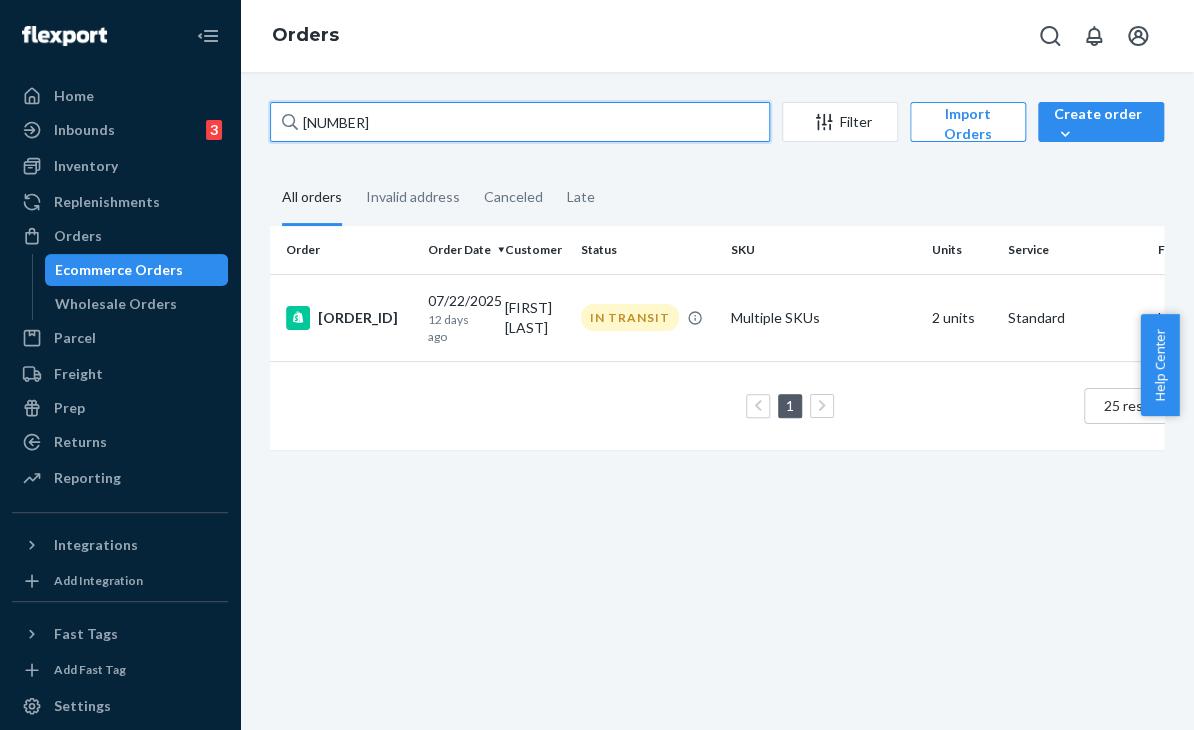 click on "[NUMBER]" at bounding box center (520, 122) 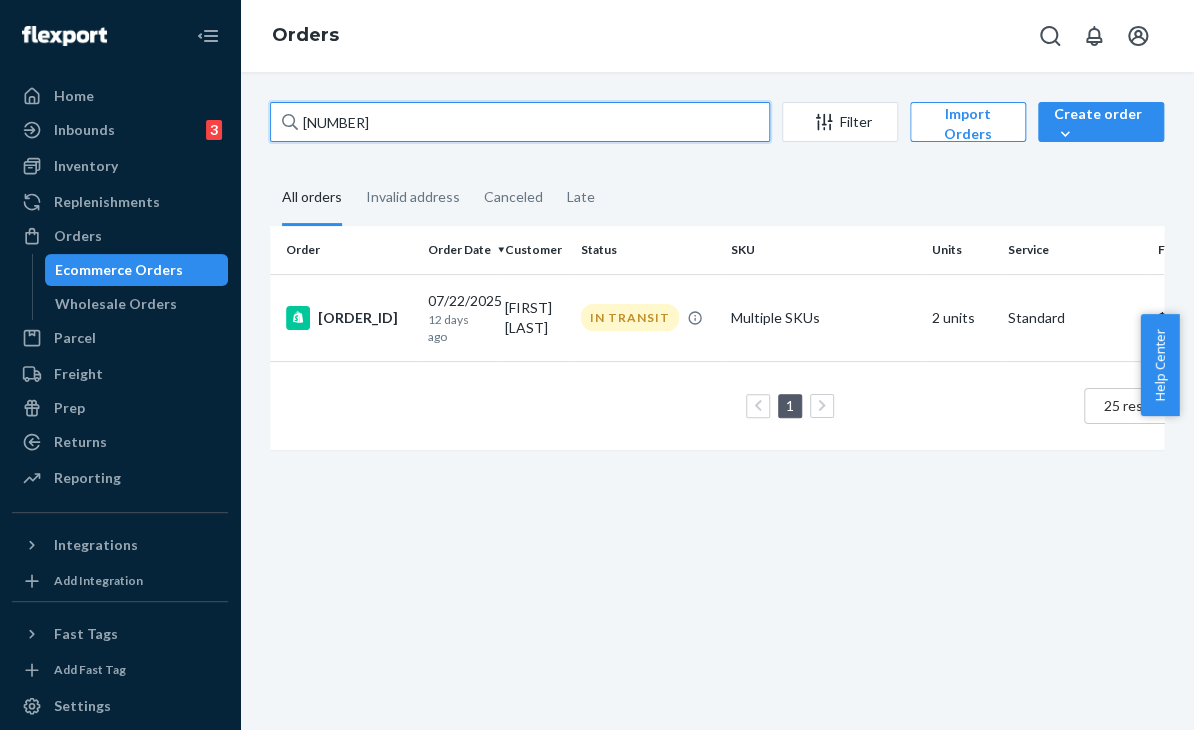 drag, startPoint x: 431, startPoint y: 122, endPoint x: 299, endPoint y: 128, distance: 132.13629 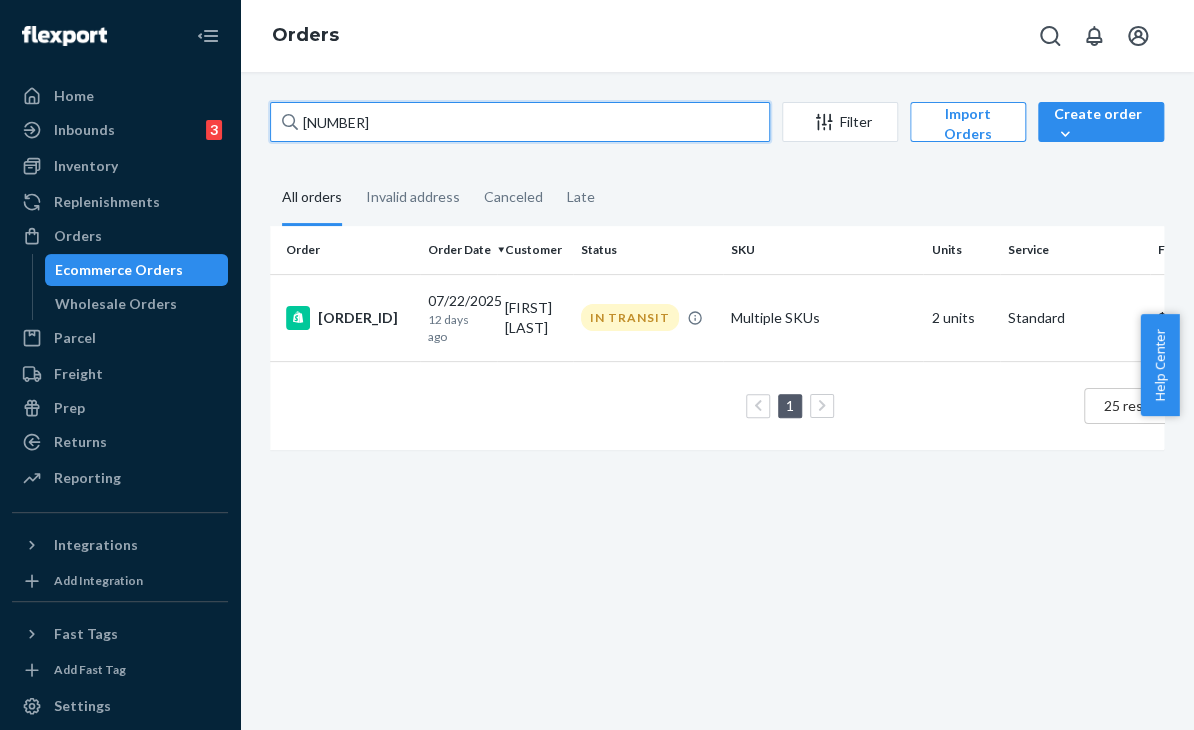 click on "[NUMBER]" at bounding box center (520, 122) 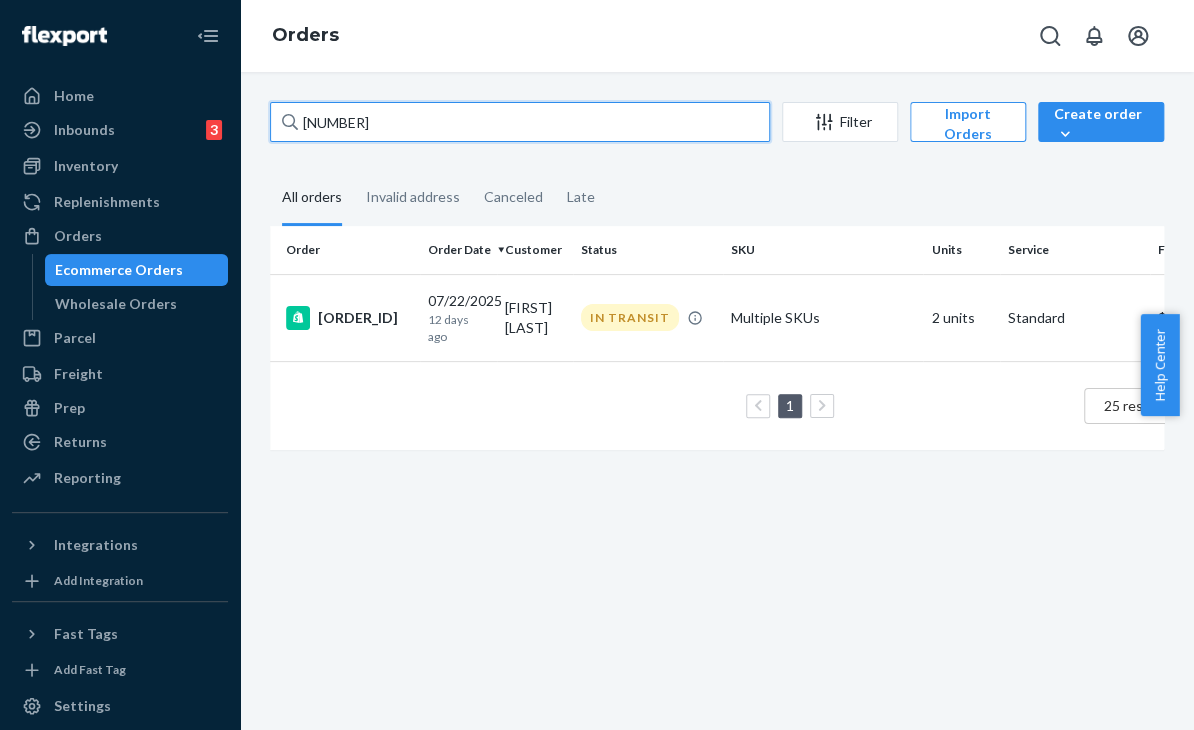 paste 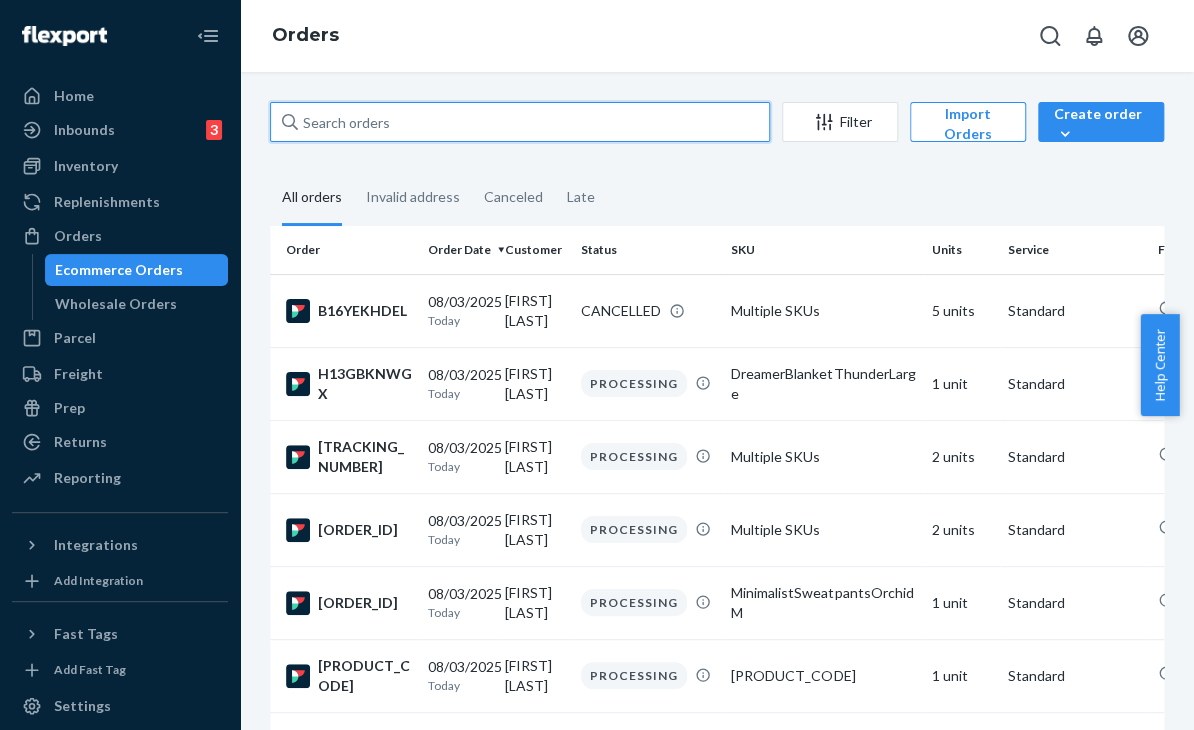 click at bounding box center (520, 122) 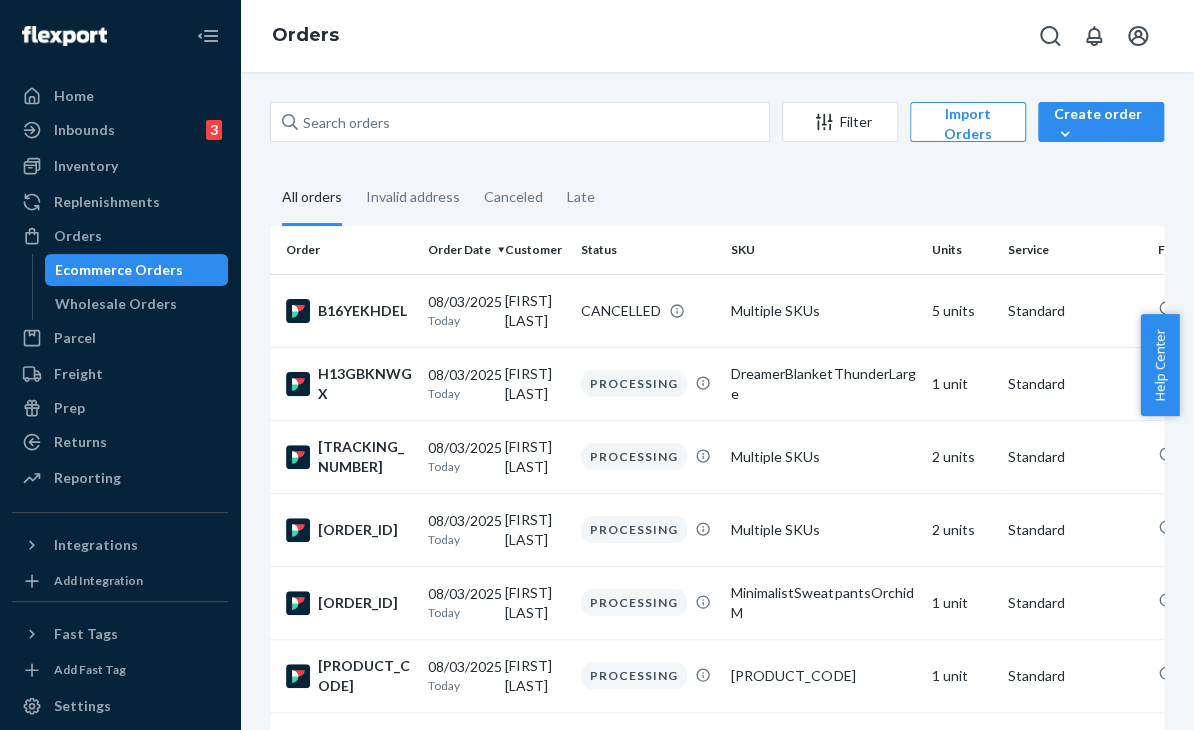 click on "All orders Invalid address Canceled Late" at bounding box center (717, 198) 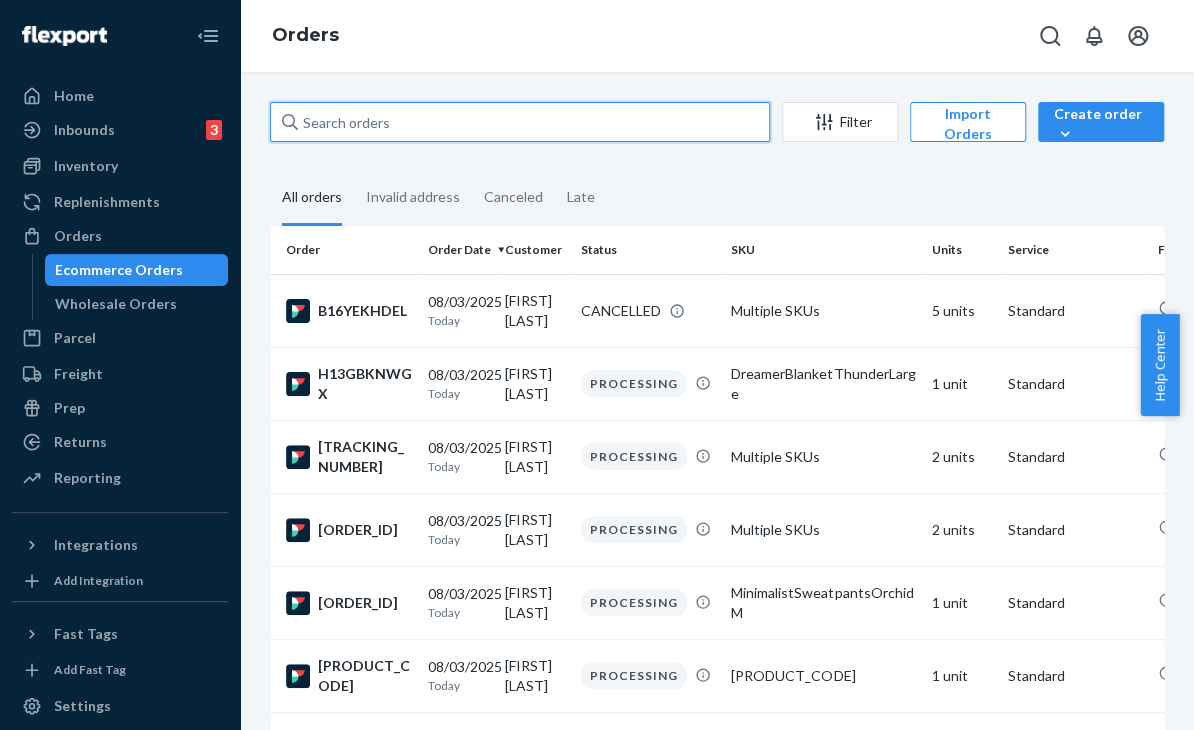 click at bounding box center (520, 122) 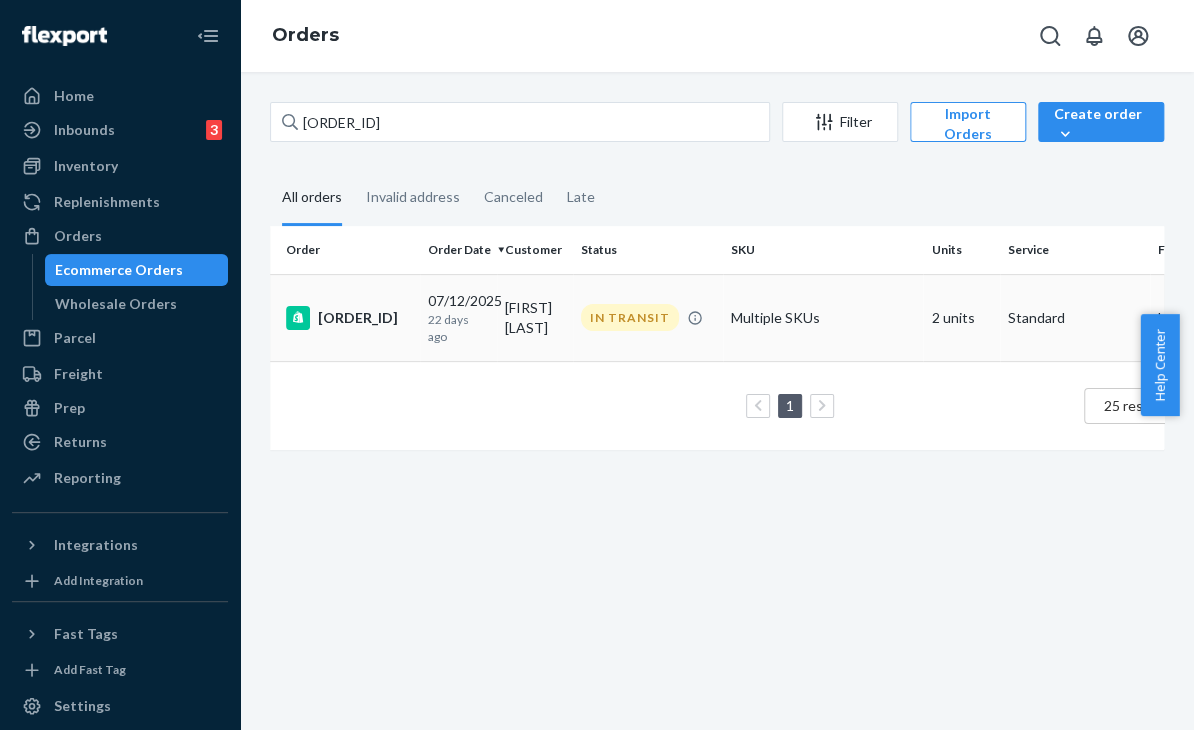 click on "Multiple SKUs" at bounding box center (823, 317) 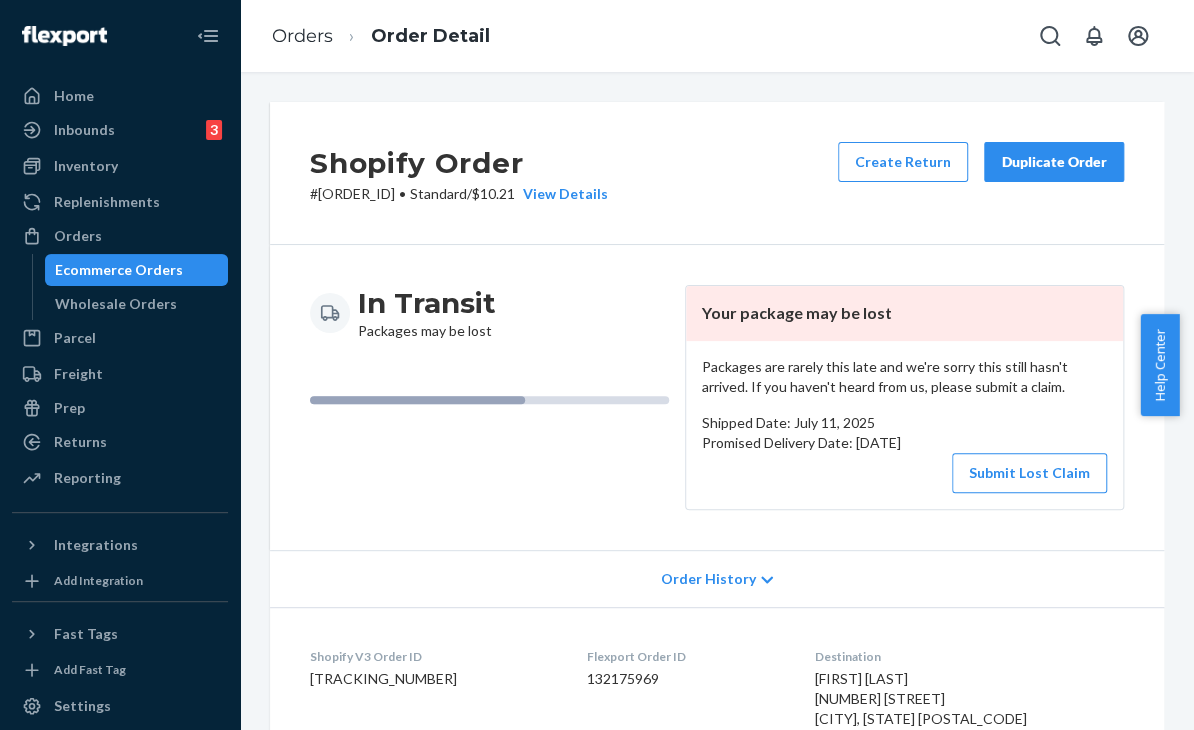 click on "Duplicate Order" at bounding box center [1054, 162] 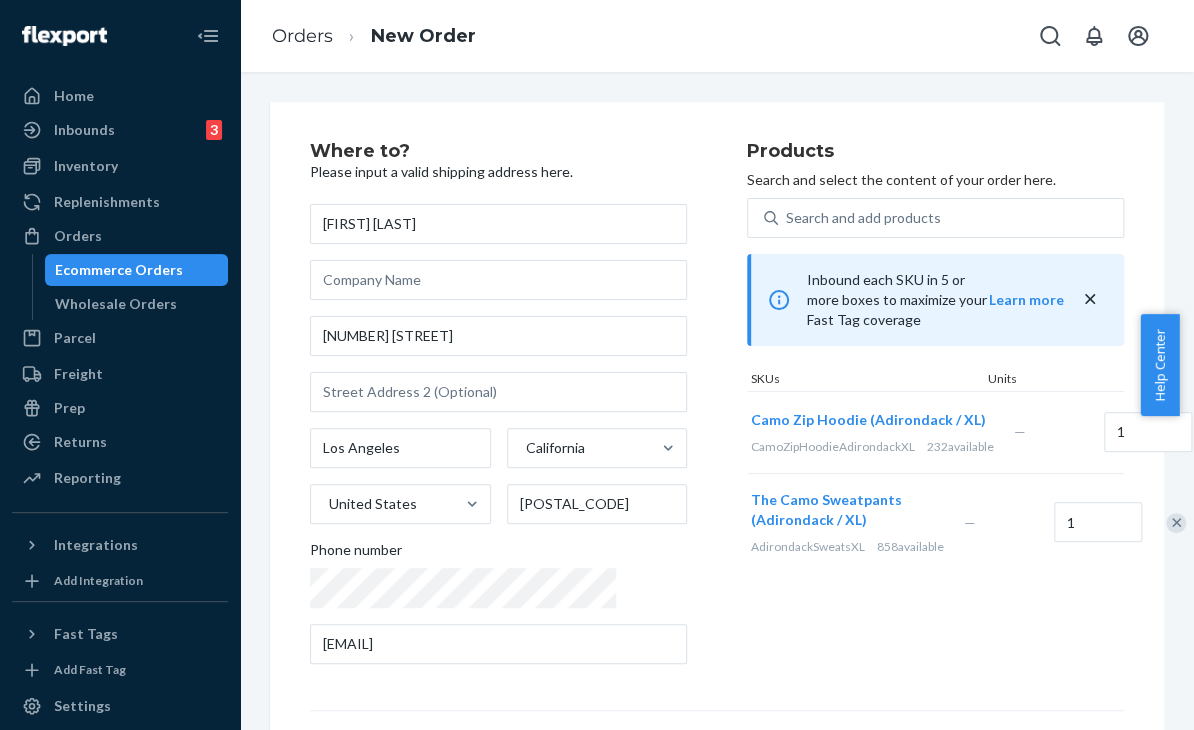 click on "Orders New Order" at bounding box center [717, 36] 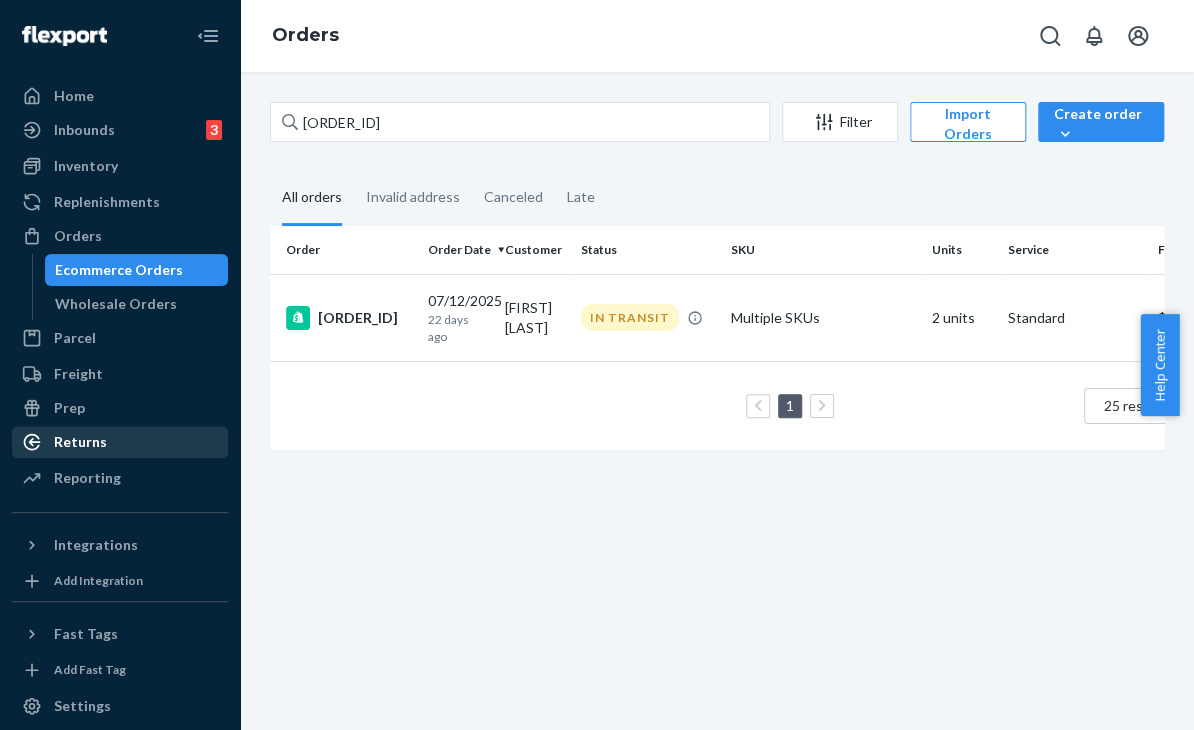 click on "Returns" at bounding box center [120, 442] 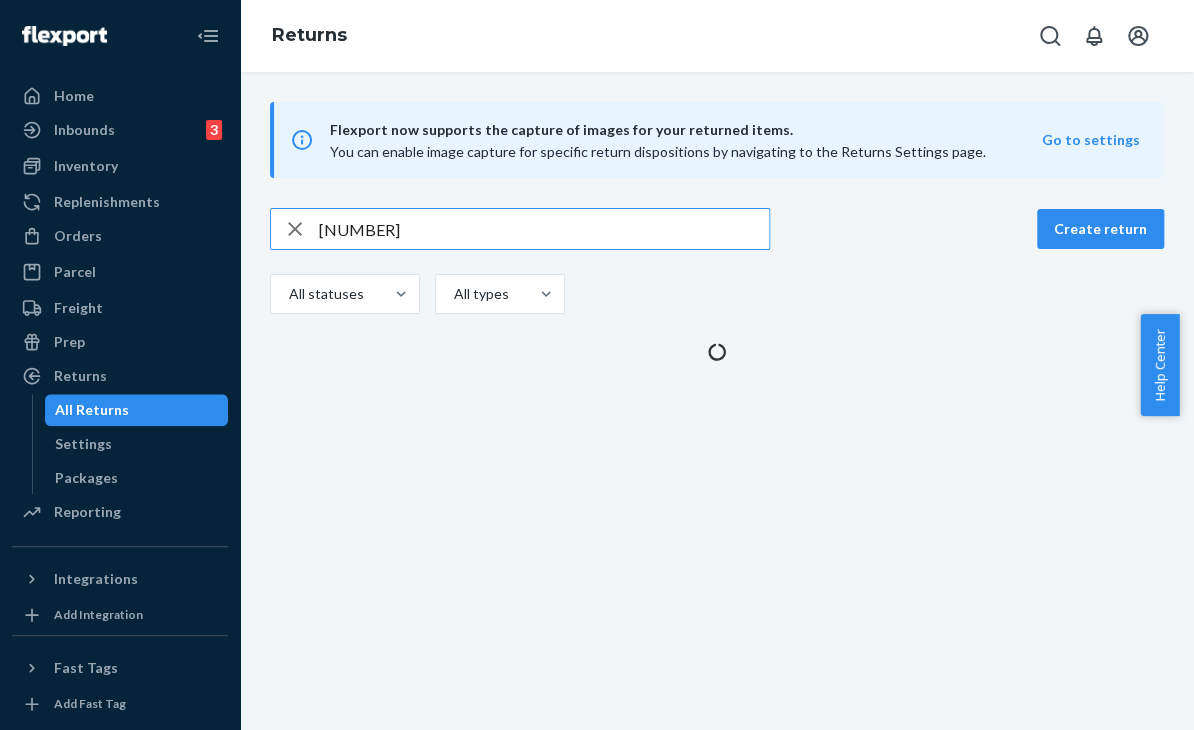 drag, startPoint x: 355, startPoint y: 251, endPoint x: 298, endPoint y: 251, distance: 57 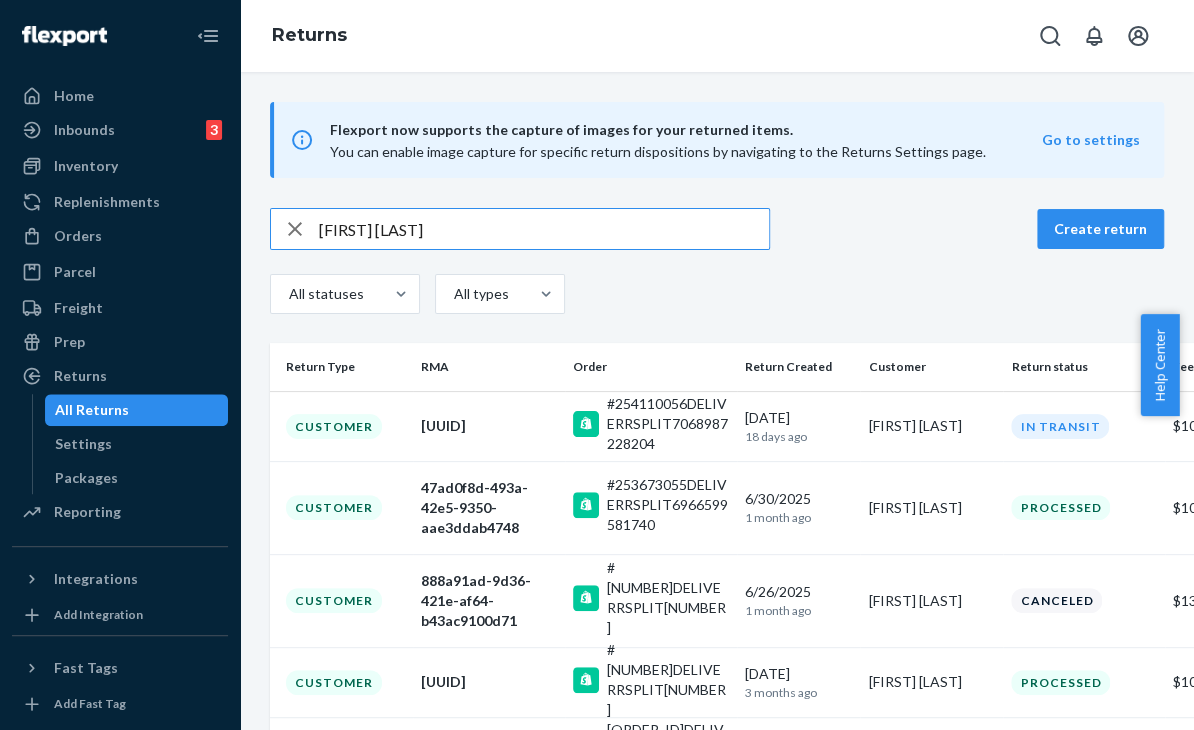 type on "[FIRST] [LAST]" 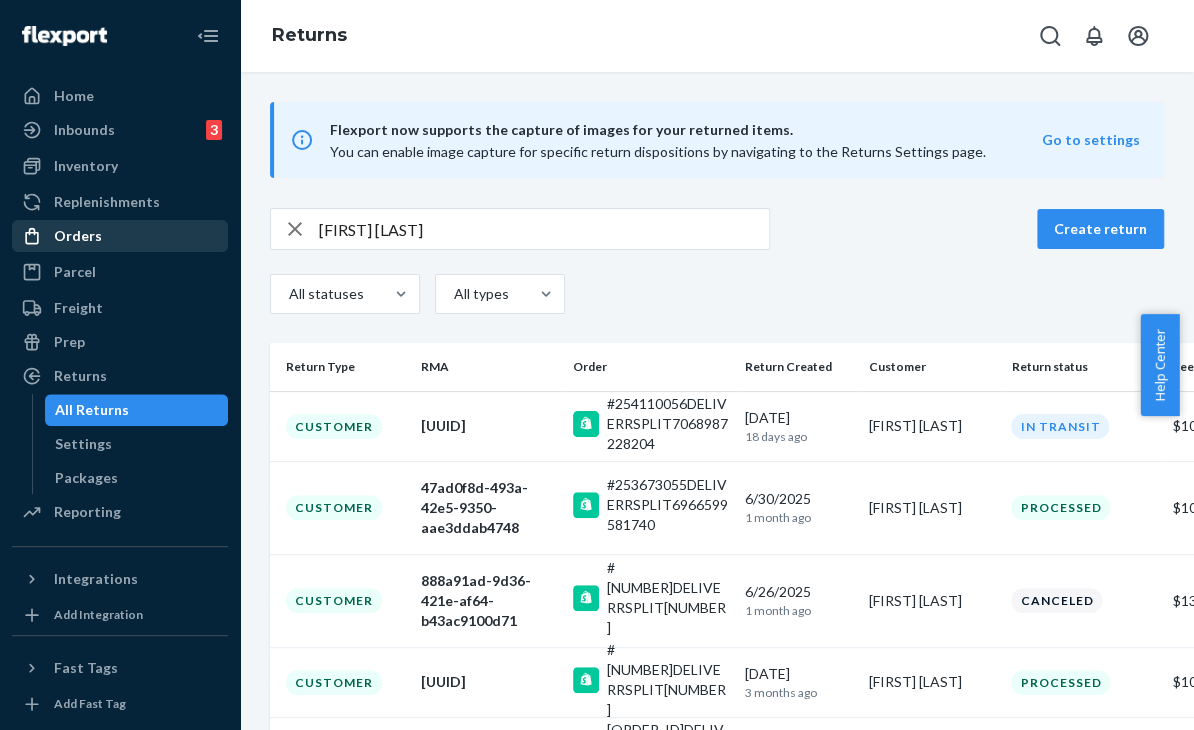 click on "Orders" at bounding box center [120, 236] 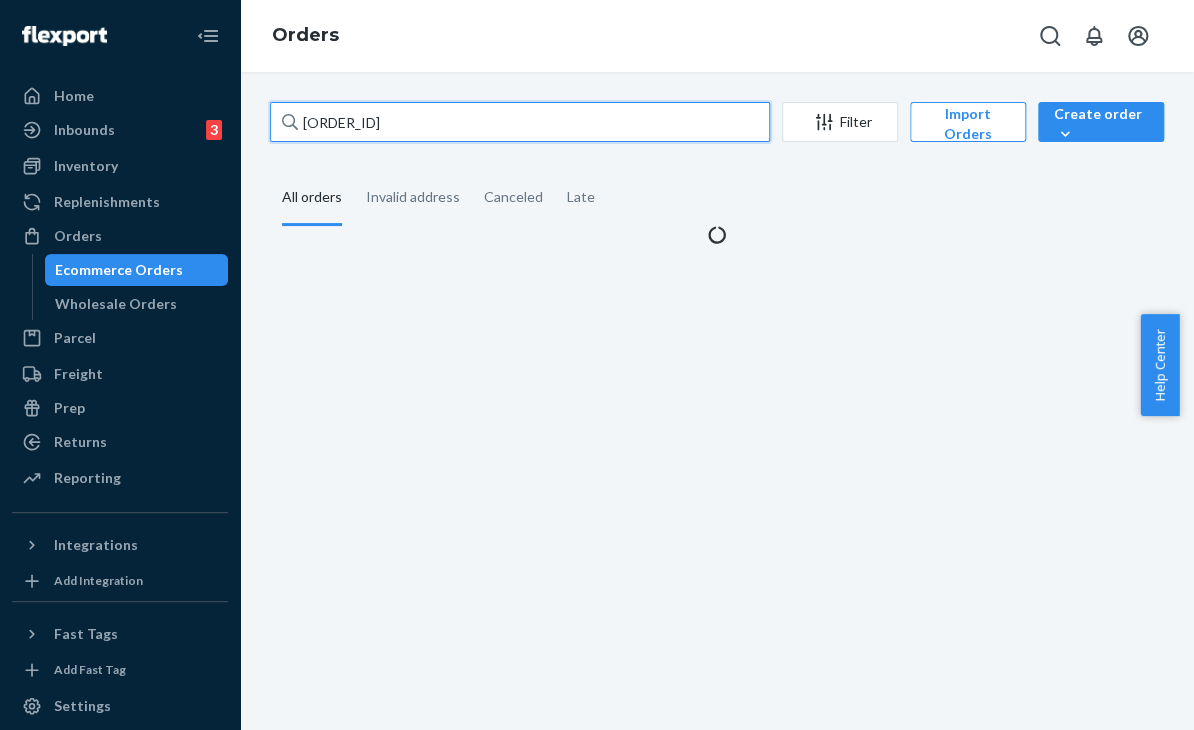 drag, startPoint x: 274, startPoint y: 112, endPoint x: 244, endPoint y: 107, distance: 30.413813 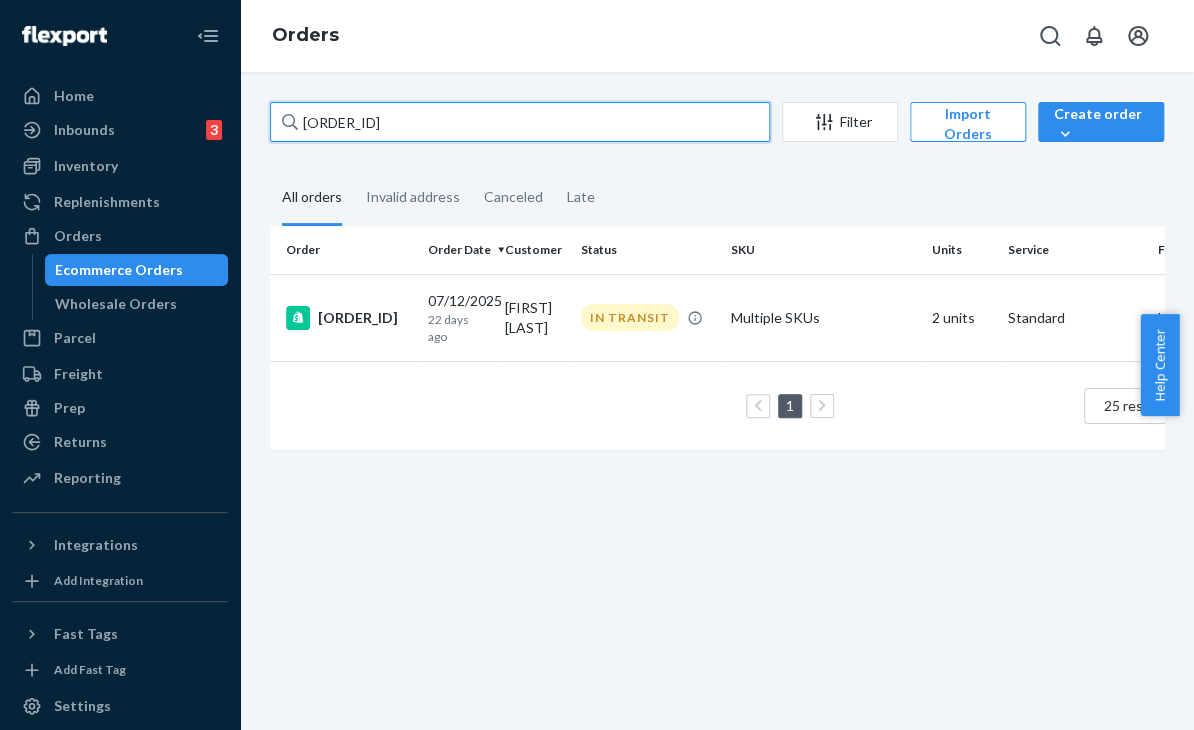 paste on "108113" 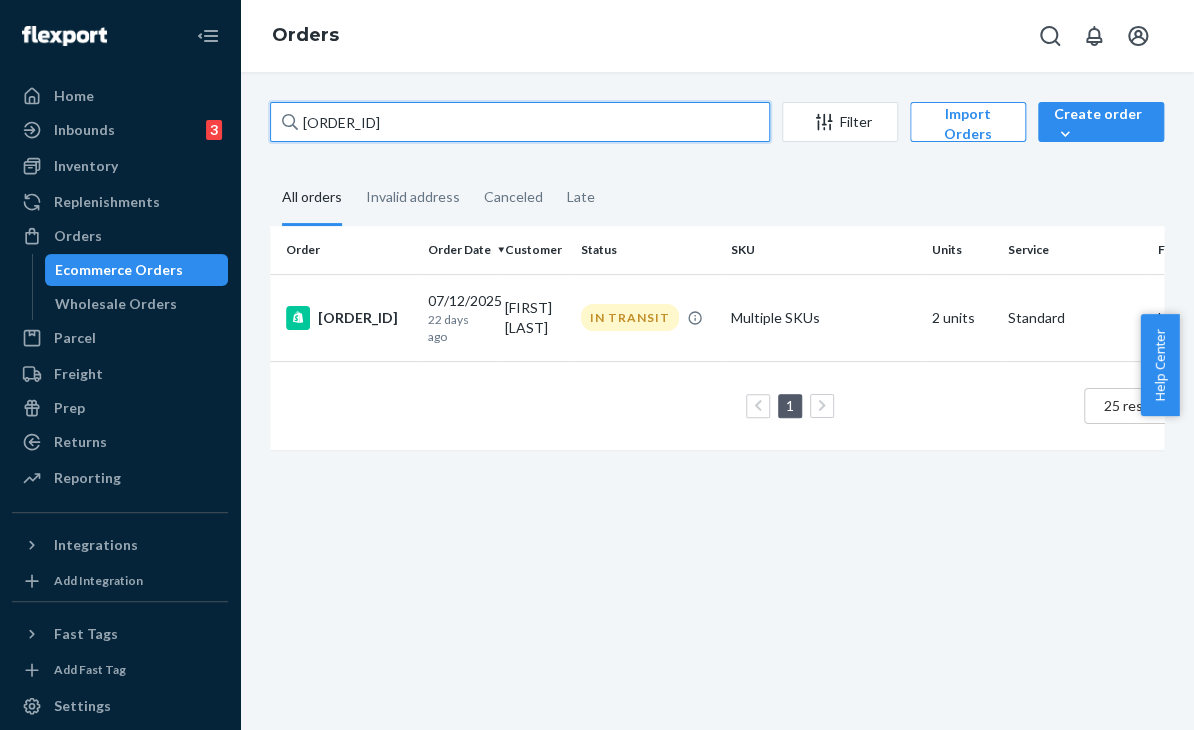 type on "254108113" 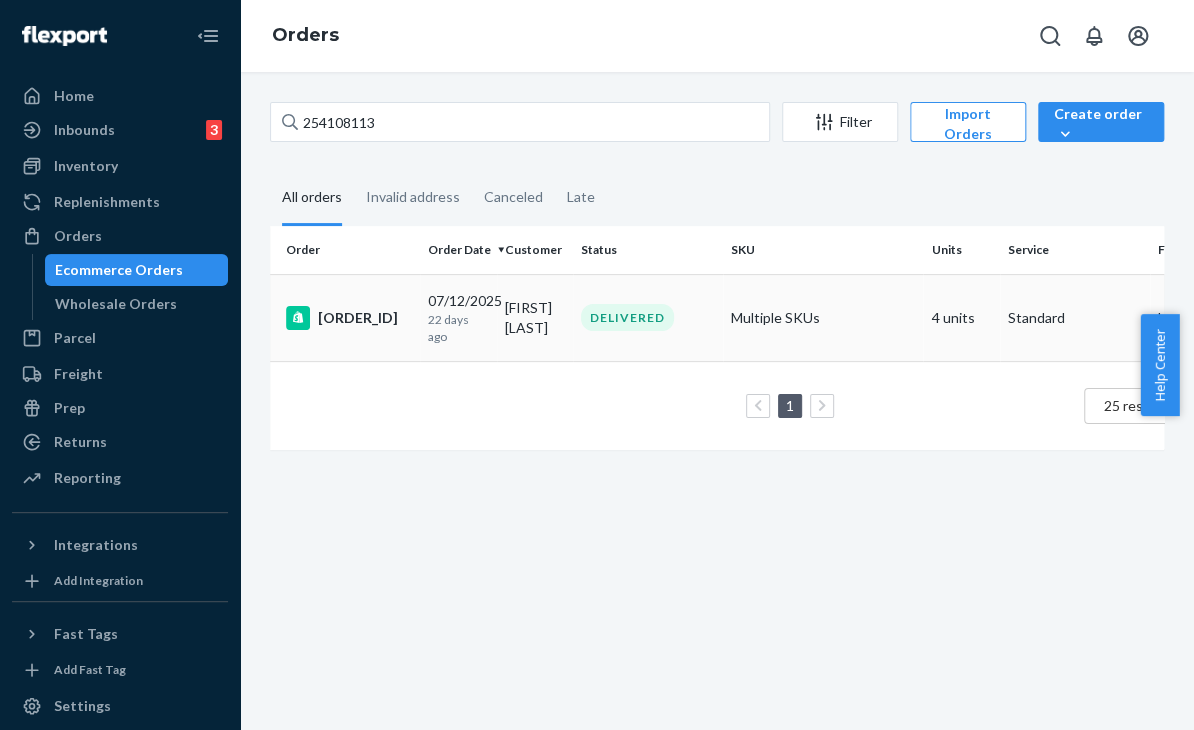 click on "Multiple SKUs" at bounding box center (823, 317) 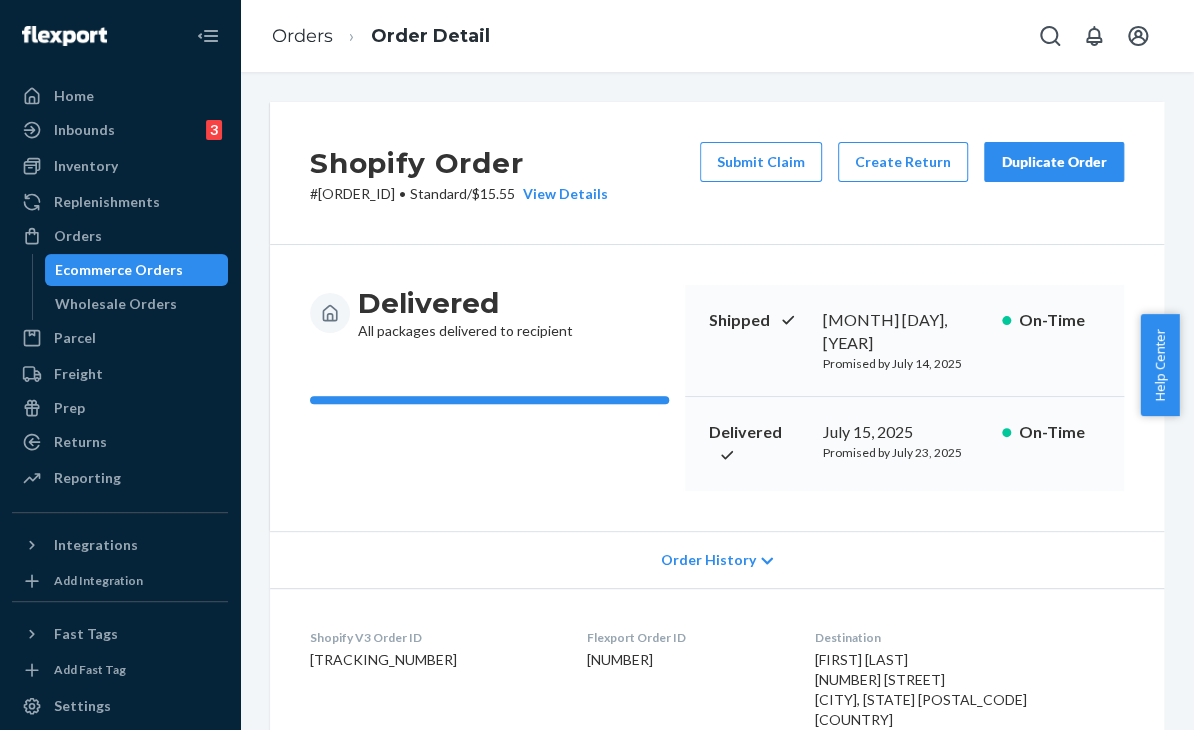 drag, startPoint x: 1057, startPoint y: 565, endPoint x: 1019, endPoint y: 343, distance: 225.22878 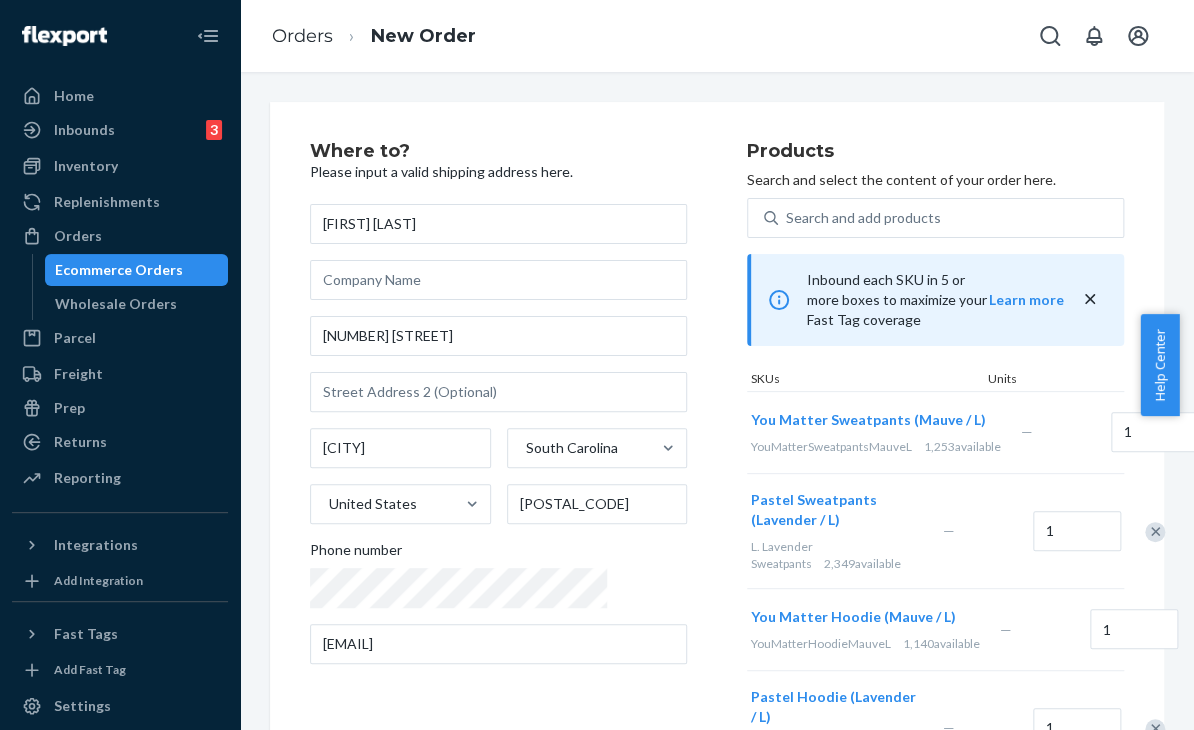 click on "Products" at bounding box center [935, 152] 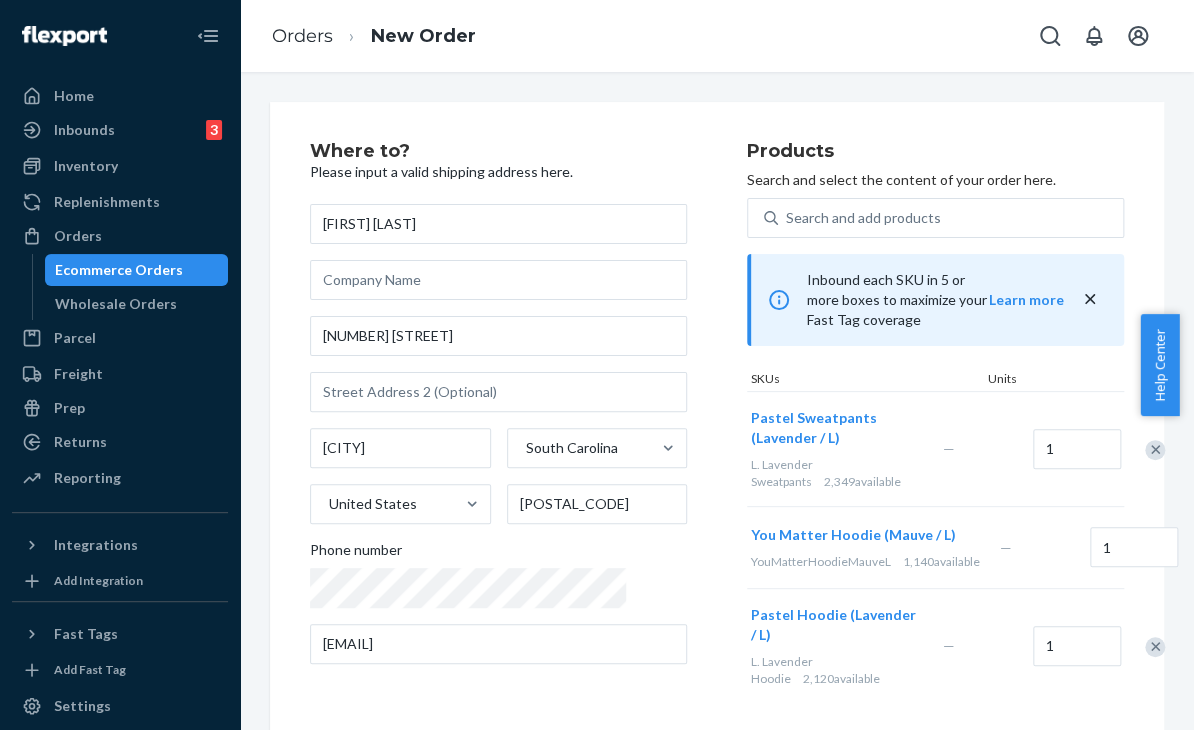 click at bounding box center [1144, 449] 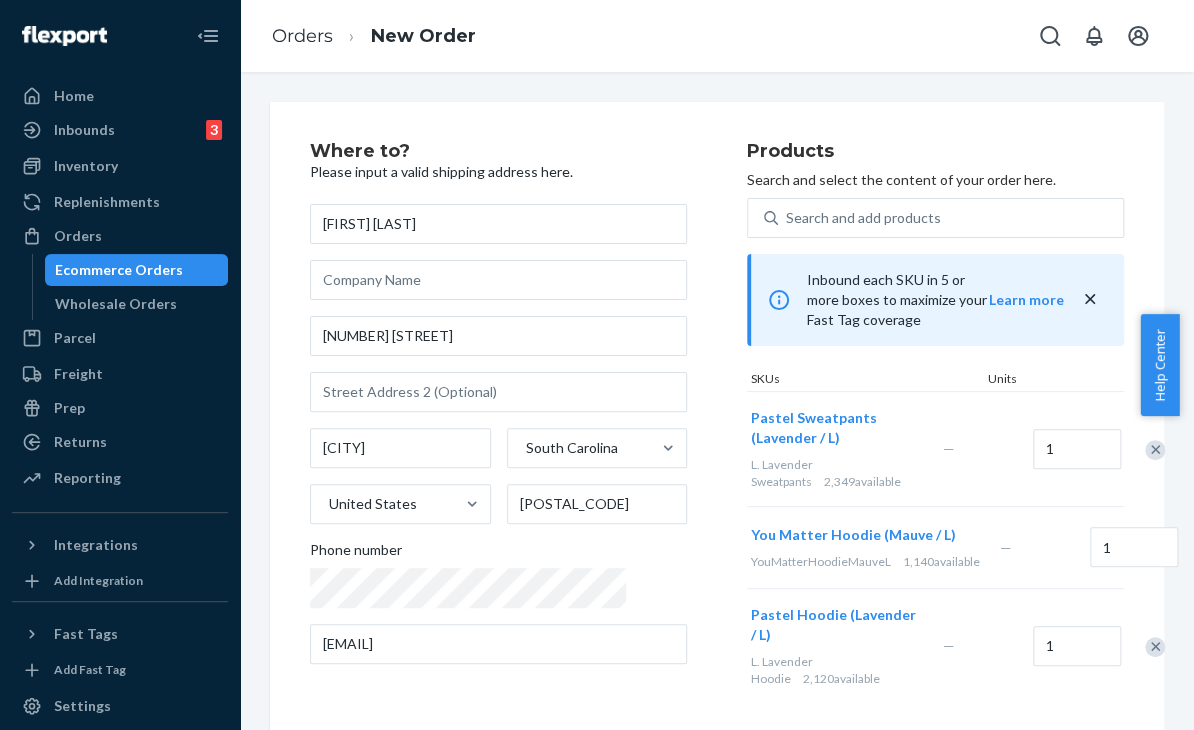 click at bounding box center (1155, 450) 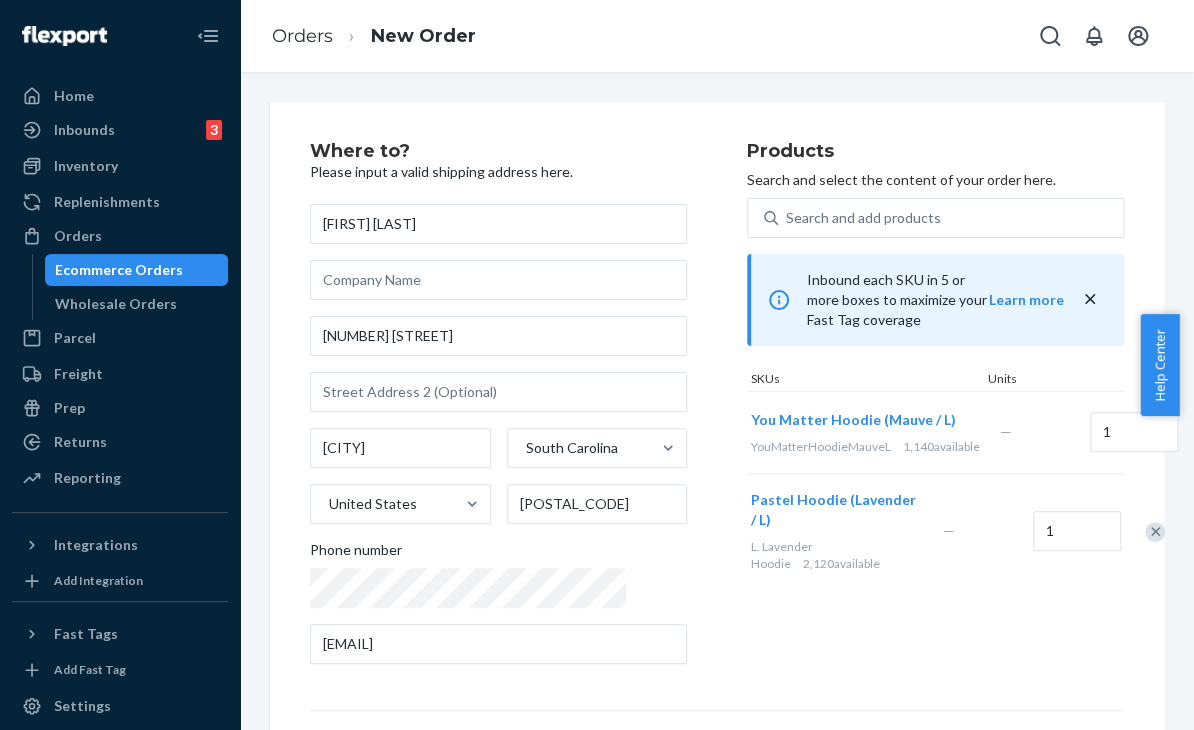 click at bounding box center (1212, 433) 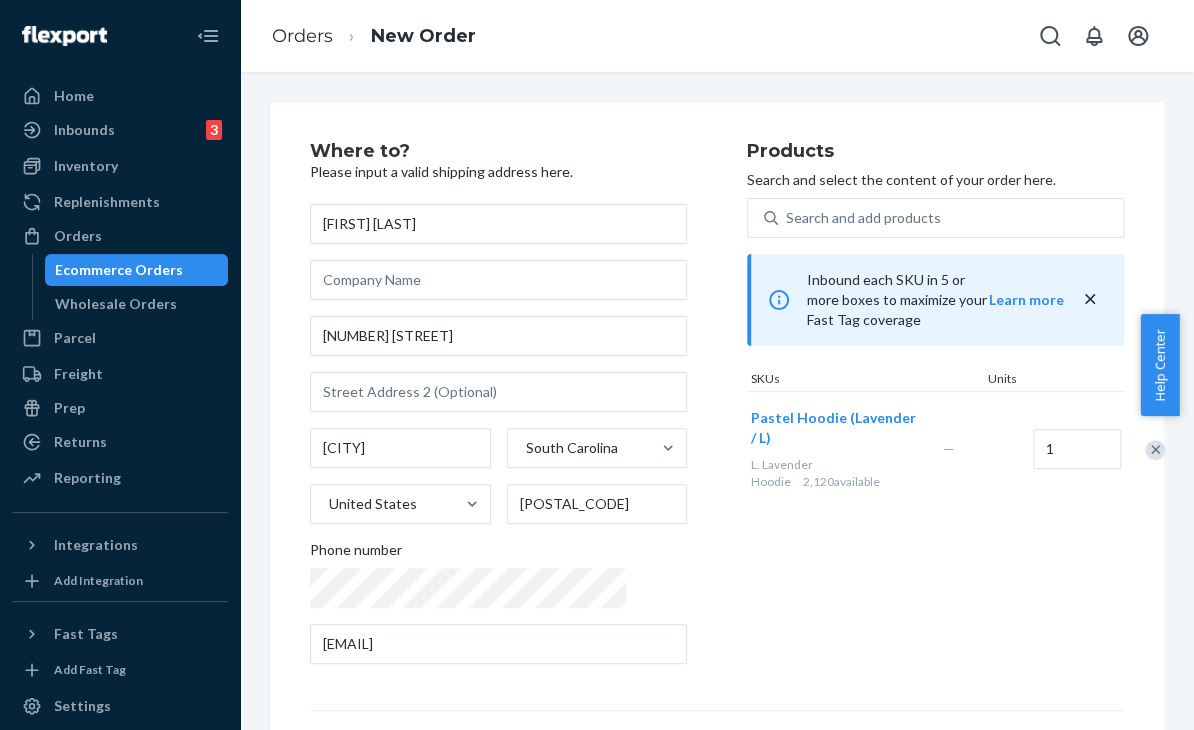 click on "Products Search and select the content of your order here. Search and add products Inbound each SKU in 5 or more boxes to maximize your Fast Tag coverage Learn more SKUs Units [PRODUCT_NAME] ([COLOR] / [SIZE]) [SIZE]. [PRODUCT_NAME] [QUANTITY]  available — 1" at bounding box center (935, 411) 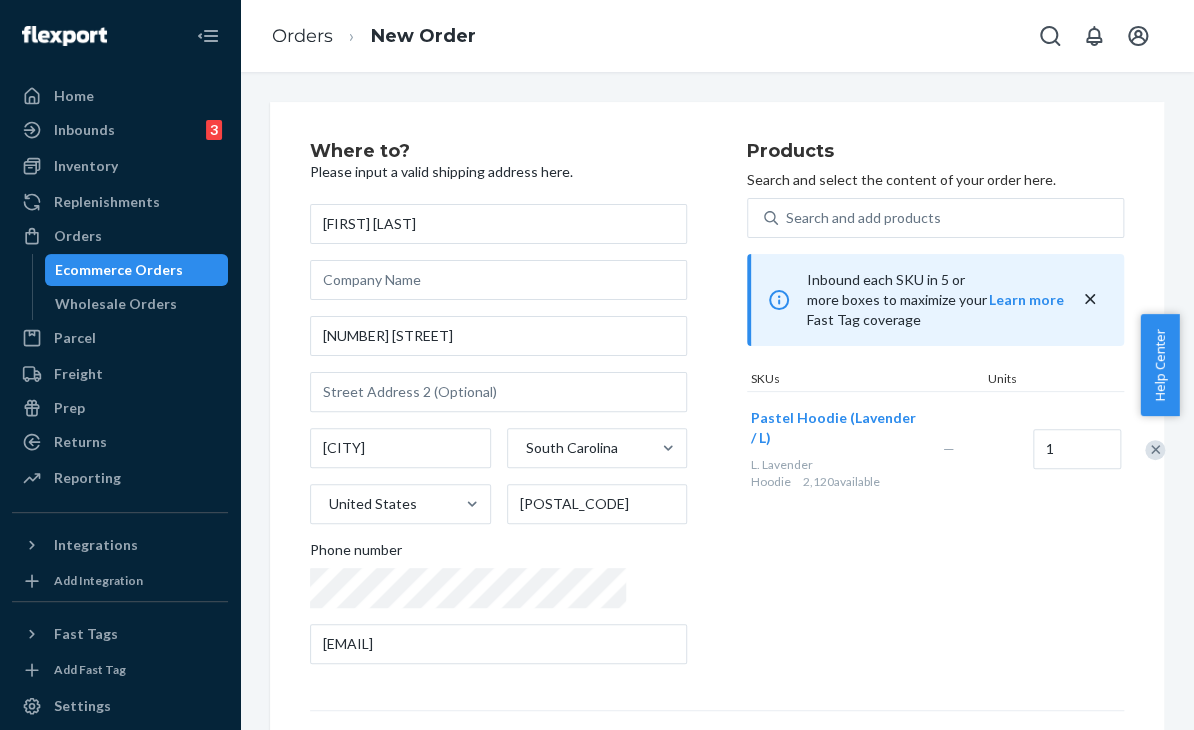 click on "Products Search and select the content of your order here. Search and add products Inbound each SKU in 5 or more boxes to maximize your Fast Tag coverage Learn more SKUs Units [PRODUCT_NAME] ([COLOR] / [SIZE]) [SIZE]. [PRODUCT_NAME] [QUANTITY]  available — 1" at bounding box center (935, 411) 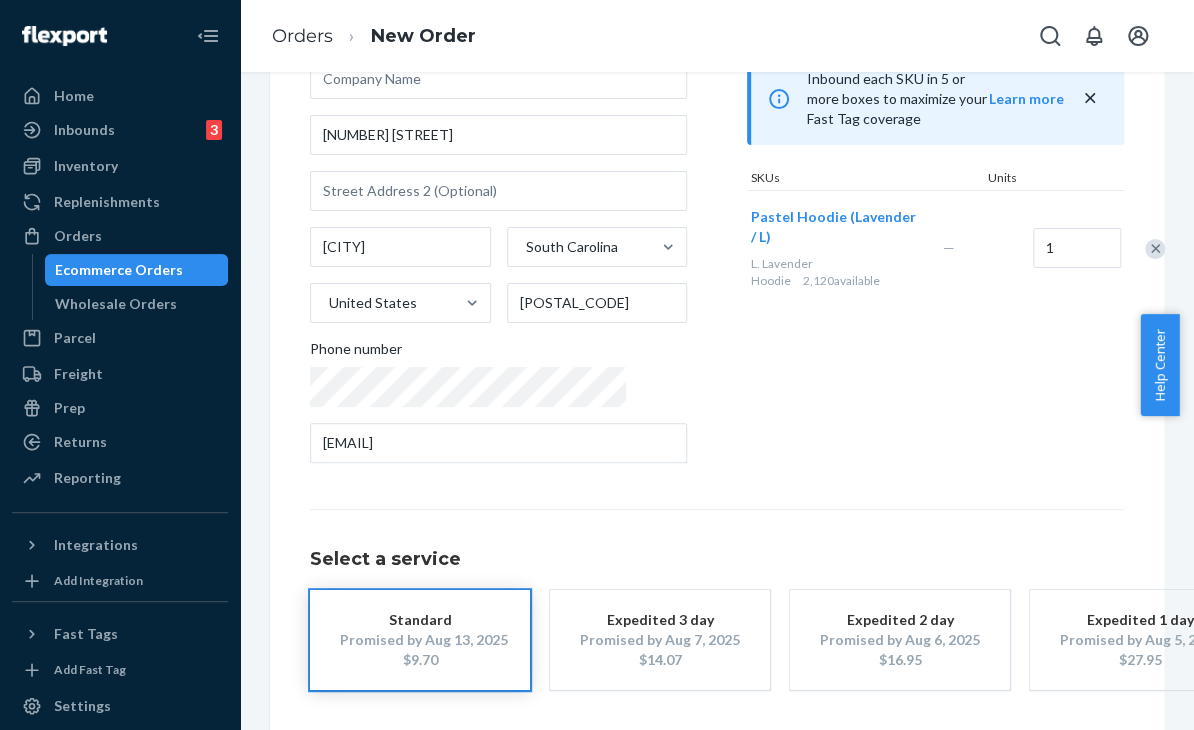 scroll, scrollTop: 296, scrollLeft: 0, axis: vertical 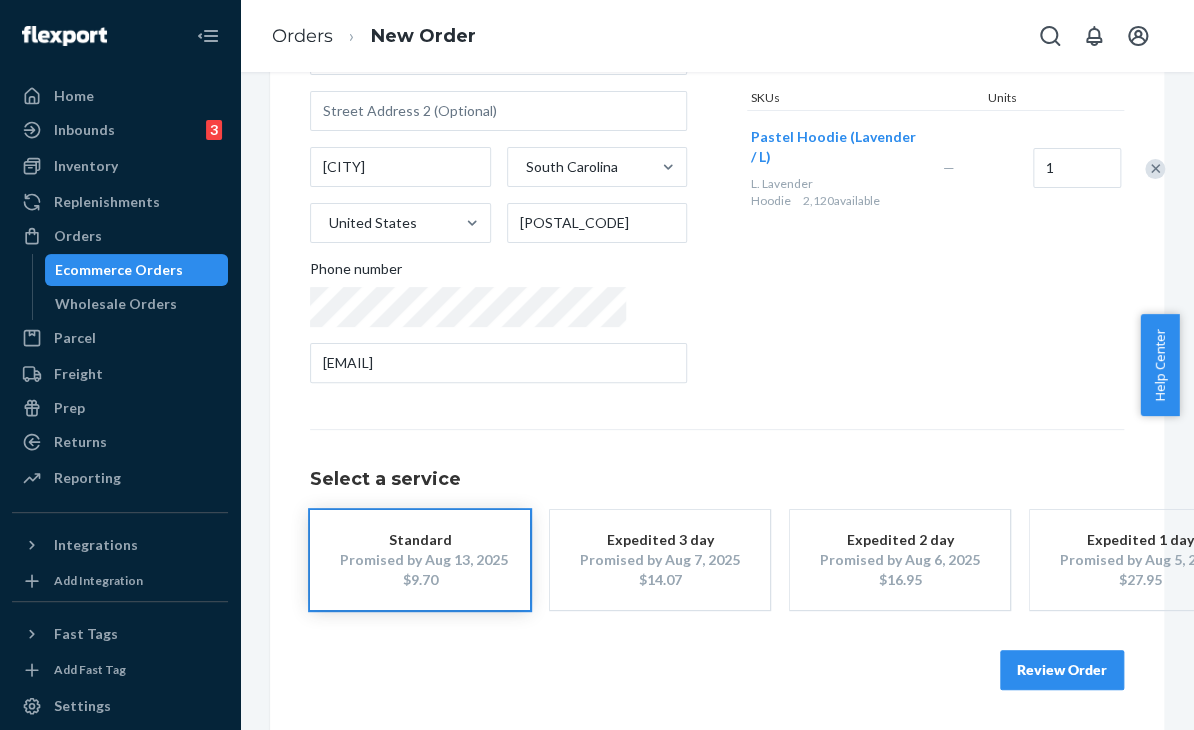 drag, startPoint x: 1017, startPoint y: 653, endPoint x: 835, endPoint y: 718, distance: 193.2589 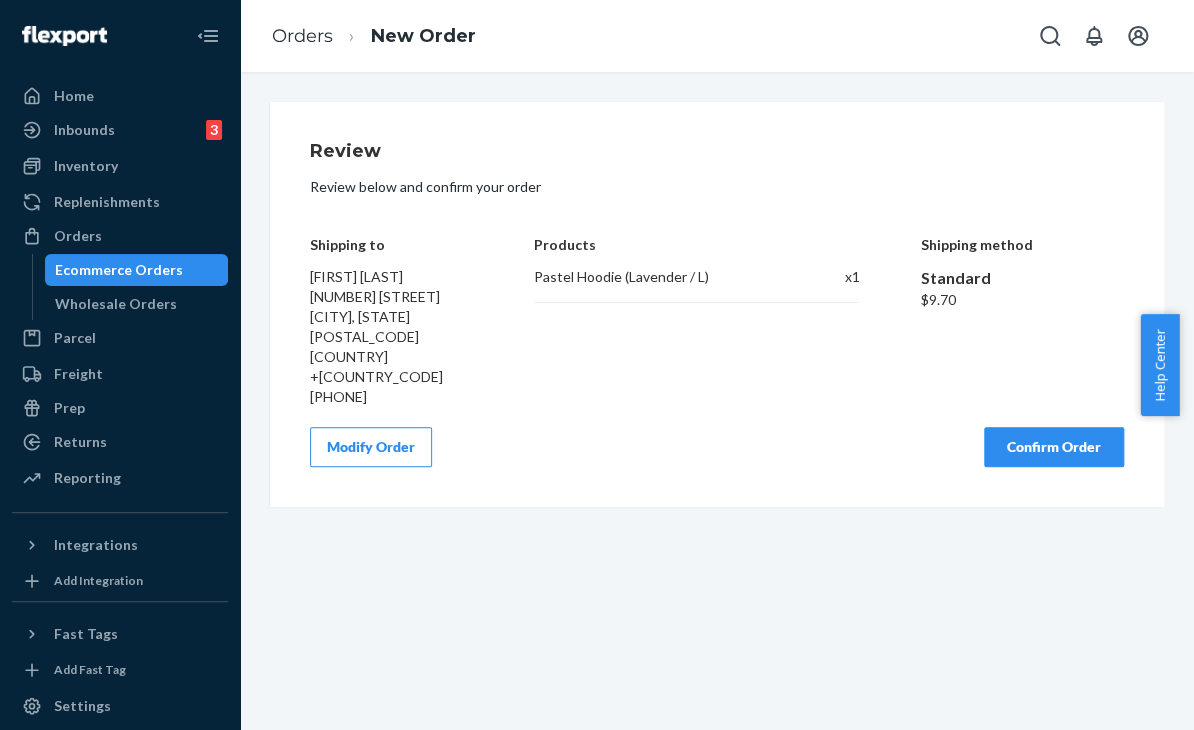click on "Review Review below and confirm your order Shipping to [FIRST] [LAST]
[NUMBER] [STREET]
[CITY], [STATE] [POSTAL_CODE] [COUNTRY] [PHONE] Products Pastel Hoodie (Lavender / L) x 1 Shipping method Standard $9.70 Modify Order Confirm Order" at bounding box center [717, 401] 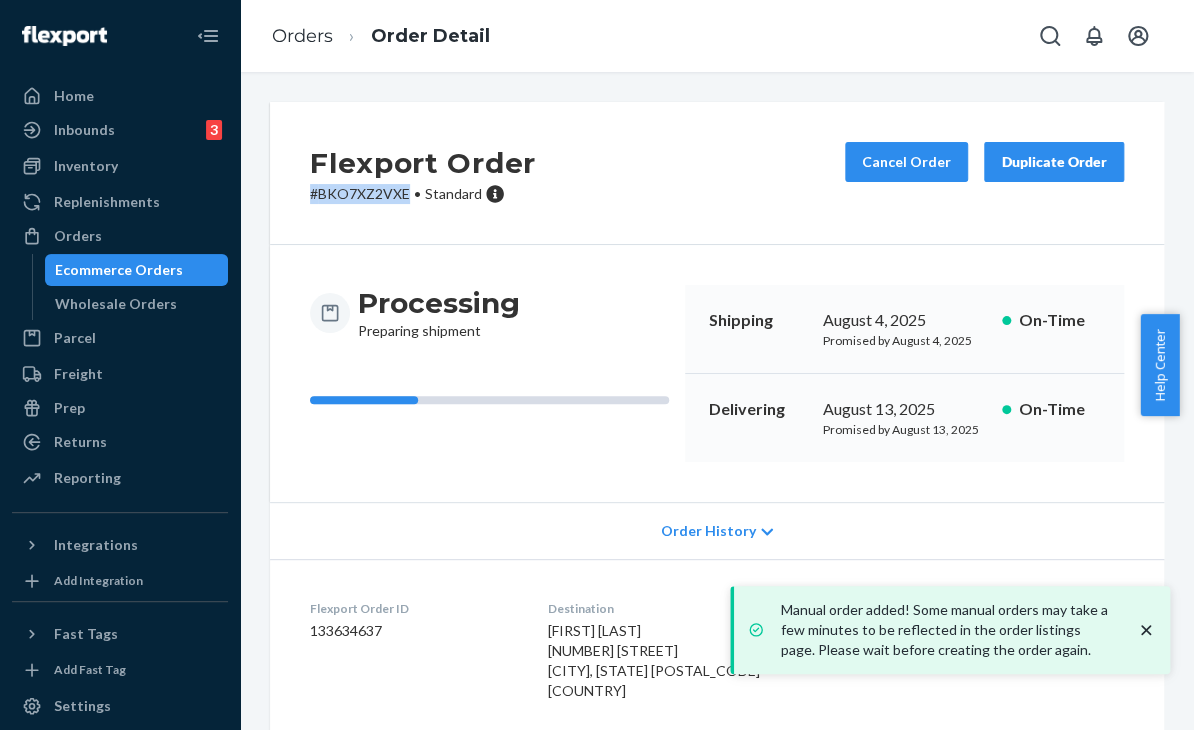 drag, startPoint x: 304, startPoint y: 194, endPoint x: 407, endPoint y: 205, distance: 103.58572 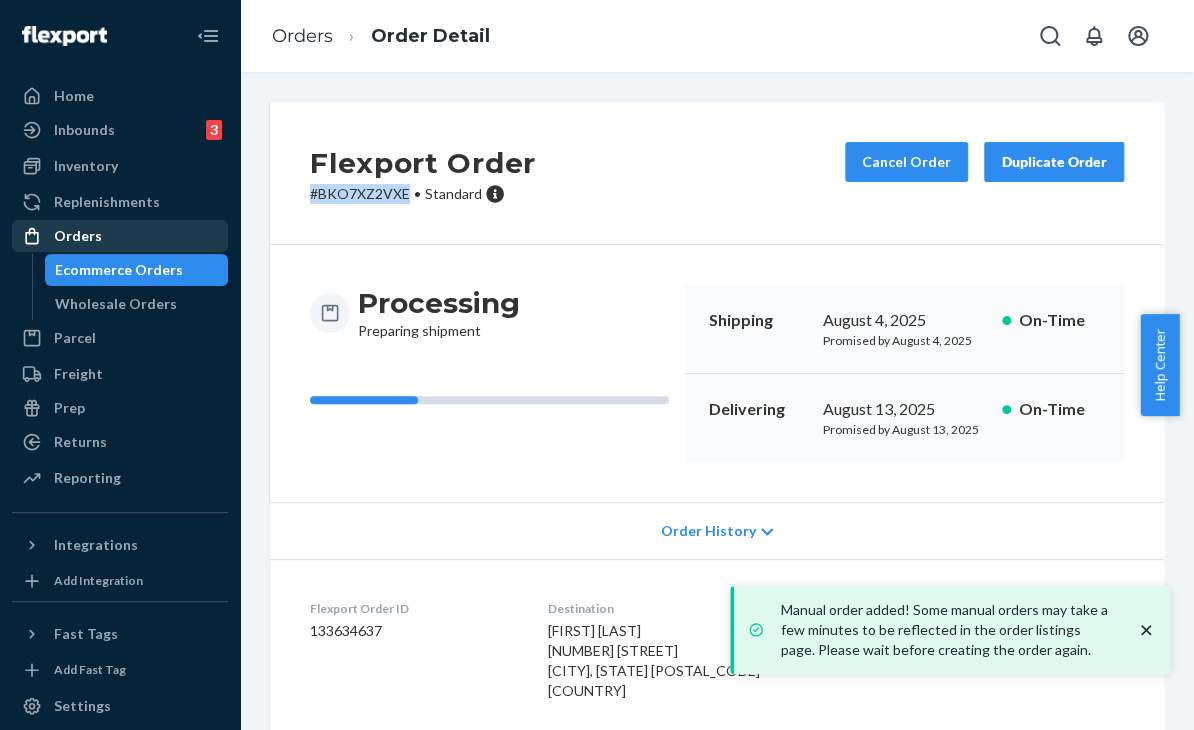 click on "Orders" at bounding box center (78, 236) 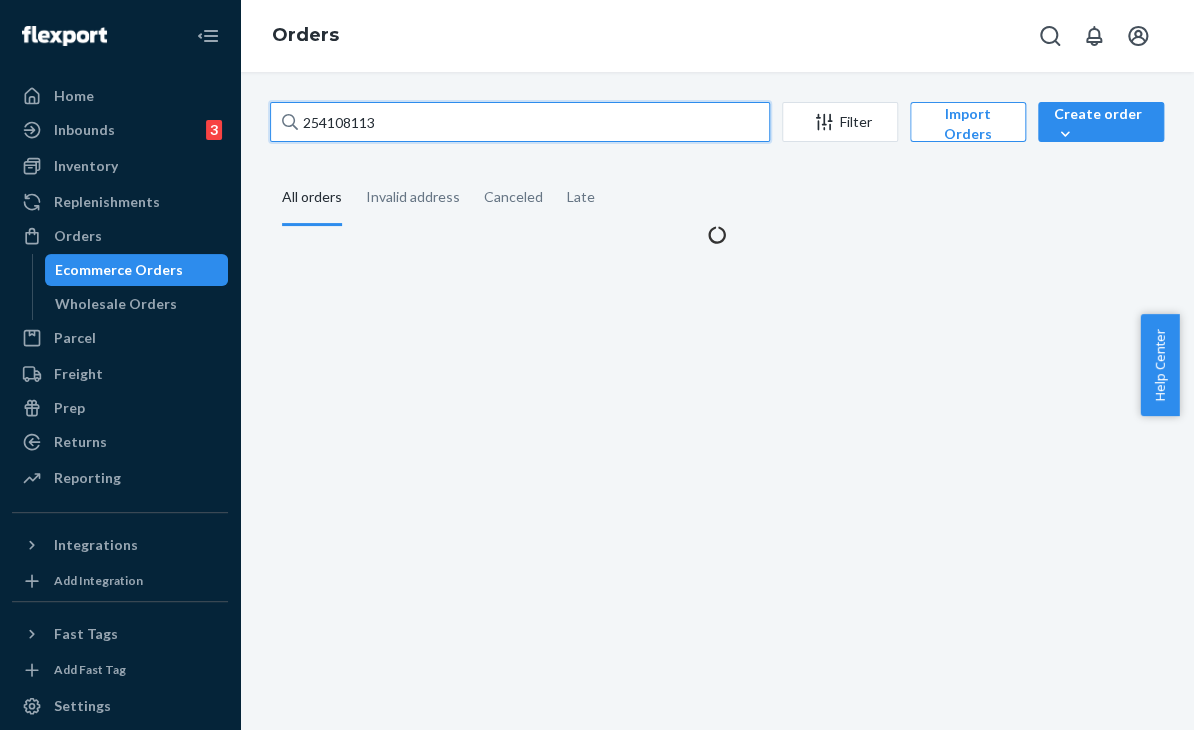 drag, startPoint x: 326, startPoint y: 129, endPoint x: 292, endPoint y: 129, distance: 34 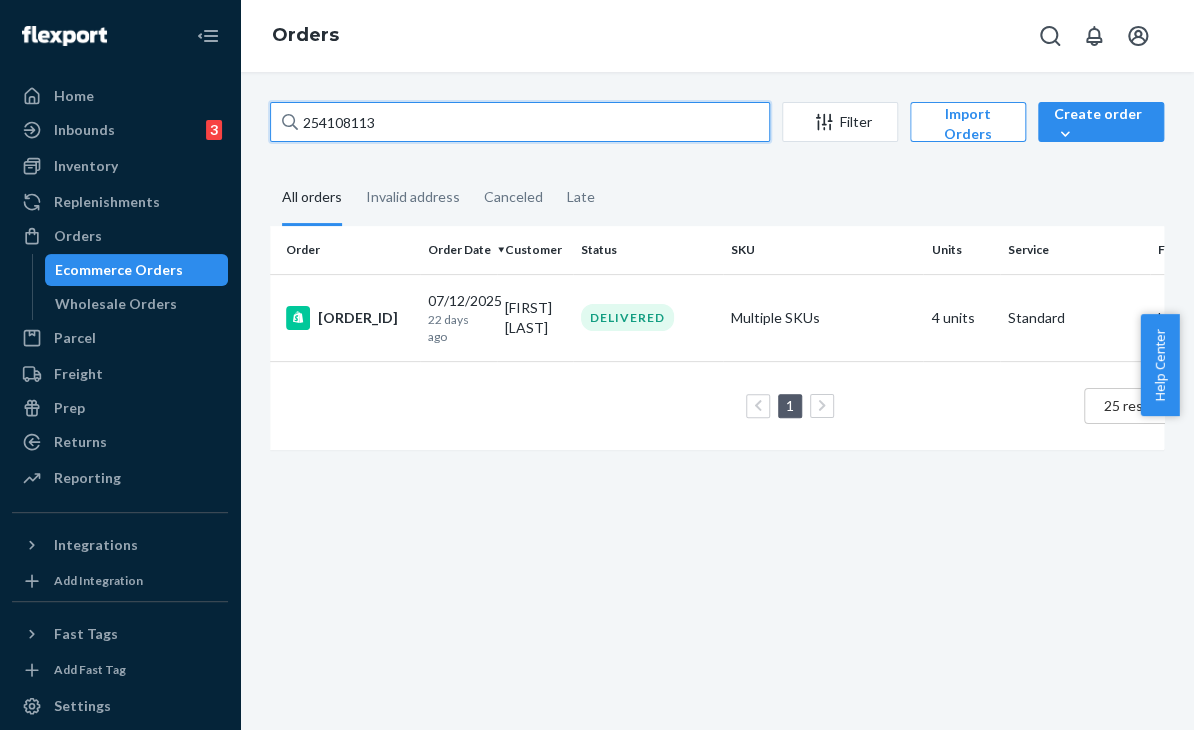 paste on "#254478466" 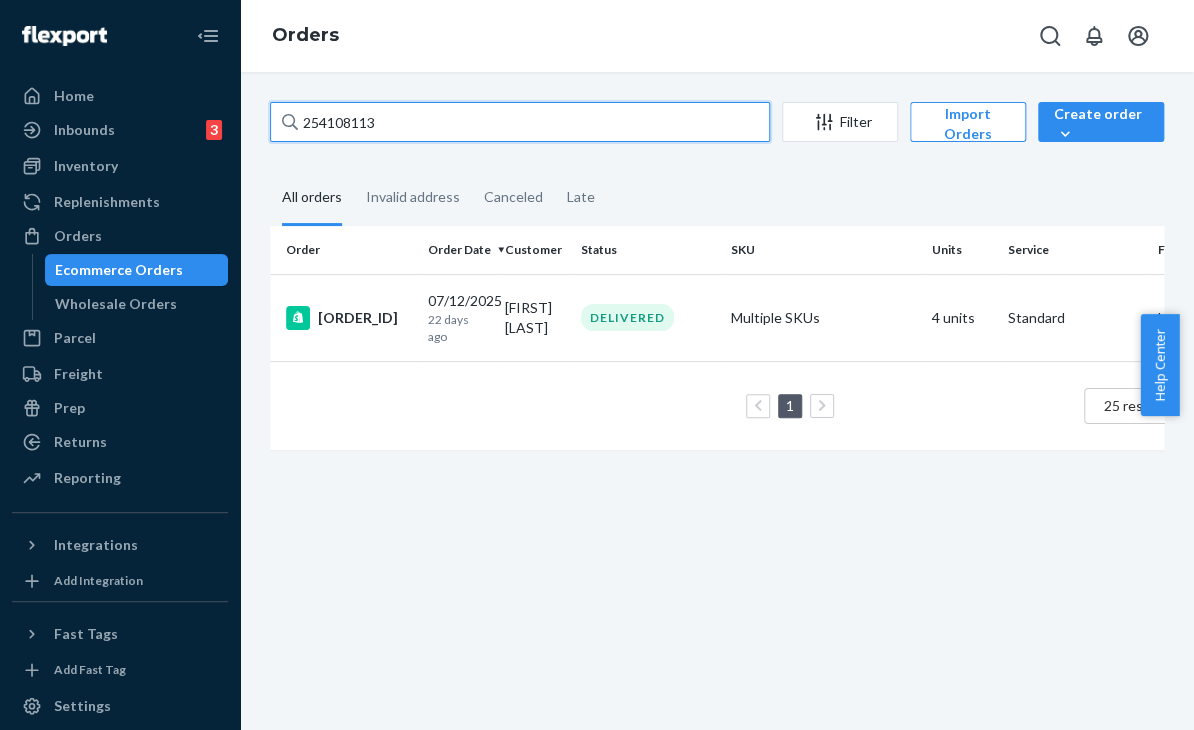 type on "#254478466" 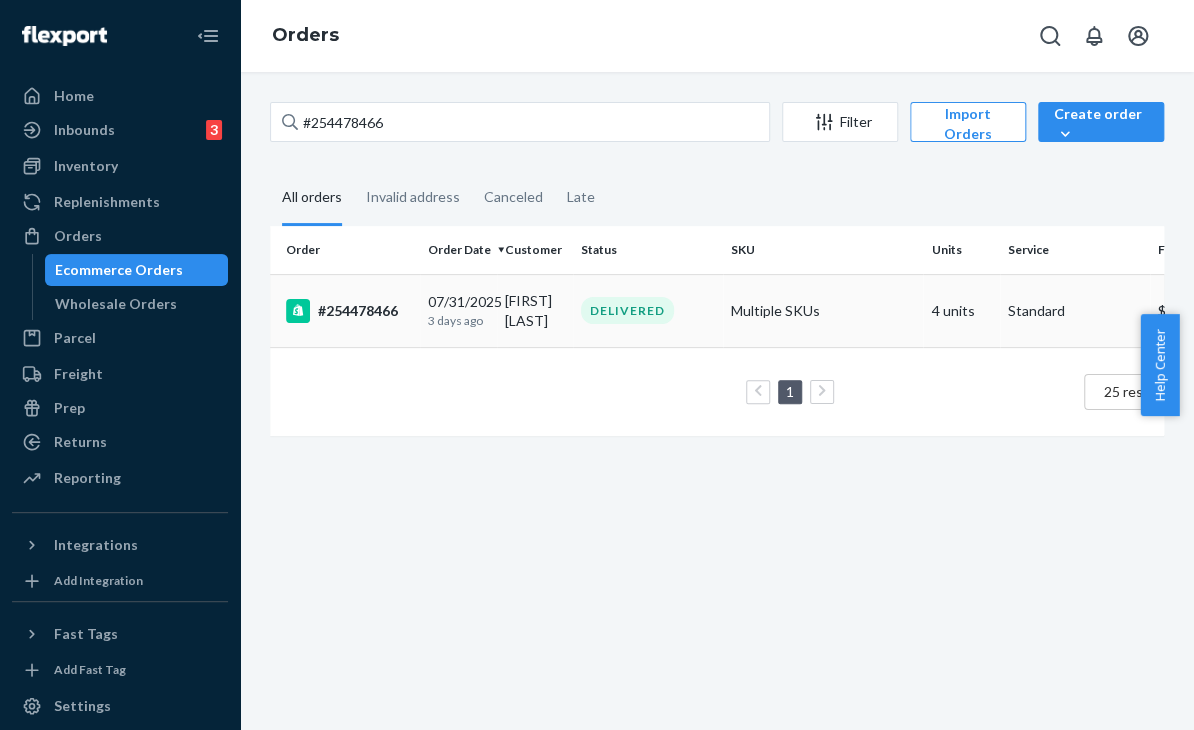 click on "Multiple SKUs" at bounding box center [823, 310] 